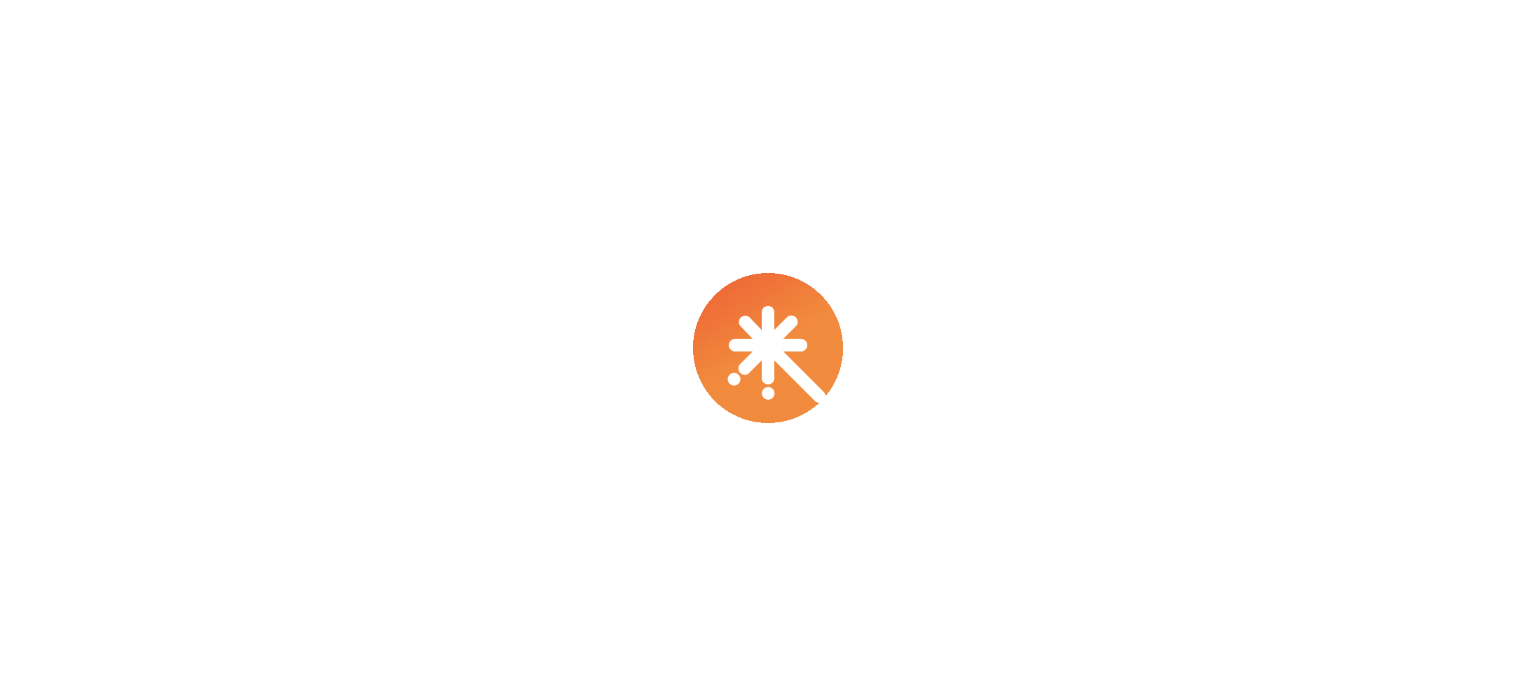 scroll, scrollTop: 0, scrollLeft: 0, axis: both 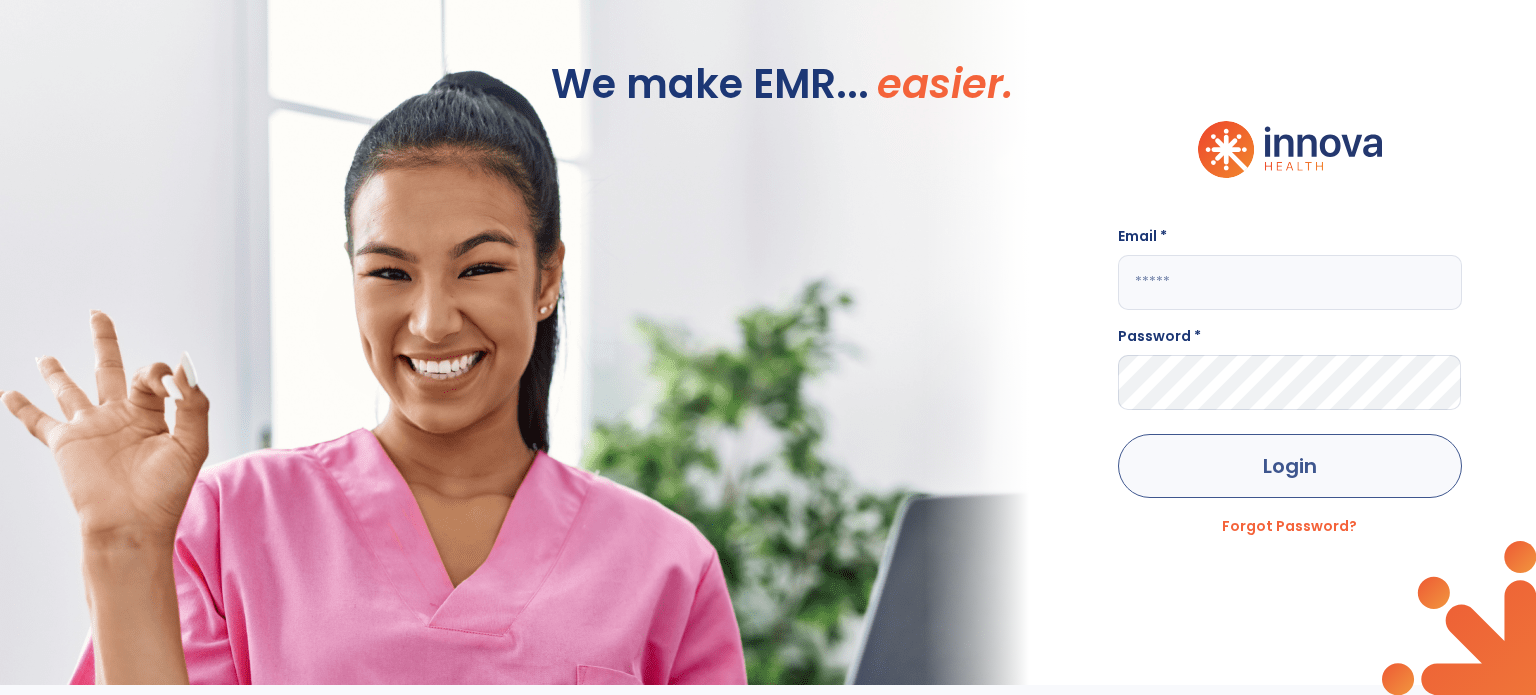 type on "**********" 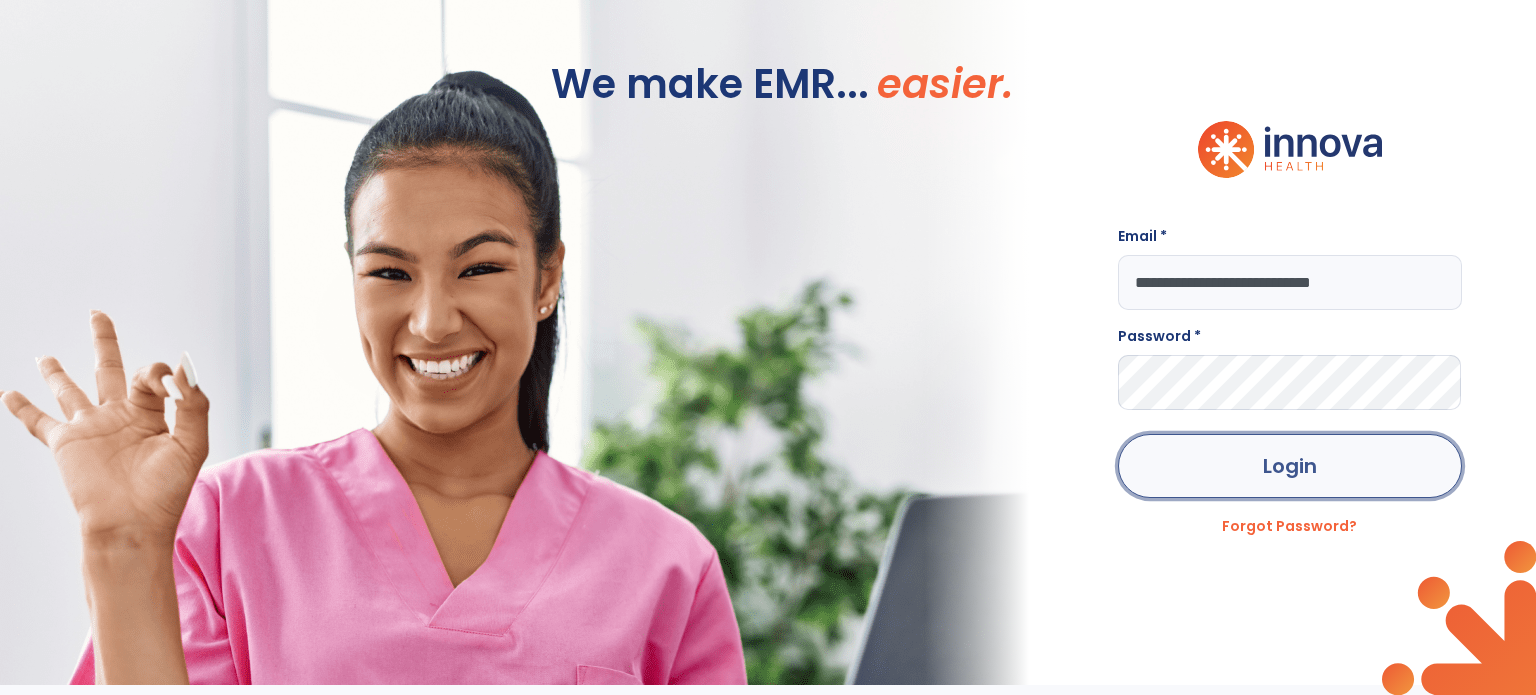 click on "Login" 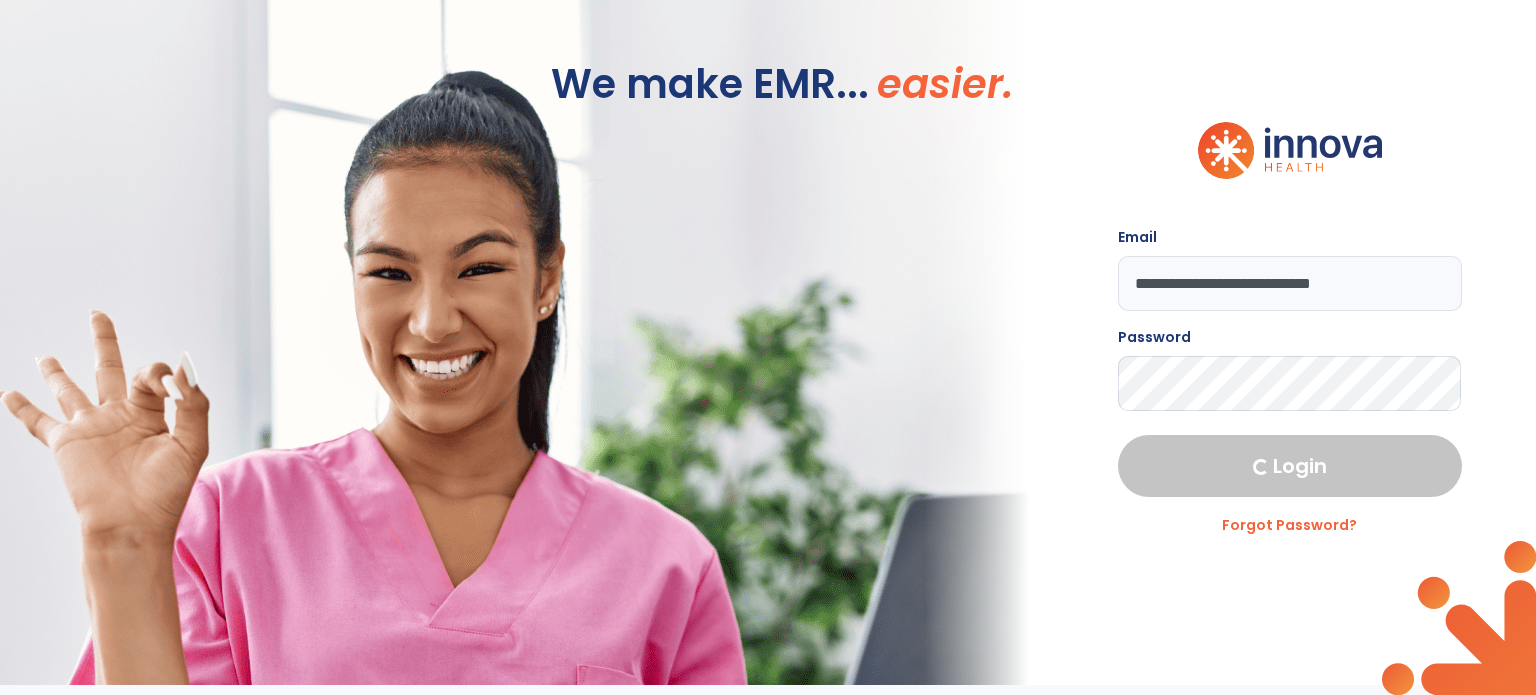 select on "****" 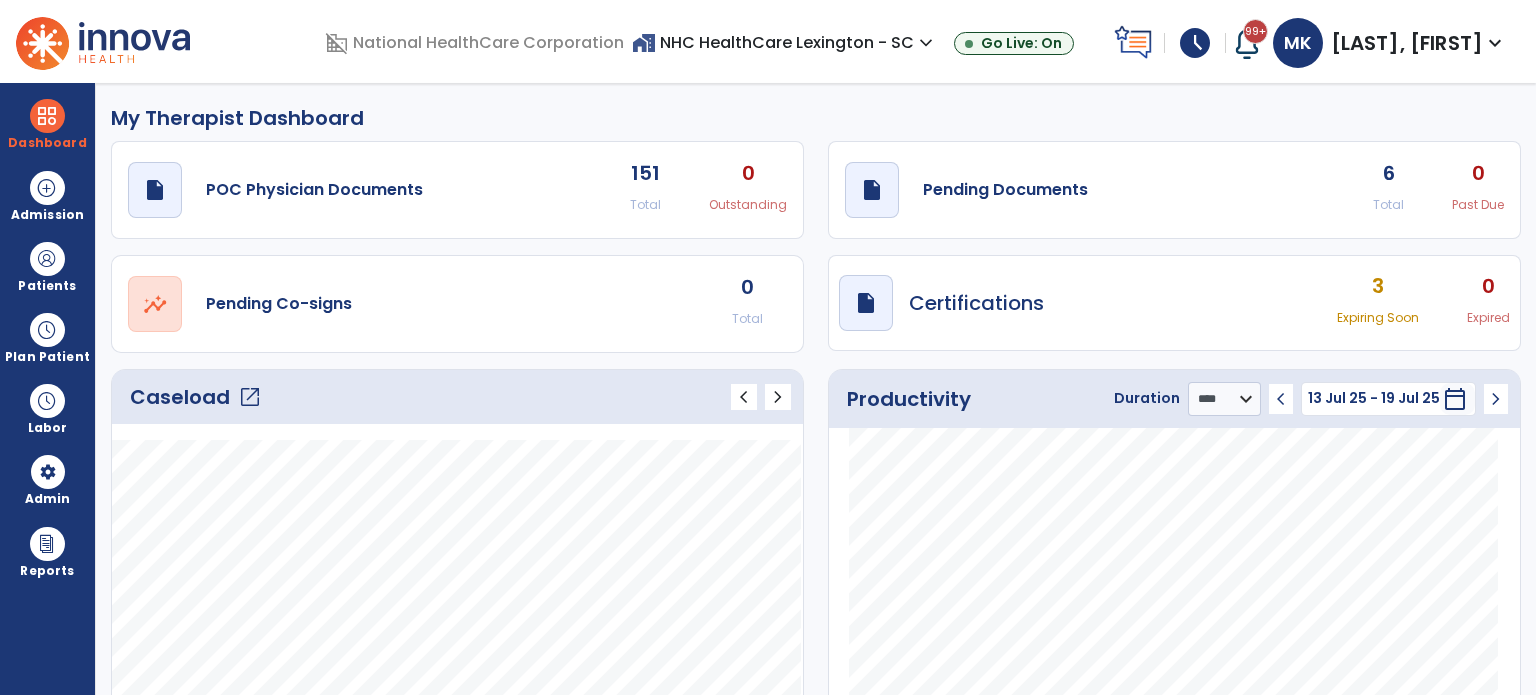 click on "schedule" at bounding box center (1195, 43) 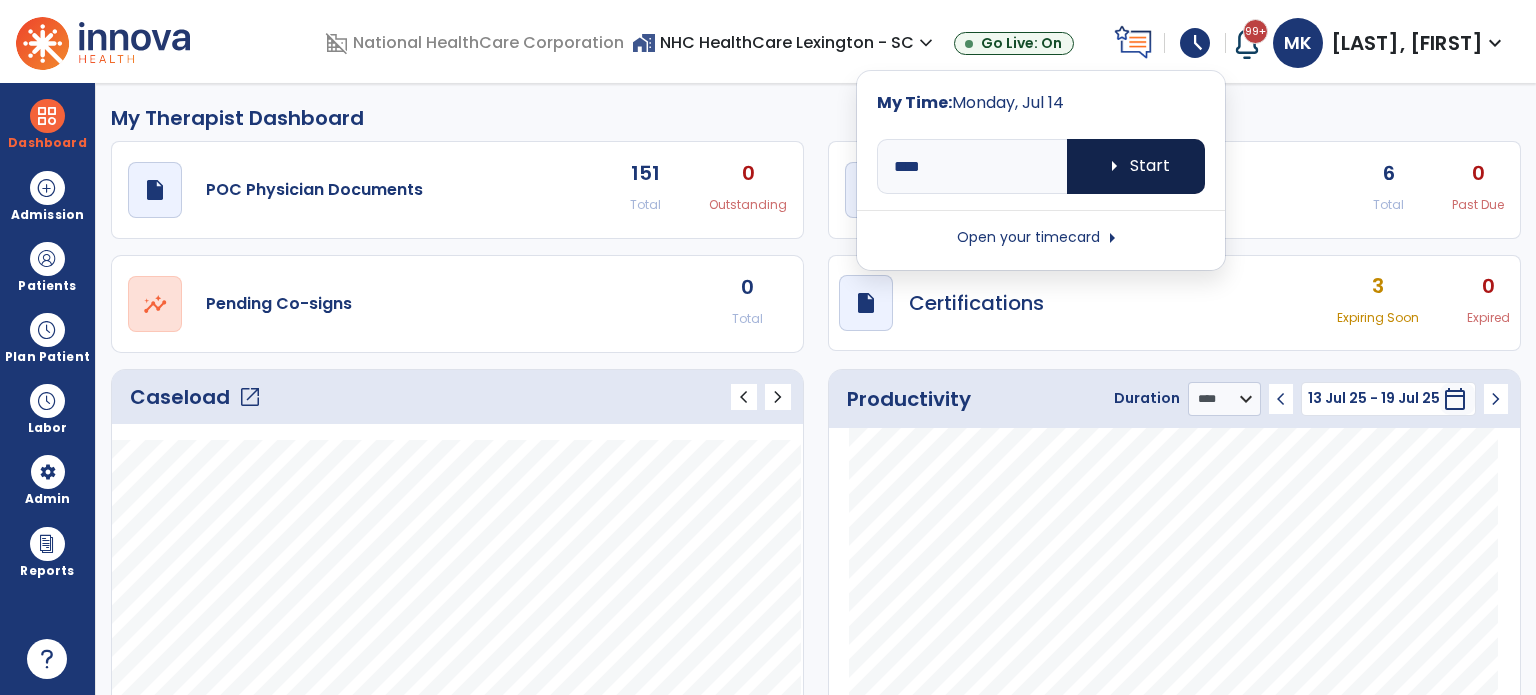 click on "arrow_right  Start" at bounding box center (1136, 166) 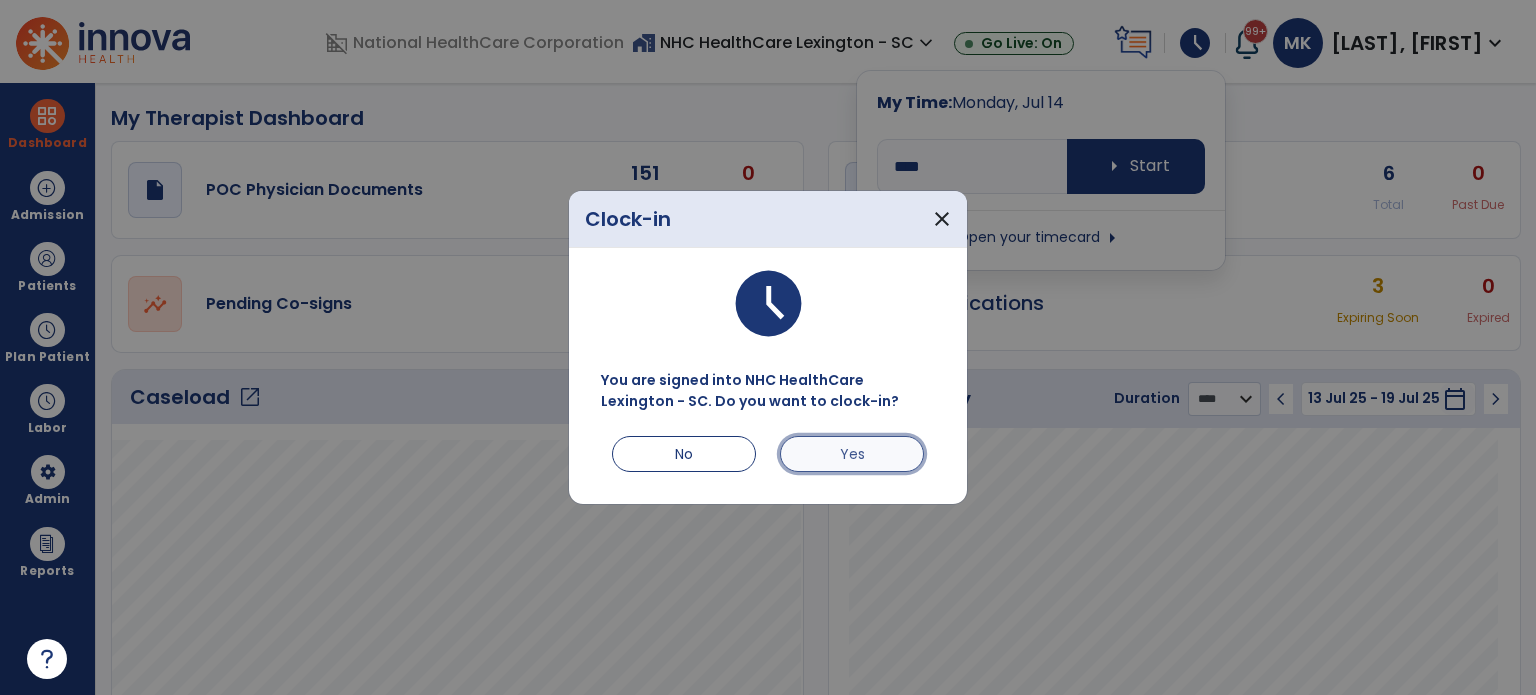 click on "Yes" at bounding box center [852, 454] 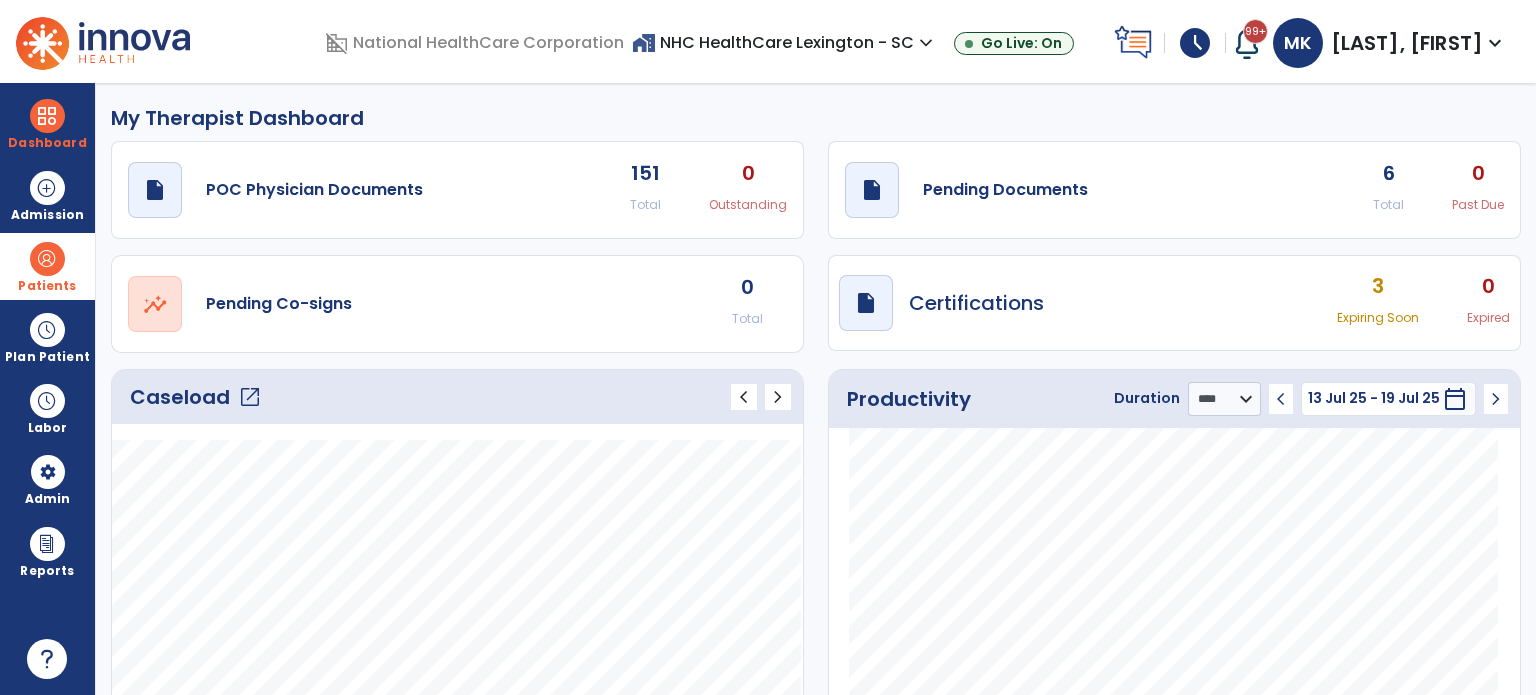 click at bounding box center [47, 259] 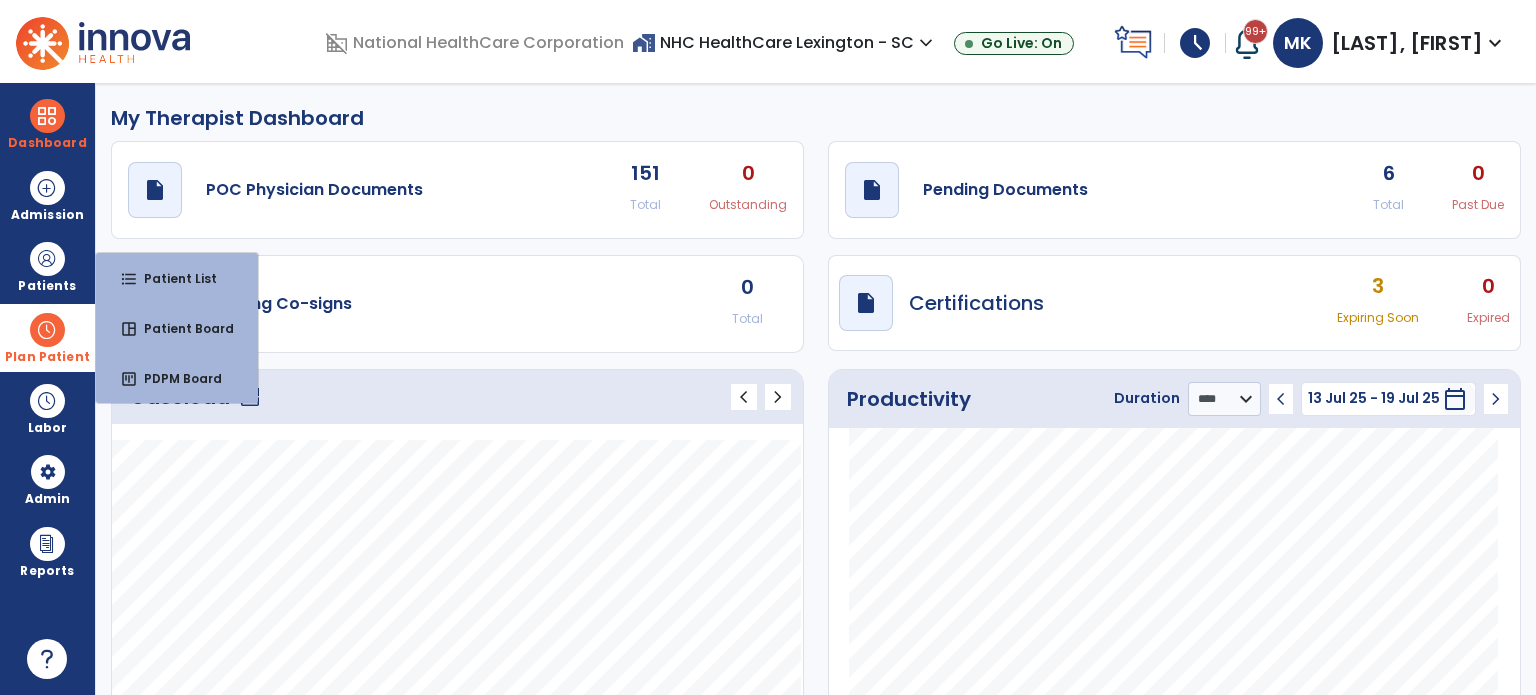 click on "Plan Patient" at bounding box center [47, 266] 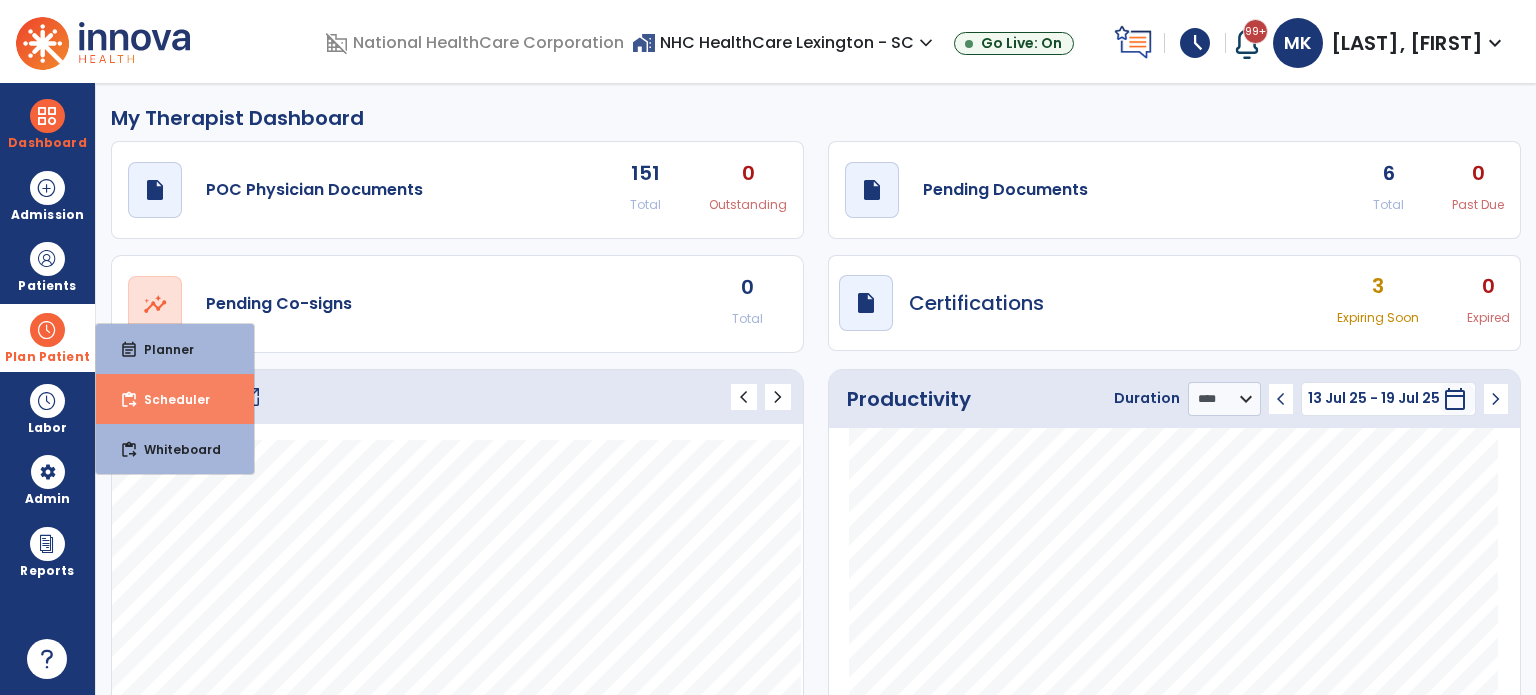 click on "content_paste_go  Scheduler" at bounding box center [175, 399] 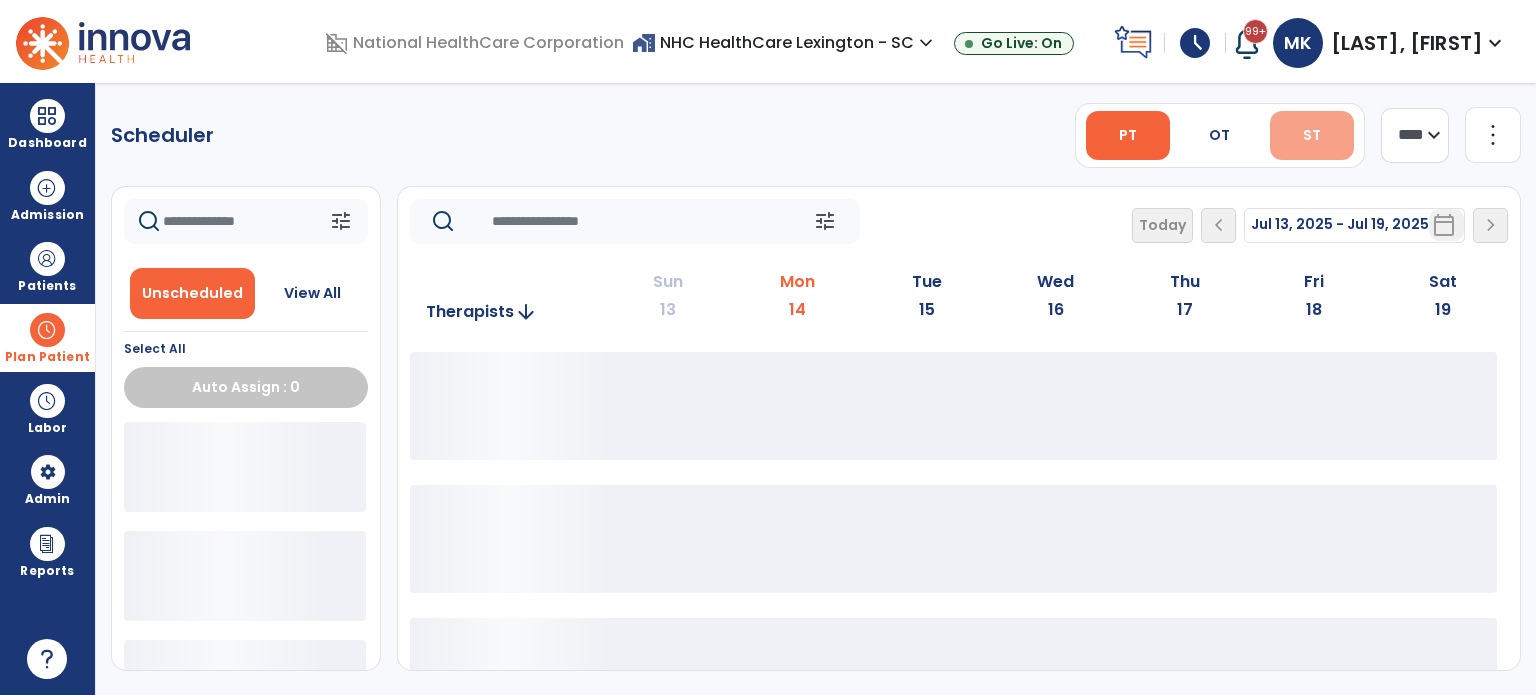 click on "ST" at bounding box center [1312, 135] 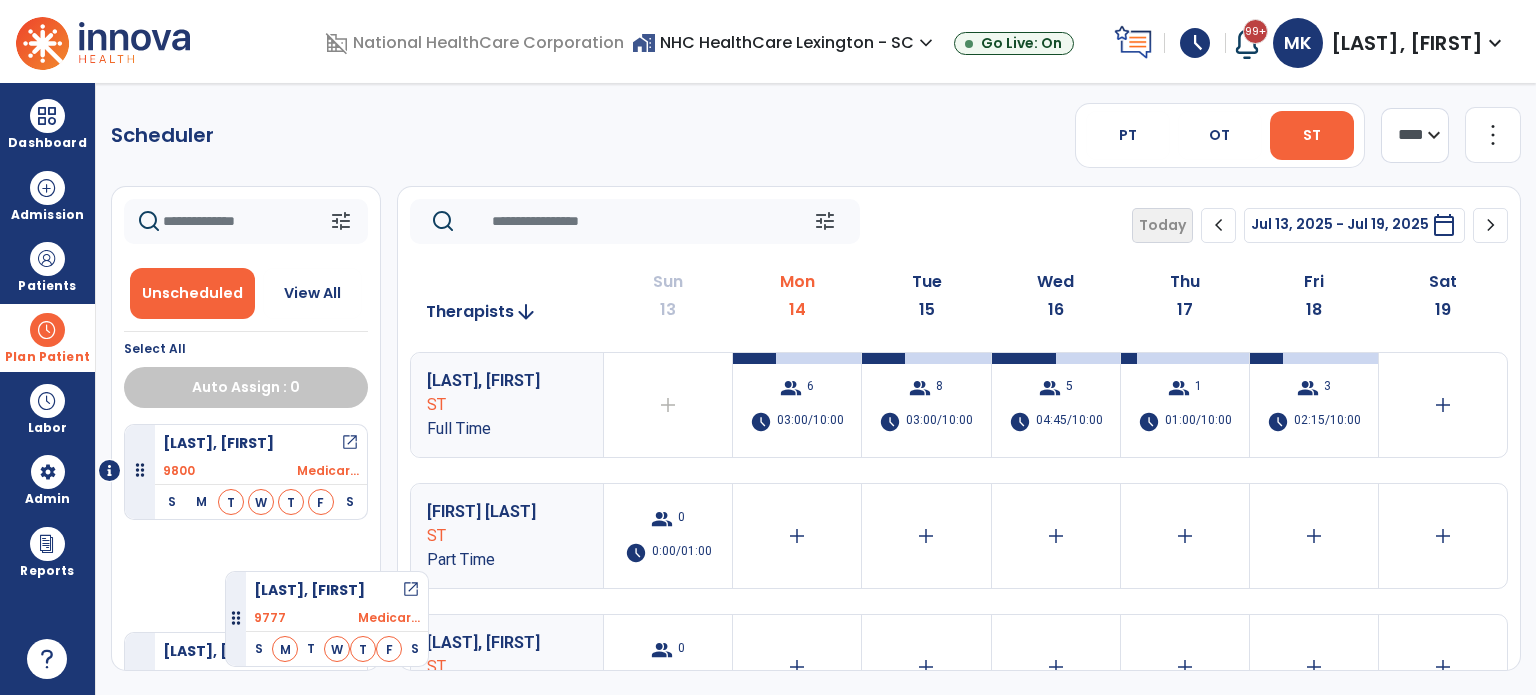 drag, startPoint x: 281, startPoint y: 578, endPoint x: 218, endPoint y: 535, distance: 76.27582 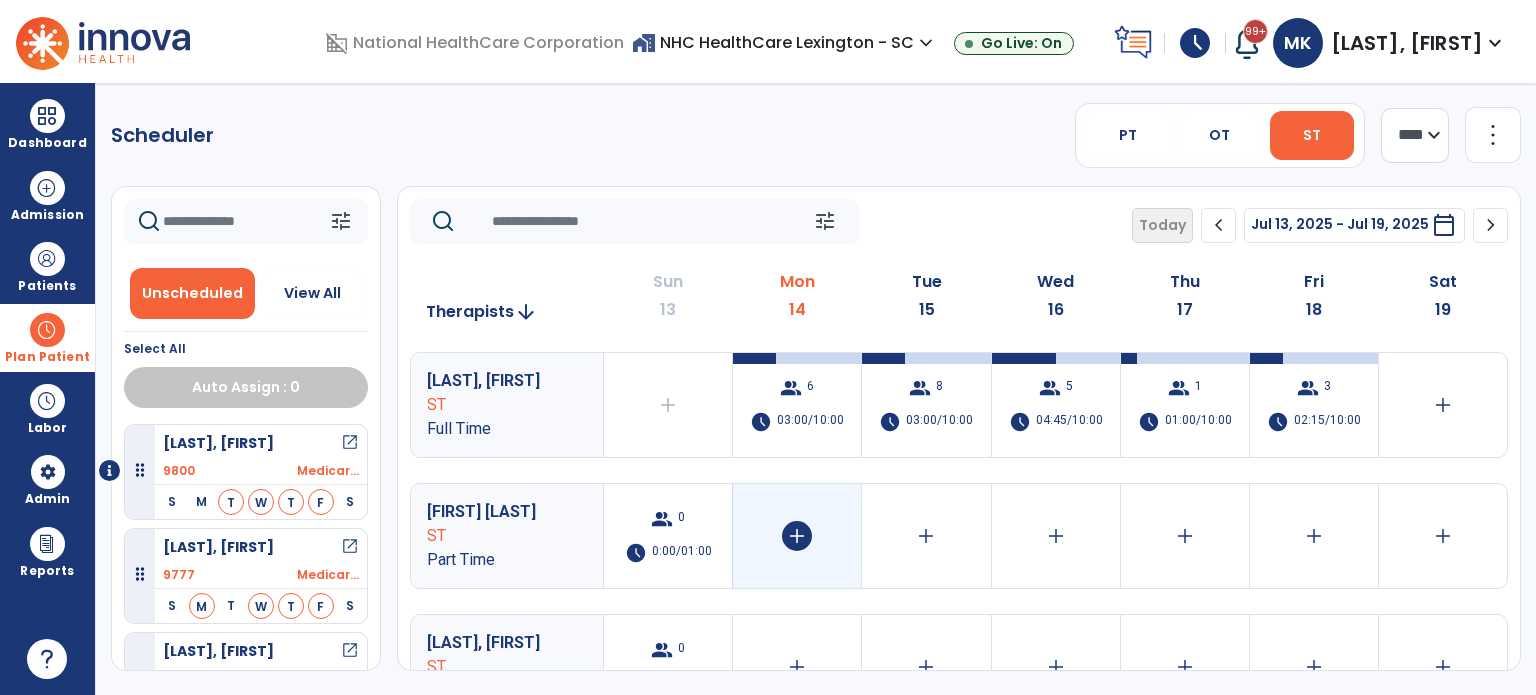 click on "add" 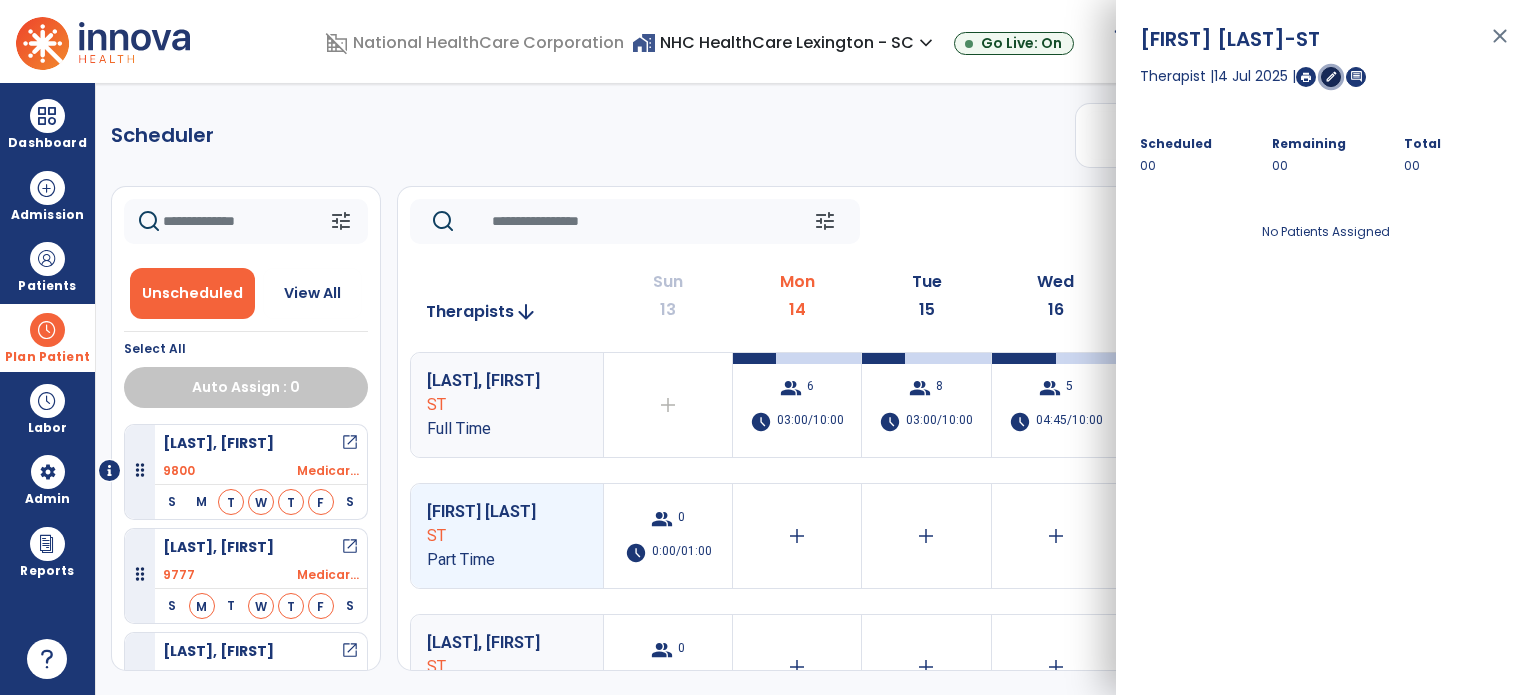 click on "edit" at bounding box center (1331, 76) 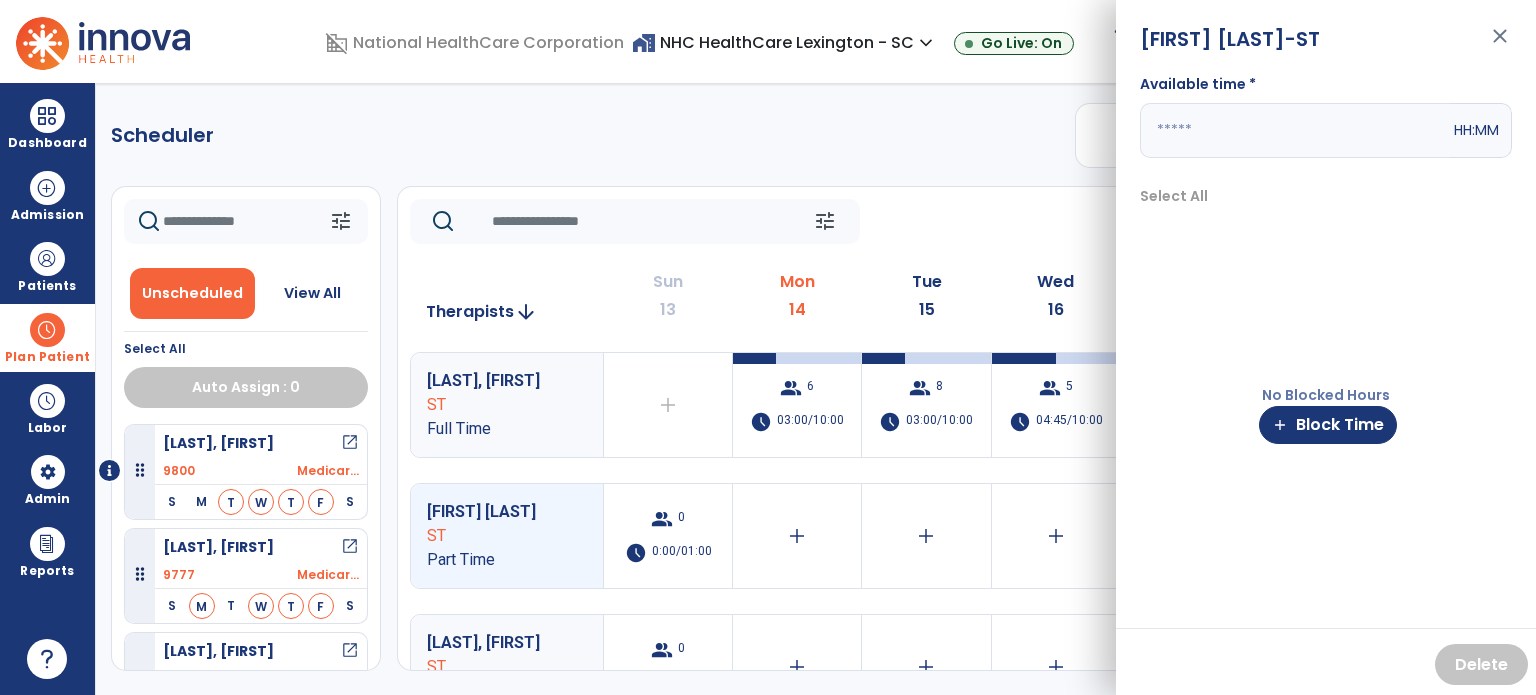 click at bounding box center [1295, 130] 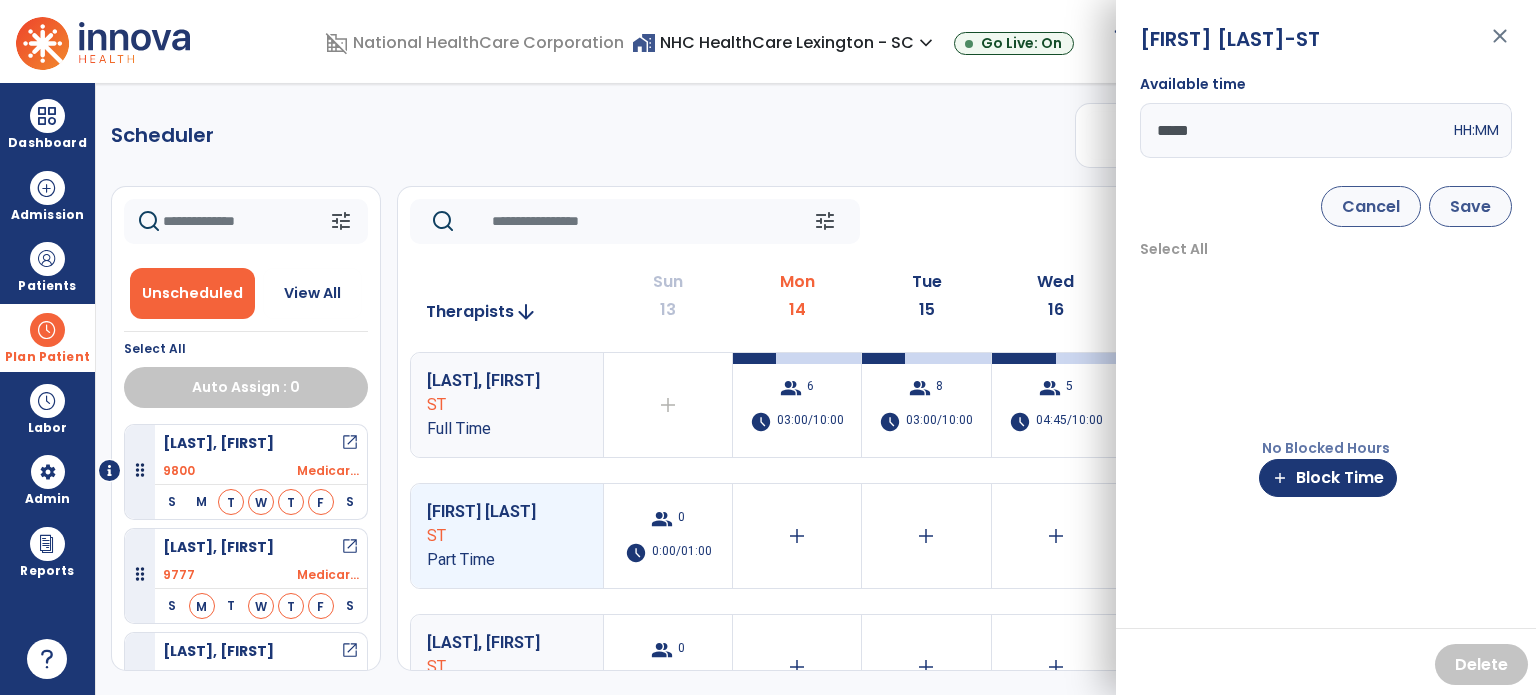 type on "*****" 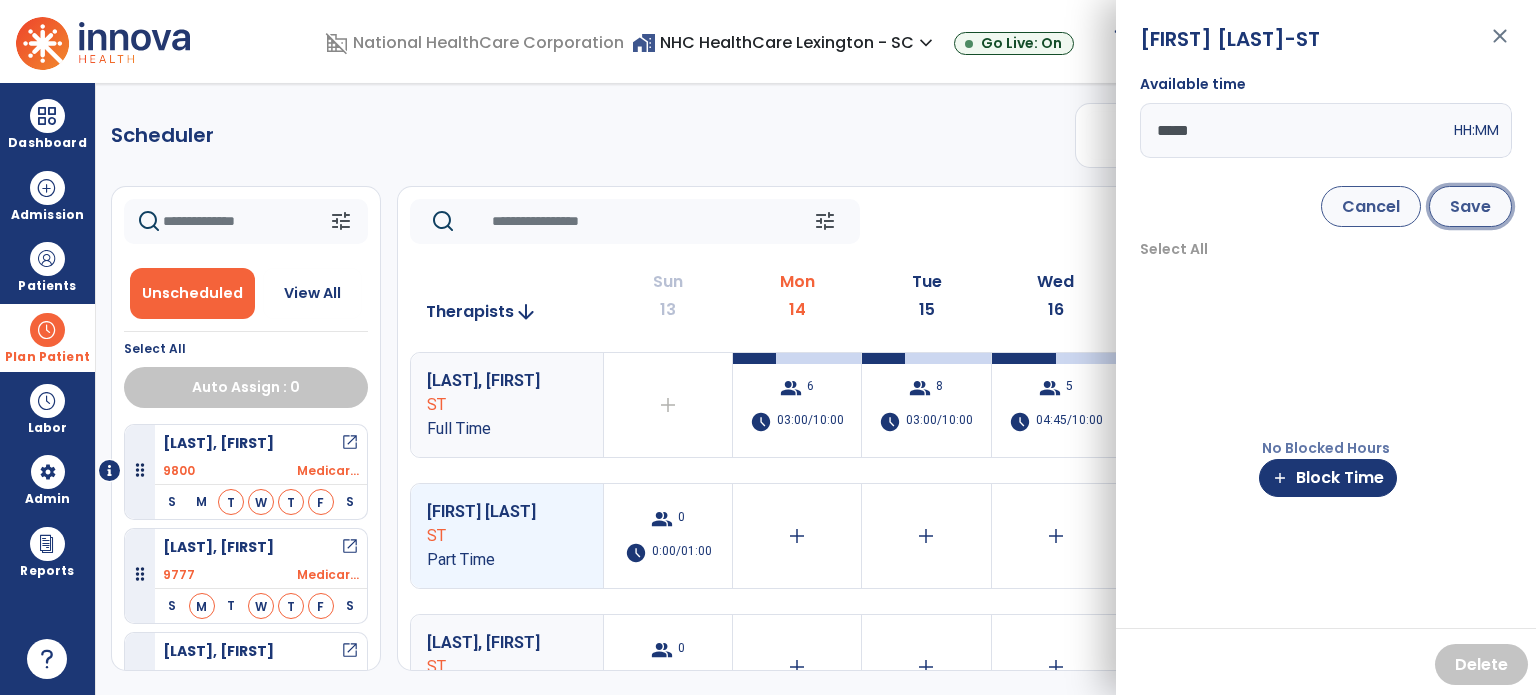 click on "Save" at bounding box center (1470, 206) 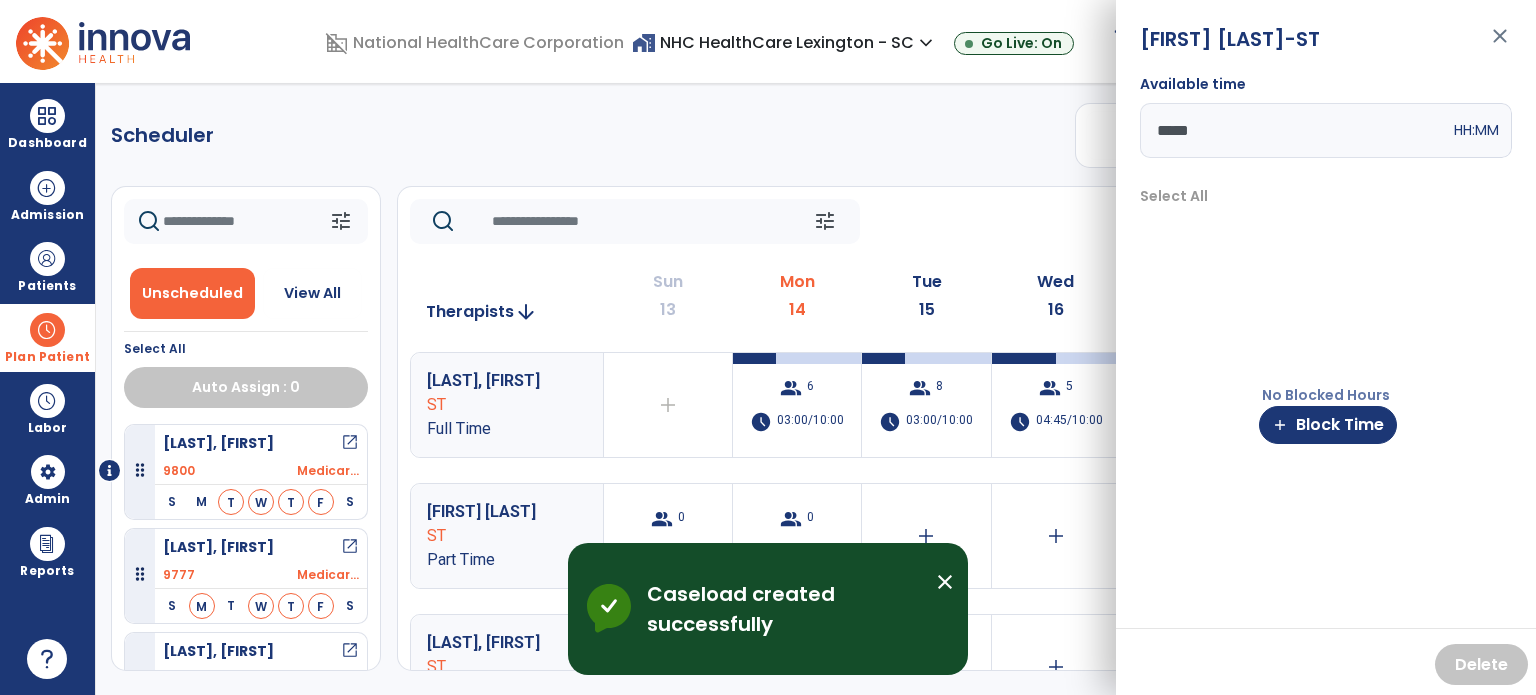 click on "[FIRST] [LAST]   -ST close Available time  ***** HH:MM Select All  No Blocked Hours  add   Block Time  Delete" at bounding box center [1326, 347] 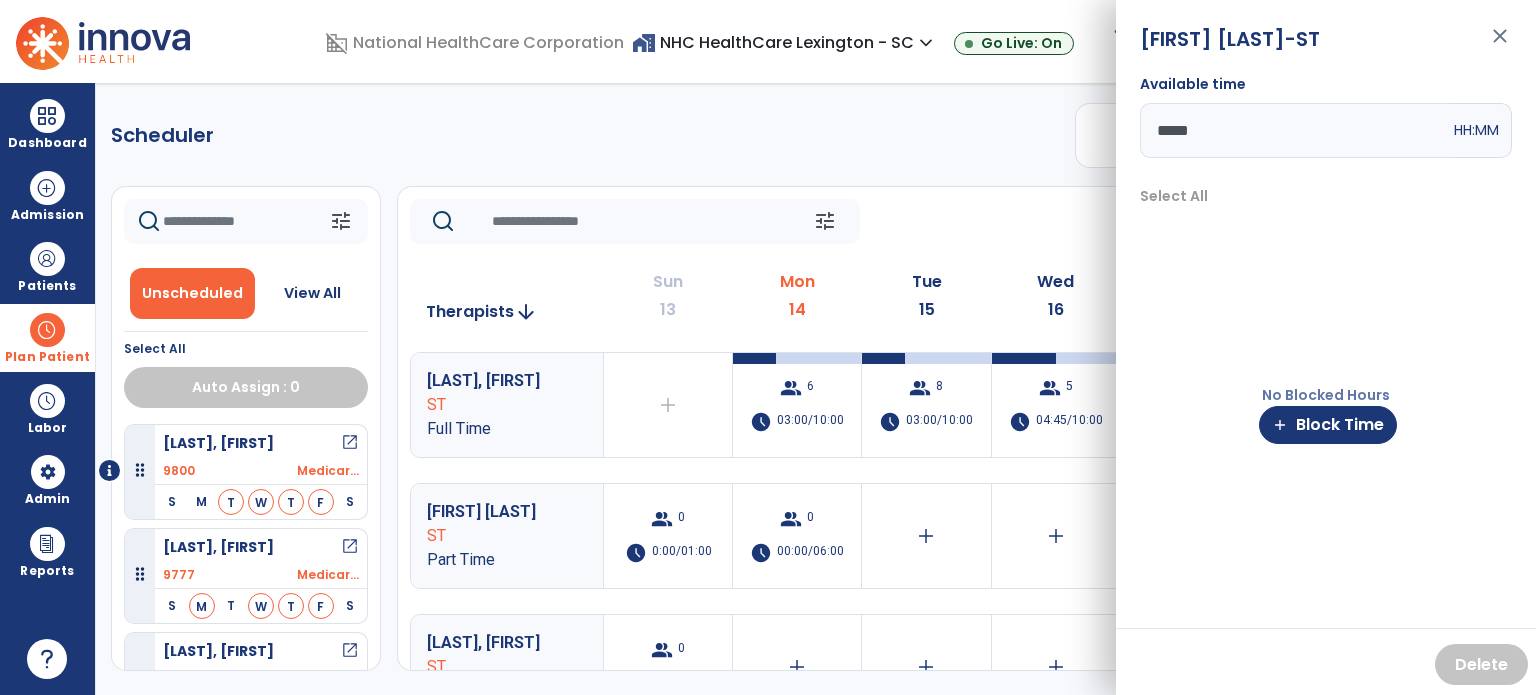 click on "close" at bounding box center [1500, 45] 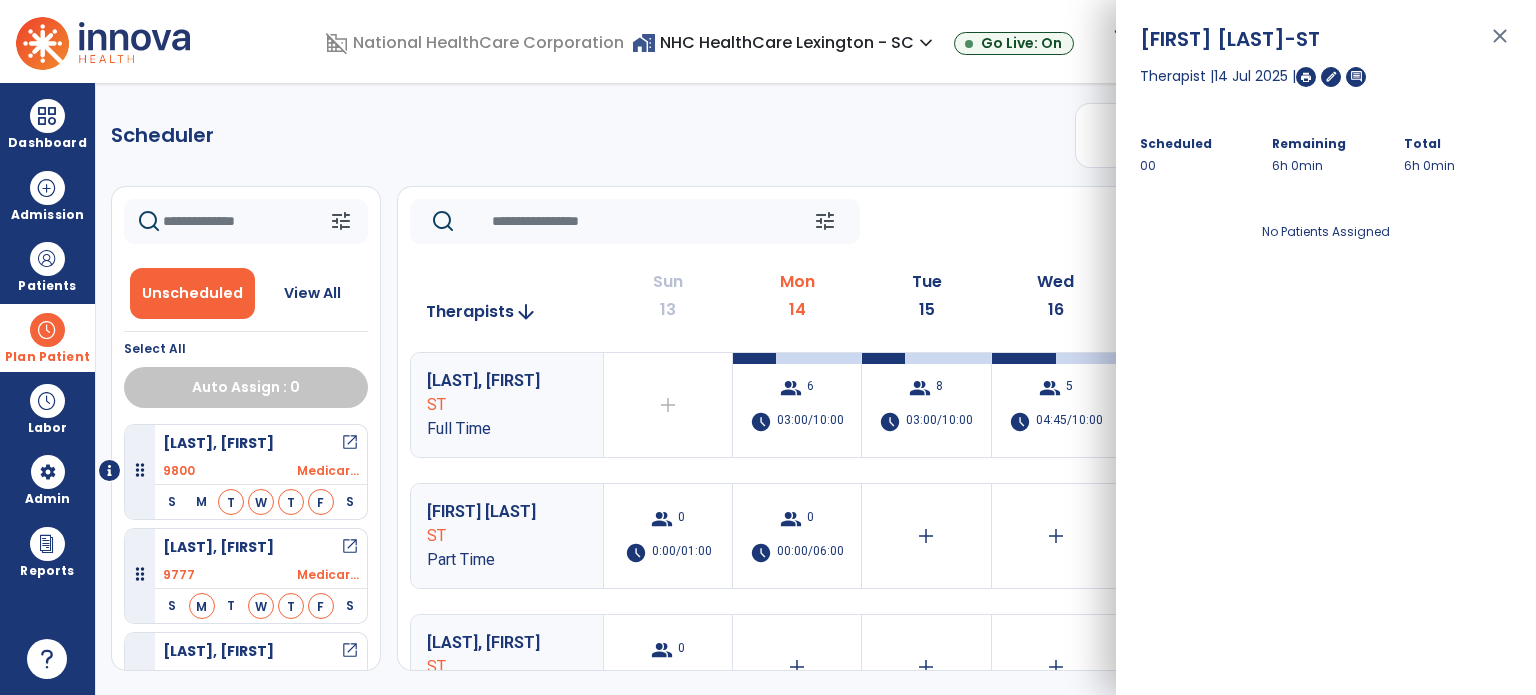 click on "close" at bounding box center (1500, 45) 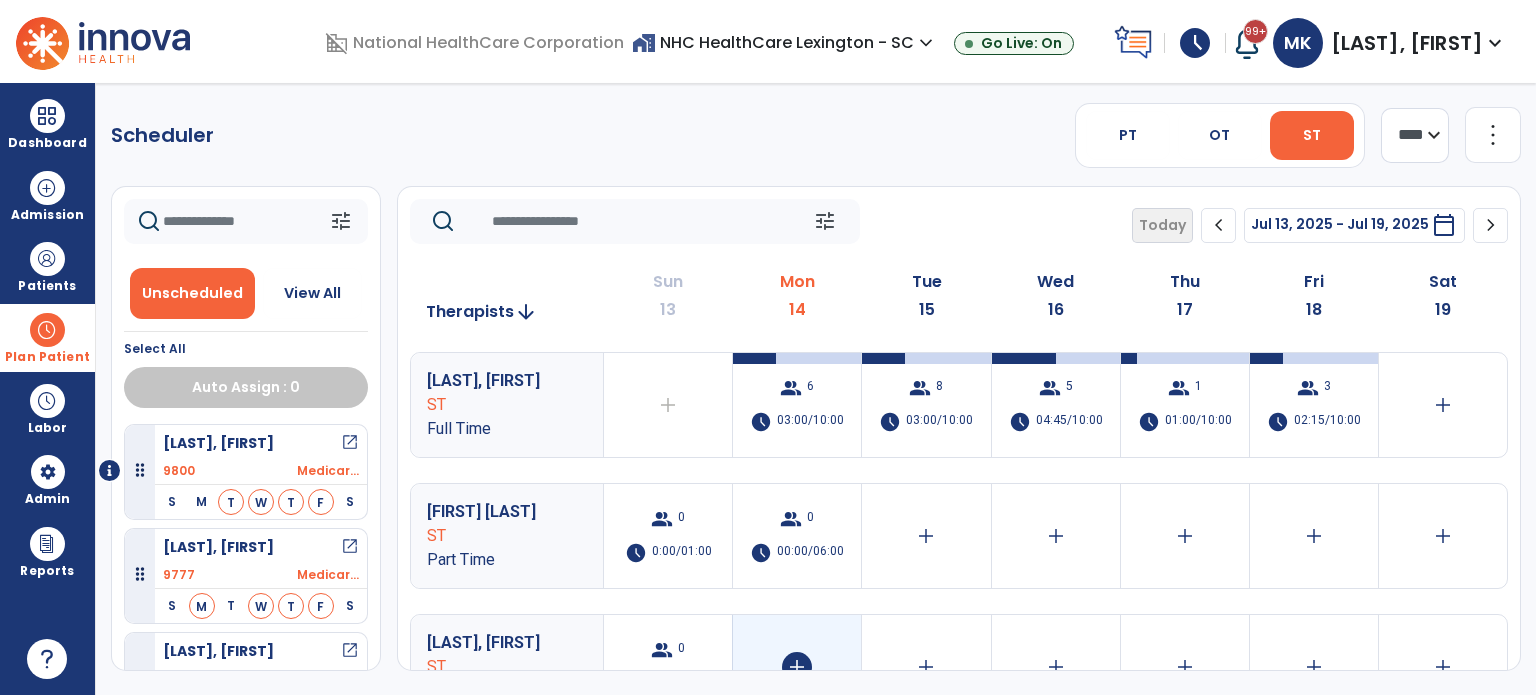 click on "add" 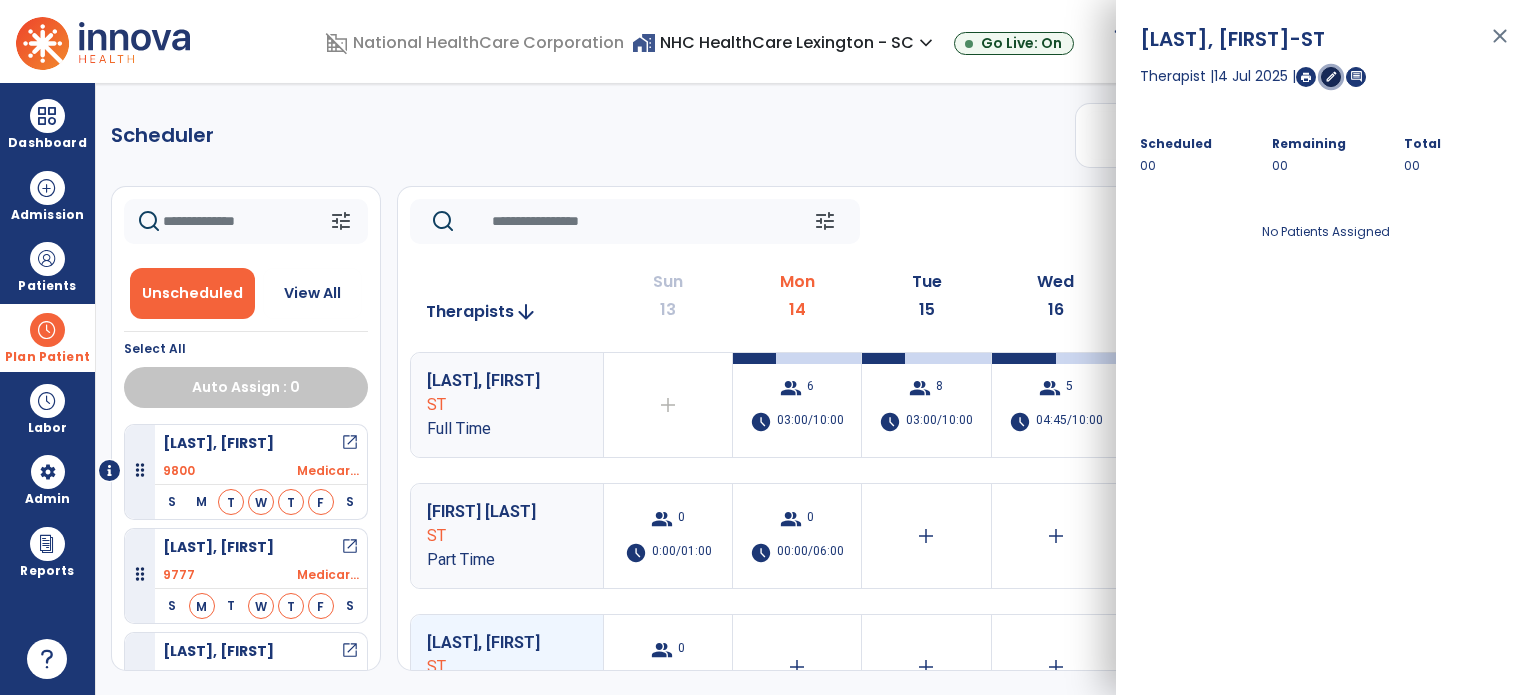 click on "edit" at bounding box center (1331, 76) 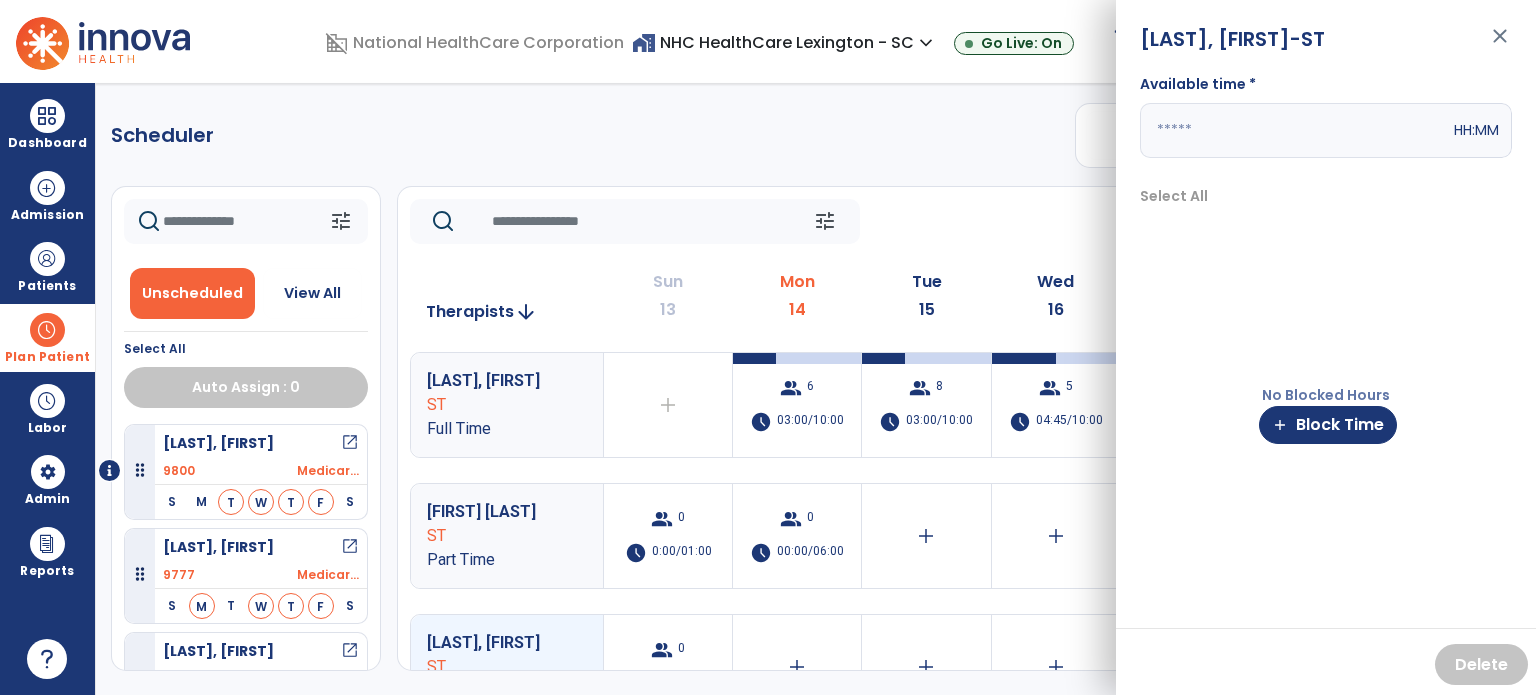 click at bounding box center [1295, 130] 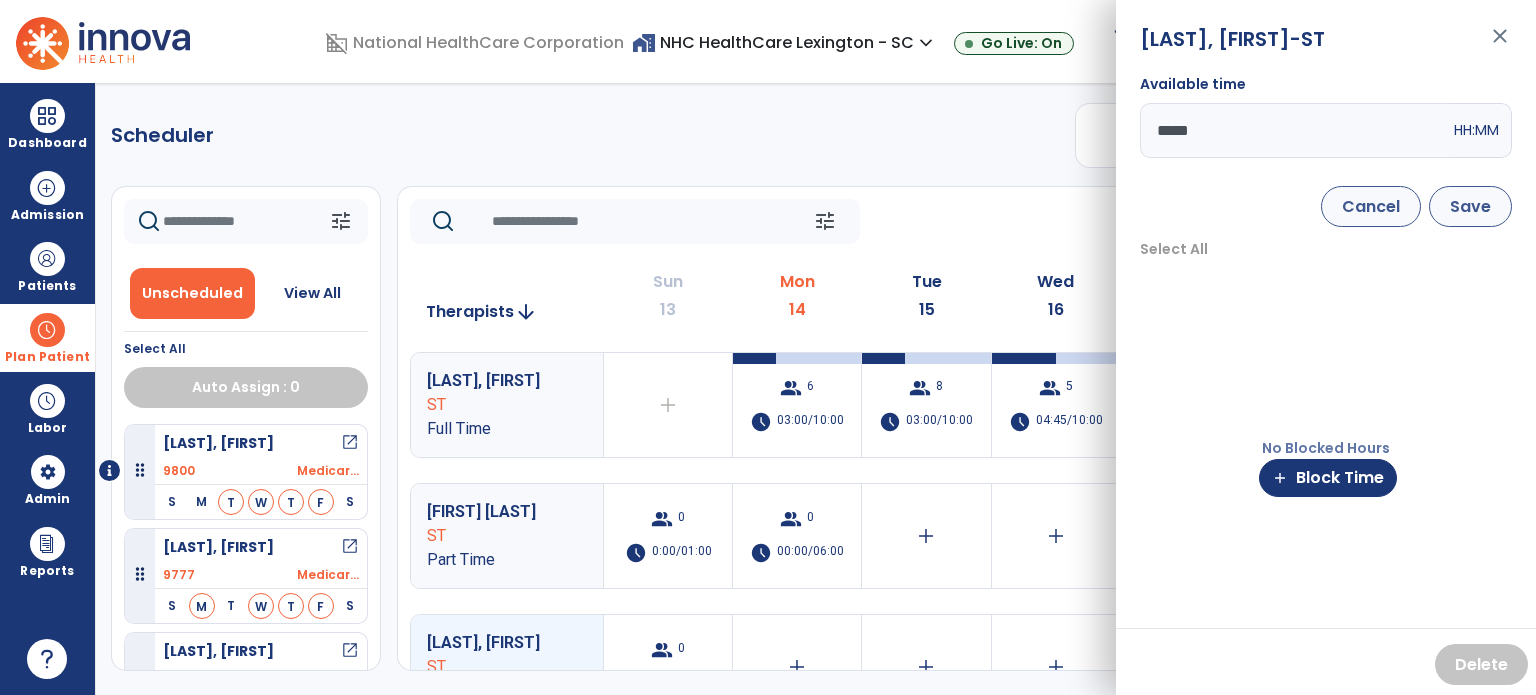 type on "*****" 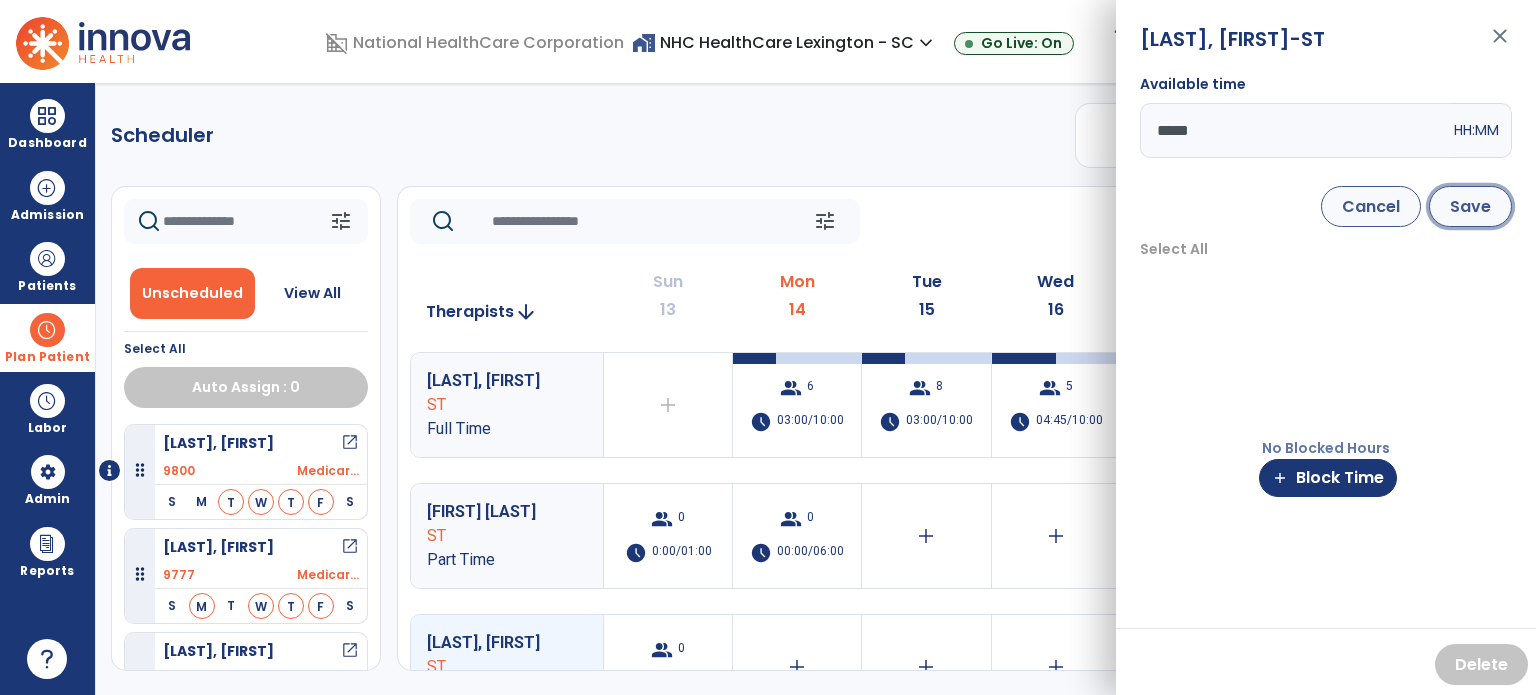 click on "Save" at bounding box center (1470, 206) 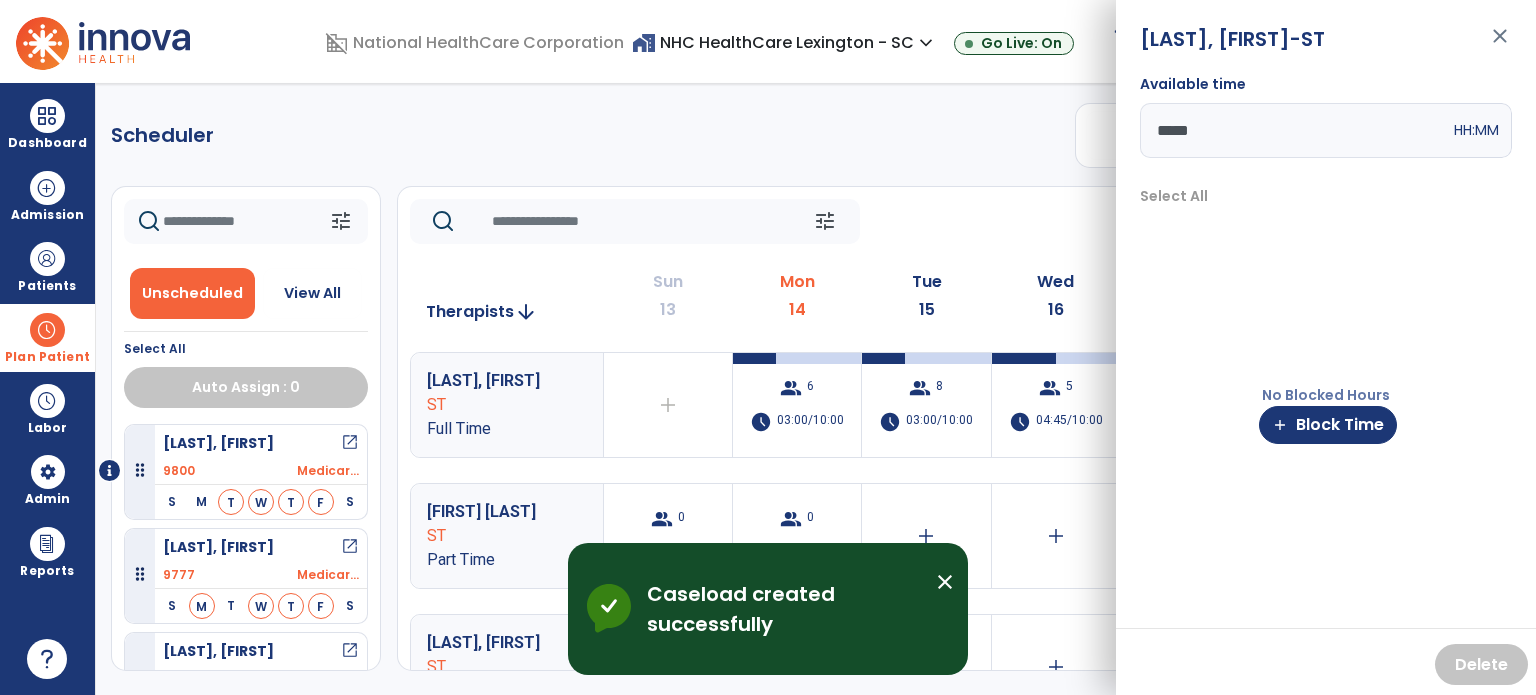 click on "close" at bounding box center (1500, 45) 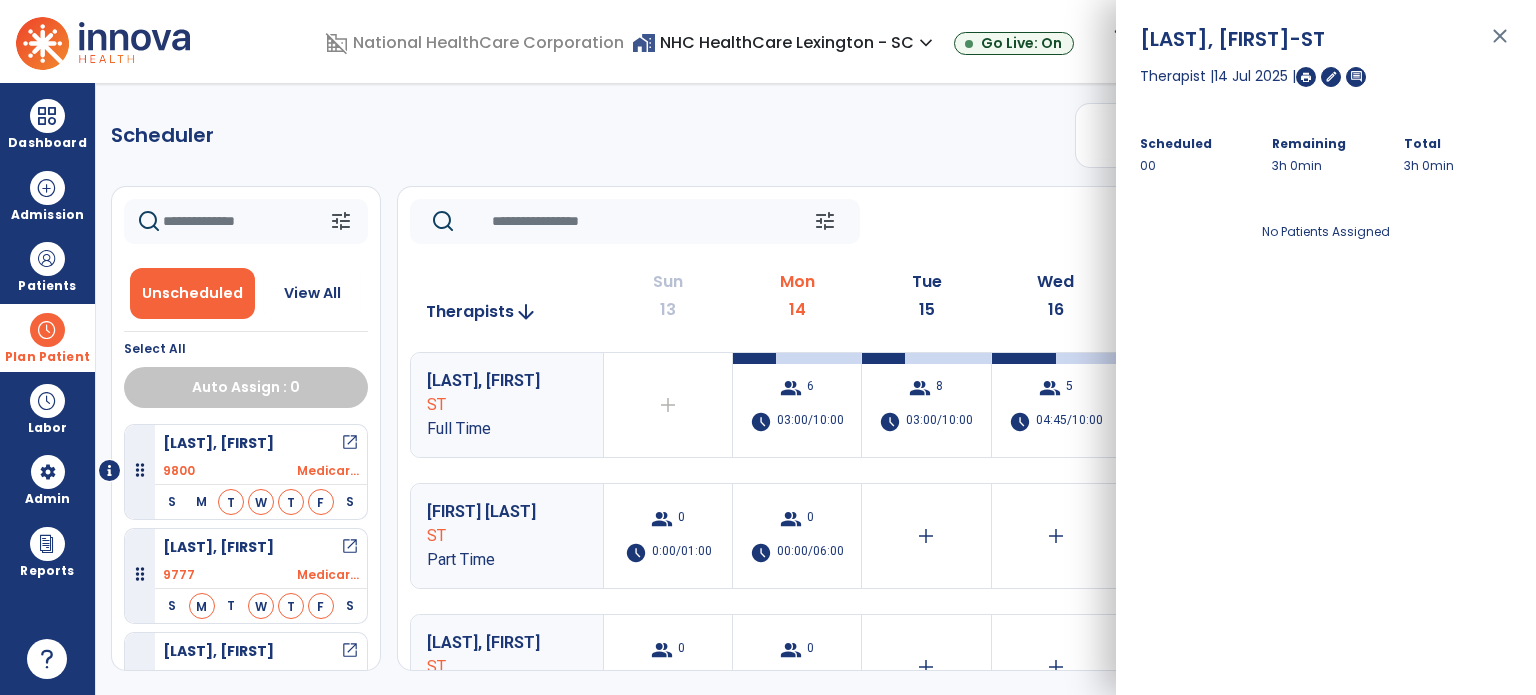 click on "close" at bounding box center [1500, 45] 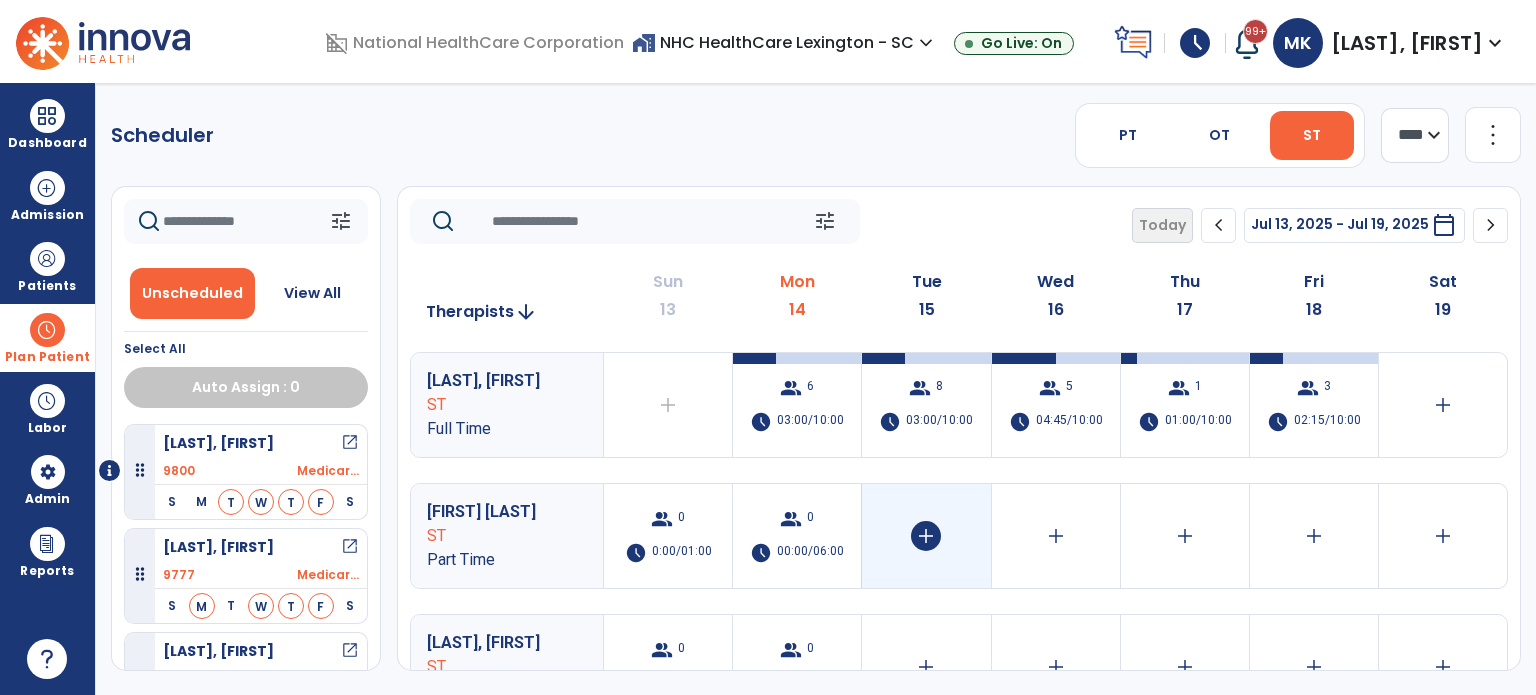 click on "add" 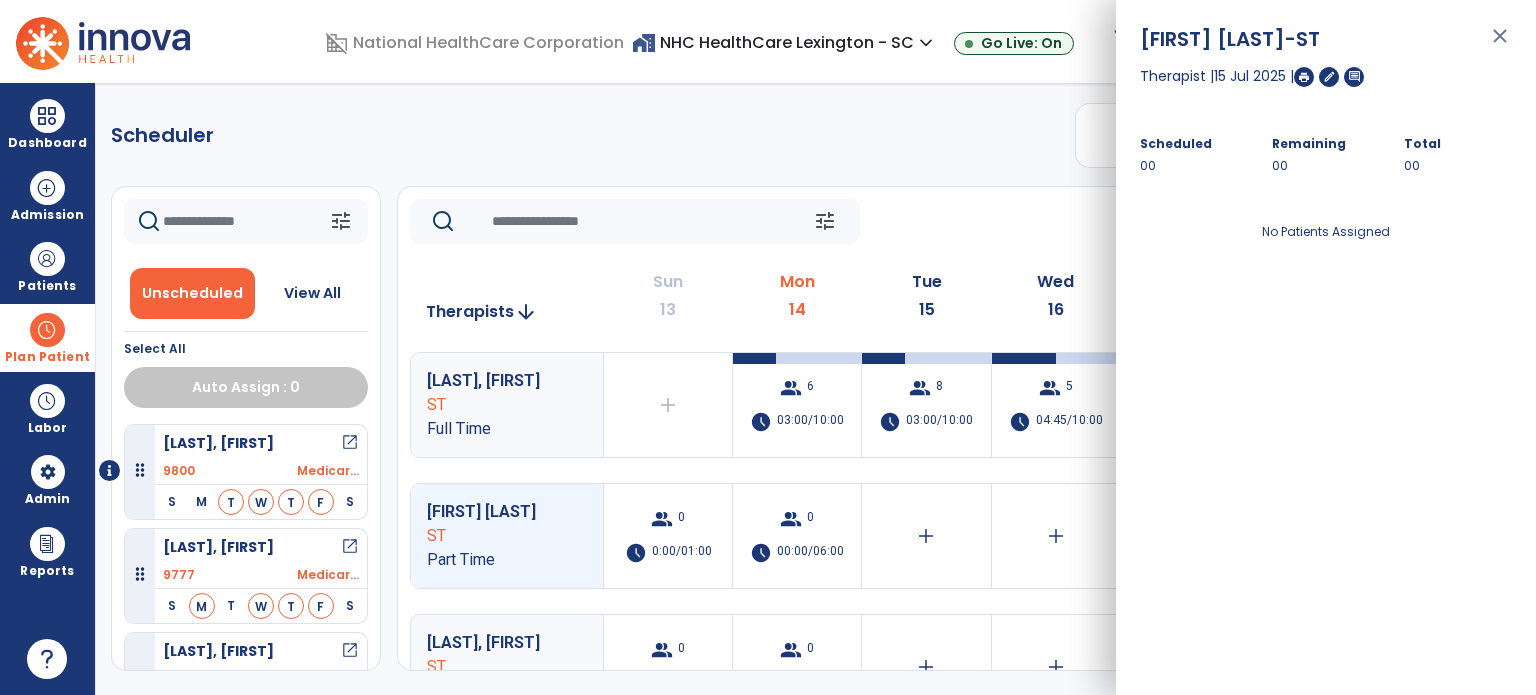 click on "edit" at bounding box center [1329, 76] 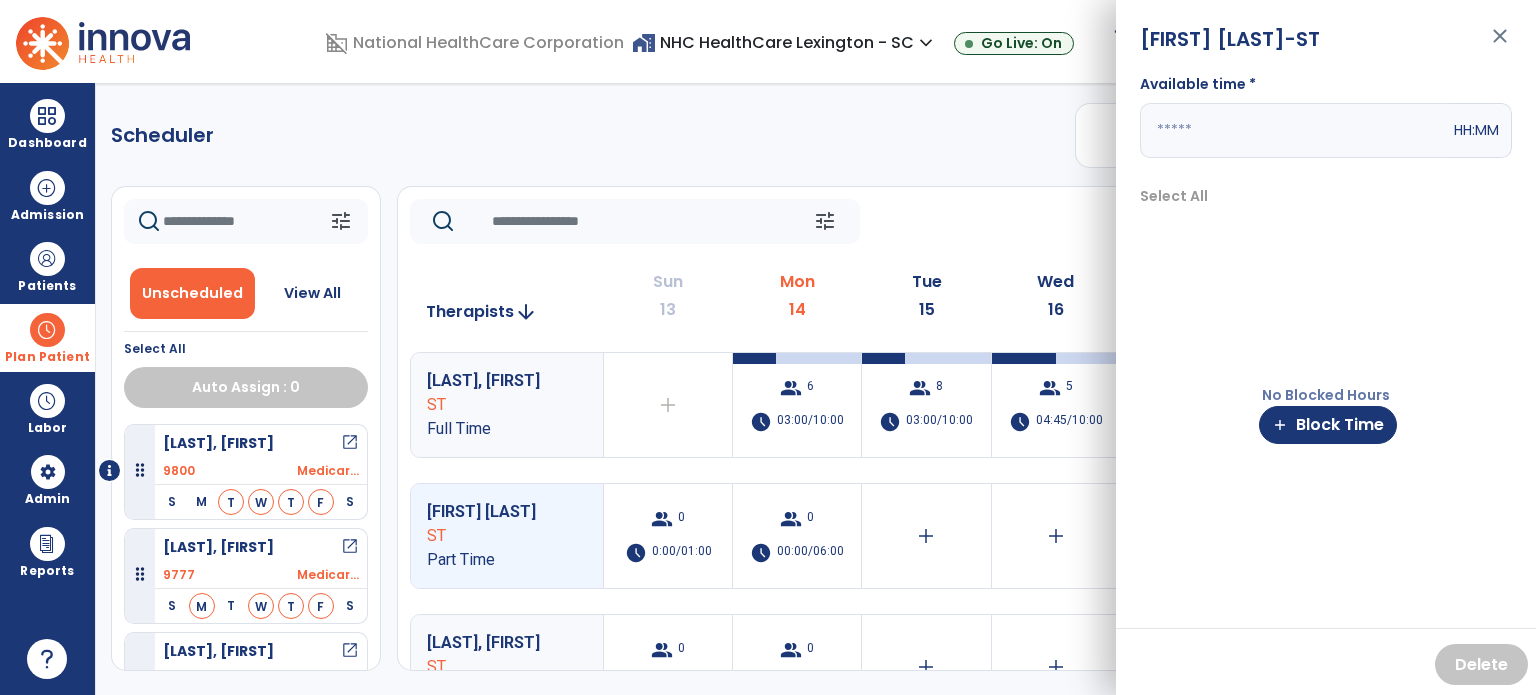 click at bounding box center [1295, 130] 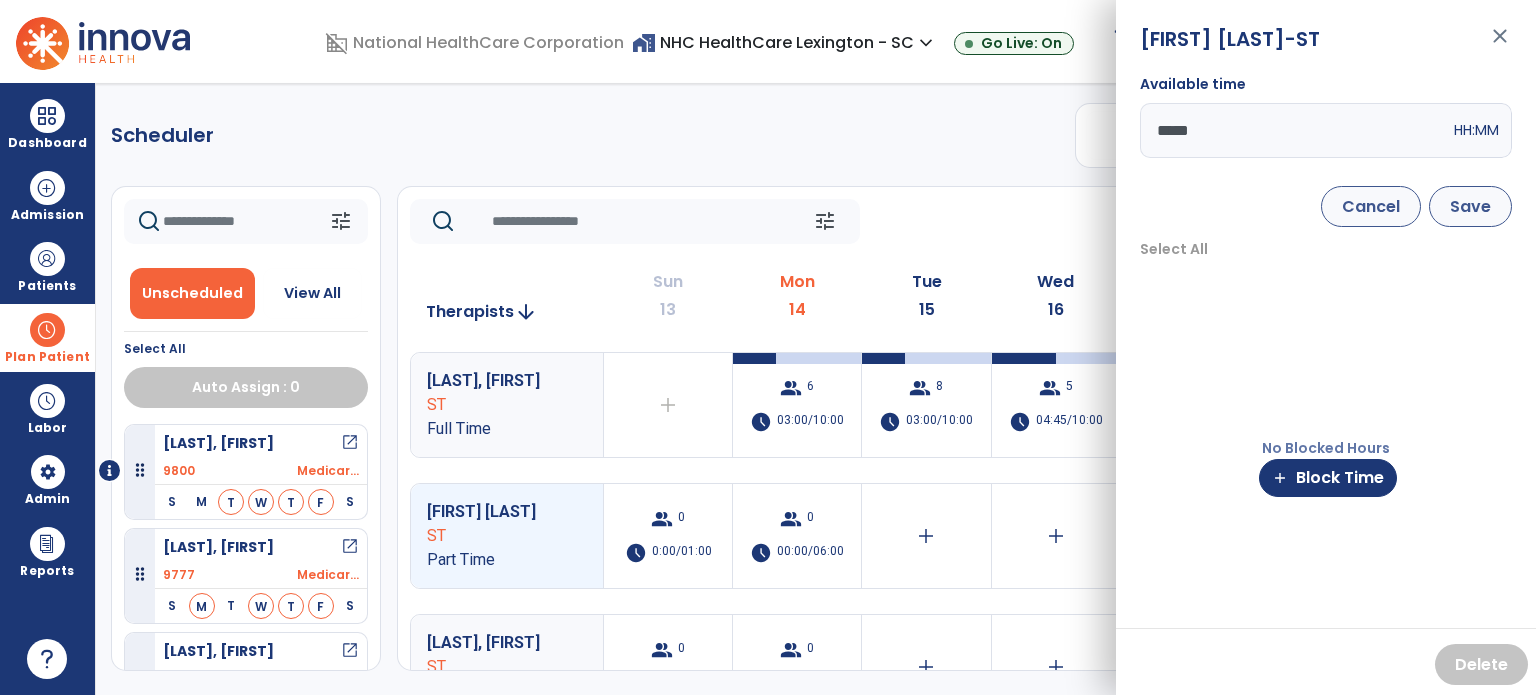 type on "*****" 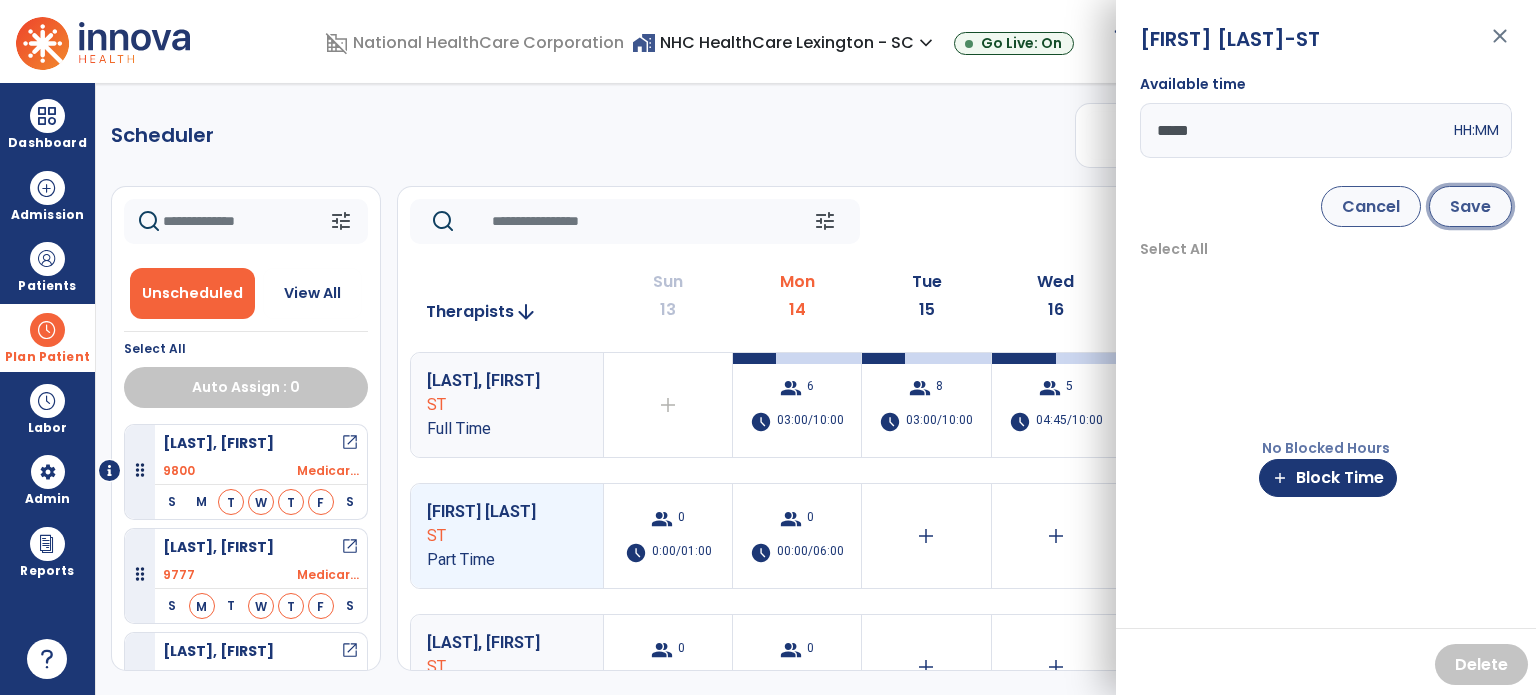 click on "Save" at bounding box center [1470, 206] 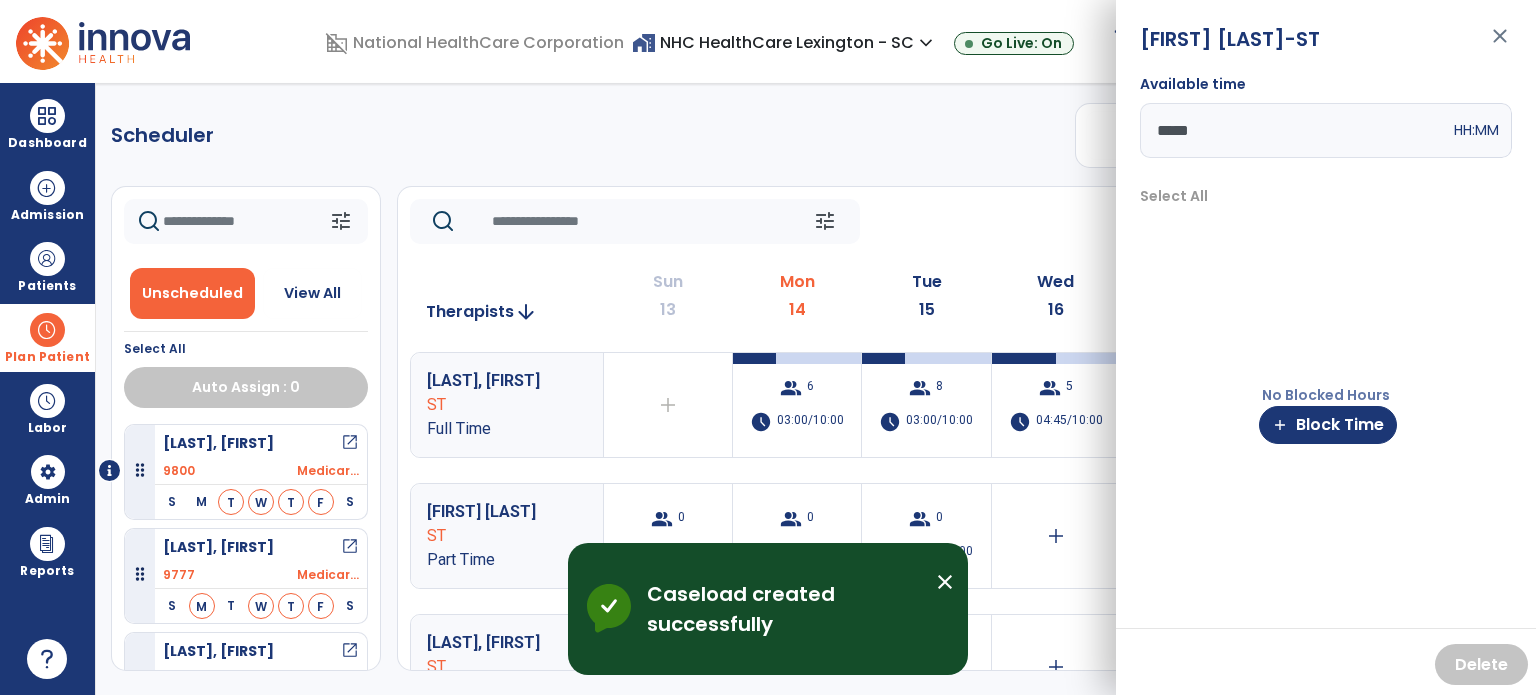 click on "close" at bounding box center (1500, 45) 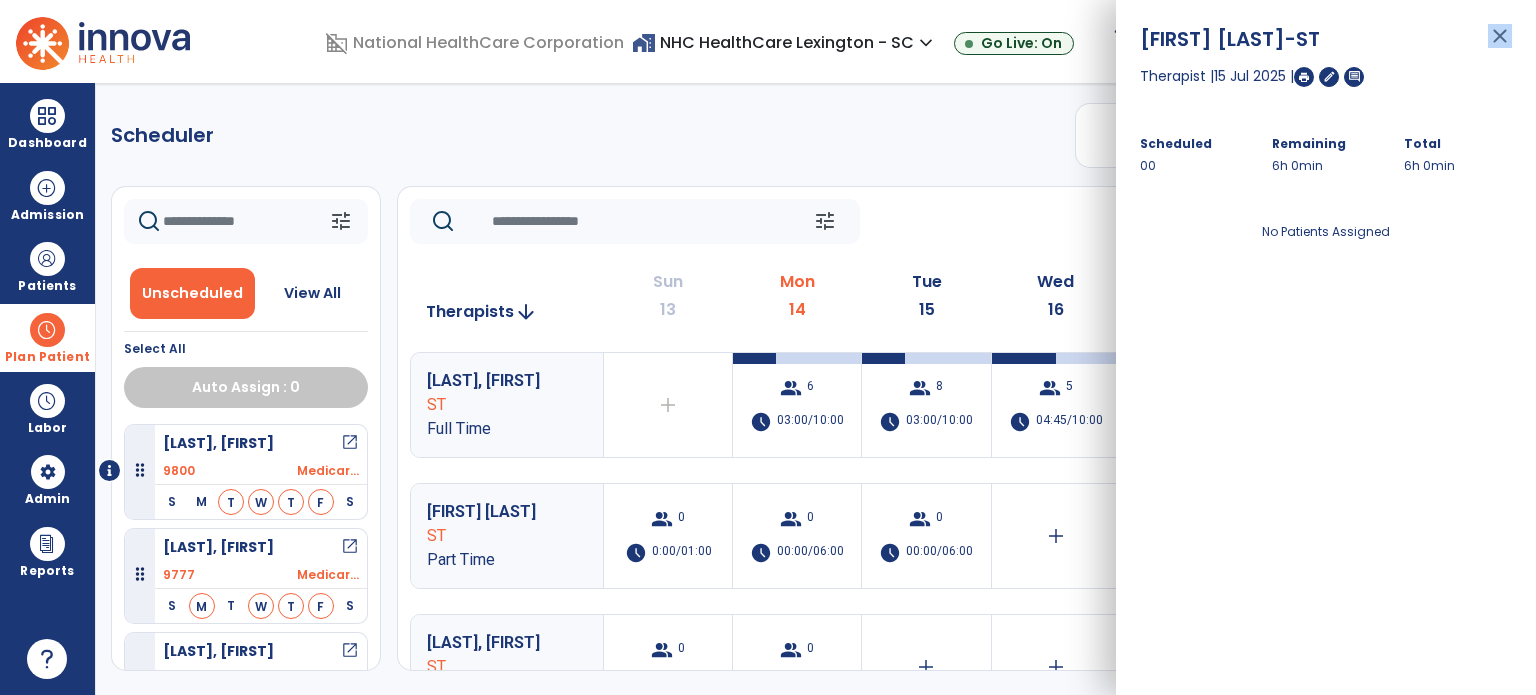click on "close" at bounding box center (1500, 45) 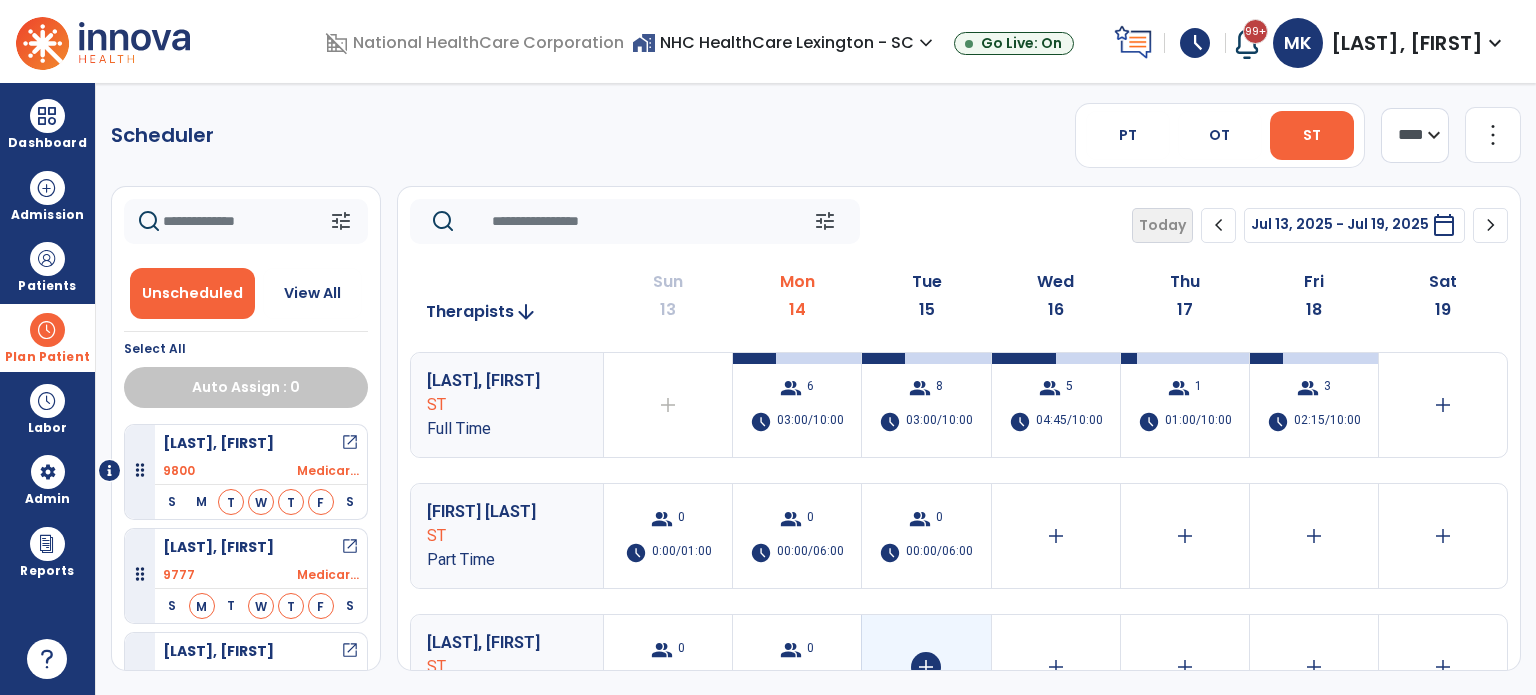 click on "add" 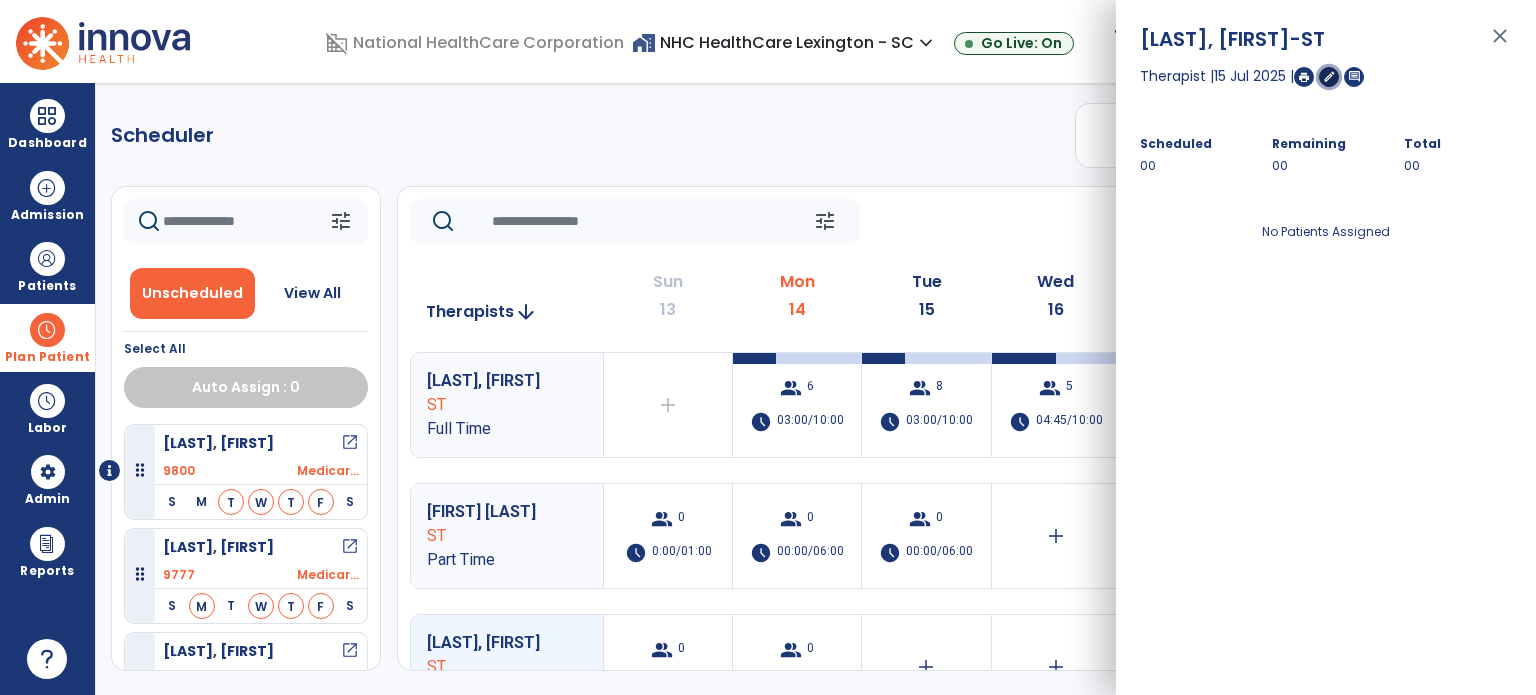 click on "edit" at bounding box center [1329, 76] 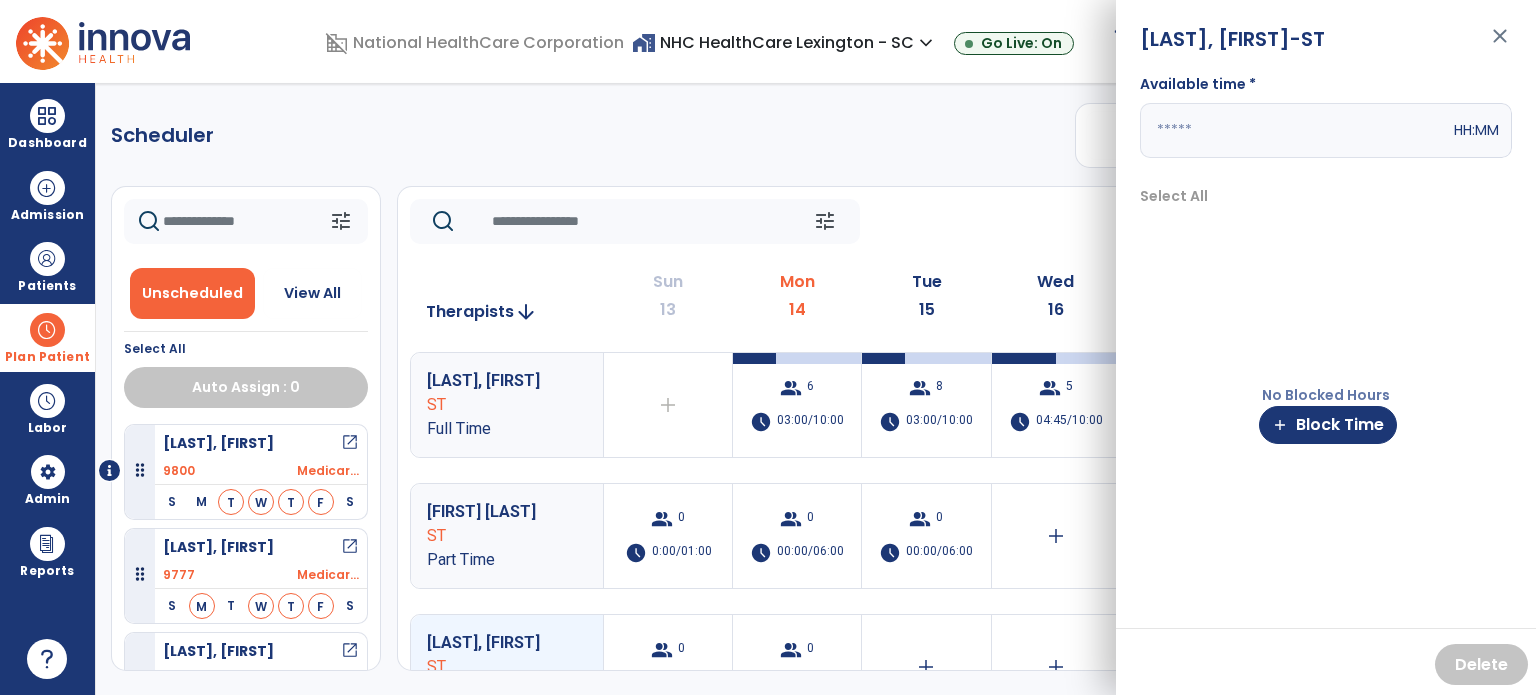 click at bounding box center [1295, 130] 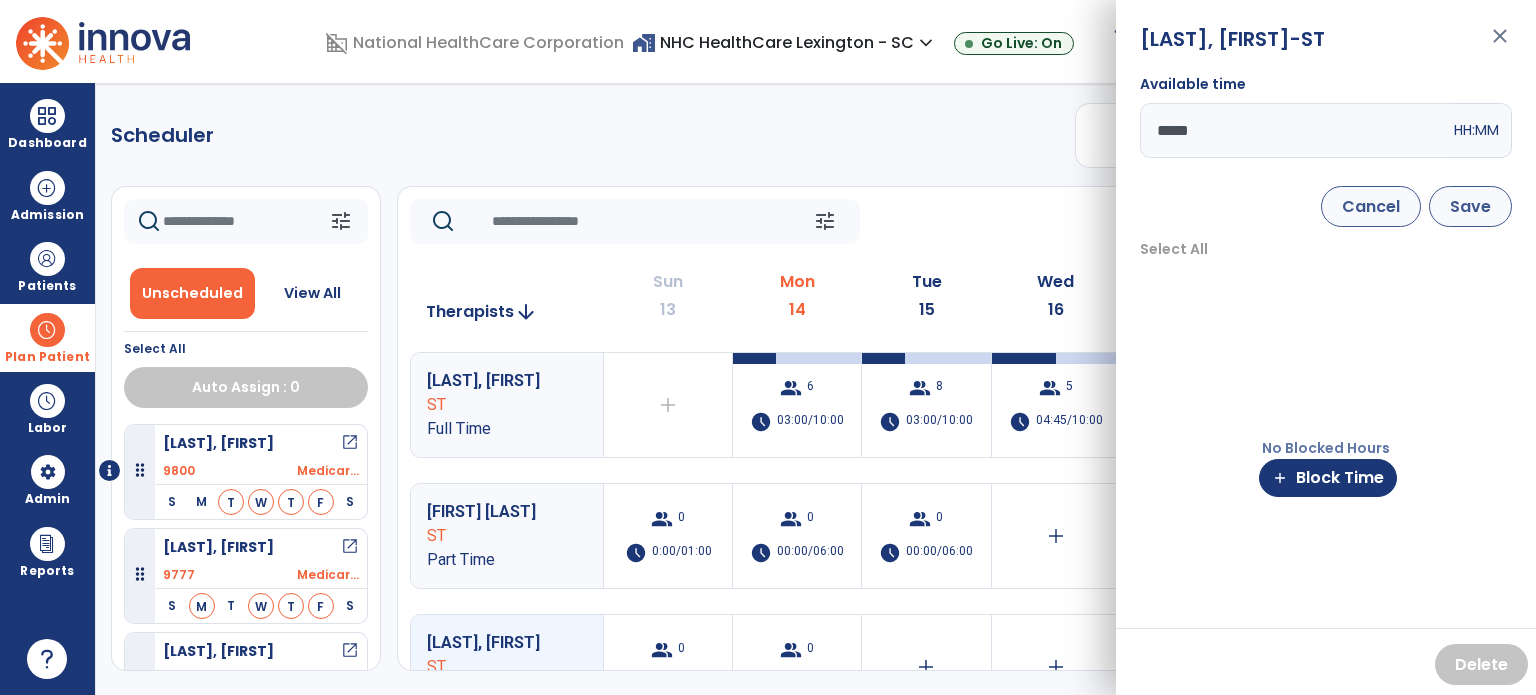 type on "*****" 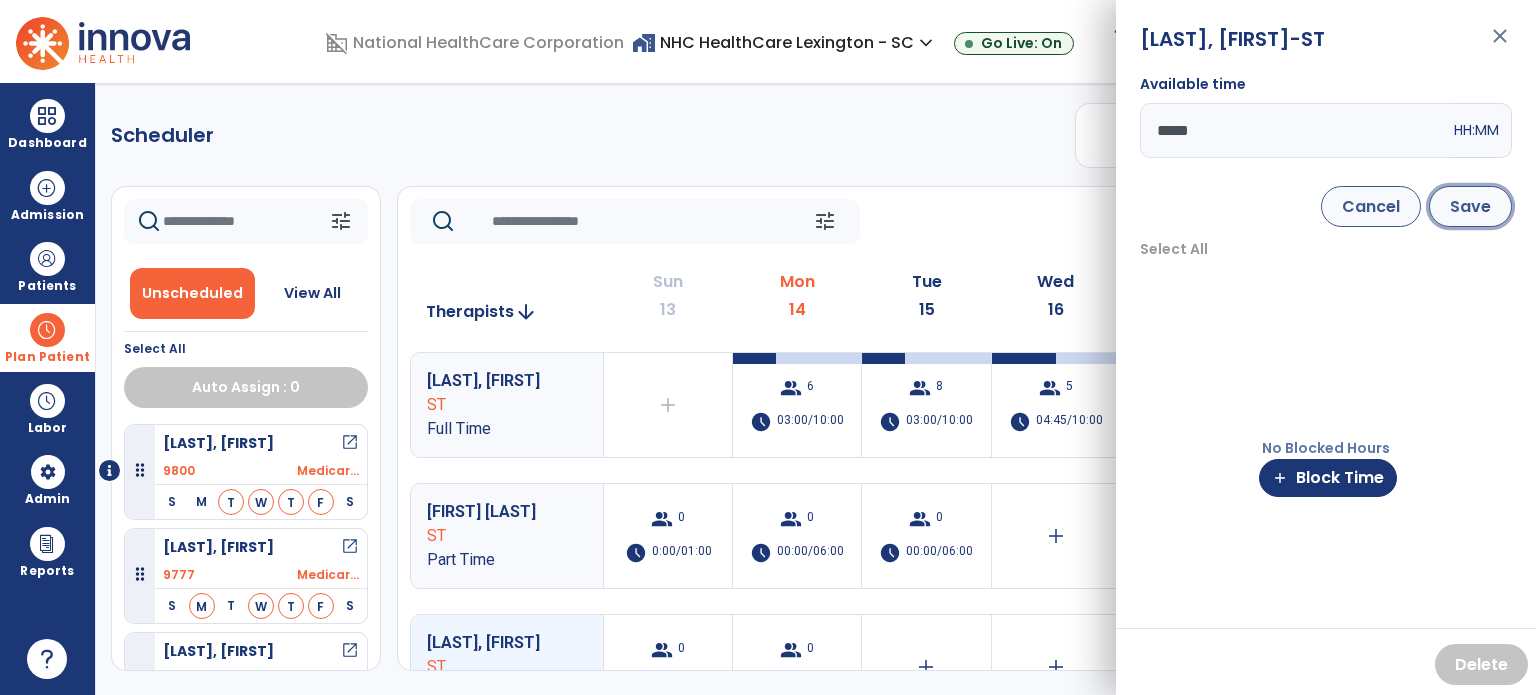 click on "Save" at bounding box center (1470, 206) 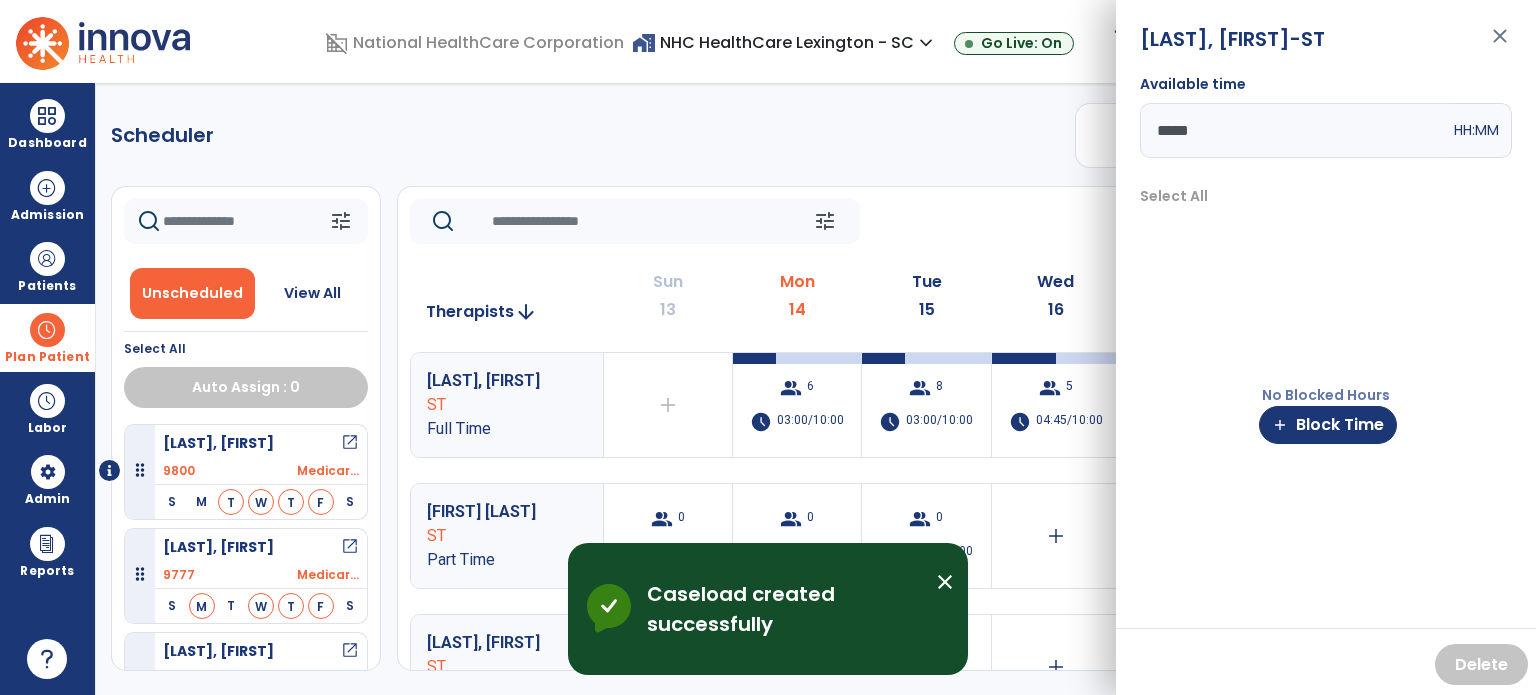 click on "close" at bounding box center [1500, 45] 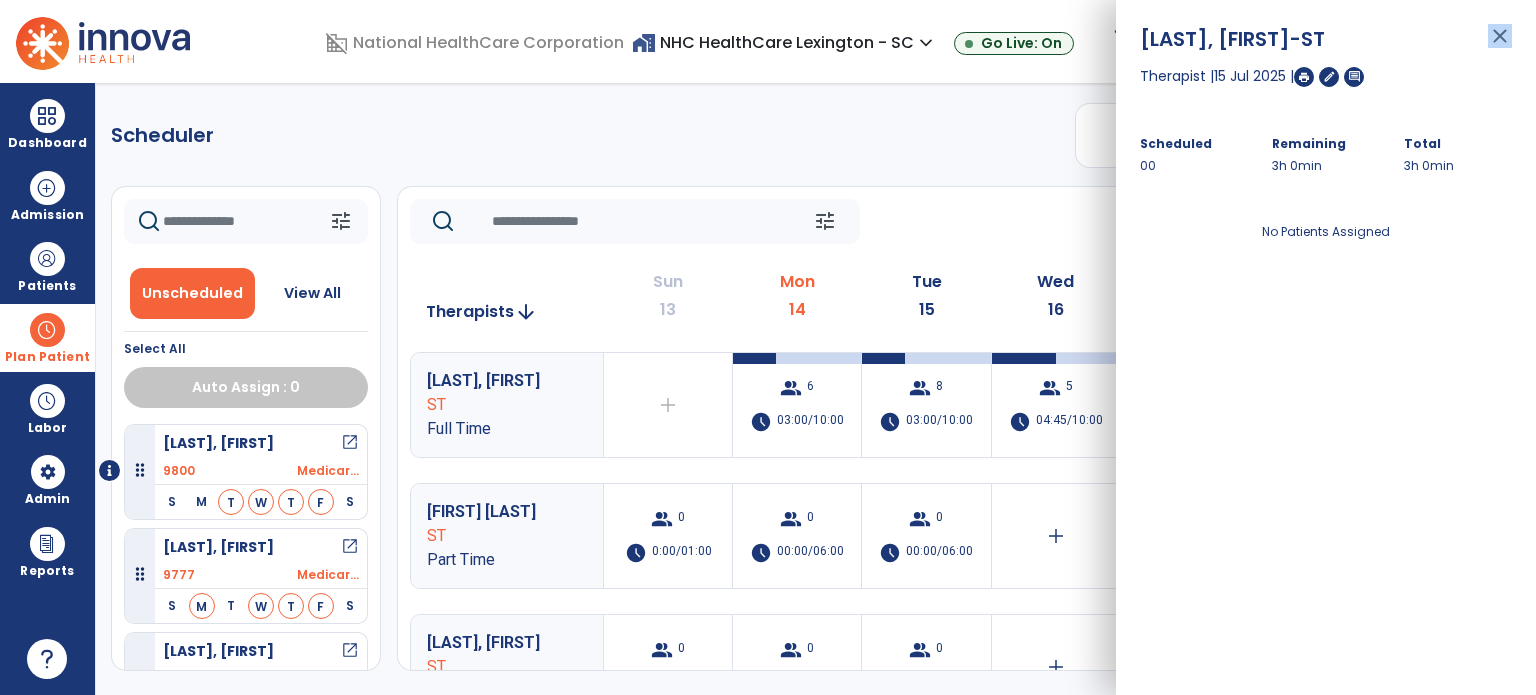 click on "close" at bounding box center (1500, 45) 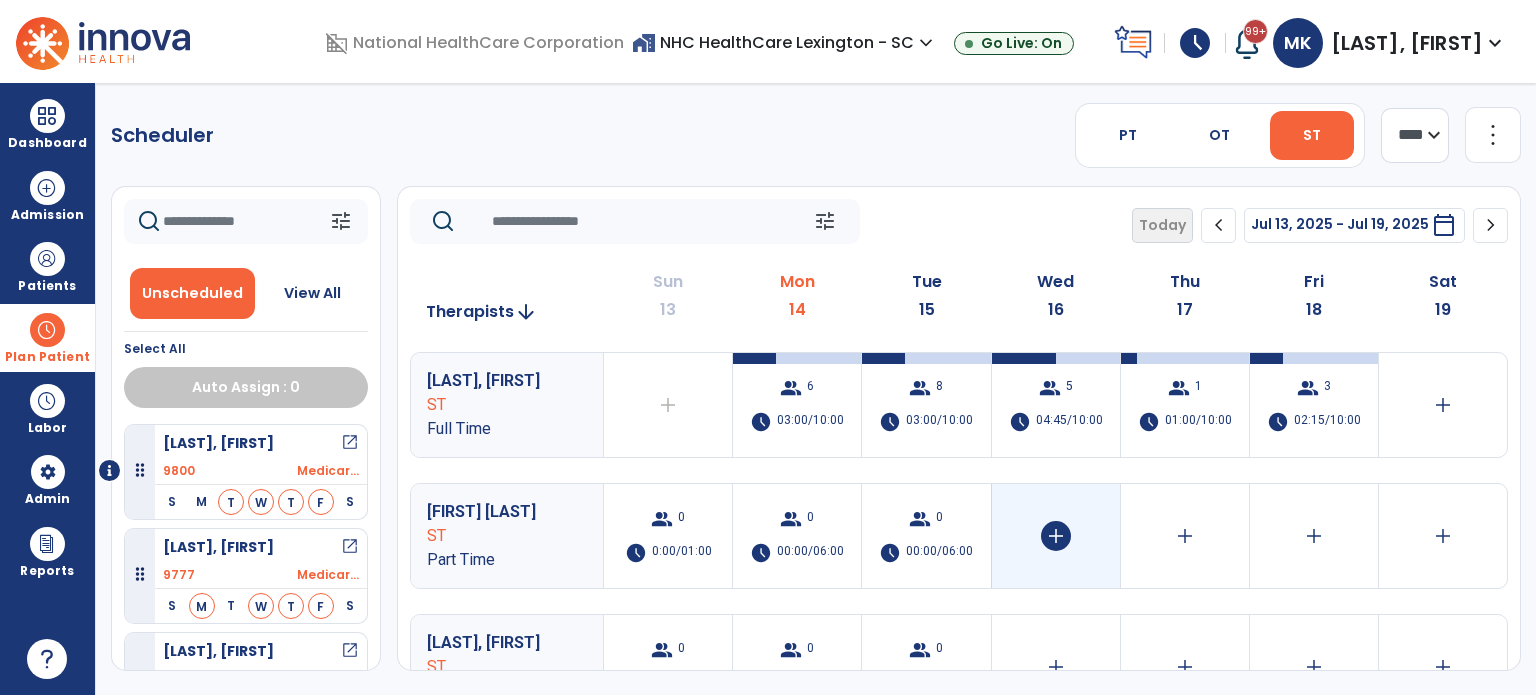click on "add" 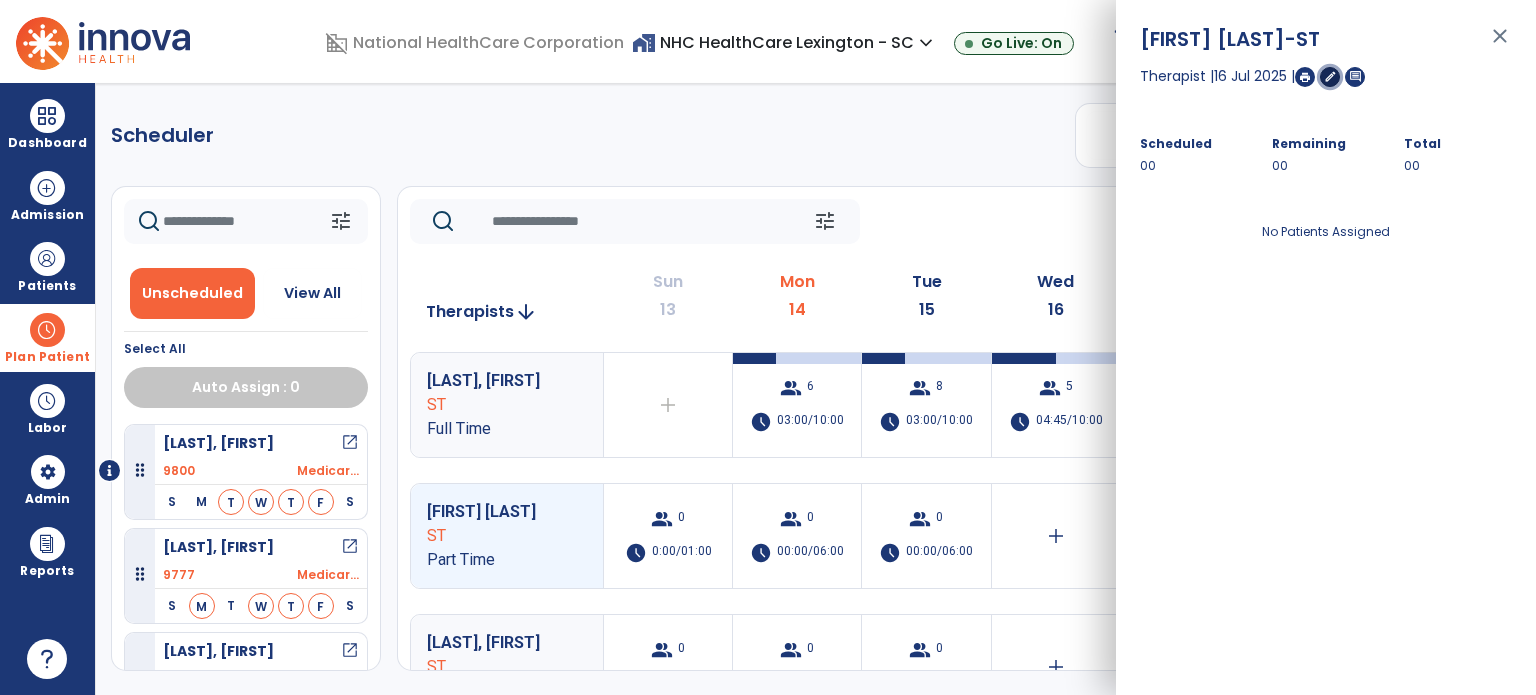 click on "edit" at bounding box center (1330, 76) 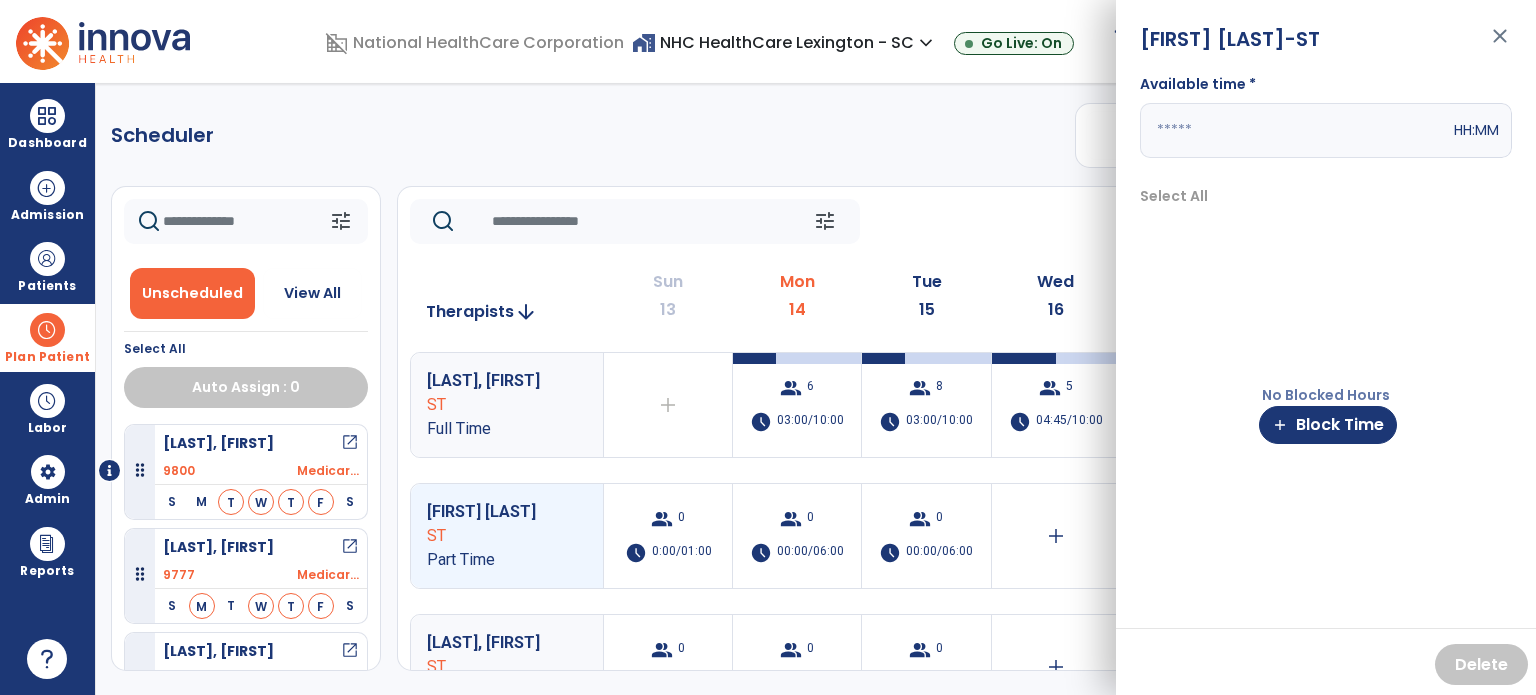 click at bounding box center [1295, 130] 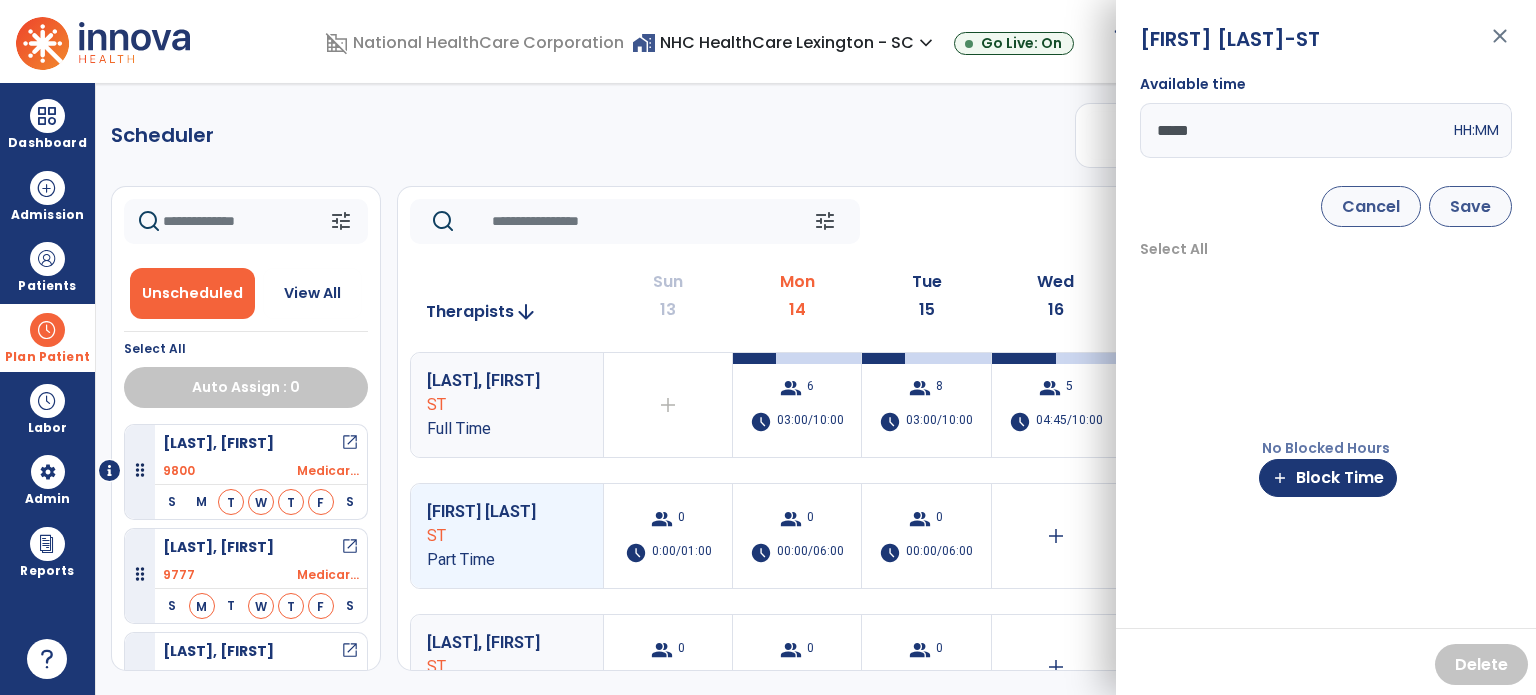 type on "*****" 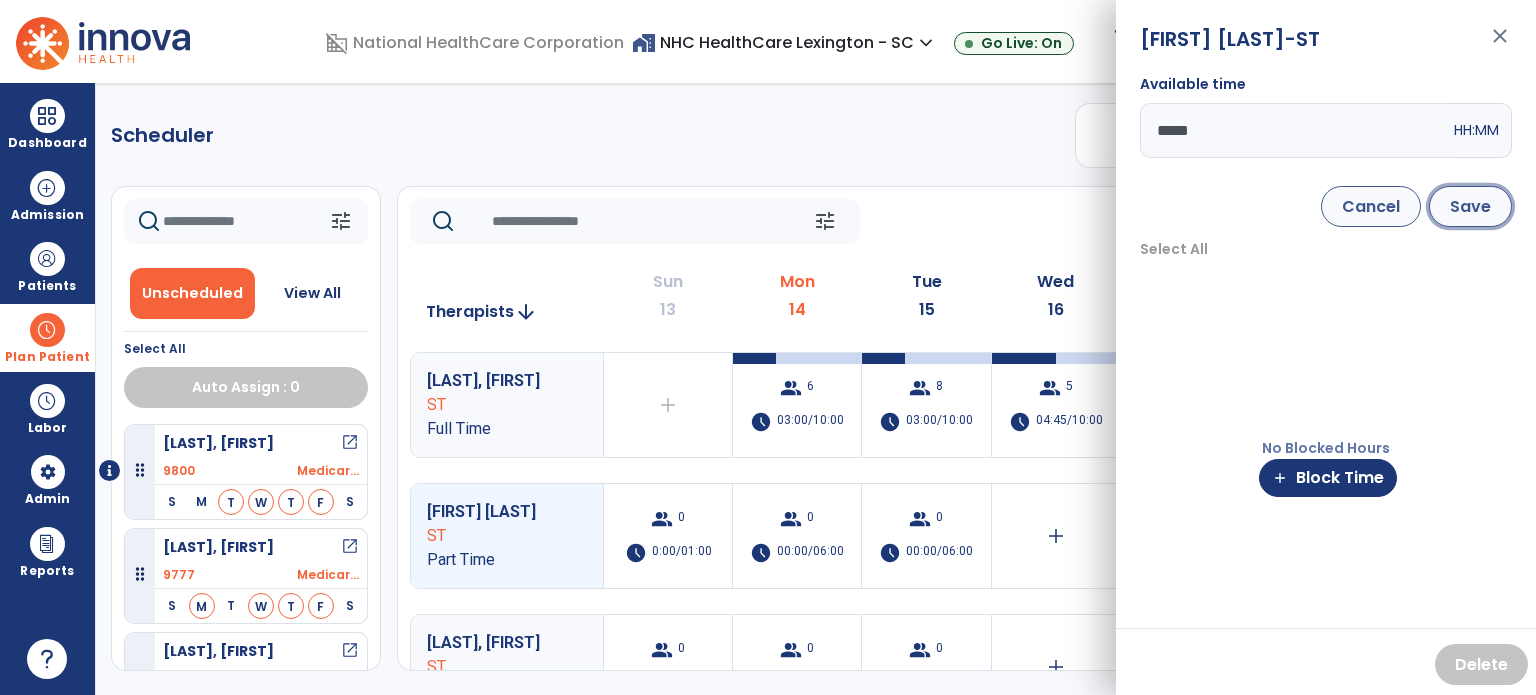 click on "Save" at bounding box center (1470, 206) 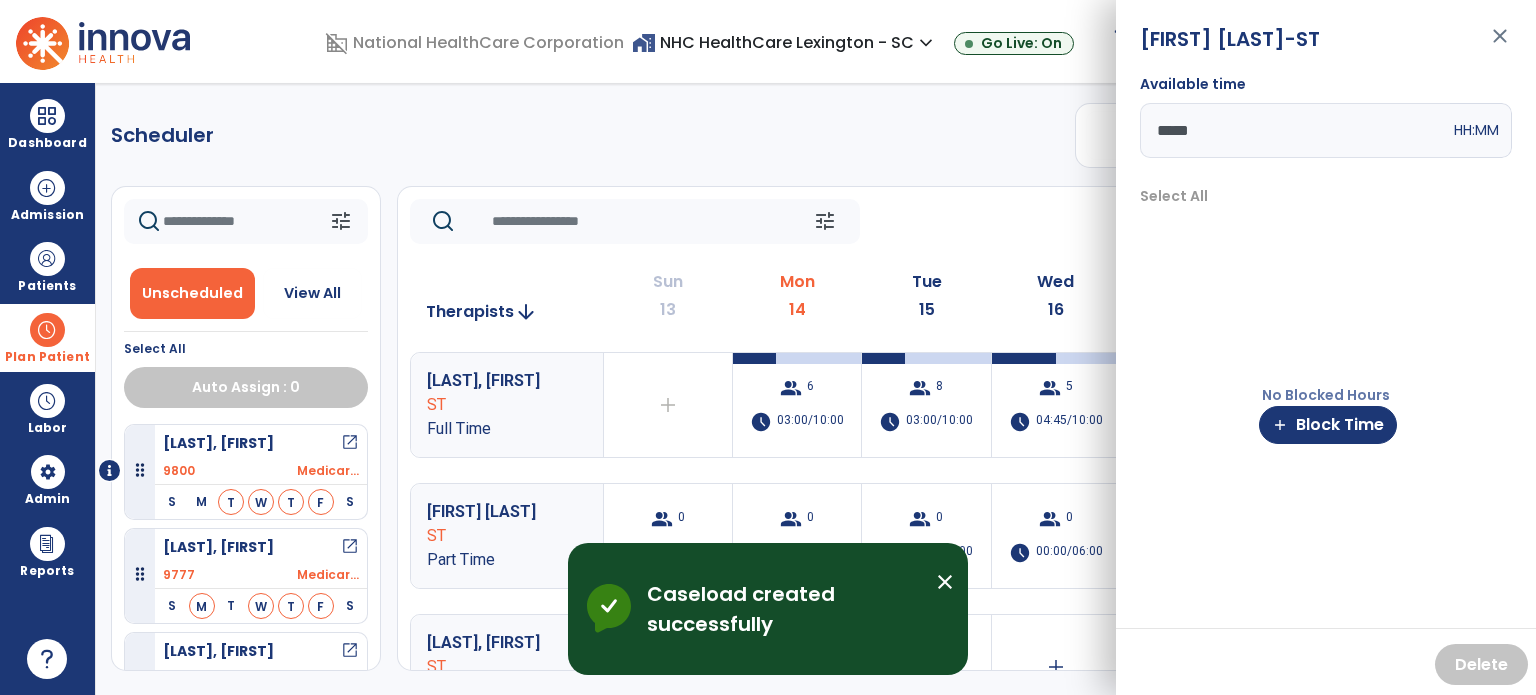 click on "close" at bounding box center [1500, 45] 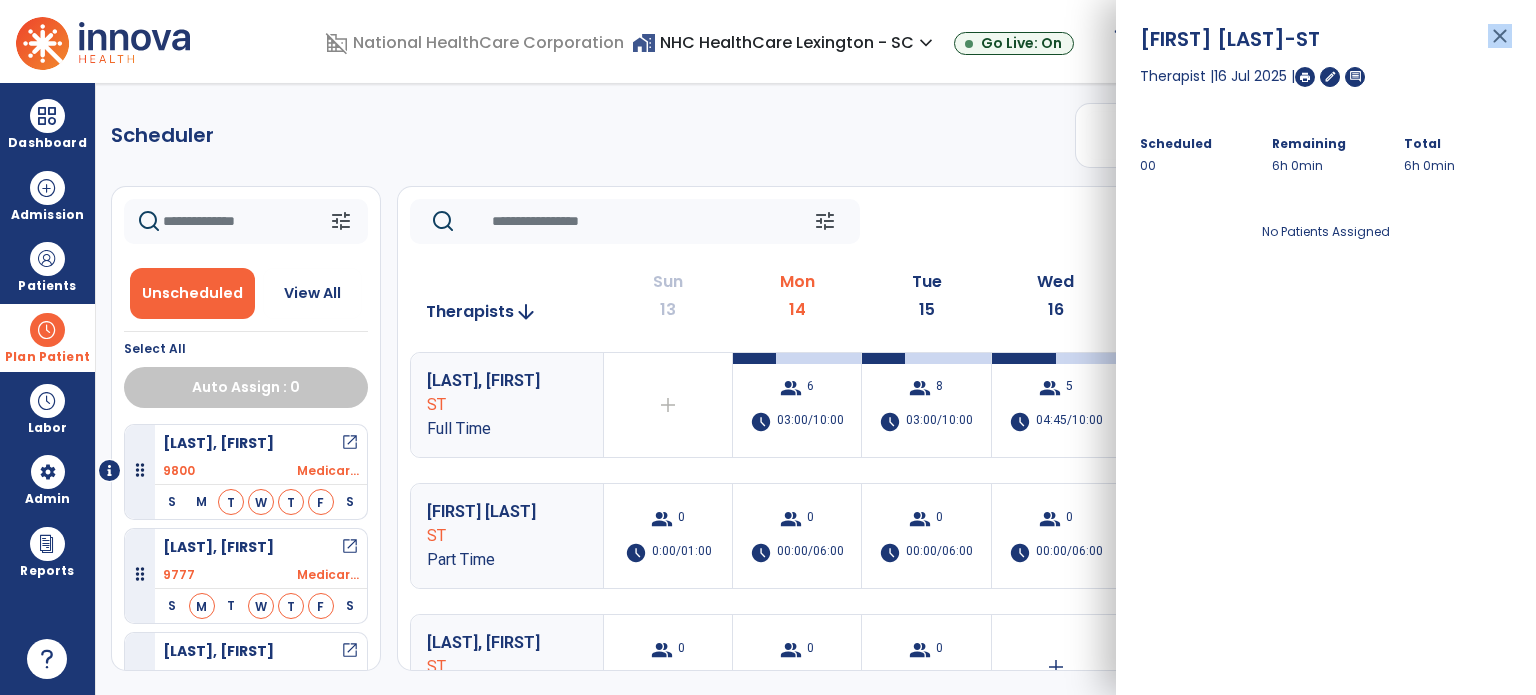 click on "close" at bounding box center [1500, 45] 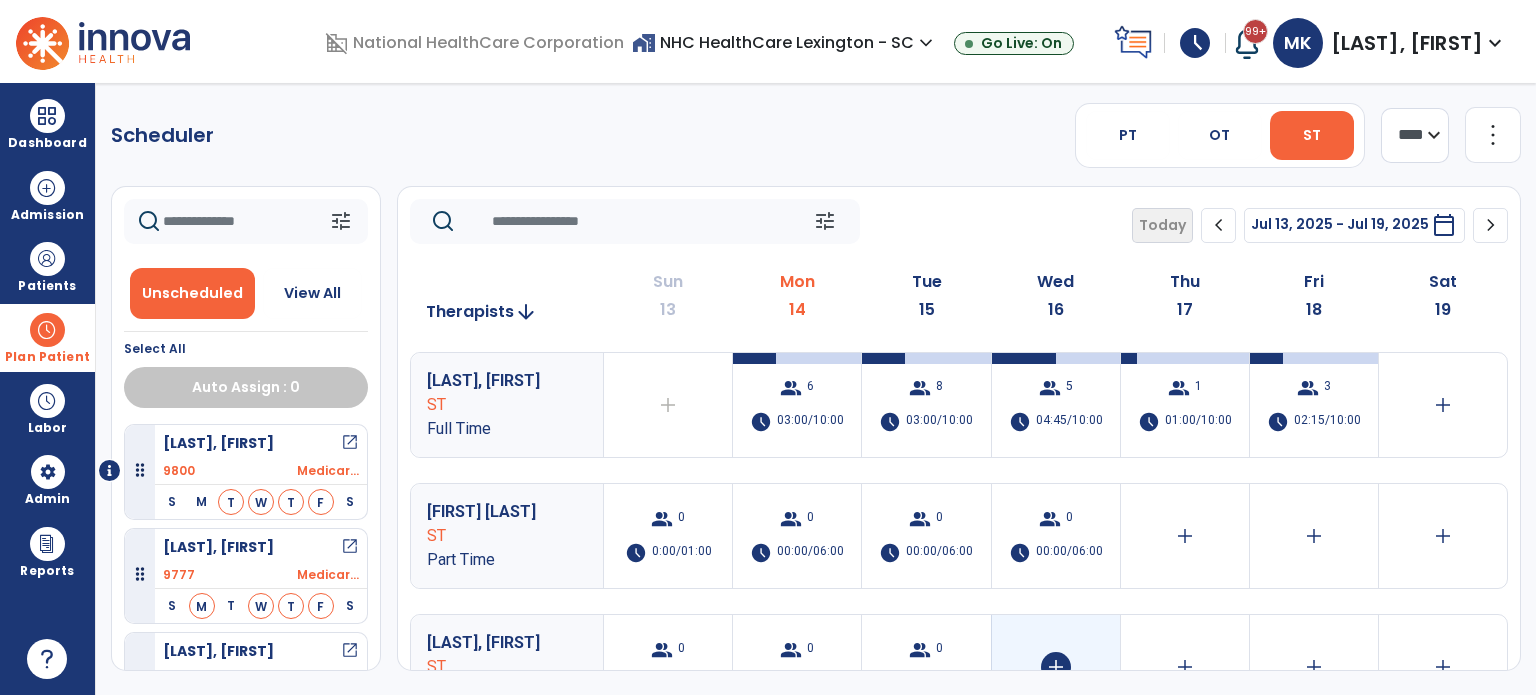 click on "add" 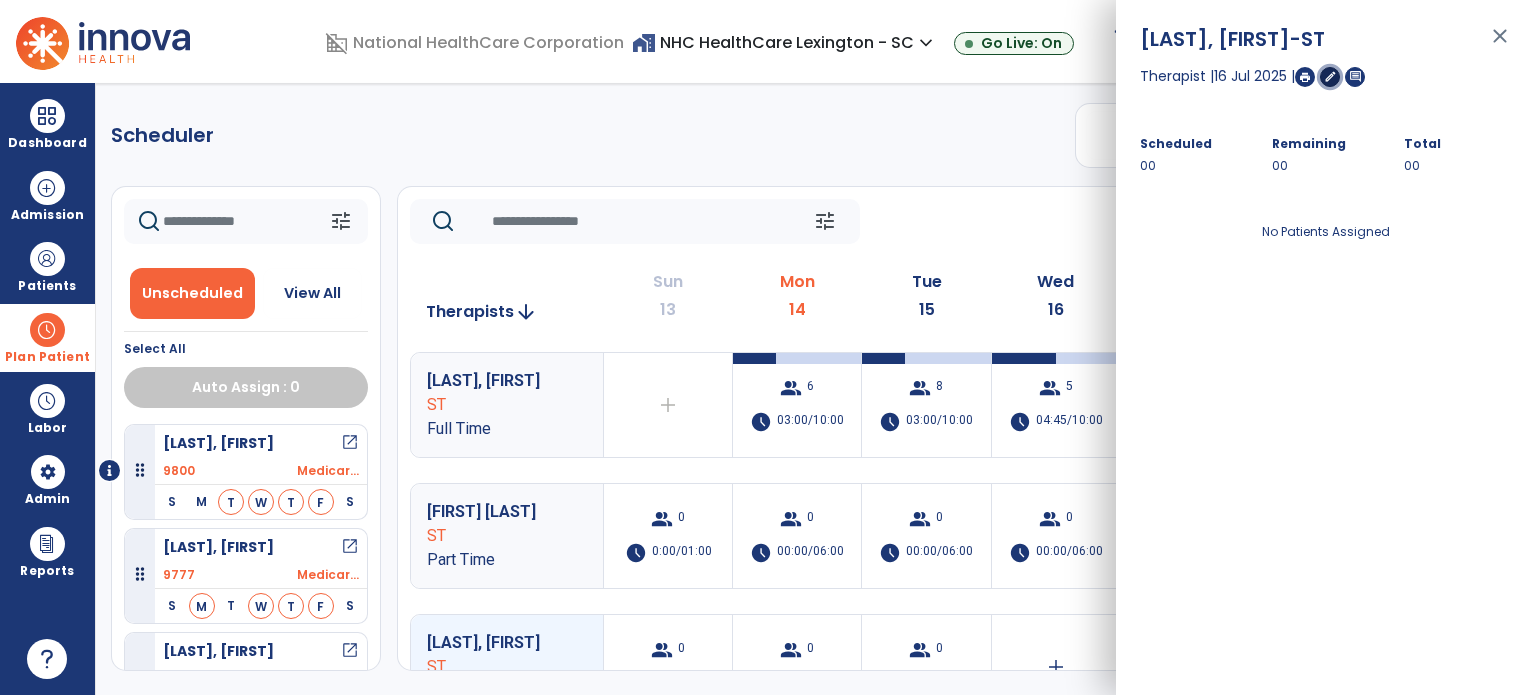click on "edit" at bounding box center [1330, 76] 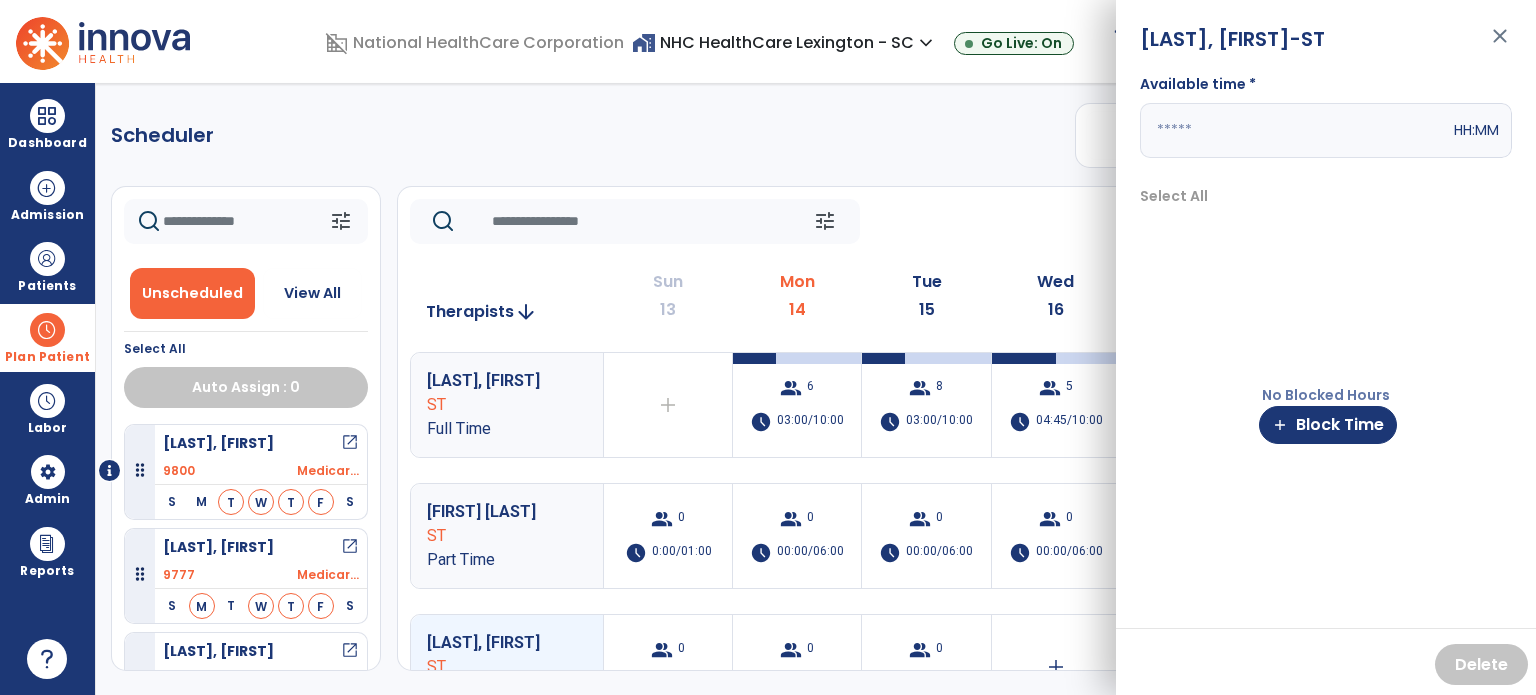 click at bounding box center (1295, 130) 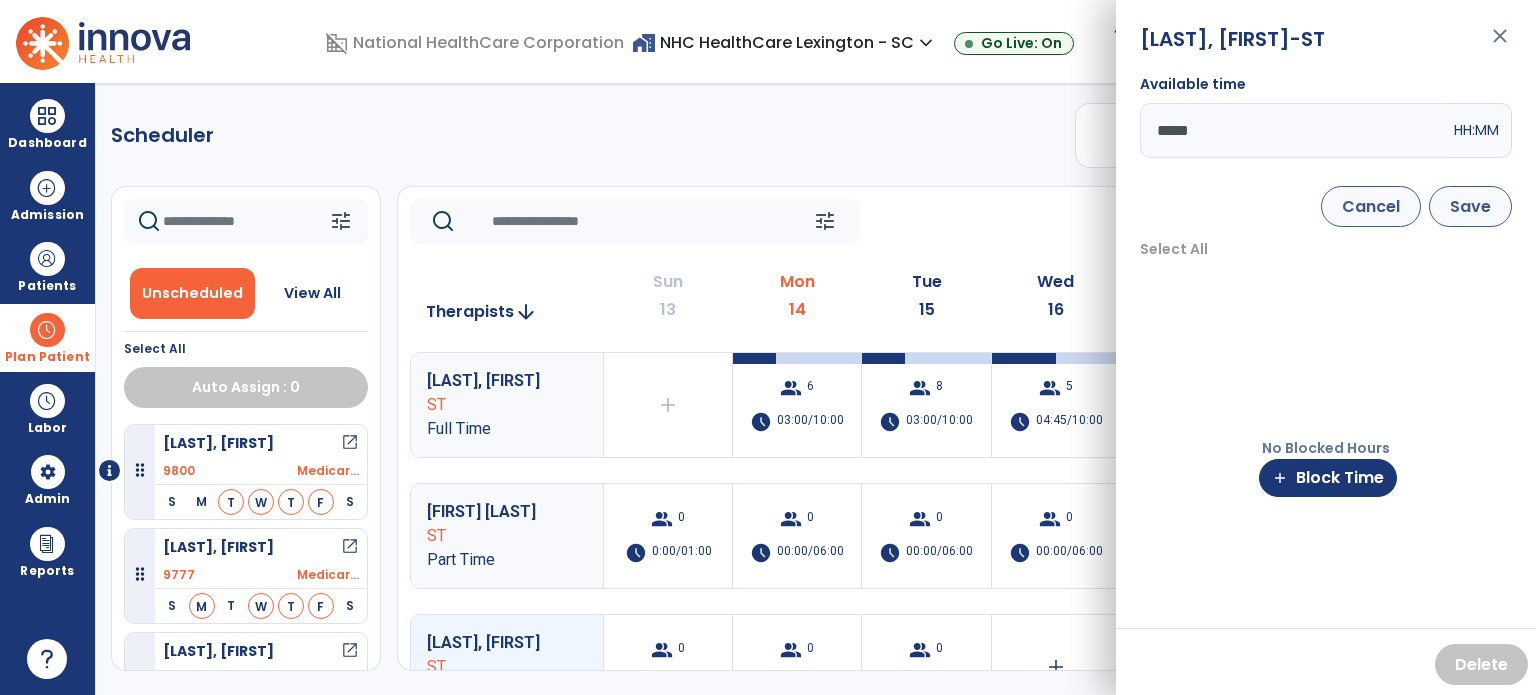 type on "*****" 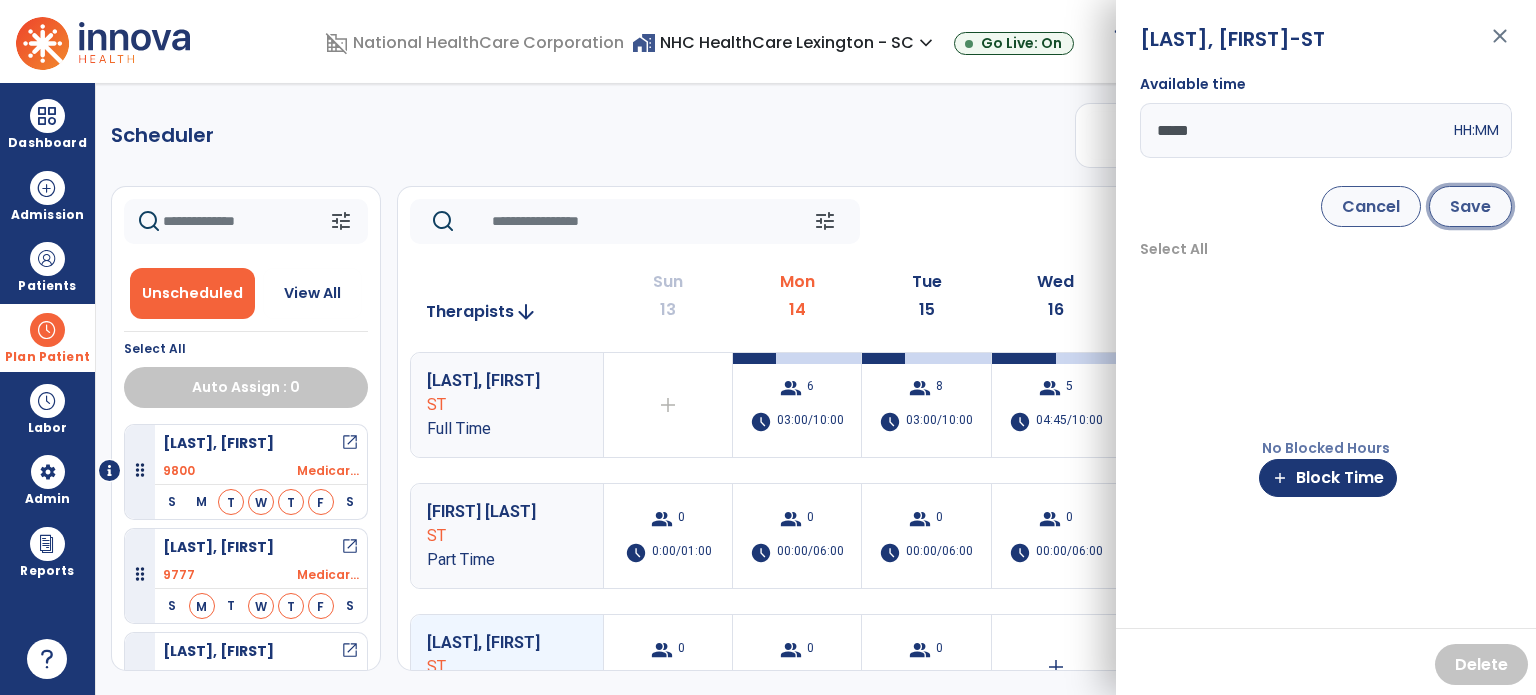 click on "Save" at bounding box center (1470, 206) 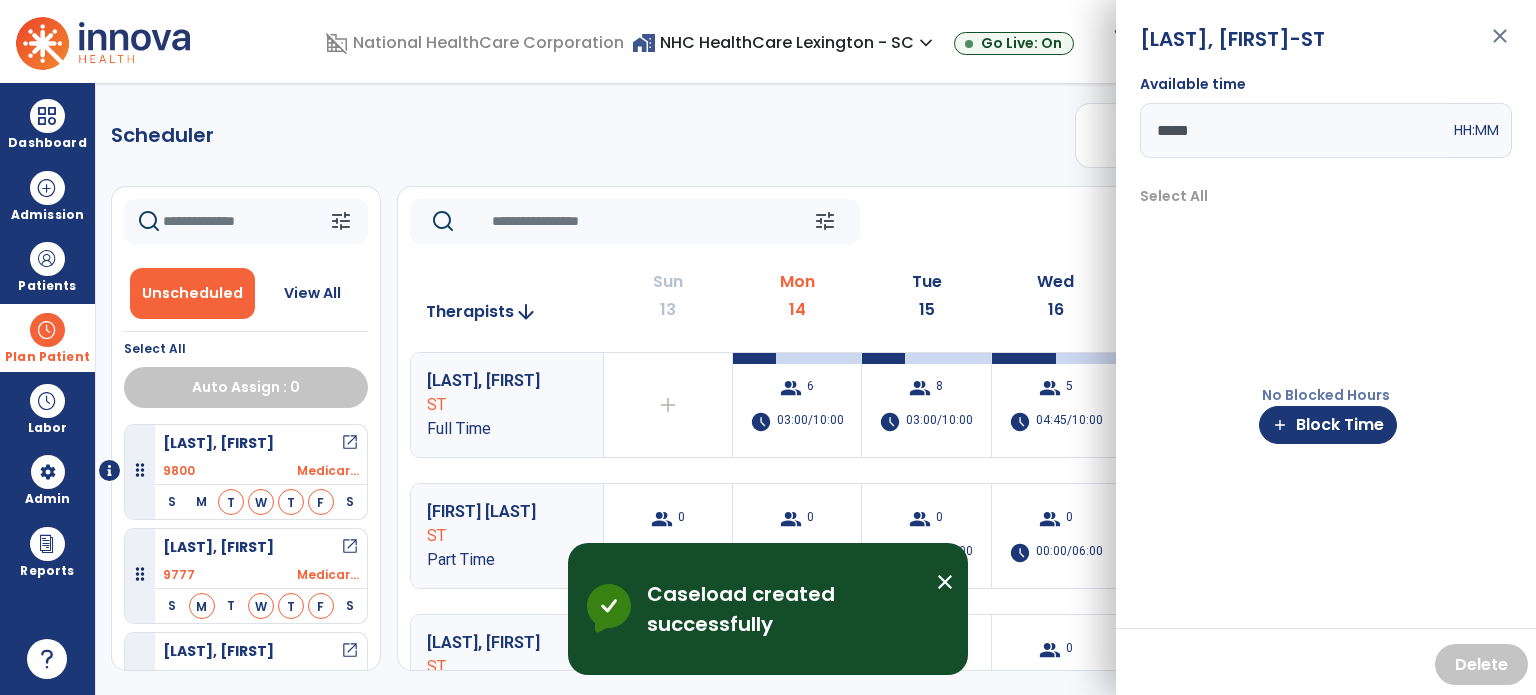click on "close" at bounding box center [1500, 45] 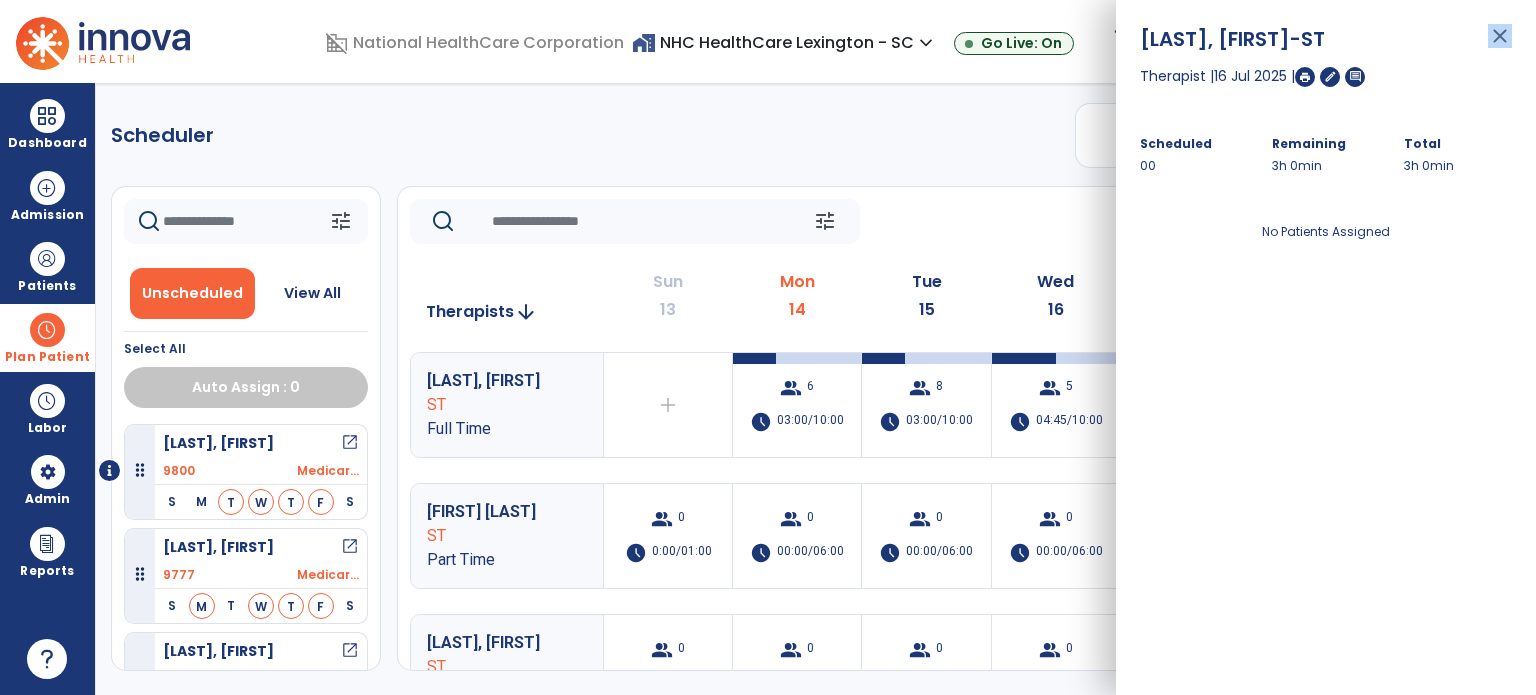 click on "close" at bounding box center [1500, 45] 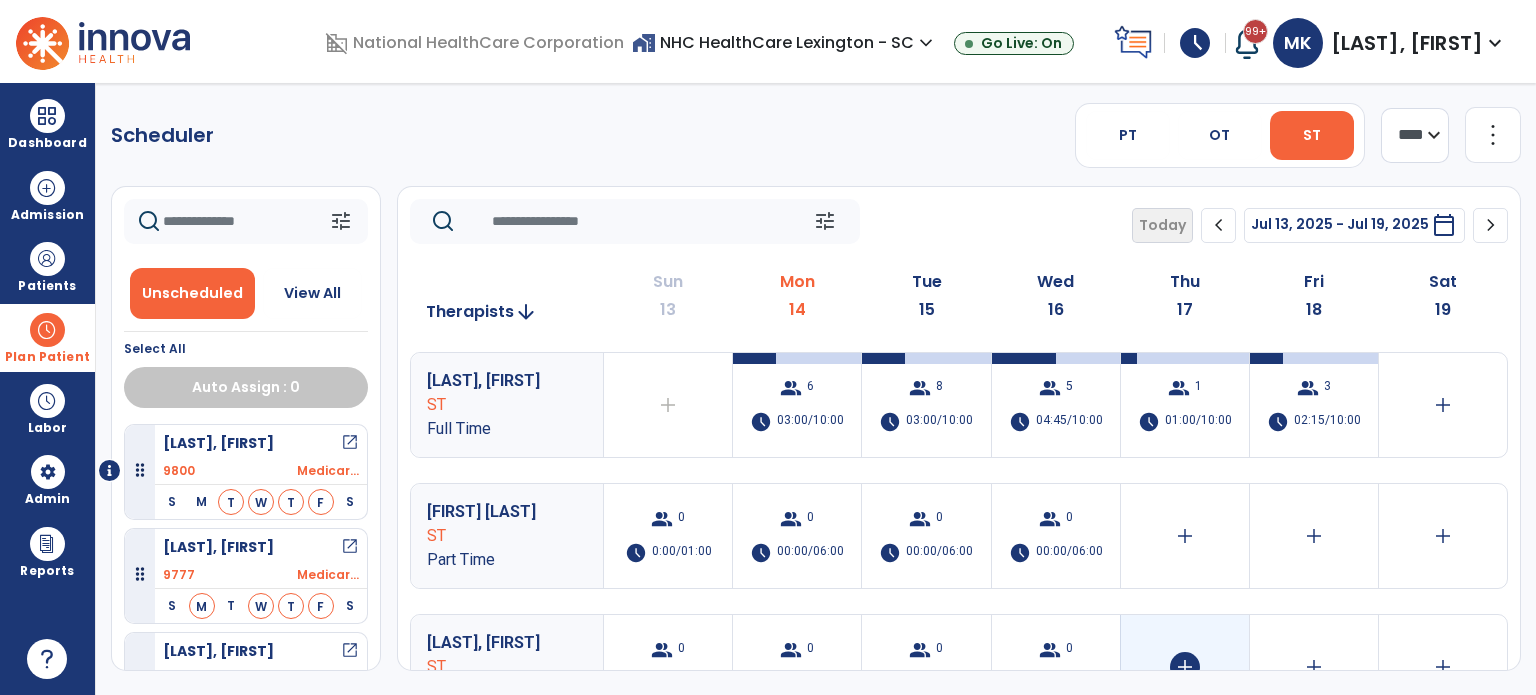 click on "add" 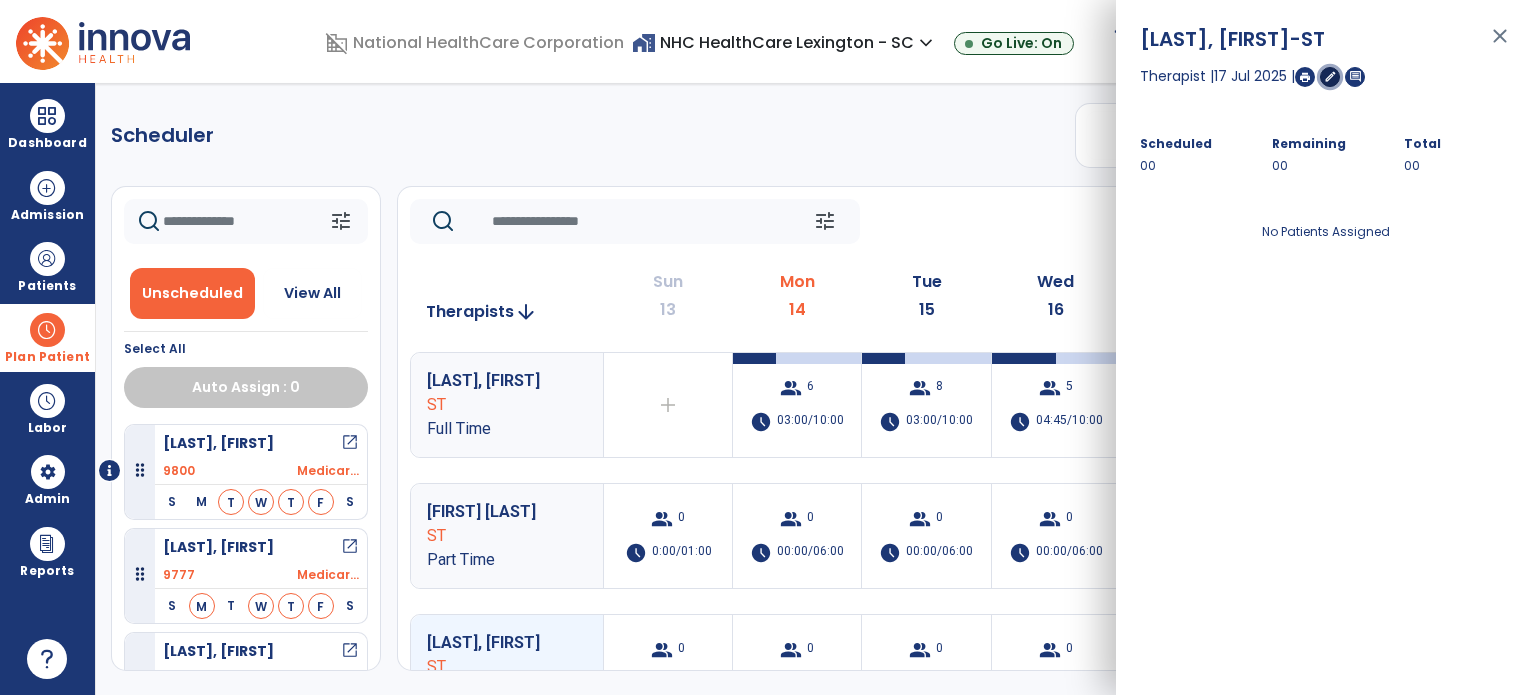 click on "edit" at bounding box center [1330, 76] 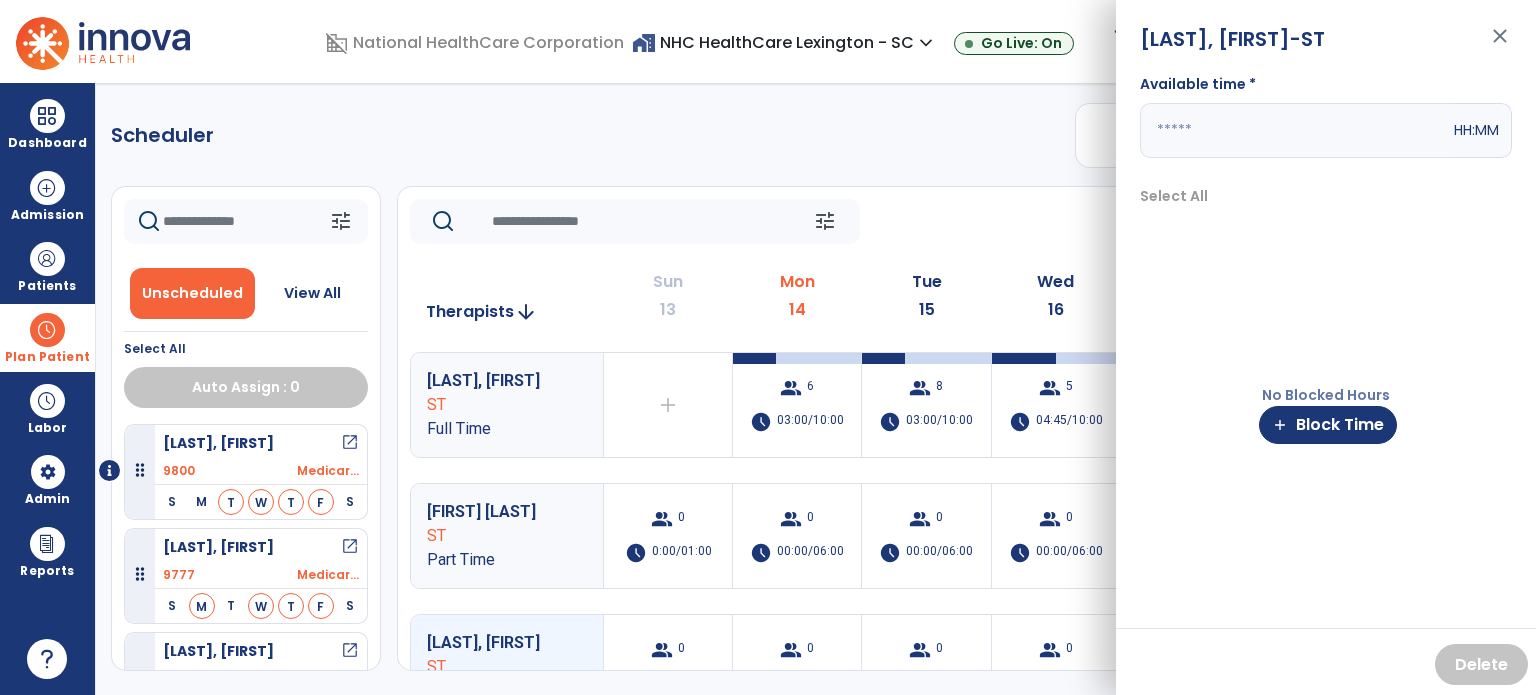 click at bounding box center [1295, 130] 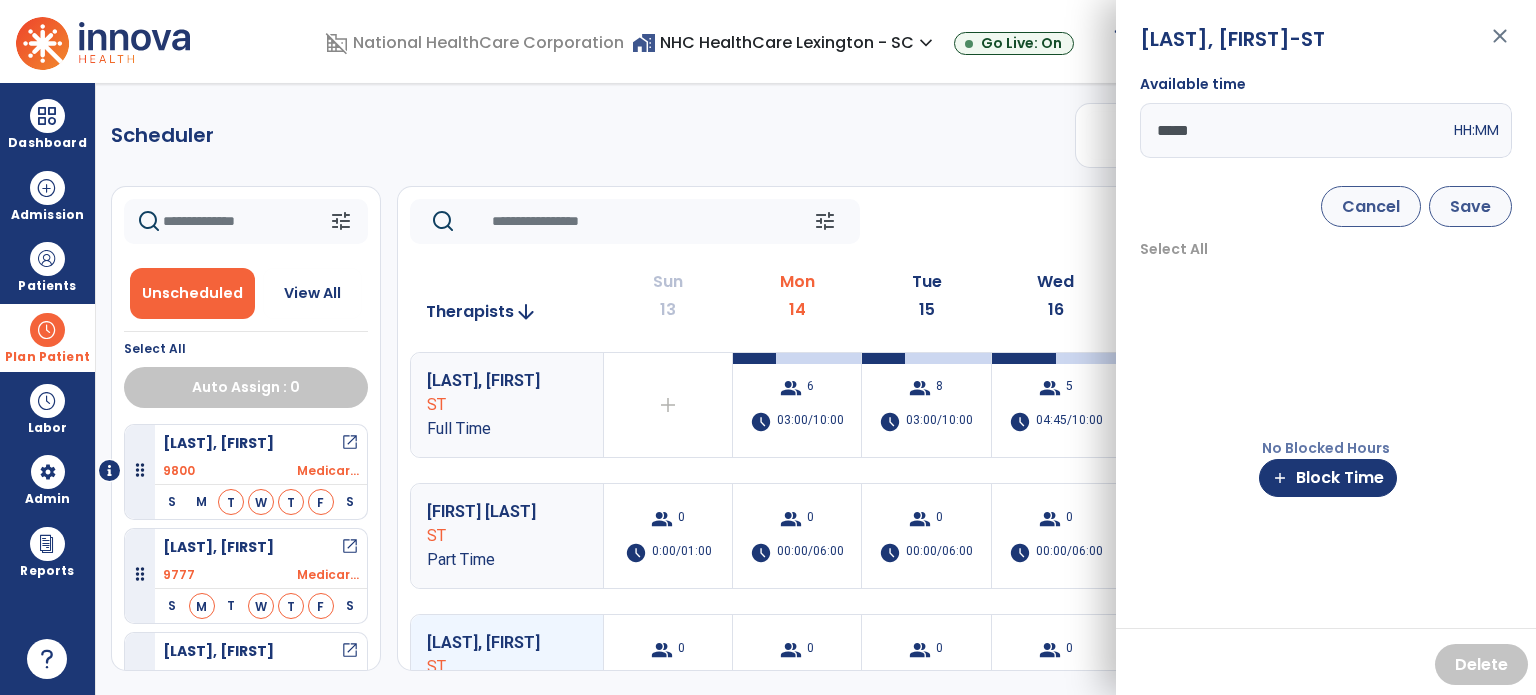 type on "*****" 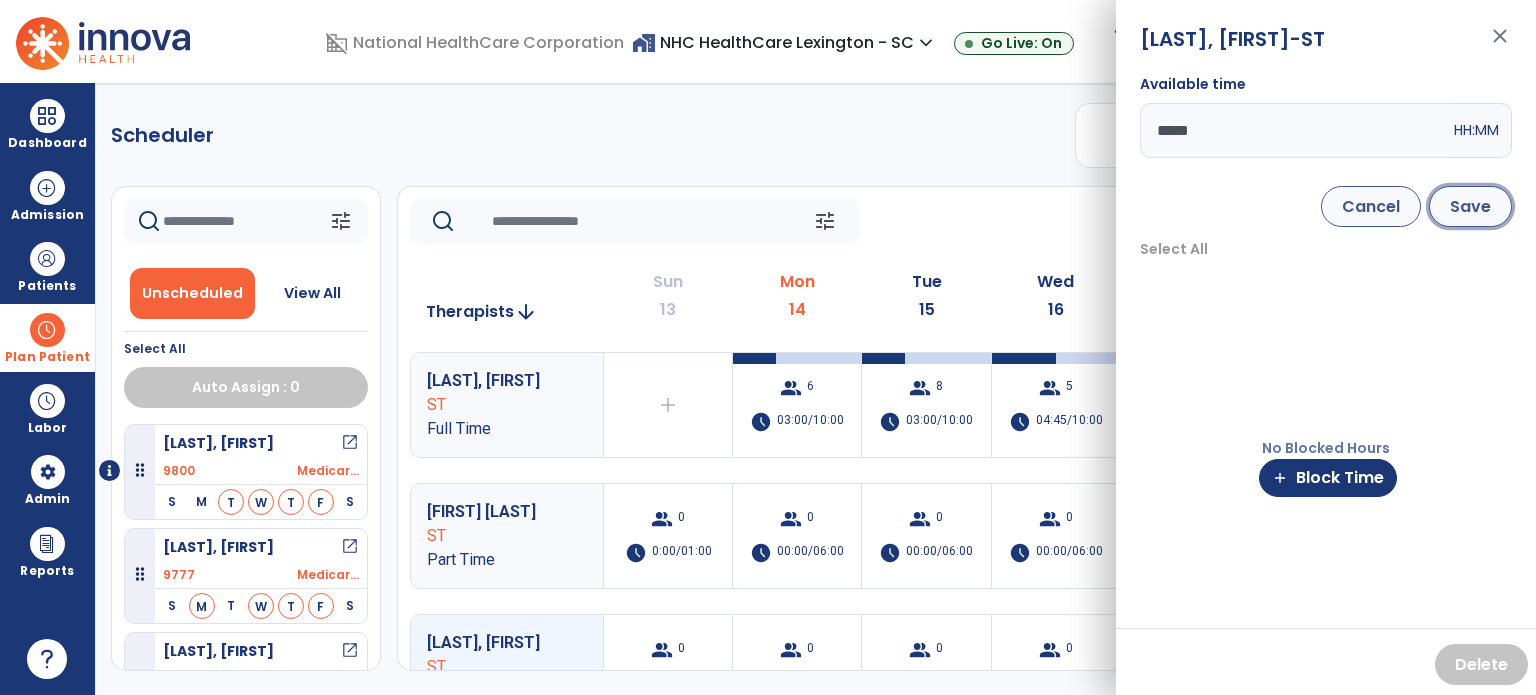 click on "Save" at bounding box center (1470, 206) 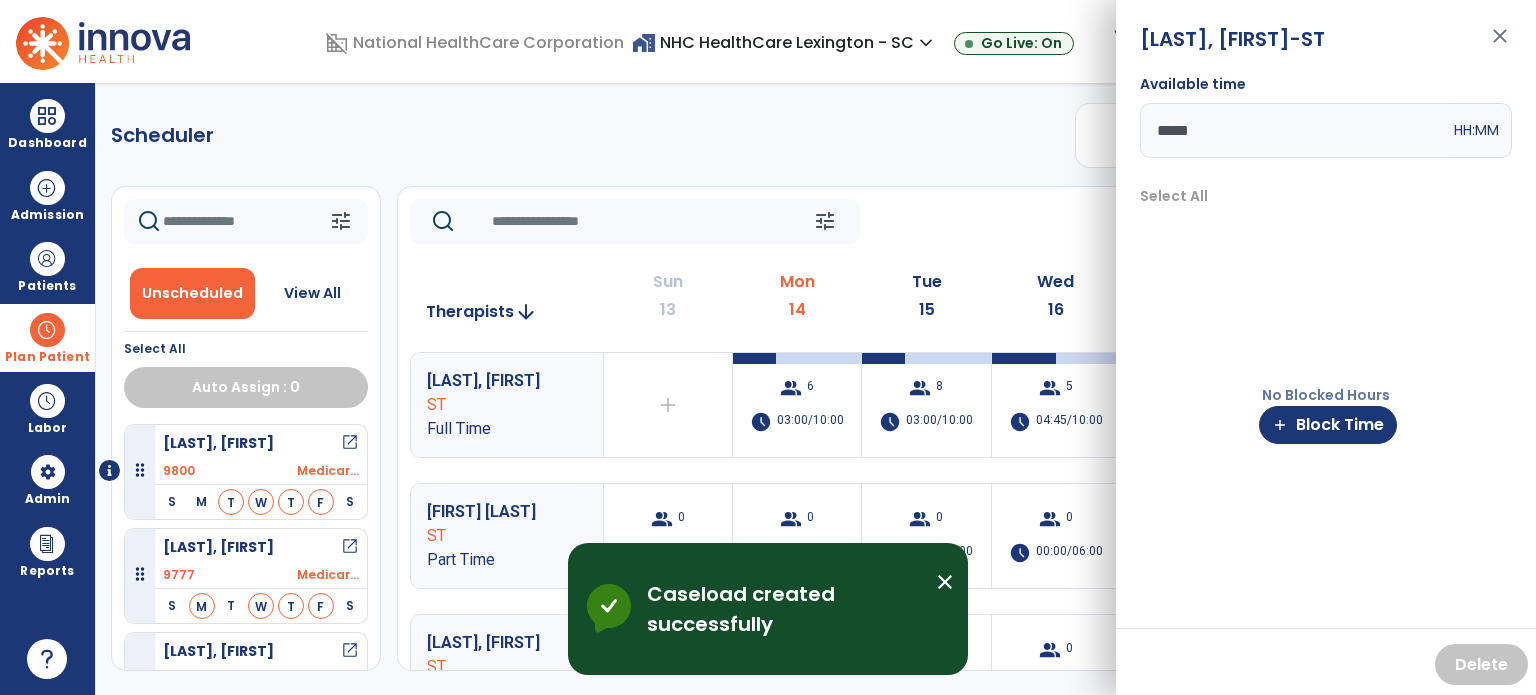 click on "close" at bounding box center (1500, 45) 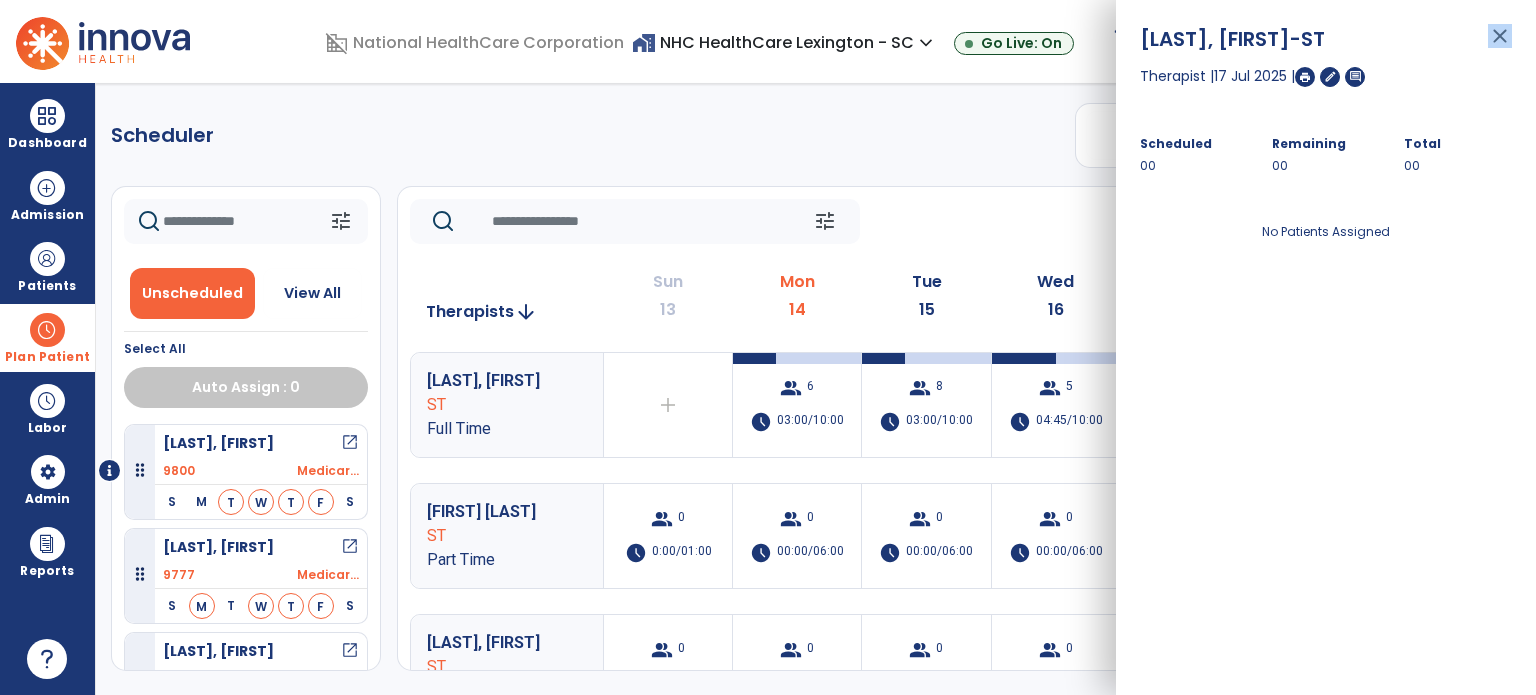 click on "close" at bounding box center (1500, 45) 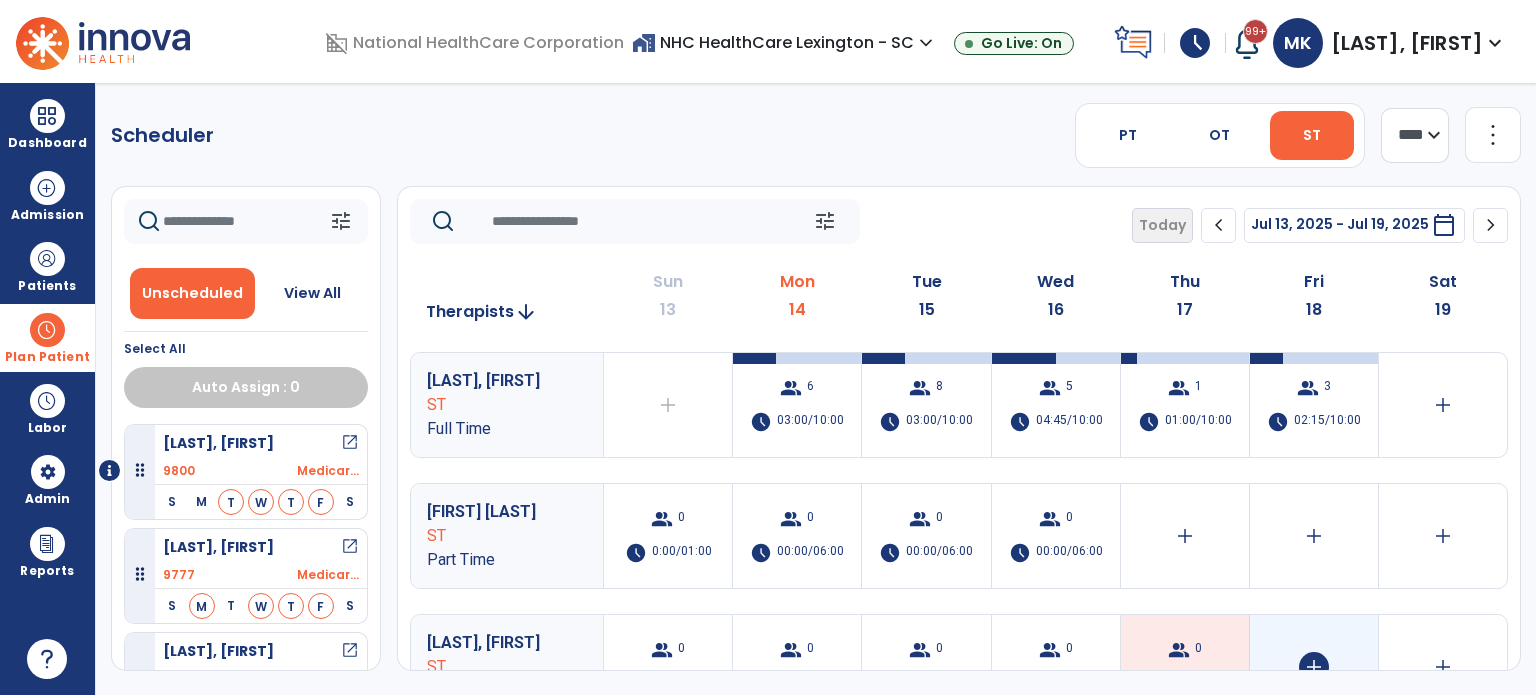 click on "add" 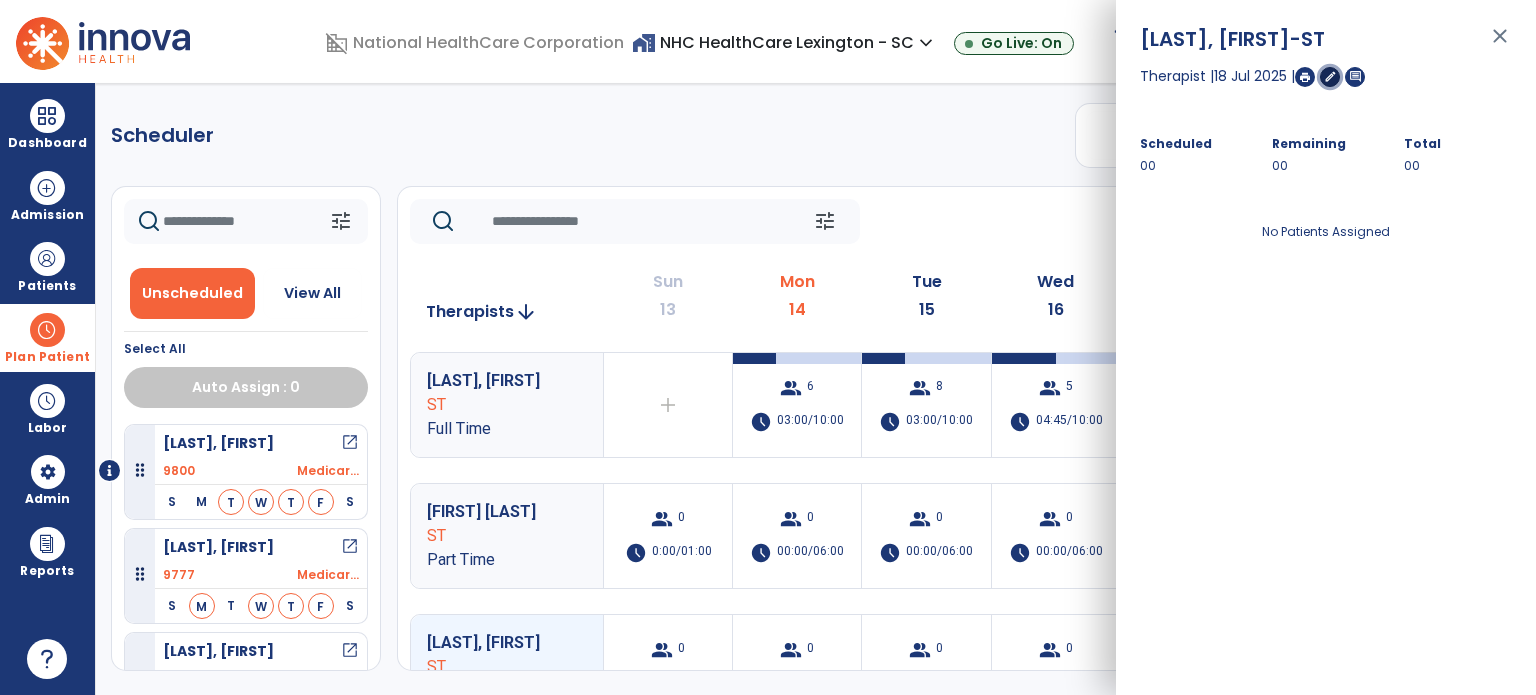 click on "edit" at bounding box center (1330, 76) 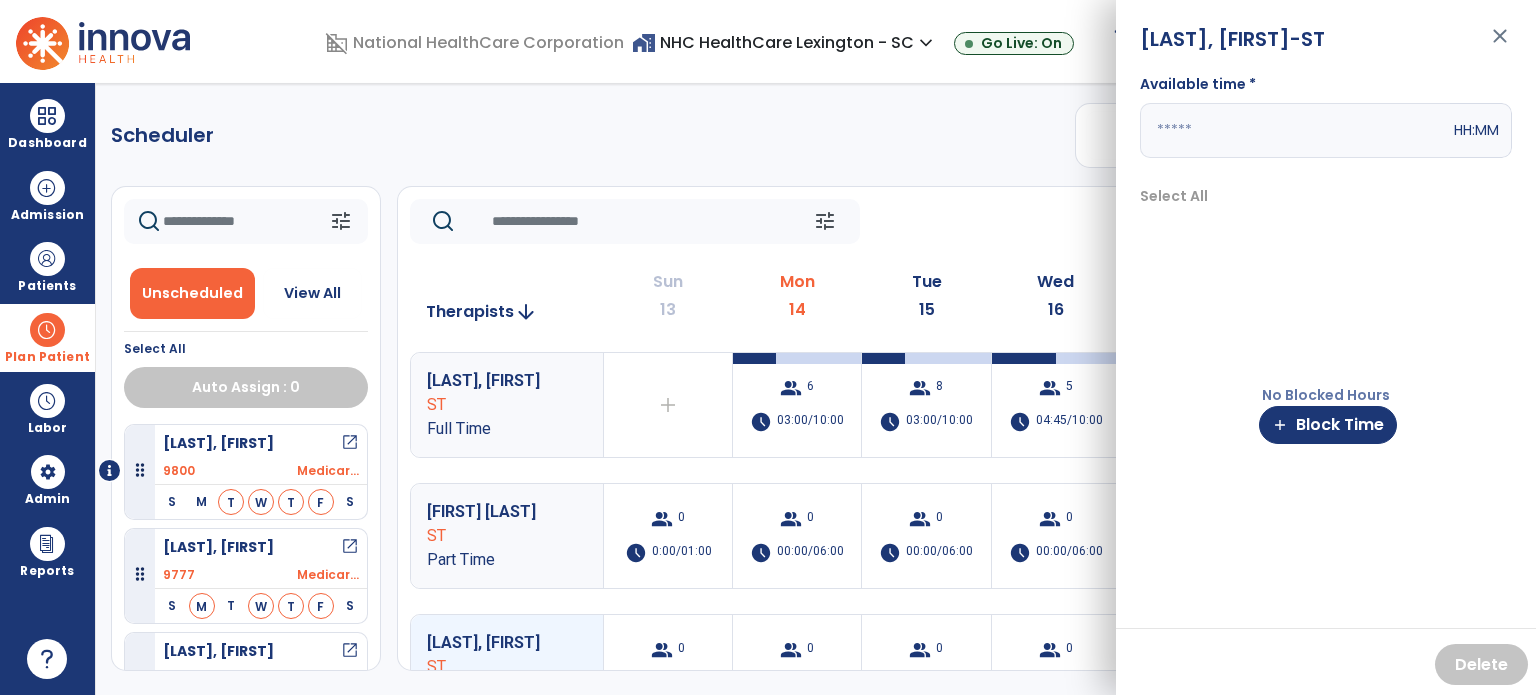 click at bounding box center [1295, 130] 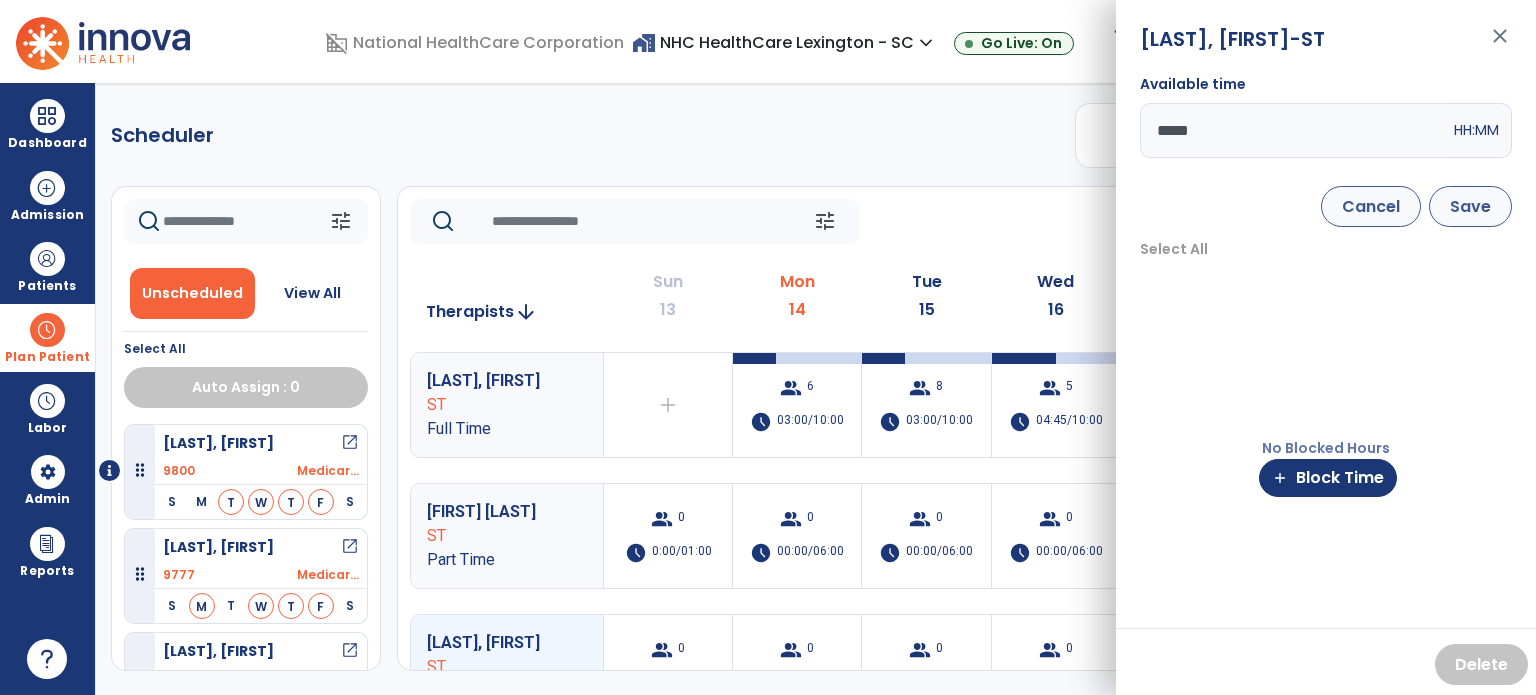 type on "*****" 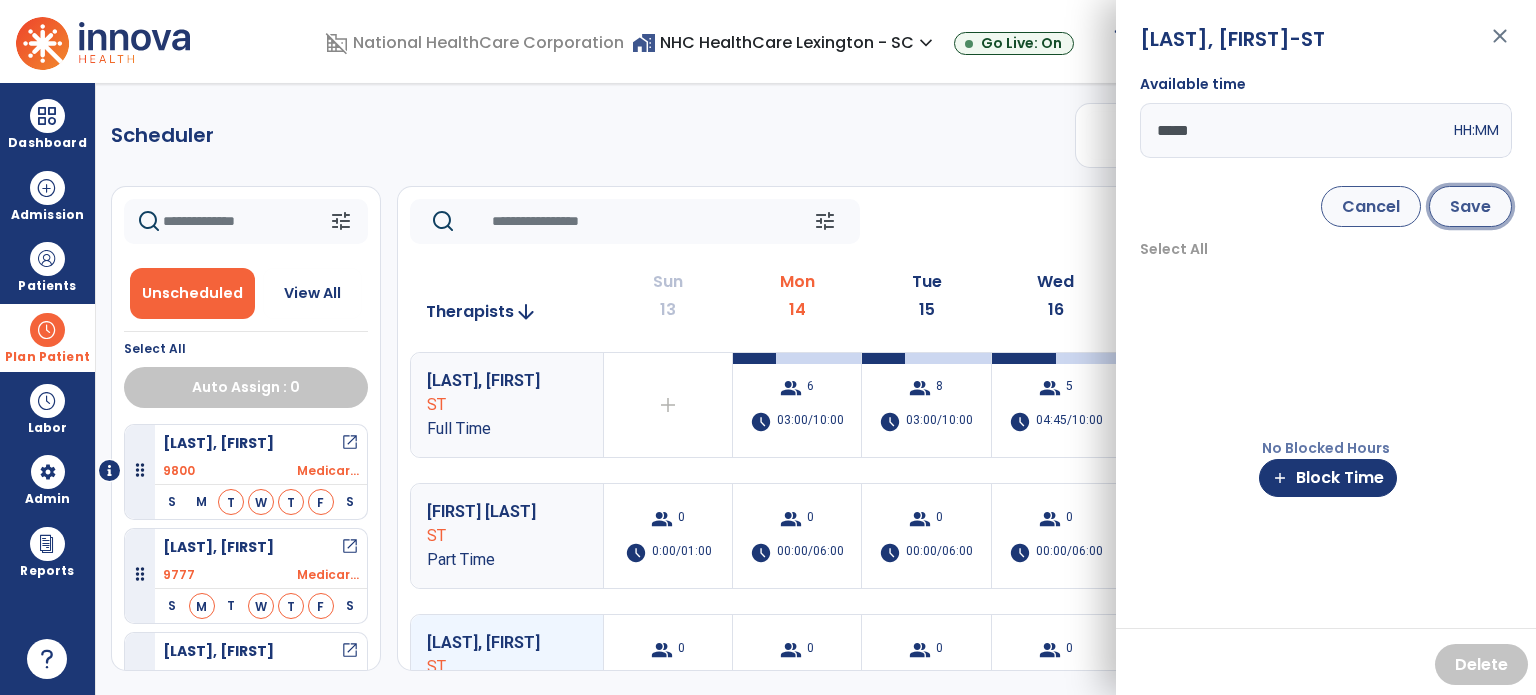 click on "Save" at bounding box center (1470, 206) 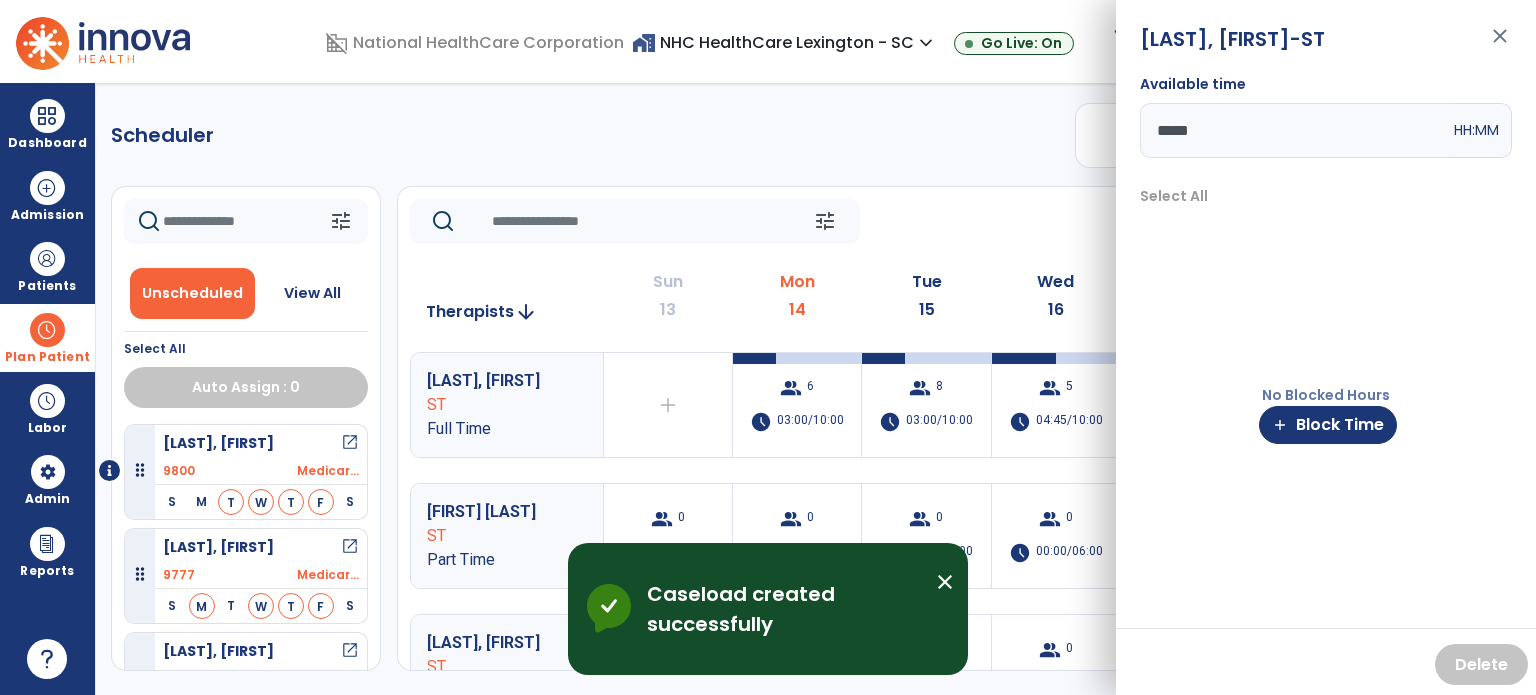 click on "close" at bounding box center (1500, 45) 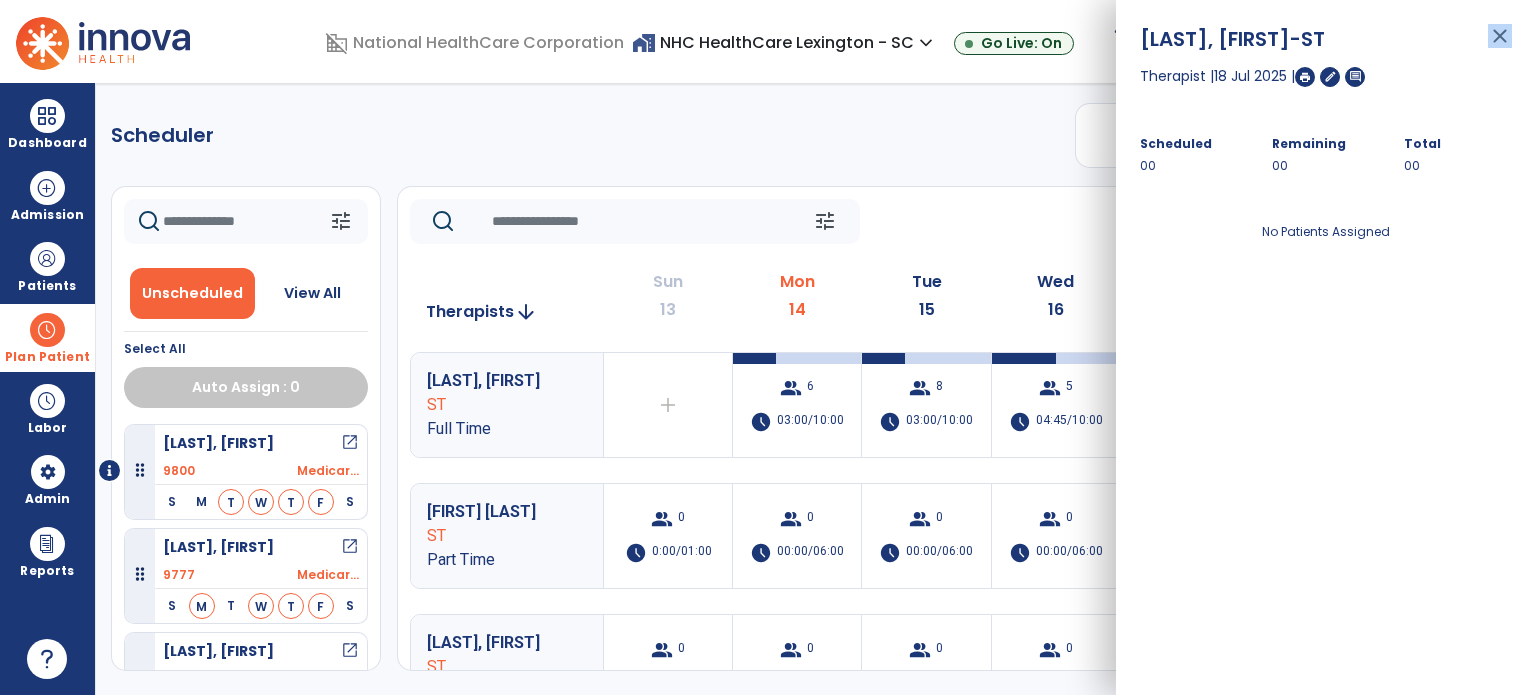click on "close" at bounding box center (1500, 45) 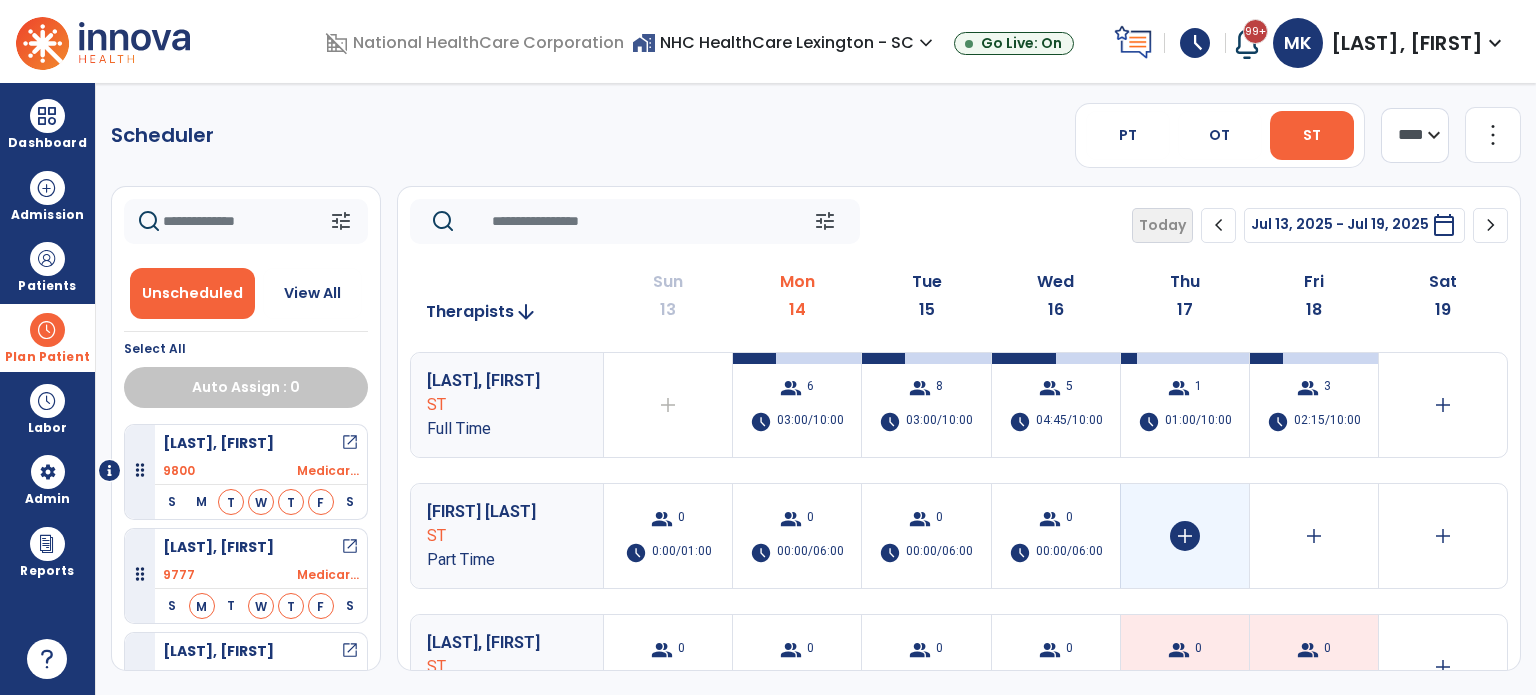 click on "add" 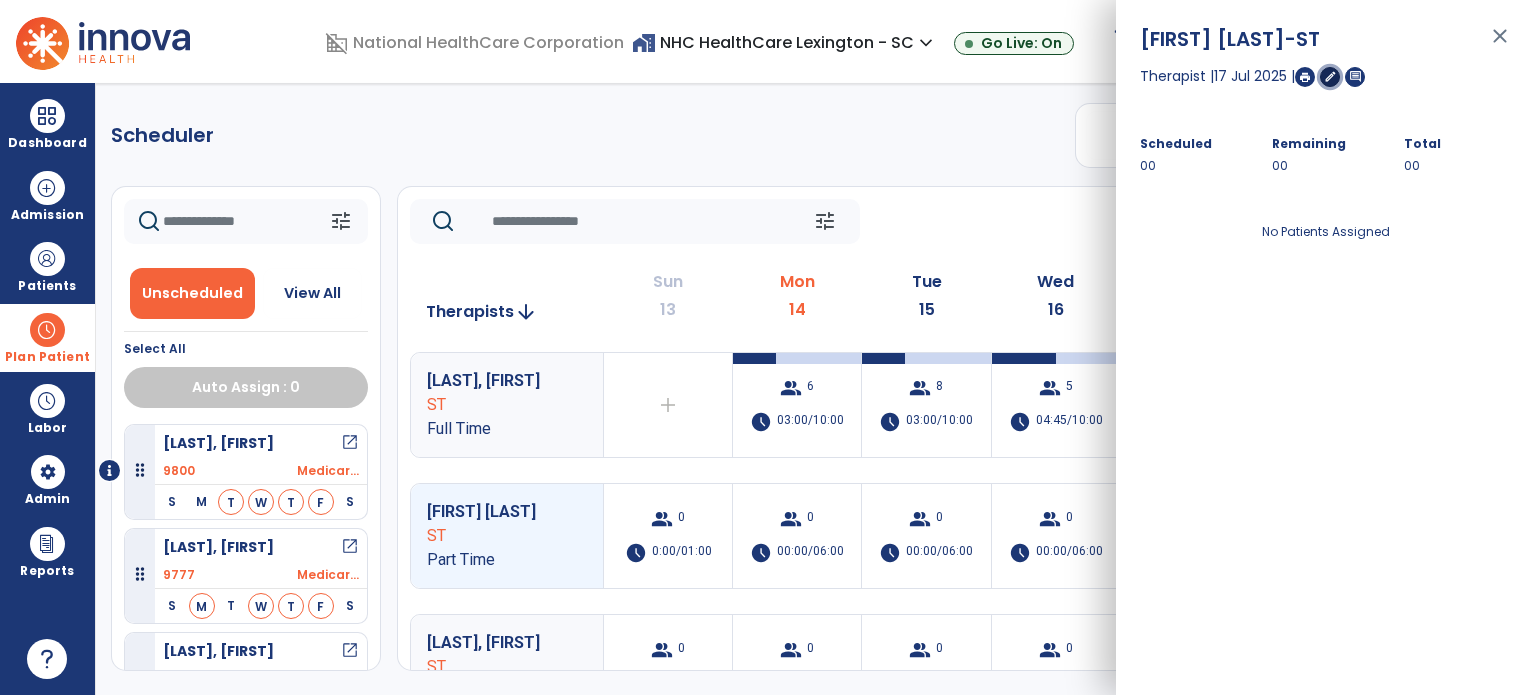 click on "edit" at bounding box center (1330, 77) 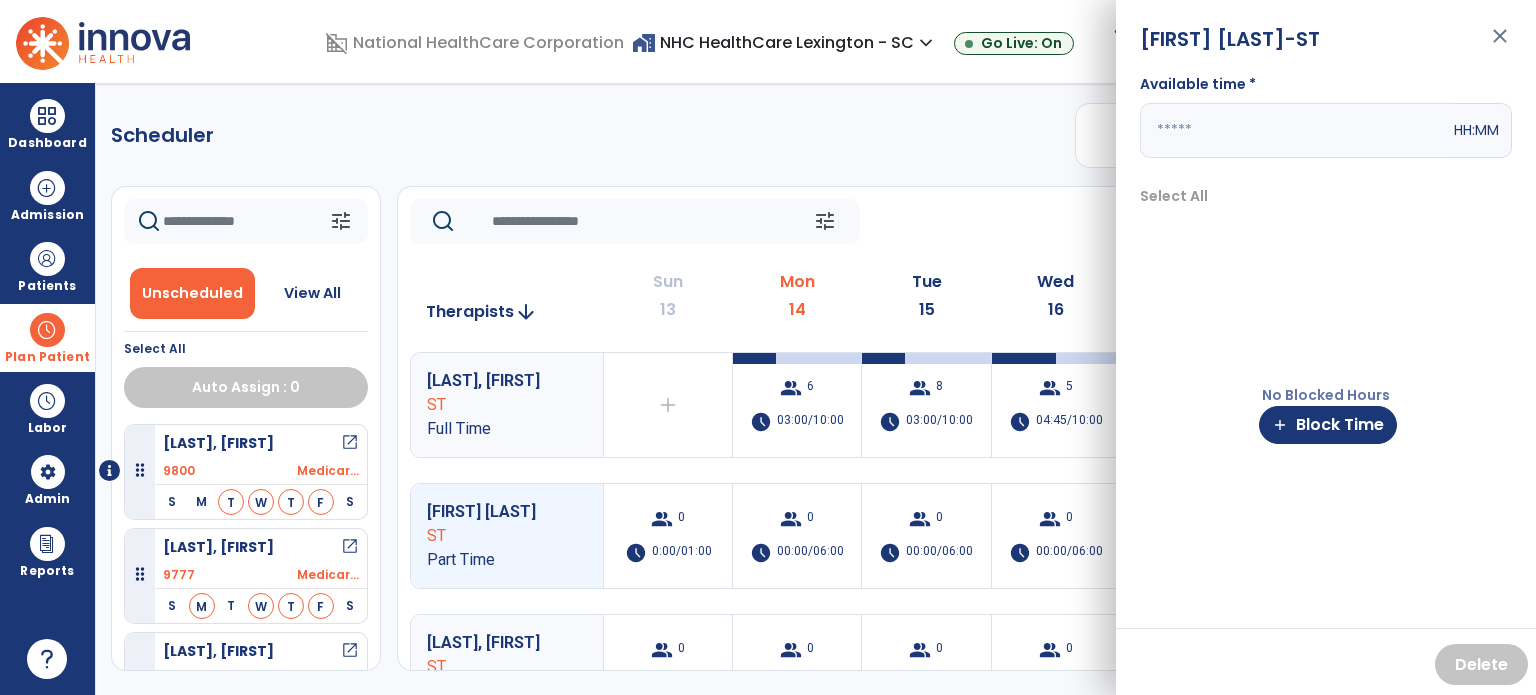 click at bounding box center (1295, 130) 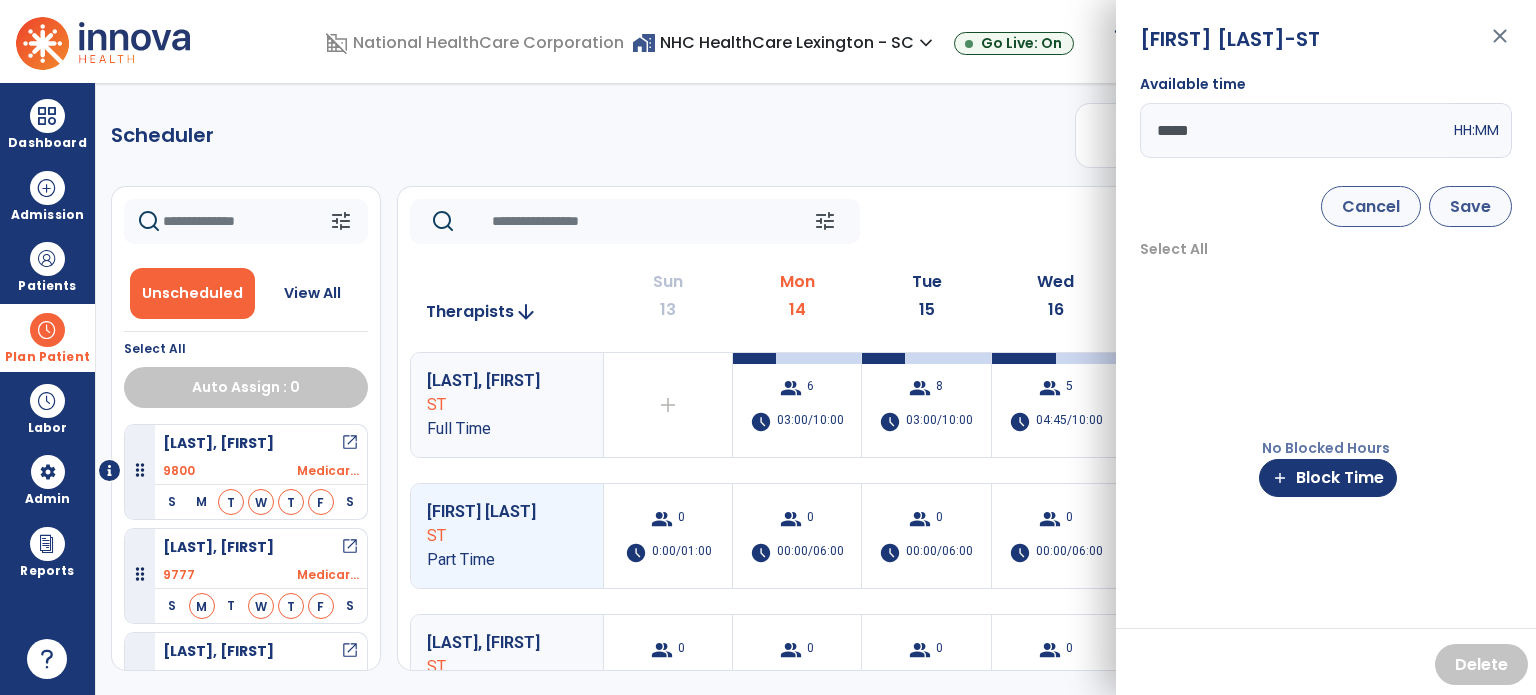 type on "*****" 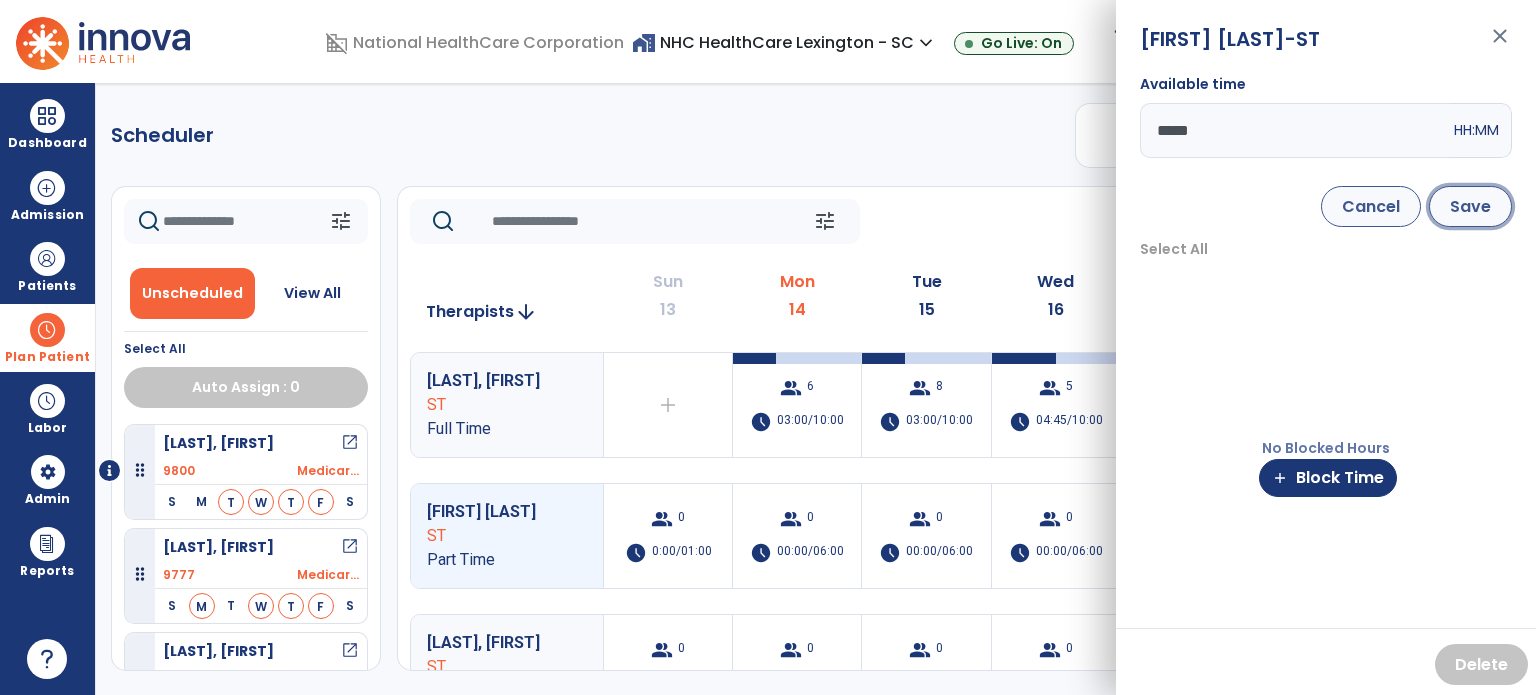 click on "Save" at bounding box center (1470, 206) 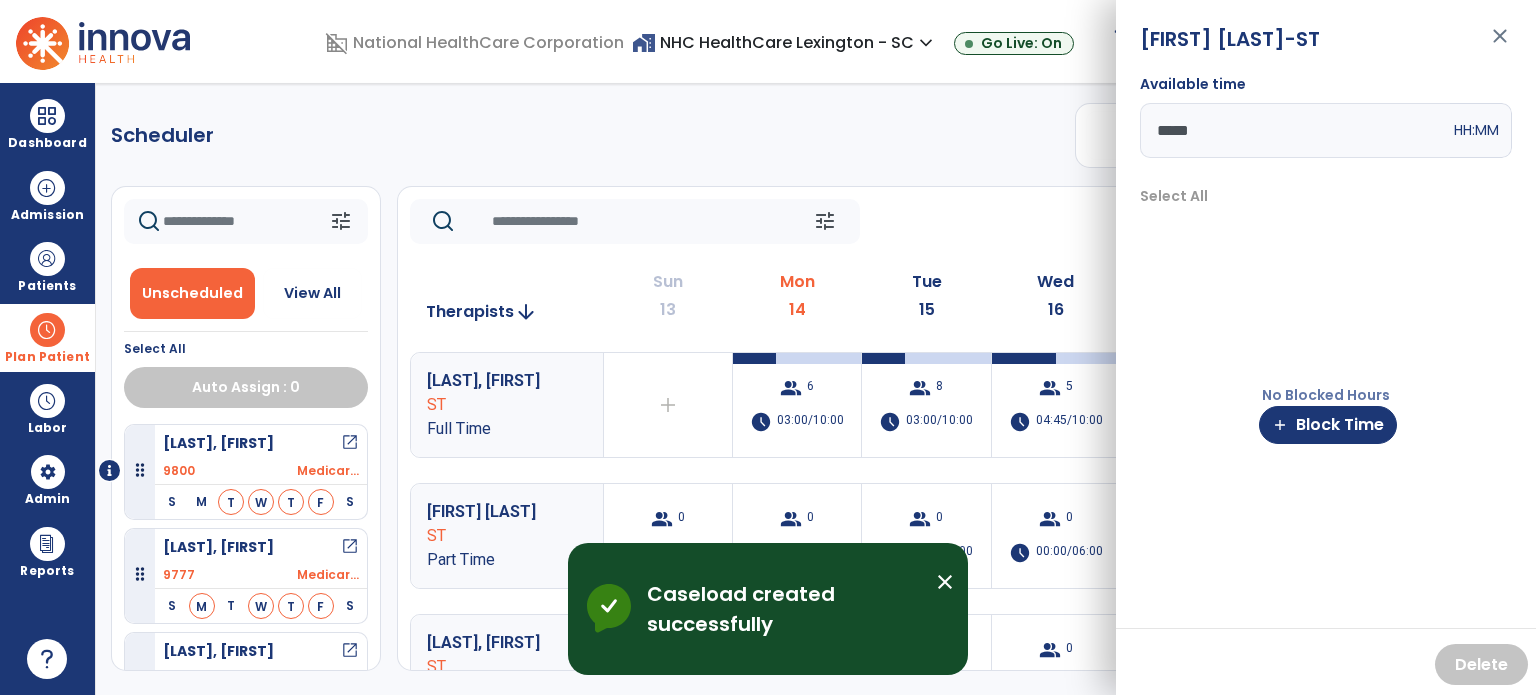 click on "close" at bounding box center [1500, 45] 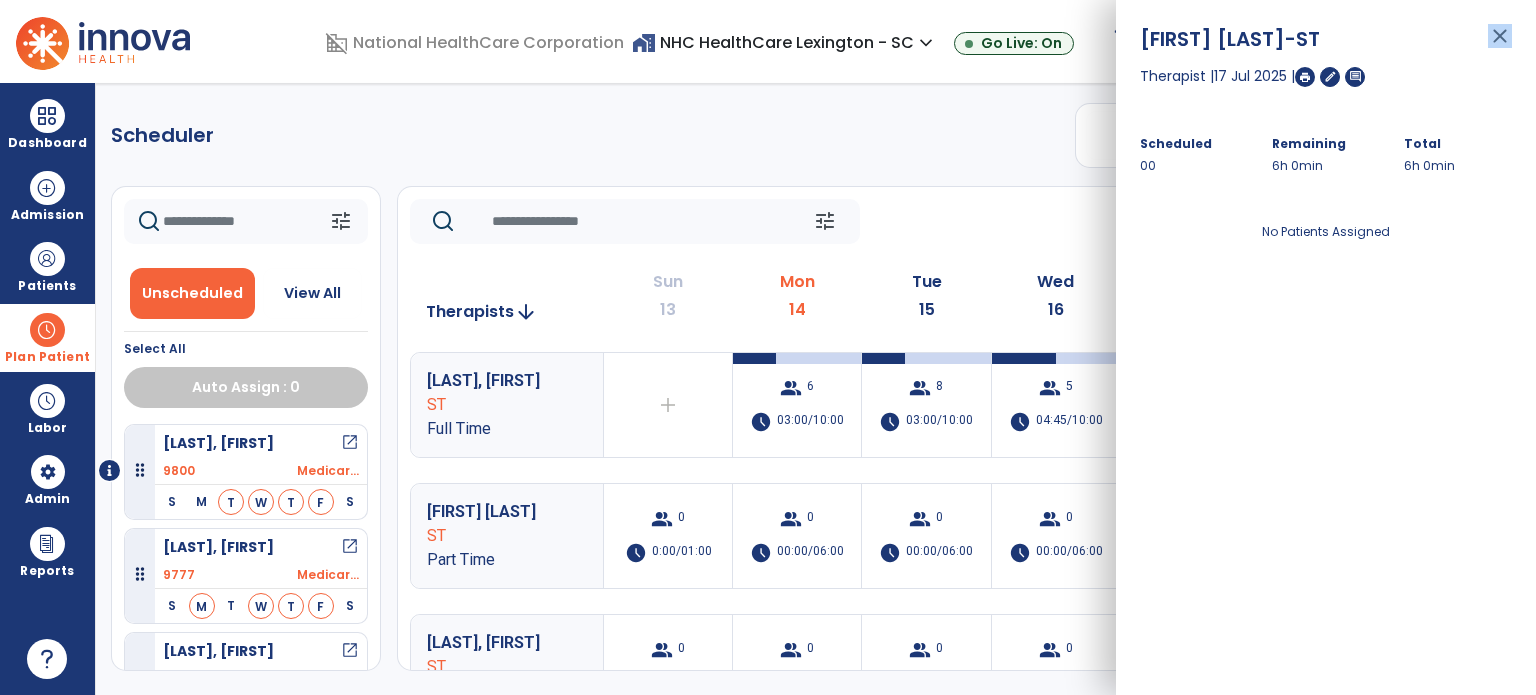 click on "close" at bounding box center (1500, 45) 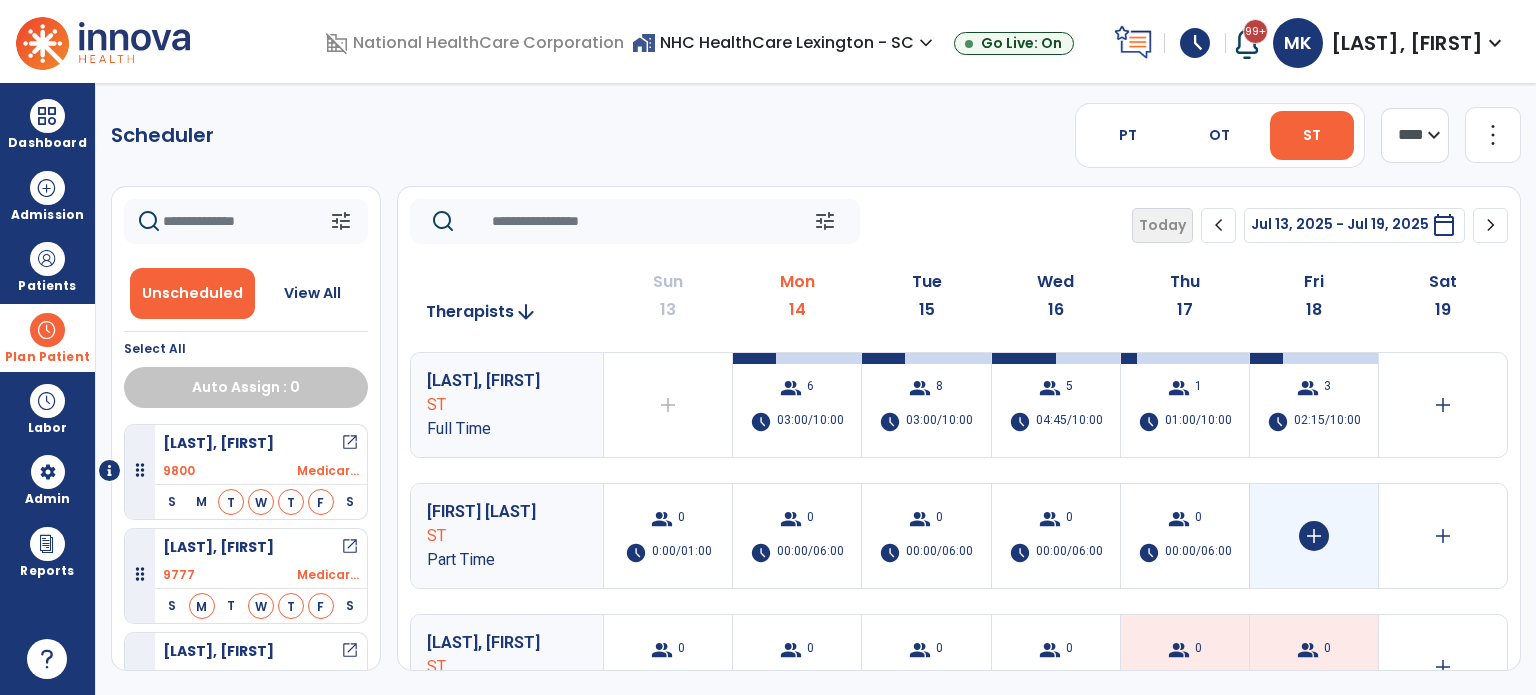 click on "add" 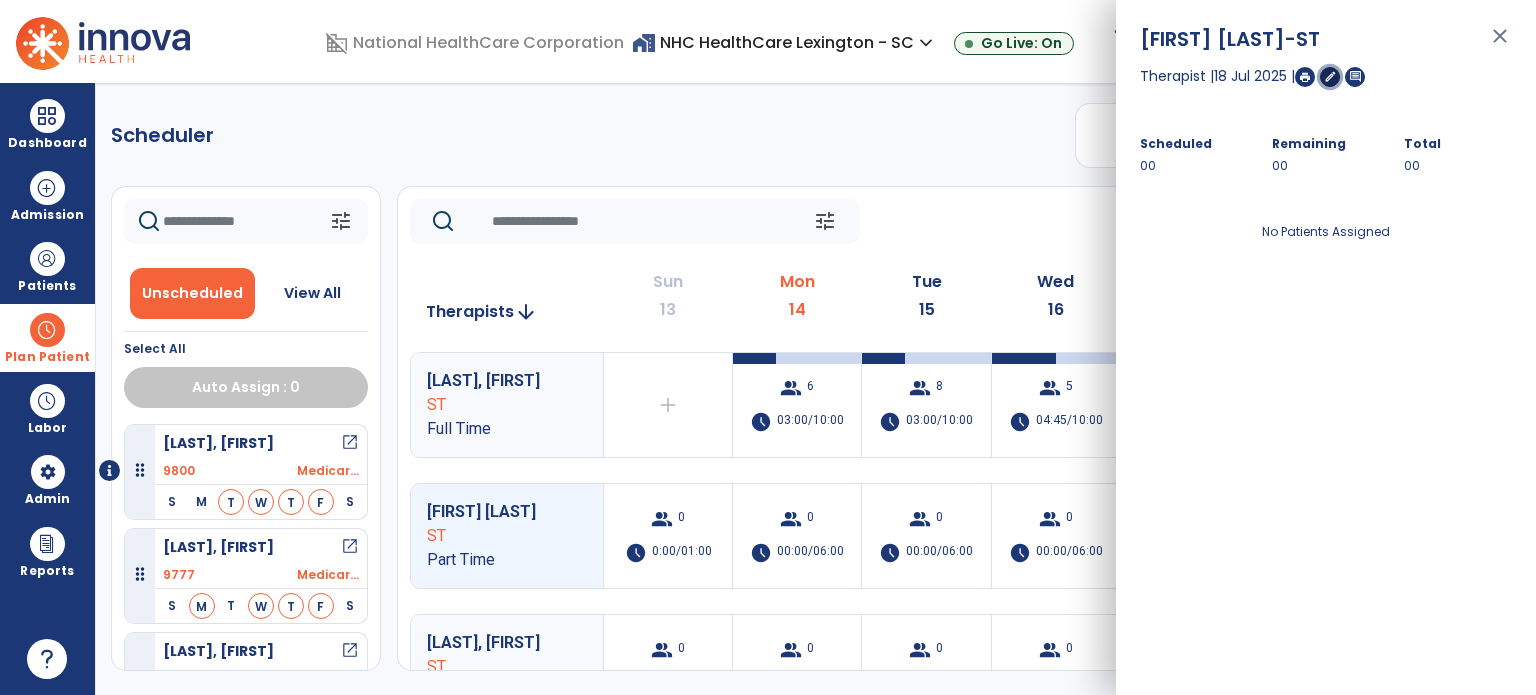 click on "edit" at bounding box center [1330, 76] 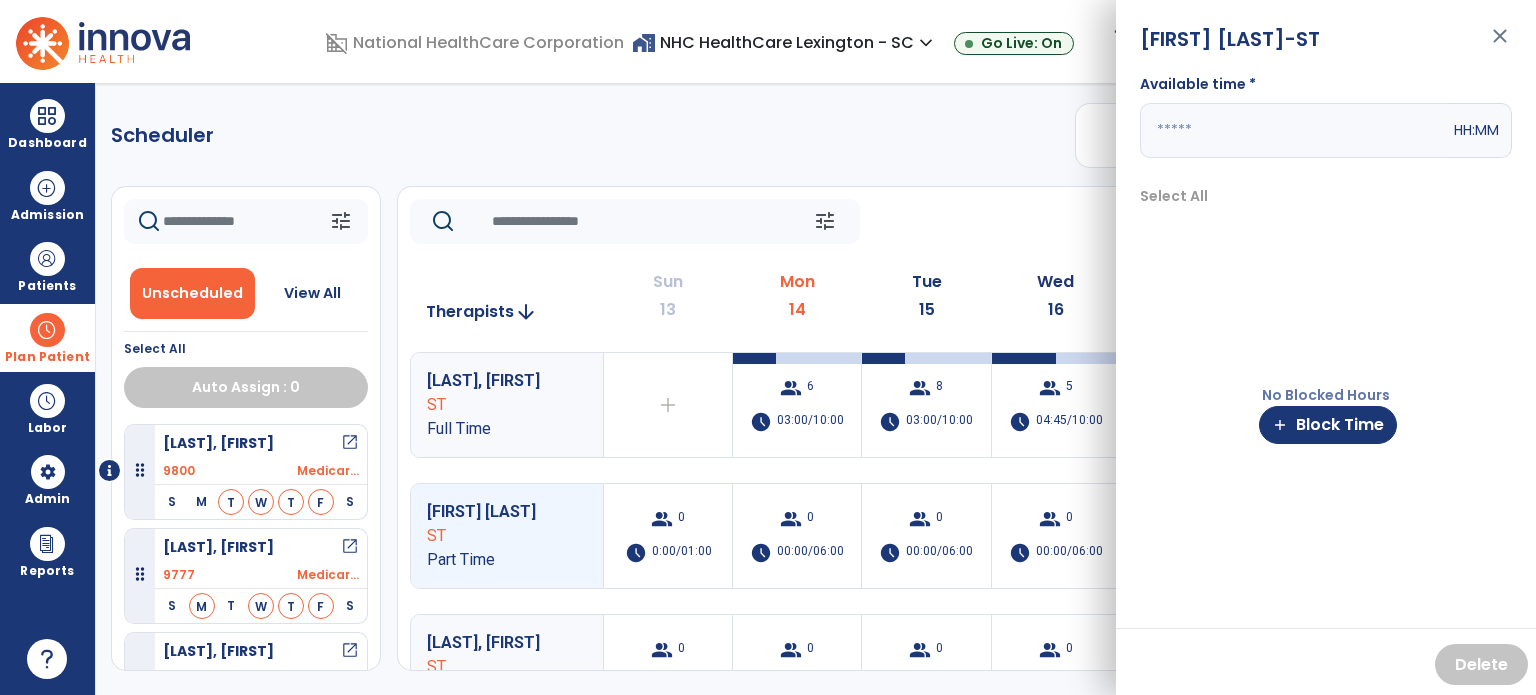 click at bounding box center [1295, 130] 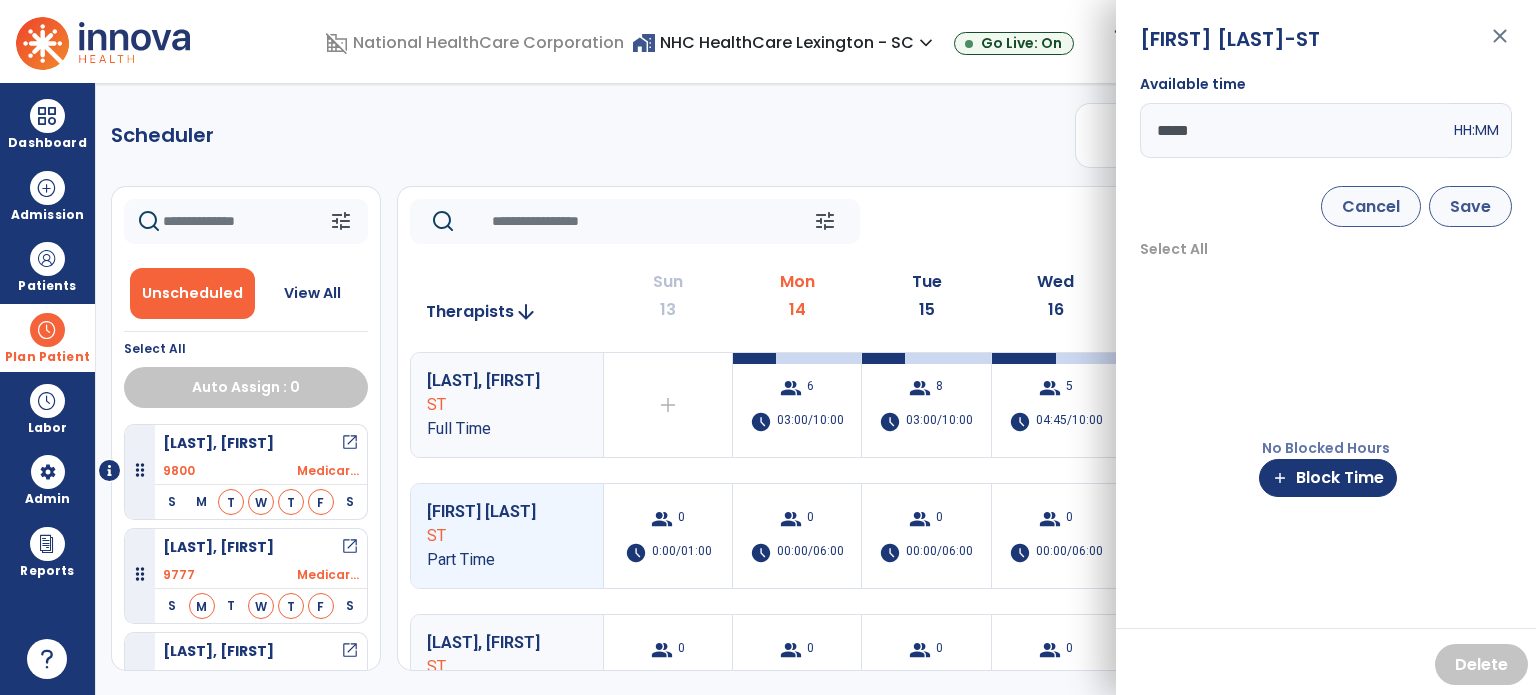 type on "*****" 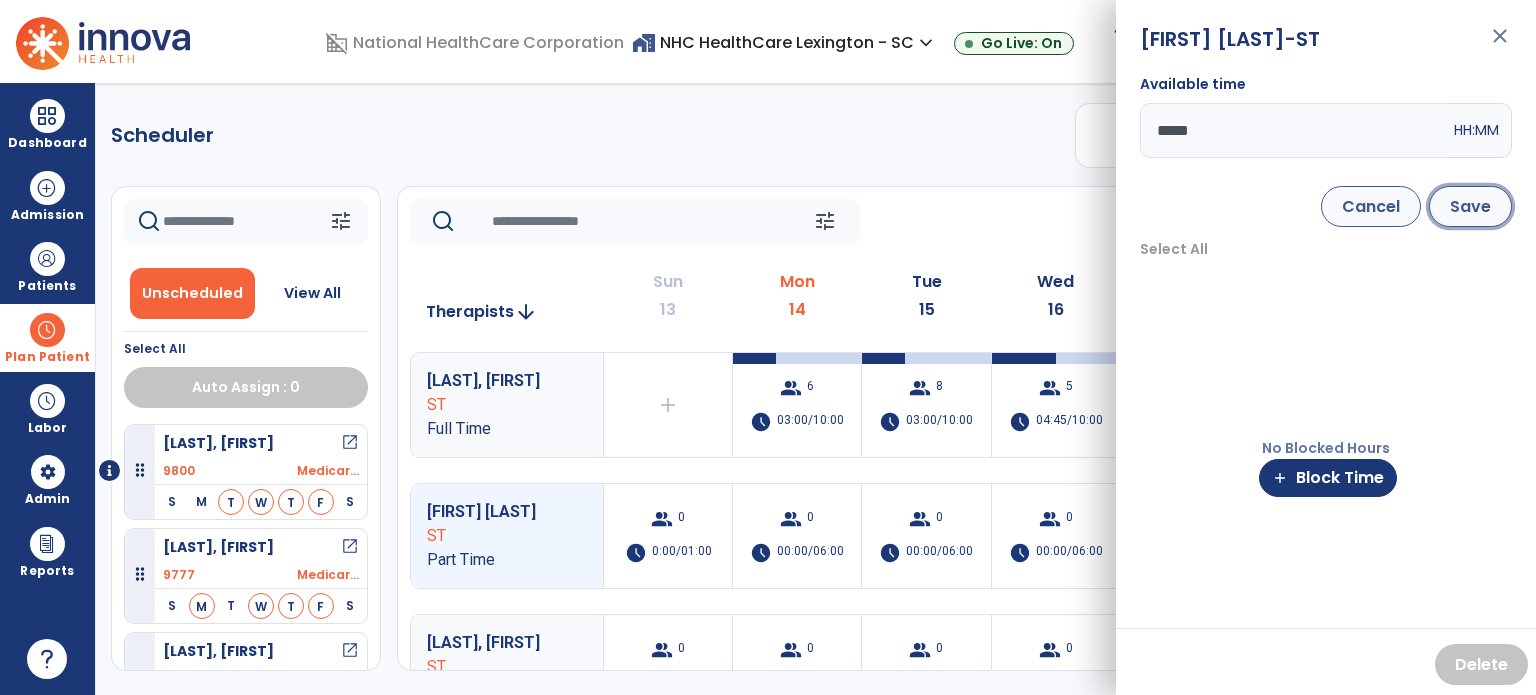click on "Save" at bounding box center [1470, 206] 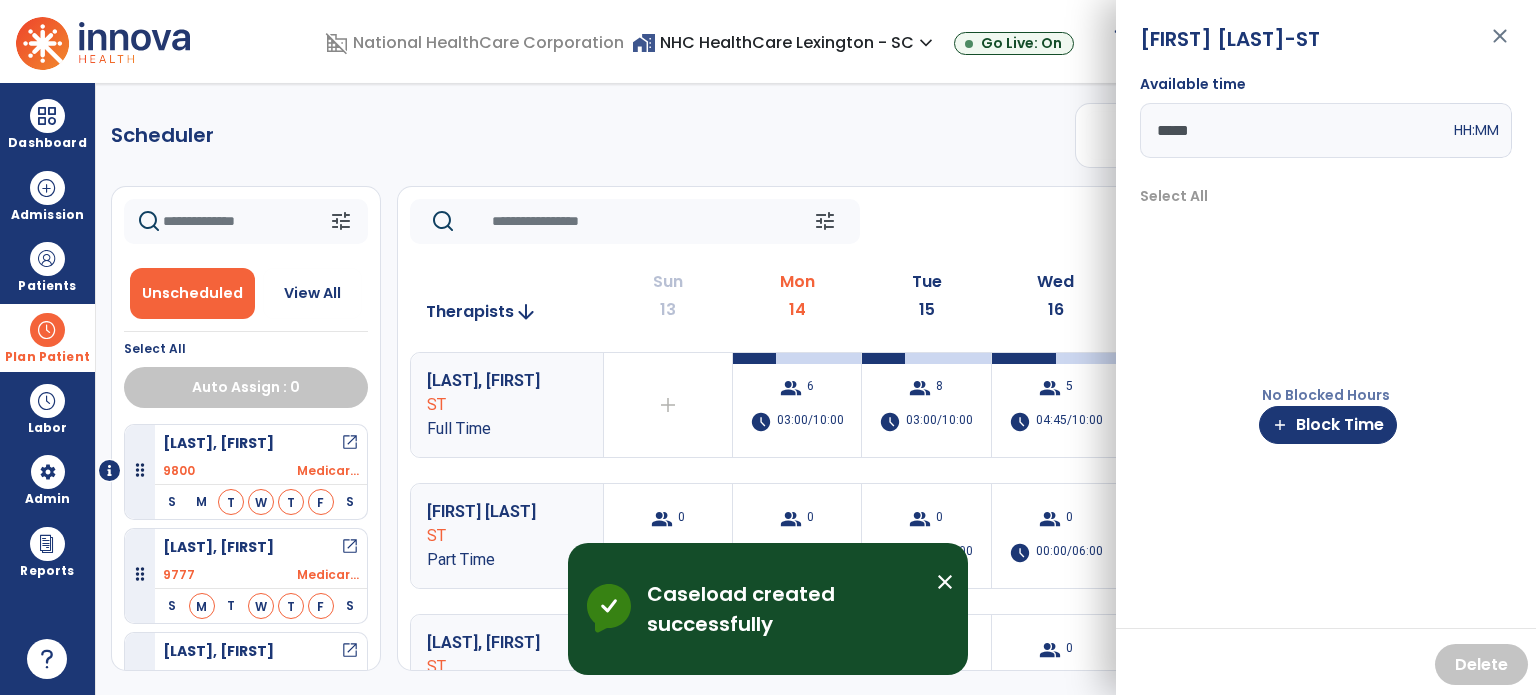 click on "[FIRST] [LAST]   -ST close Available time  ***** HH:MM Select All  No Blocked Hours  add   Block Time  Delete" at bounding box center (1326, 347) 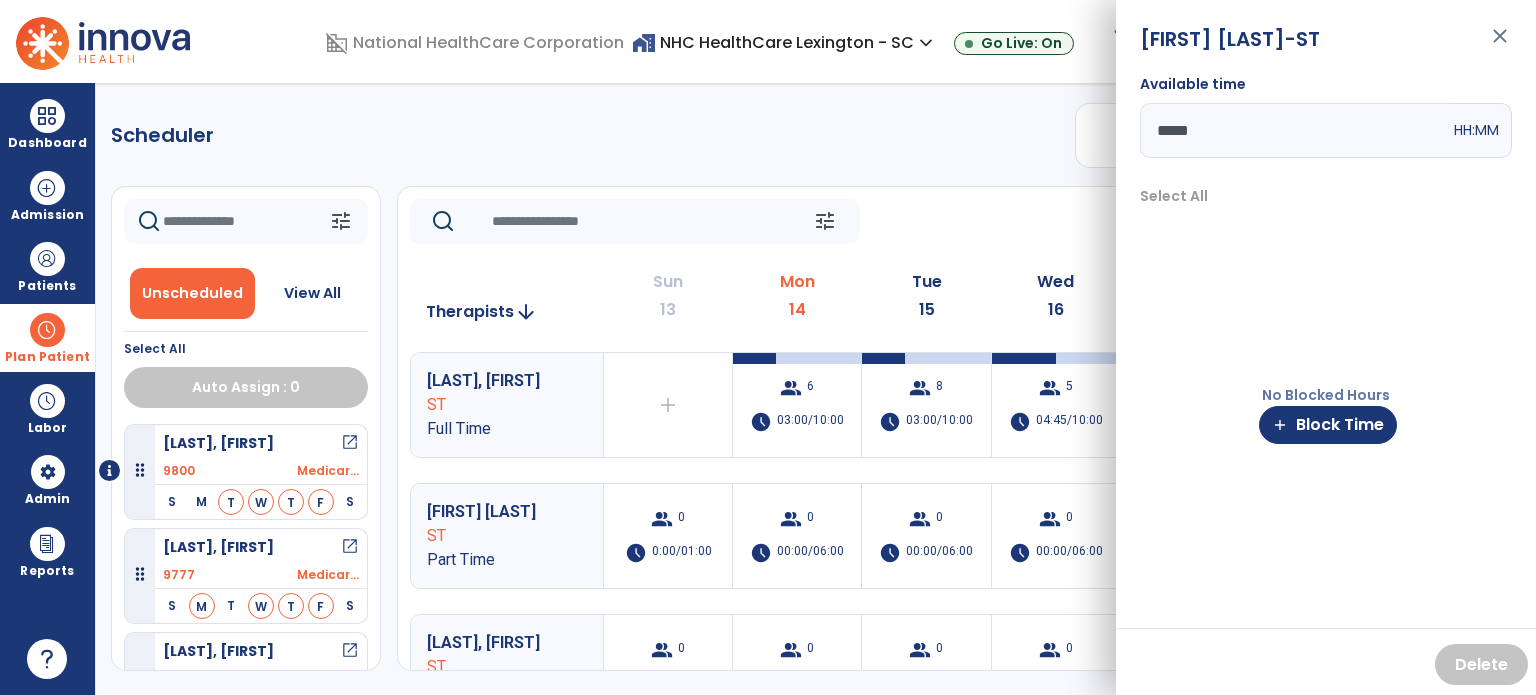 click on "close" at bounding box center [1500, 45] 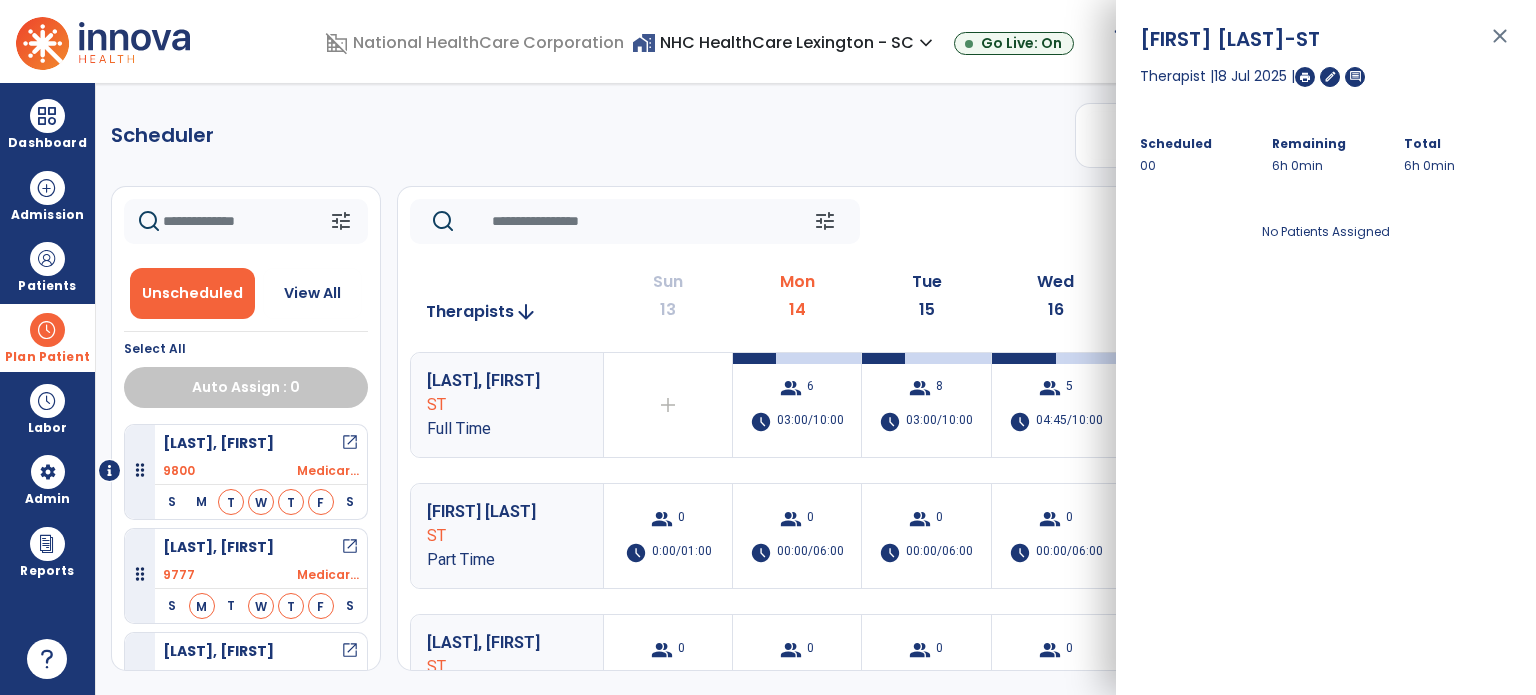 click on "close" at bounding box center [1500, 45] 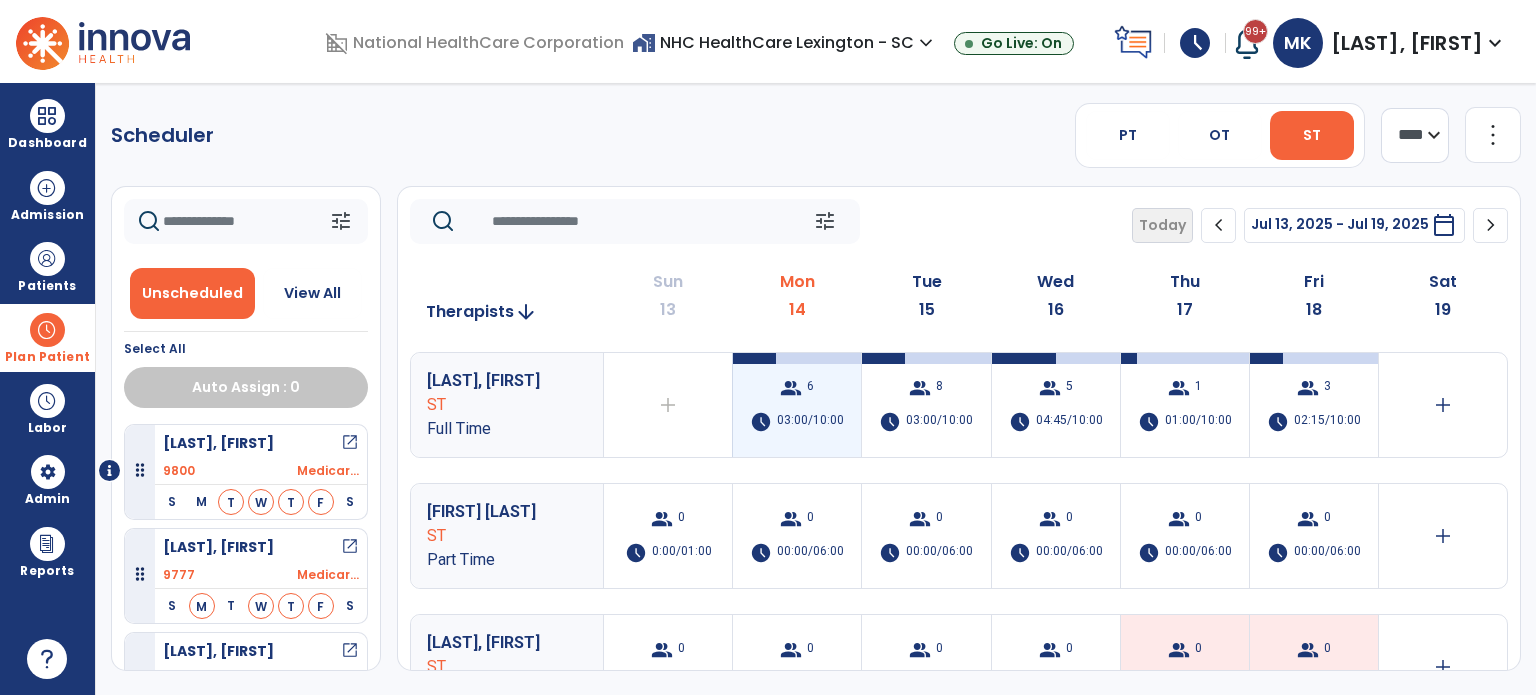 click on "group  6  schedule  03:00/10:00" at bounding box center (797, 405) 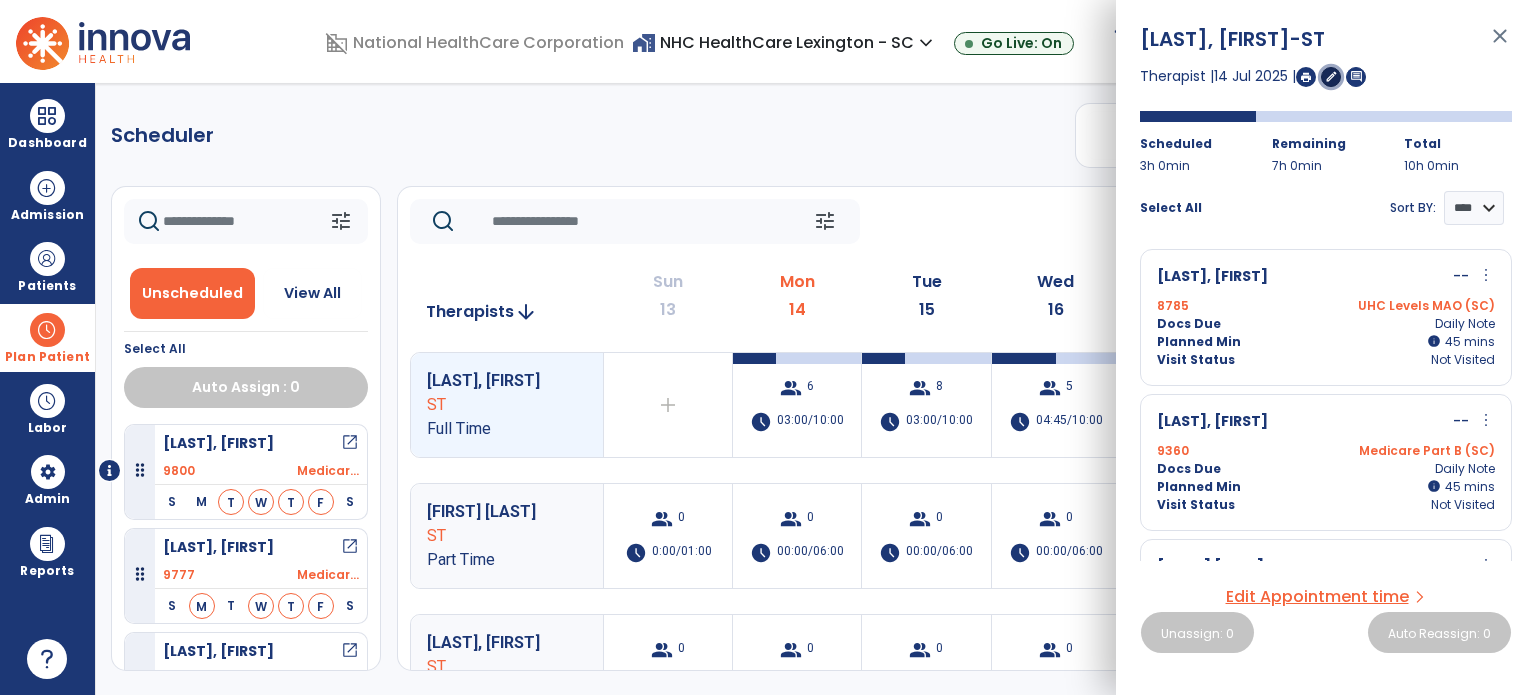 click on "edit" at bounding box center (1331, 76) 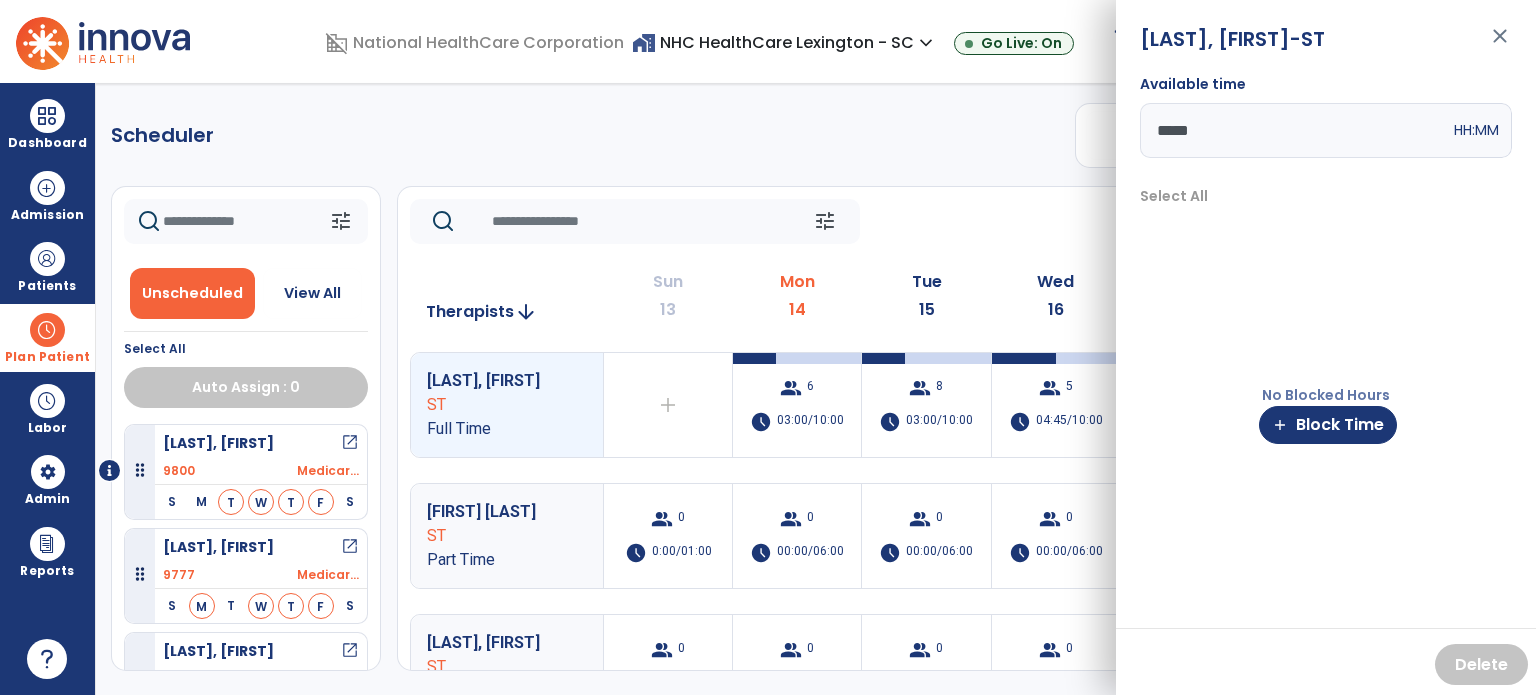 click on "*****" at bounding box center [1295, 130] 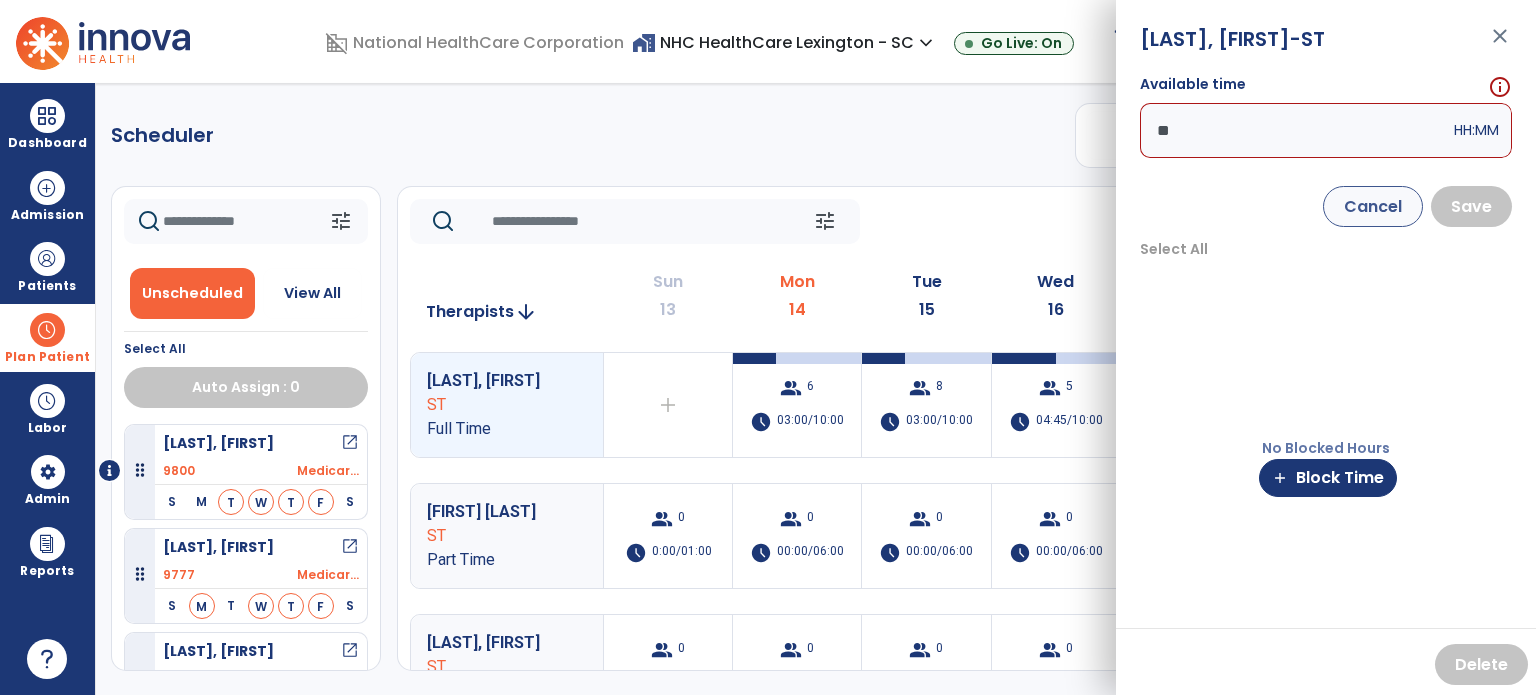 type on "*" 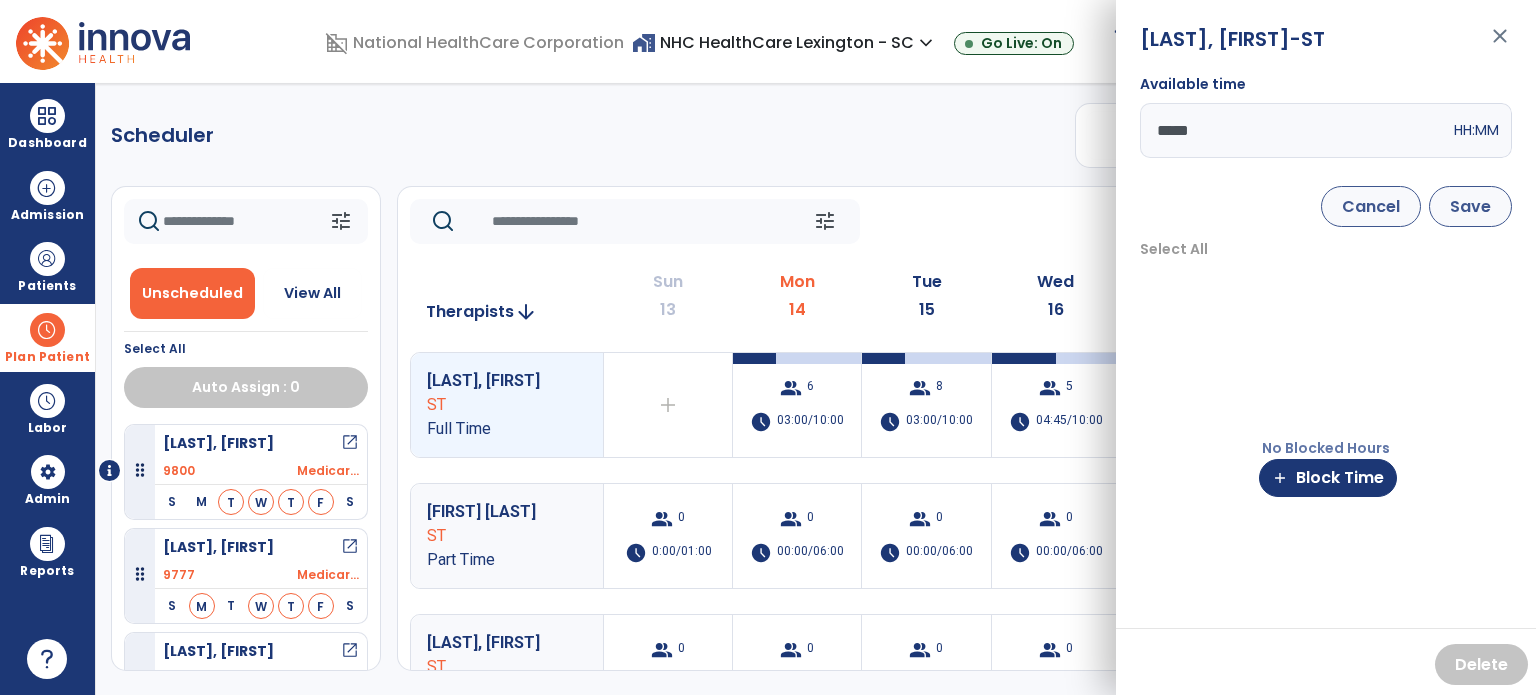 type on "*****" 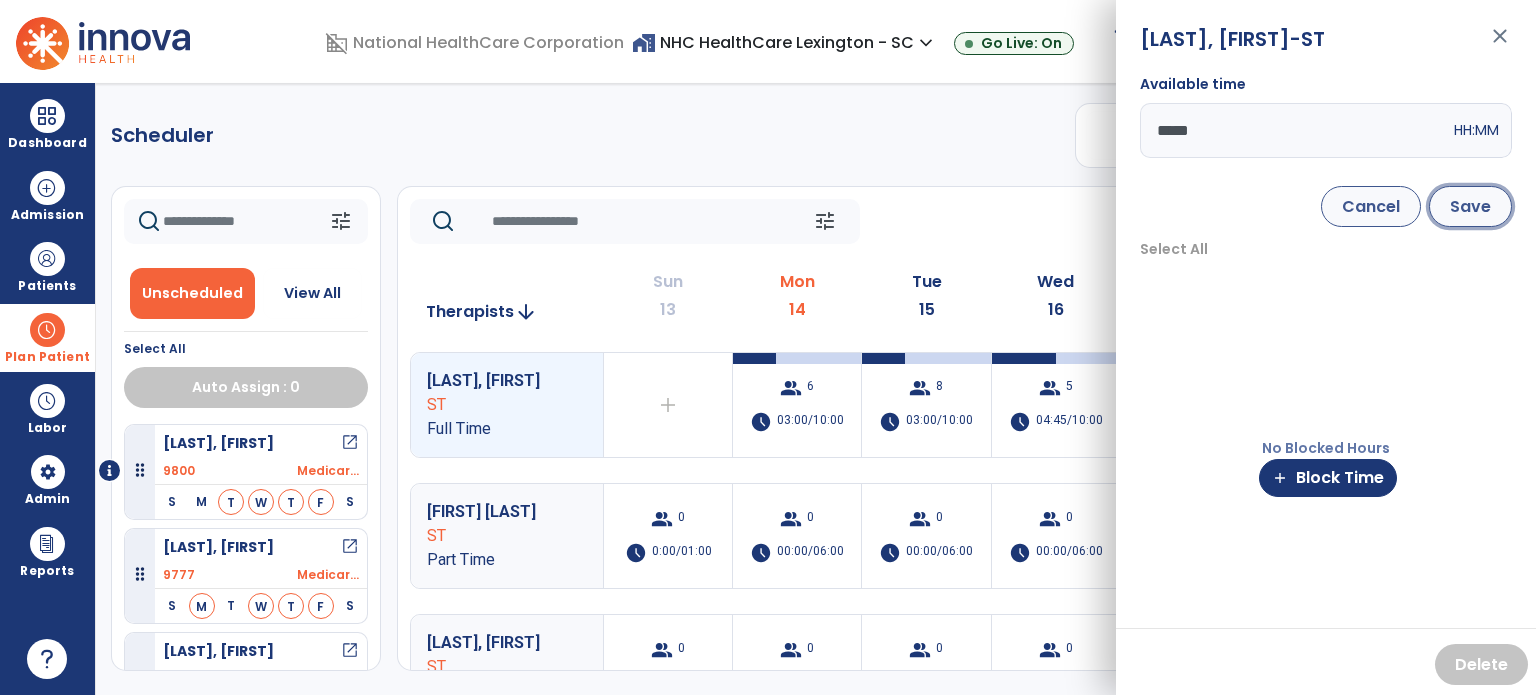 click on "Save" at bounding box center (1470, 206) 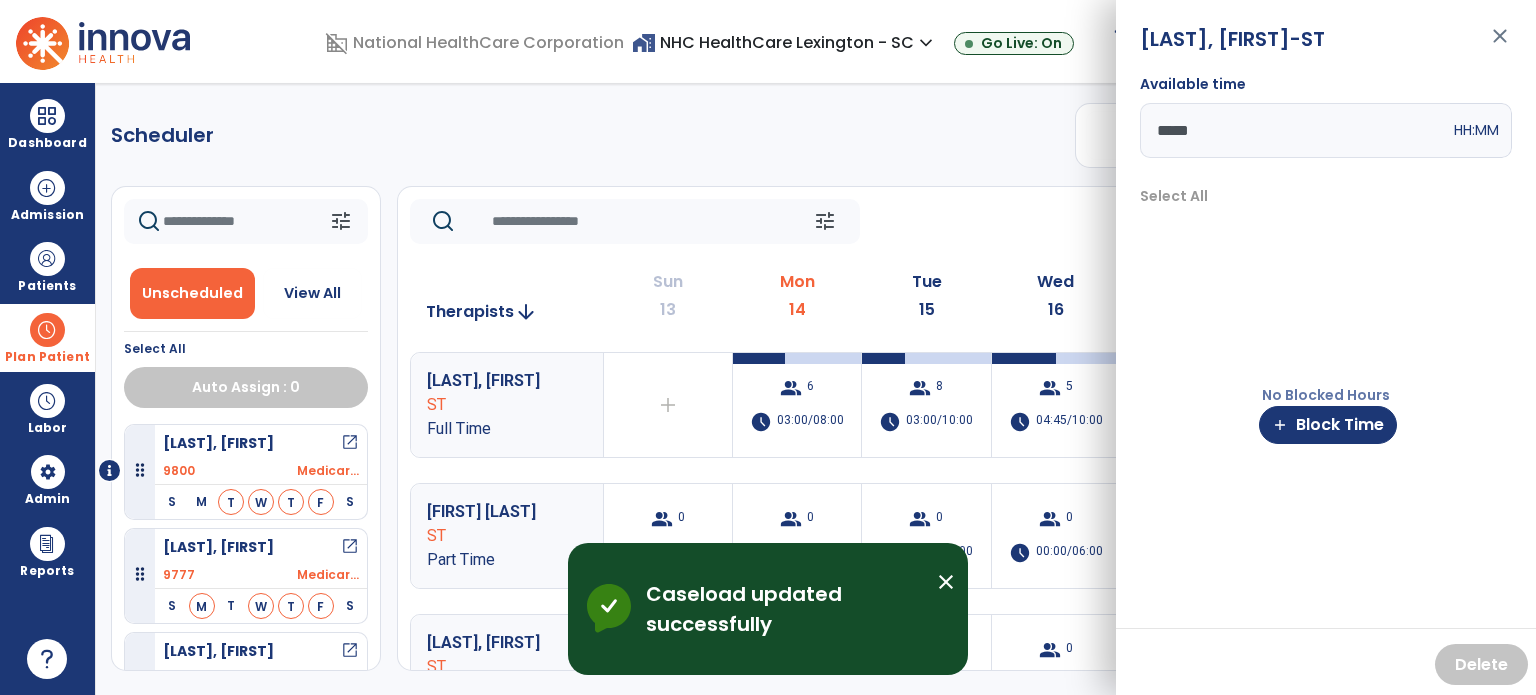click on "close" at bounding box center (1500, 45) 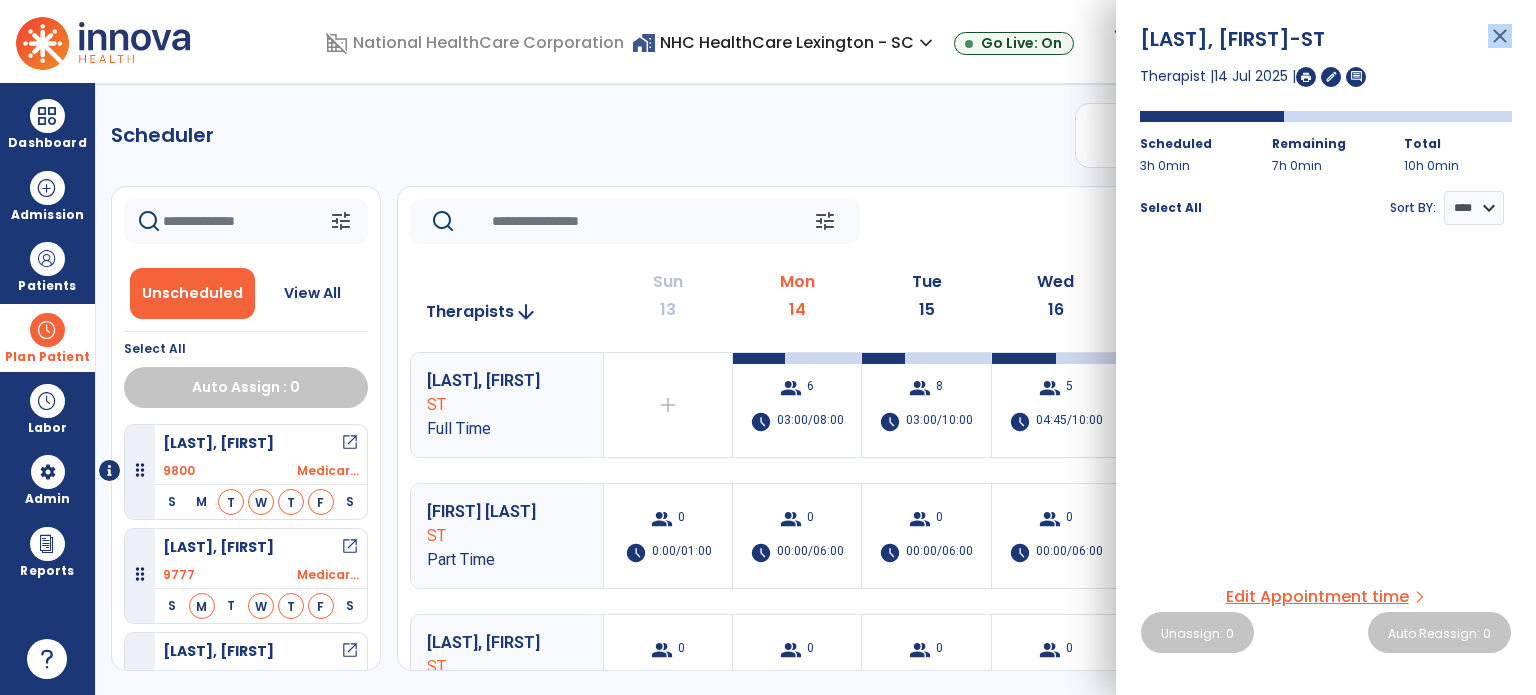 click on "close" at bounding box center (1500, 45) 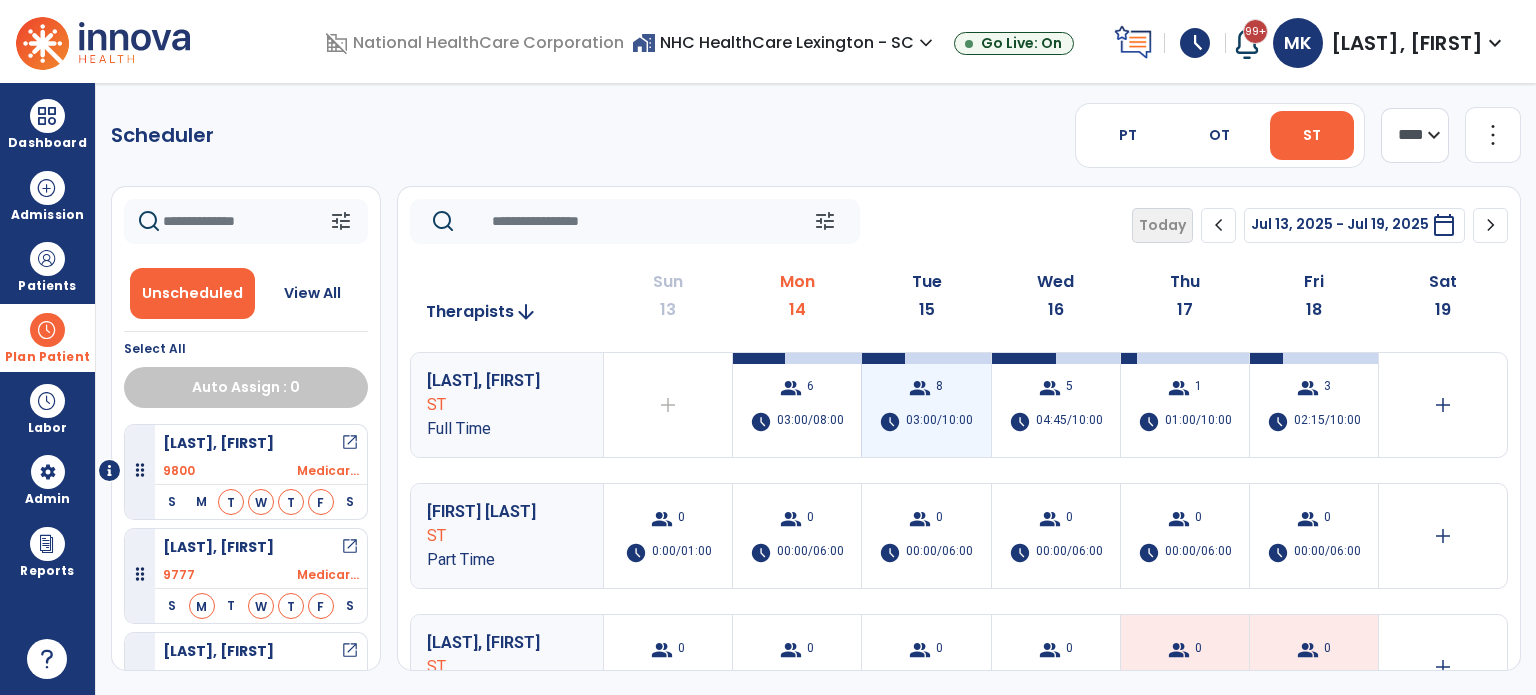 click on "group  8  schedule  03:00/10:00" at bounding box center [926, 405] 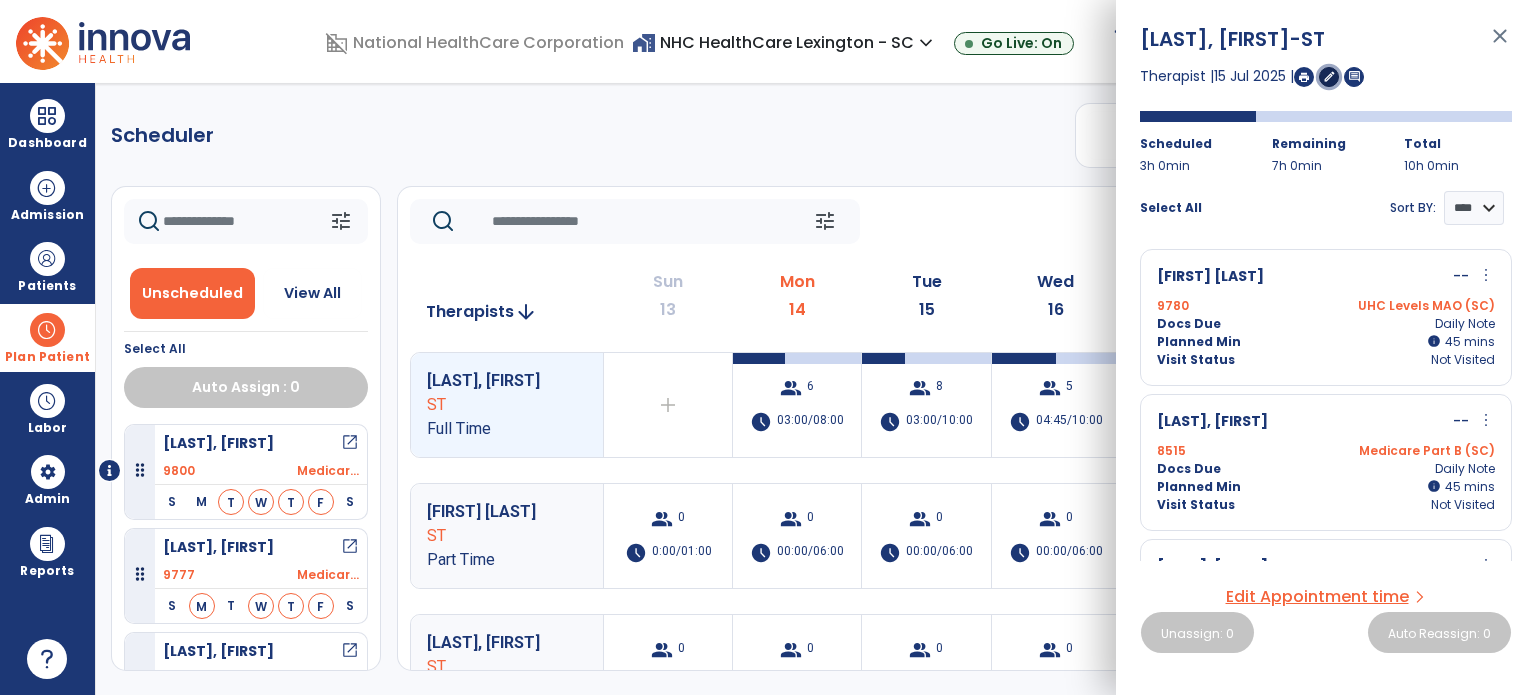 click on "edit" at bounding box center (1329, 77) 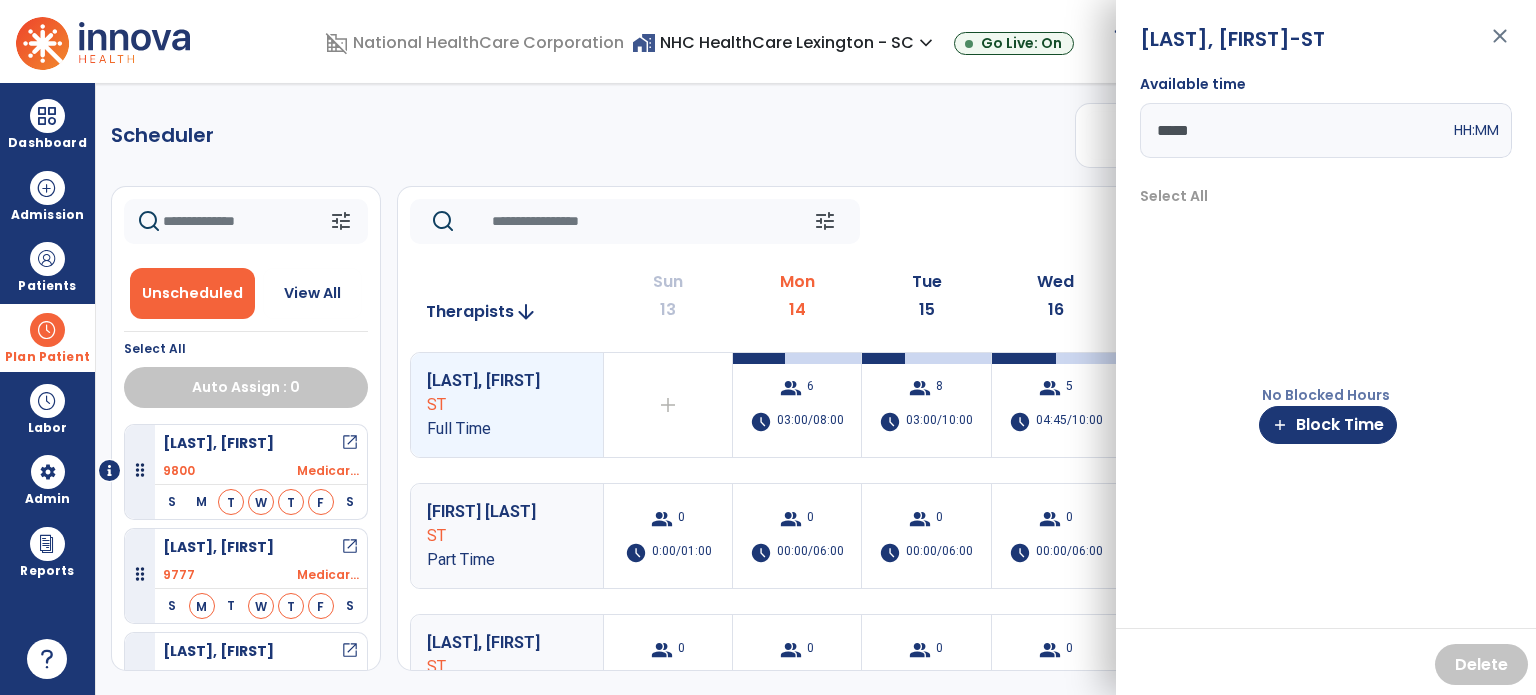 click on "*****" at bounding box center [1295, 130] 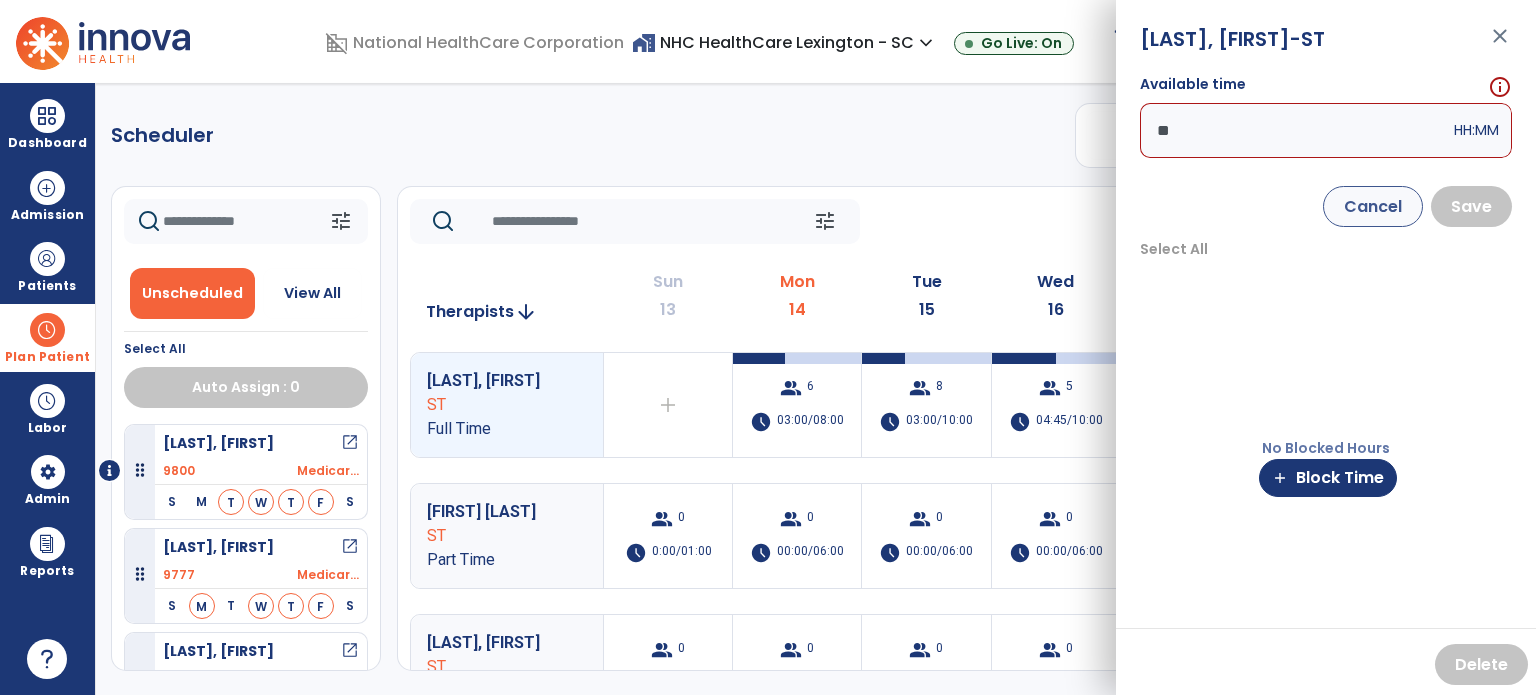 type on "*" 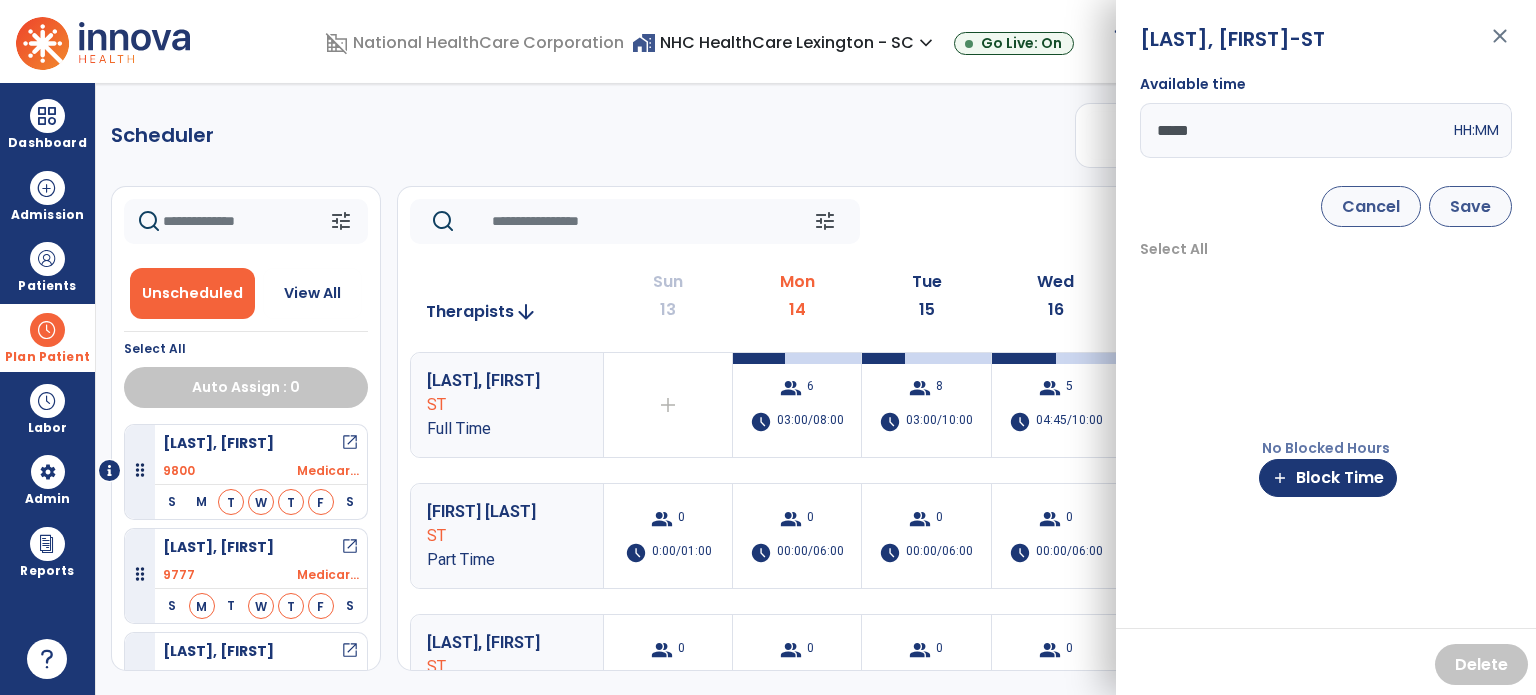 type on "*****" 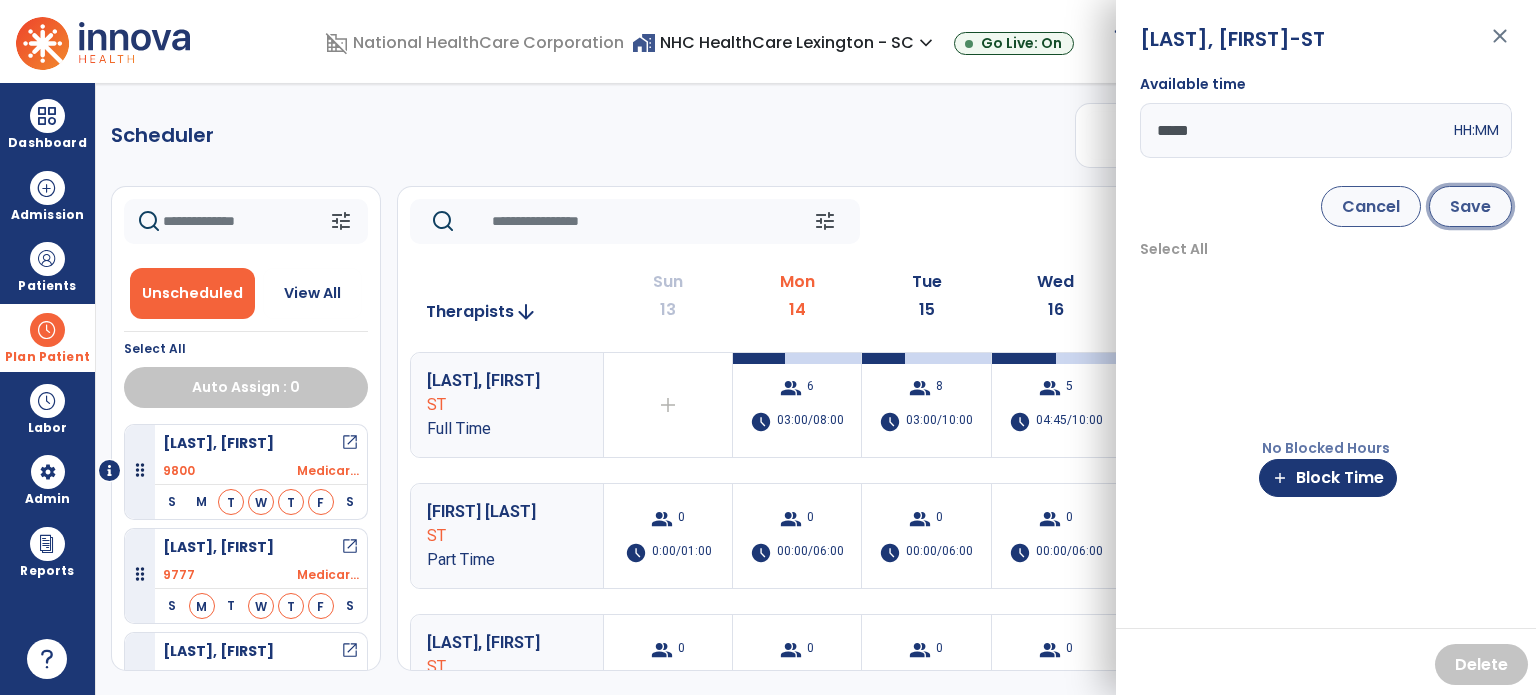 click on "Save" at bounding box center [1470, 206] 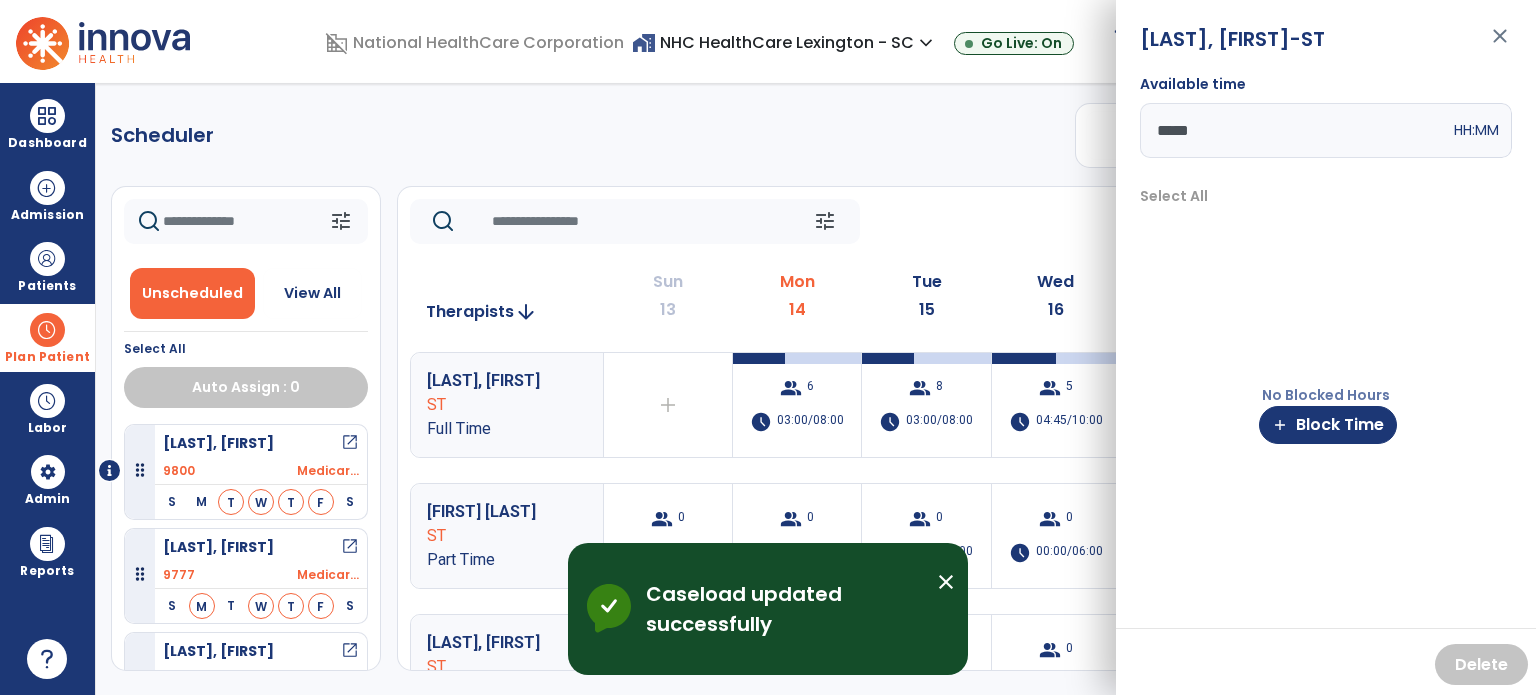 click on "close" at bounding box center [1500, 45] 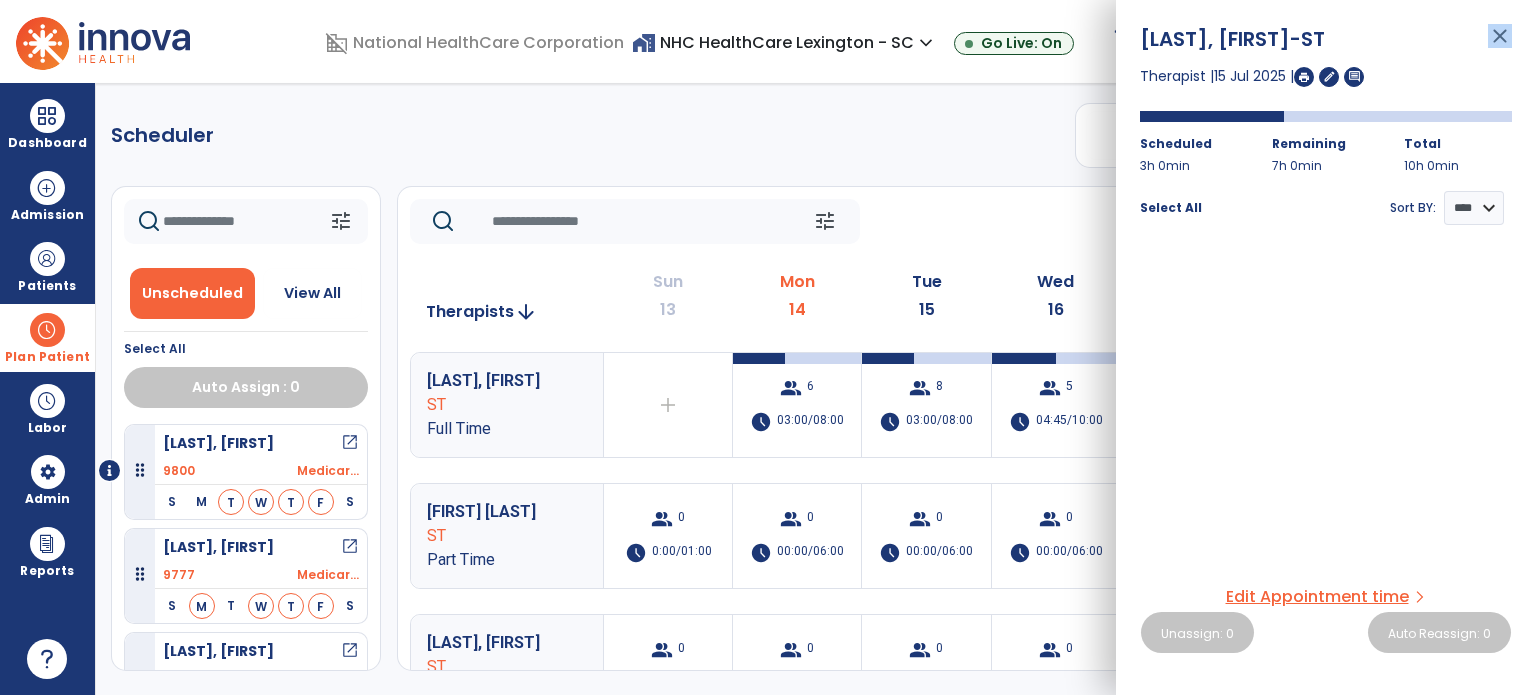 click on "close" at bounding box center [1500, 45] 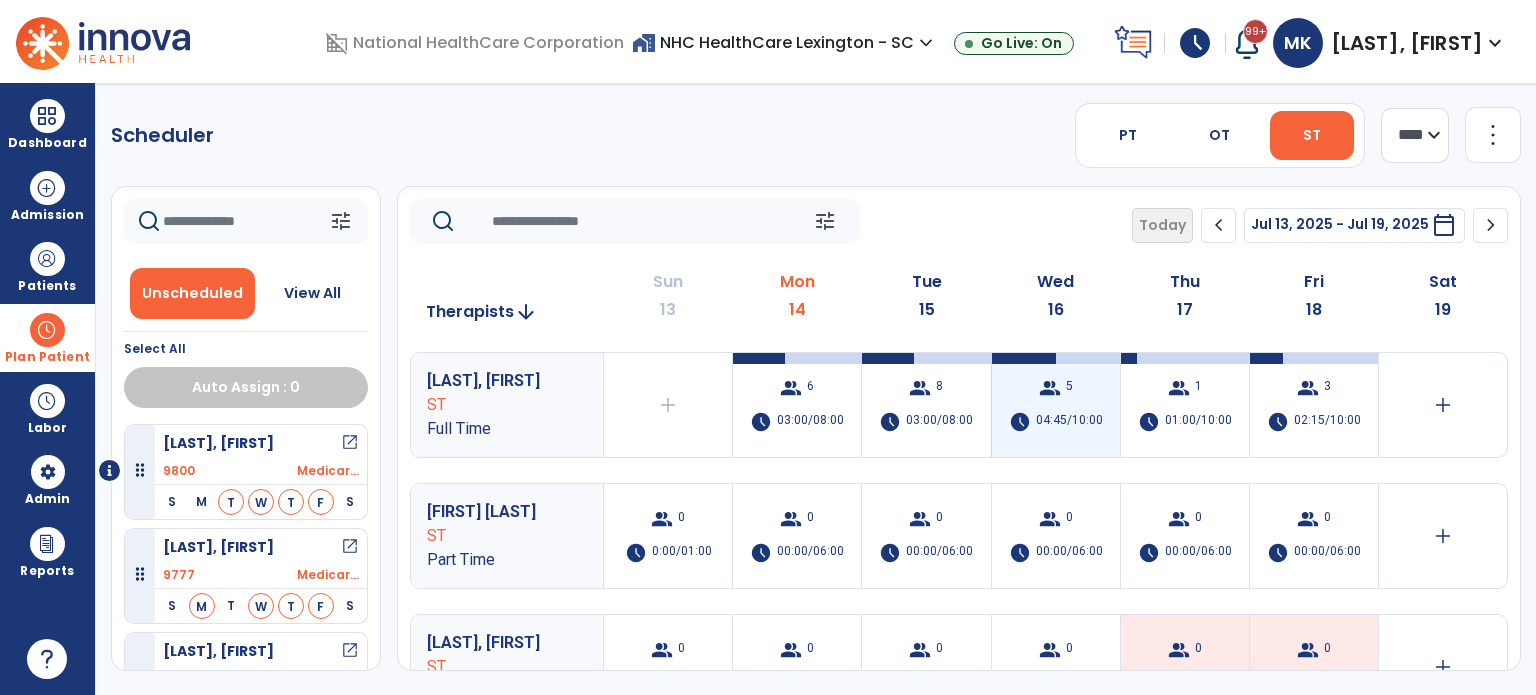 click on "04:45/10:00" at bounding box center [1069, 422] 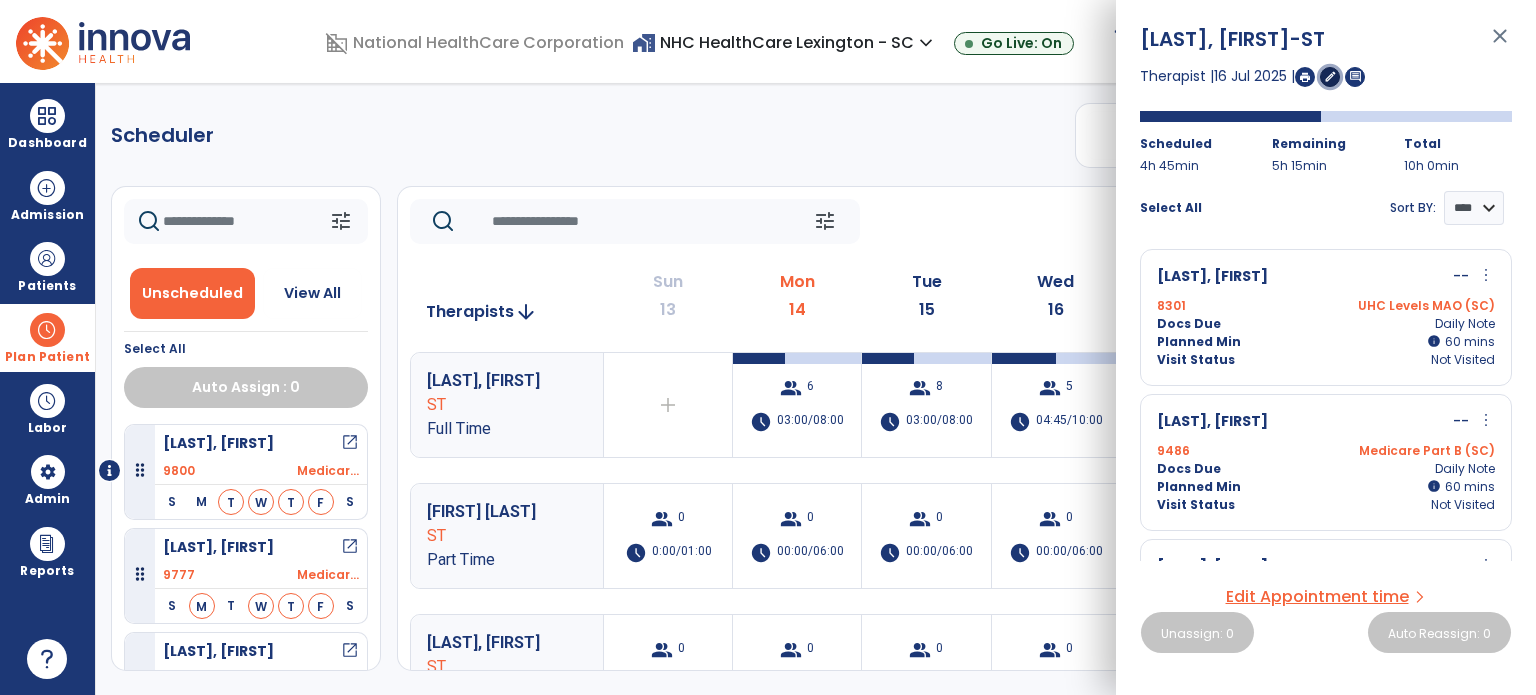 click on "edit" at bounding box center (1330, 76) 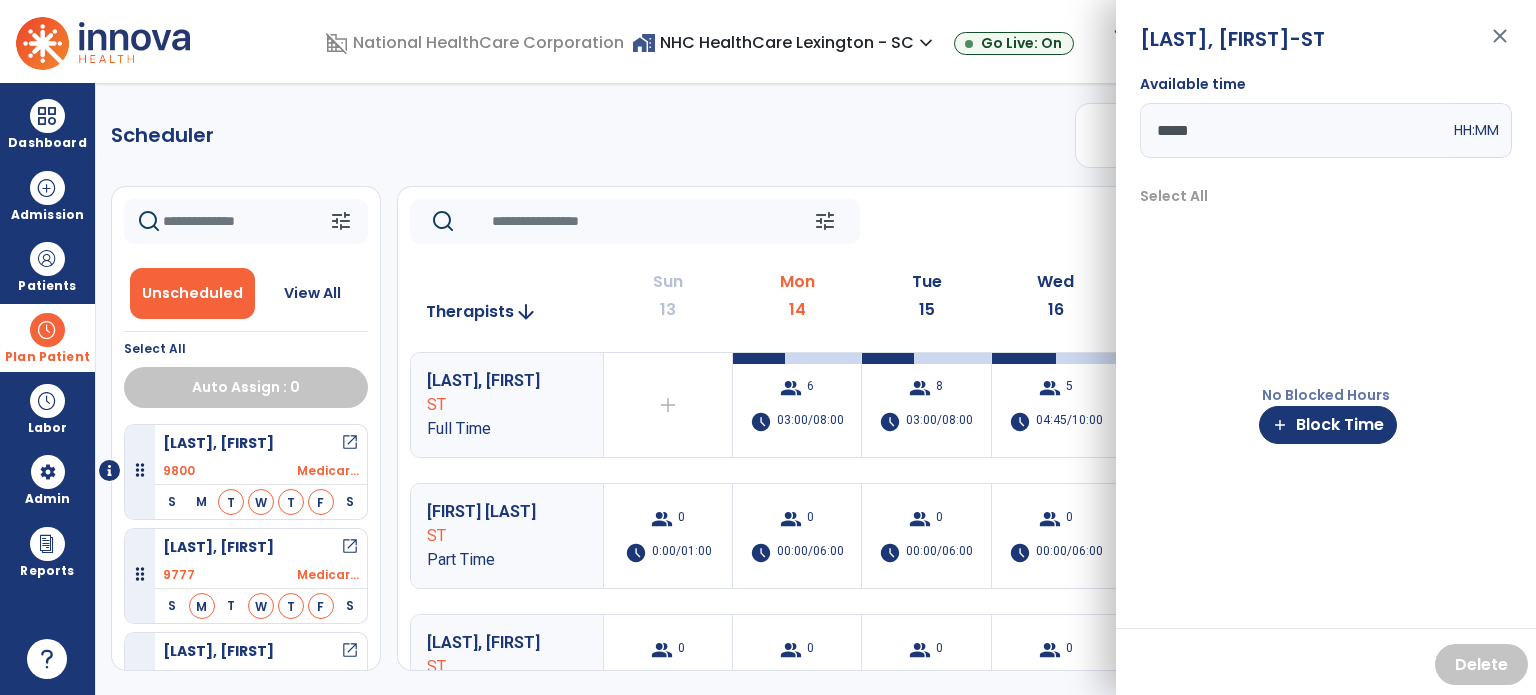 click on "*****" at bounding box center (1295, 130) 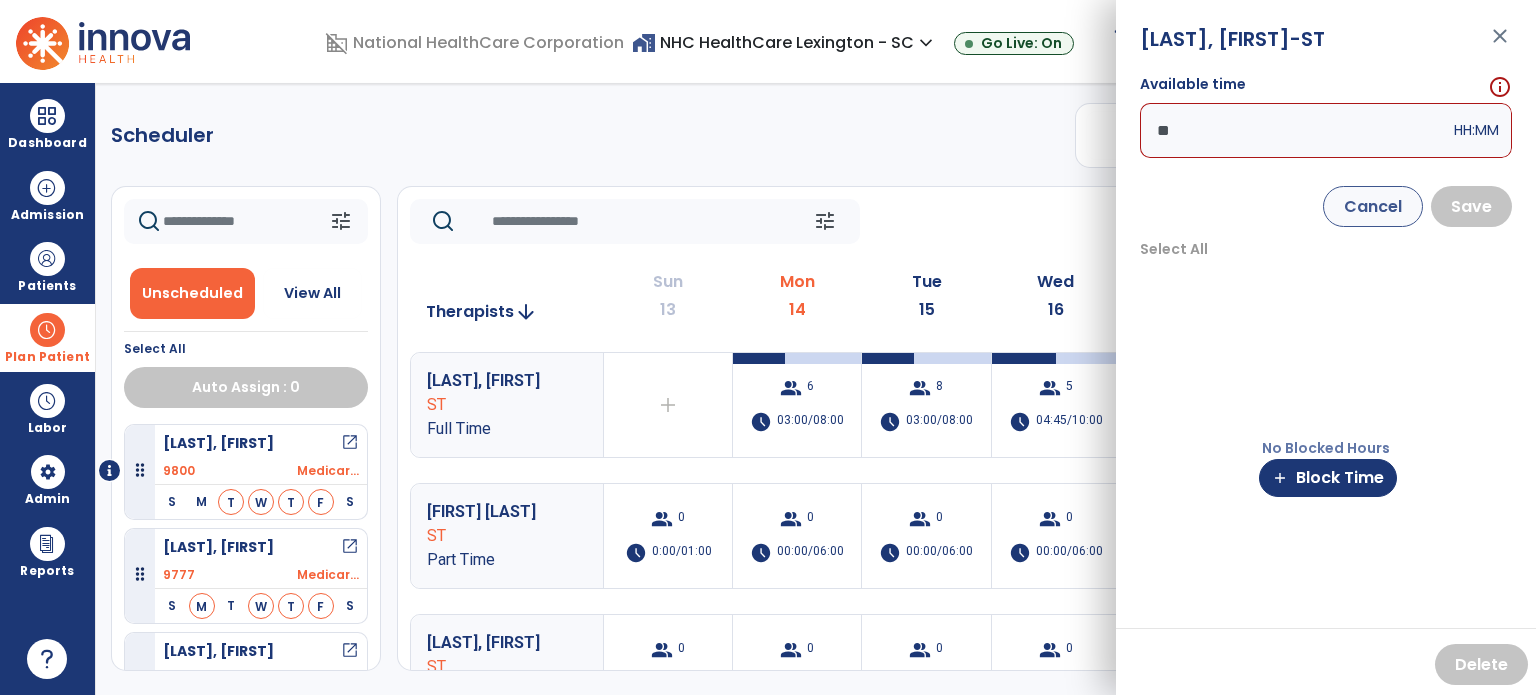 type on "*" 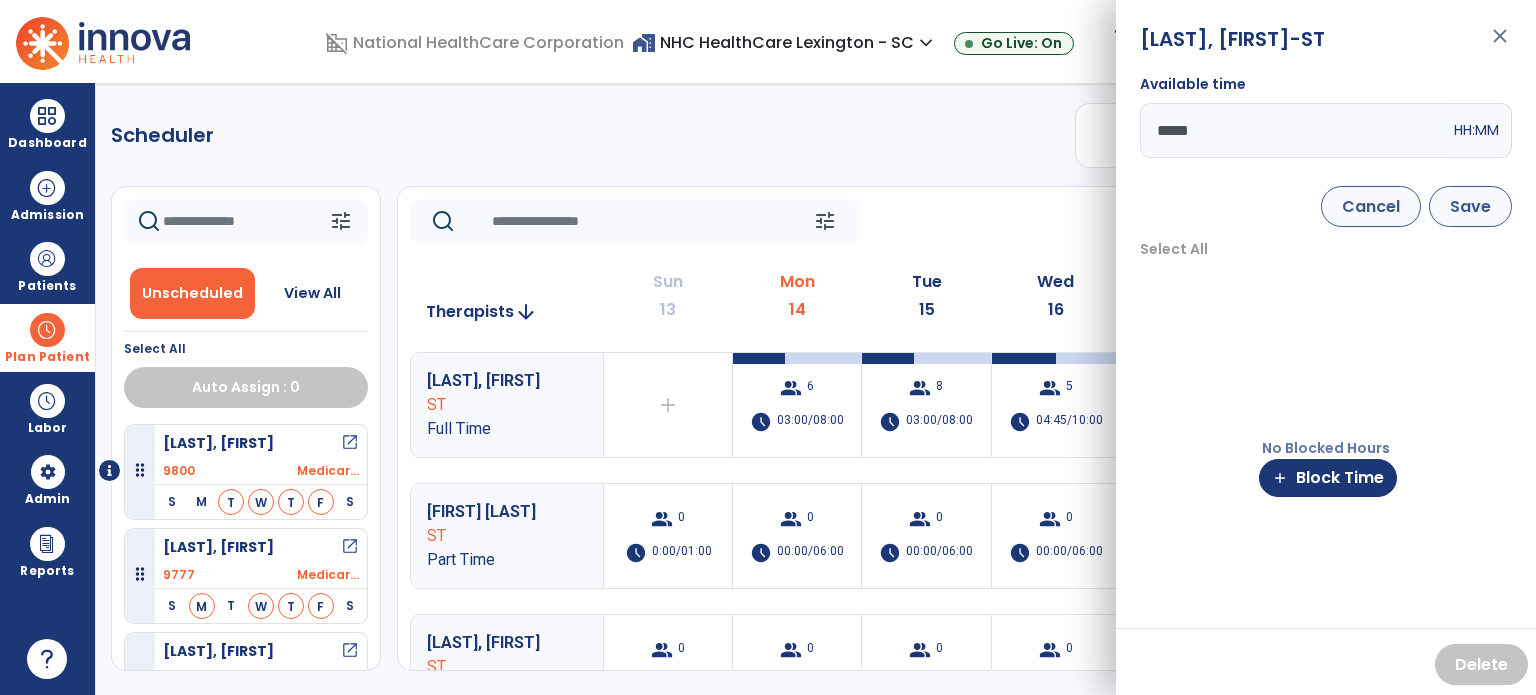 type on "*****" 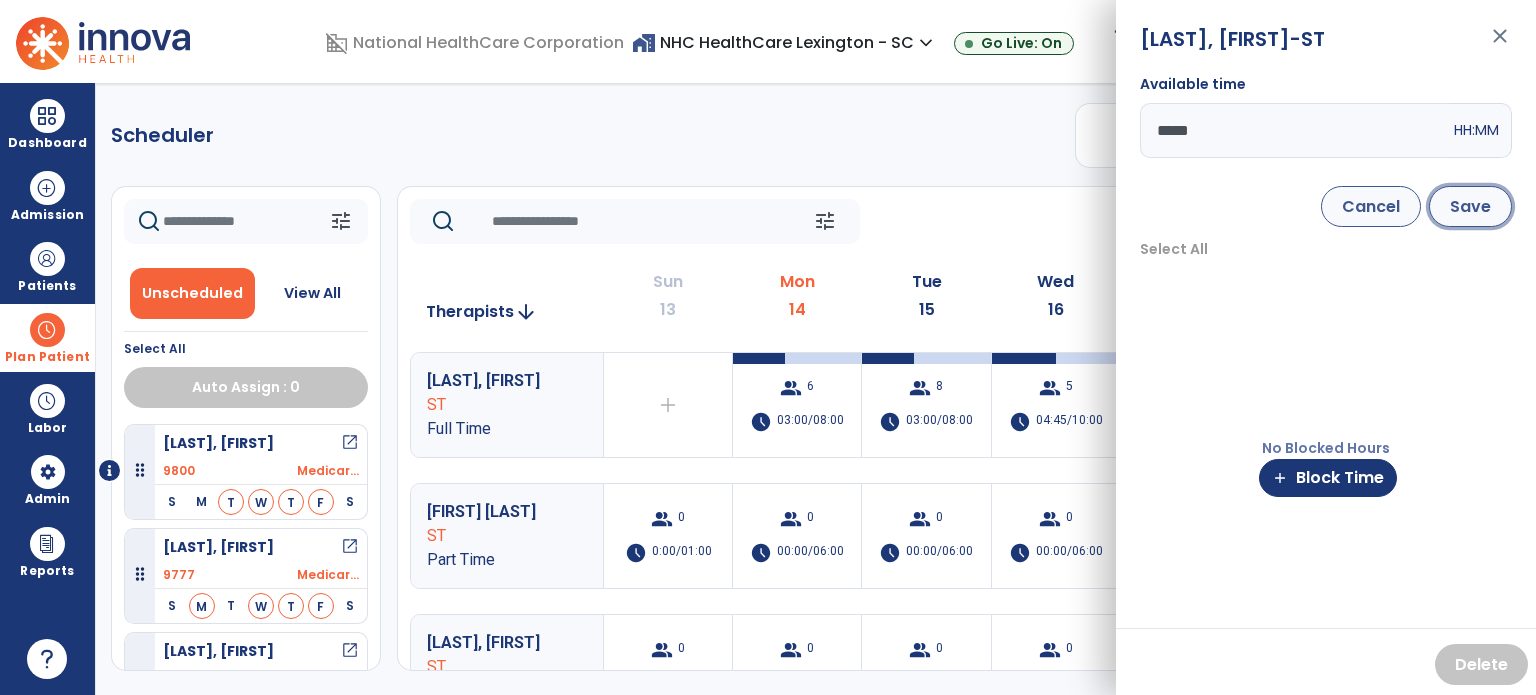 click on "Save" at bounding box center (1470, 206) 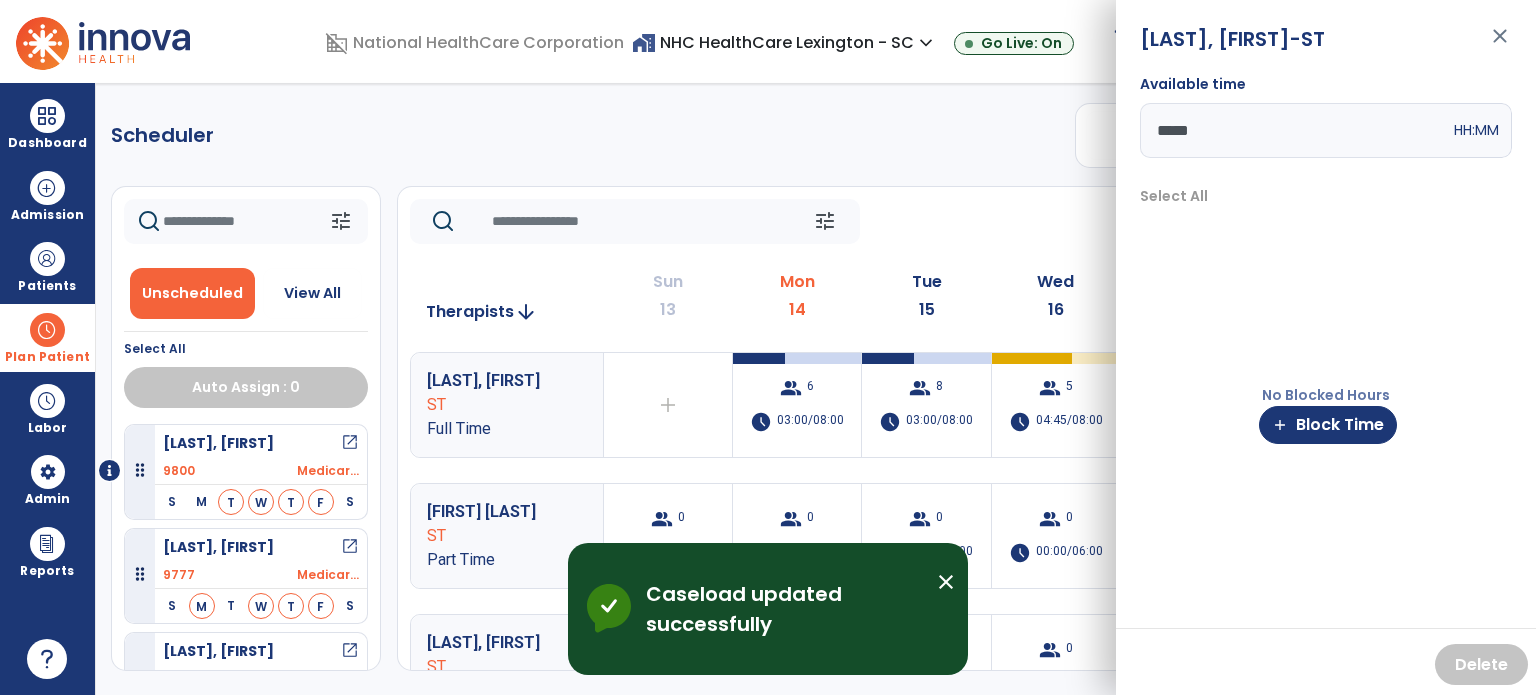 click on "[LAST], [FIRST]   -ST close Available time  ***** HH:MM Select All  No Blocked Hours  add   Block Time  Delete" at bounding box center (1326, 347) 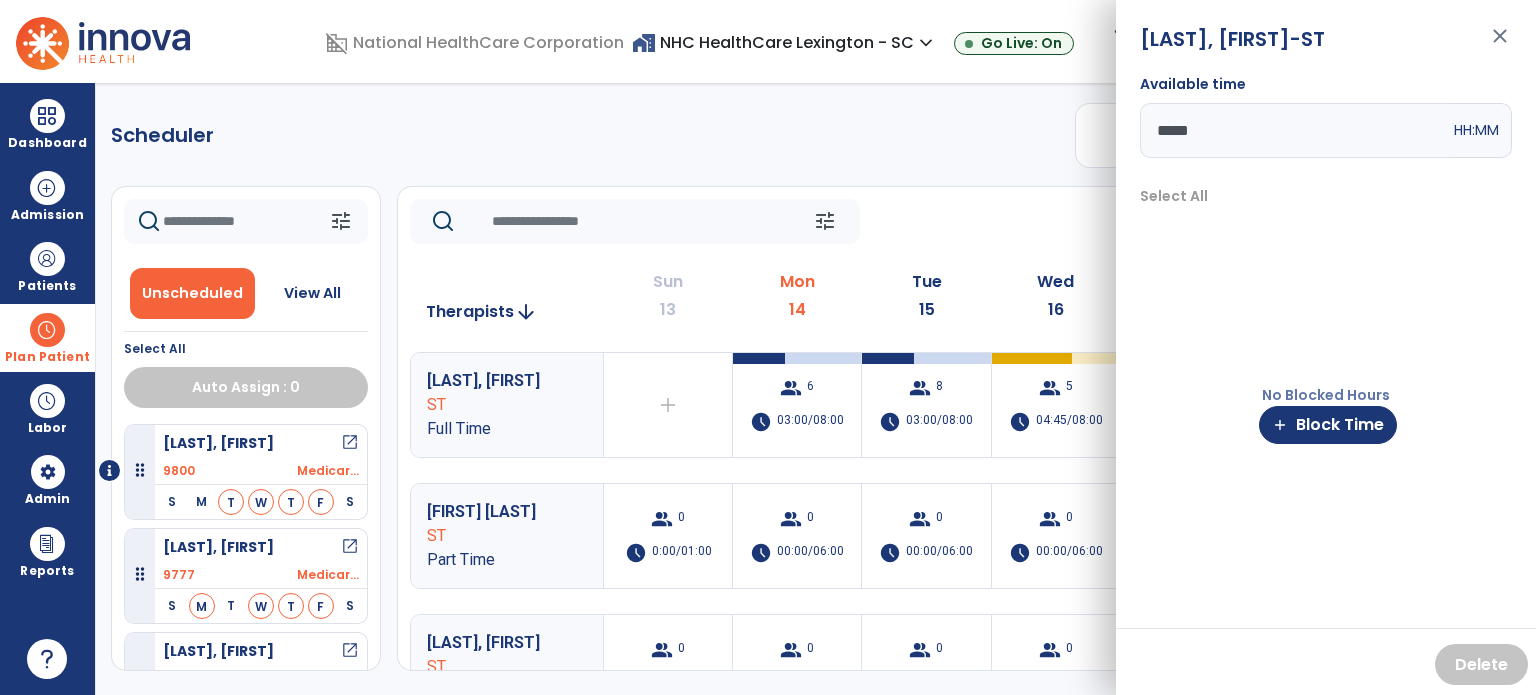 click on "close" at bounding box center (1500, 45) 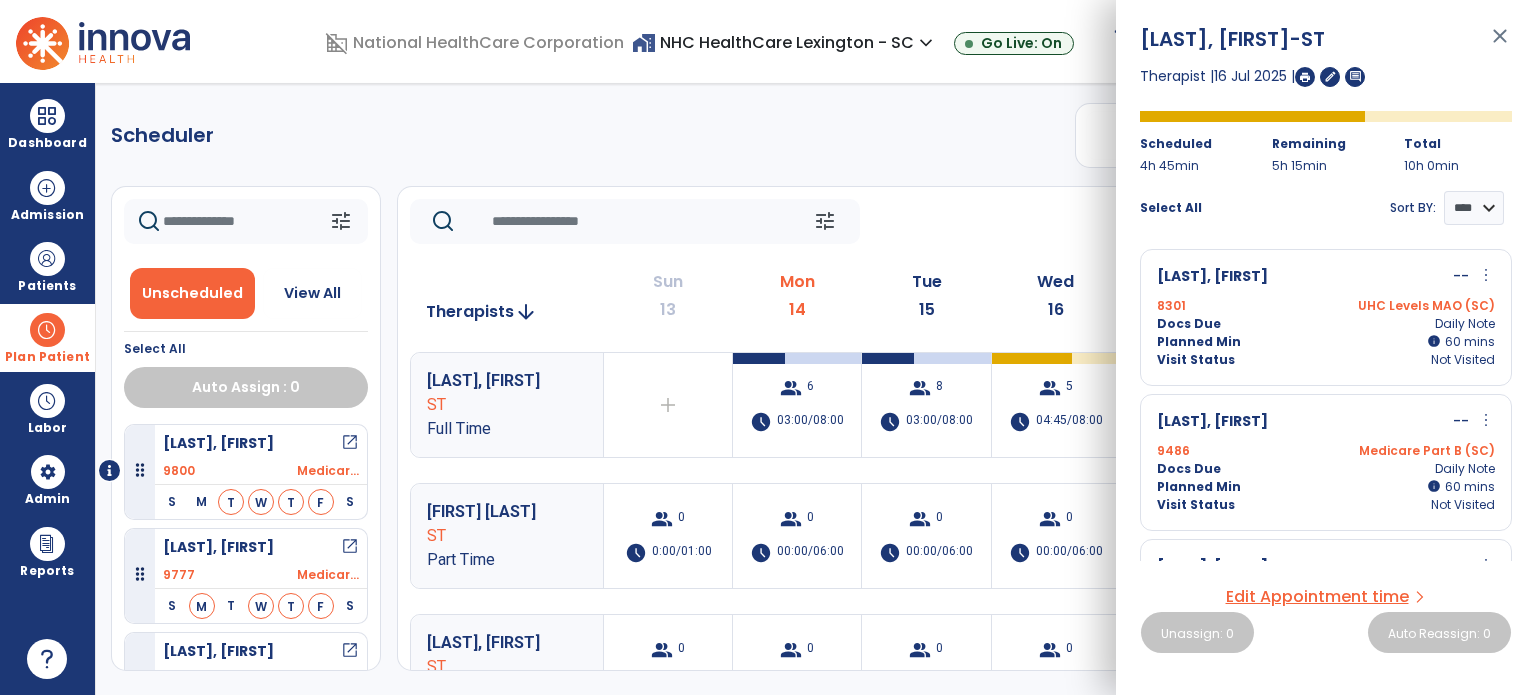 click on "close" at bounding box center (1500, 45) 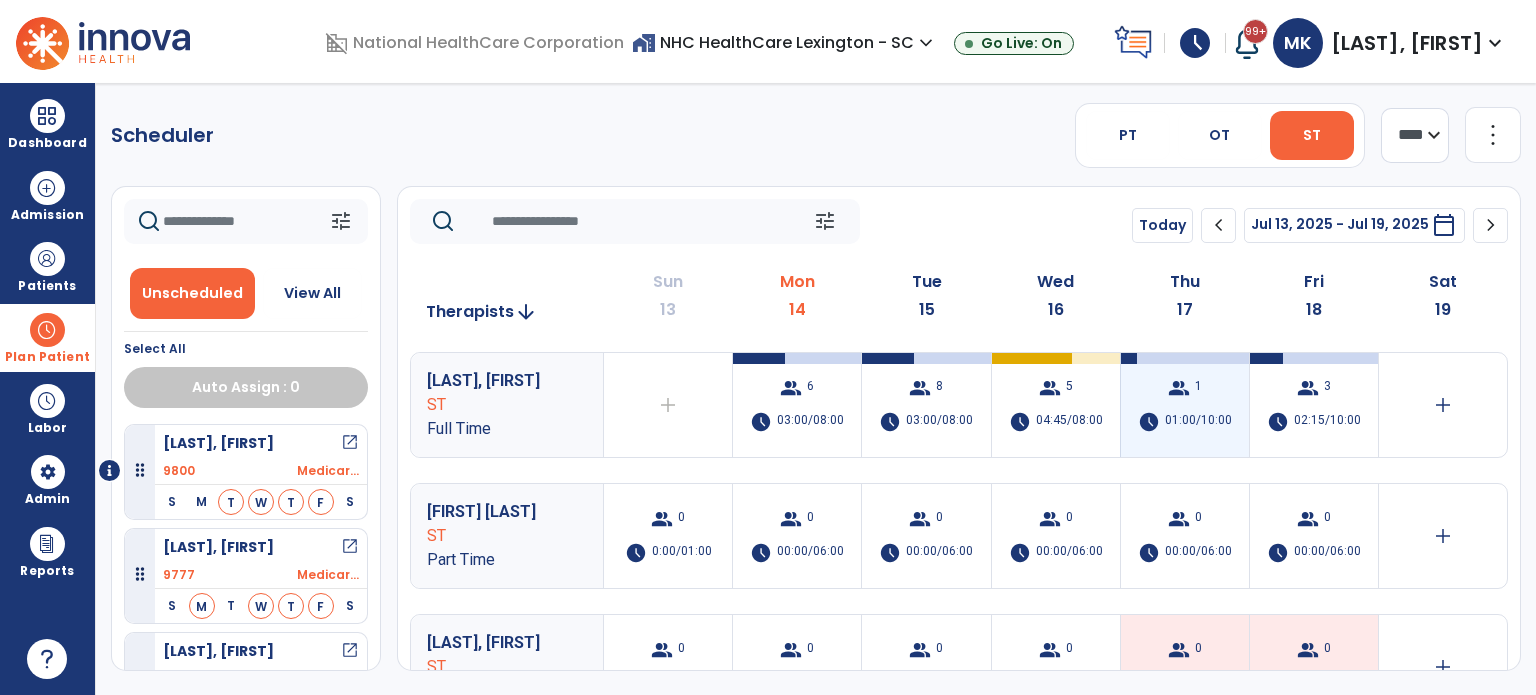 click on "group  1  schedule  01:00/10:00" at bounding box center [1185, 405] 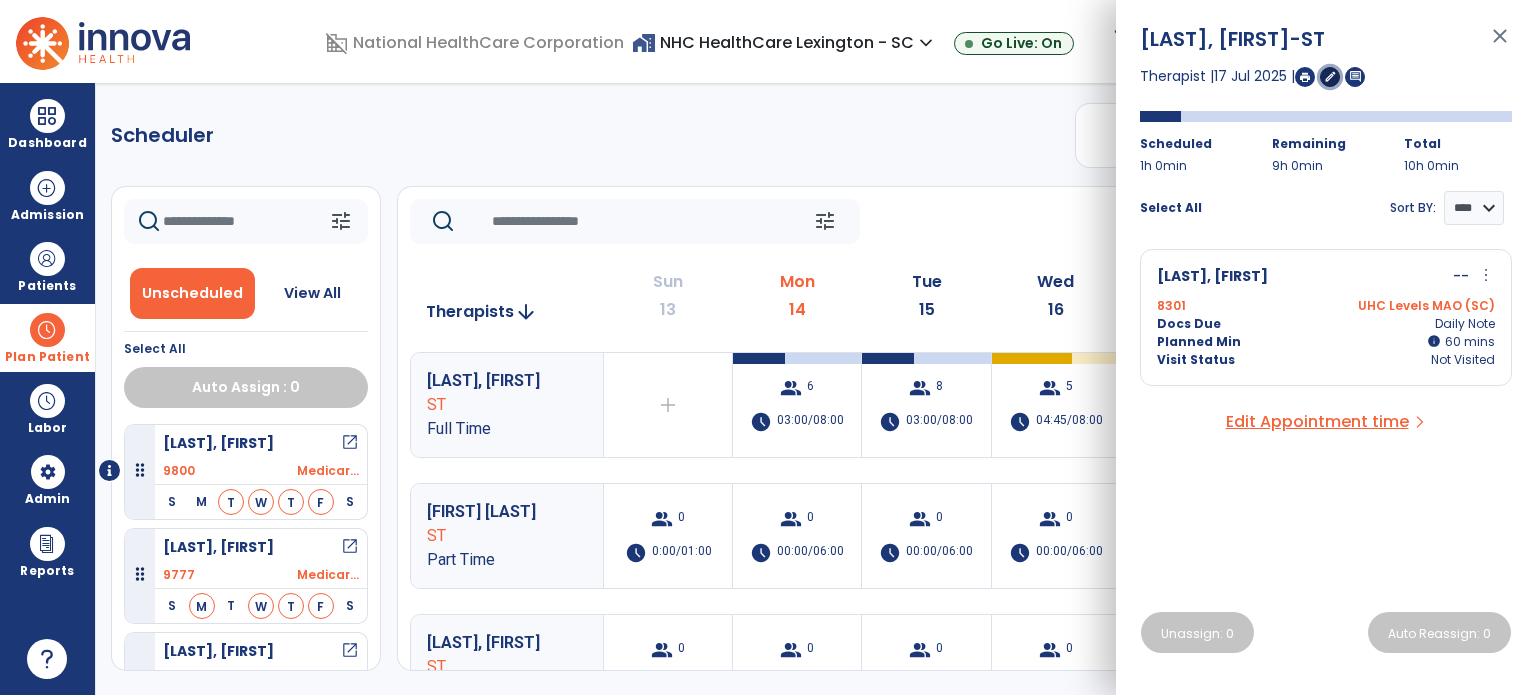 click on "edit" at bounding box center [1330, 76] 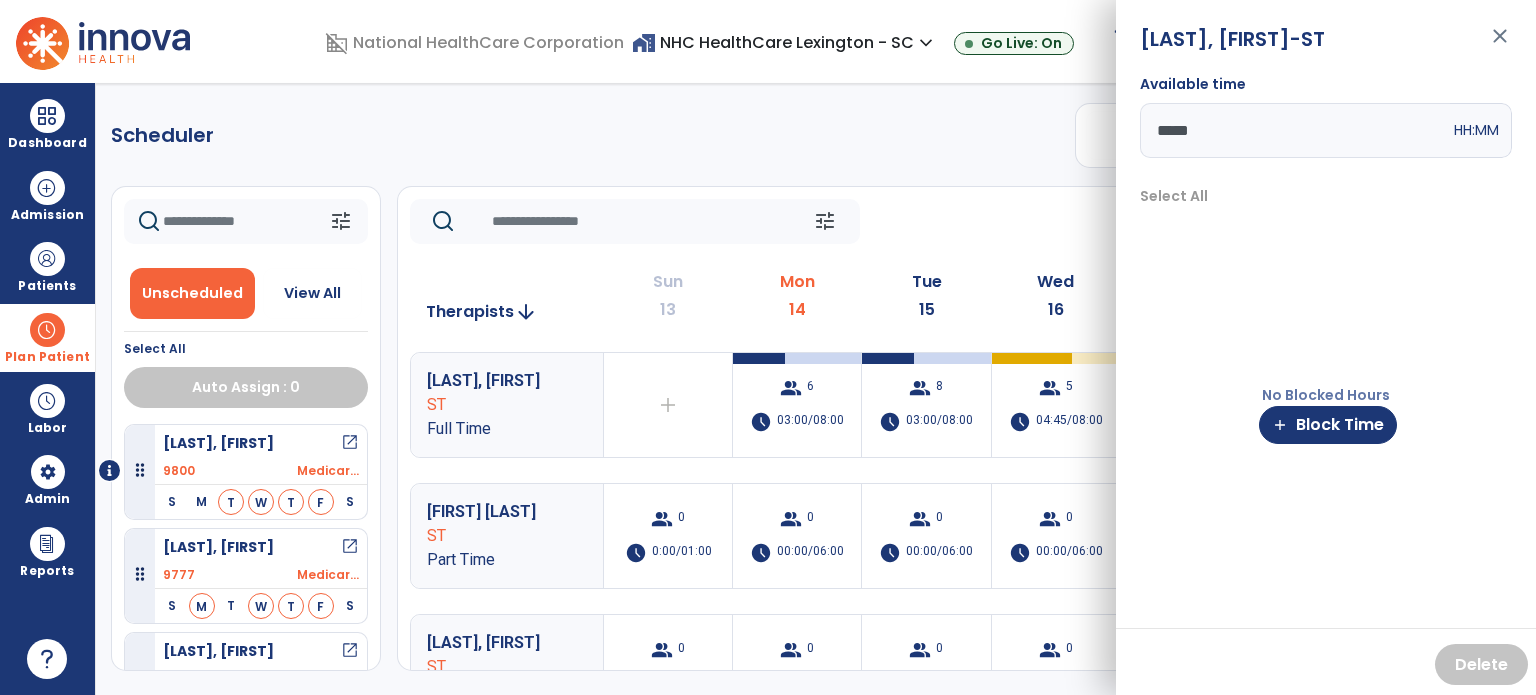 click on "*****" at bounding box center (1295, 130) 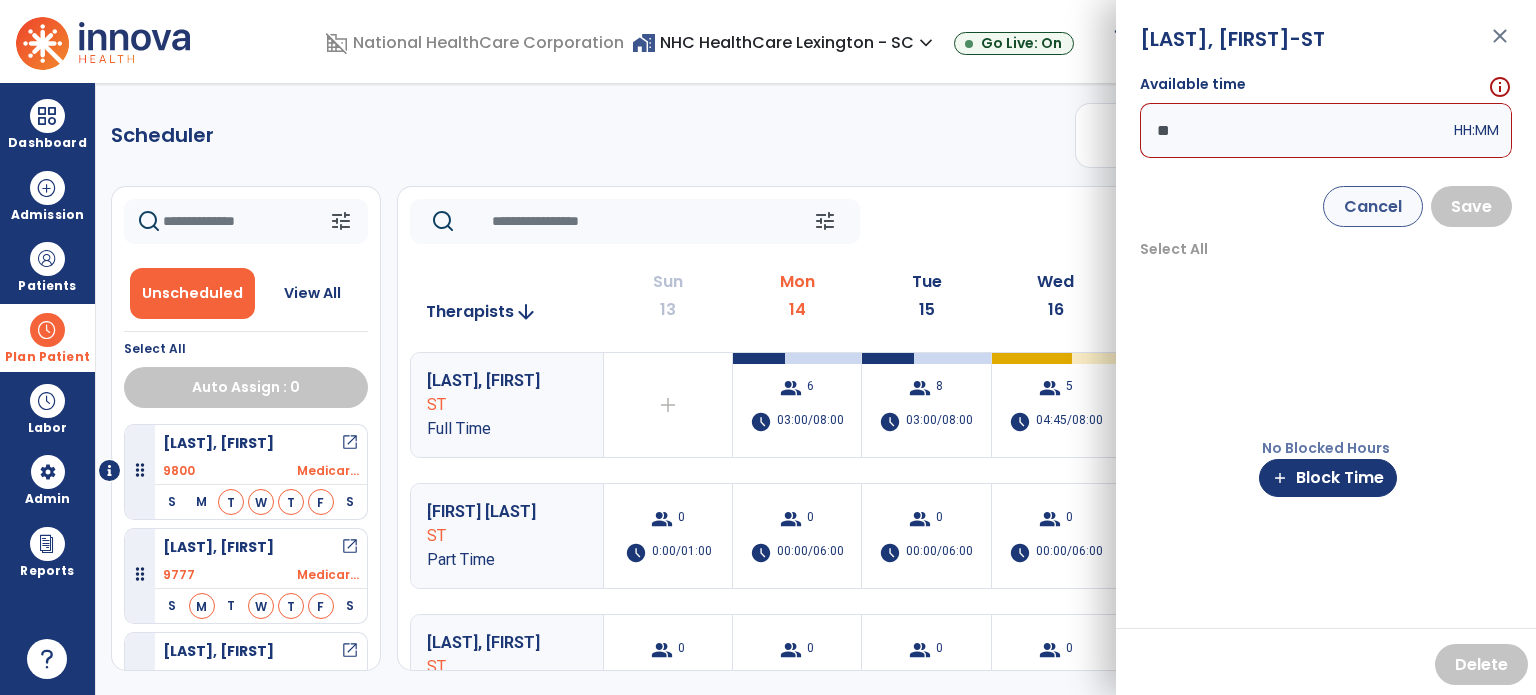 type on "*" 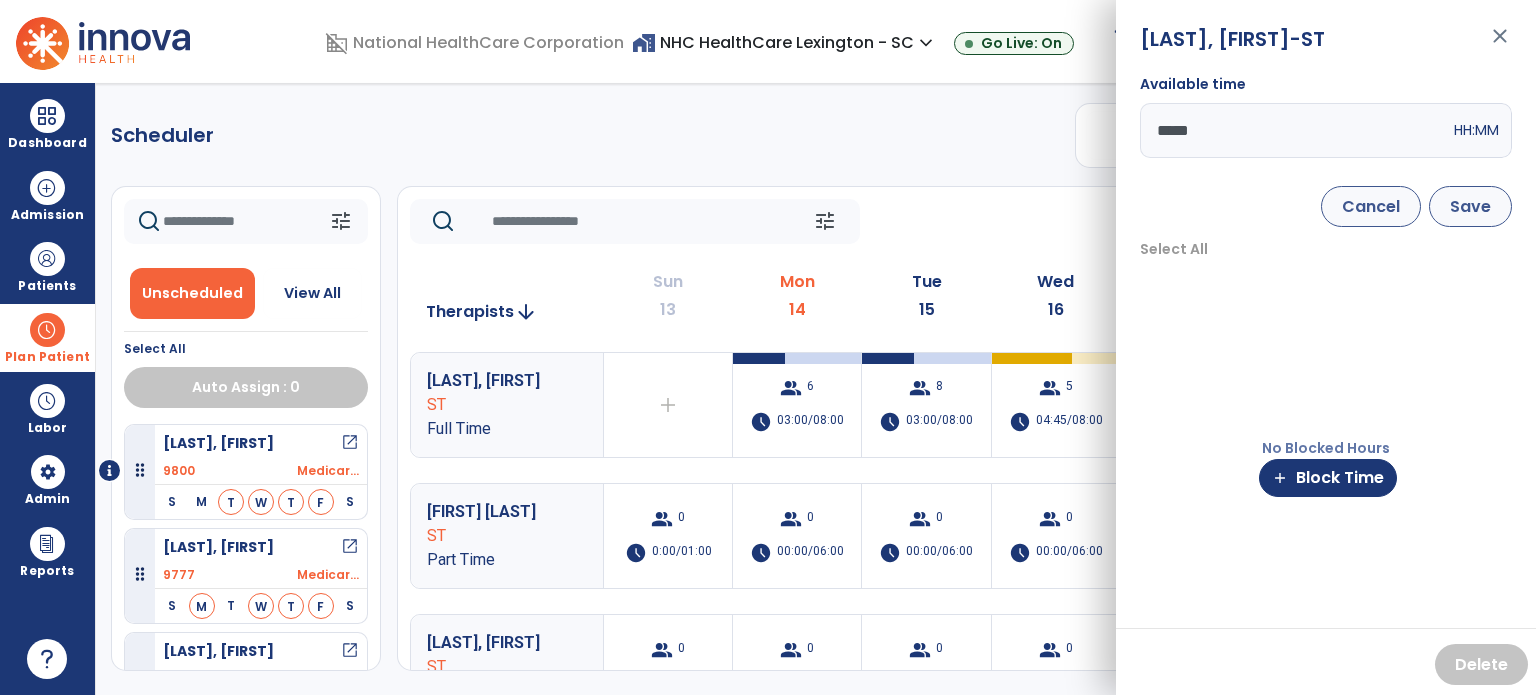 type on "*****" 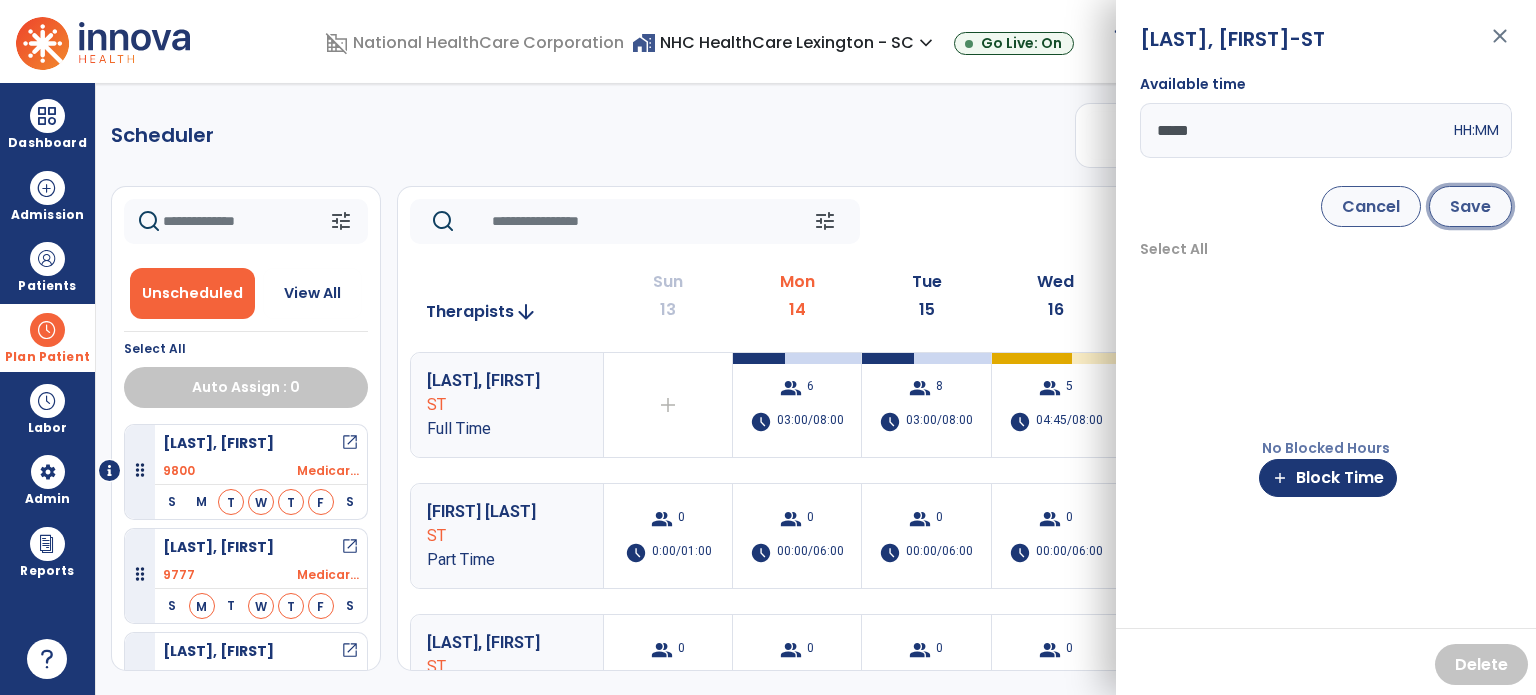 click on "Save" at bounding box center [1470, 206] 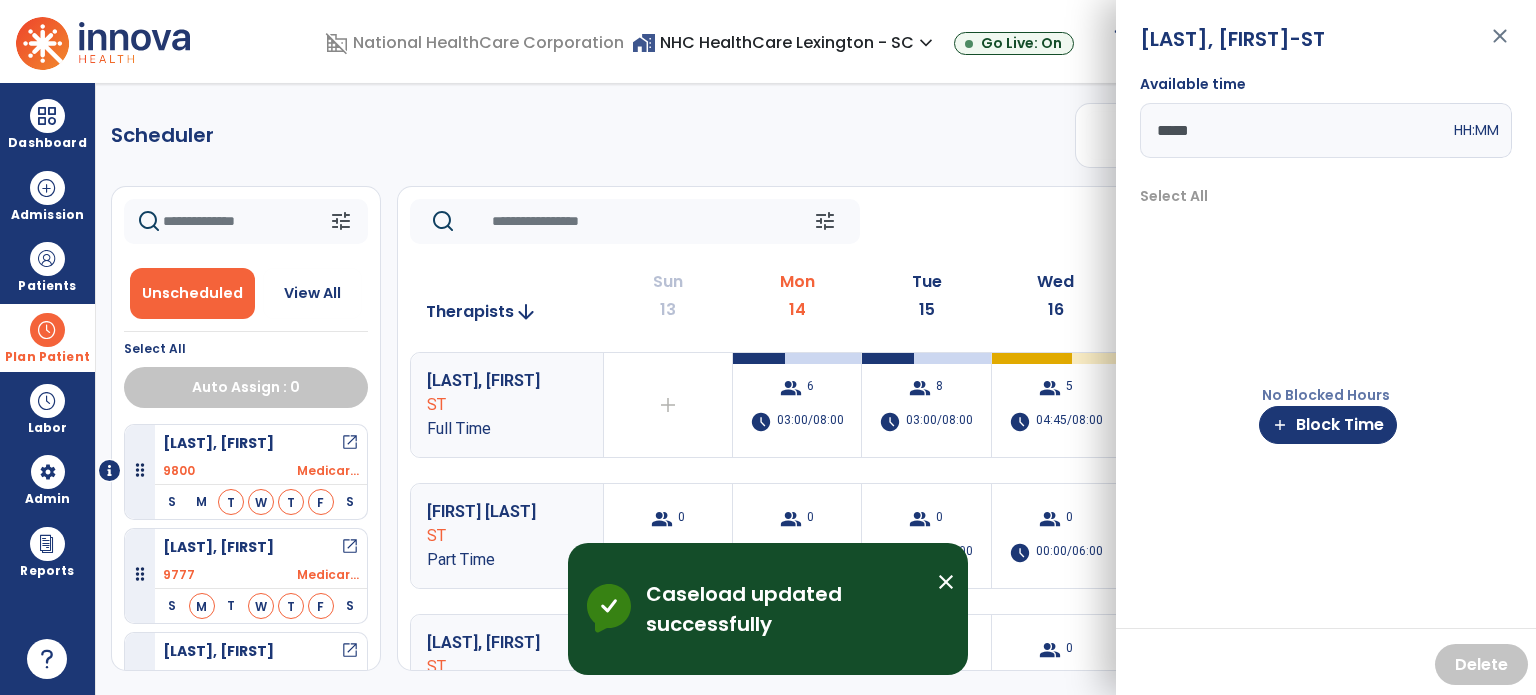 click on "close" at bounding box center [1500, 45] 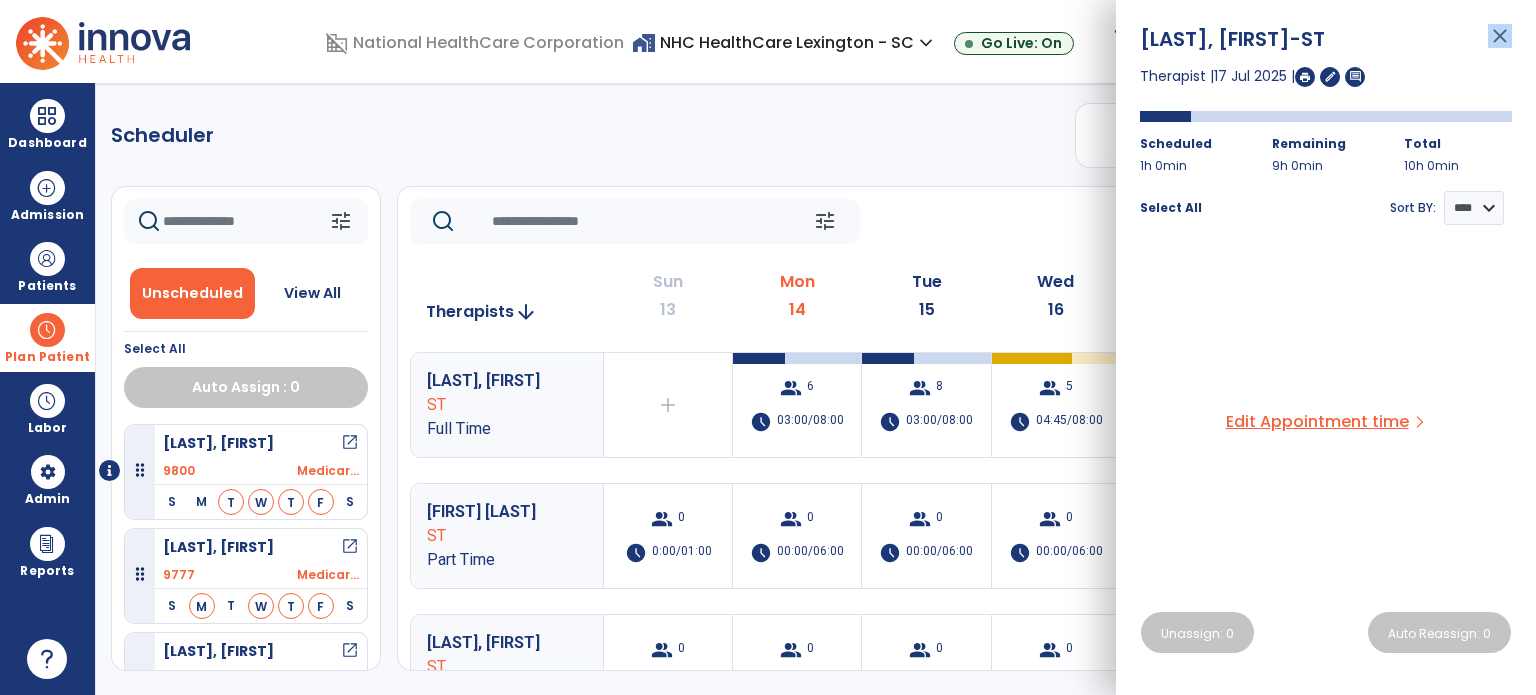 click on "close" at bounding box center [1500, 45] 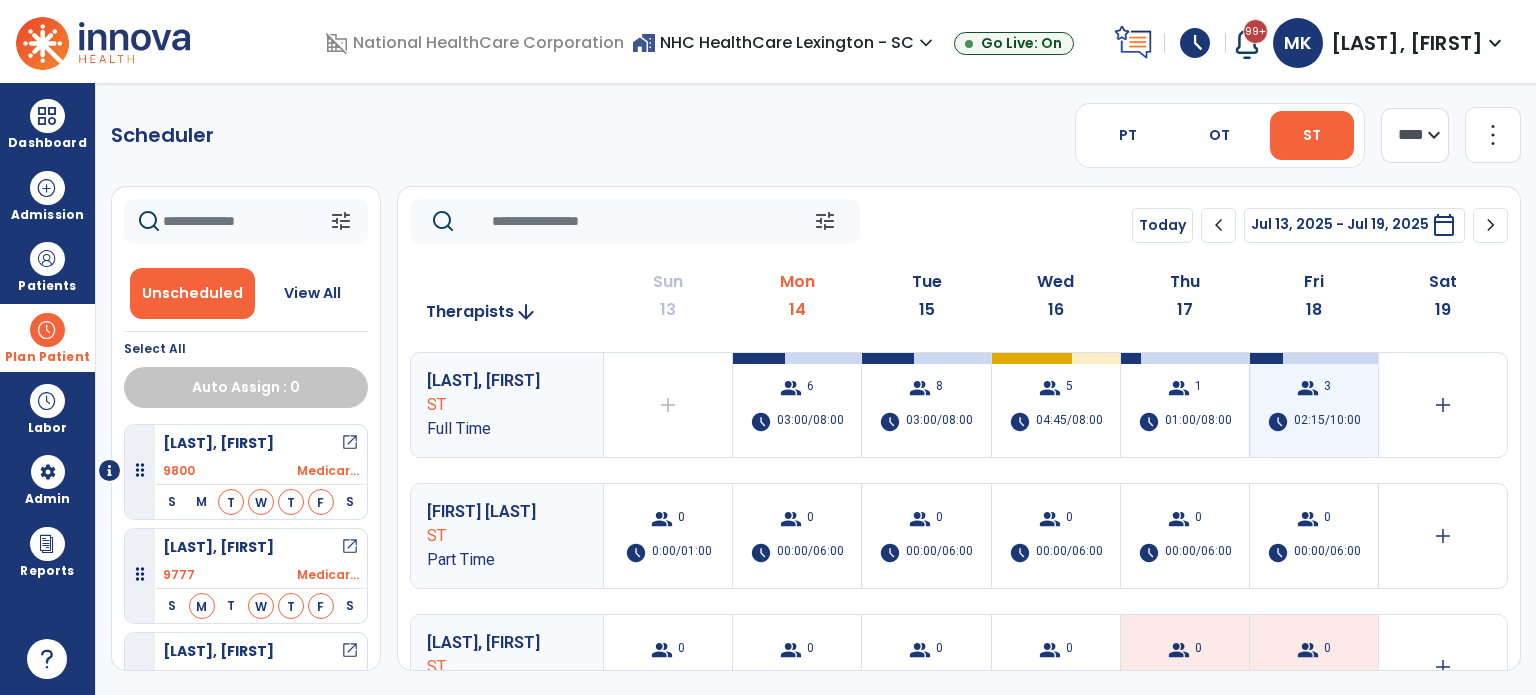 click on "group  3  schedule  02:15/10:00" at bounding box center (1314, 405) 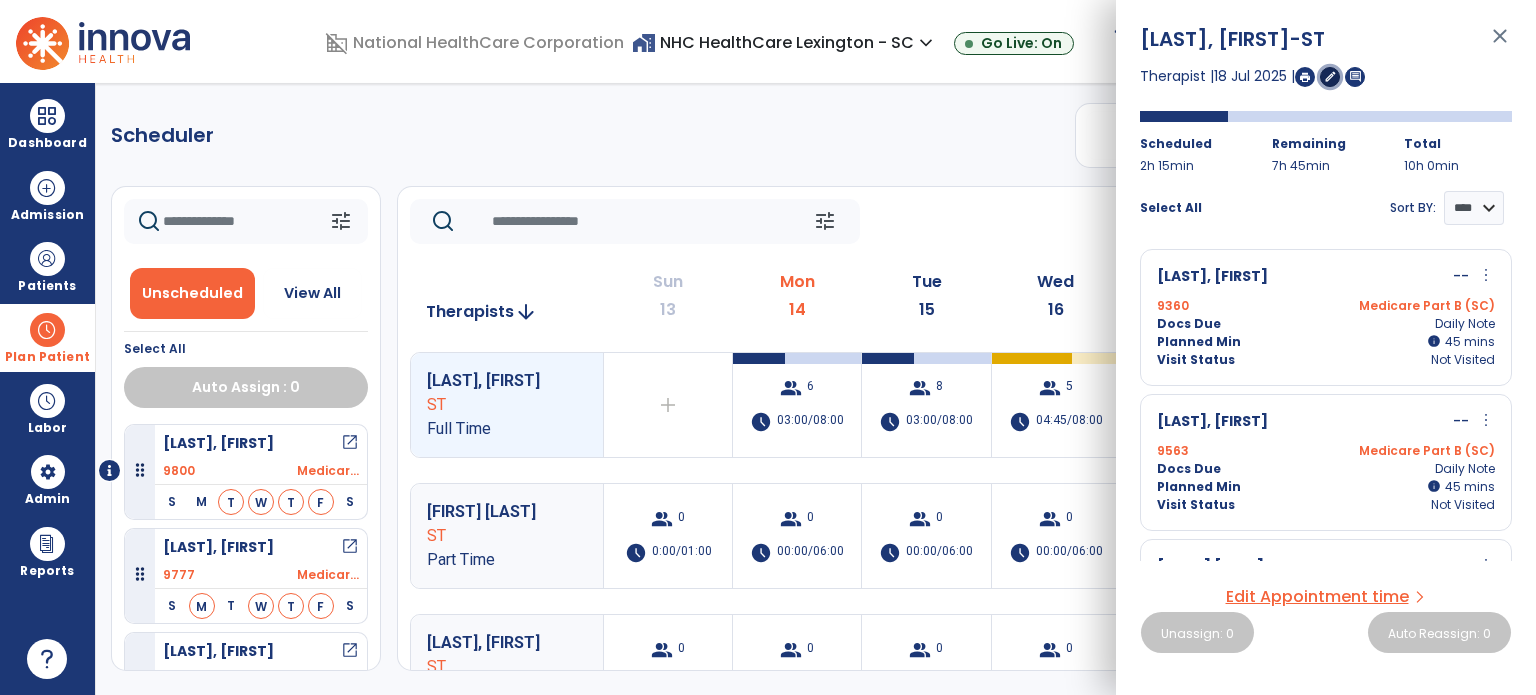 click on "edit" at bounding box center [1330, 76] 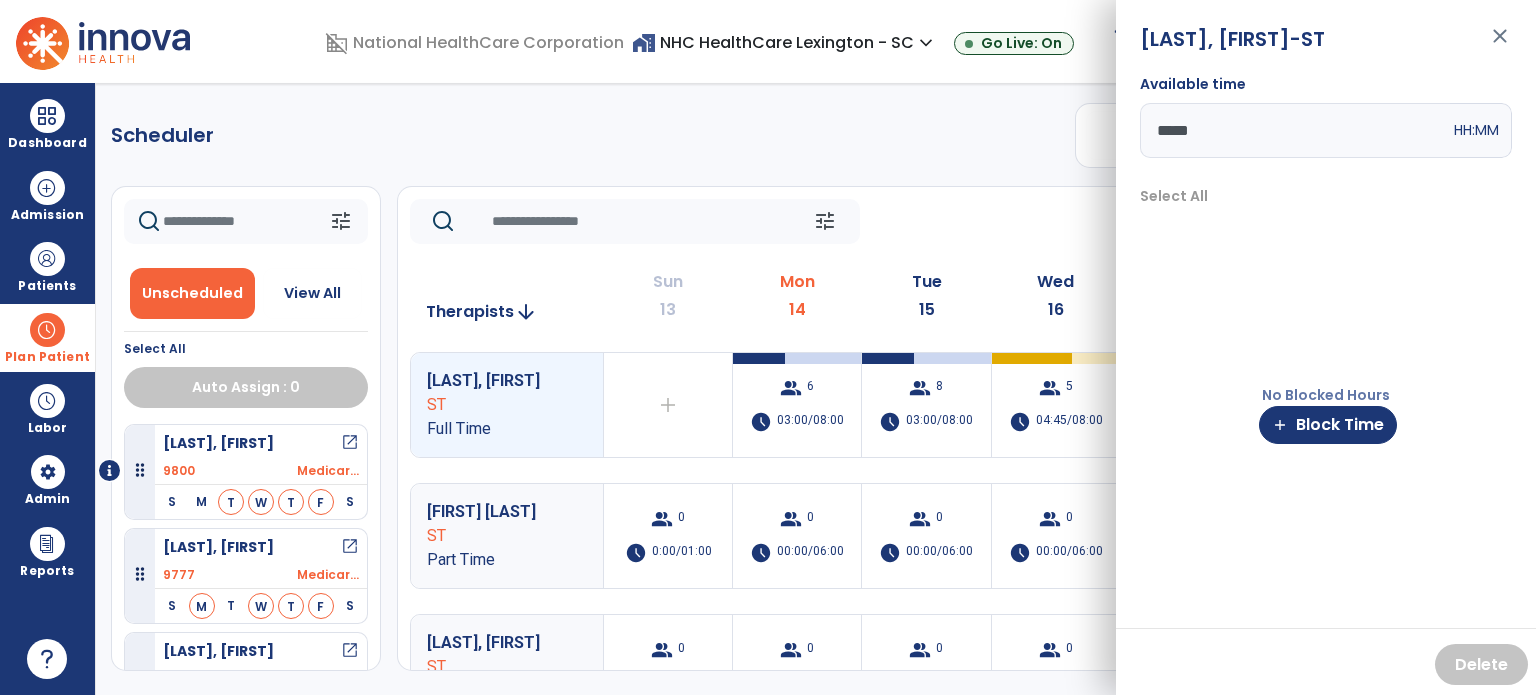 click on "*****" at bounding box center (1295, 130) 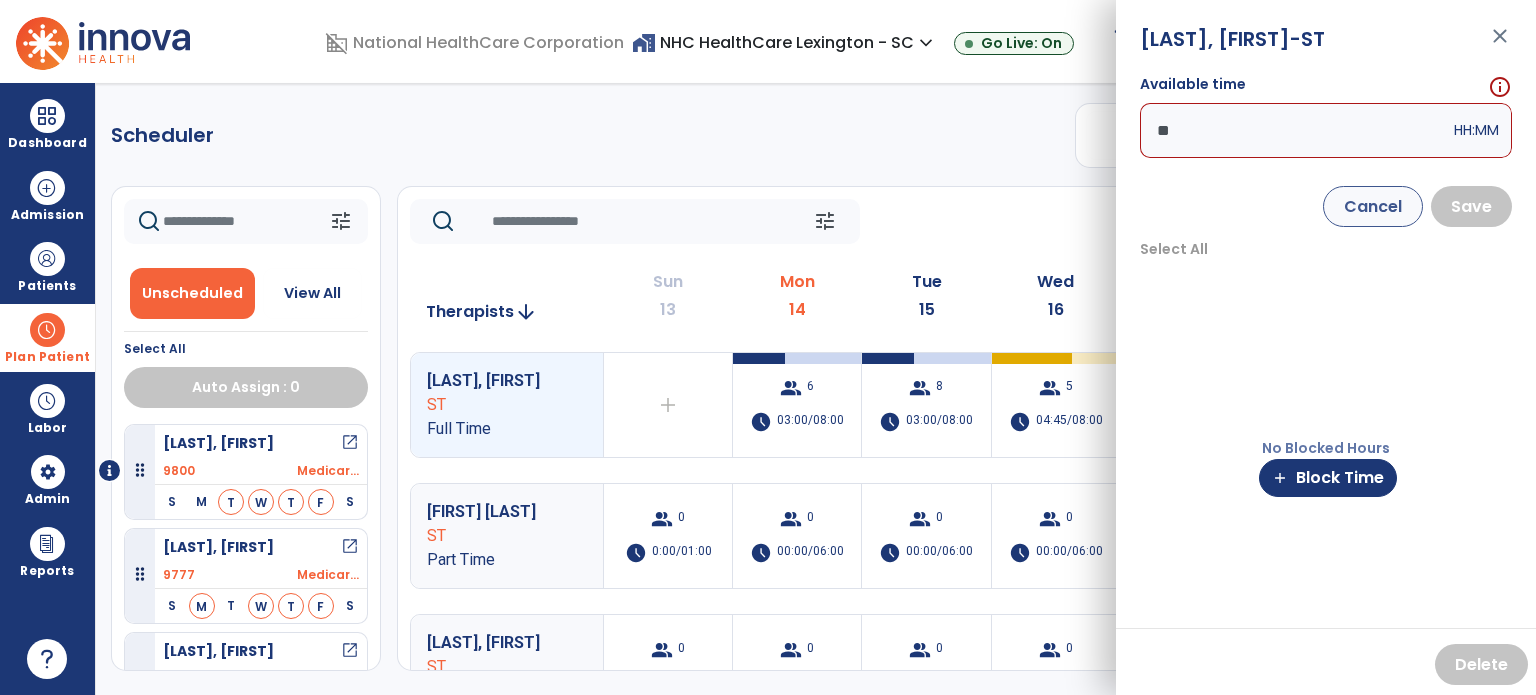type on "*" 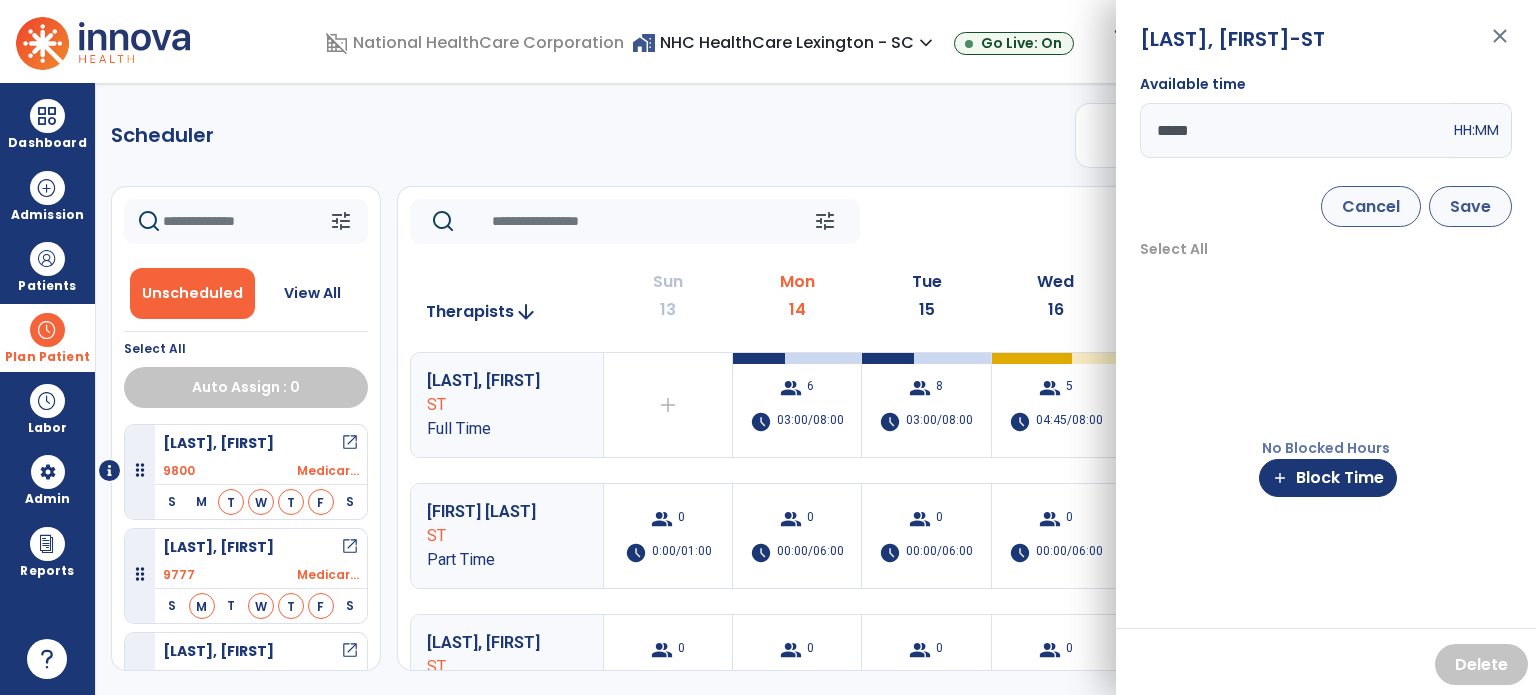 type on "*****" 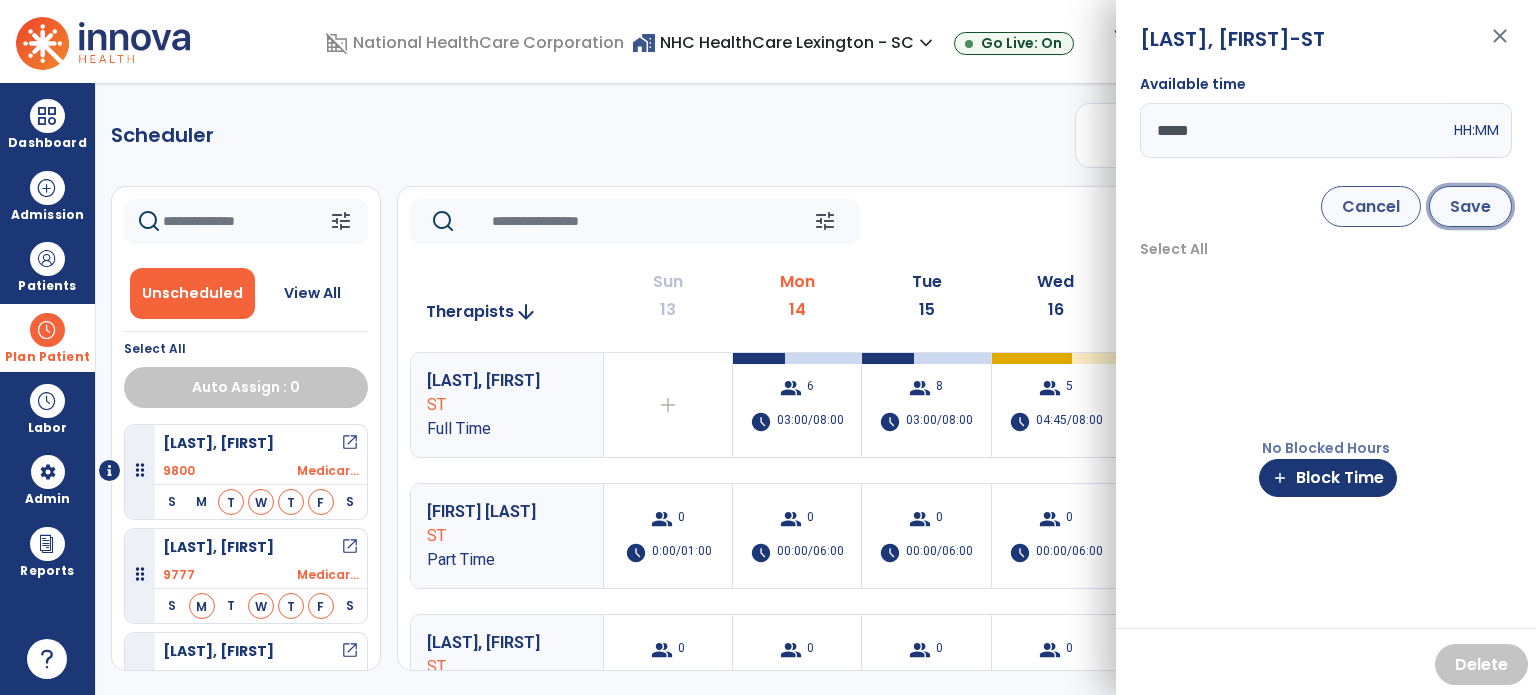 click on "Save" at bounding box center (1470, 206) 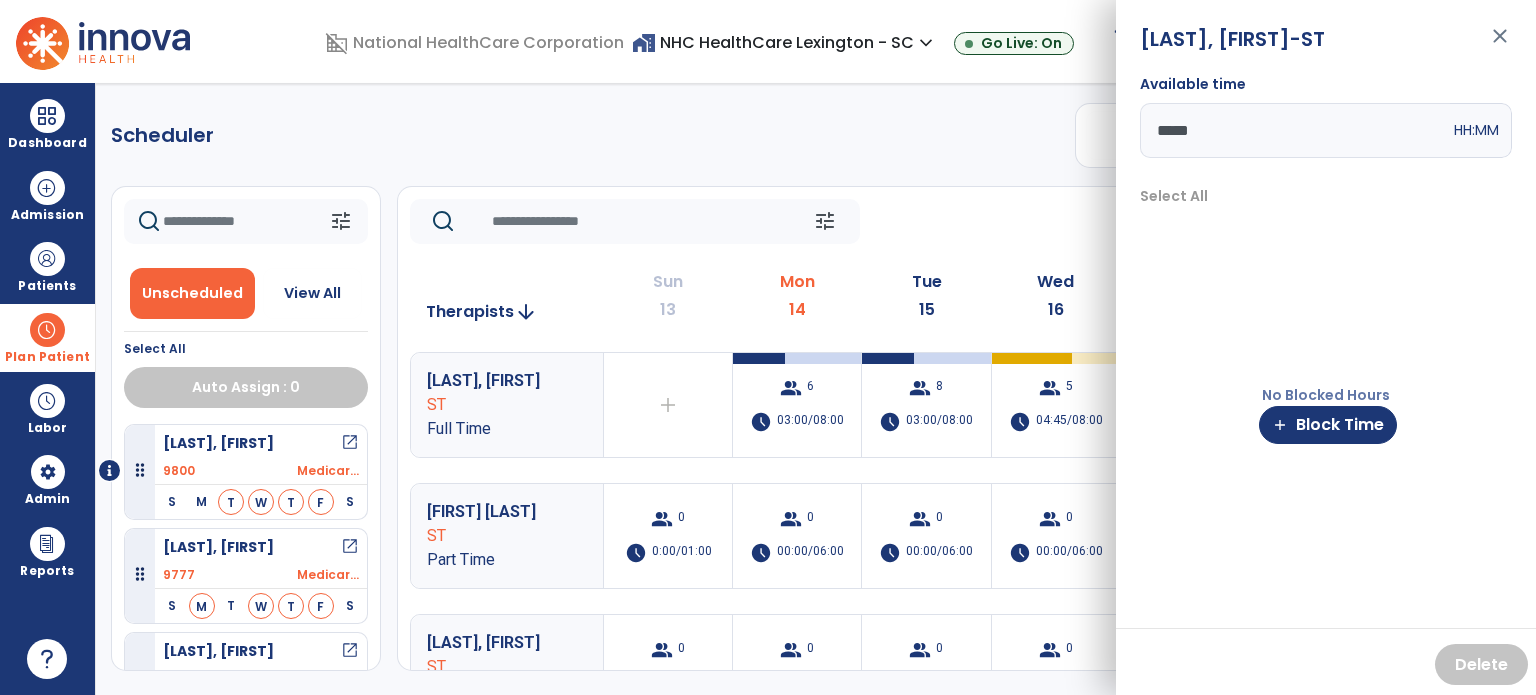 click on "close" at bounding box center [1500, 45] 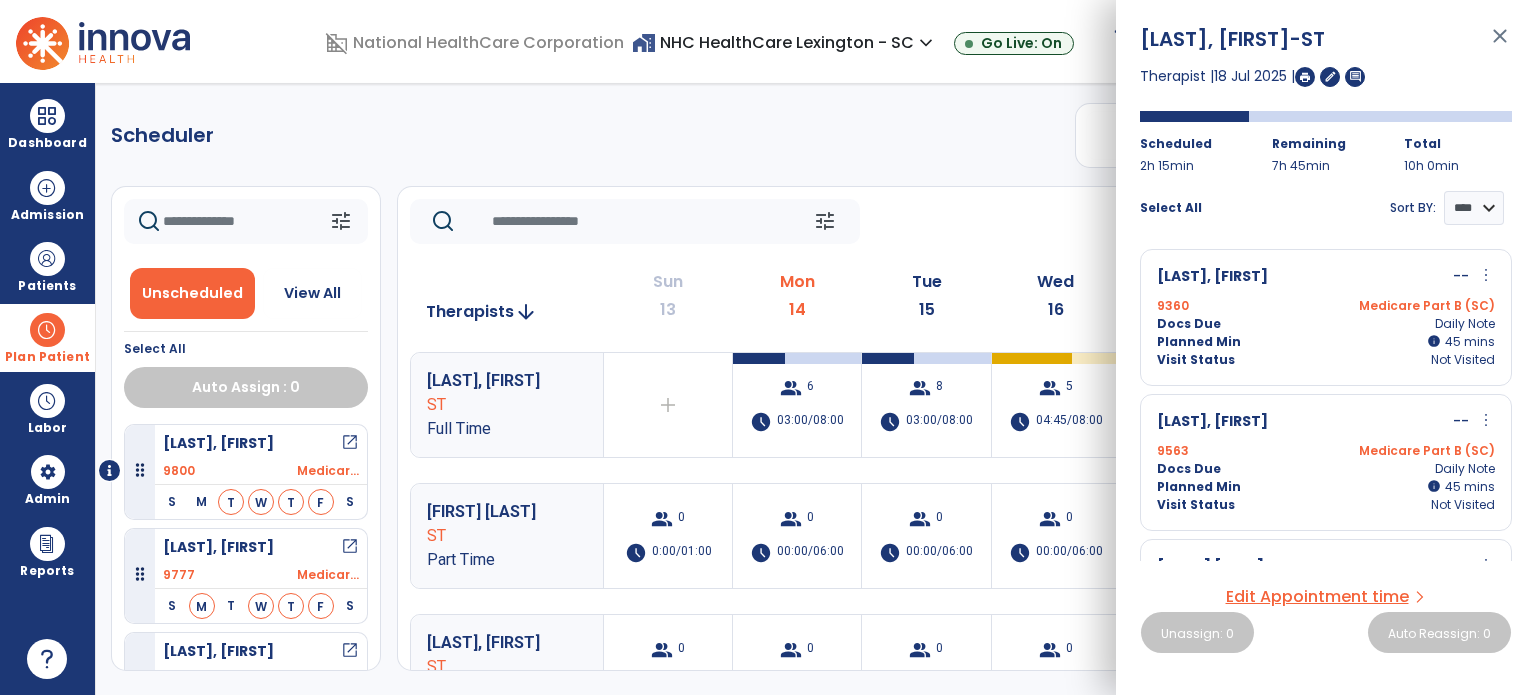 click on "close" at bounding box center [1500, 45] 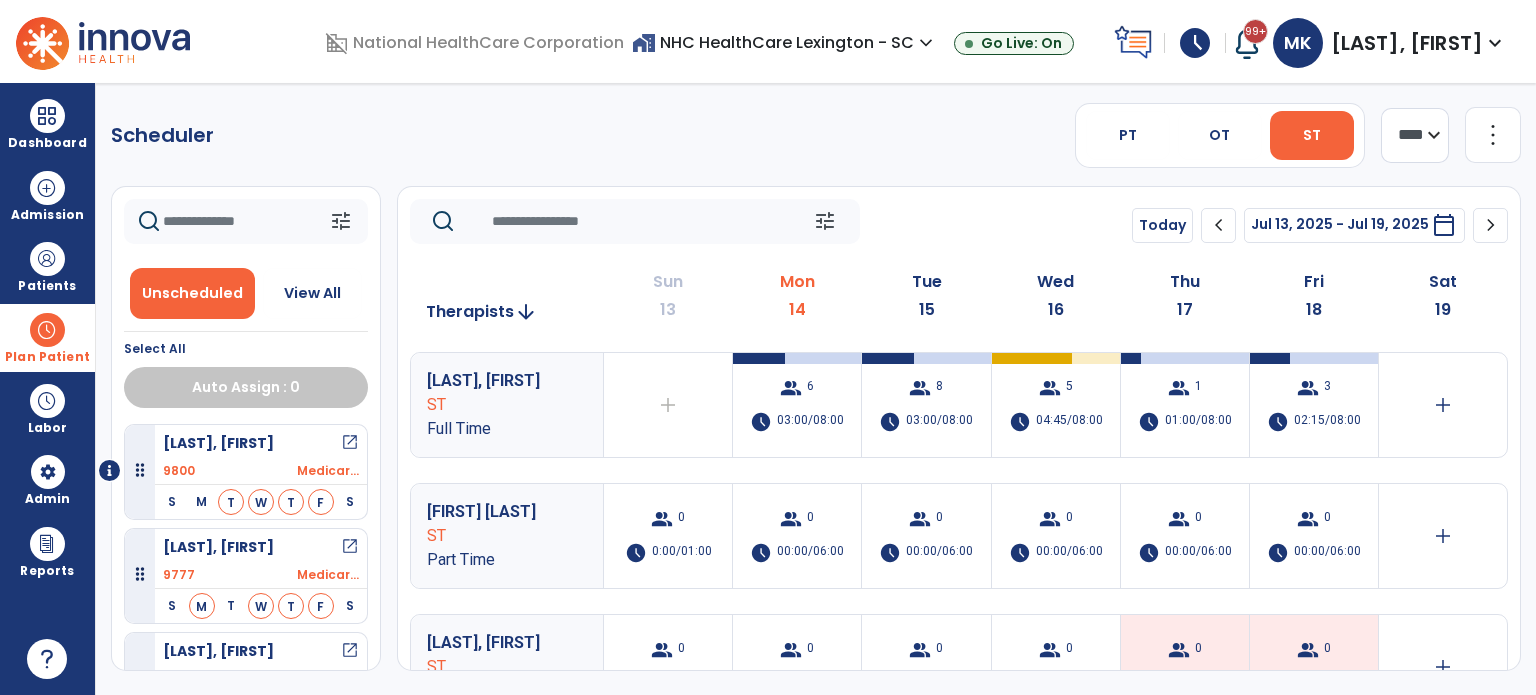 drag, startPoint x: 56, startPoint y: 358, endPoint x: 75, endPoint y: 342, distance: 24.839485 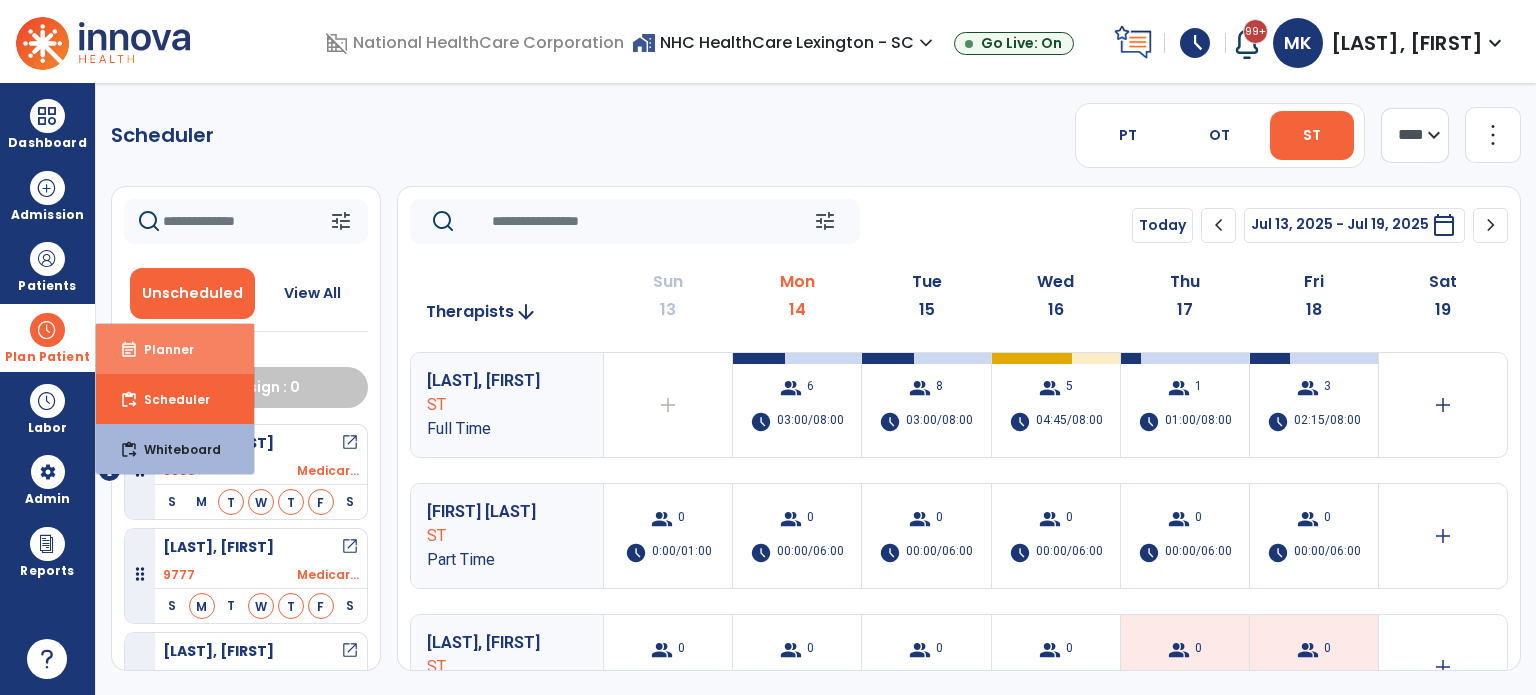 click on "Planner" at bounding box center [161, 349] 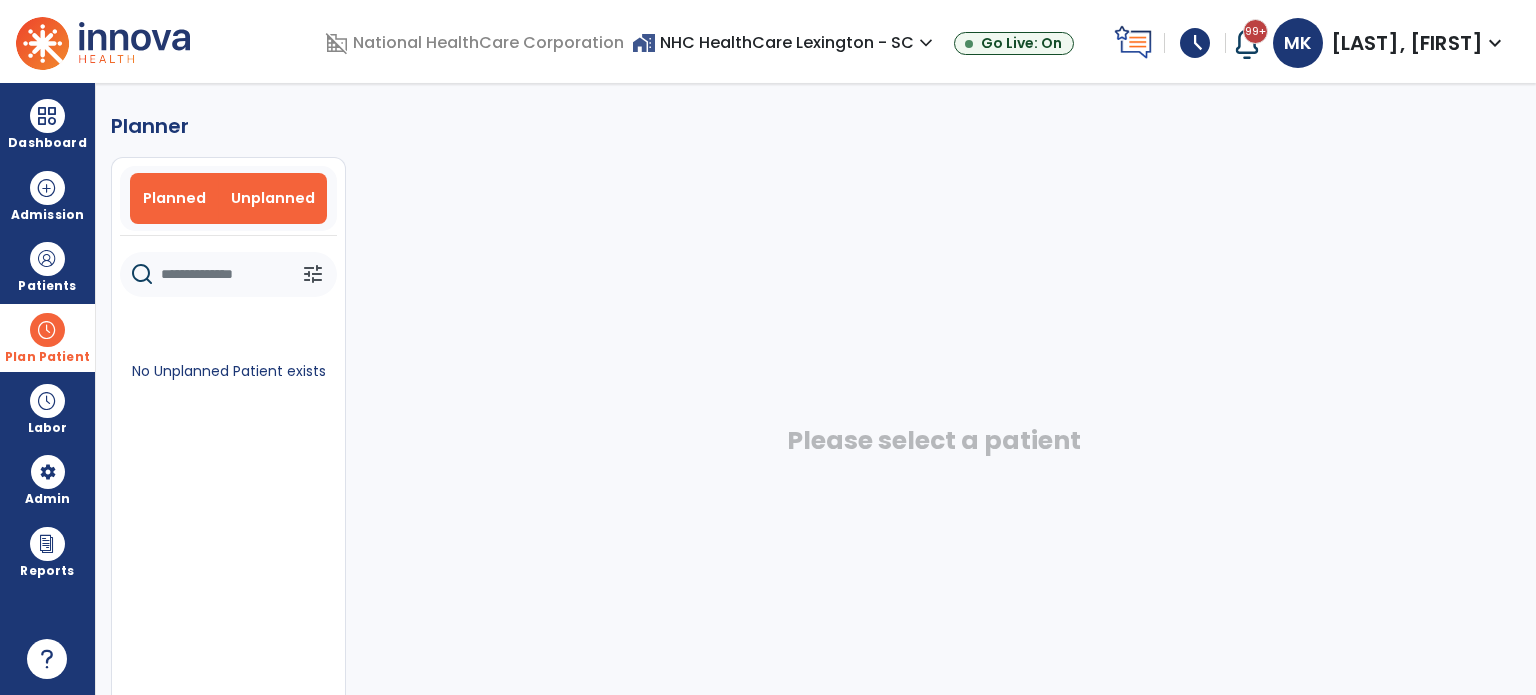 click on "Planned" at bounding box center [174, 198] 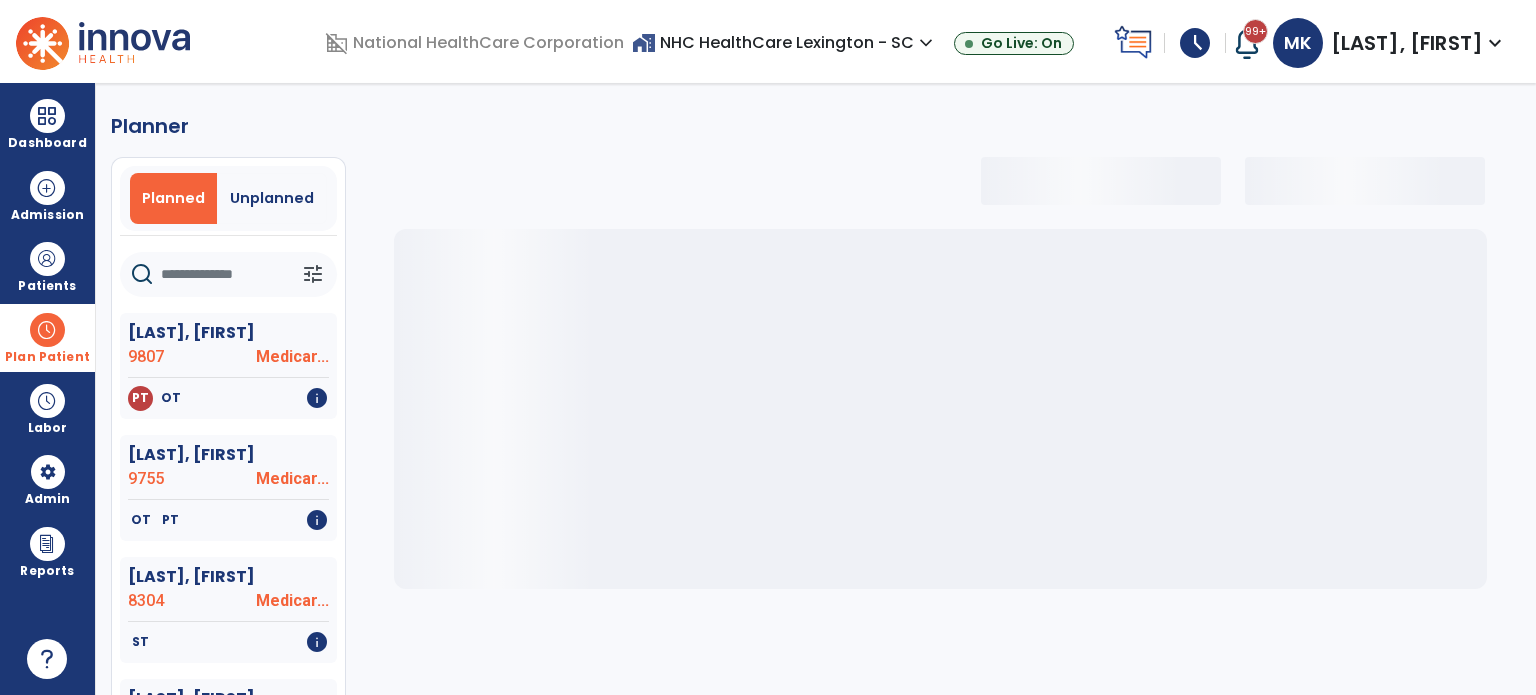 click 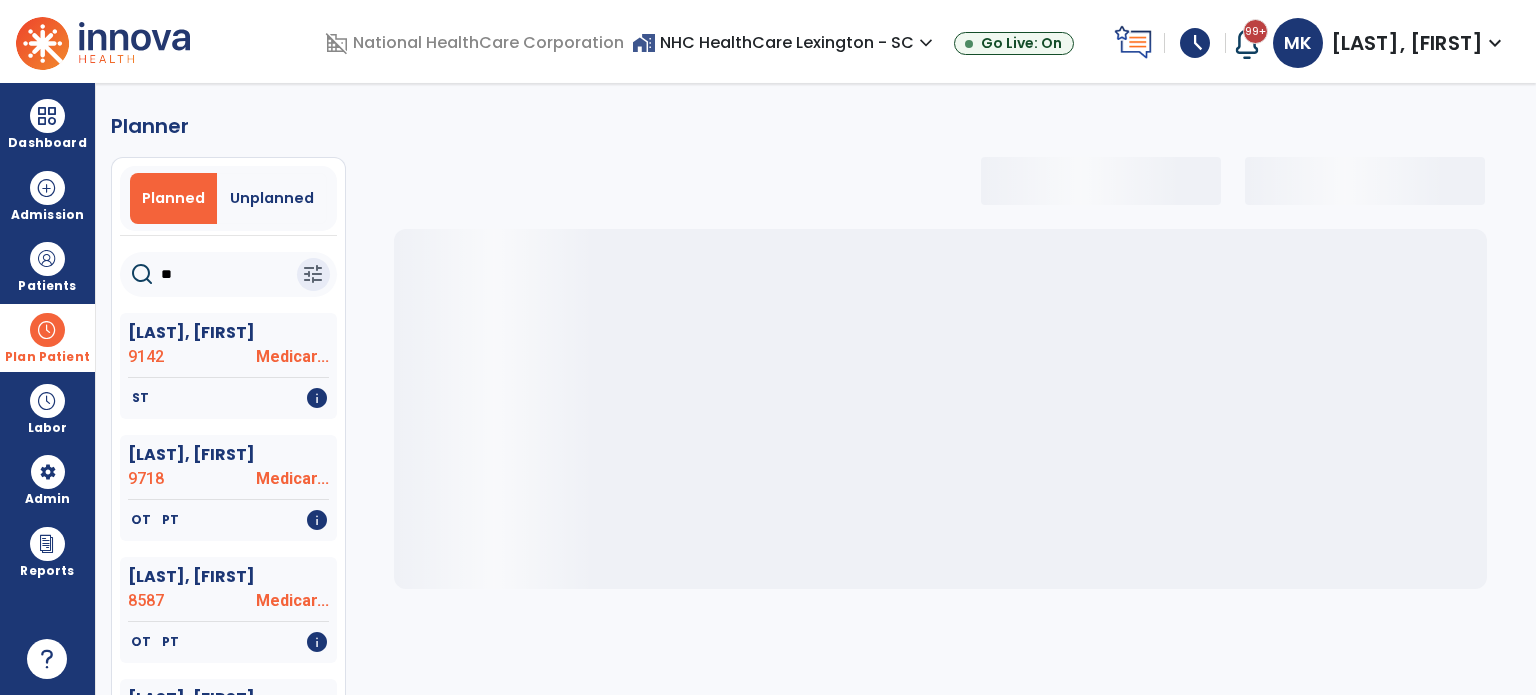 type on "***" 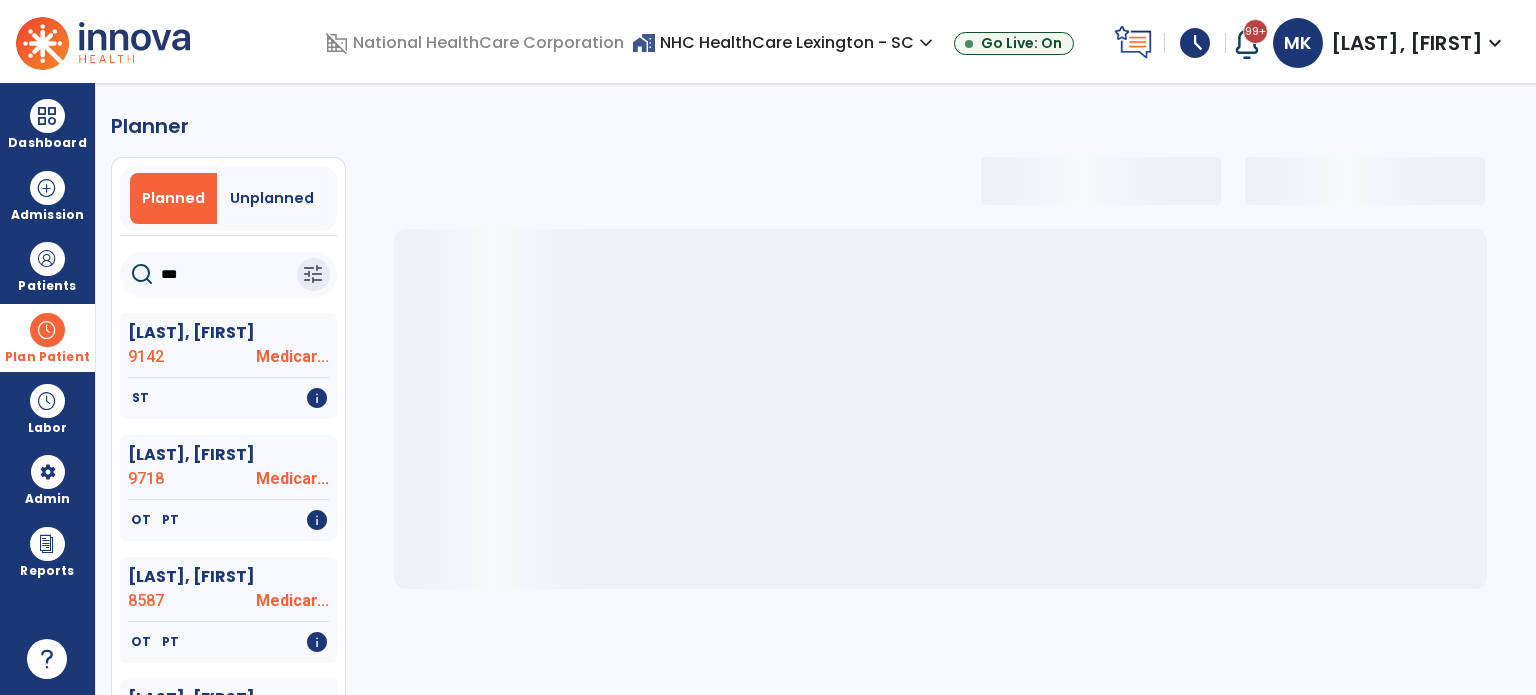 select on "***" 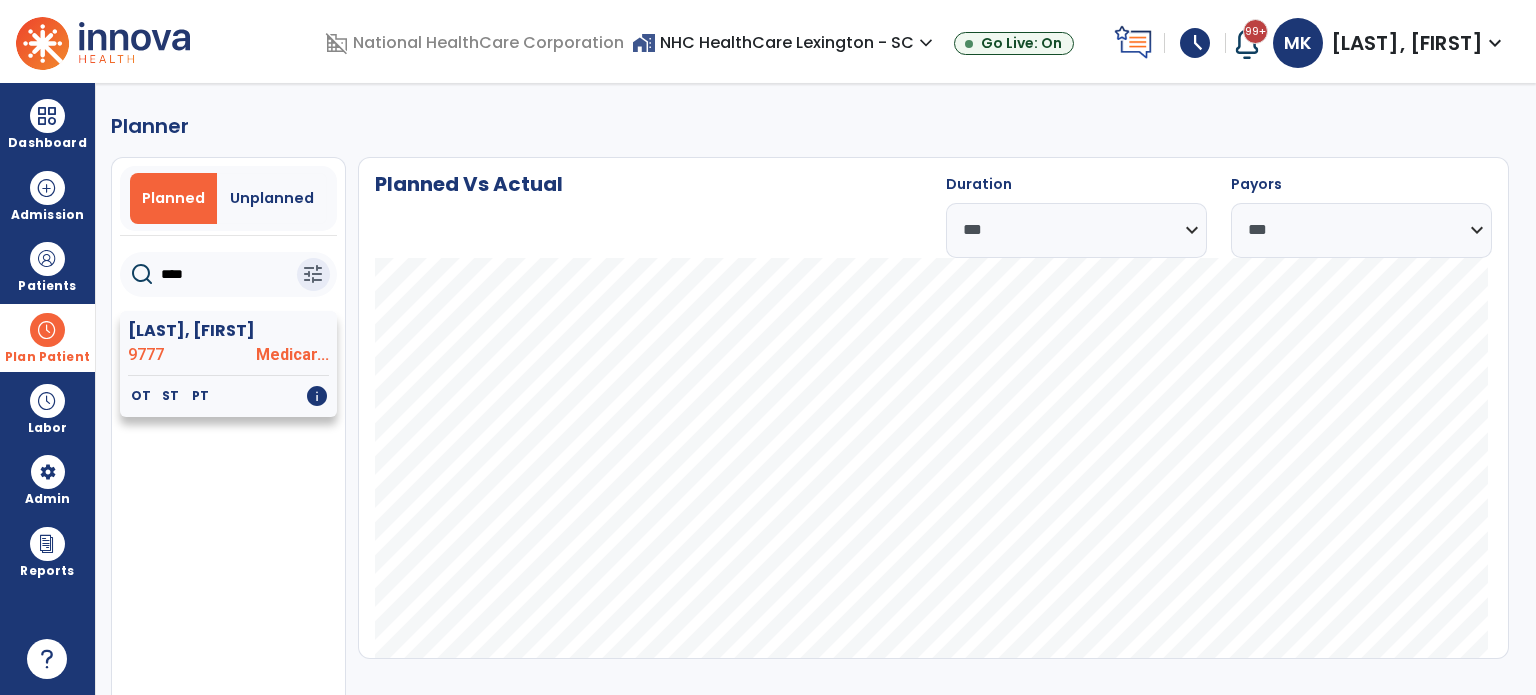 click on "9777" 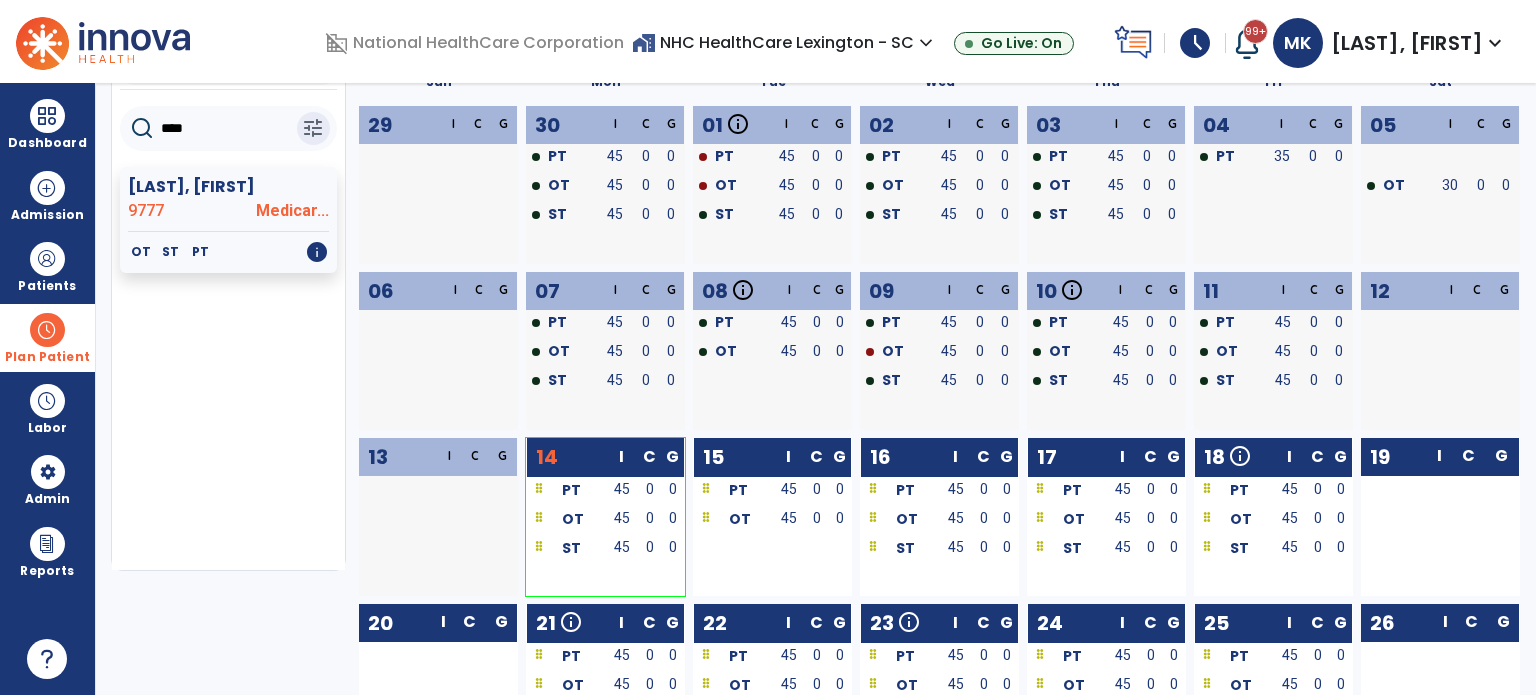 scroll, scrollTop: 200, scrollLeft: 0, axis: vertical 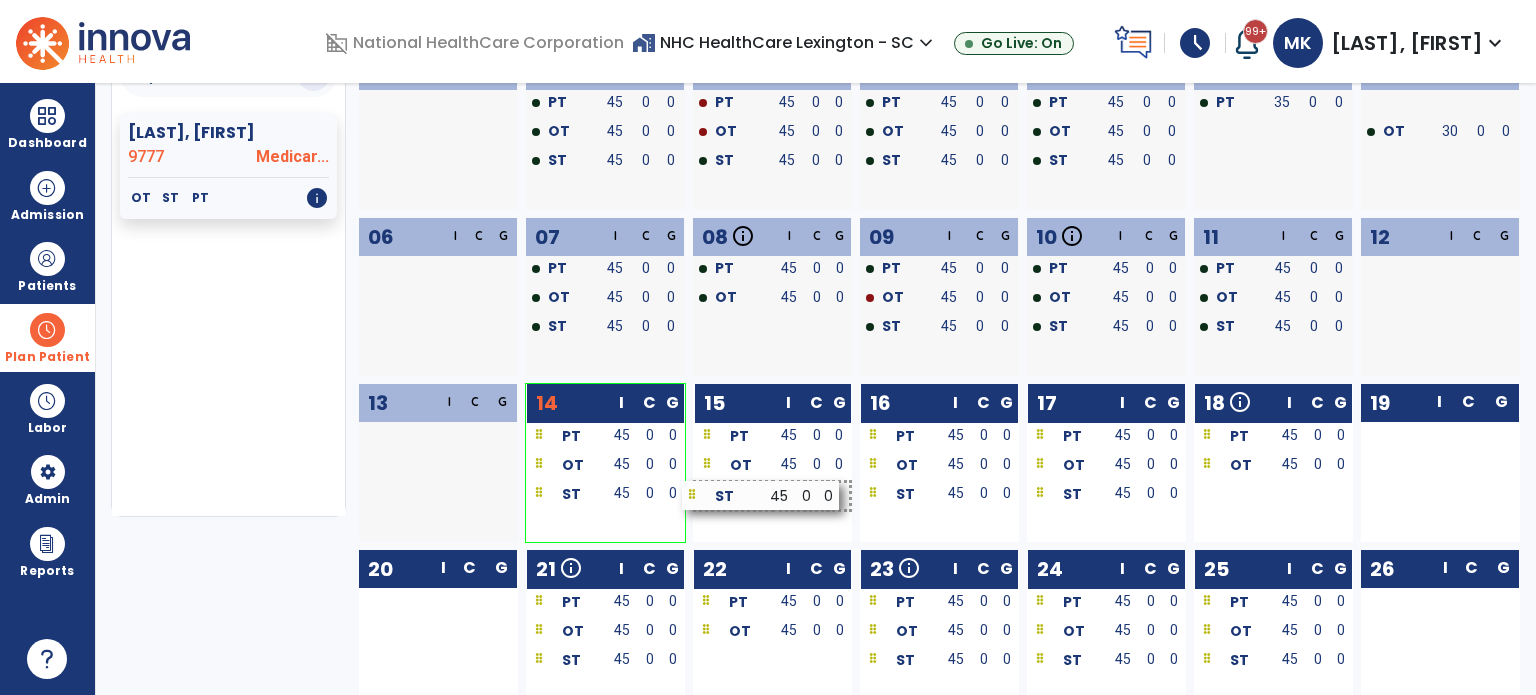 drag, startPoint x: 1260, startPoint y: 503, endPoint x: 748, endPoint y: 503, distance: 512 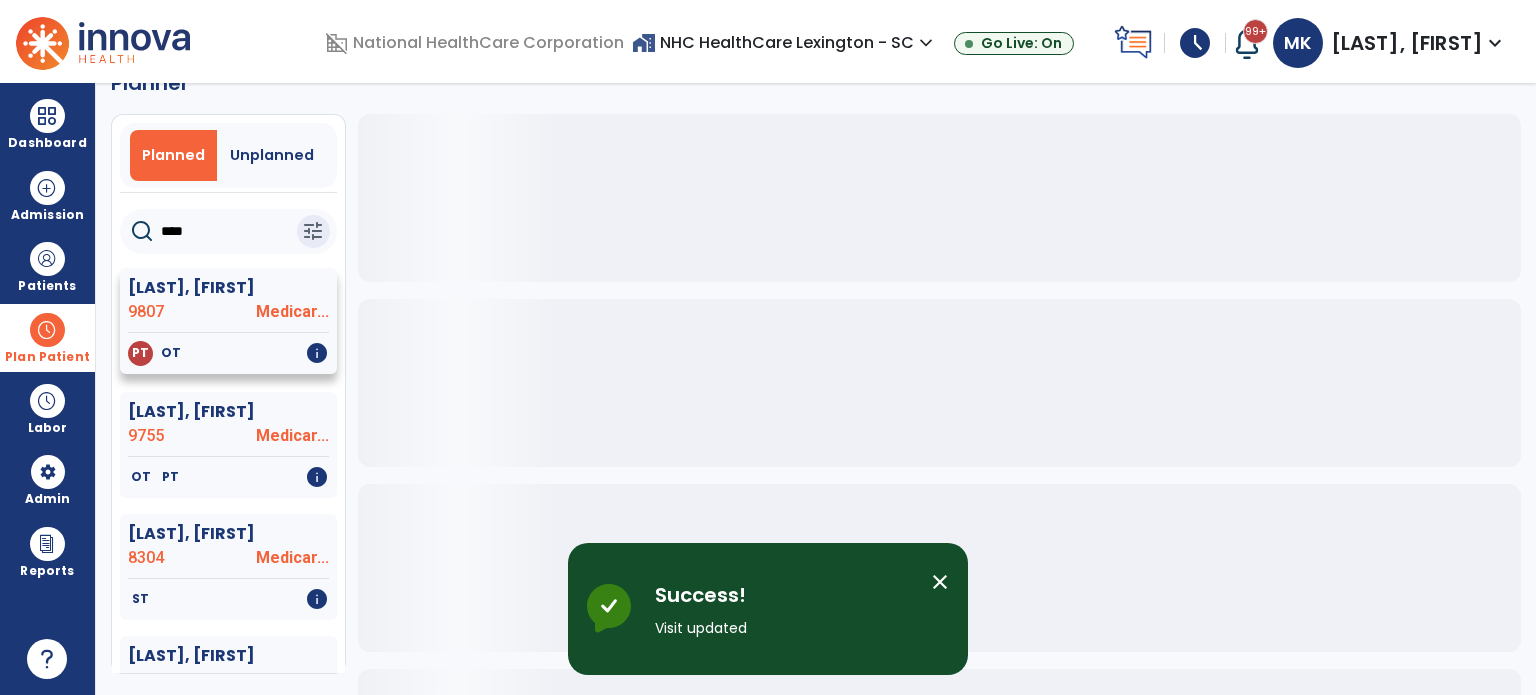 scroll, scrollTop: 0, scrollLeft: 0, axis: both 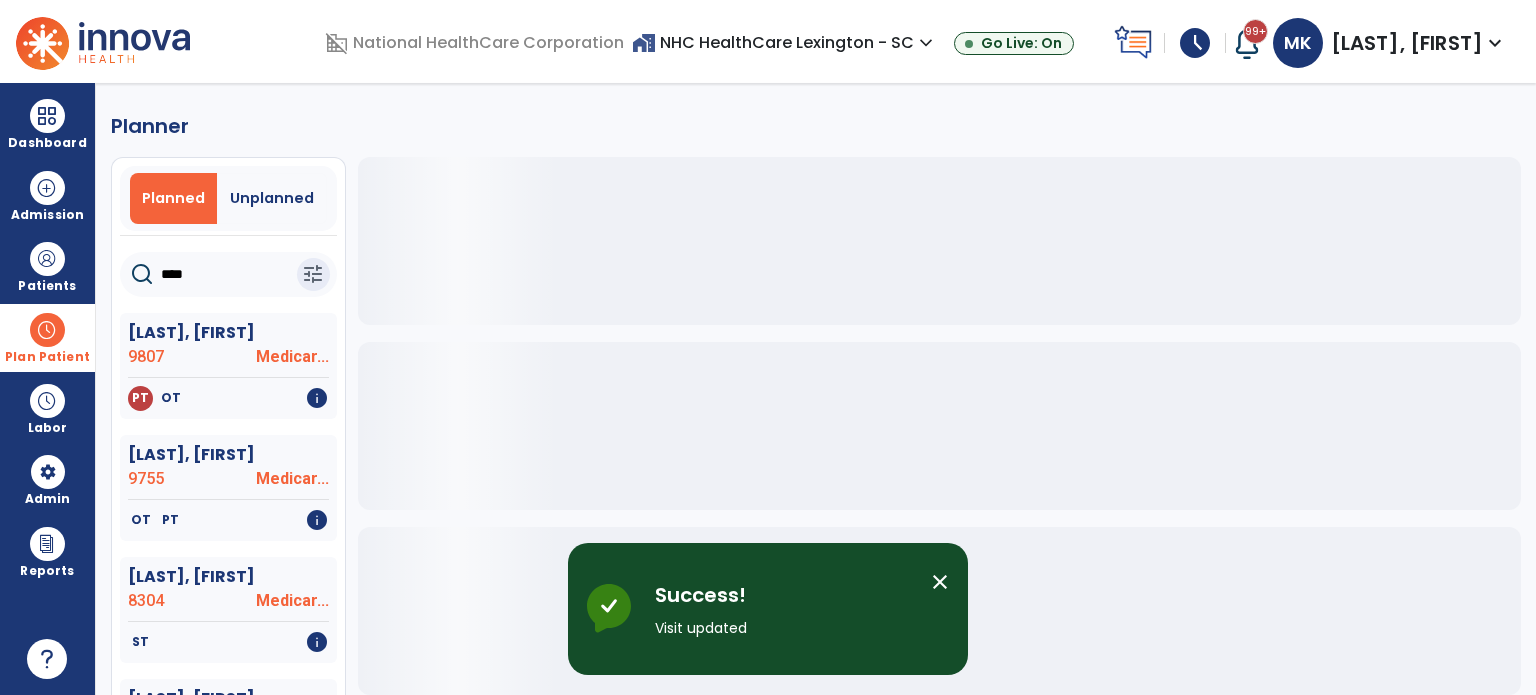 click on "****" 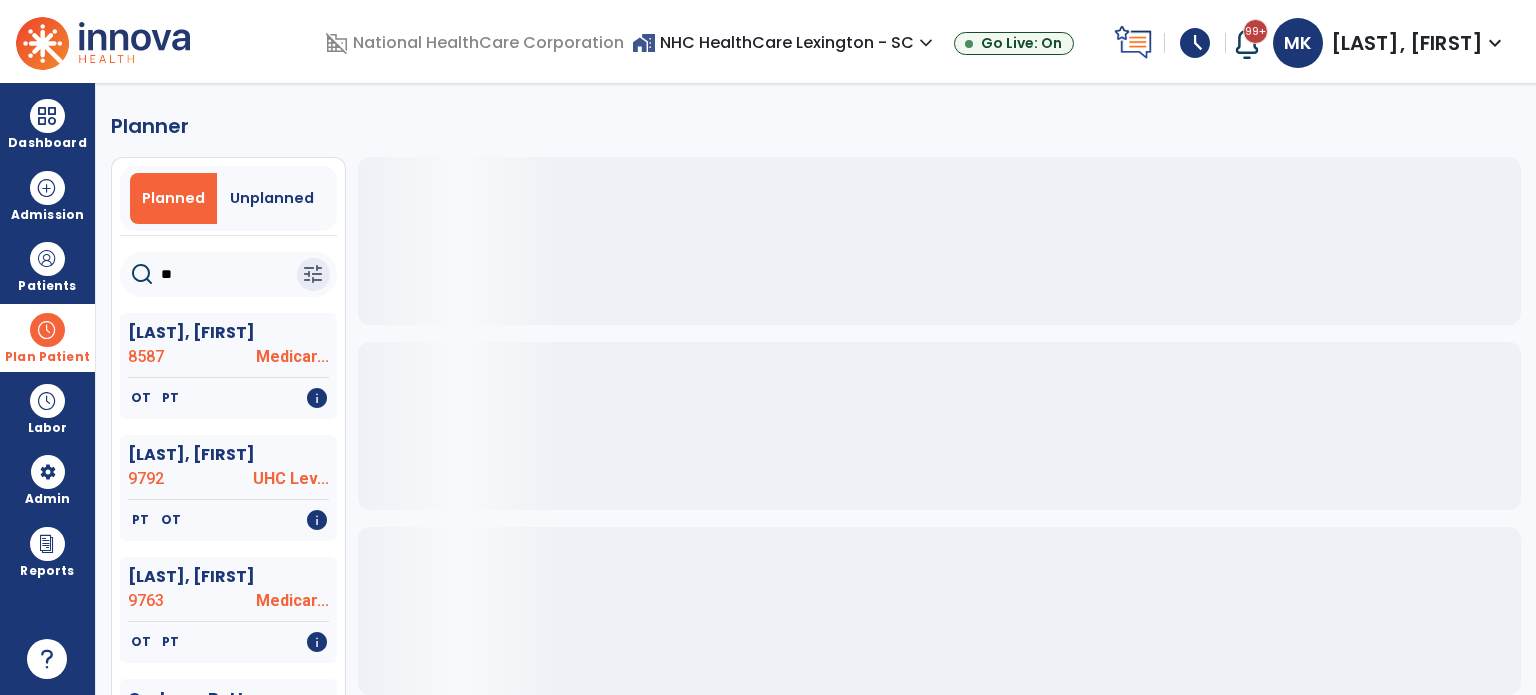 type on "*" 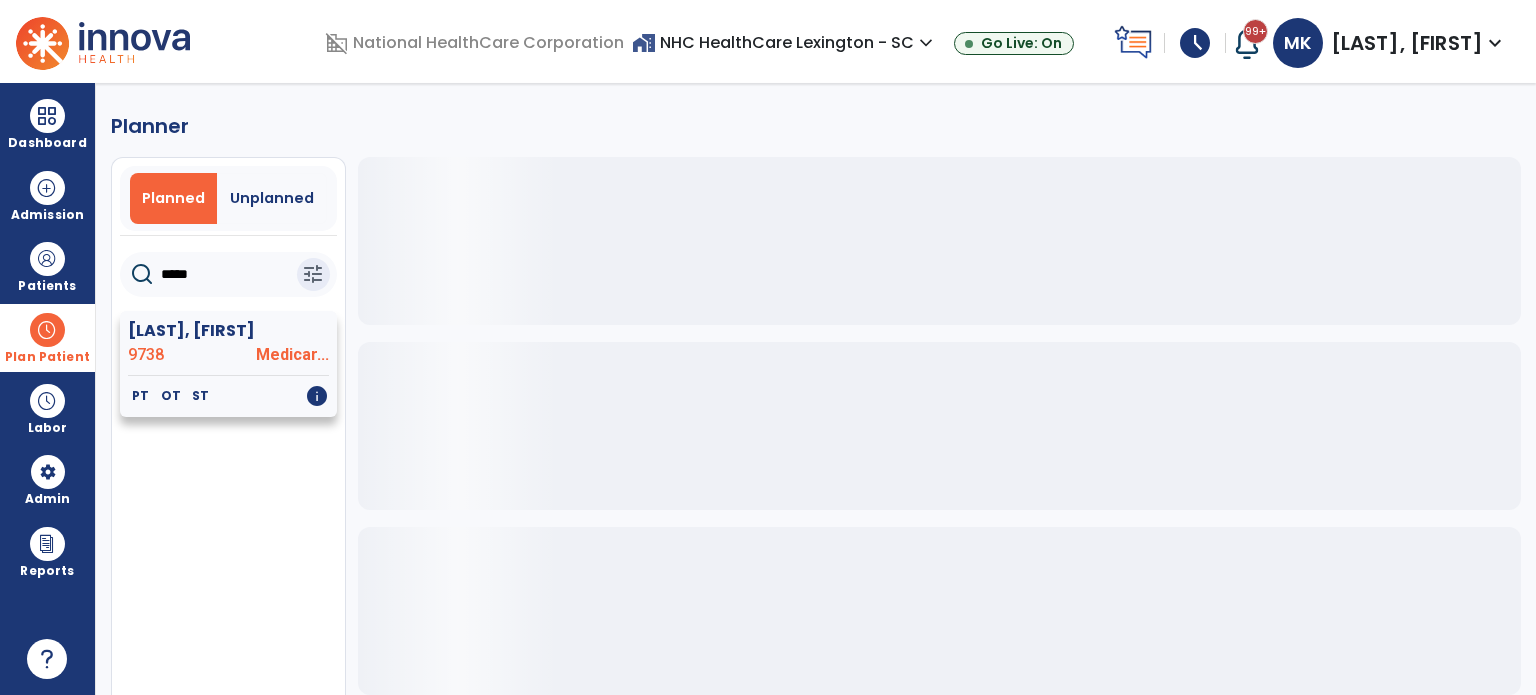 type on "*****" 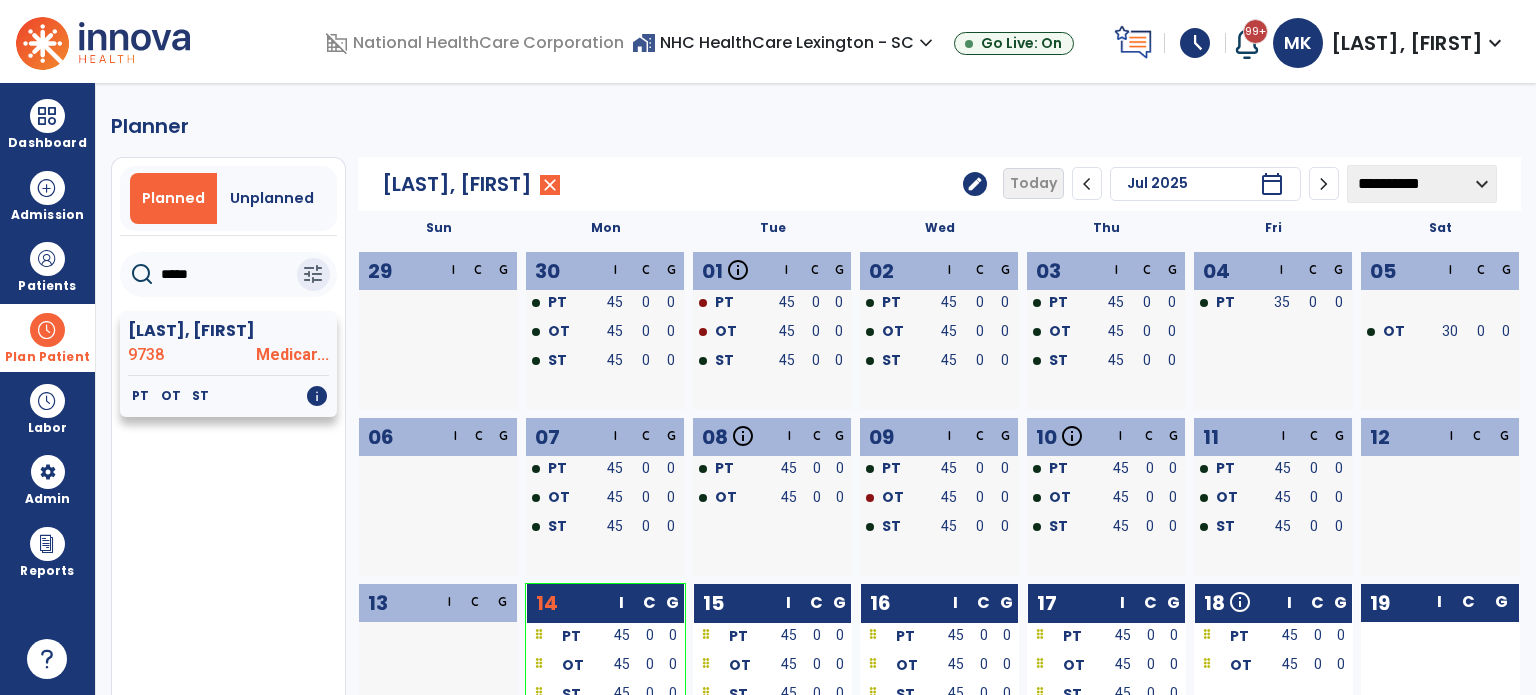 click on "[LAST], [FIRST]" 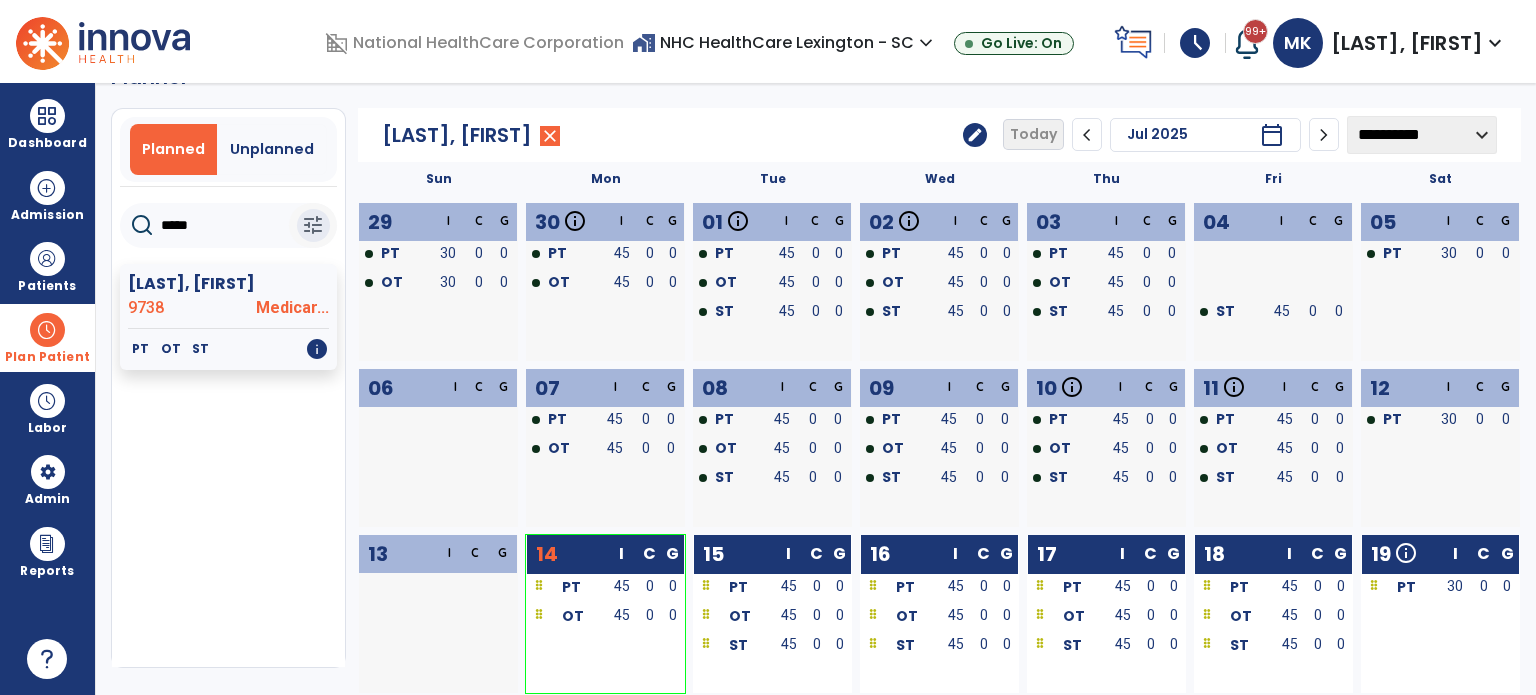 scroll, scrollTop: 0, scrollLeft: 0, axis: both 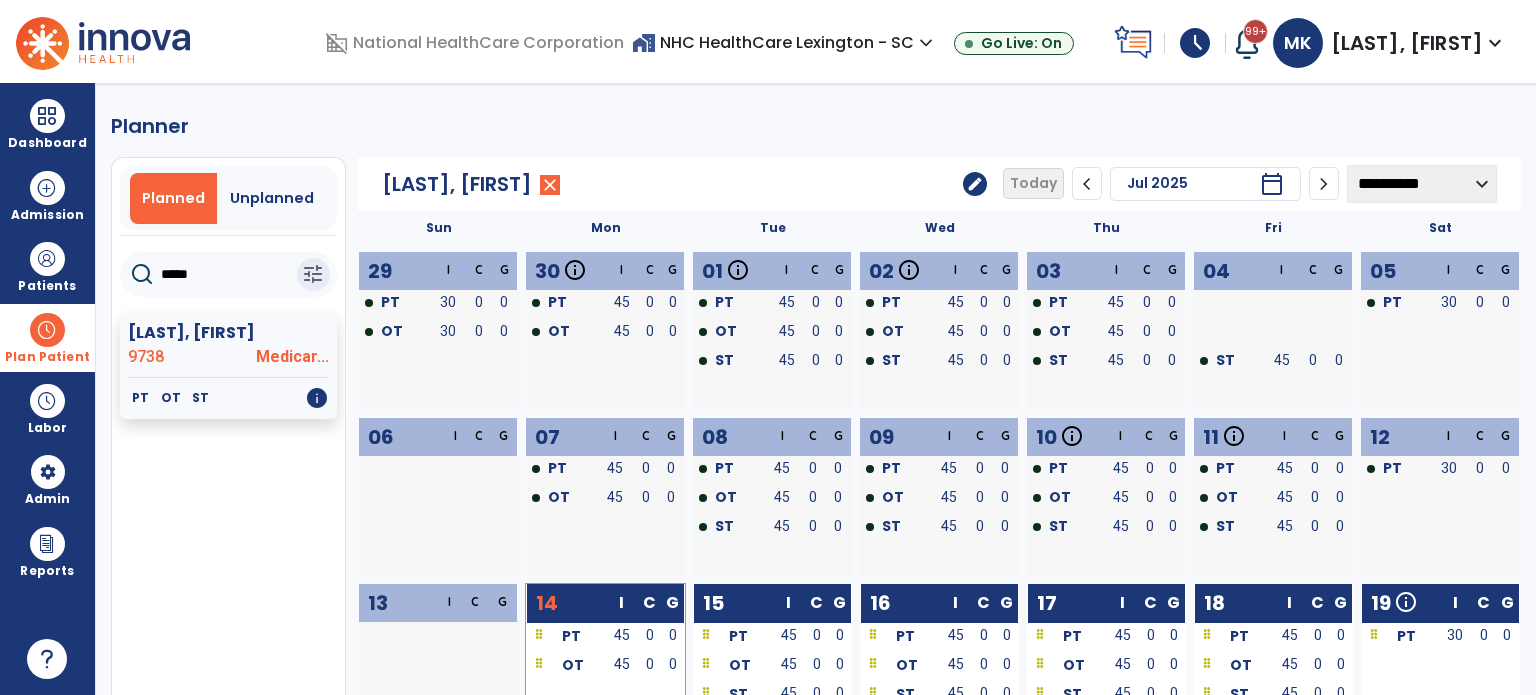click on "Plan Patient" at bounding box center [47, 357] 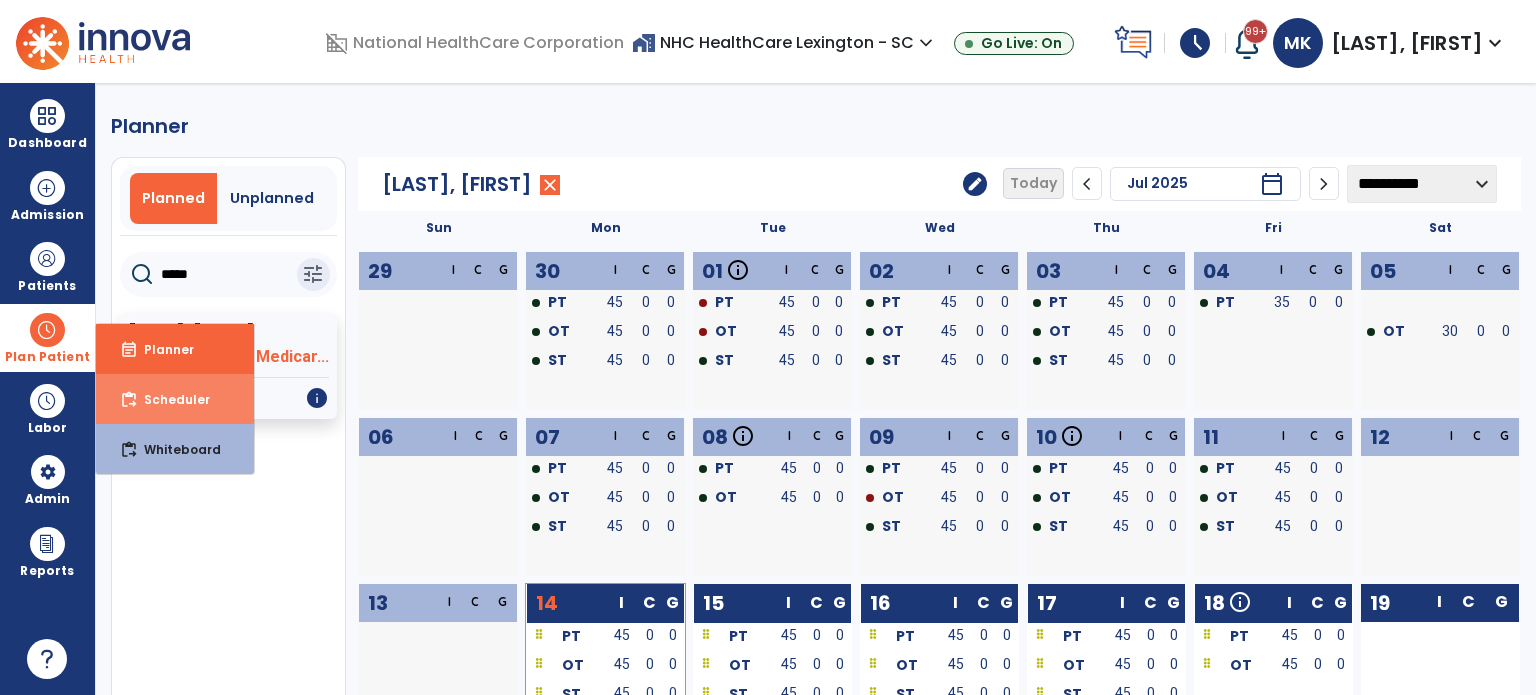 drag, startPoint x: 191, startPoint y: 391, endPoint x: 204, endPoint y: 382, distance: 15.811388 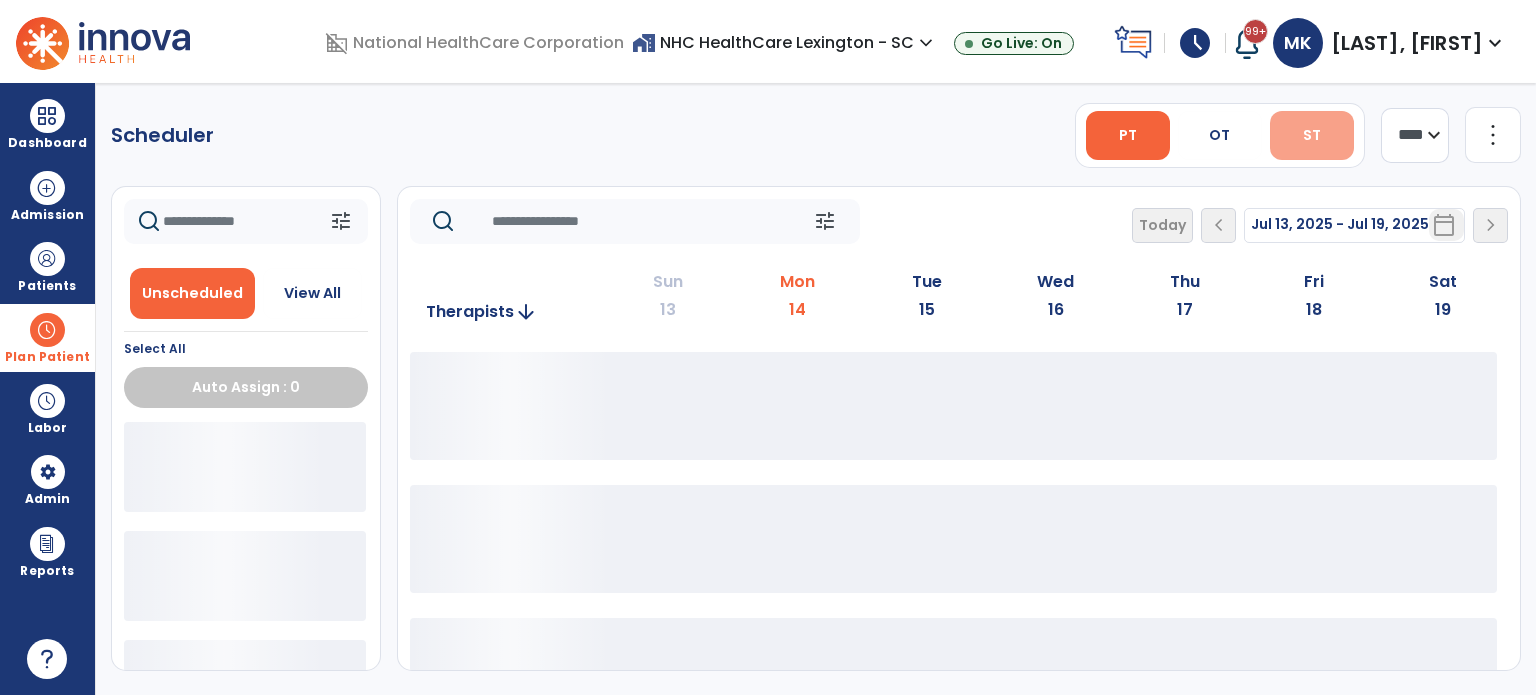 click on "ST" at bounding box center [1312, 135] 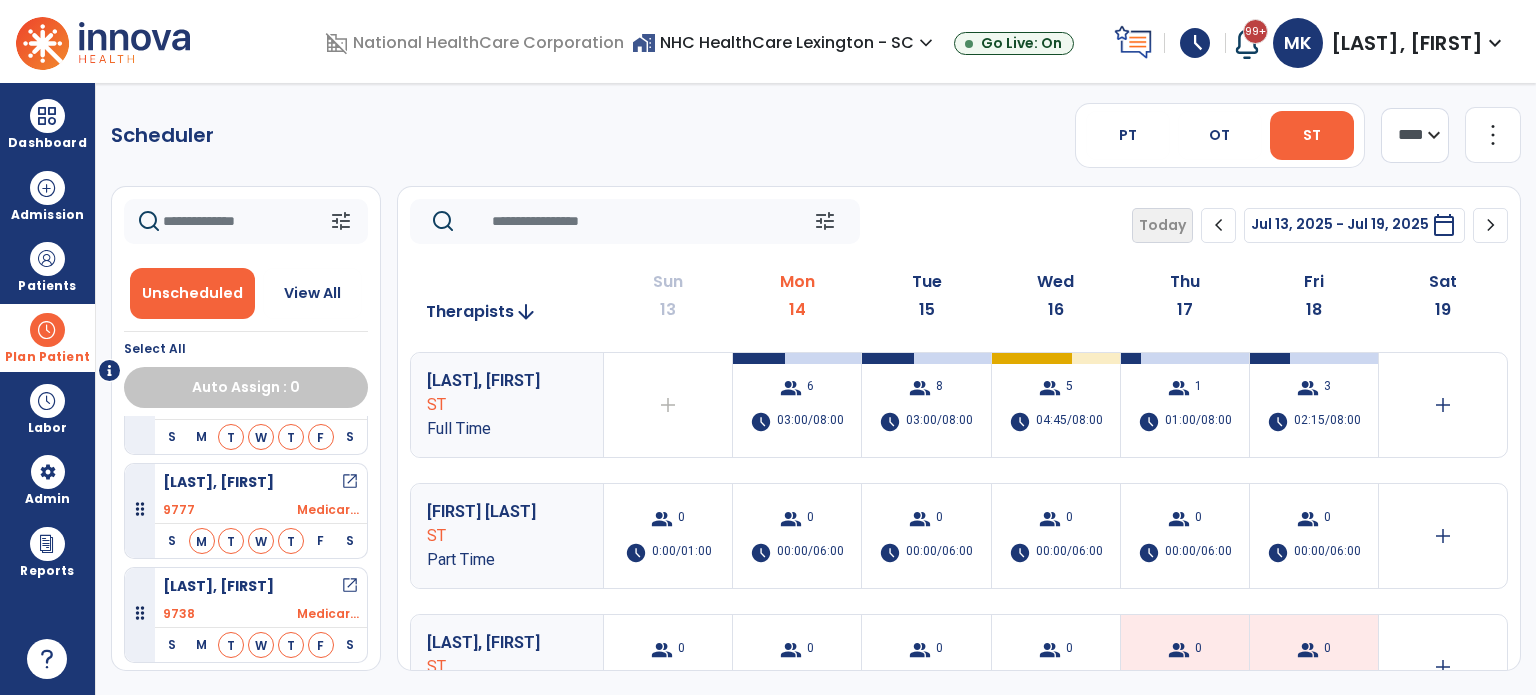 scroll, scrollTop: 100, scrollLeft: 0, axis: vertical 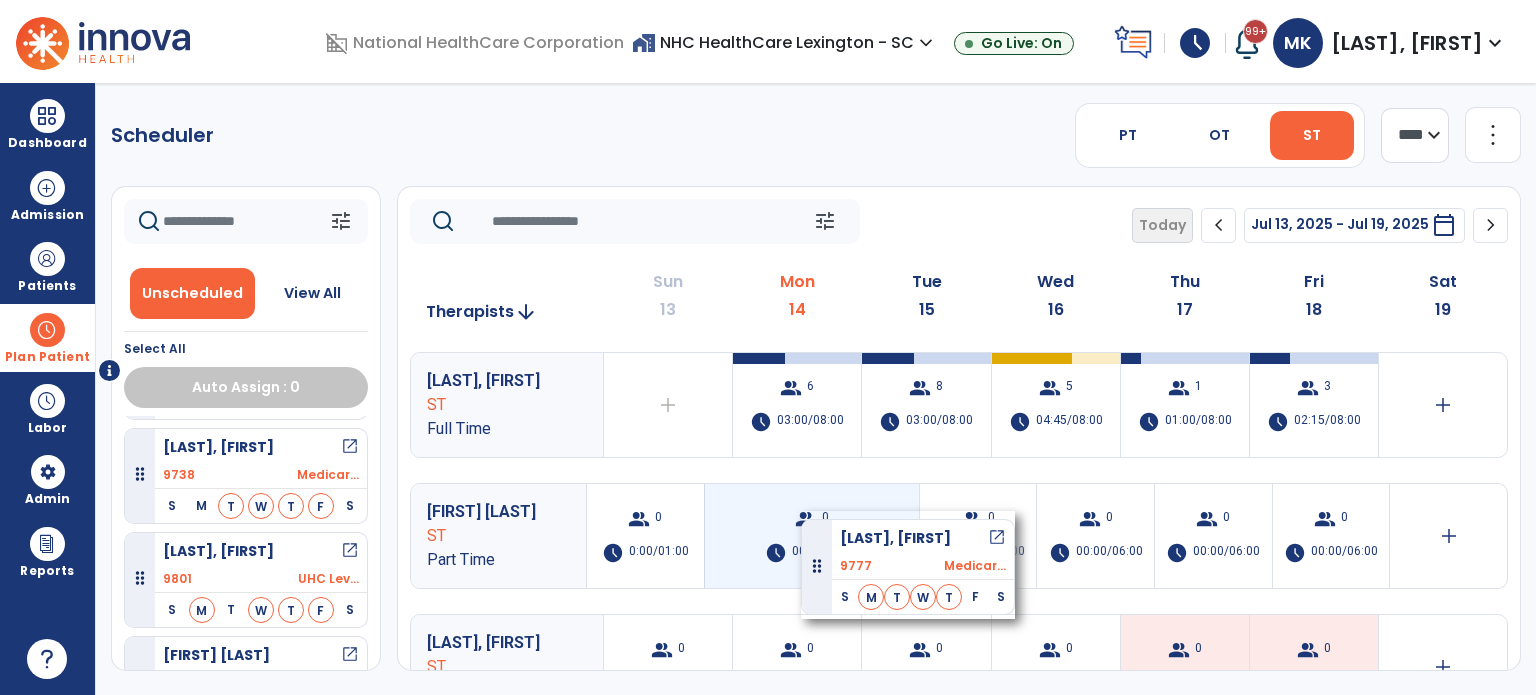 drag, startPoint x: 418, startPoint y: 471, endPoint x: 801, endPoint y: 511, distance: 385.0831 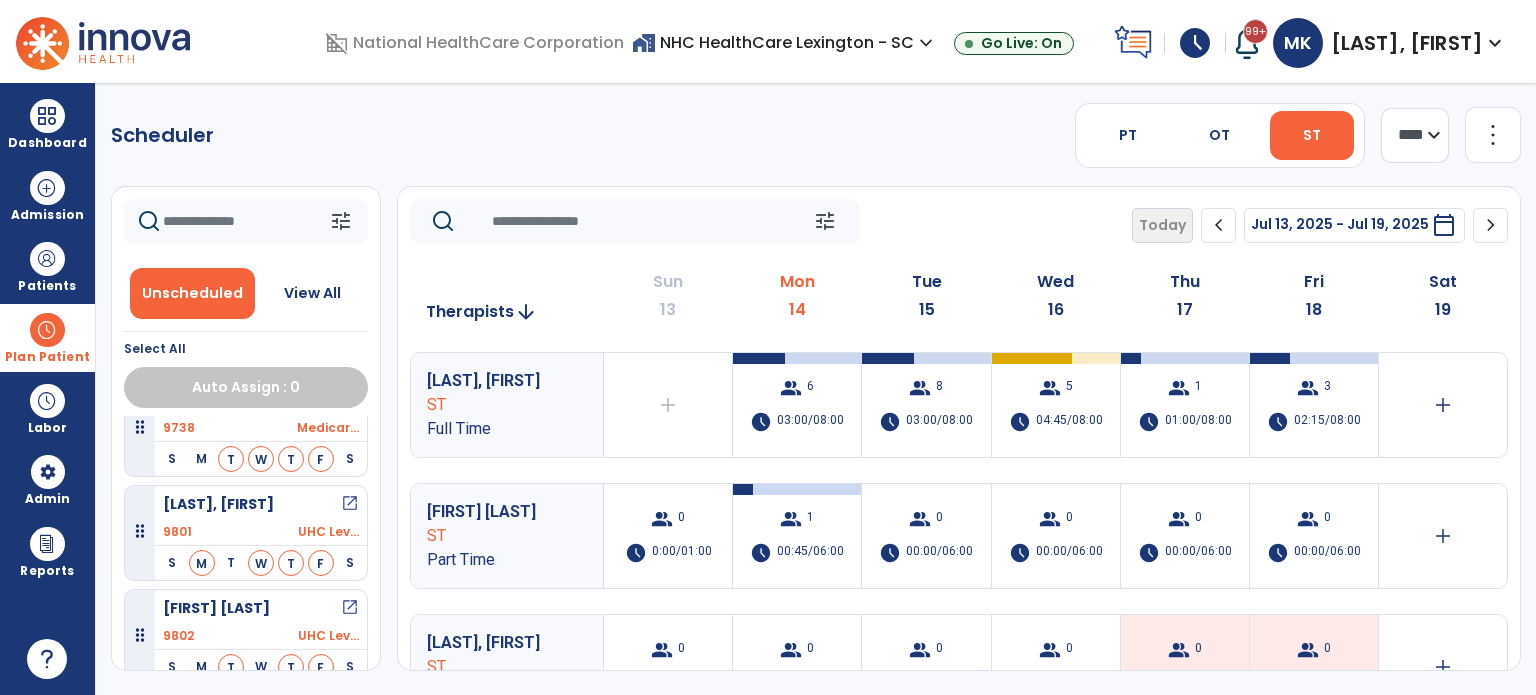 scroll, scrollTop: 252, scrollLeft: 0, axis: vertical 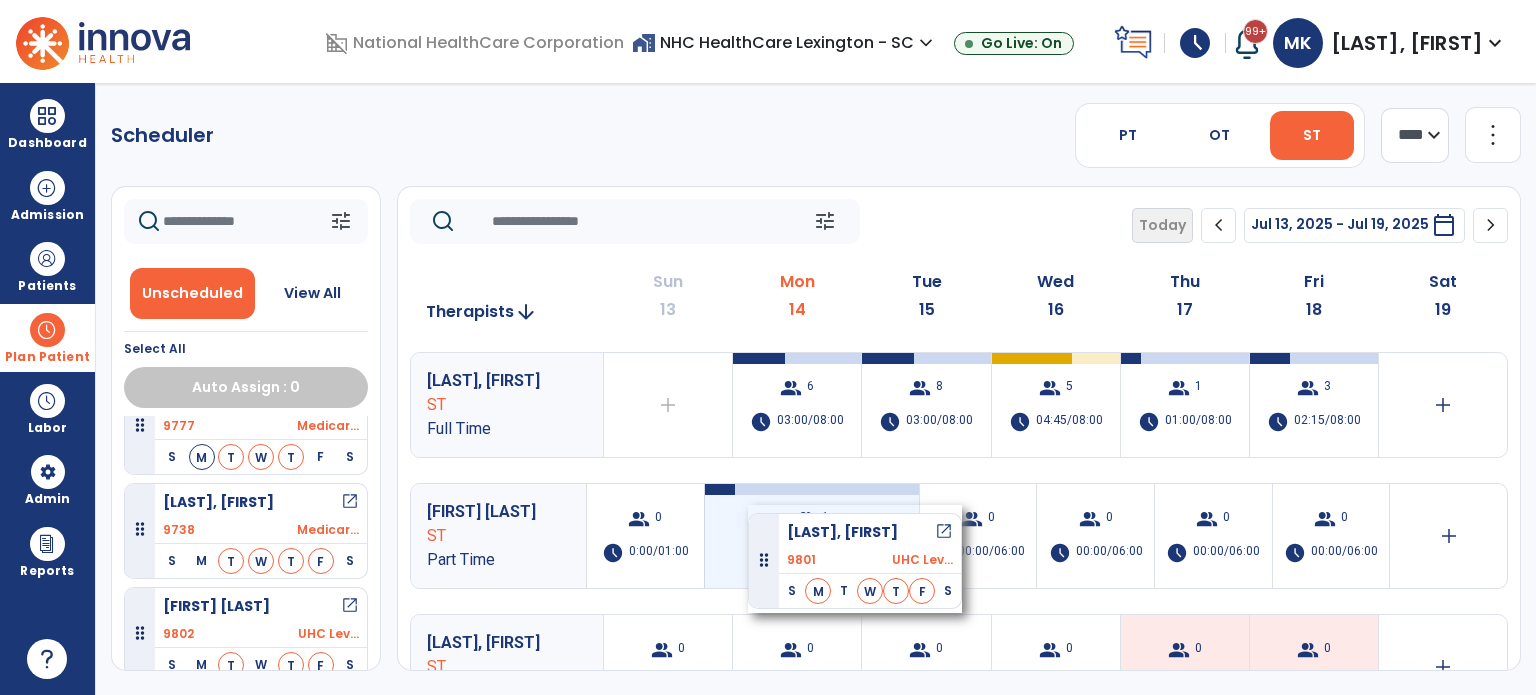 drag, startPoint x: 256, startPoint y: 519, endPoint x: 748, endPoint y: 503, distance: 492.2601 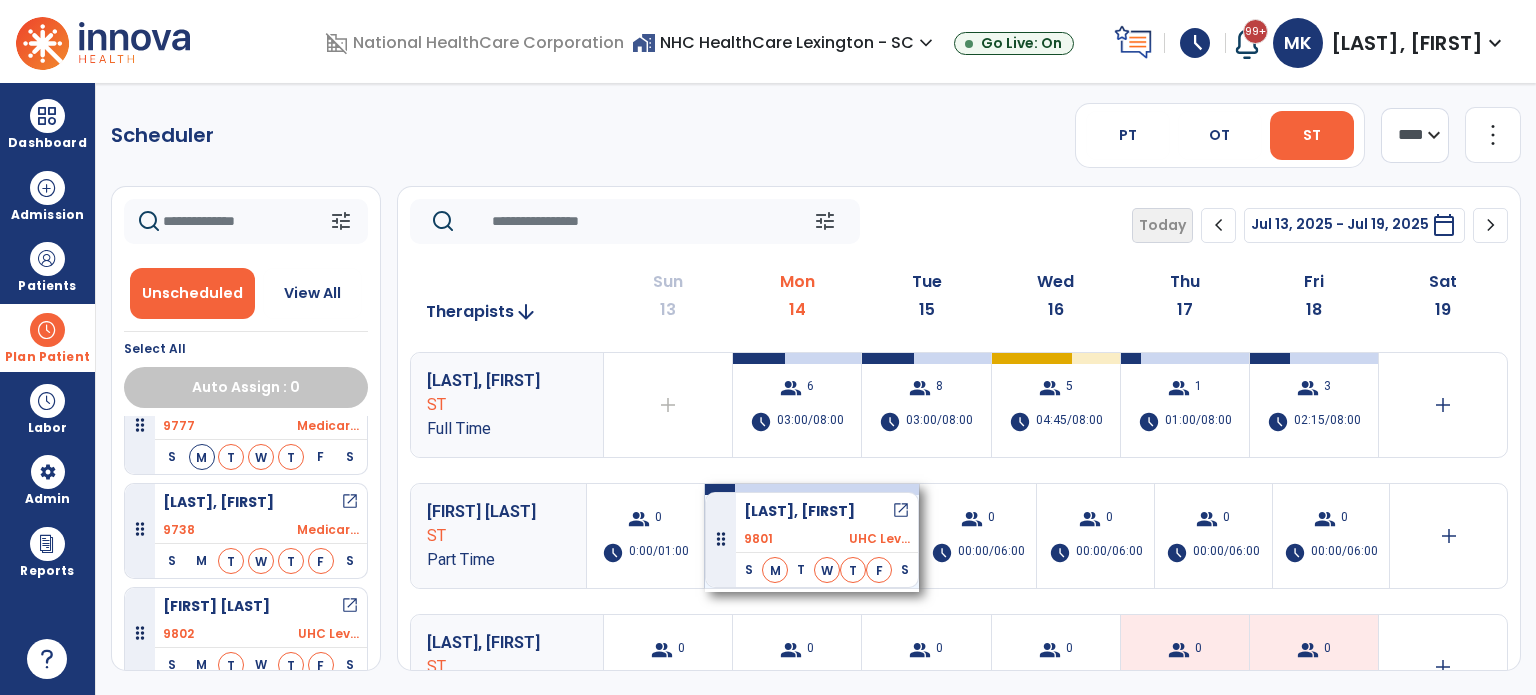 scroll, scrollTop: 252, scrollLeft: 0, axis: vertical 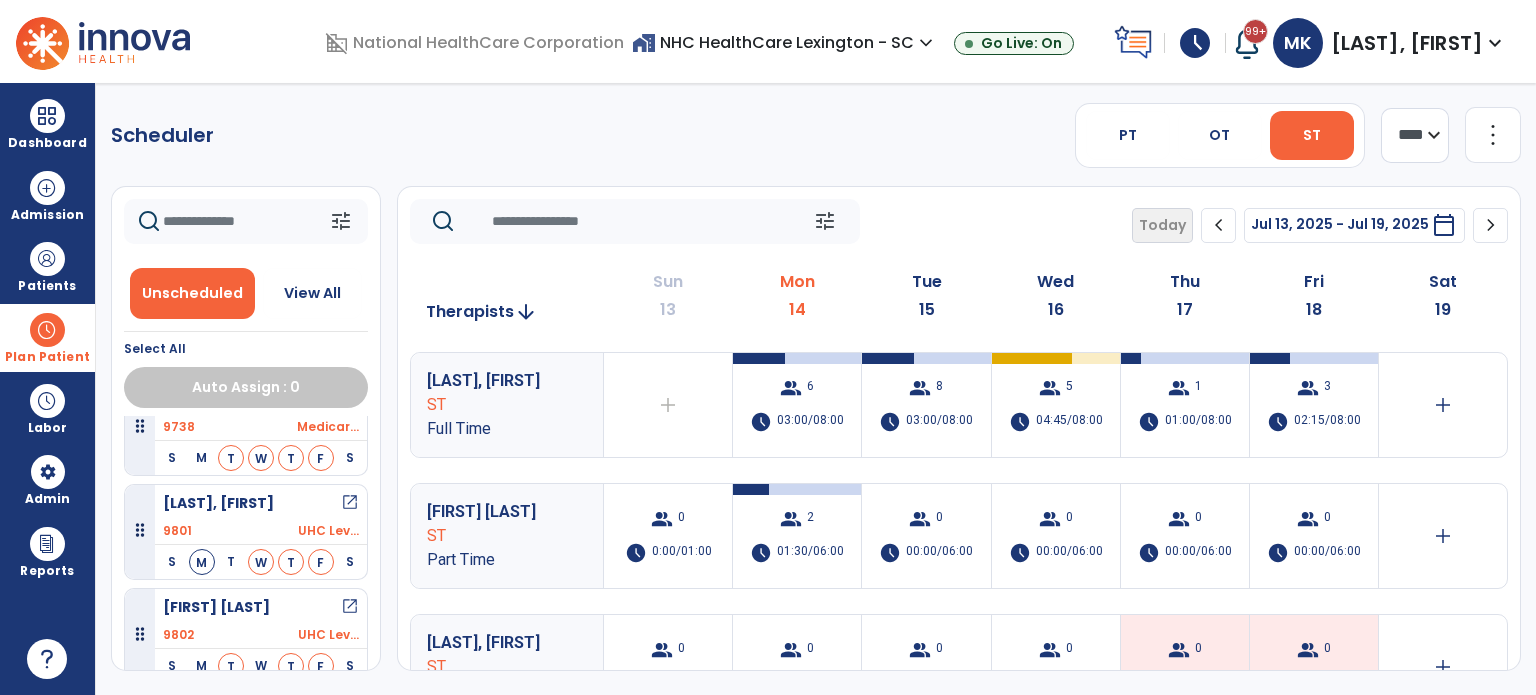 click on "Plan Patient" at bounding box center (47, 337) 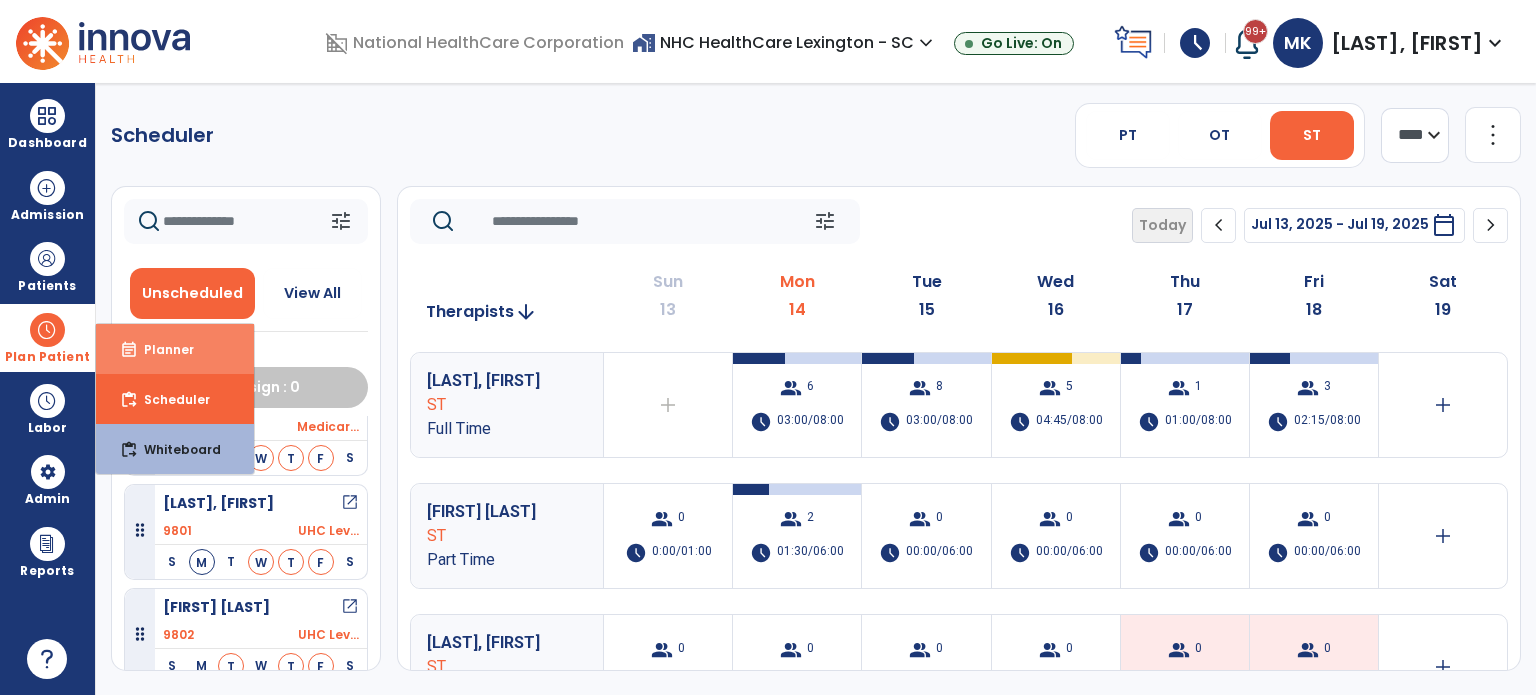 click on "event_note  Planner" at bounding box center [175, 349] 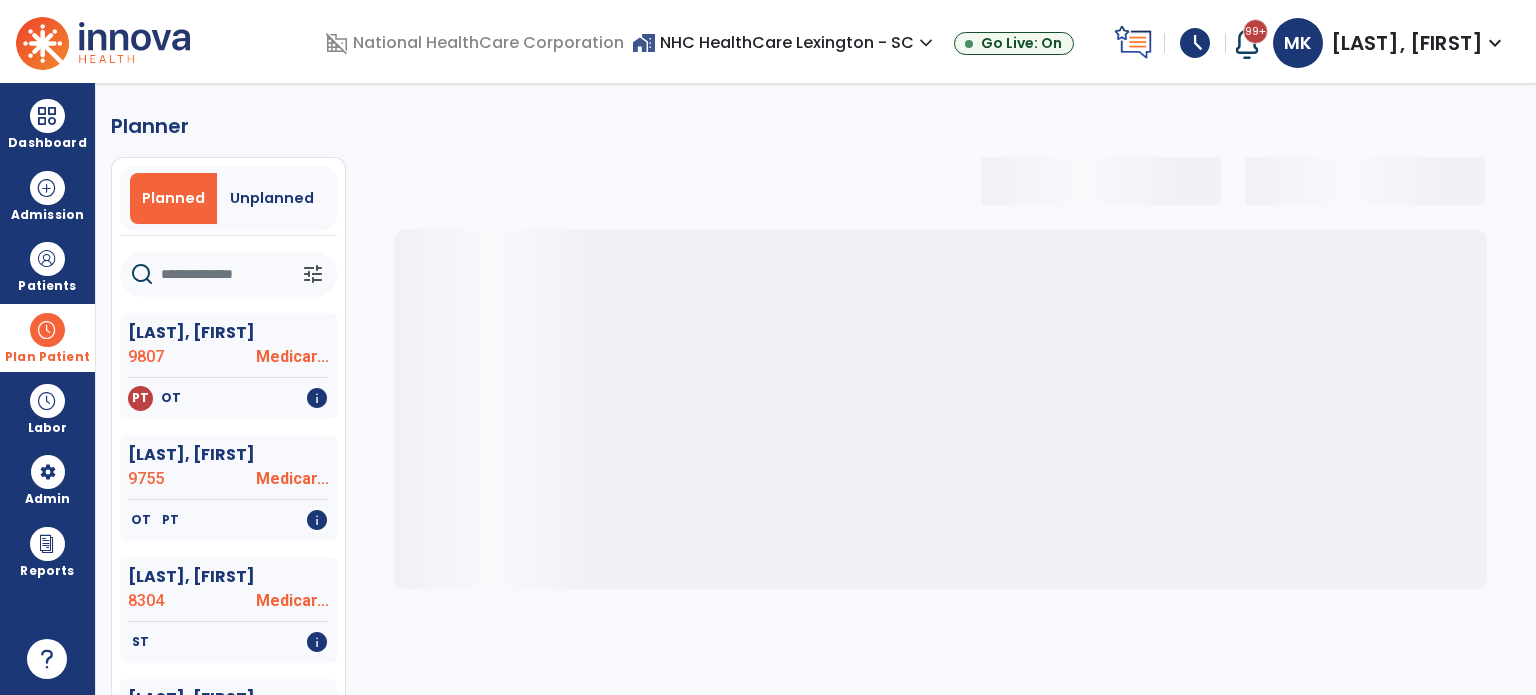 click 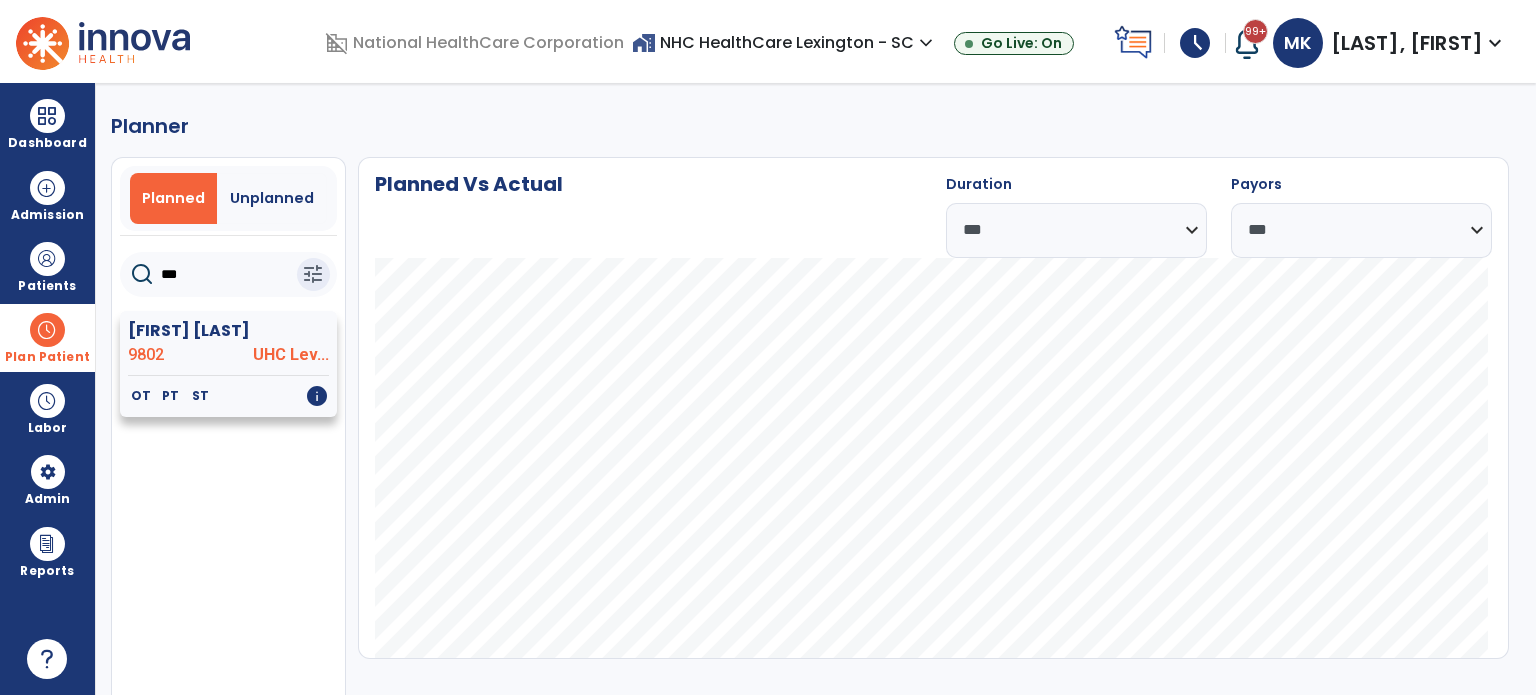 click on "[FIRST] [LAST]" 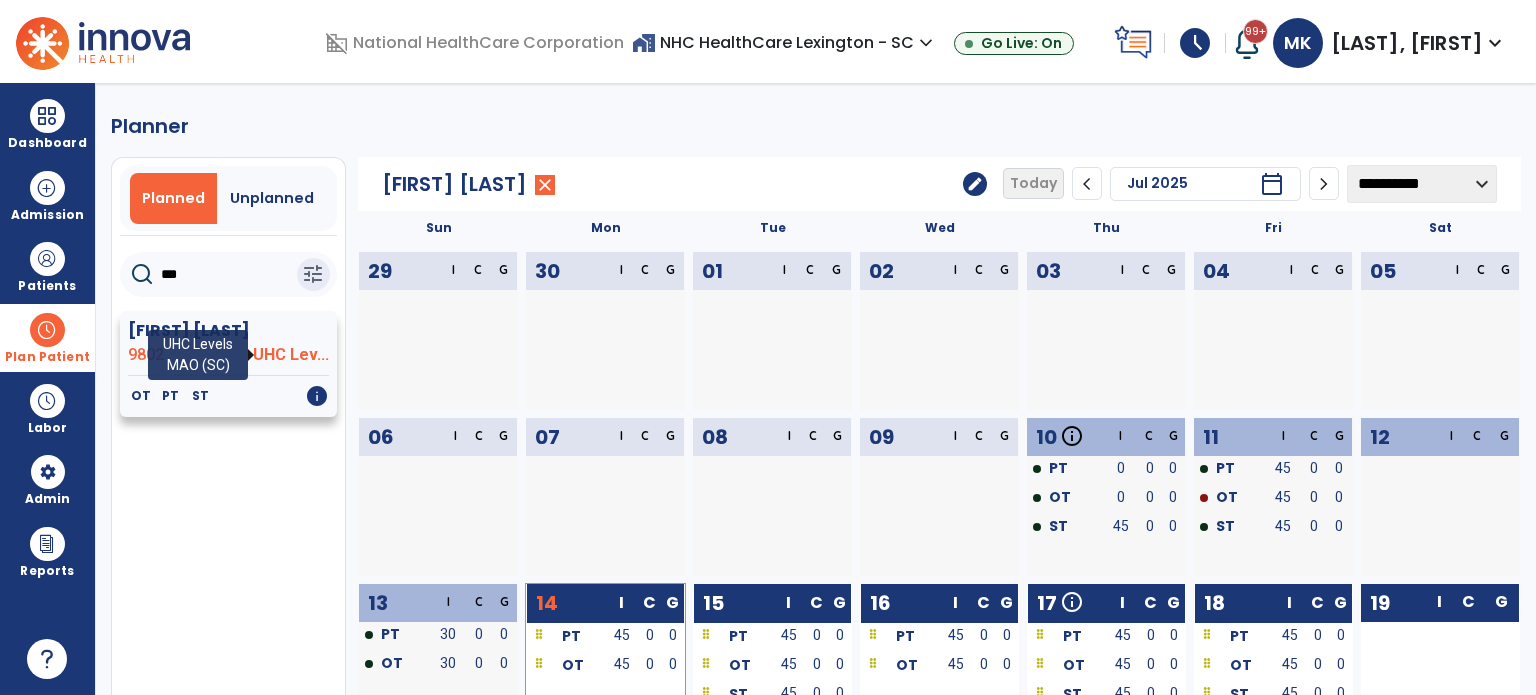 click on "UHC Lev..." 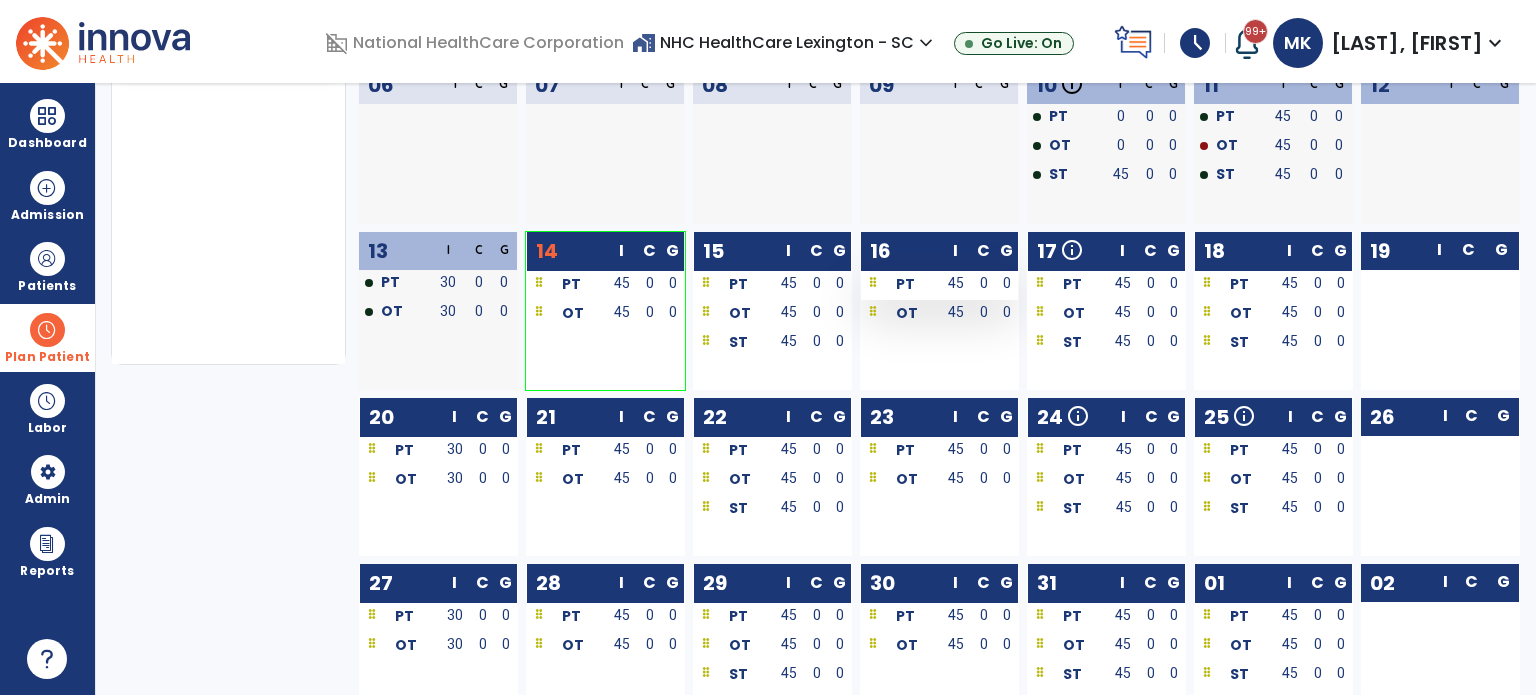 scroll, scrollTop: 379, scrollLeft: 0, axis: vertical 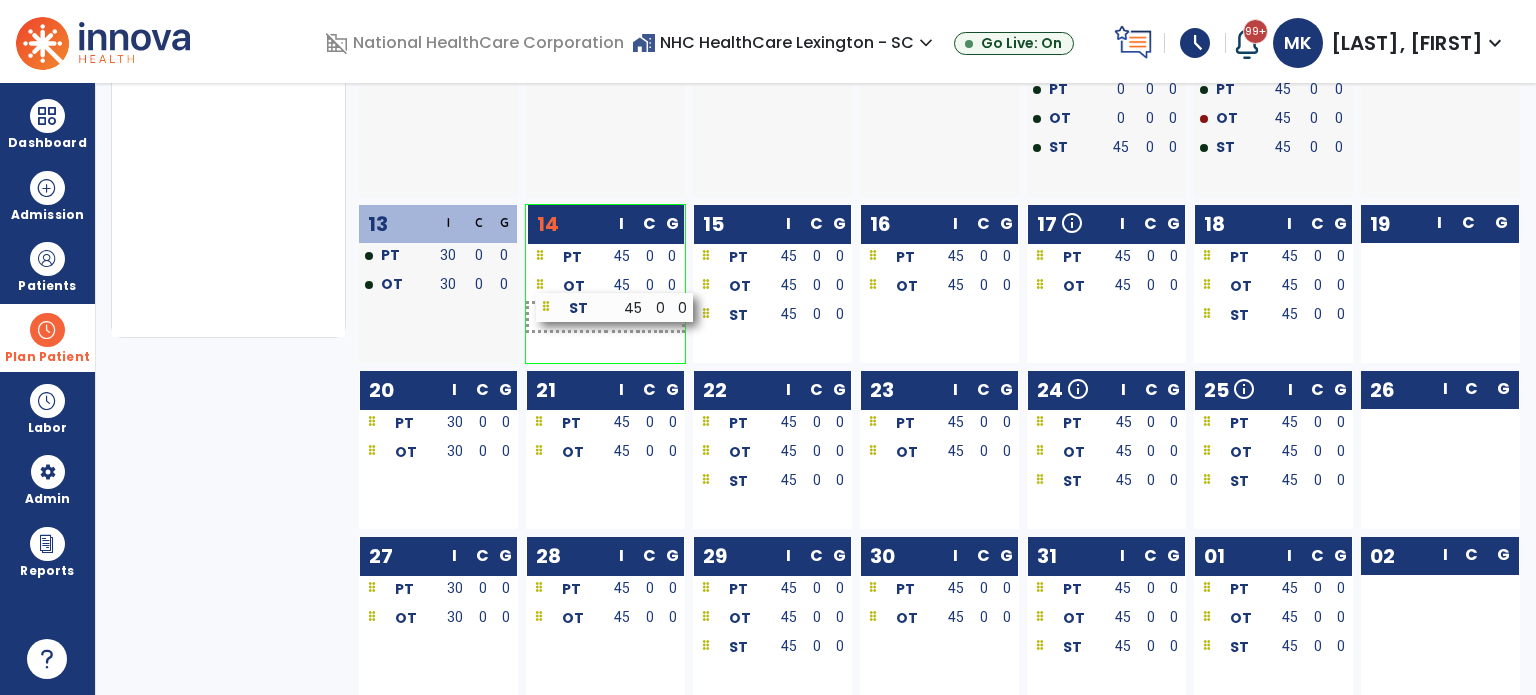 drag, startPoint x: 1058, startPoint y: 322, endPoint x: 566, endPoint y: 314, distance: 492.06503 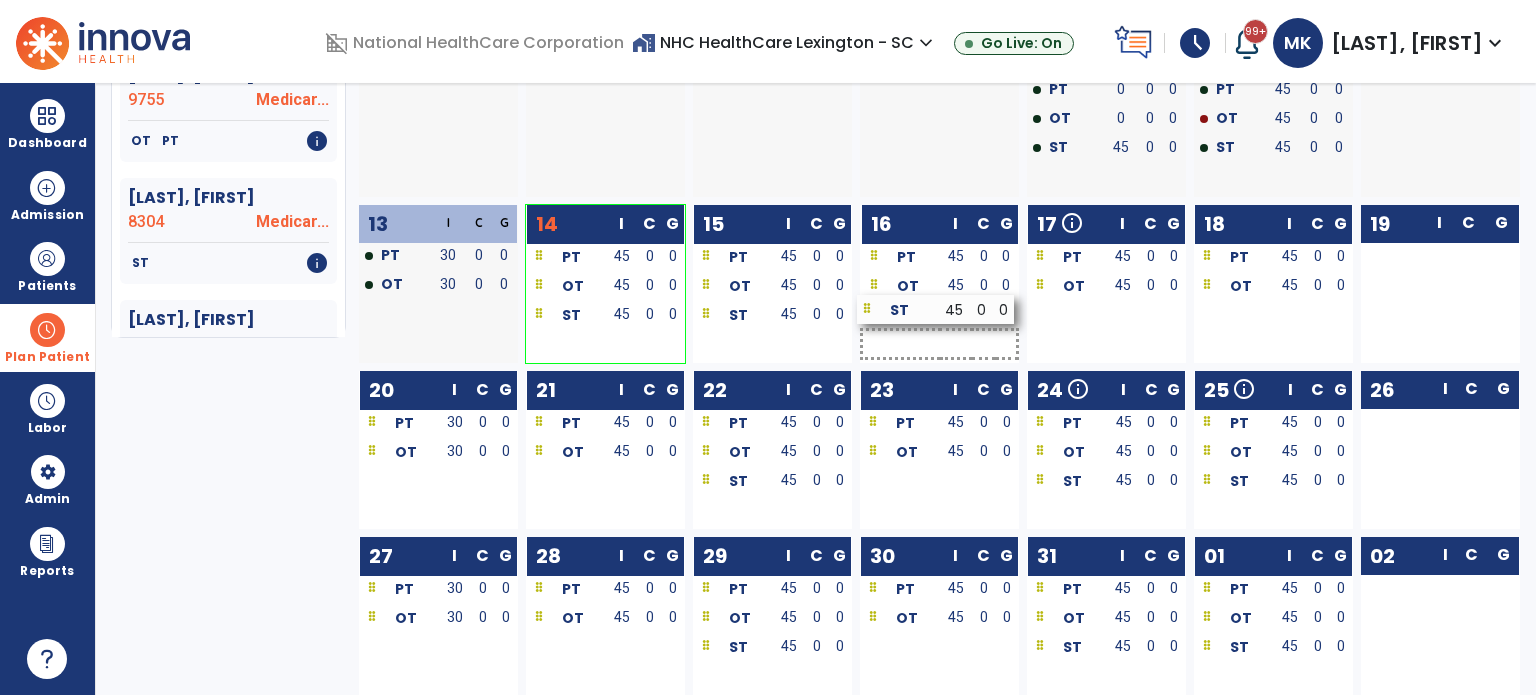 drag, startPoint x: 1228, startPoint y: 325, endPoint x: 891, endPoint y: 319, distance: 337.0534 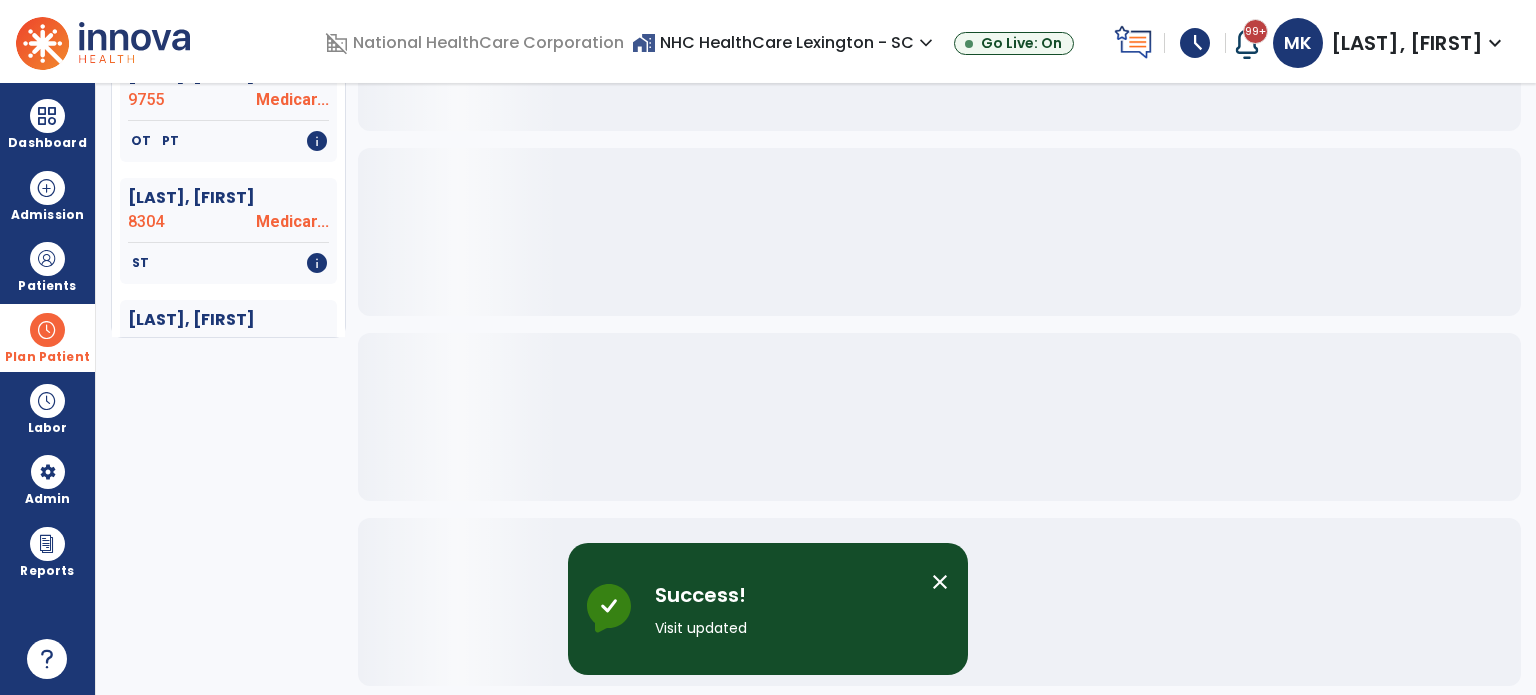 scroll, scrollTop: 0, scrollLeft: 0, axis: both 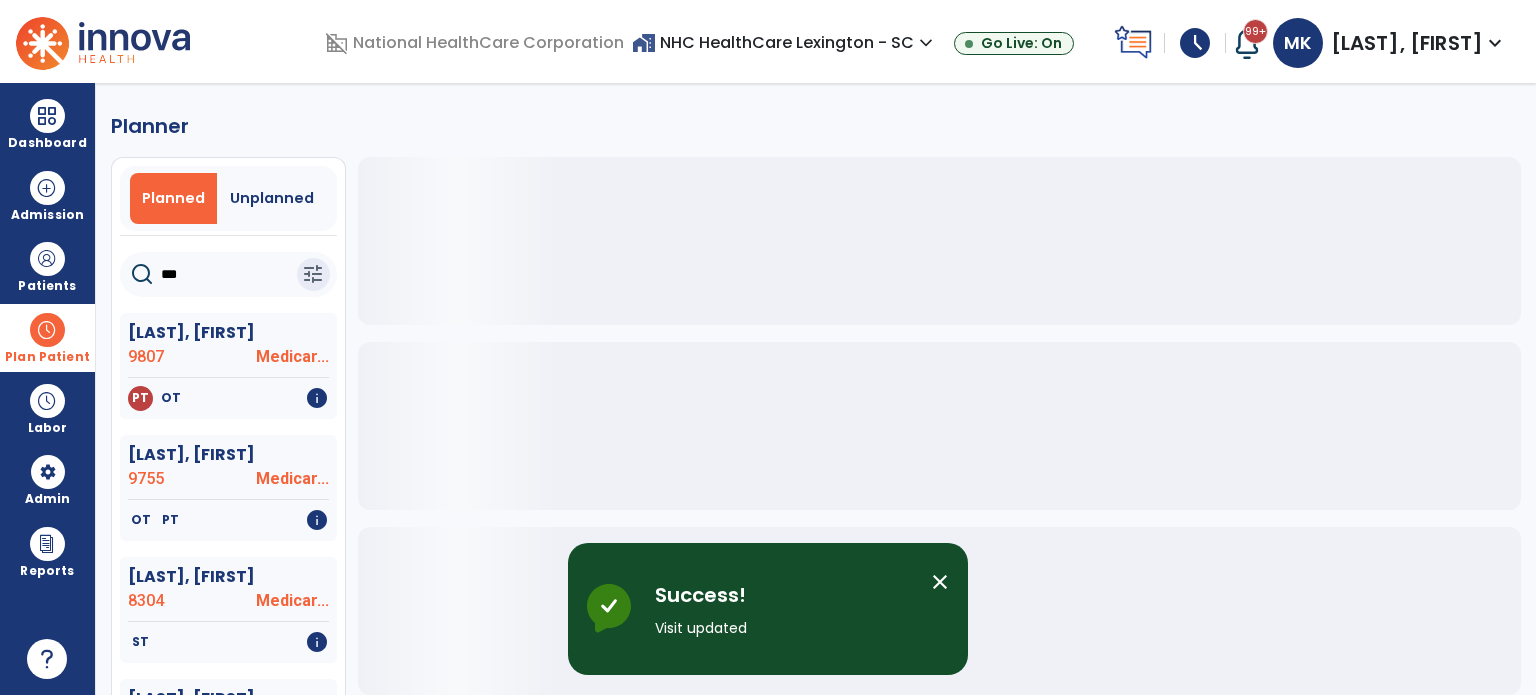 click on "***" 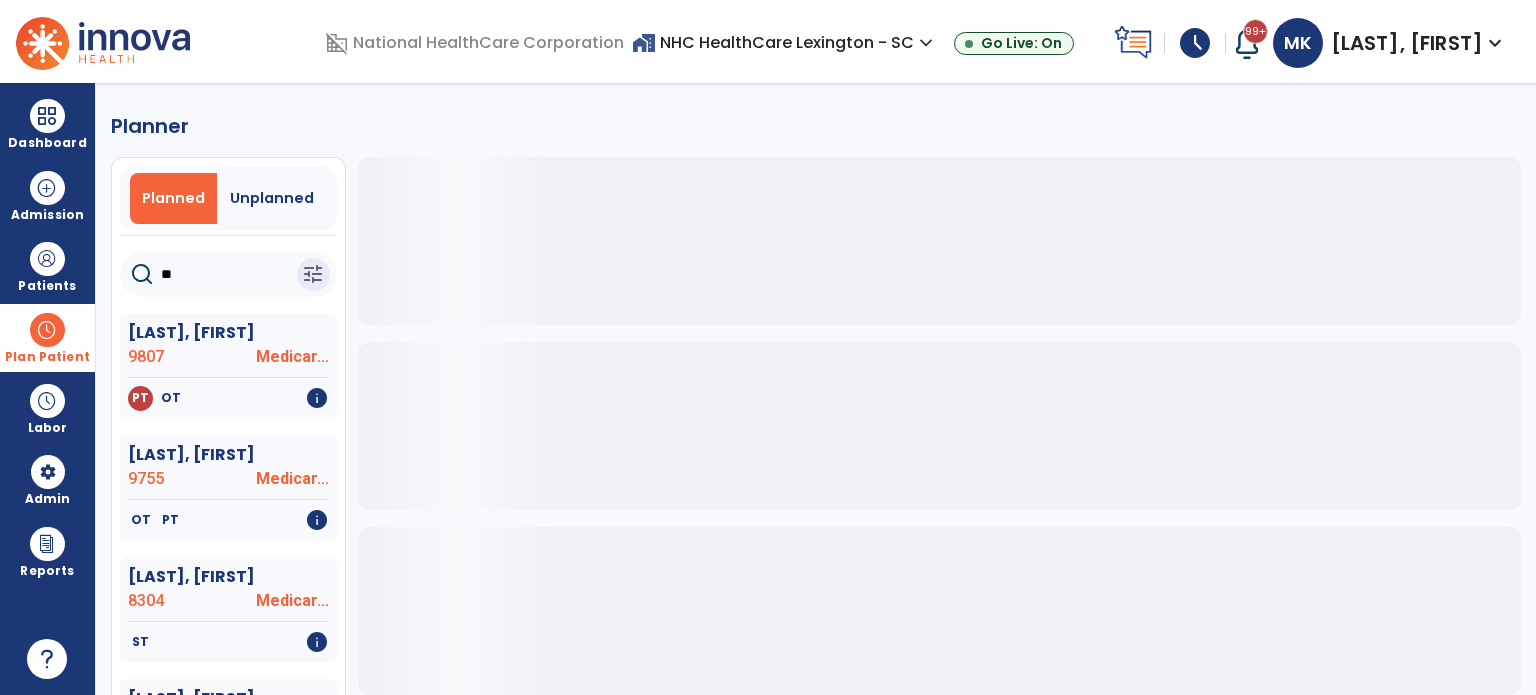 type on "*" 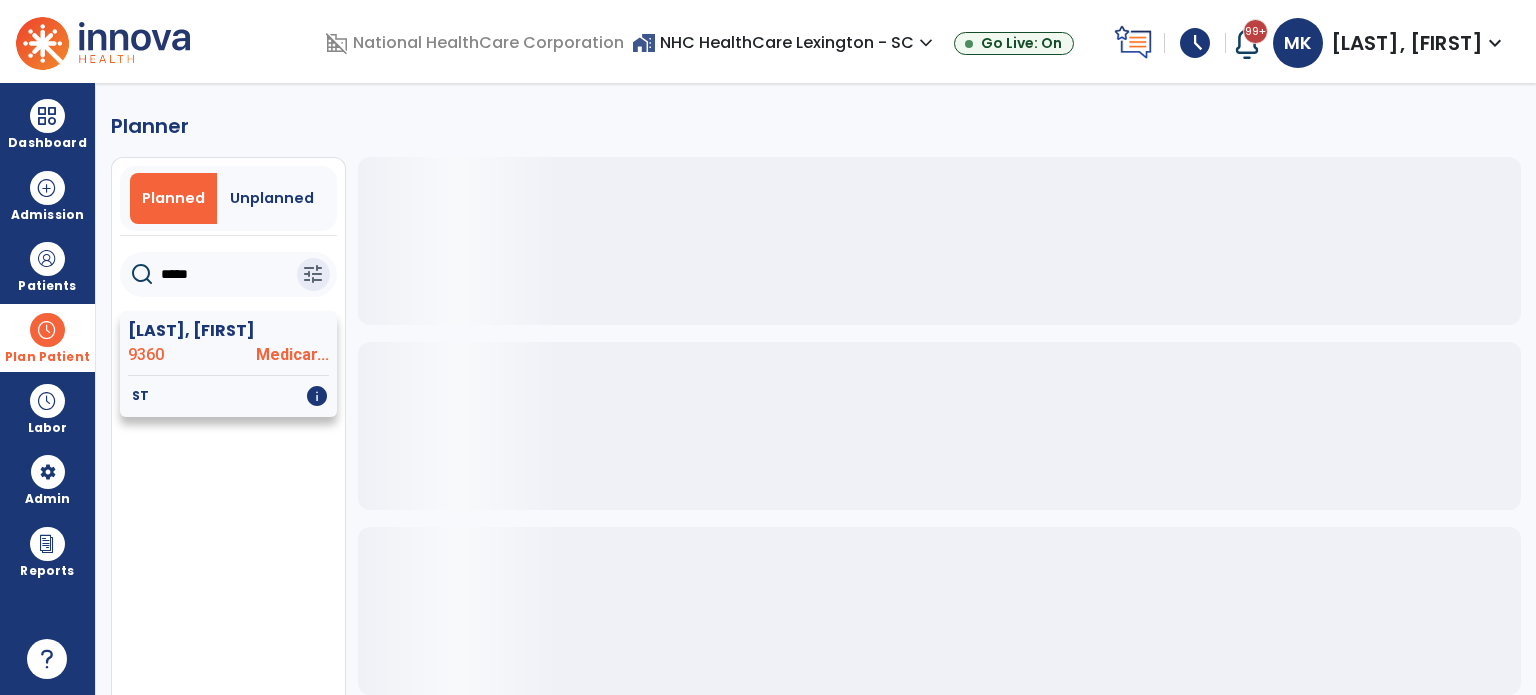type on "*****" 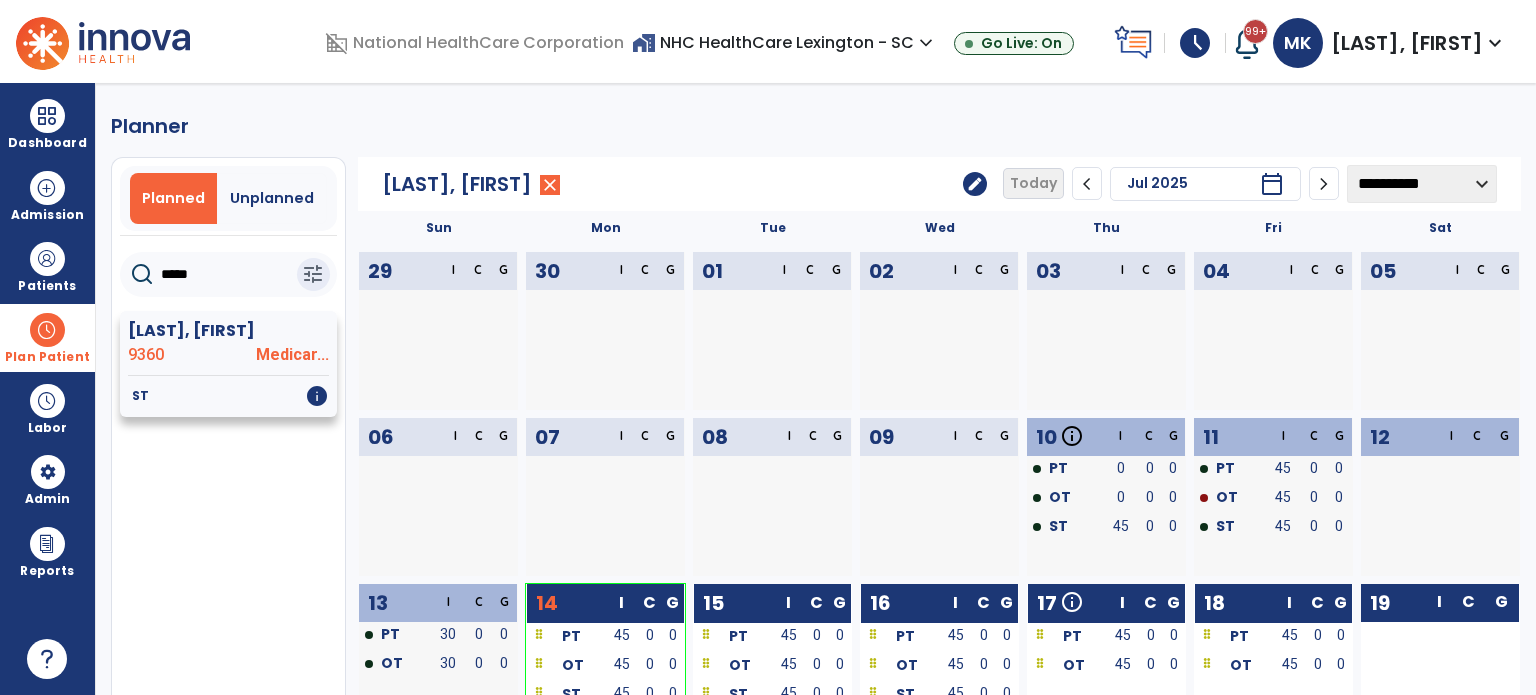 click on "[LAST], [FIRST]" 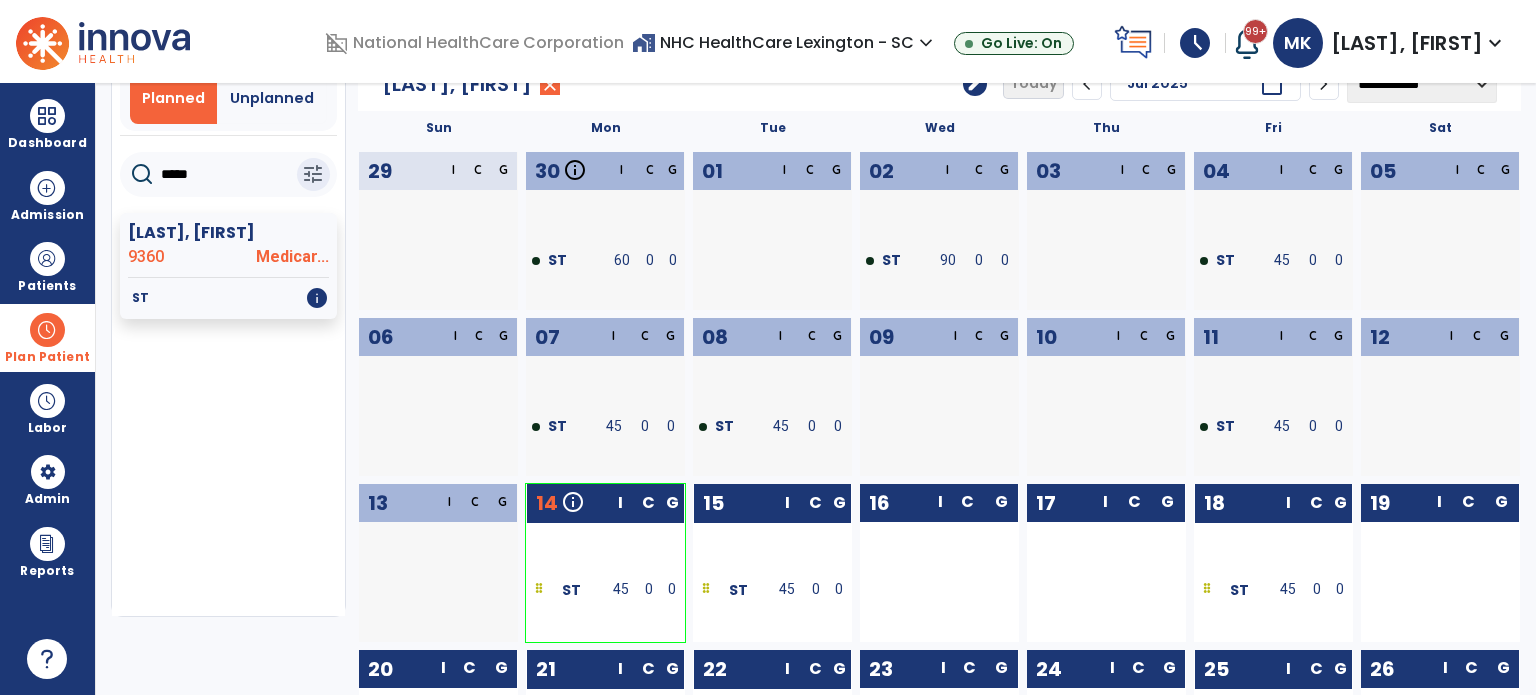 scroll, scrollTop: 200, scrollLeft: 0, axis: vertical 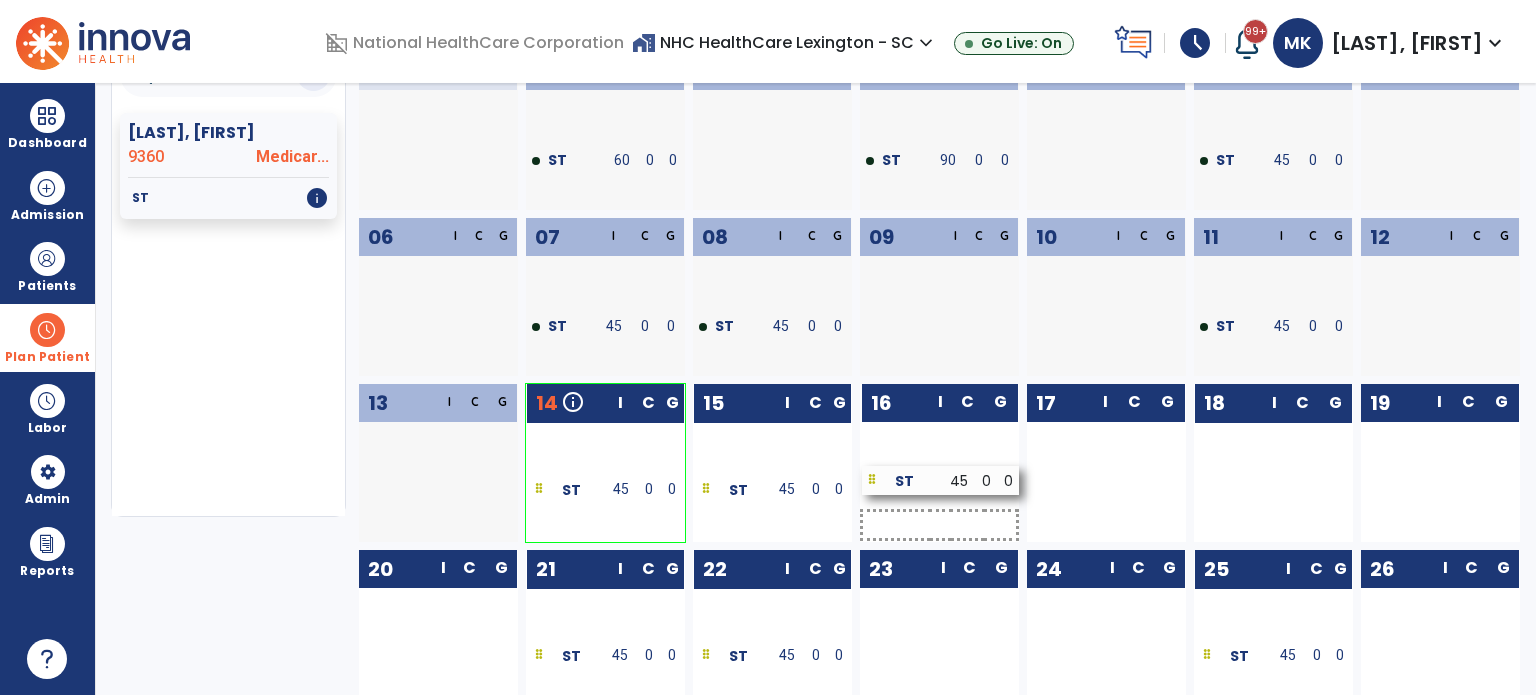 drag, startPoint x: 1243, startPoint y: 499, endPoint x: 911, endPoint y: 490, distance: 332.12198 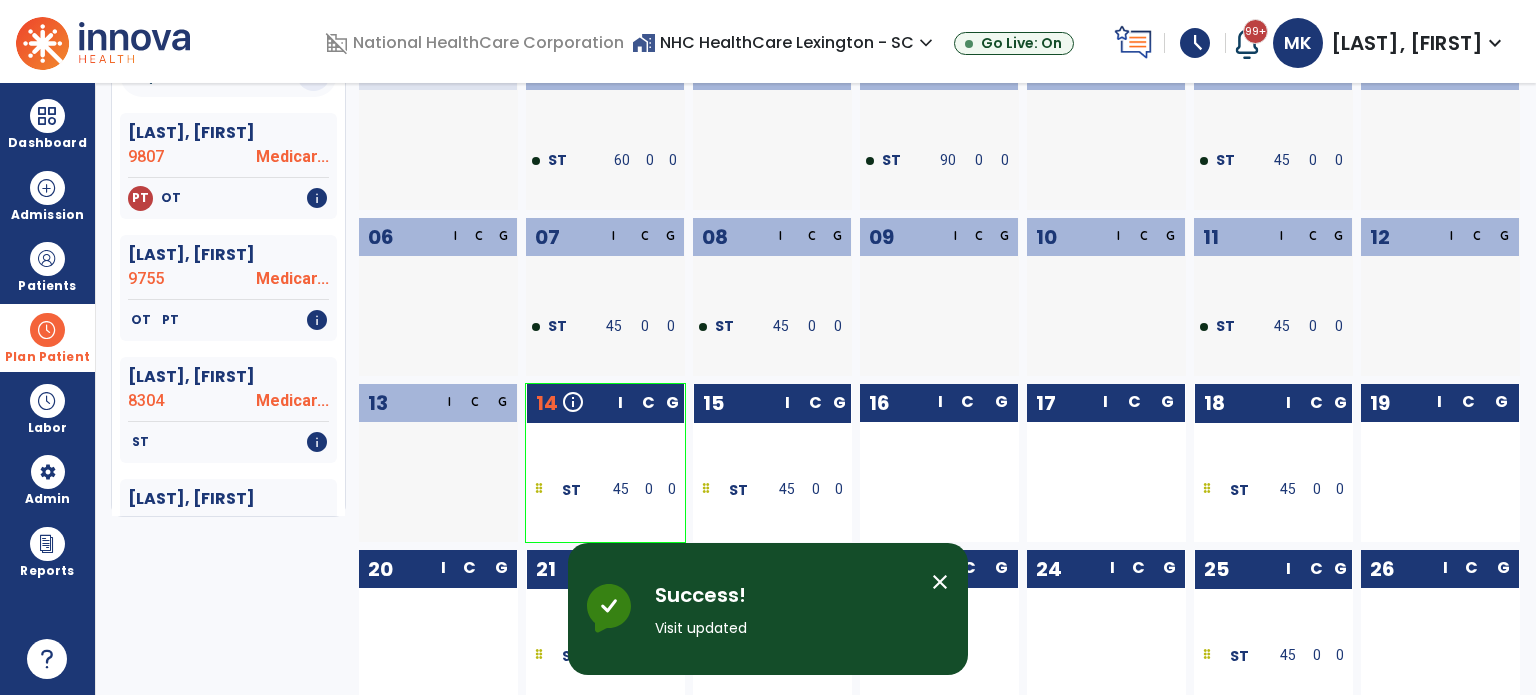 click on "Plan Patient" at bounding box center [47, 357] 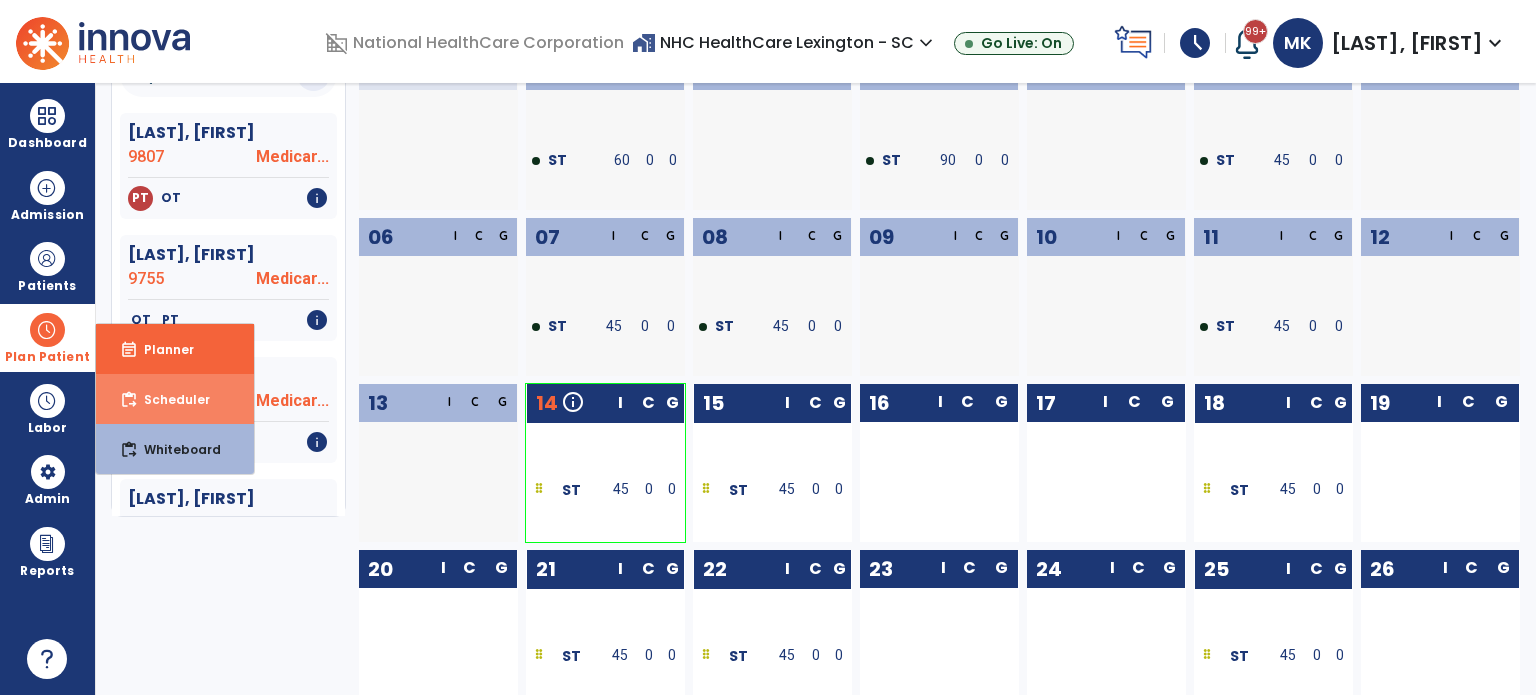 click on "Scheduler" at bounding box center [169, 399] 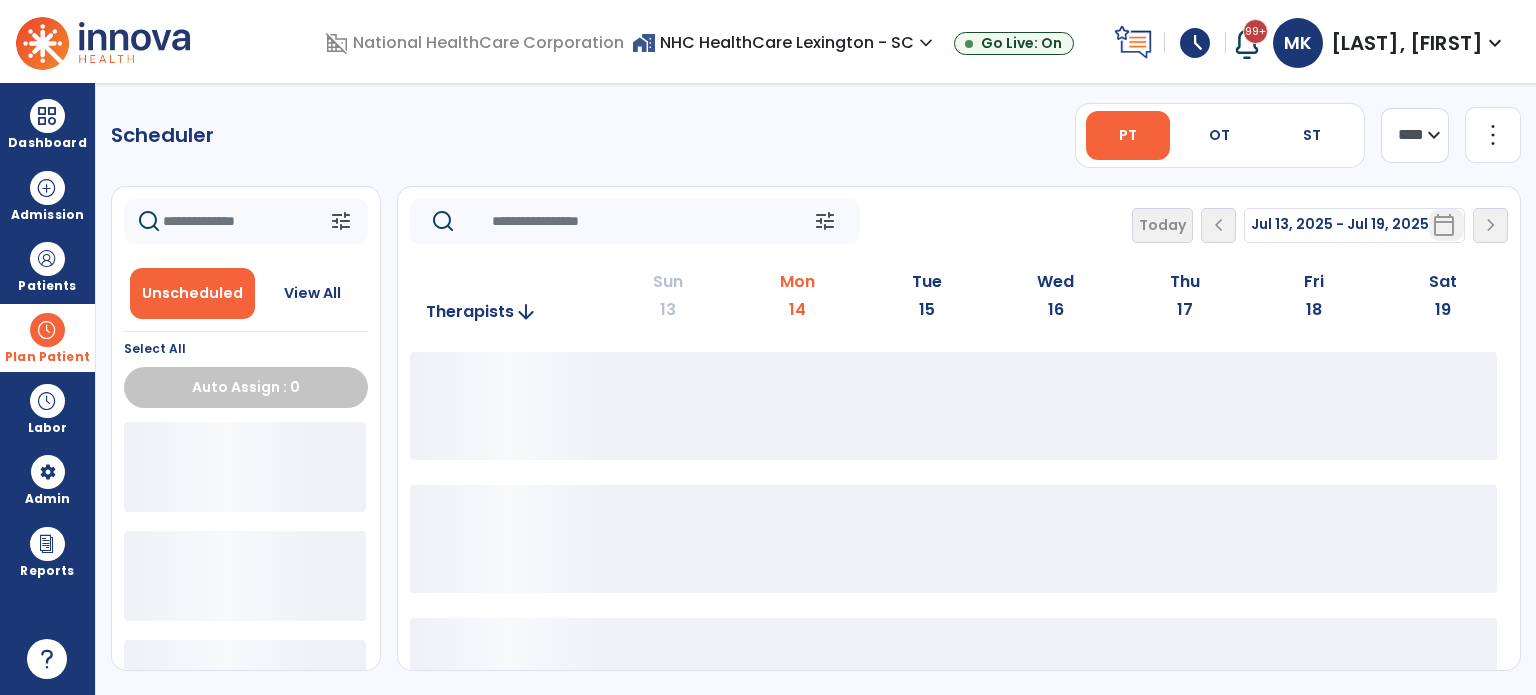 scroll, scrollTop: 0, scrollLeft: 0, axis: both 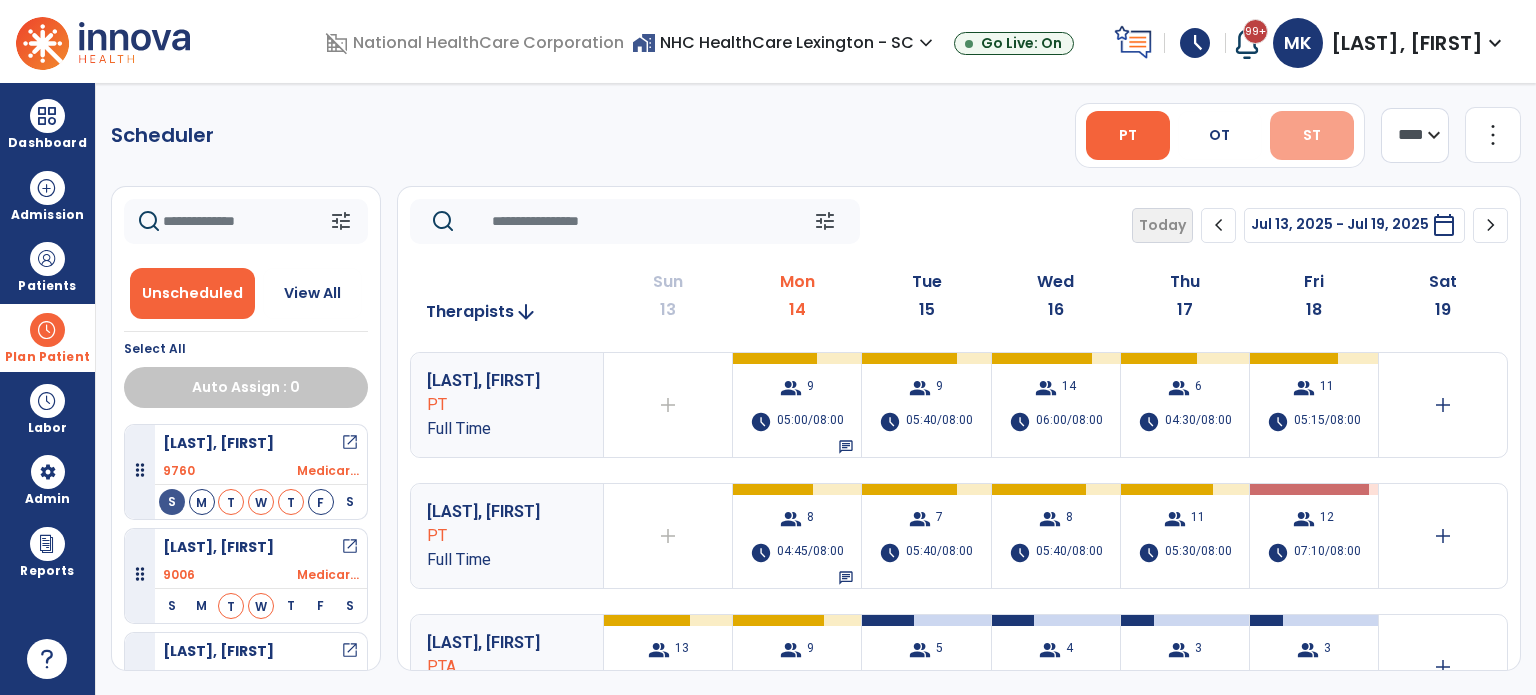 click on "ST" at bounding box center [1312, 135] 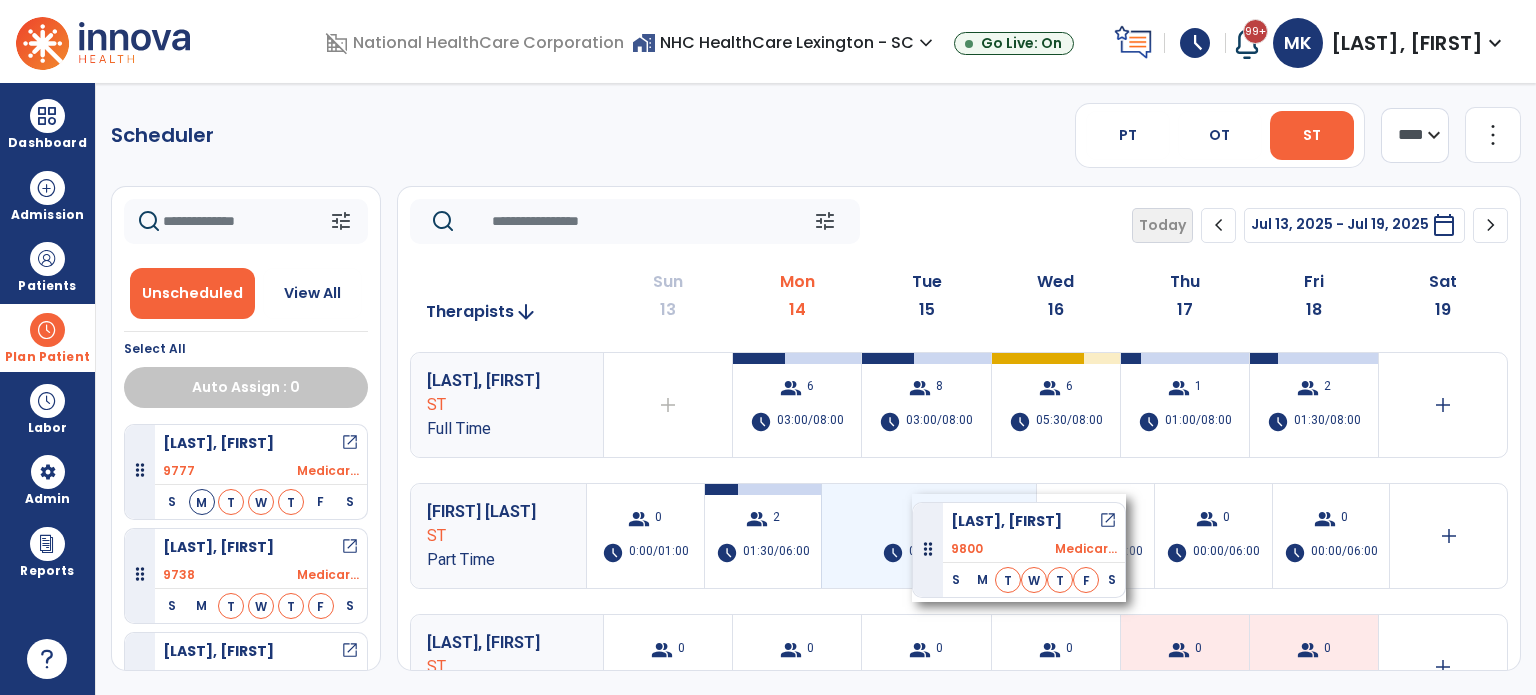 drag, startPoint x: 264, startPoint y: 445, endPoint x: 912, endPoint y: 494, distance: 649.85 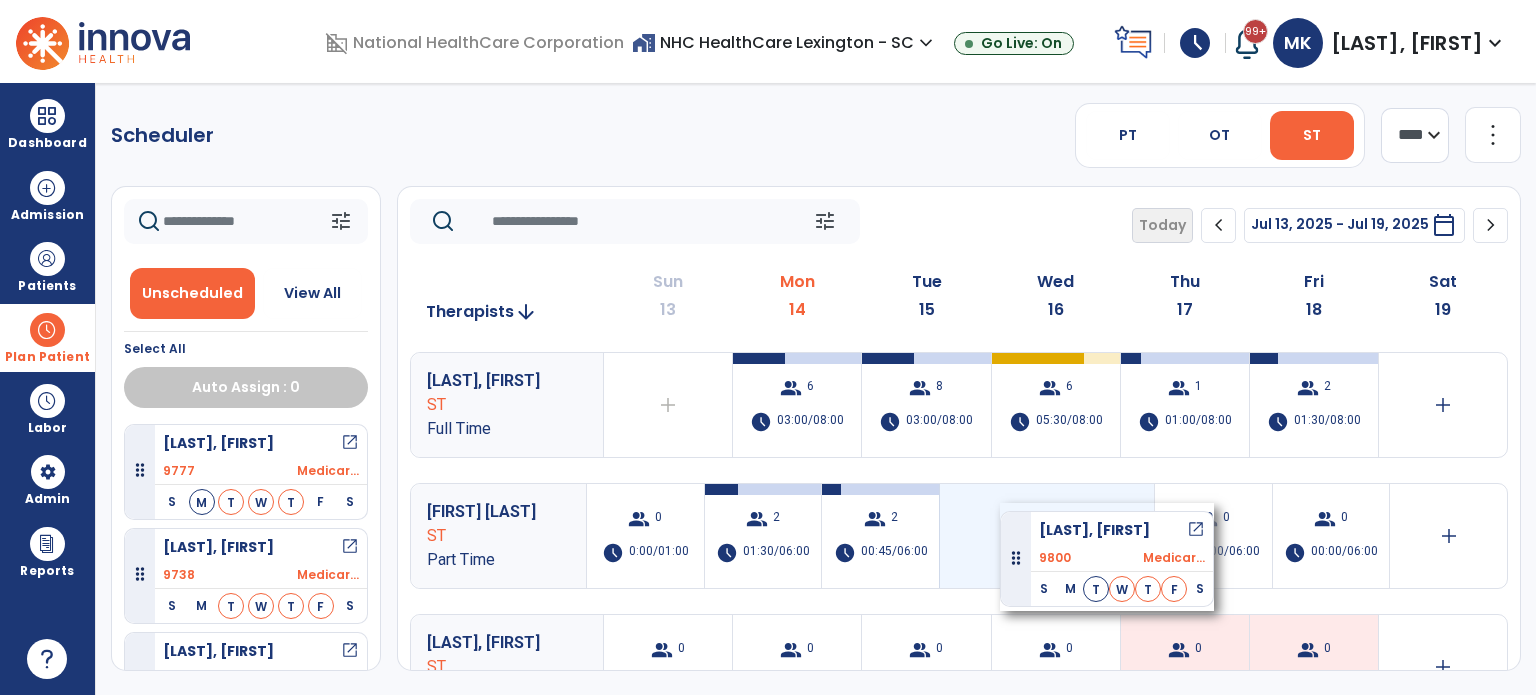 drag, startPoint x: 278, startPoint y: 452, endPoint x: 1000, endPoint y: 503, distance: 723.799 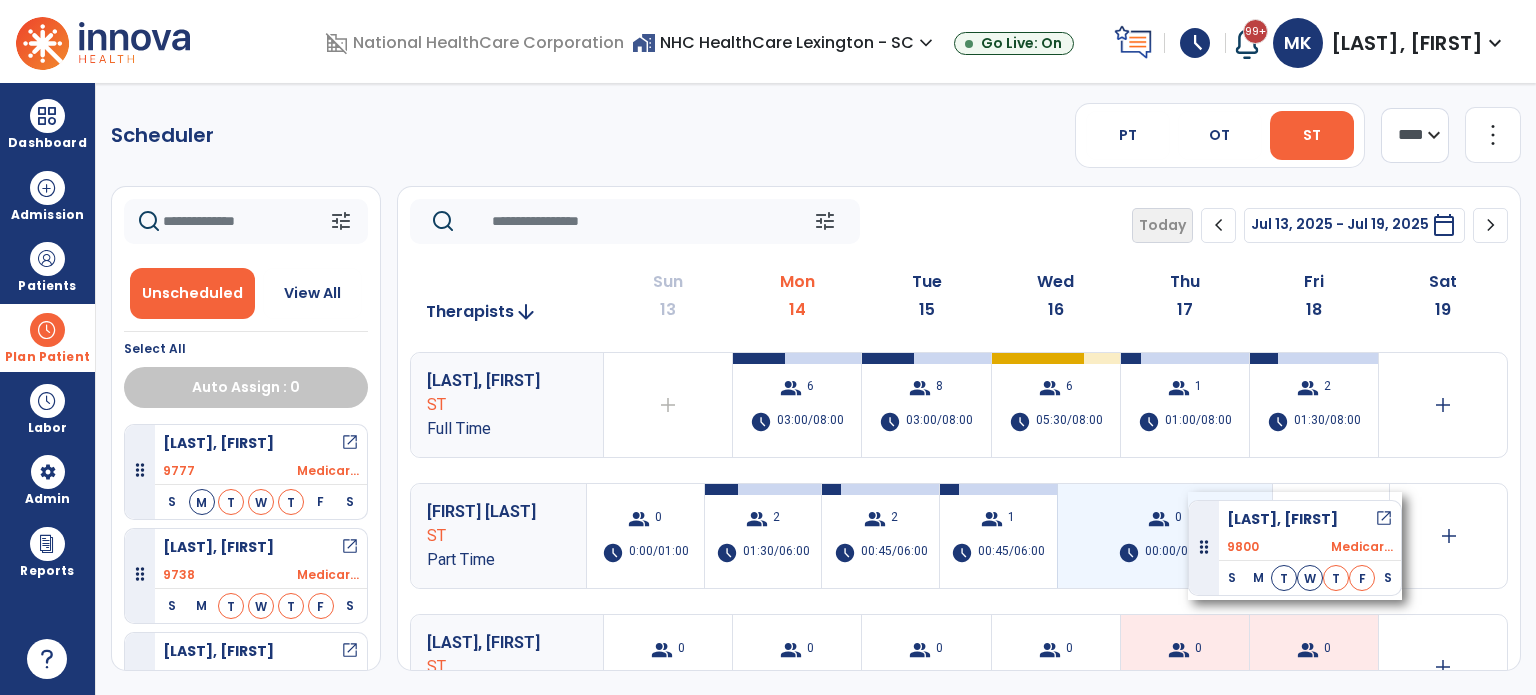 drag, startPoint x: 259, startPoint y: 462, endPoint x: 1188, endPoint y: 492, distance: 929.48425 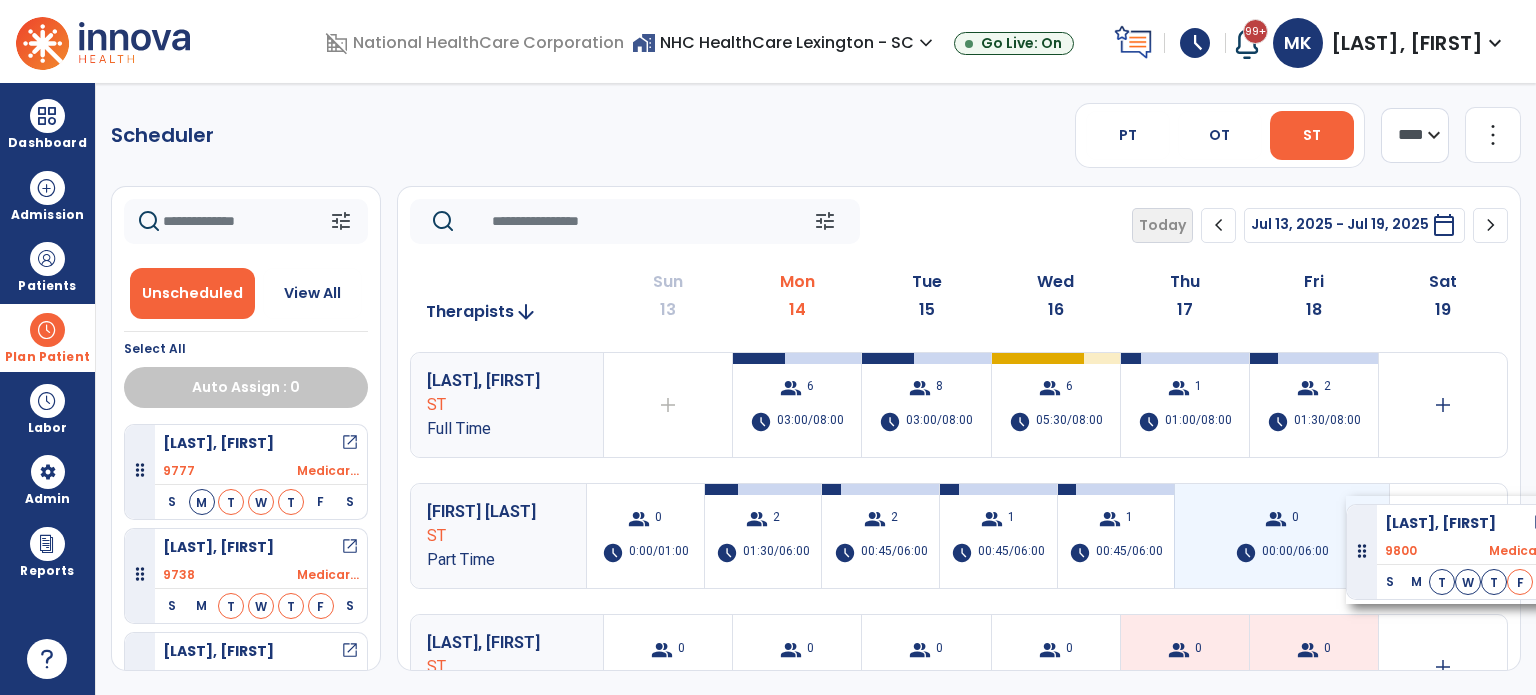 drag, startPoint x: 368, startPoint y: 478, endPoint x: 1339, endPoint y: 494, distance: 971.13184 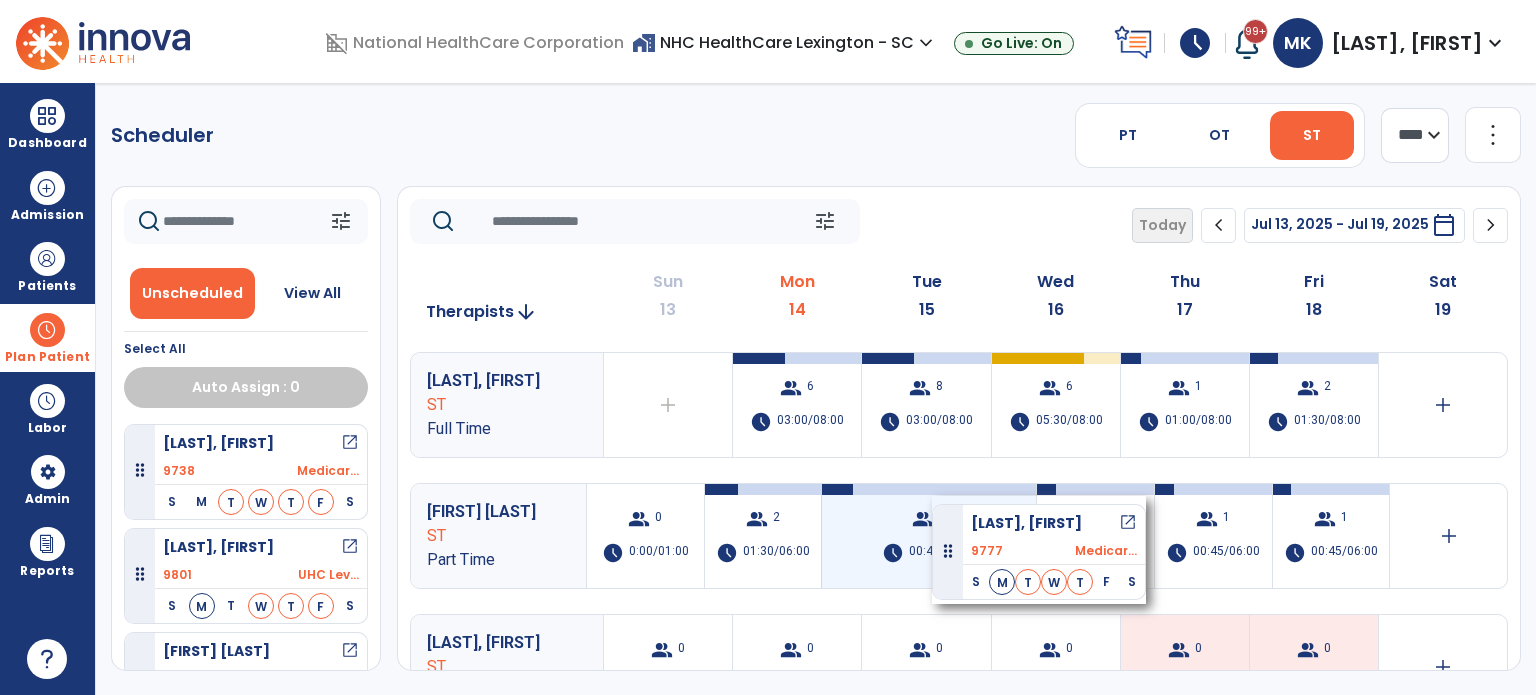 drag, startPoint x: 248, startPoint y: 447, endPoint x: 932, endPoint y: 496, distance: 685.75287 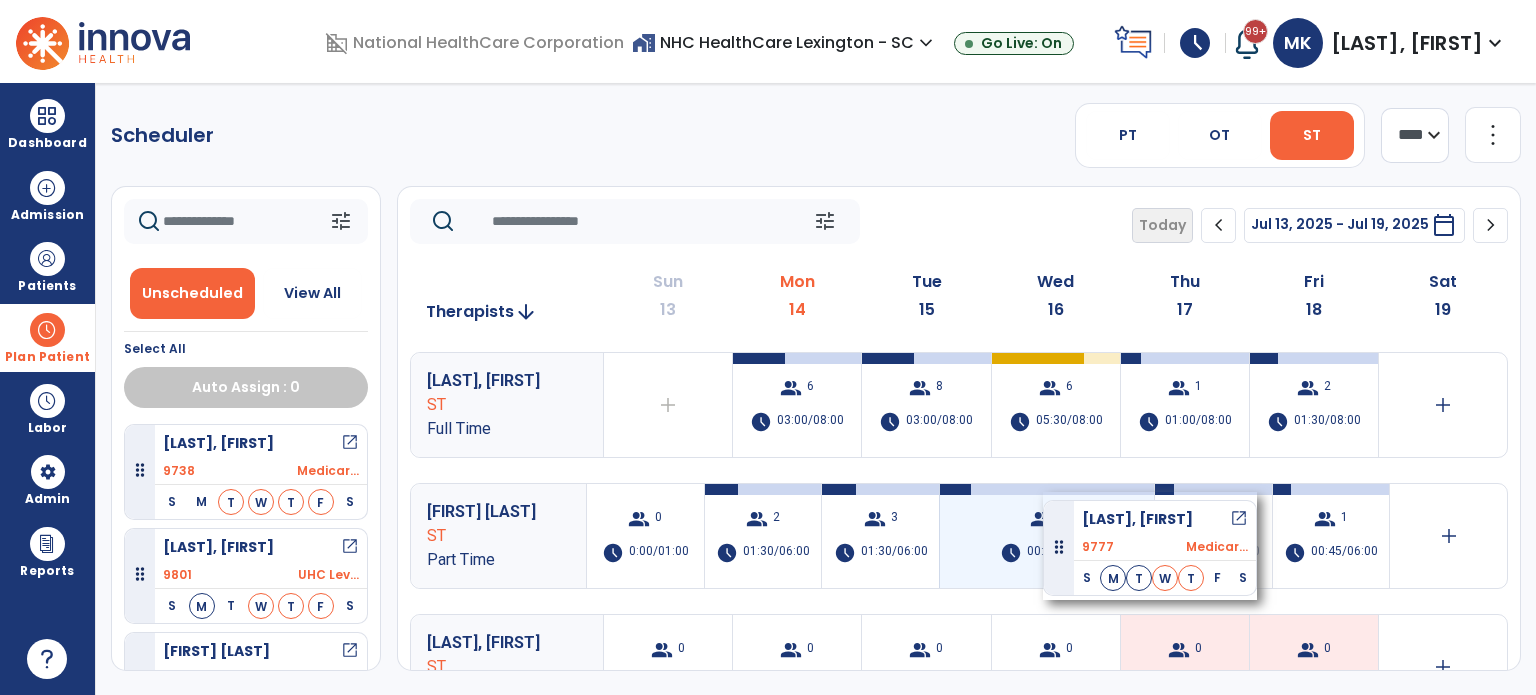 drag, startPoint x: 267, startPoint y: 459, endPoint x: 1043, endPoint y: 492, distance: 776.70135 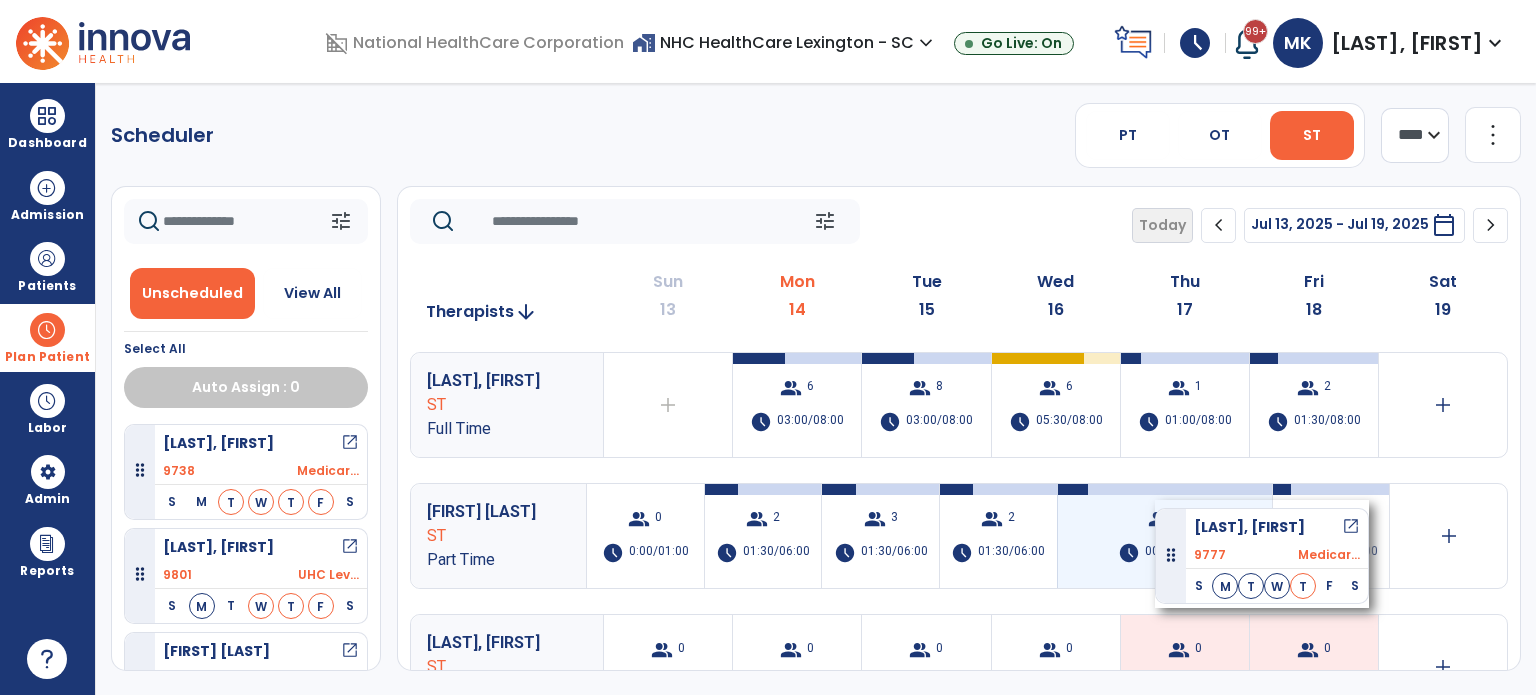 drag, startPoint x: 236, startPoint y: 455, endPoint x: 1155, endPoint y: 500, distance: 920.1011 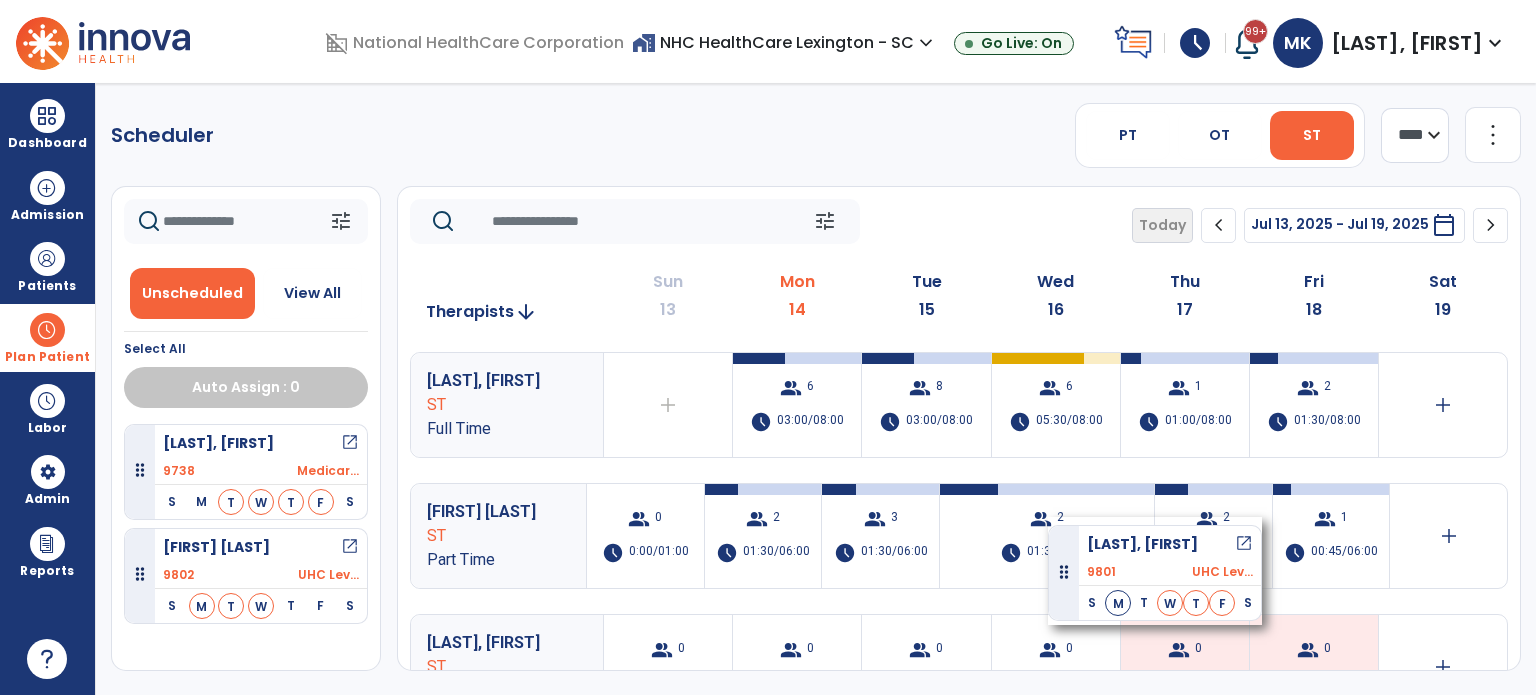 drag, startPoint x: 265, startPoint y: 550, endPoint x: 728, endPoint y: 458, distance: 472.0519 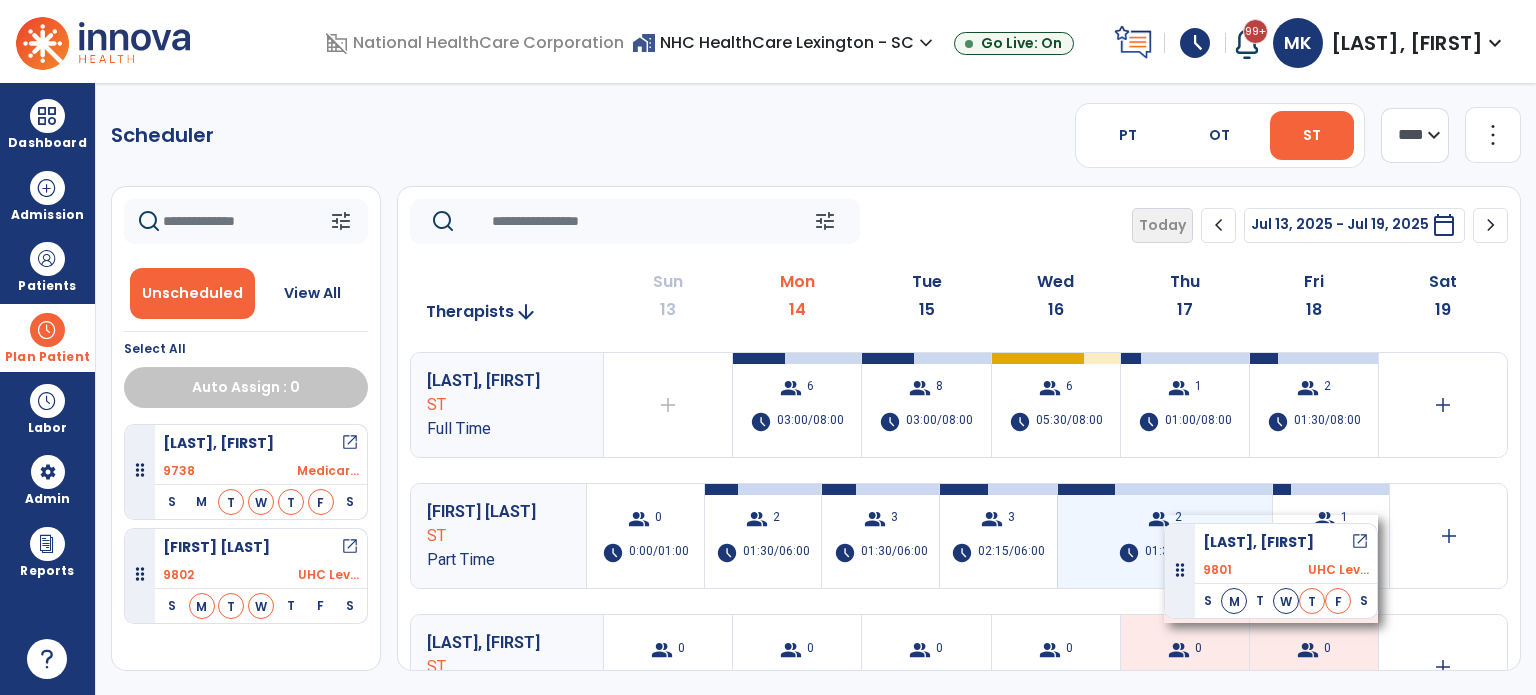 drag, startPoint x: 252, startPoint y: 579, endPoint x: 1164, endPoint y: 515, distance: 914.24286 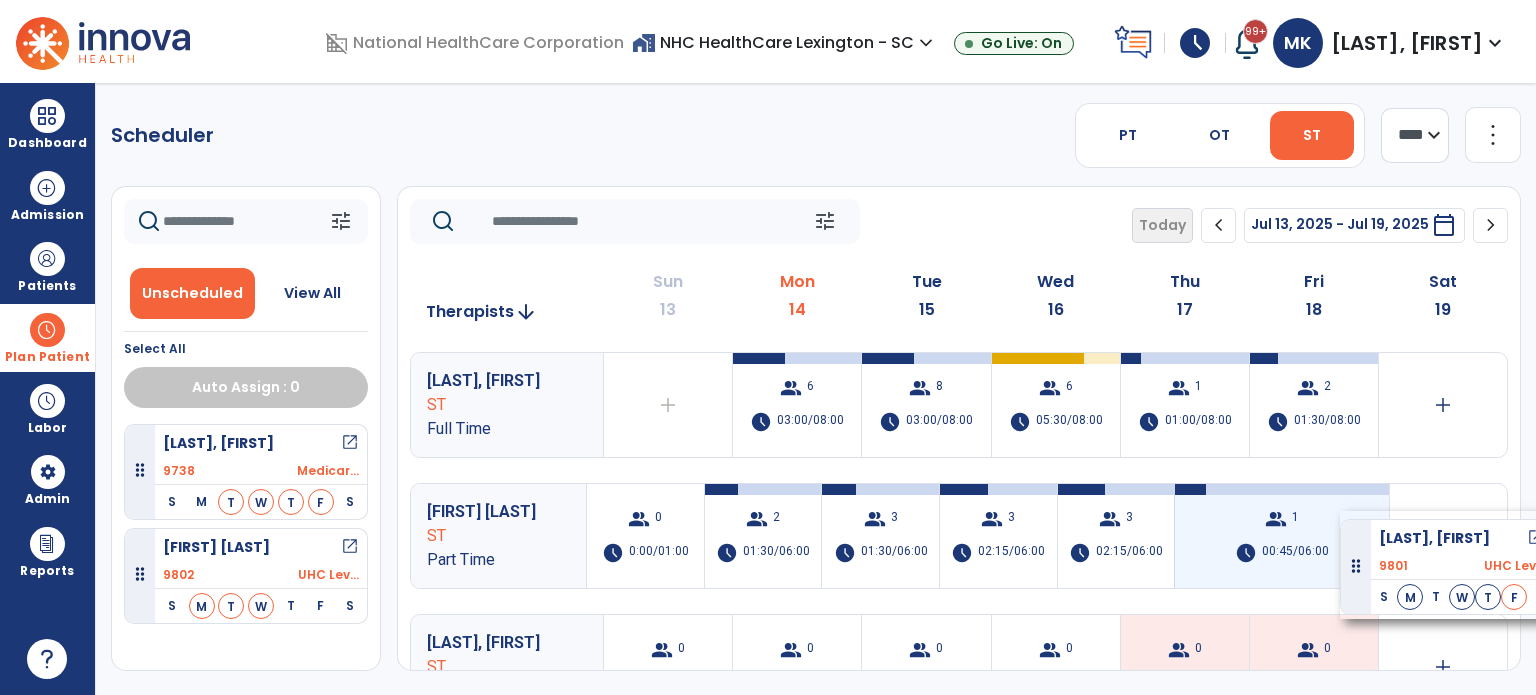 drag, startPoint x: 200, startPoint y: 552, endPoint x: 1339, endPoint y: 511, distance: 1139.7377 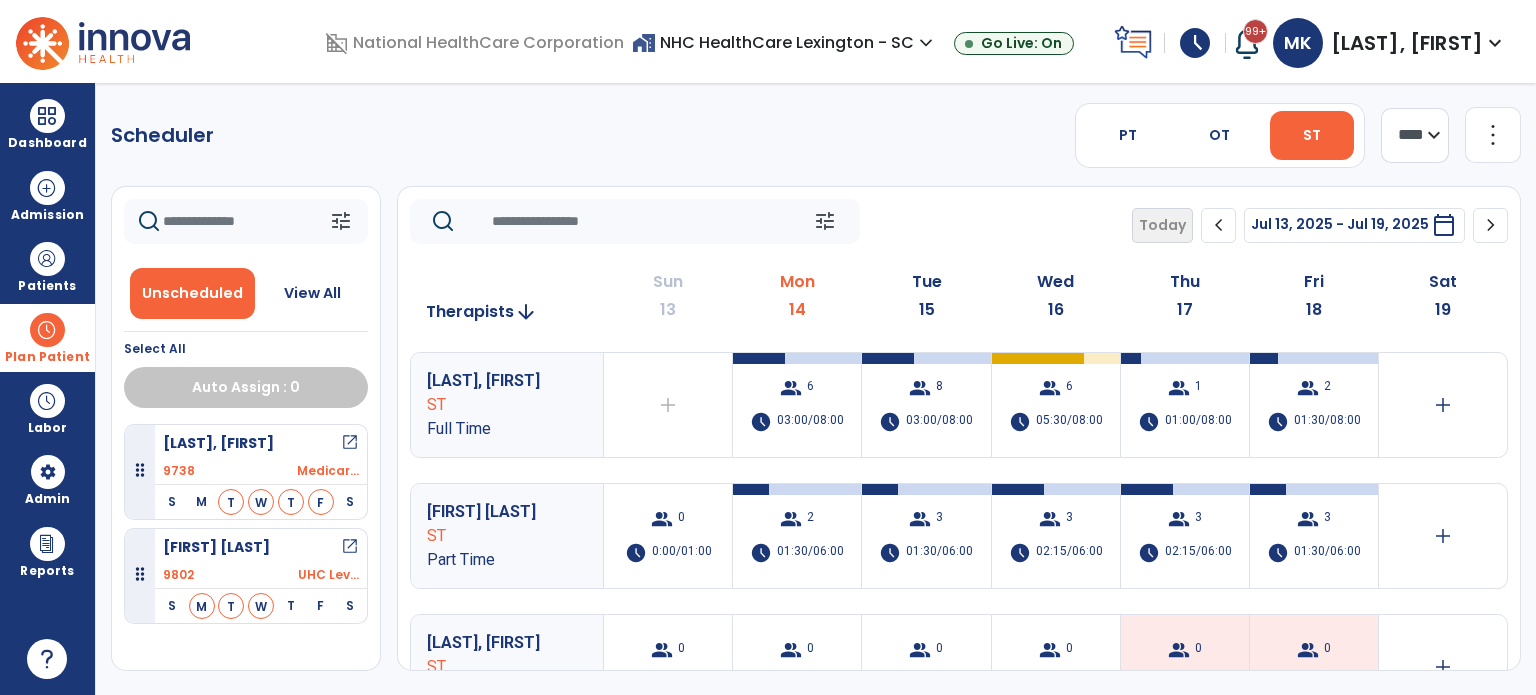 click on "Plan Patient" at bounding box center [47, 337] 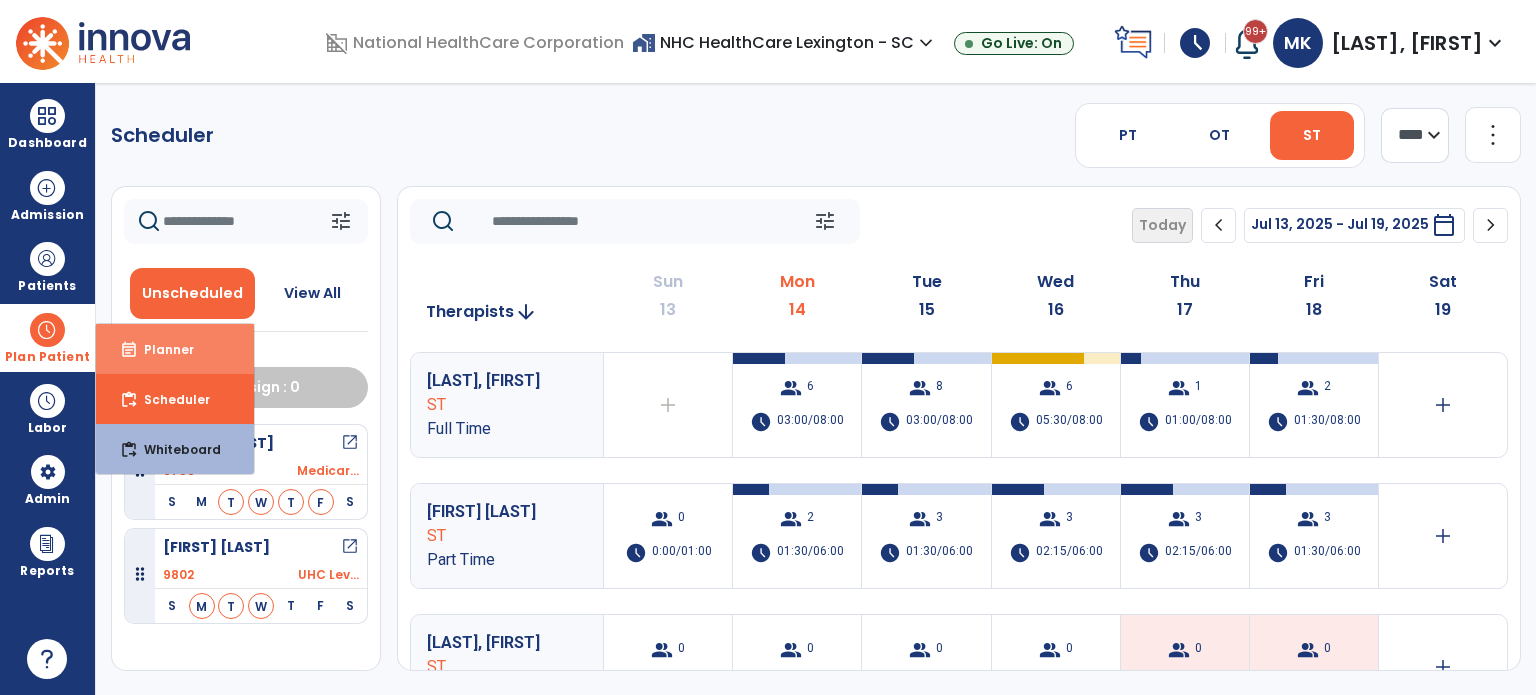 click on "event_note  Planner" at bounding box center [175, 349] 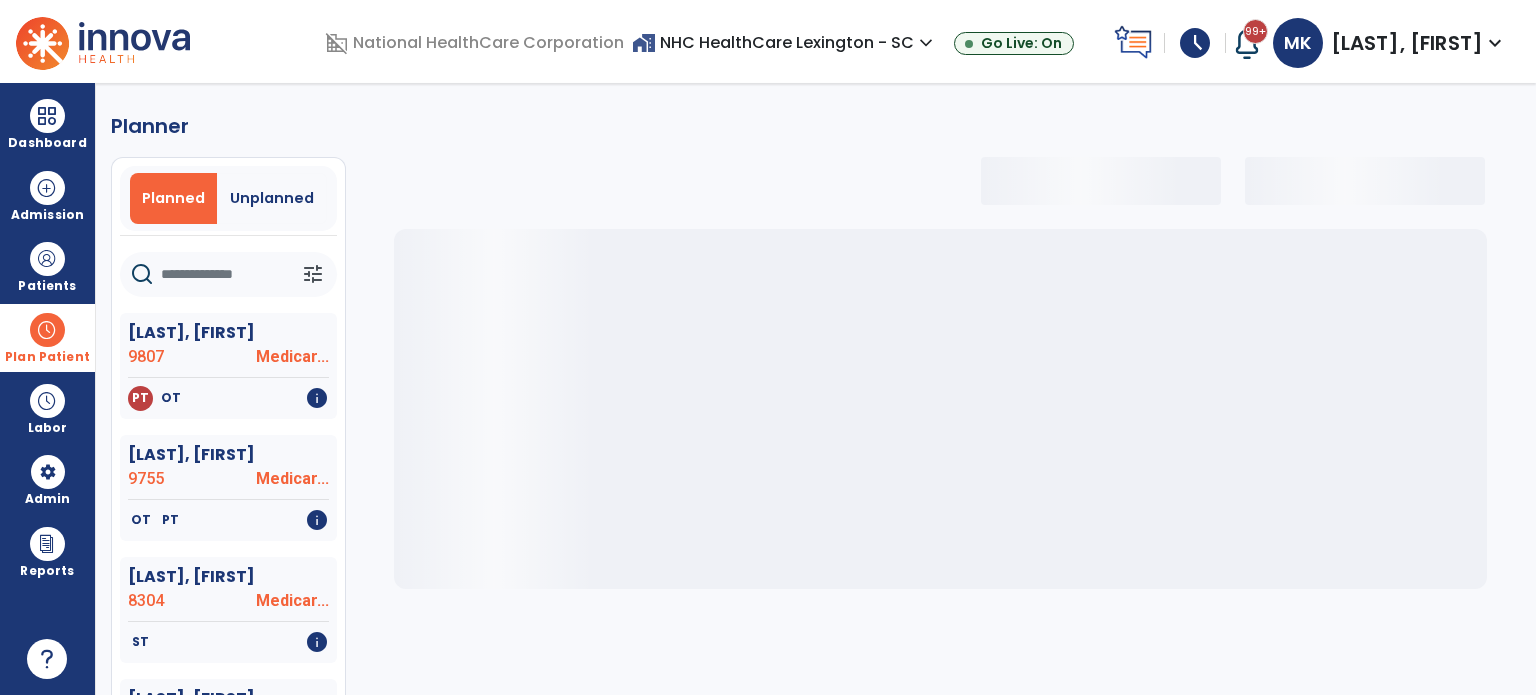 click 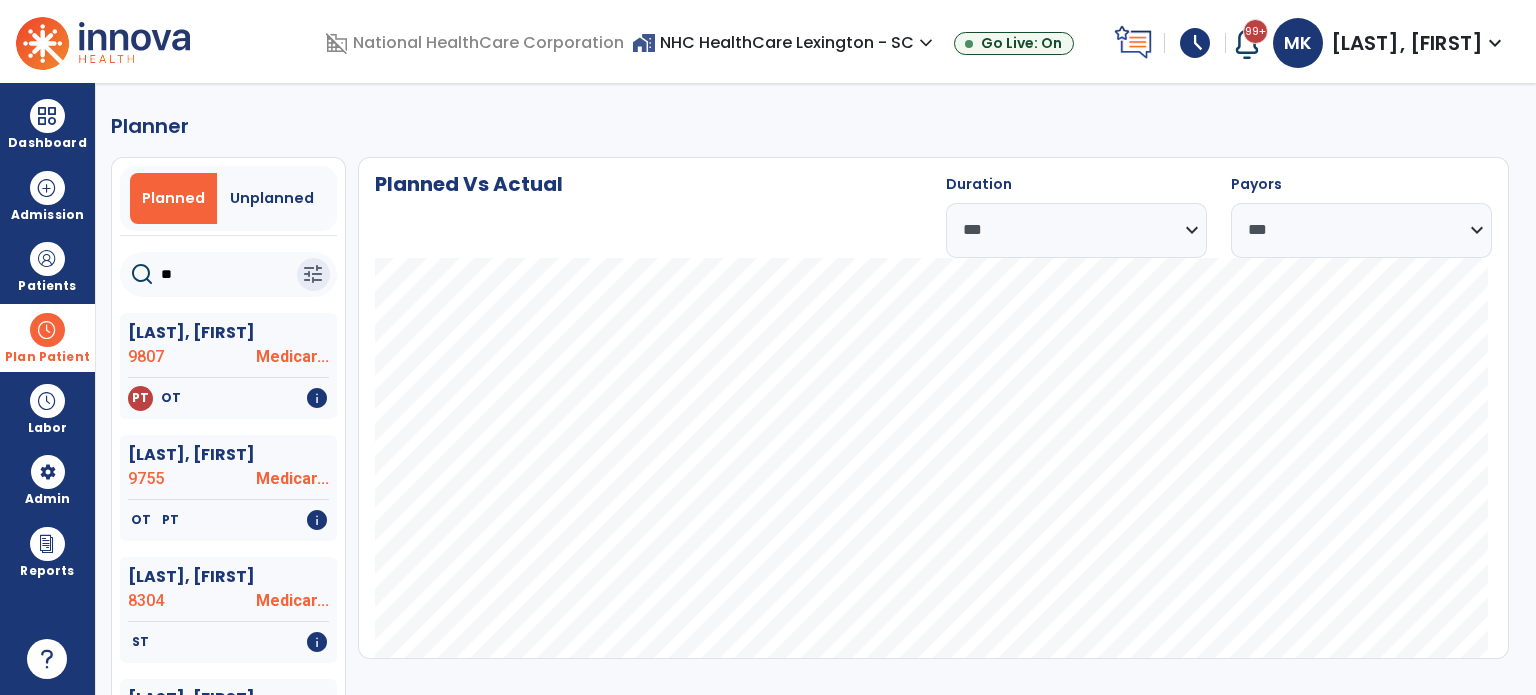 type on "*" 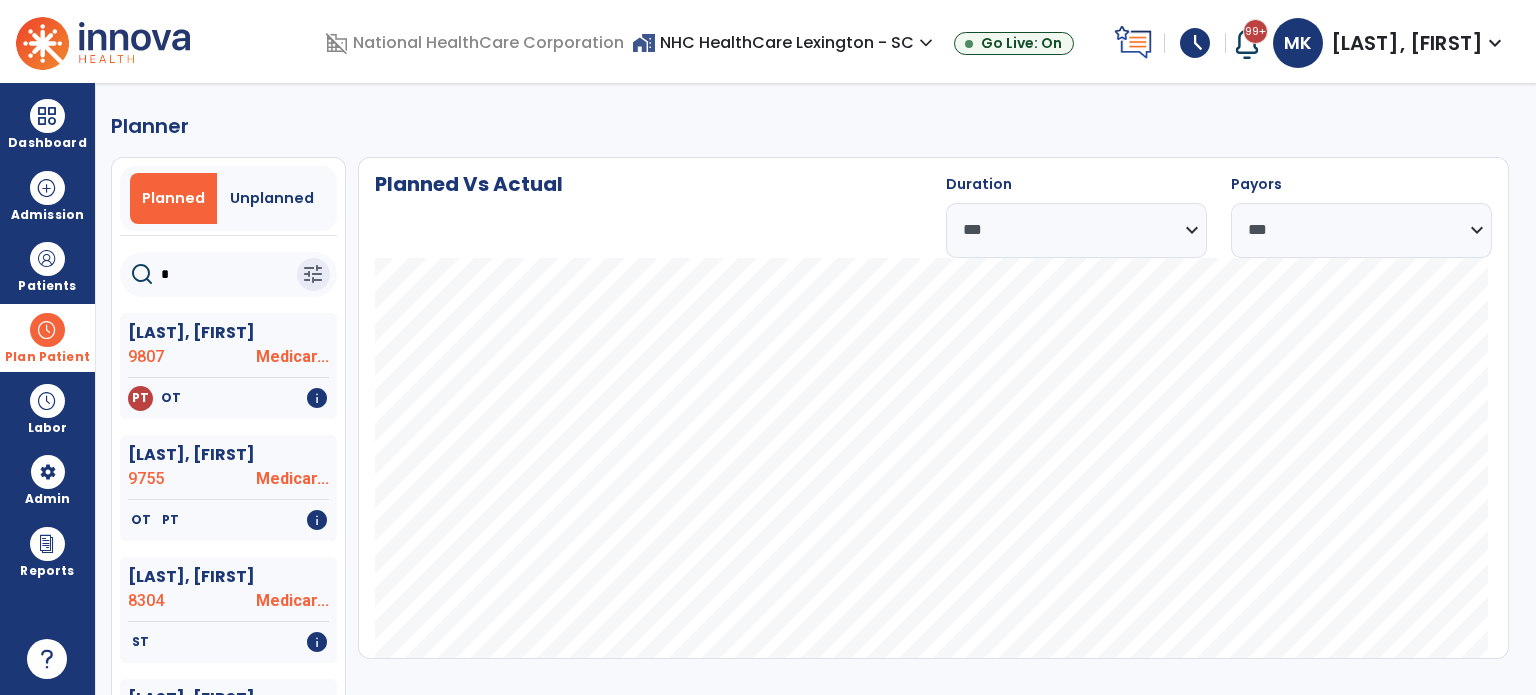 type 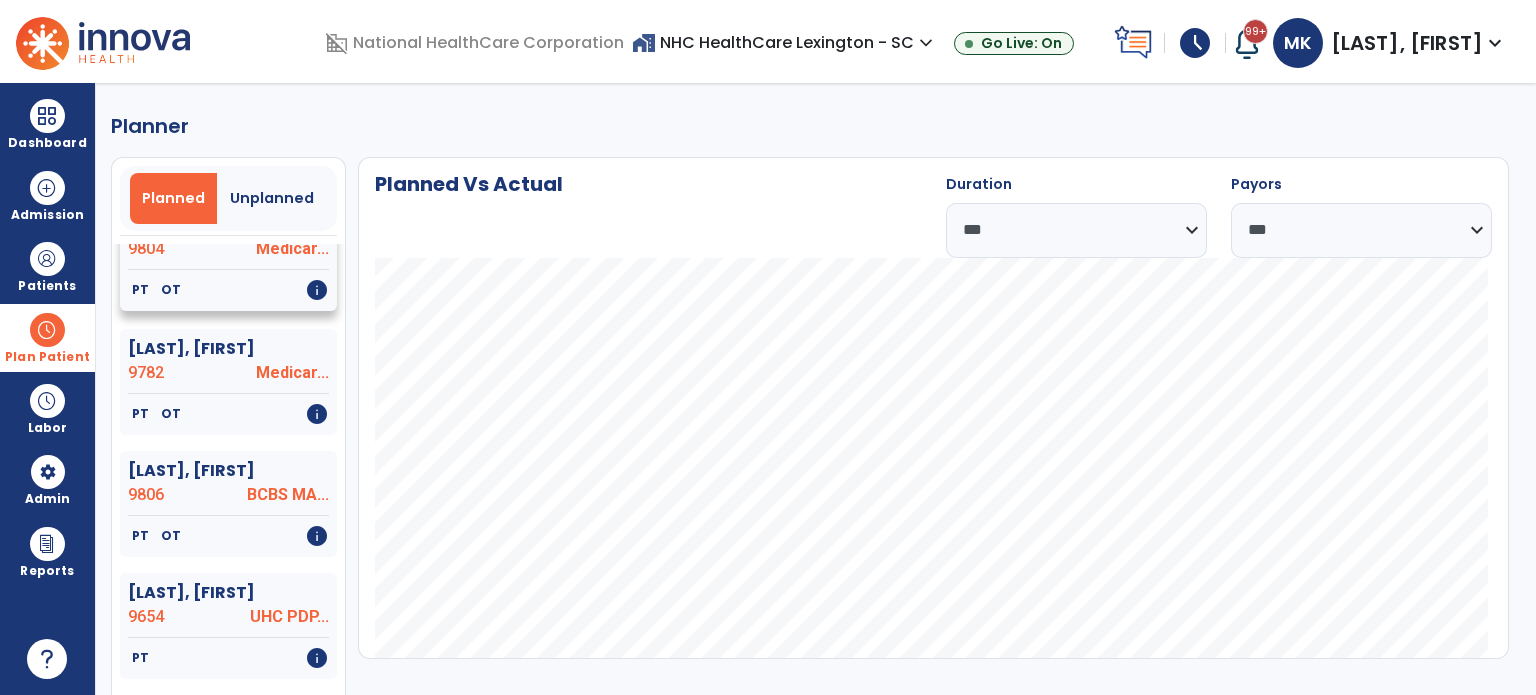 scroll, scrollTop: 5900, scrollLeft: 0, axis: vertical 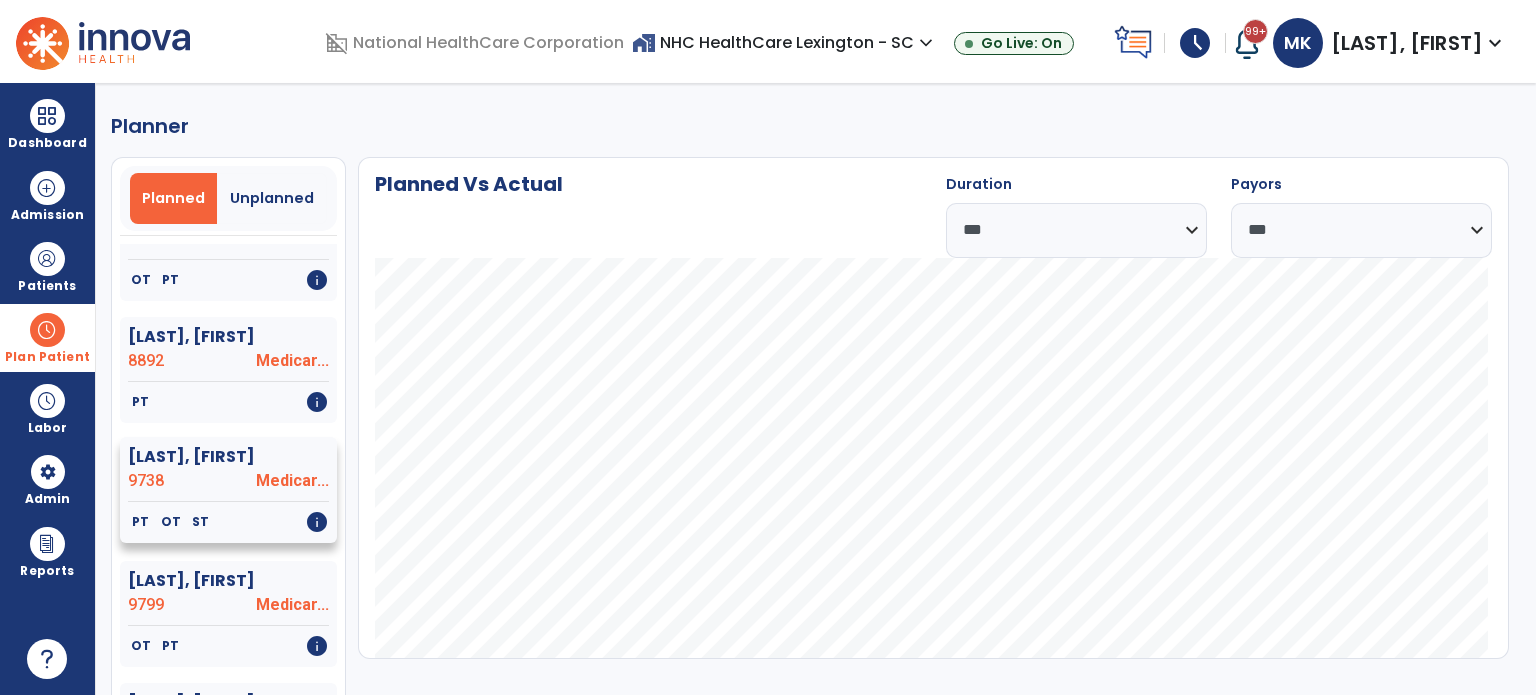 click on "PT   OT   ST   info" 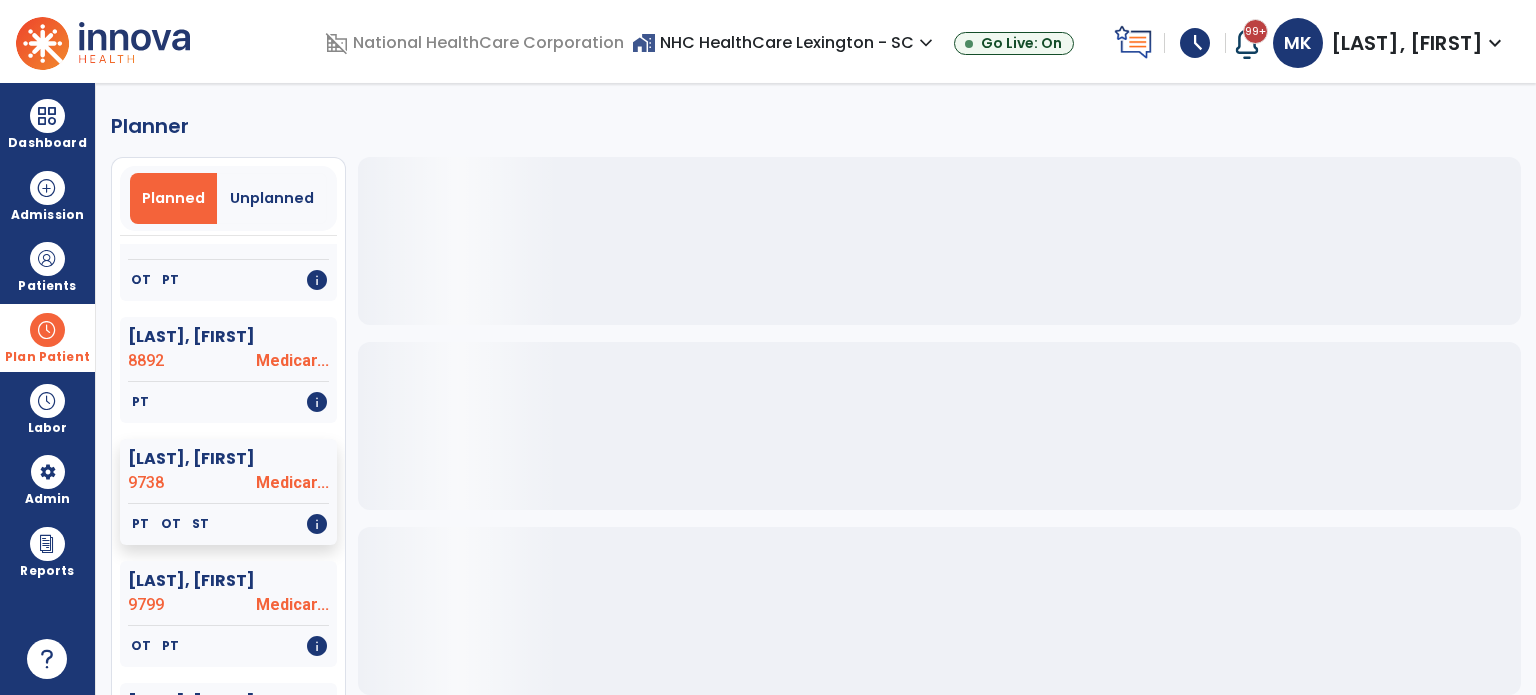 click on "Plan Patient" at bounding box center (47, 357) 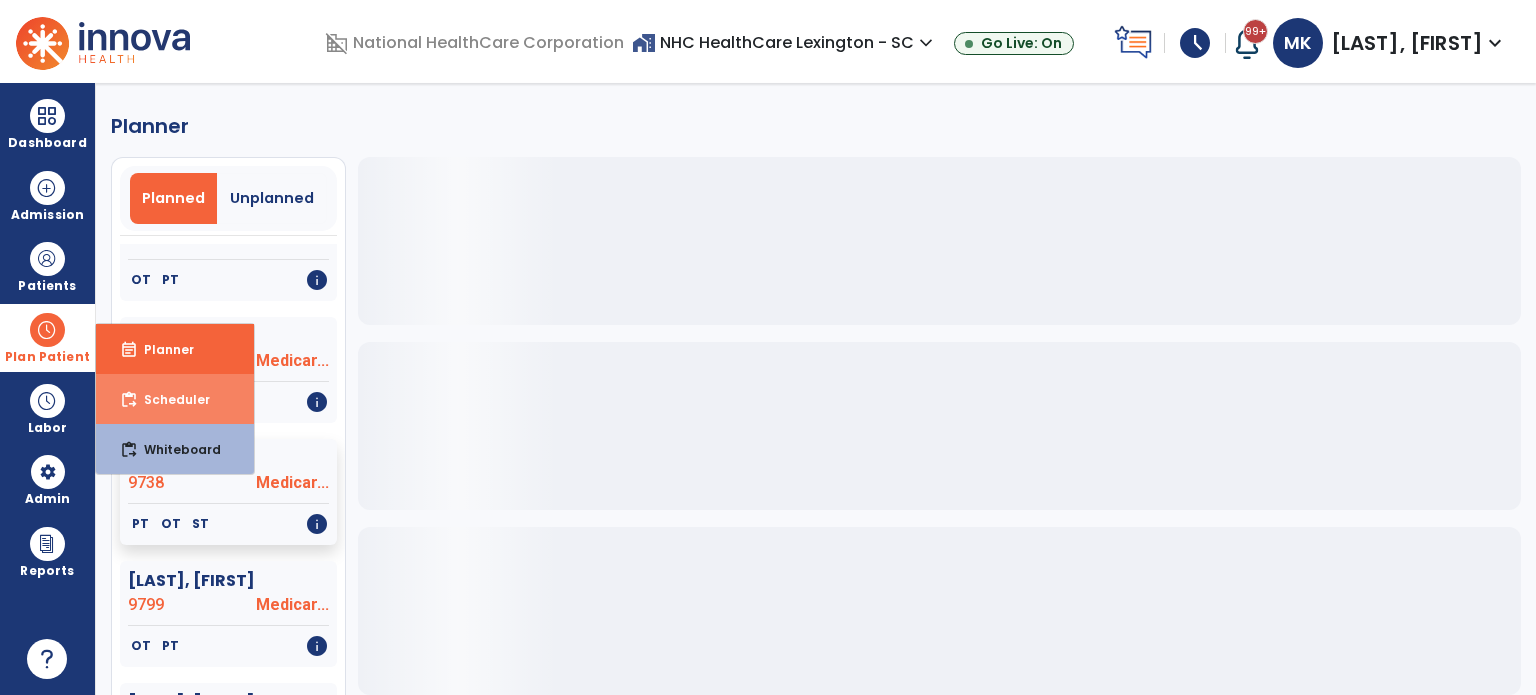 click on "Scheduler" at bounding box center [169, 399] 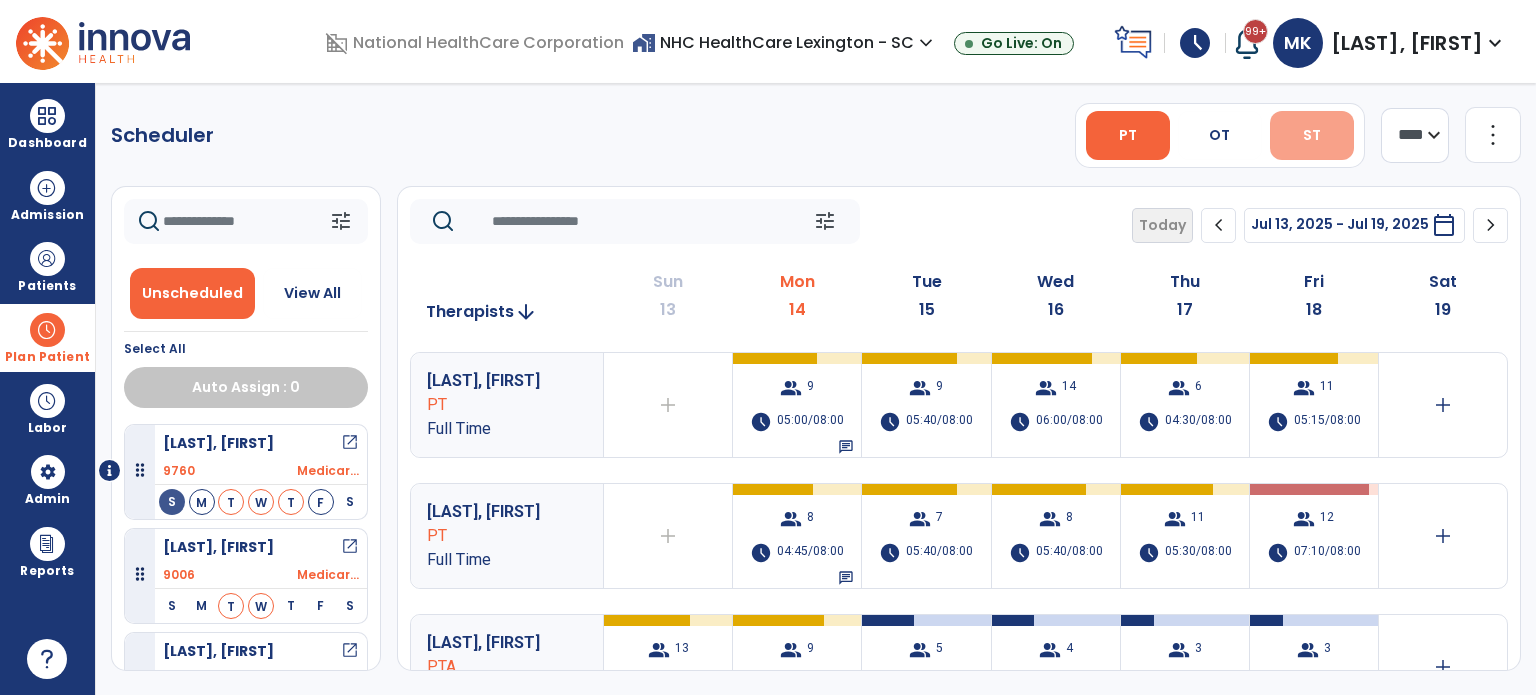 click on "ST" at bounding box center (1312, 135) 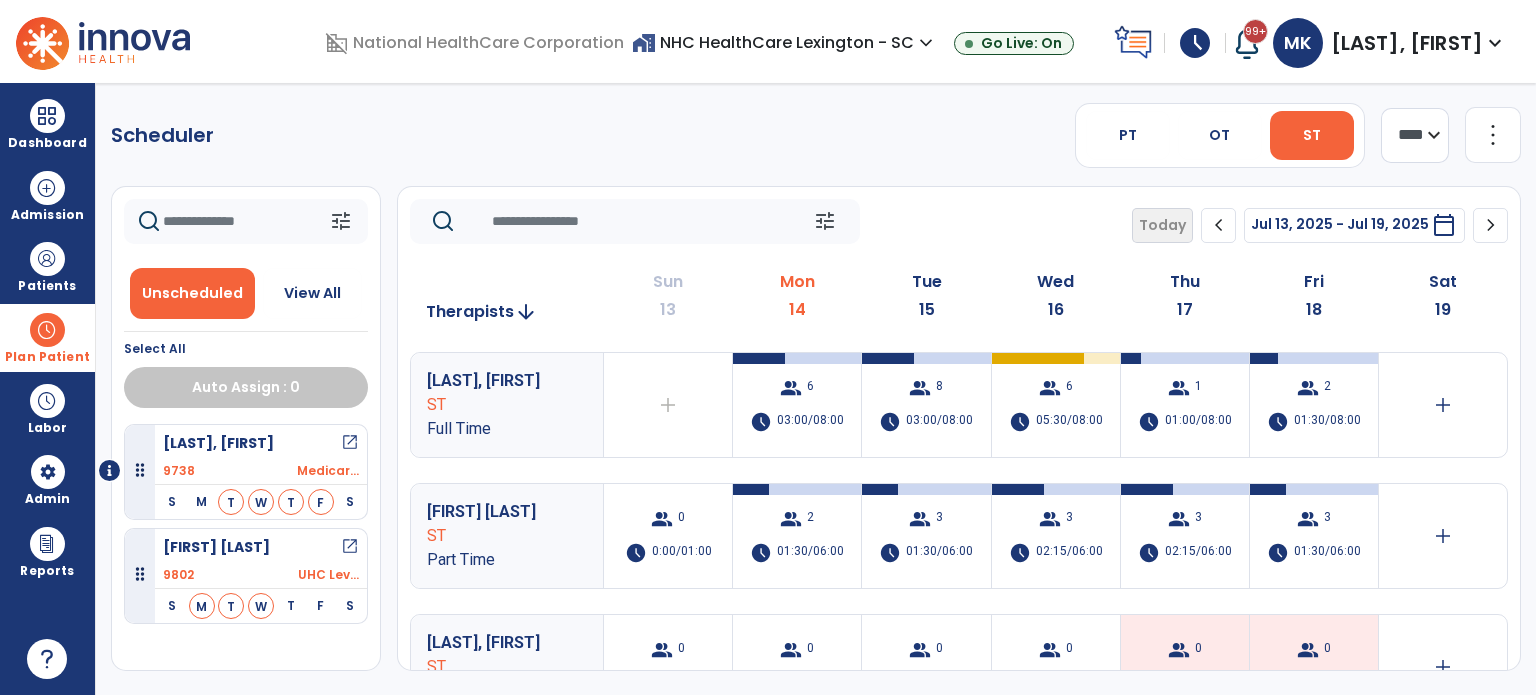 drag, startPoint x: 56, startPoint y: 355, endPoint x: 136, endPoint y: 362, distance: 80.305664 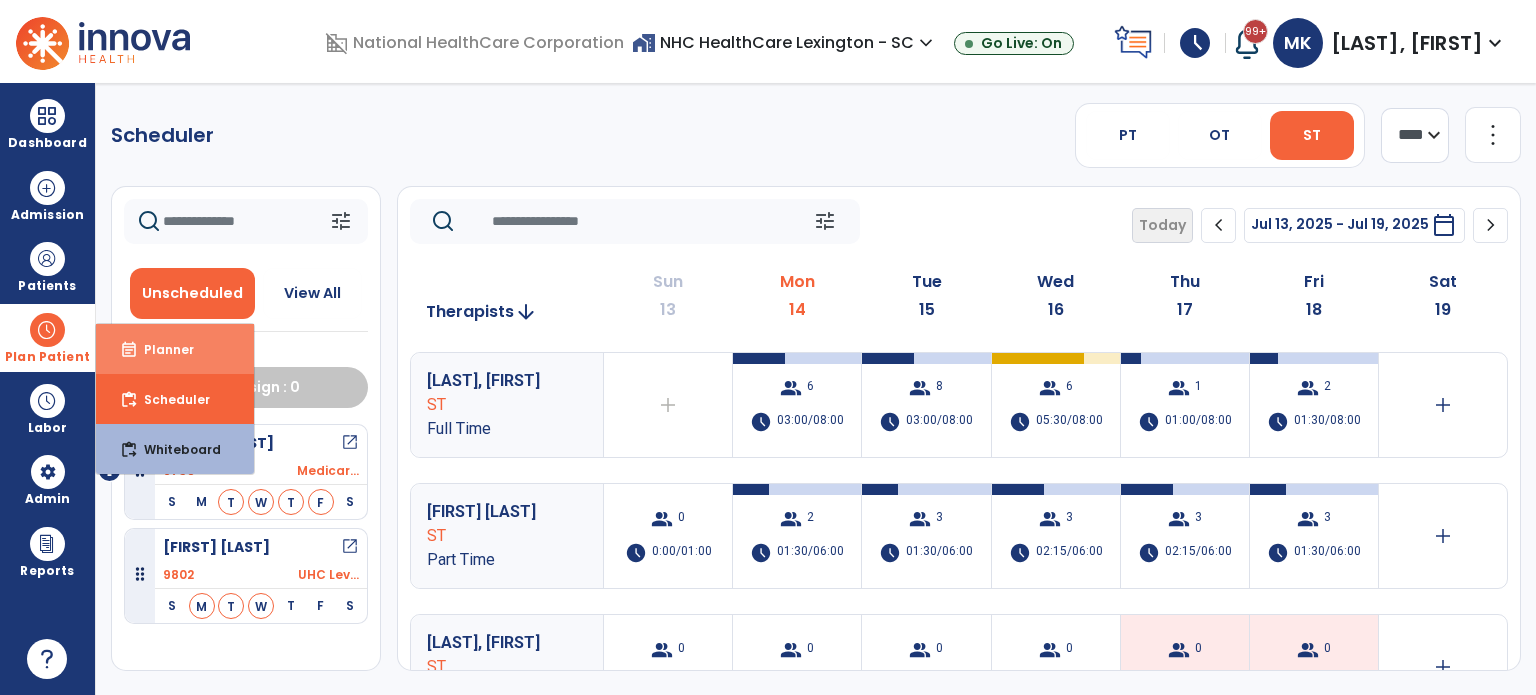 click on "event_note  Planner" at bounding box center [175, 349] 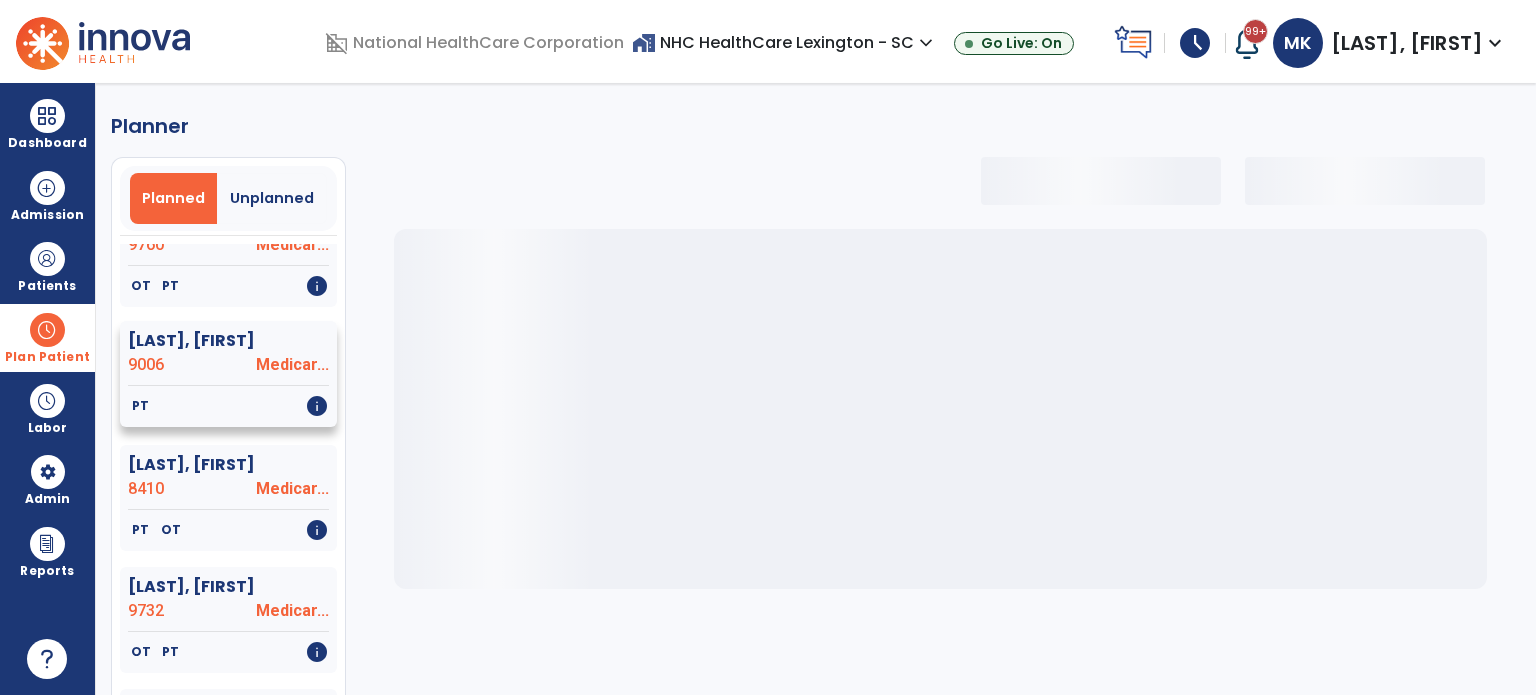 select on "***" 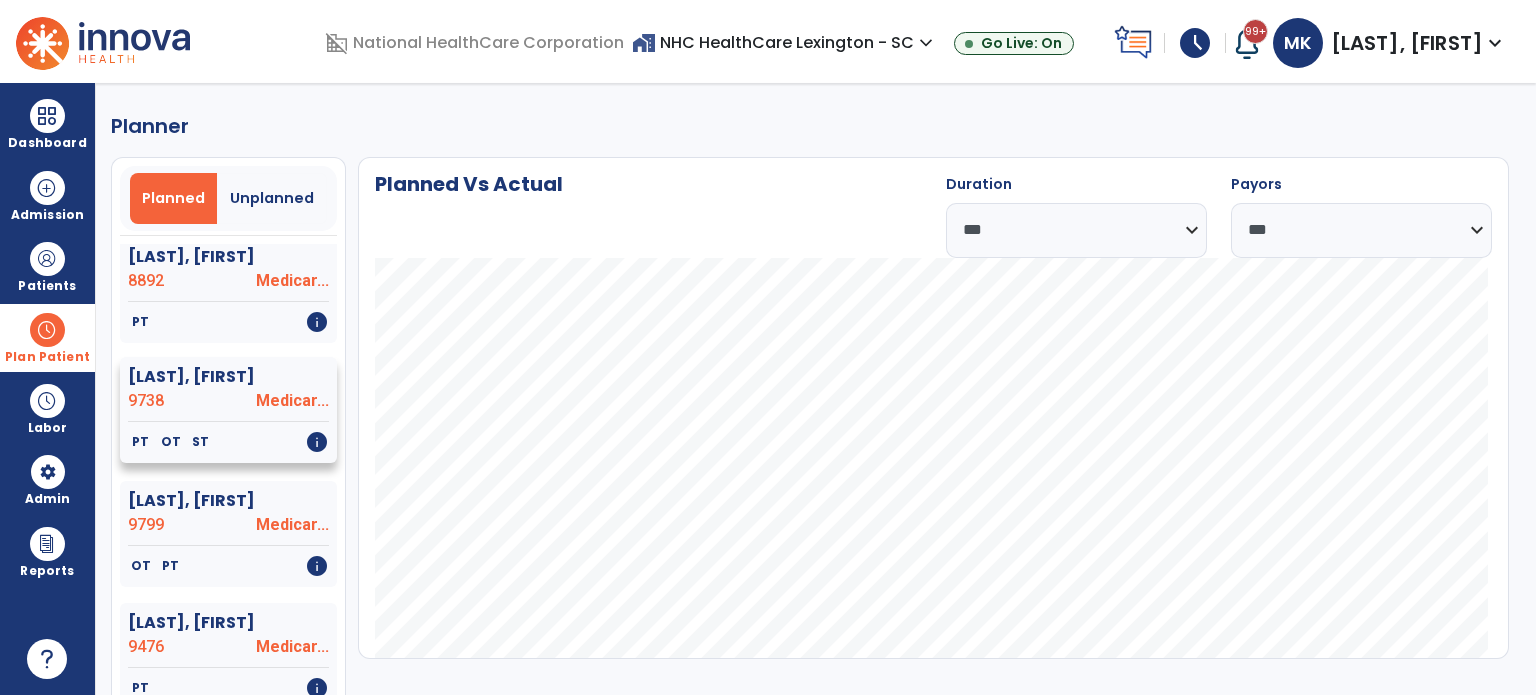 scroll, scrollTop: 5900, scrollLeft: 0, axis: vertical 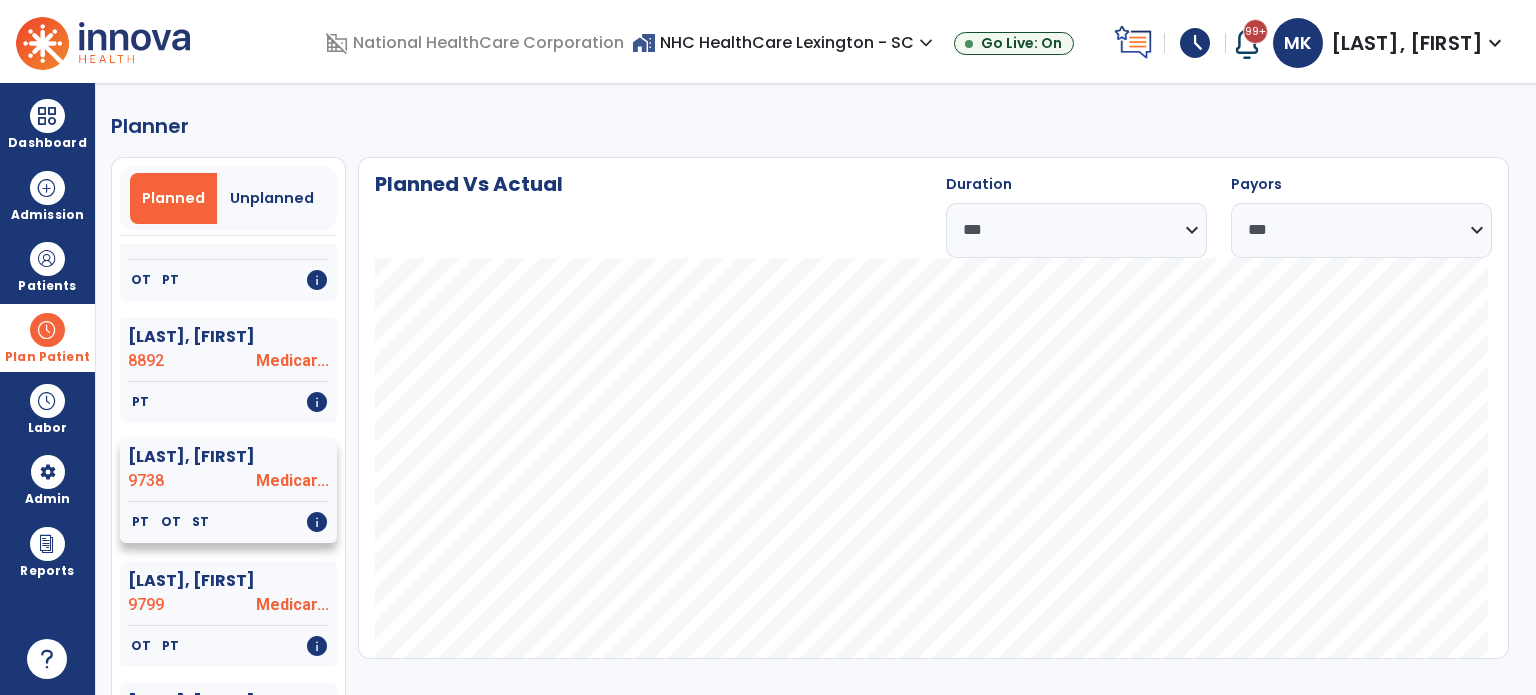 click on "[LAST], [FIRST]" 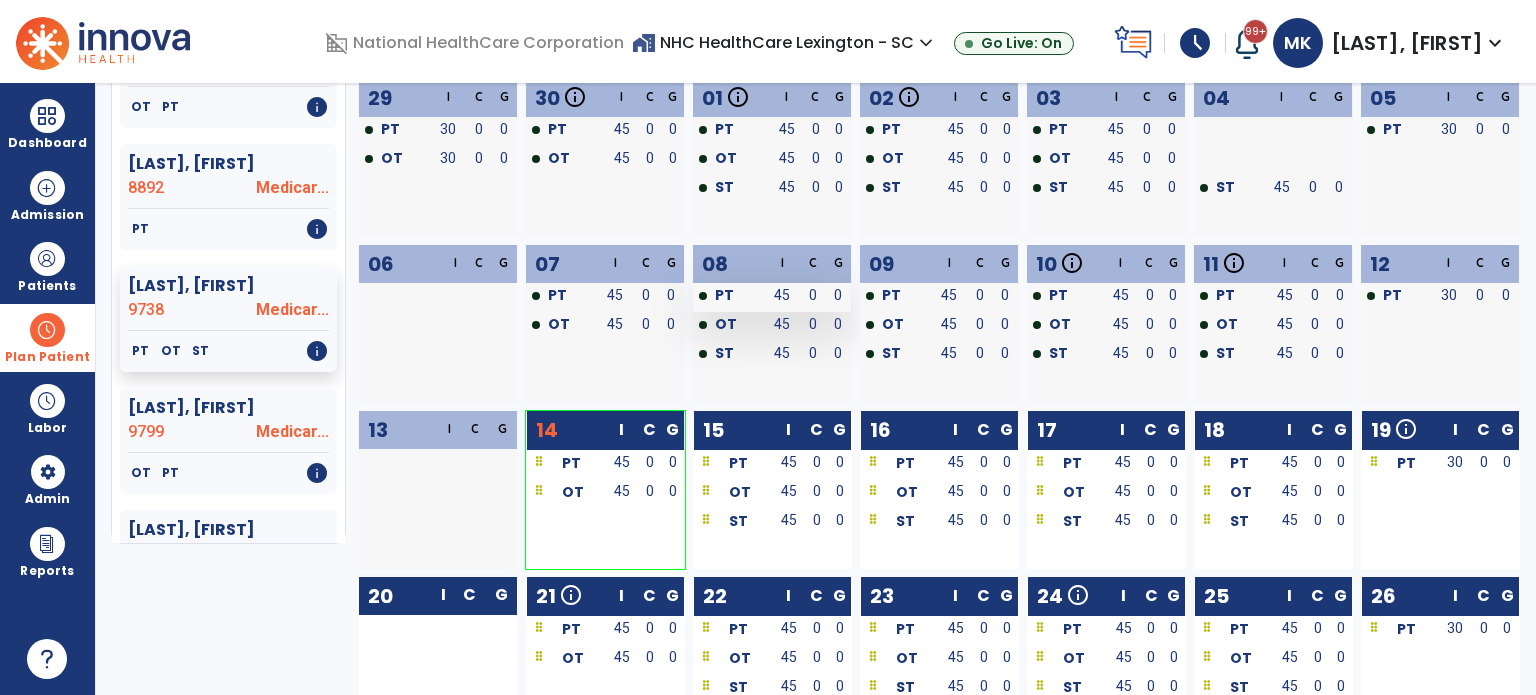 scroll, scrollTop: 200, scrollLeft: 0, axis: vertical 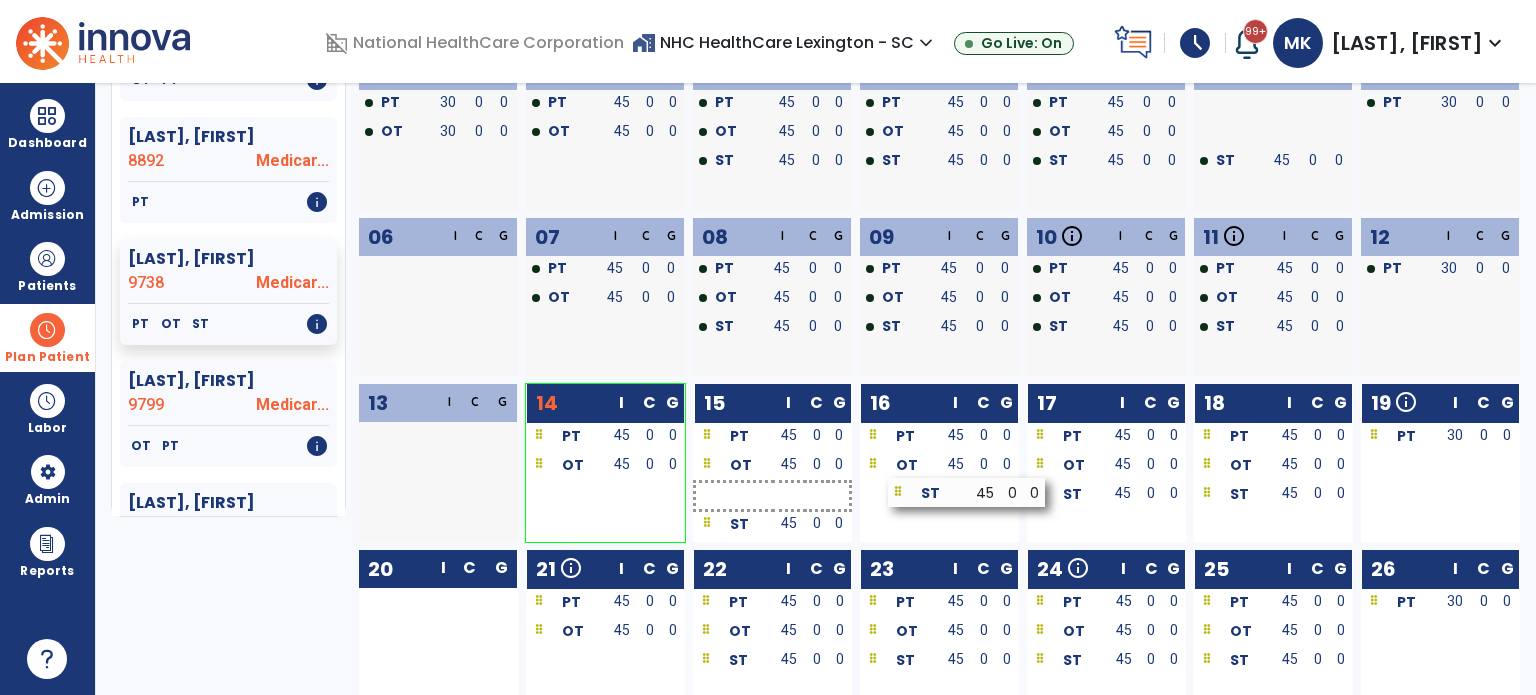 drag, startPoint x: 916, startPoint y: 492, endPoint x: 944, endPoint y: 490, distance: 28.071337 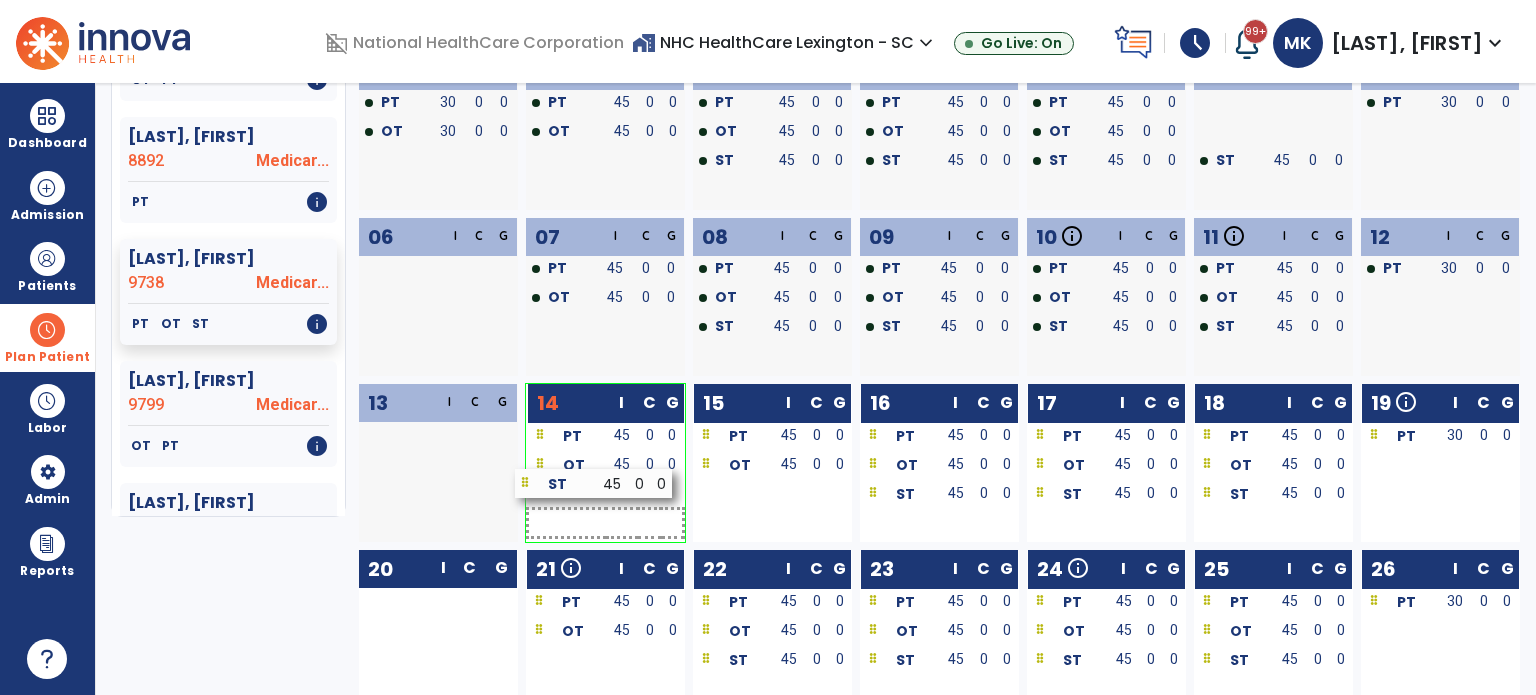 drag, startPoint x: 768, startPoint y: 491, endPoint x: 590, endPoint y: 480, distance: 178.33957 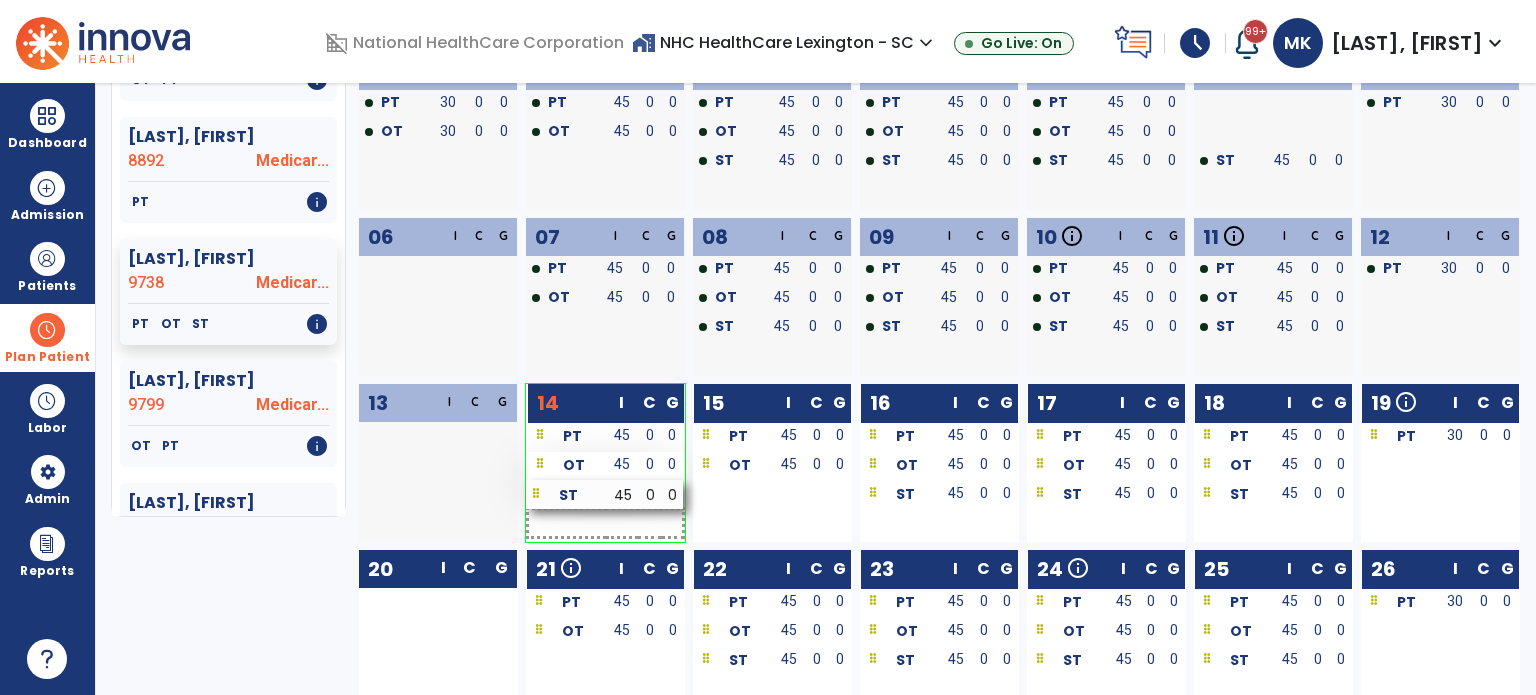 scroll, scrollTop: 721, scrollLeft: 0, axis: vertical 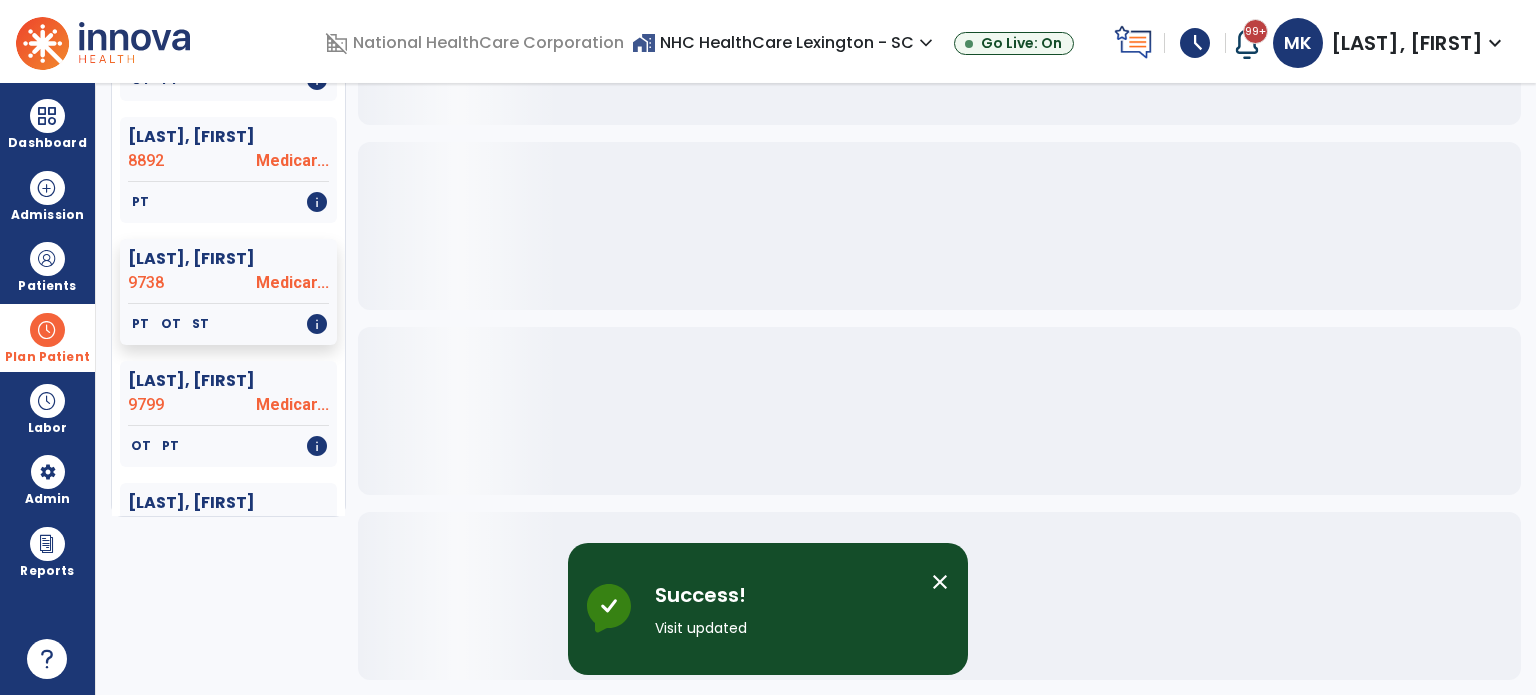 click on "Plan Patient" at bounding box center (47, 357) 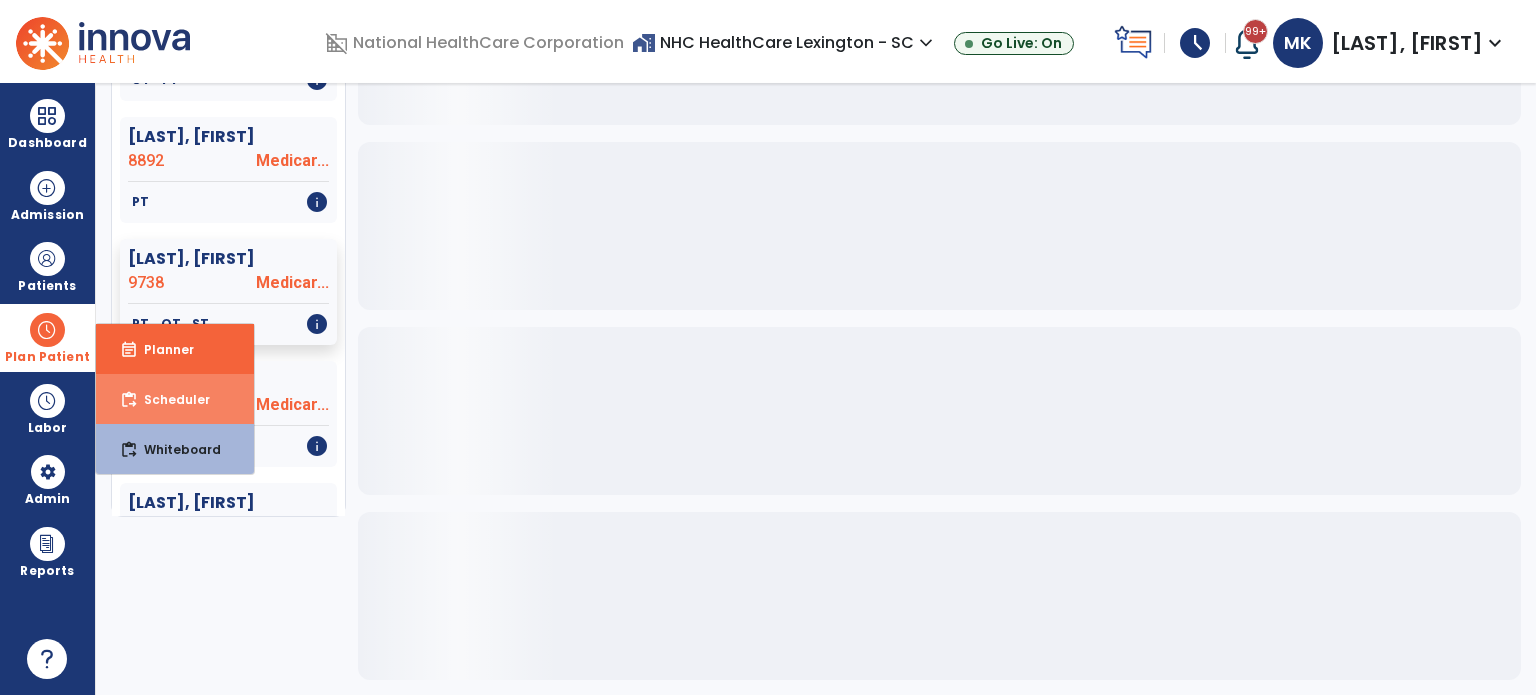click on "Scheduler" at bounding box center (169, 399) 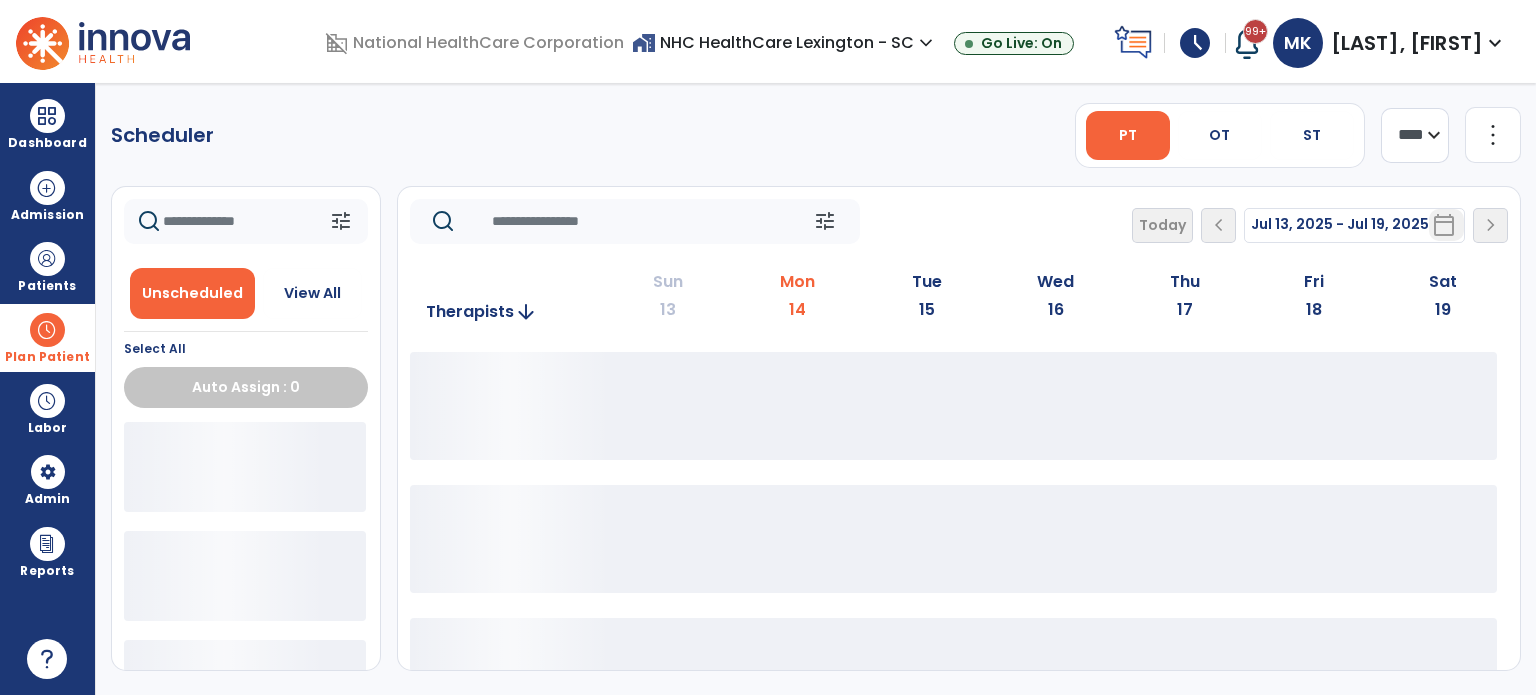 scroll, scrollTop: 0, scrollLeft: 0, axis: both 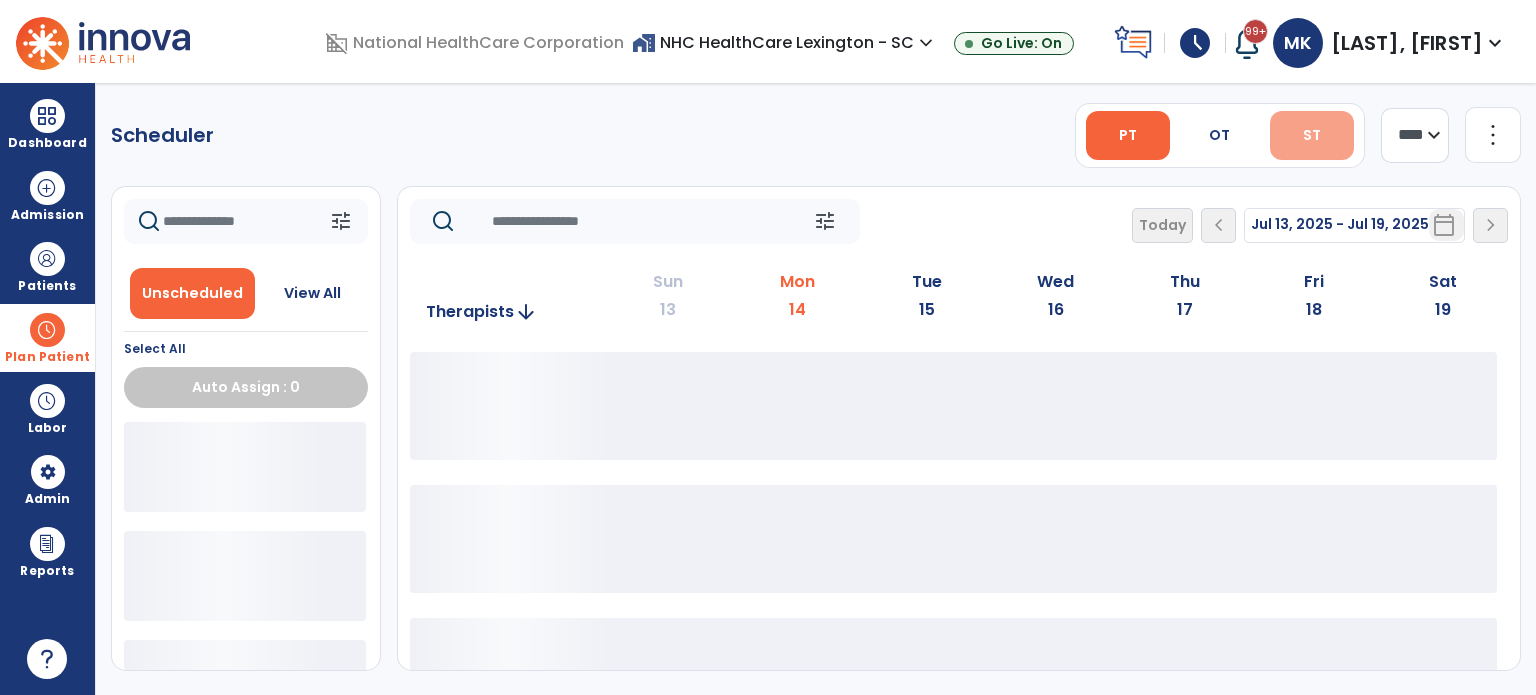 click on "ST" at bounding box center (1312, 135) 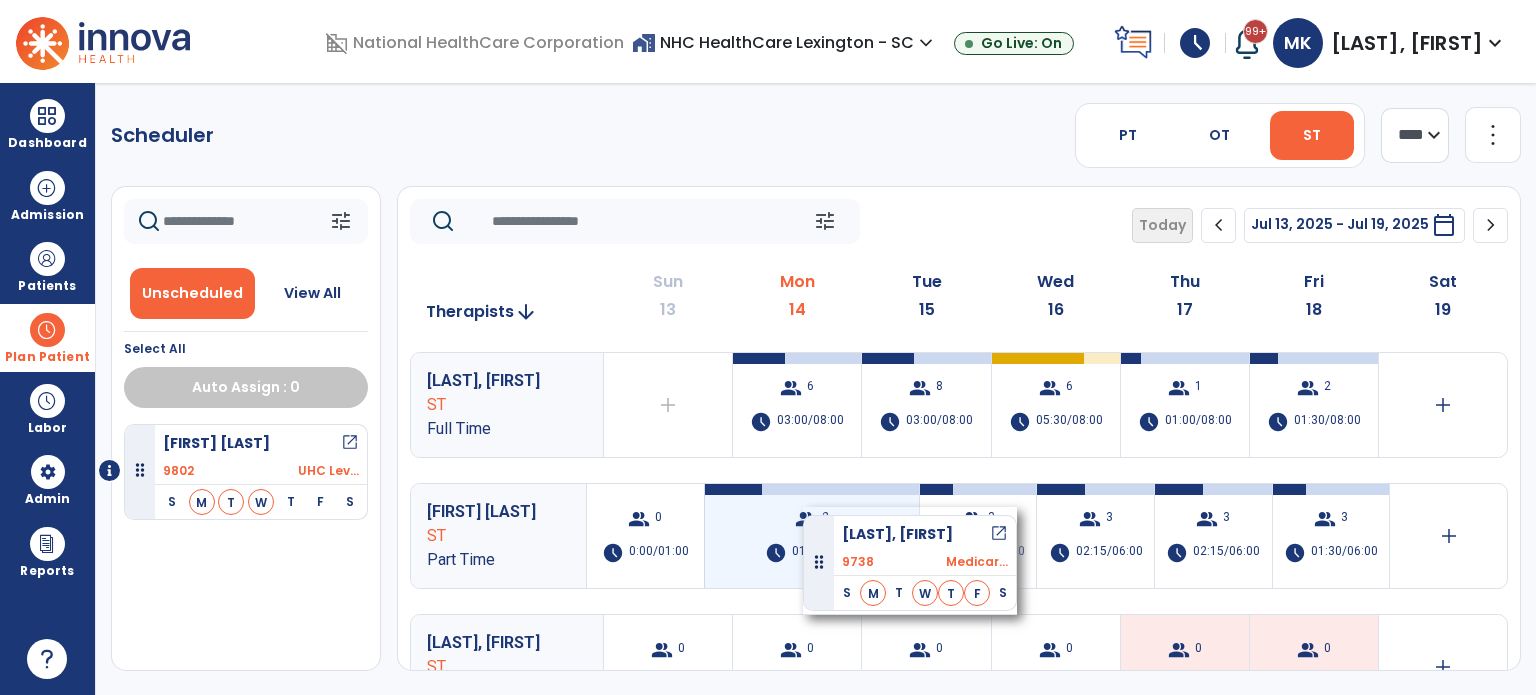drag, startPoint x: 265, startPoint y: 463, endPoint x: 803, endPoint y: 503, distance: 539.4849 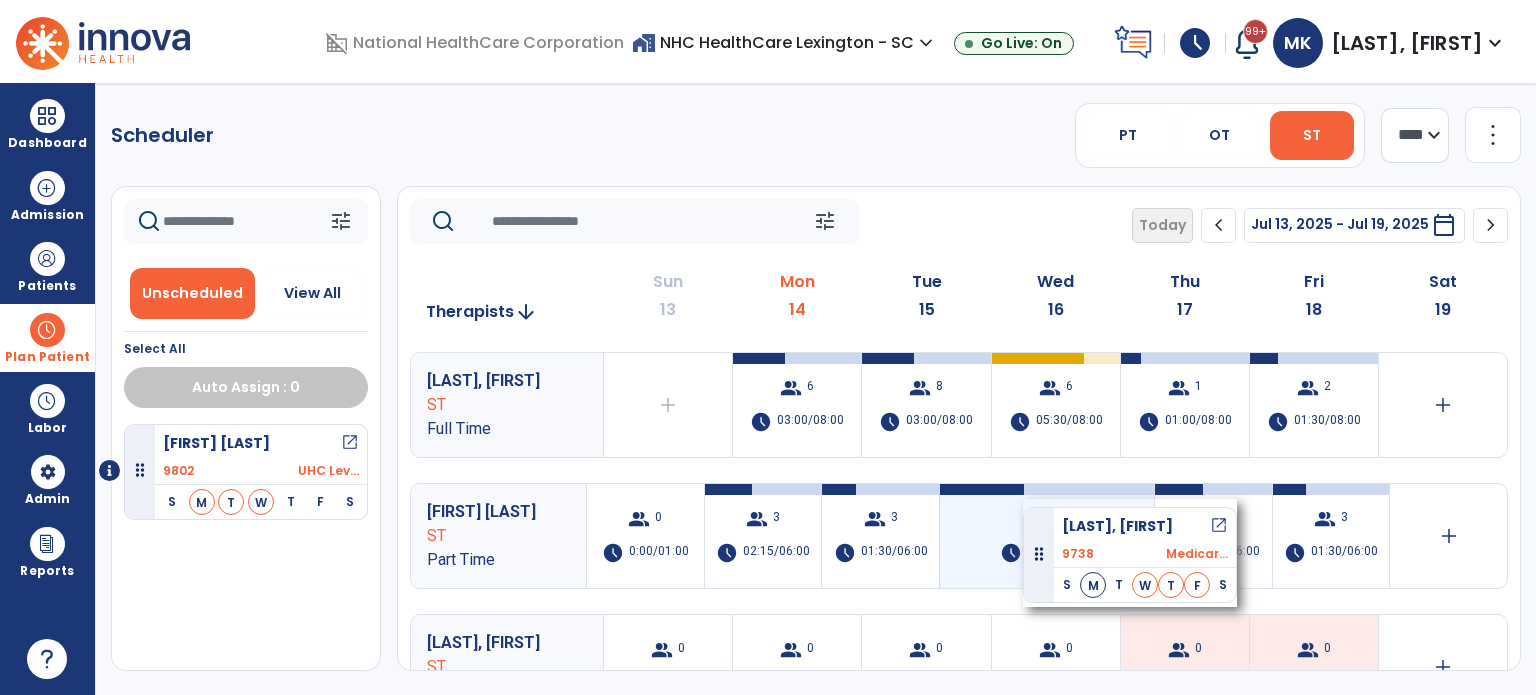 drag, startPoint x: 210, startPoint y: 458, endPoint x: 1021, endPoint y: 499, distance: 812.0357 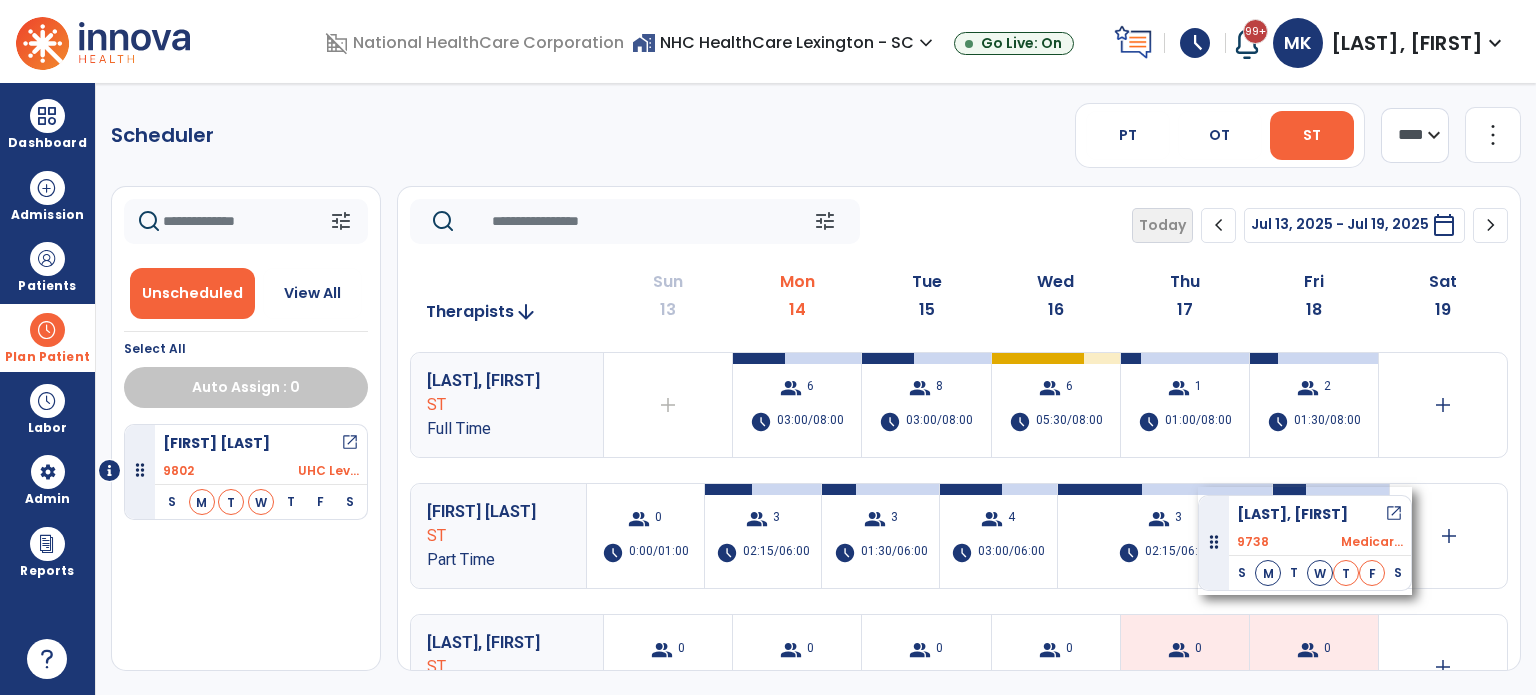 drag, startPoint x: 256, startPoint y: 468, endPoint x: 1177, endPoint y: 479, distance: 921.0657 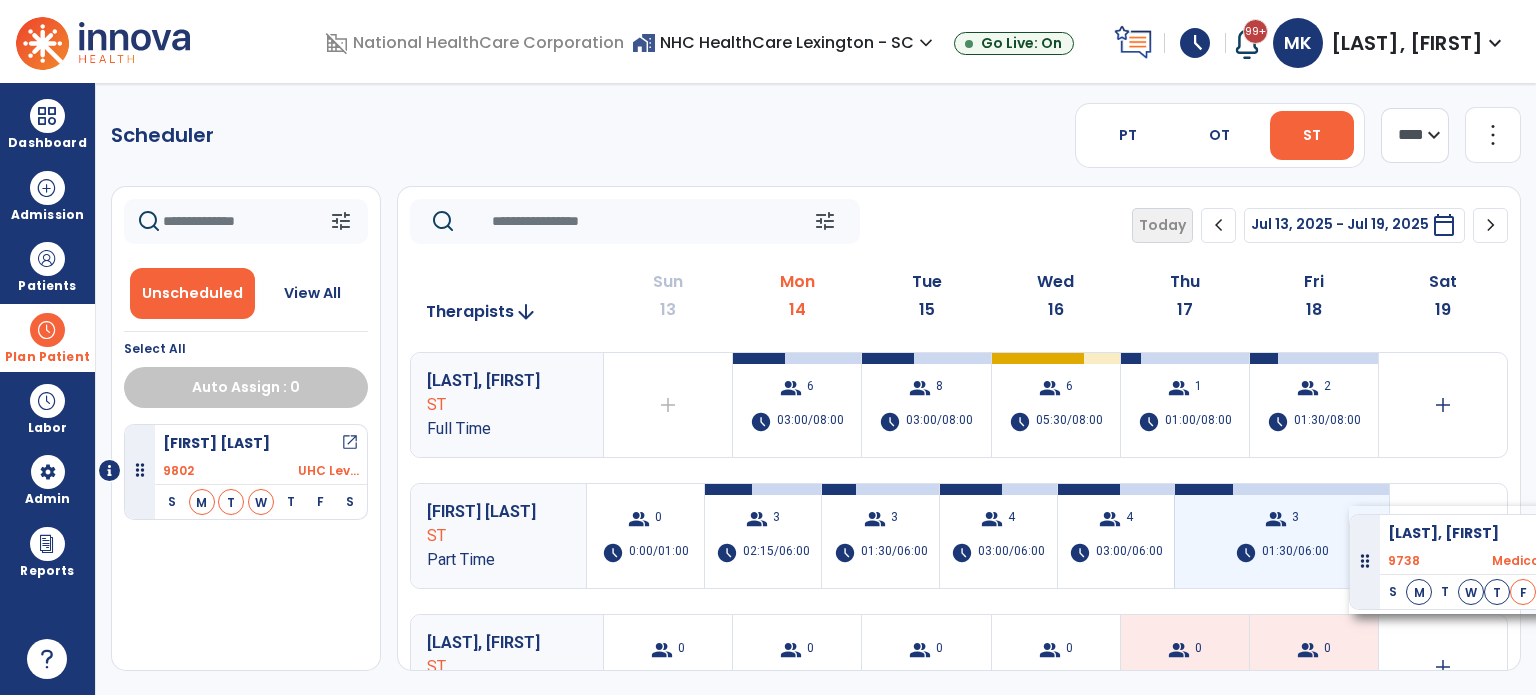 drag, startPoint x: 273, startPoint y: 455, endPoint x: 1348, endPoint y: 505, distance: 1076.1621 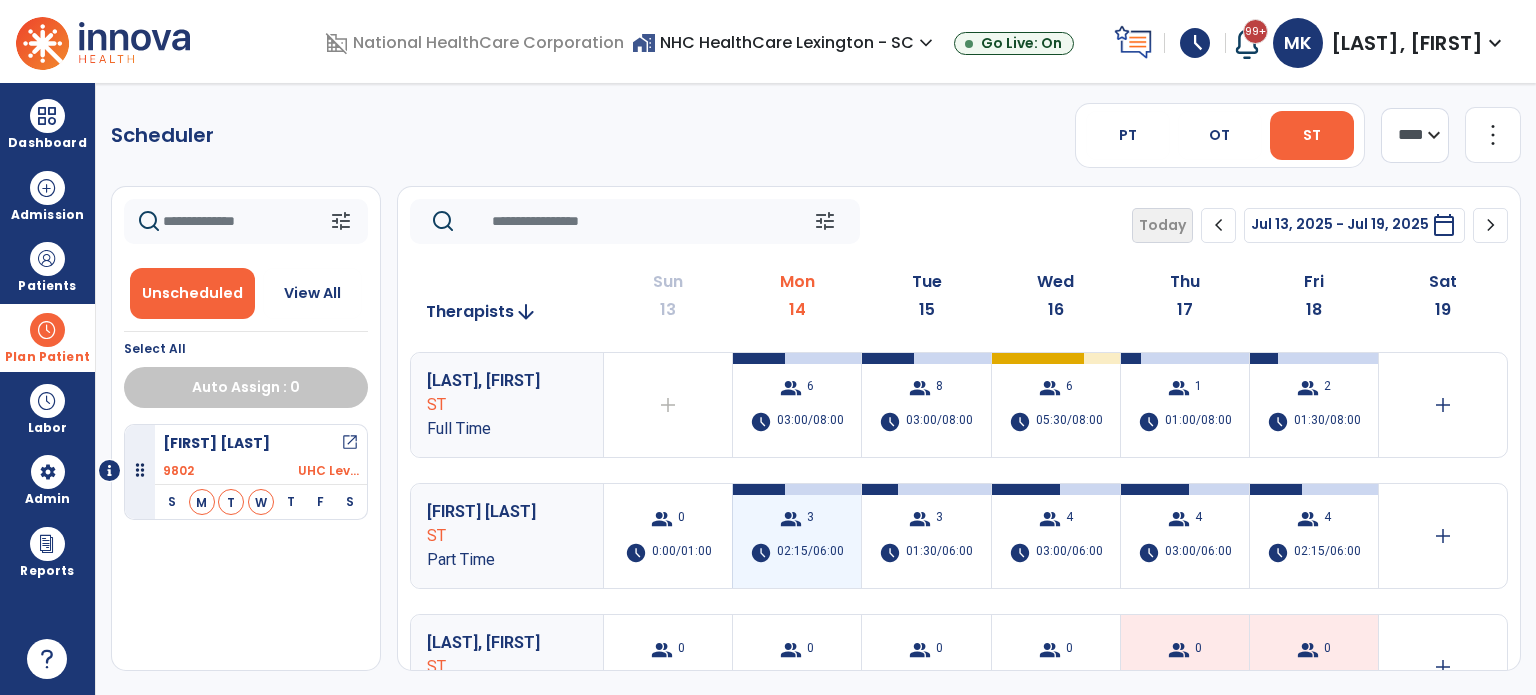 click on "group  3  schedule  02:15/06:00" at bounding box center (797, 536) 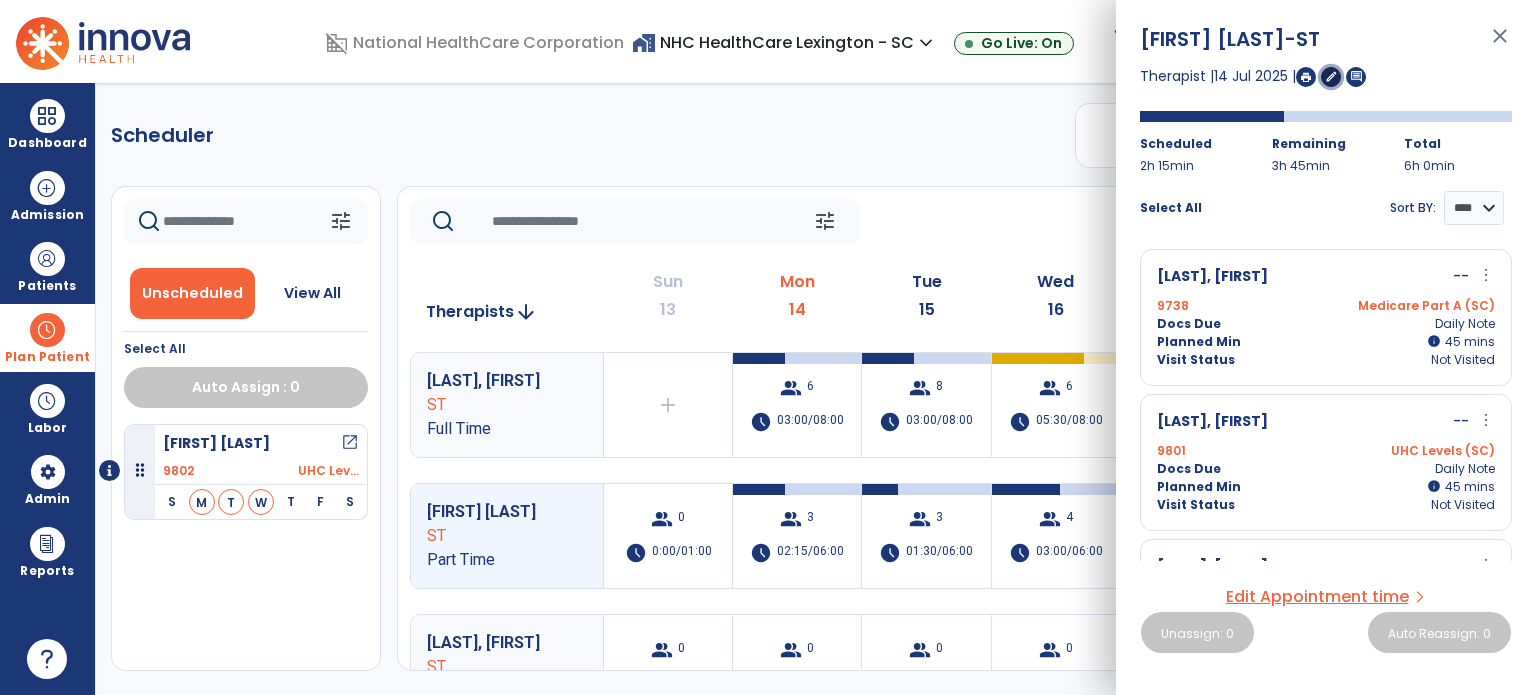 click on "edit" at bounding box center [1331, 76] 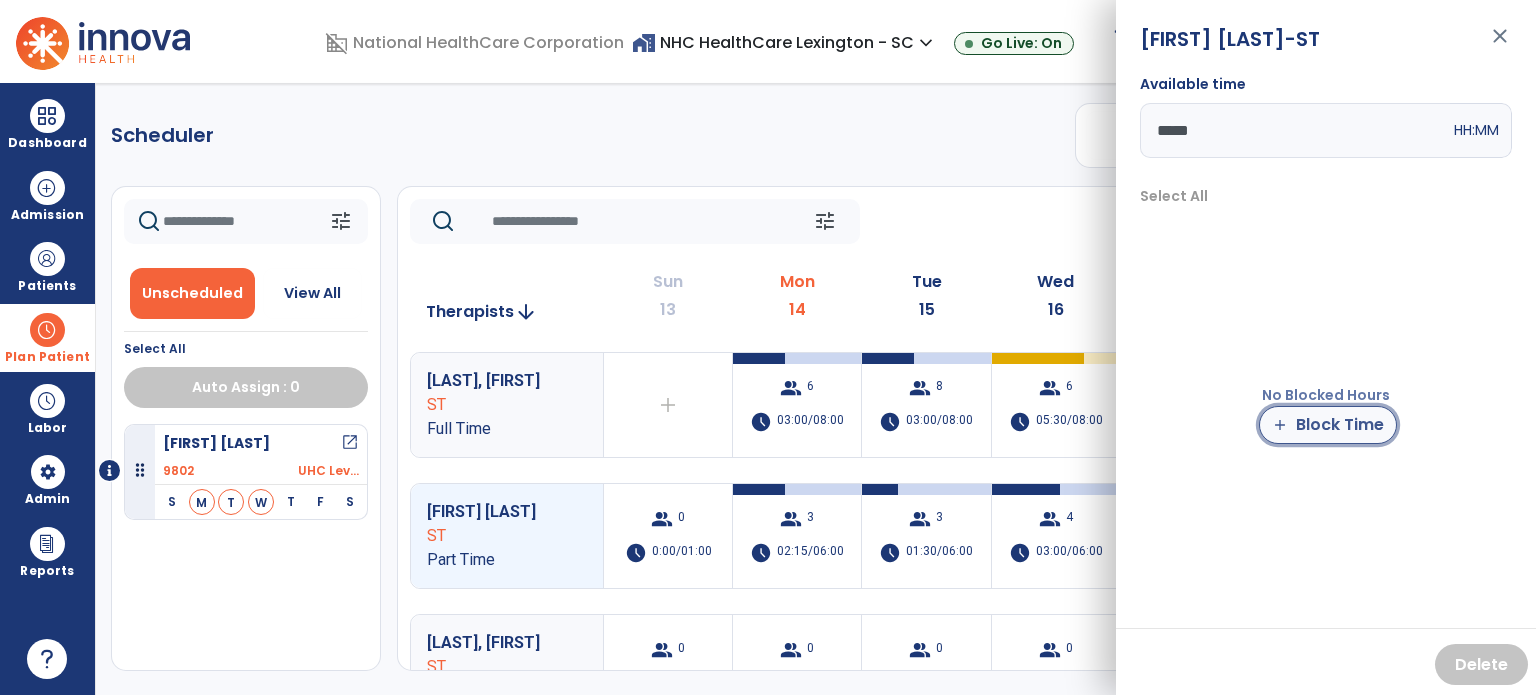 click on "add   Block Time" at bounding box center [1328, 425] 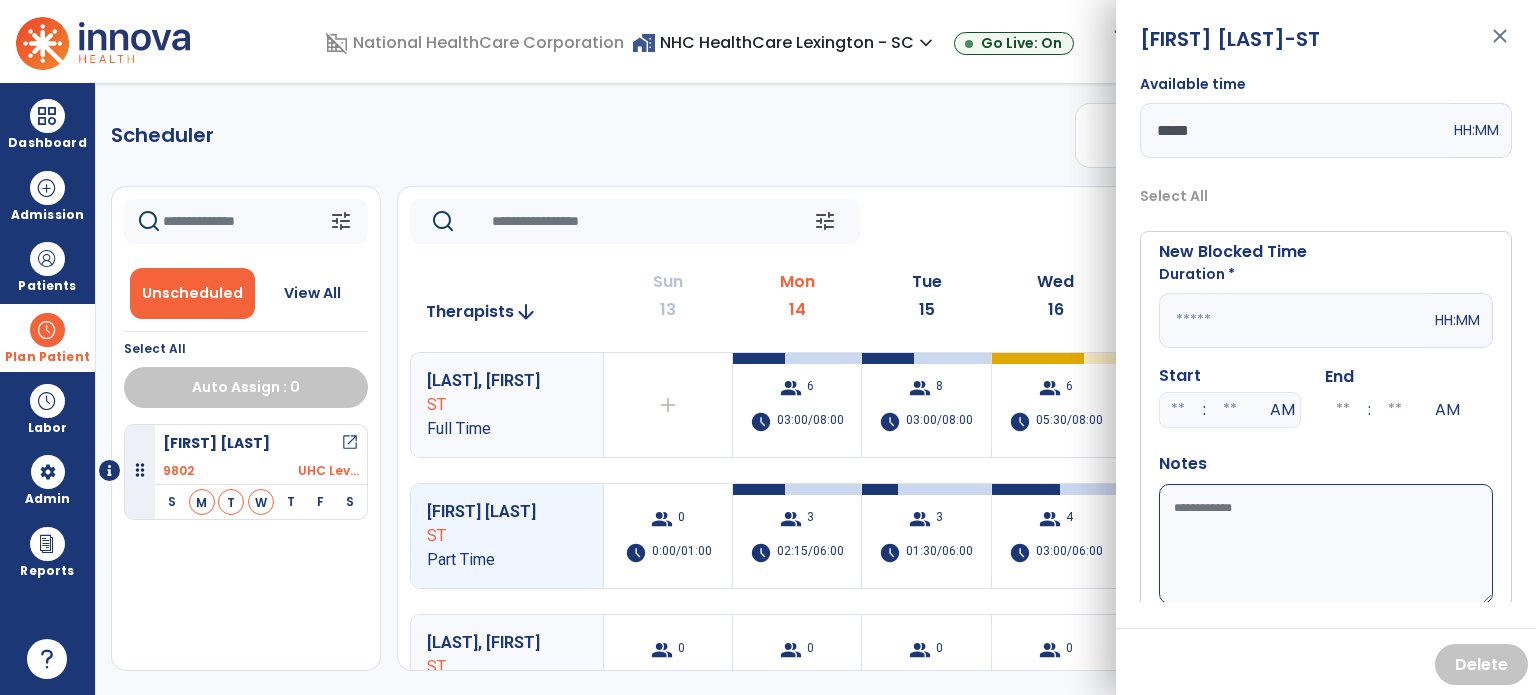 click at bounding box center [1295, 320] 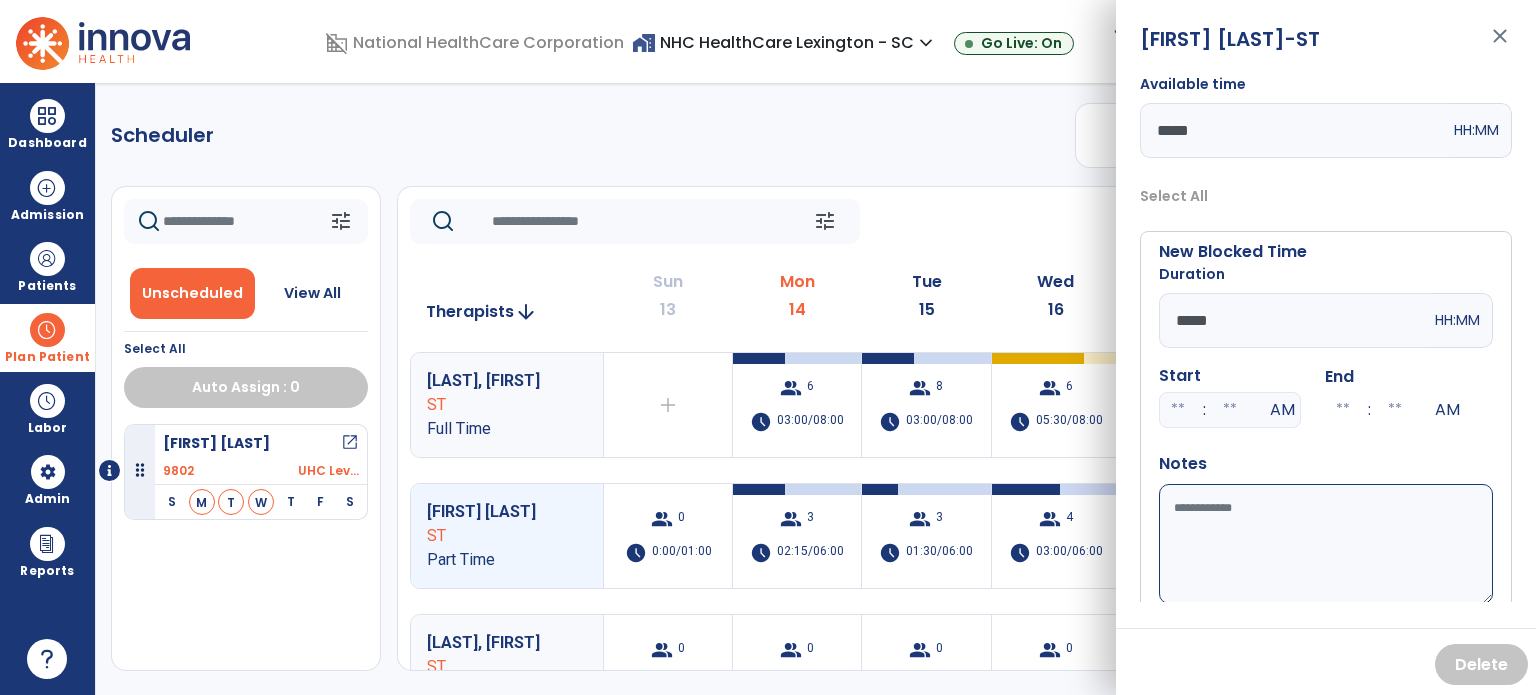 type on "*****" 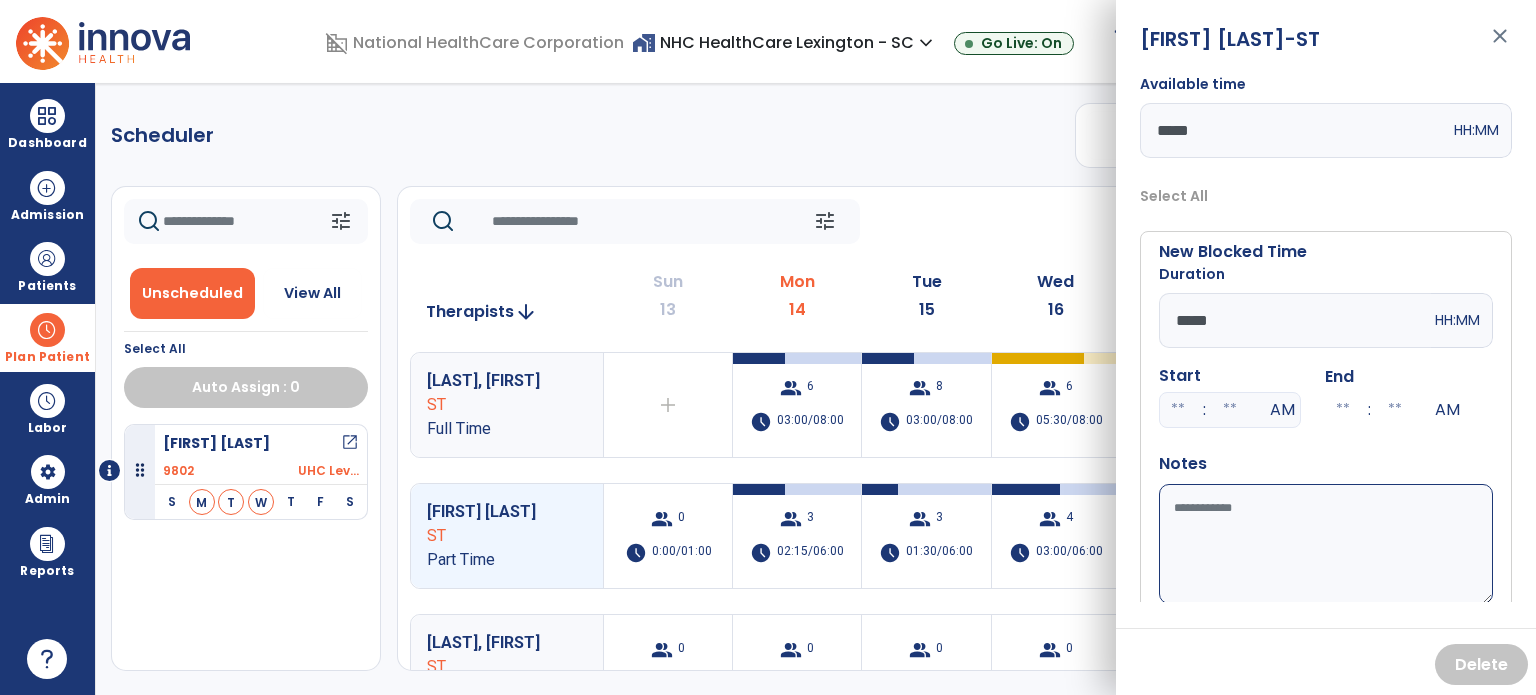 click on "Available time" at bounding box center (1326, 544) 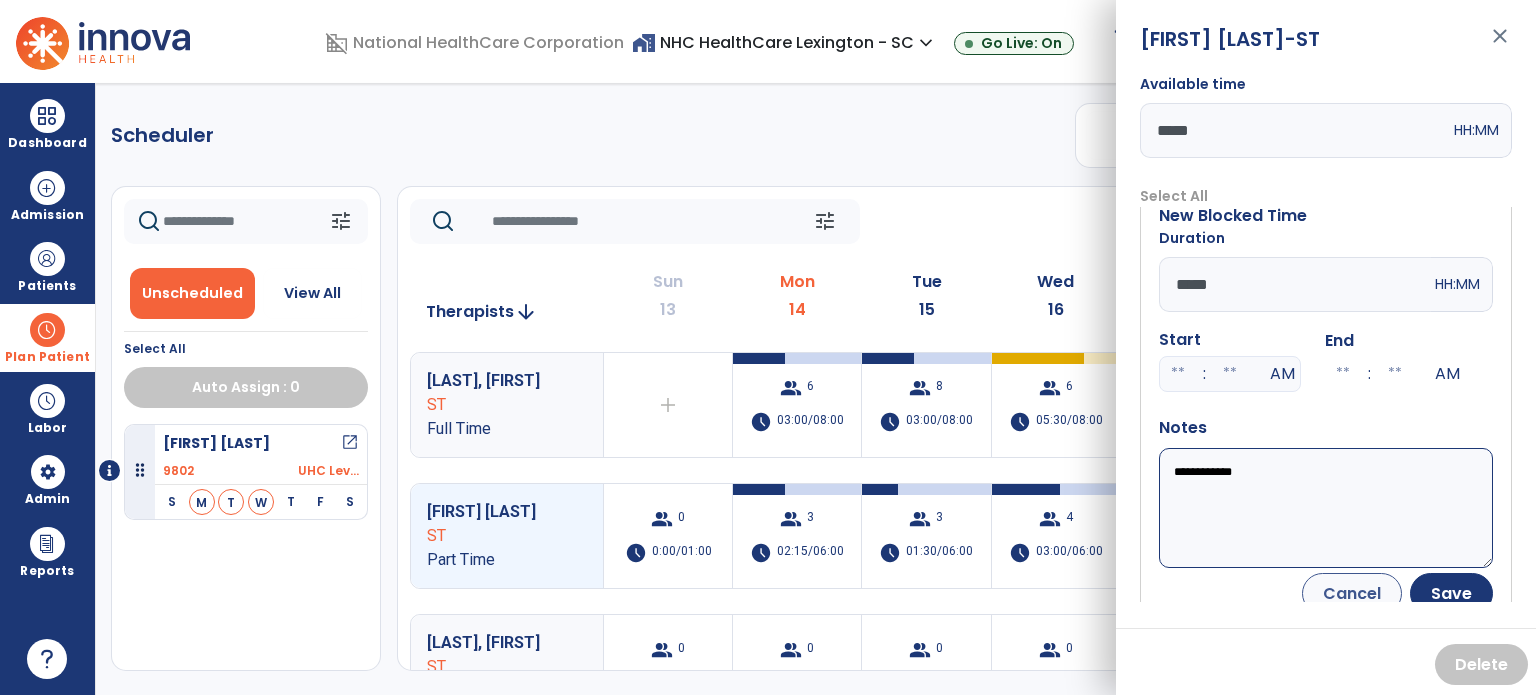scroll, scrollTop: 56, scrollLeft: 0, axis: vertical 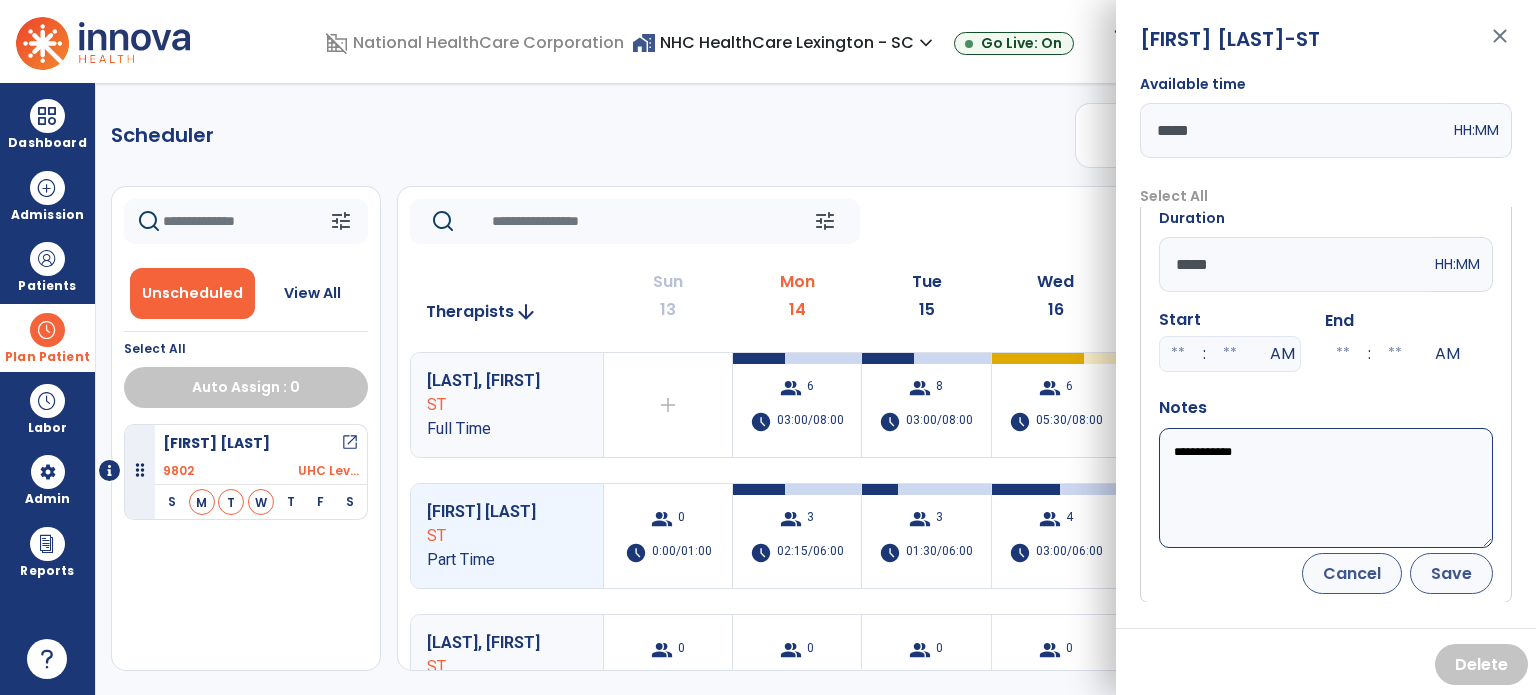 type on "**********" 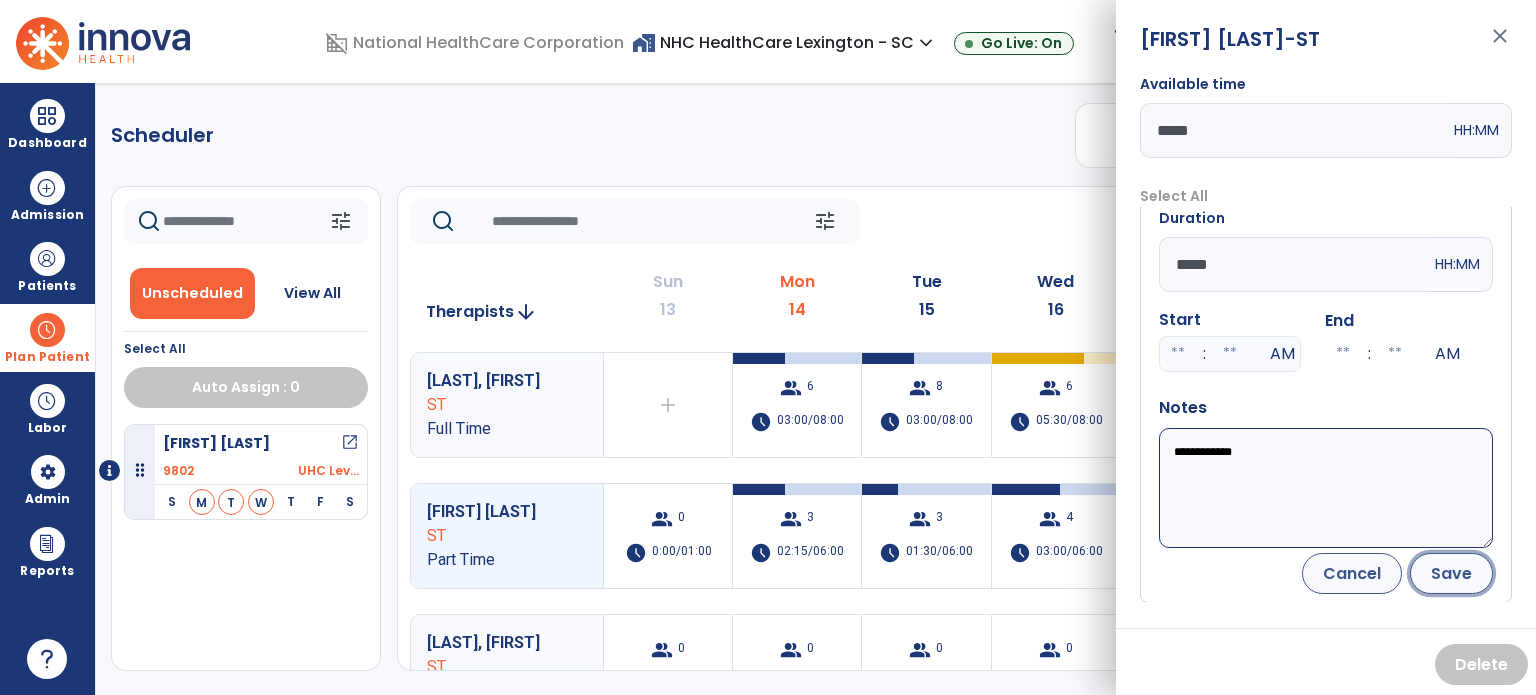 click on "Save" at bounding box center [1451, 573] 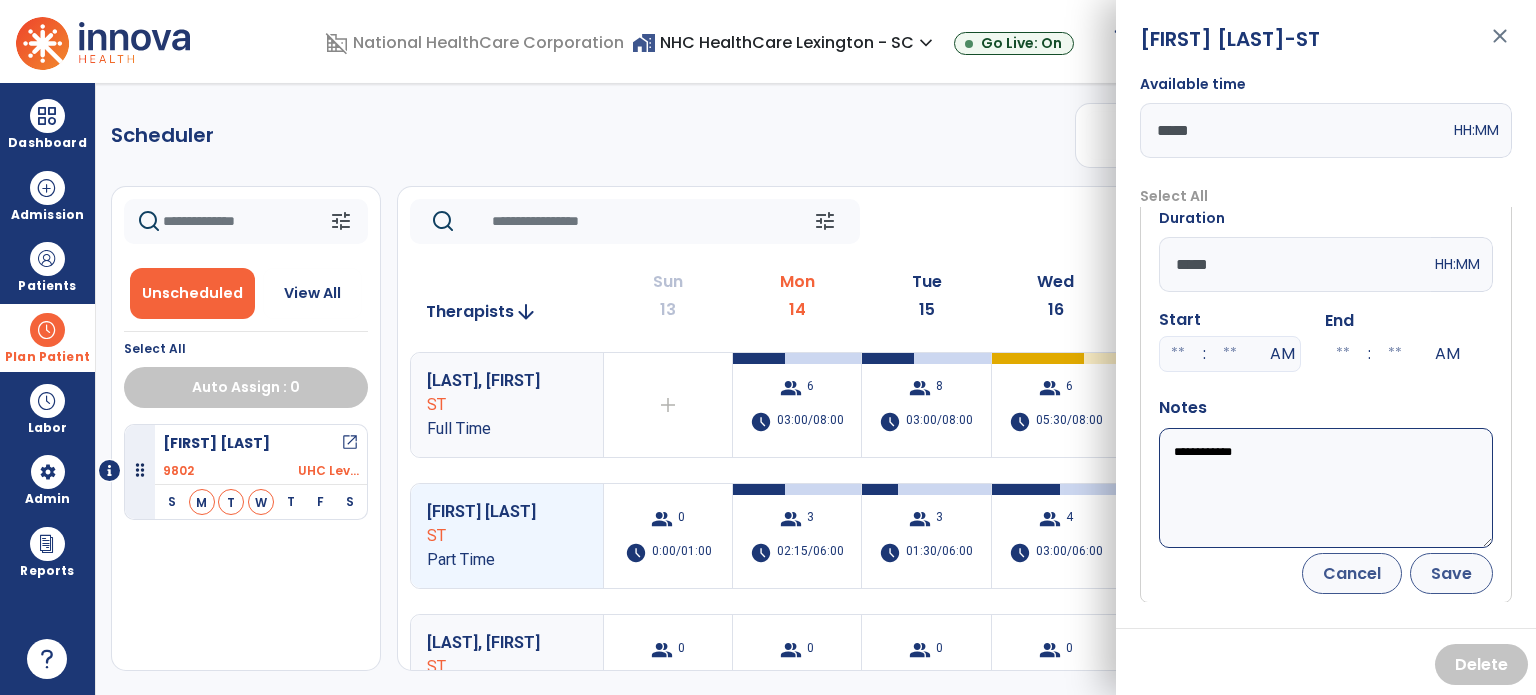 scroll, scrollTop: 0, scrollLeft: 0, axis: both 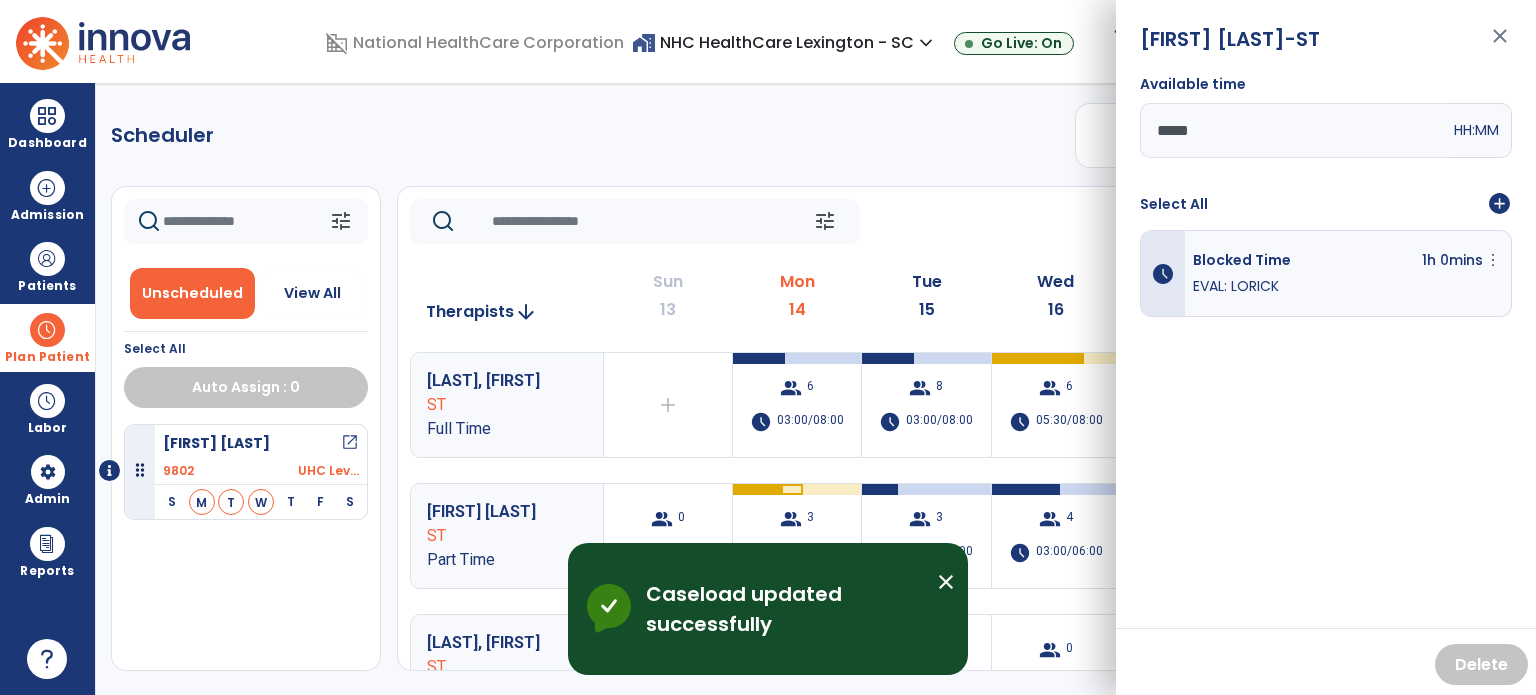 click on "close" at bounding box center [1500, 45] 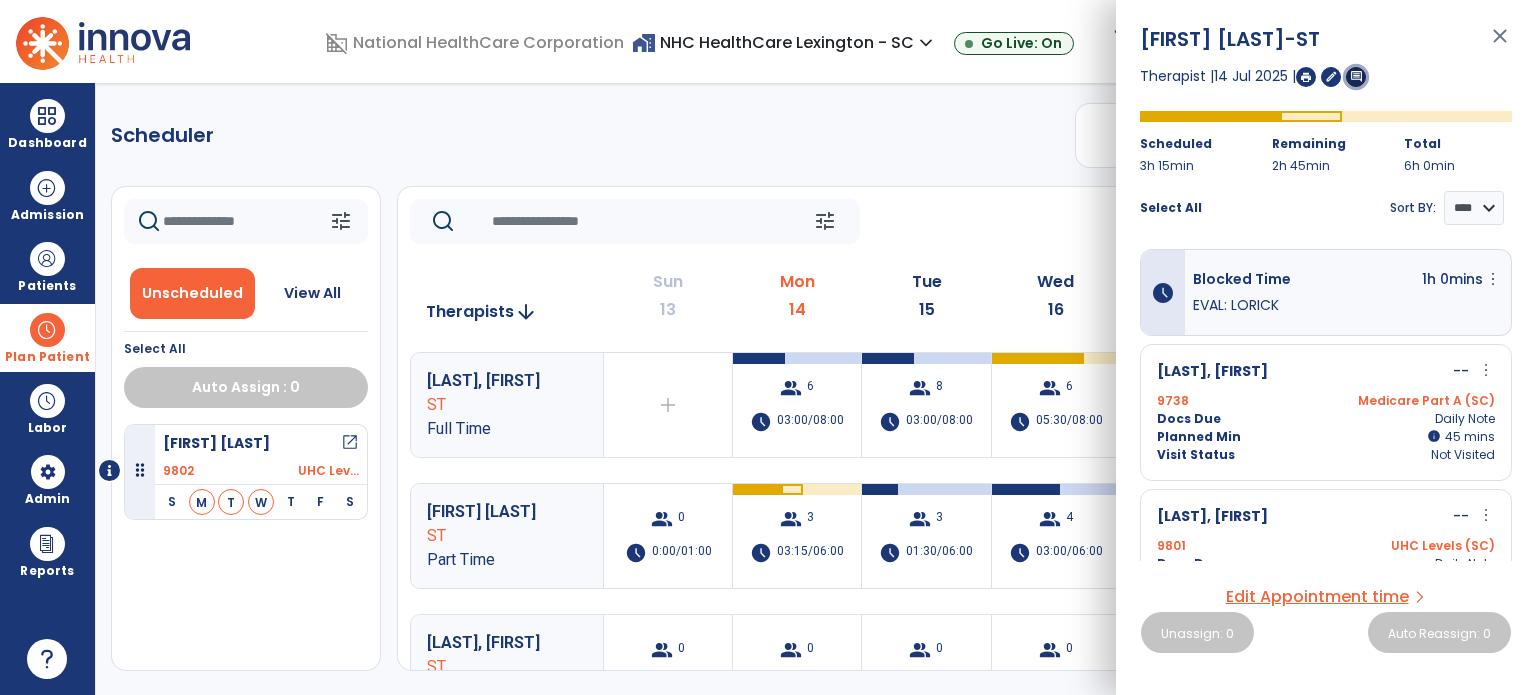 click on "comment" at bounding box center (1356, 76) 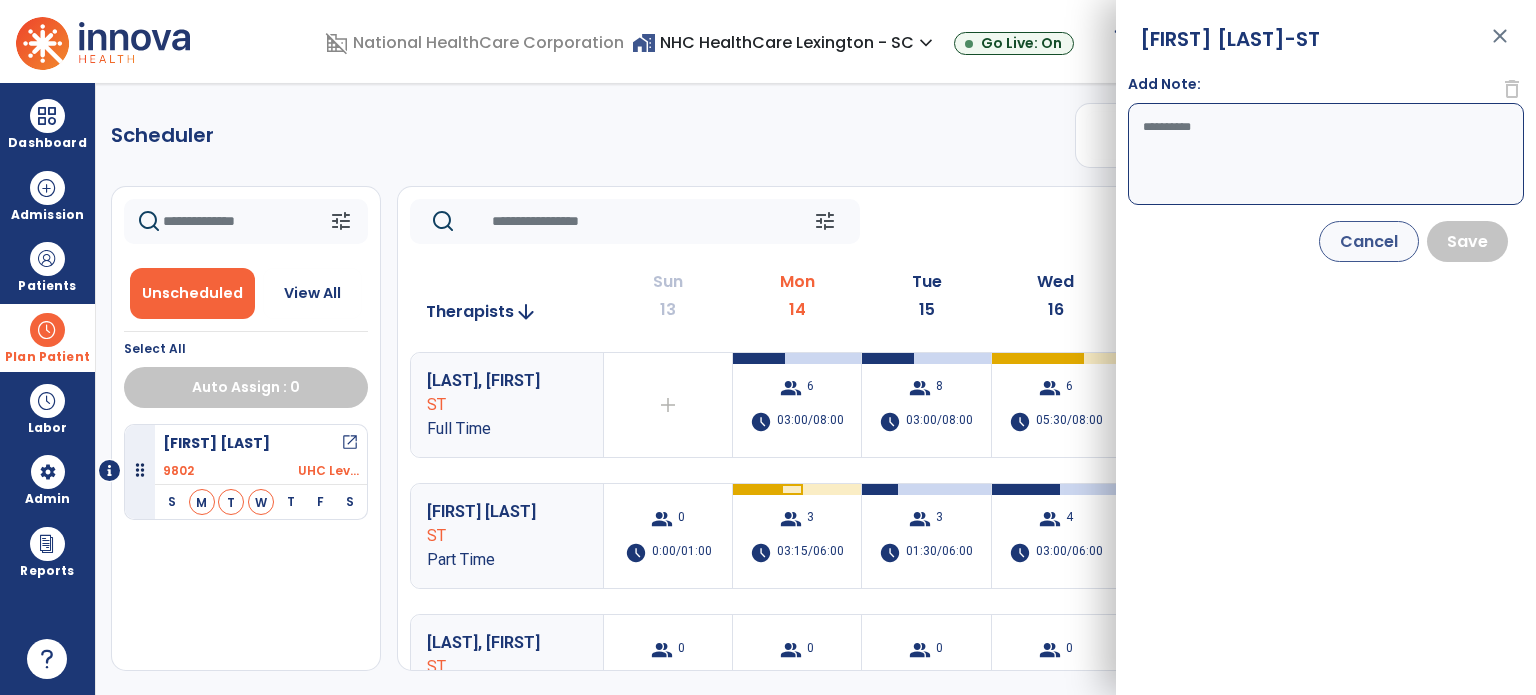 click on "Add Note:" at bounding box center (1326, 154) 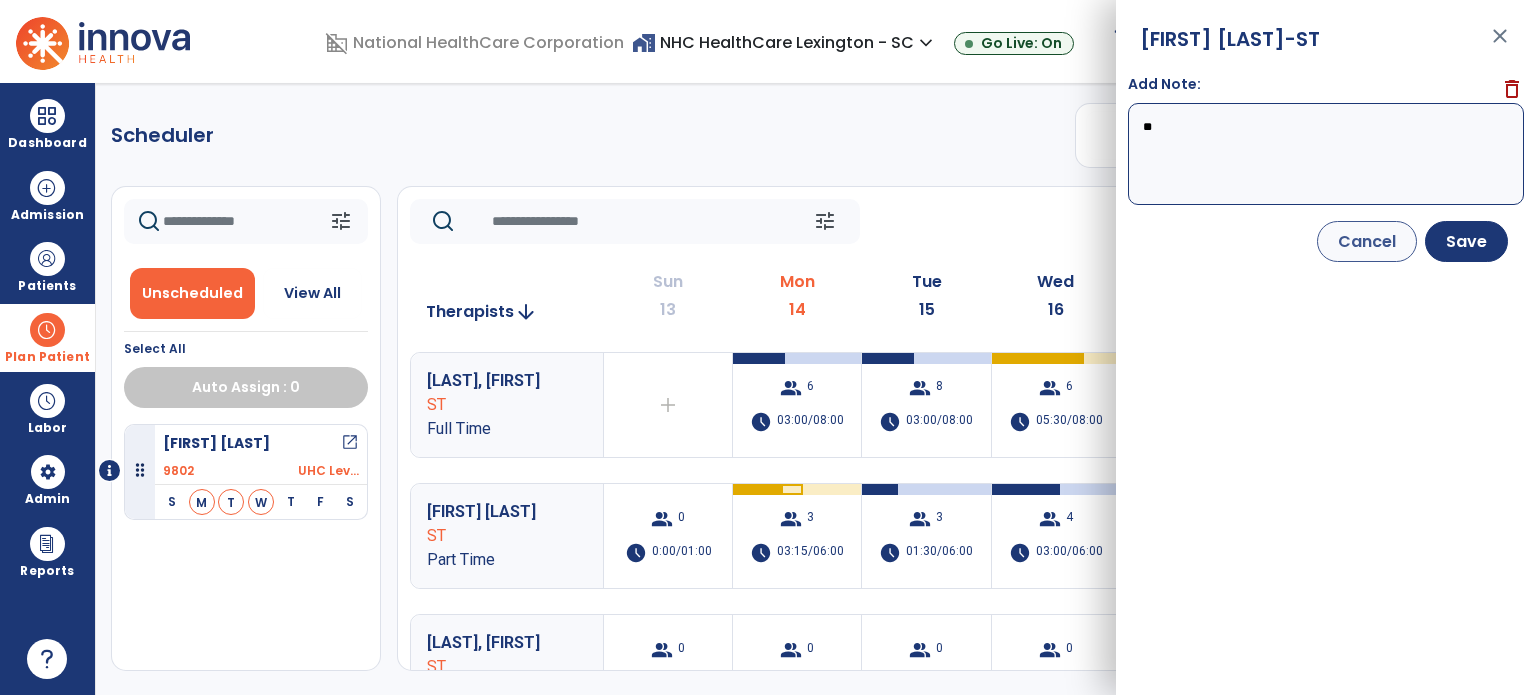 type on "*" 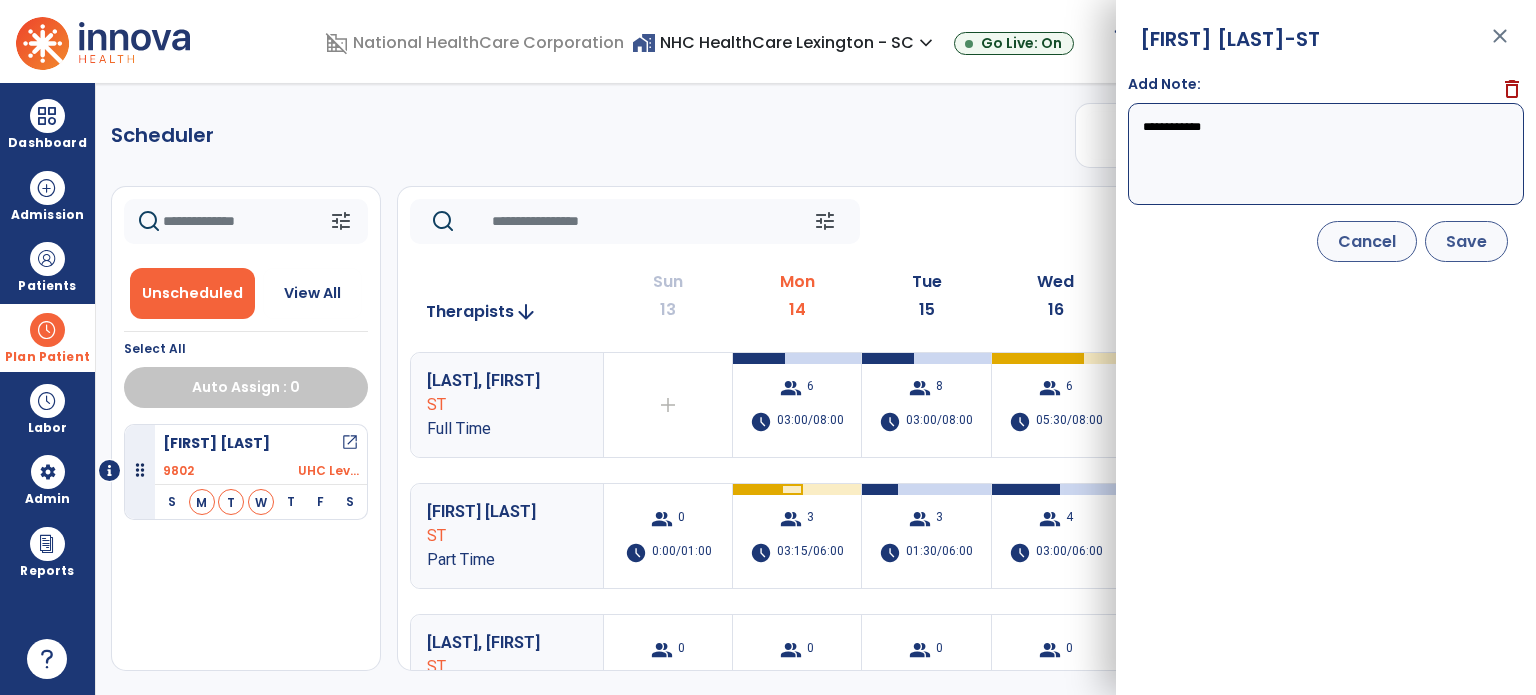 type on "**********" 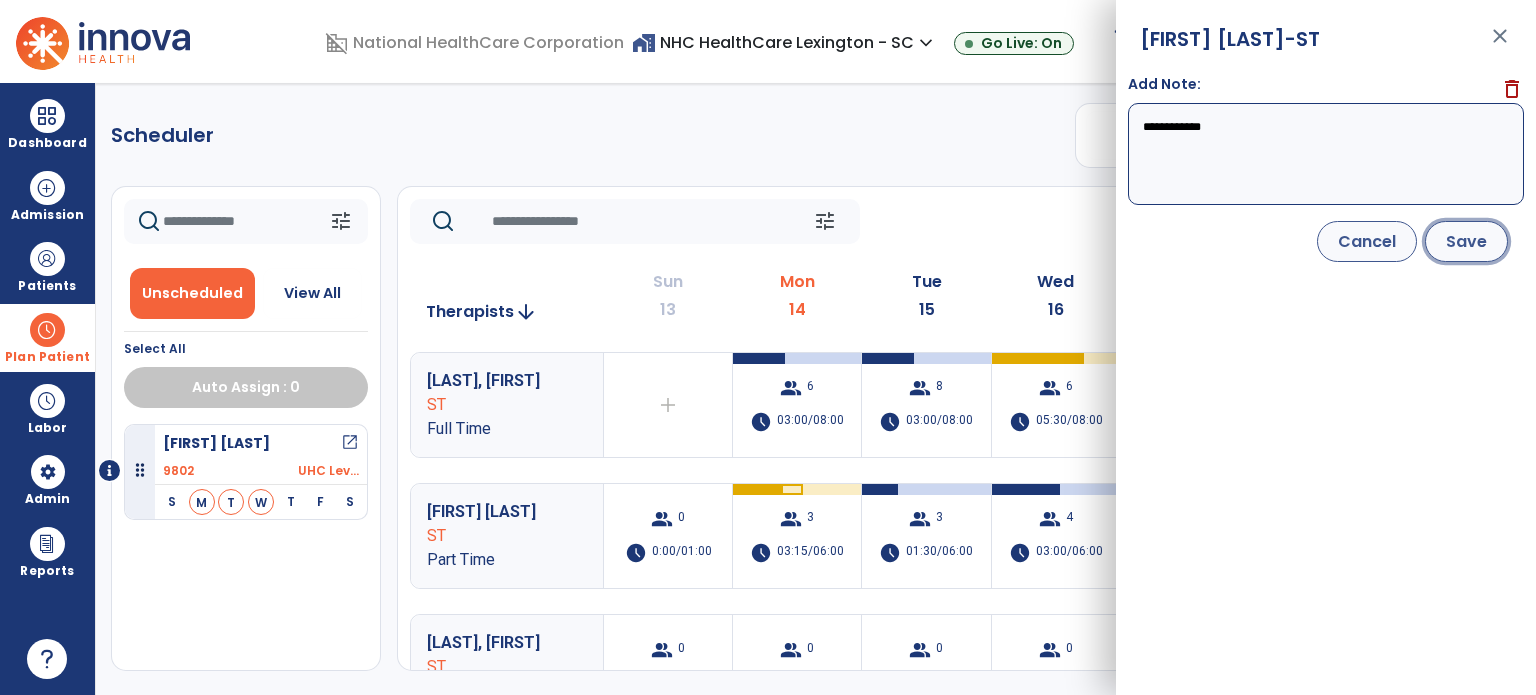 click on "Save" at bounding box center (1466, 241) 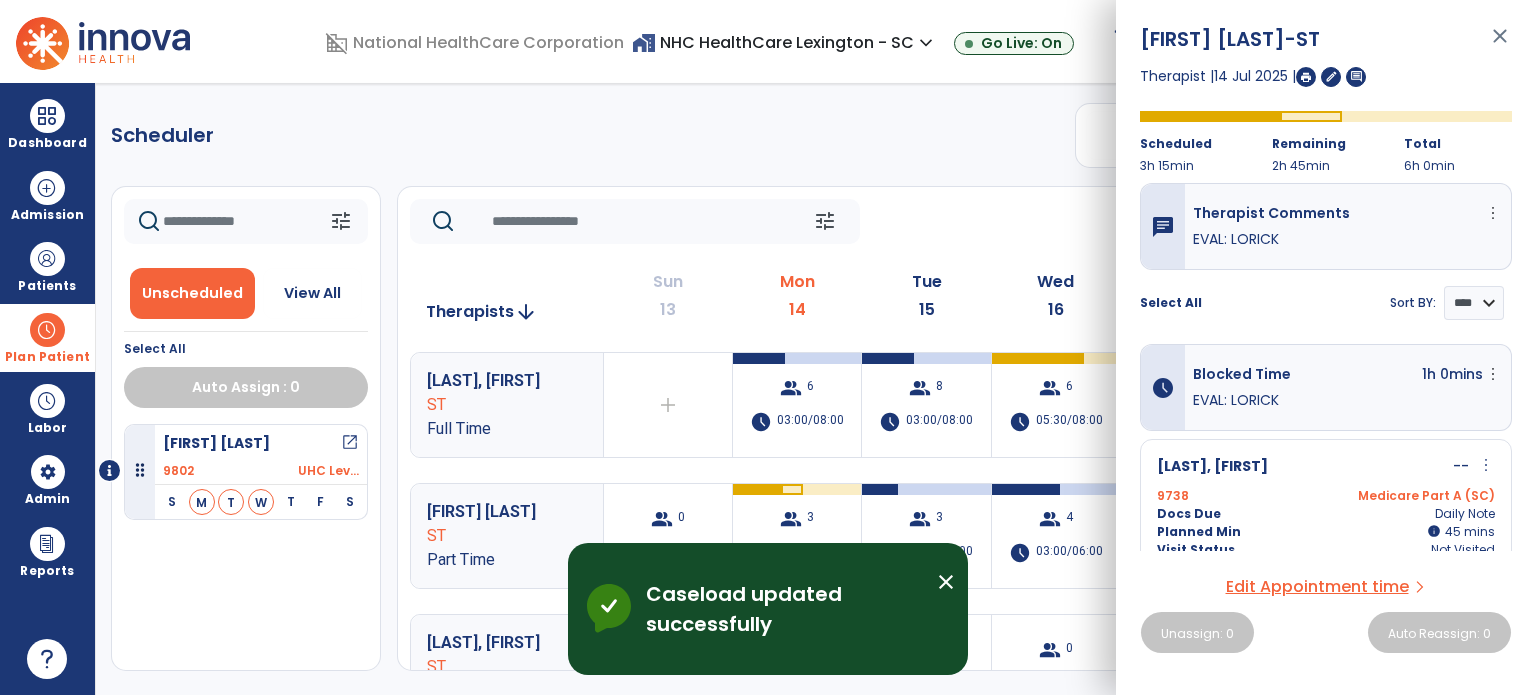 click on "close" at bounding box center [1500, 45] 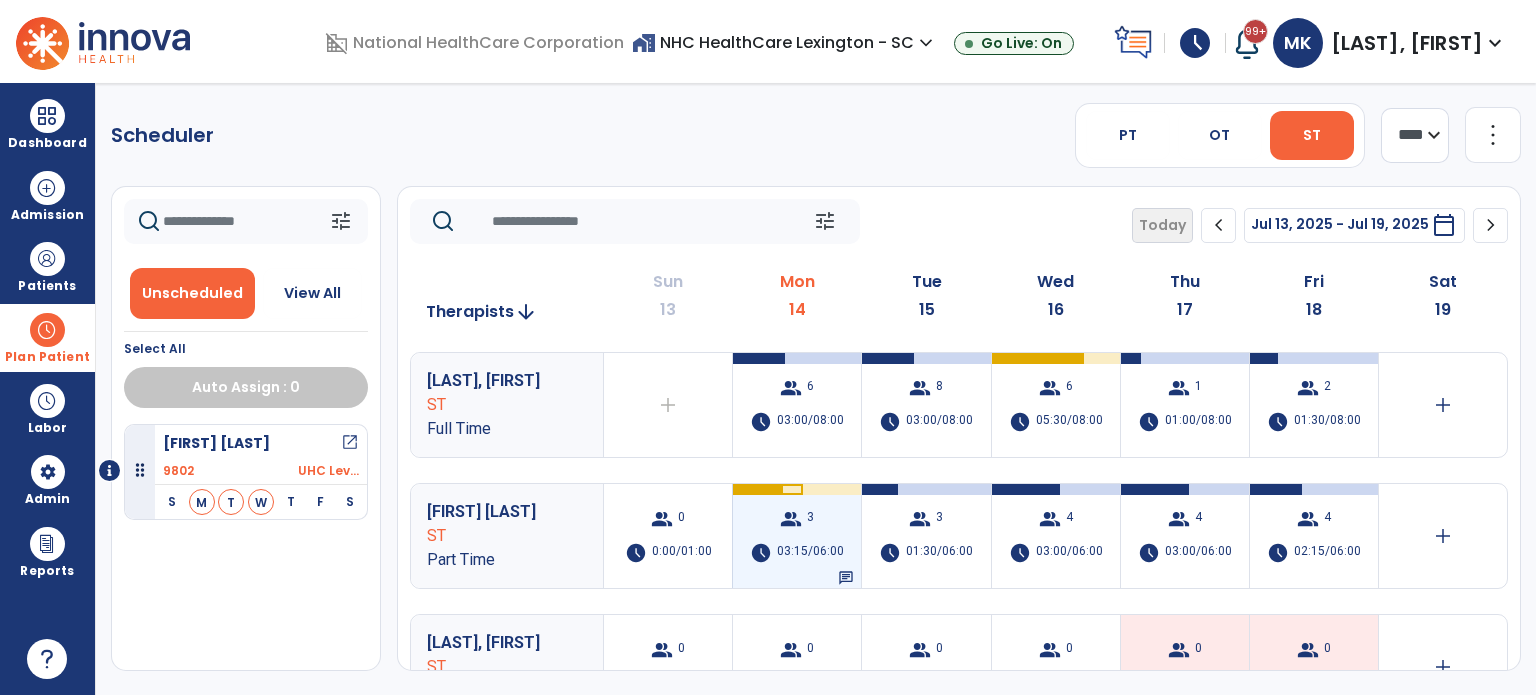 click on "03:15/06:00" at bounding box center (810, 553) 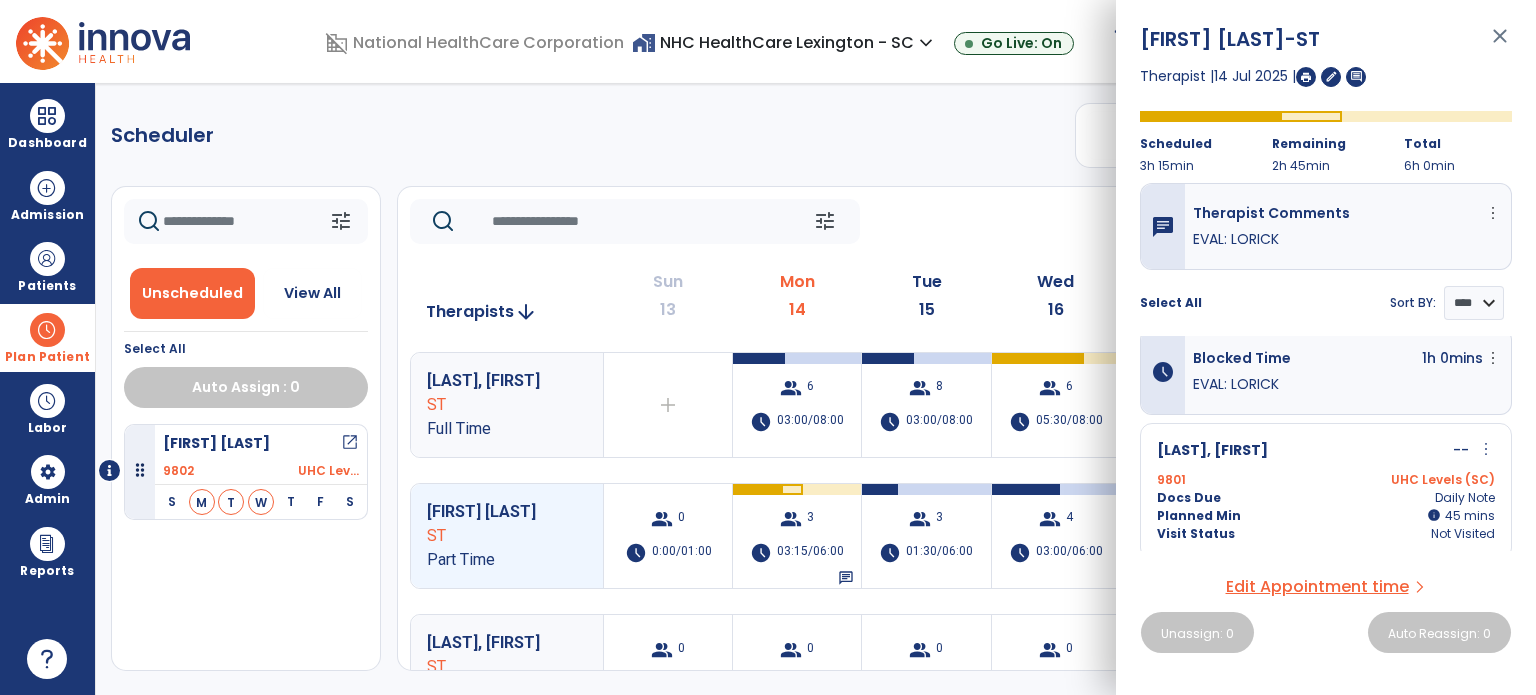 scroll, scrollTop: 12, scrollLeft: 0, axis: vertical 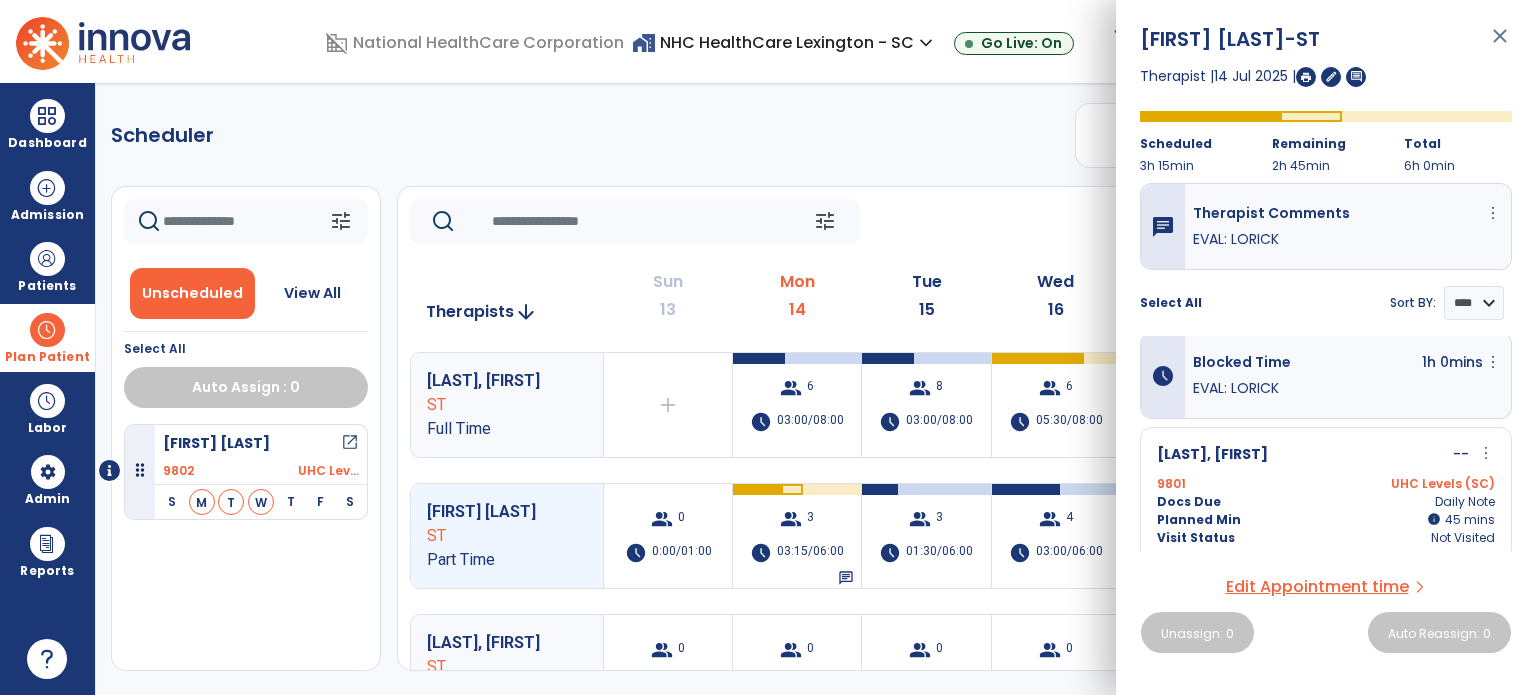 click on "close" at bounding box center (1500, 45) 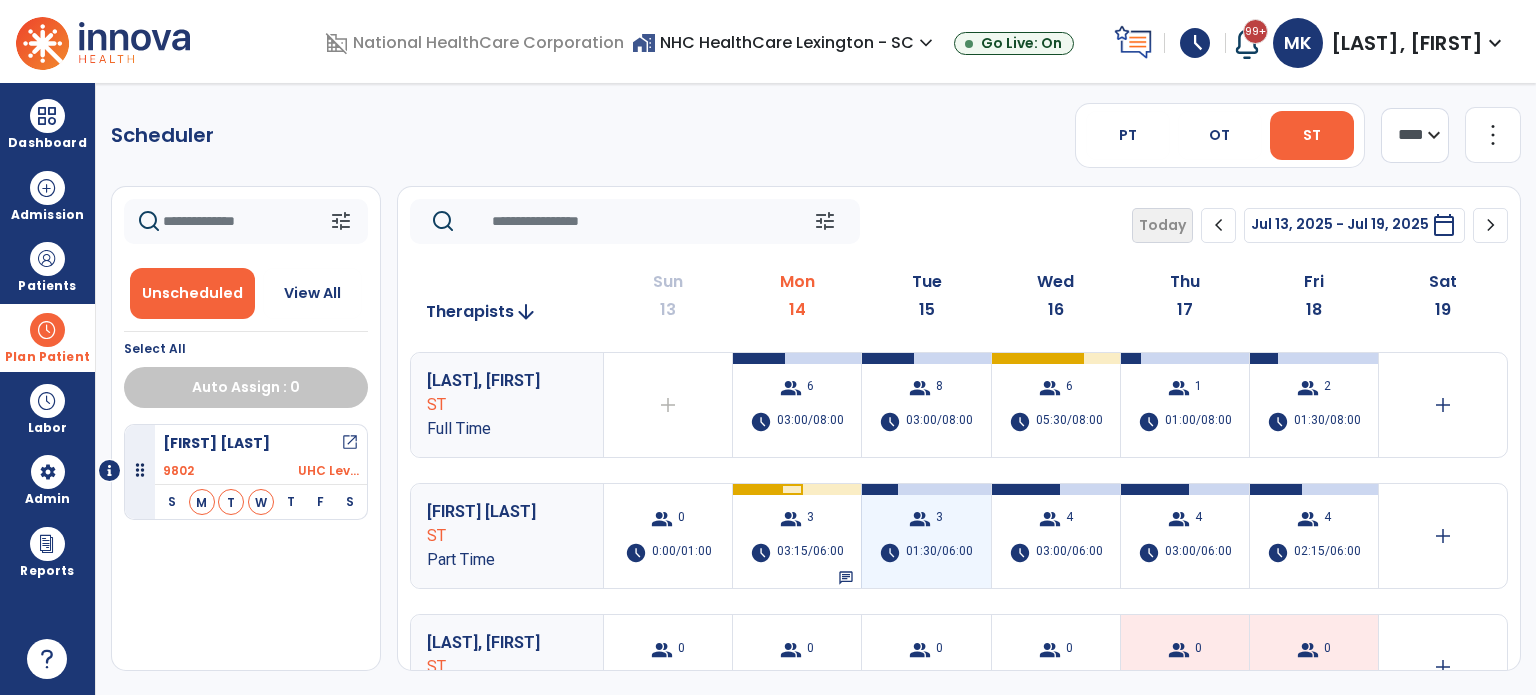 click on "3" at bounding box center (939, 519) 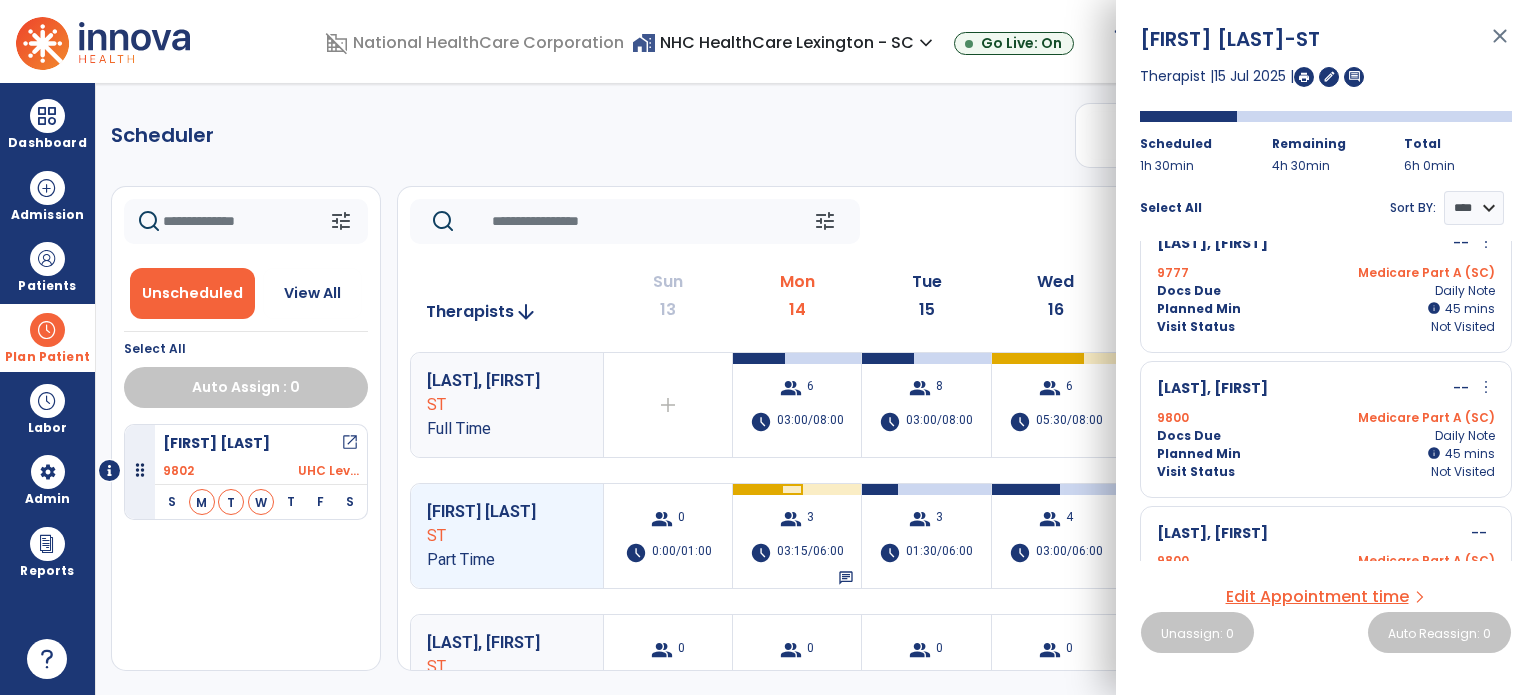 scroll, scrollTop: 0, scrollLeft: 0, axis: both 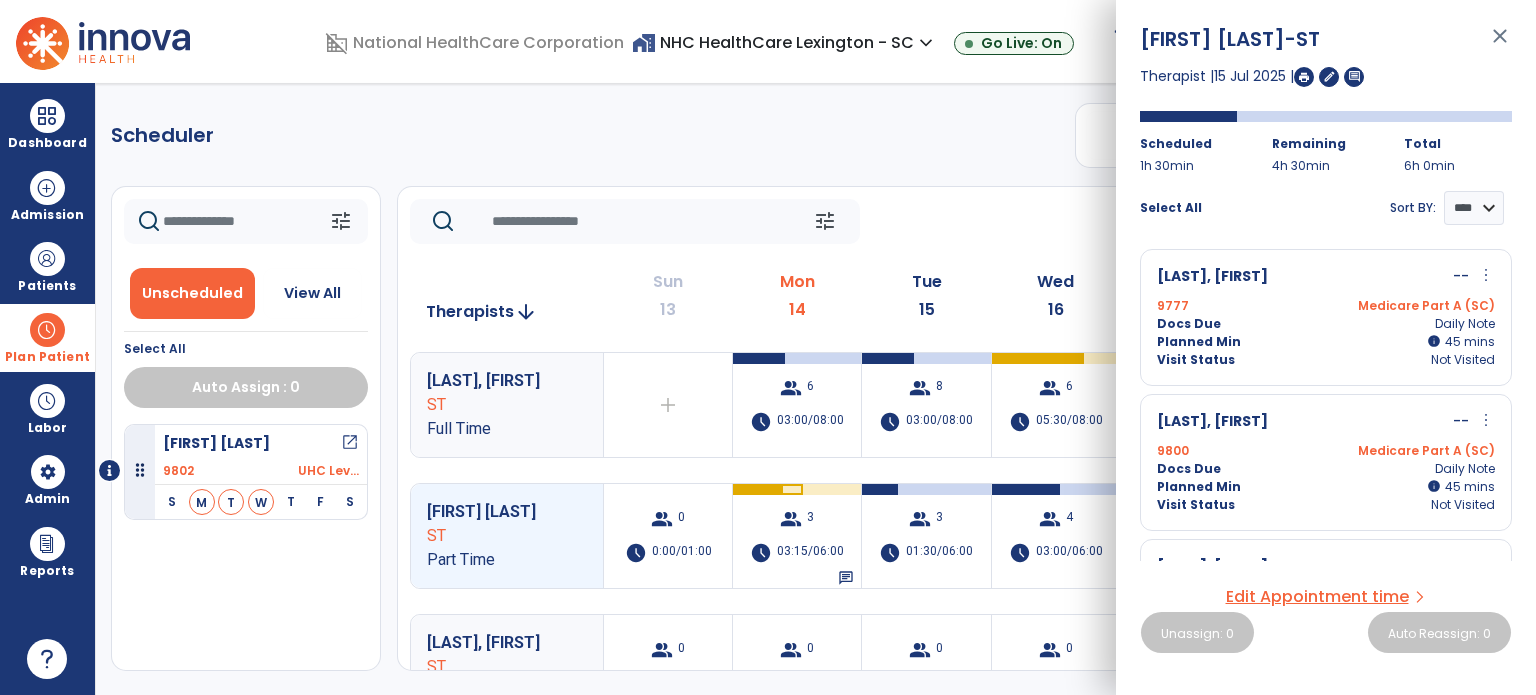 click on "close" at bounding box center [1500, 45] 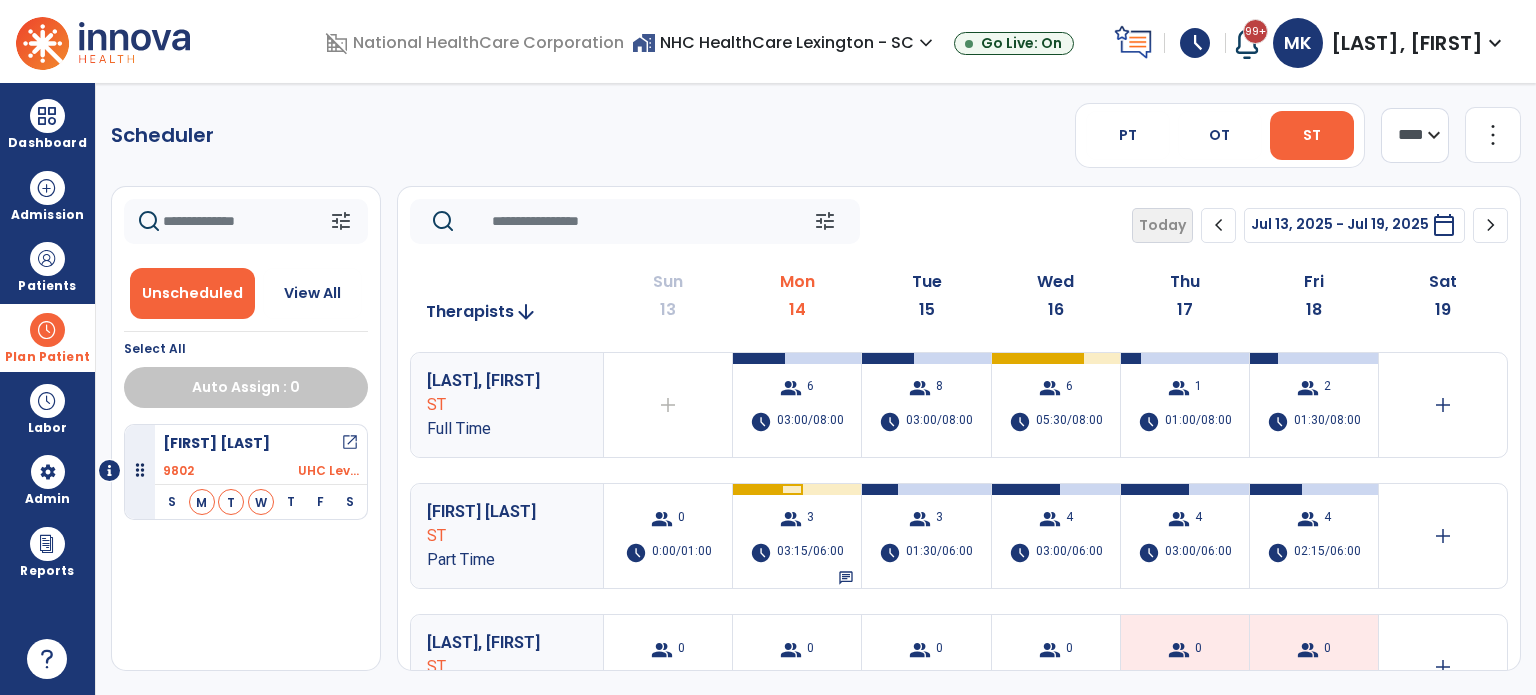 click at bounding box center [47, 330] 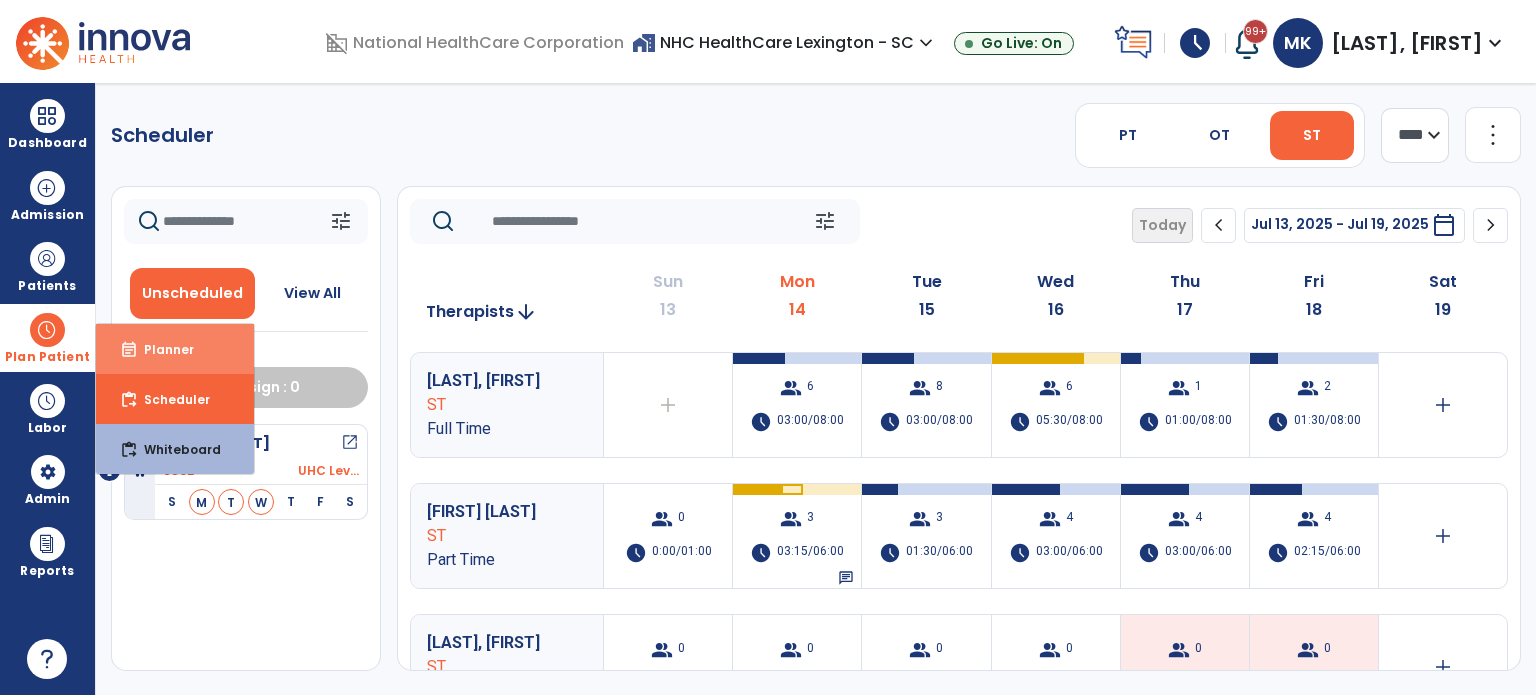 click on "Planner" at bounding box center [161, 349] 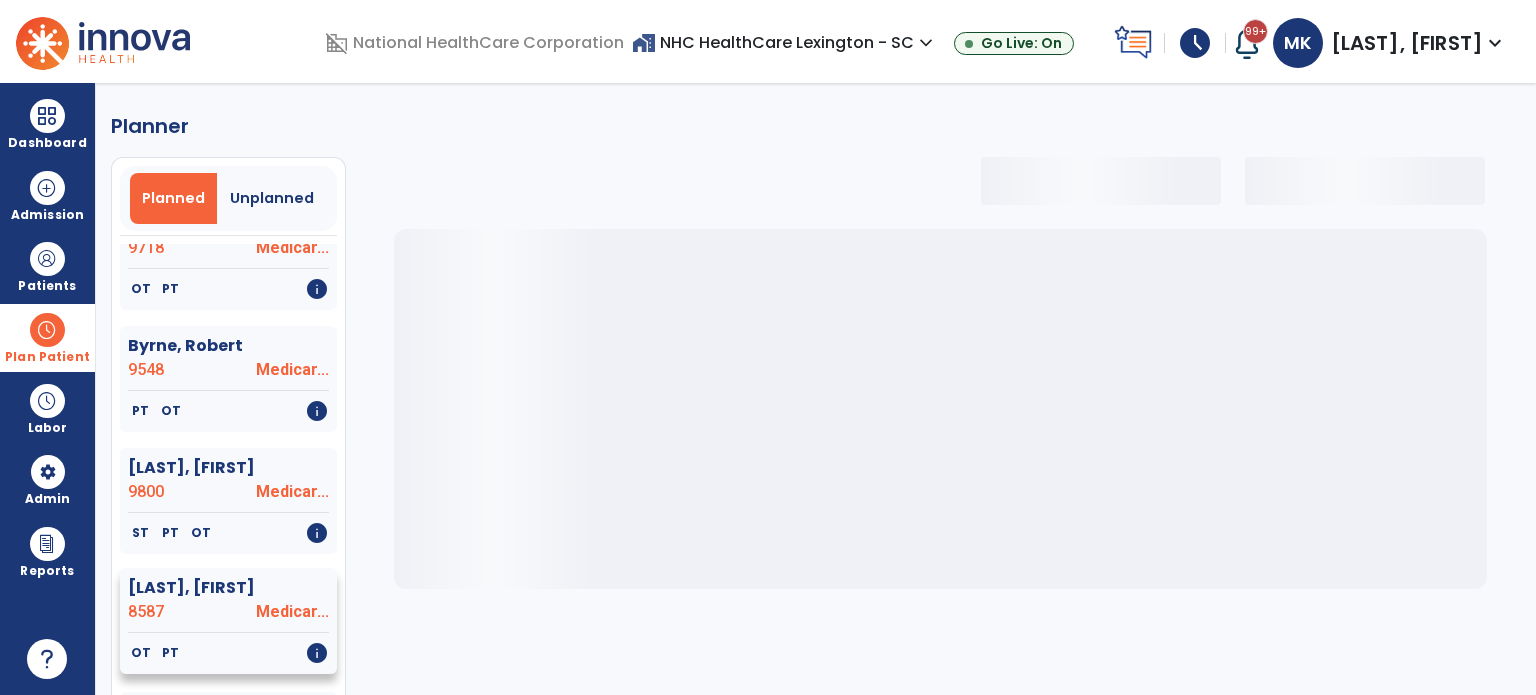 select on "***" 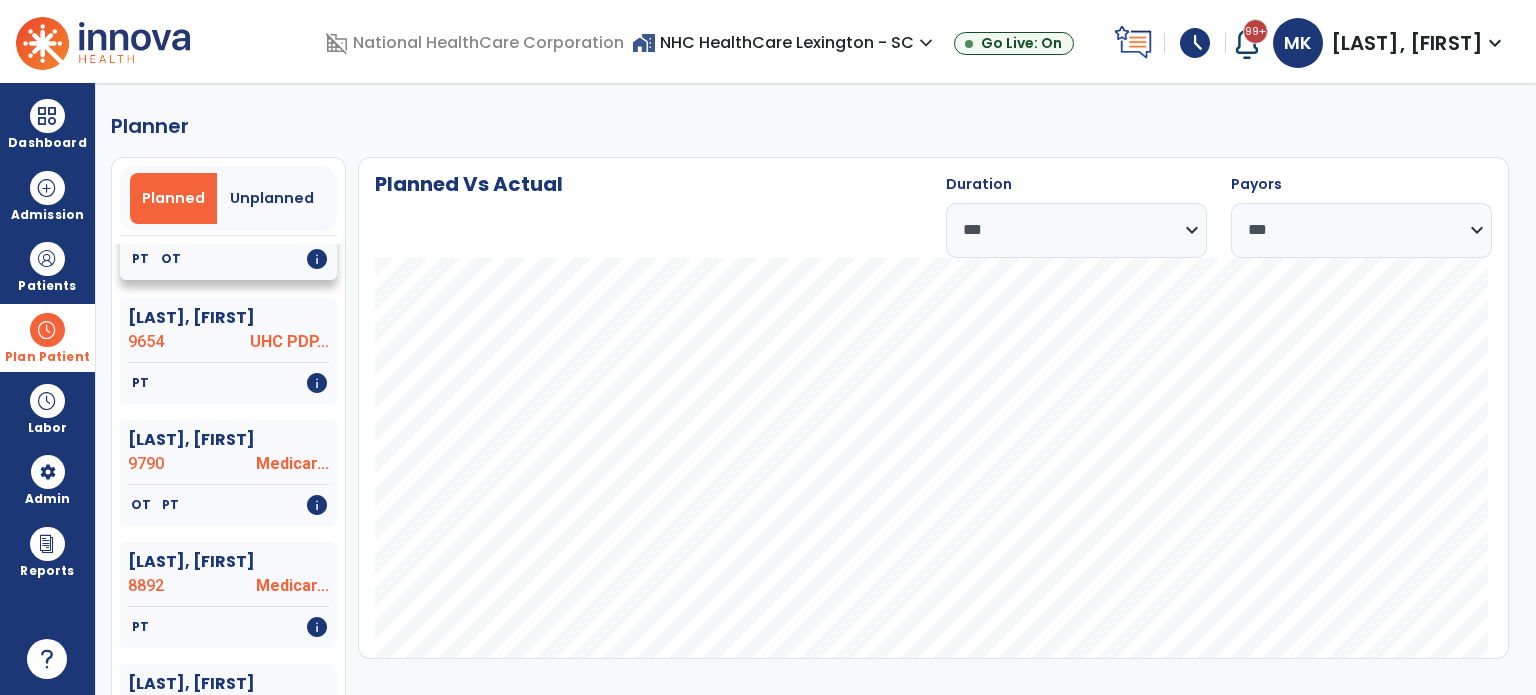 scroll, scrollTop: 5800, scrollLeft: 0, axis: vertical 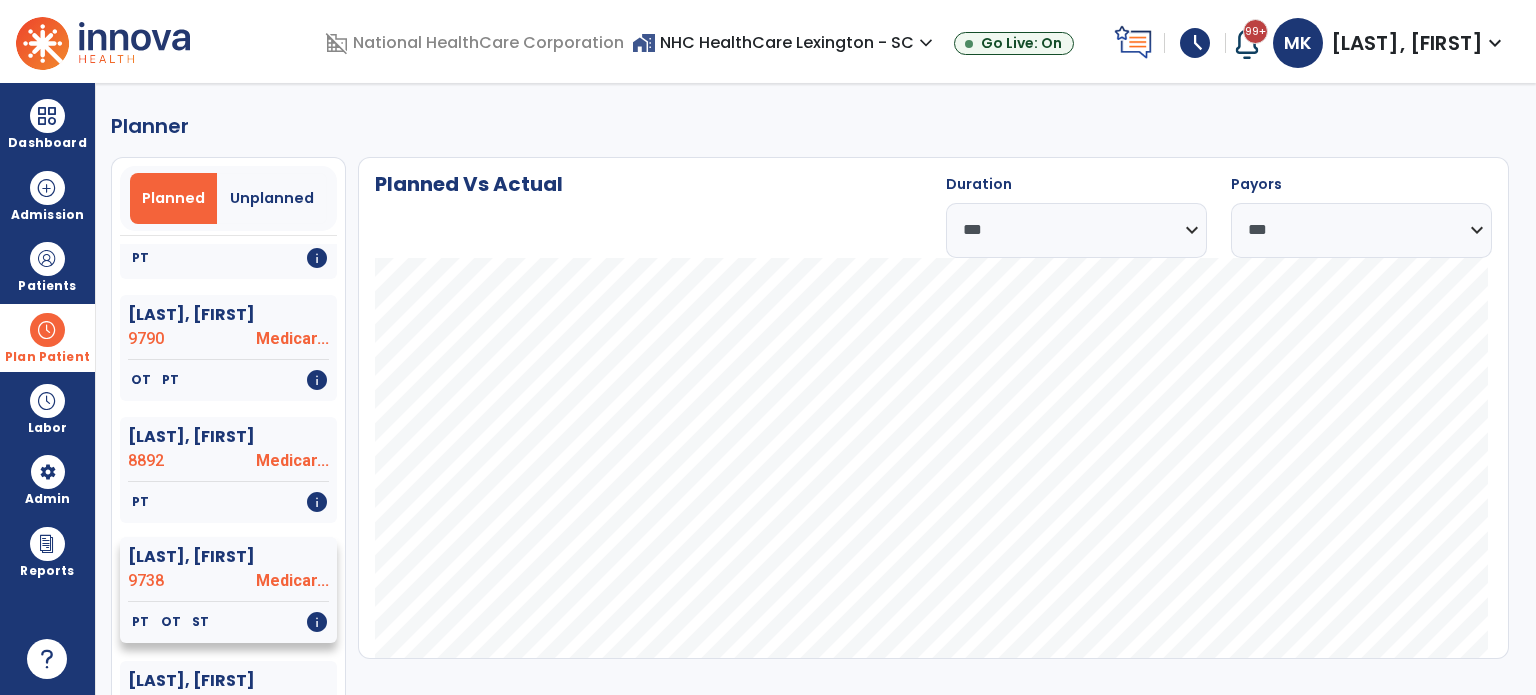 click on "PT   OT   ST   info" 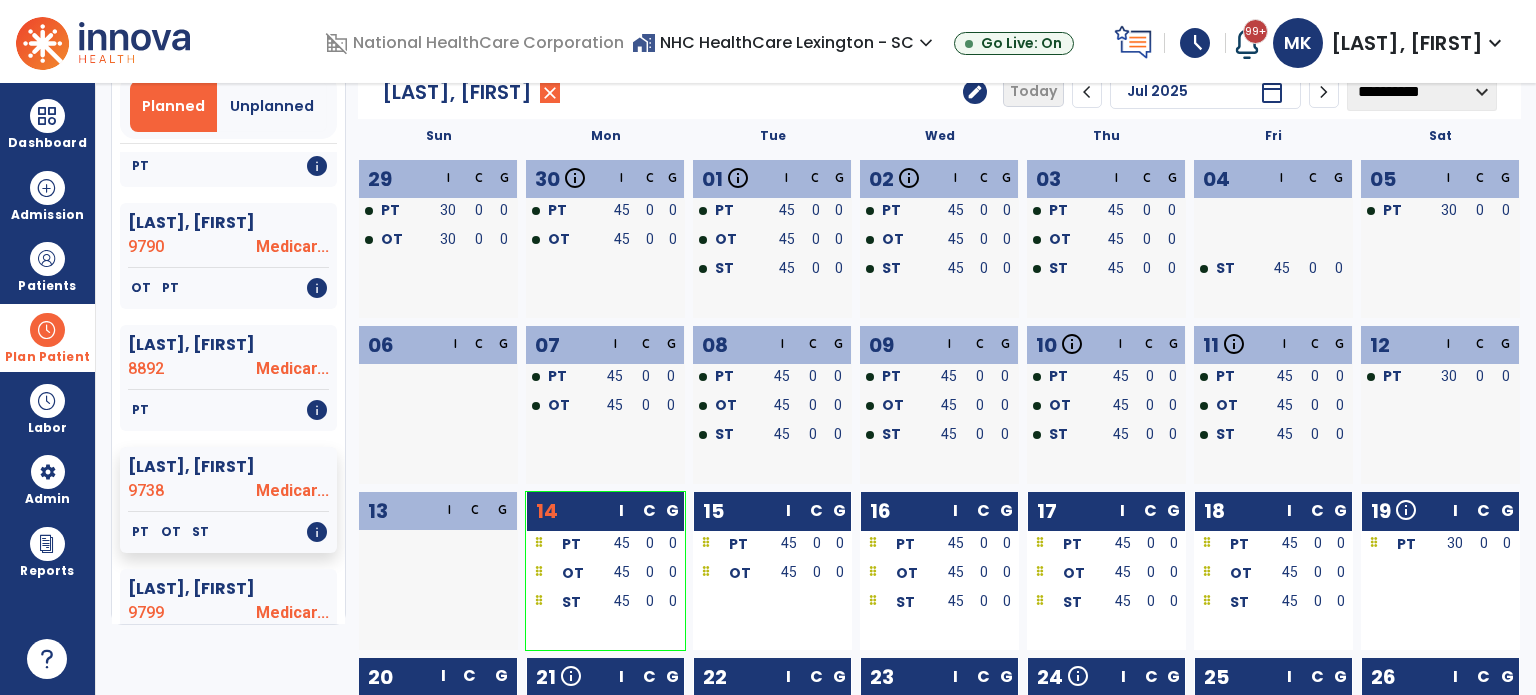 scroll, scrollTop: 200, scrollLeft: 0, axis: vertical 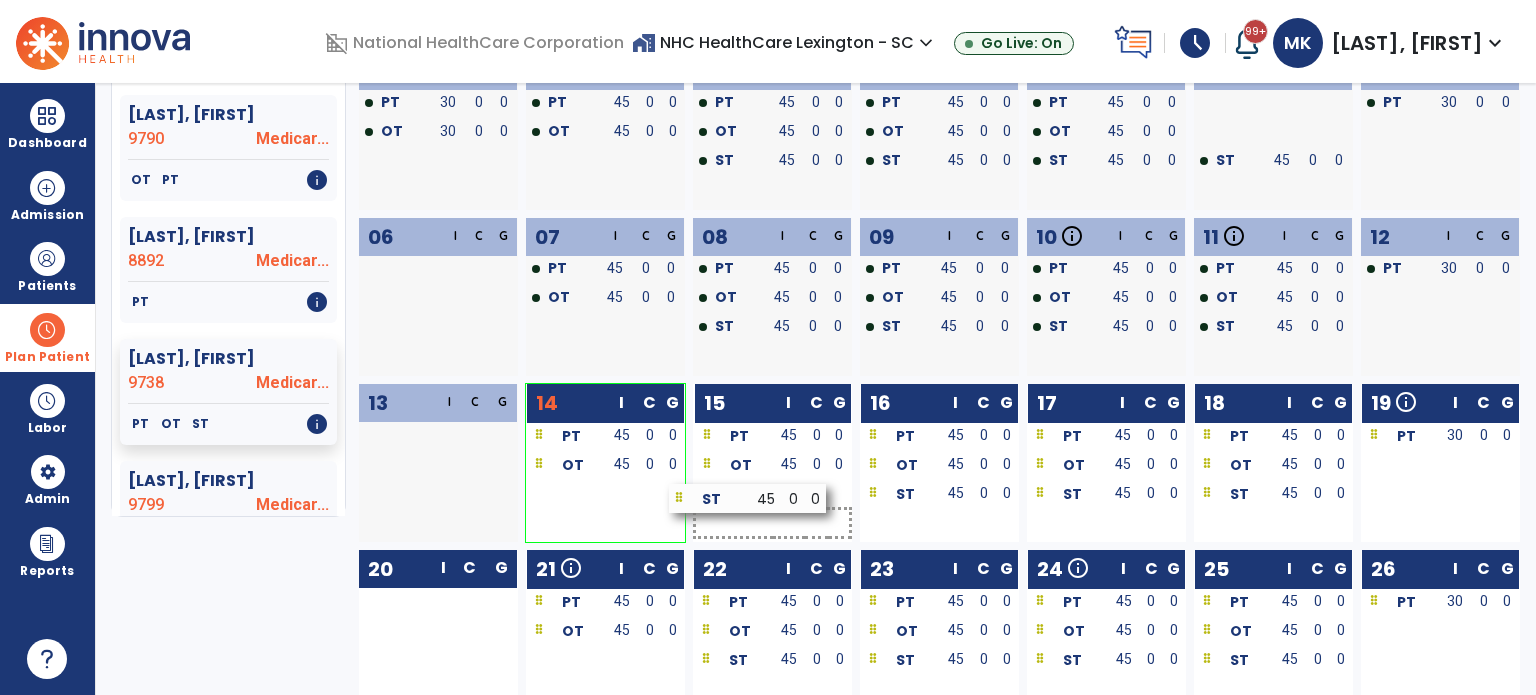 drag, startPoint x: 621, startPoint y: 499, endPoint x: 764, endPoint y: 501, distance: 143.01399 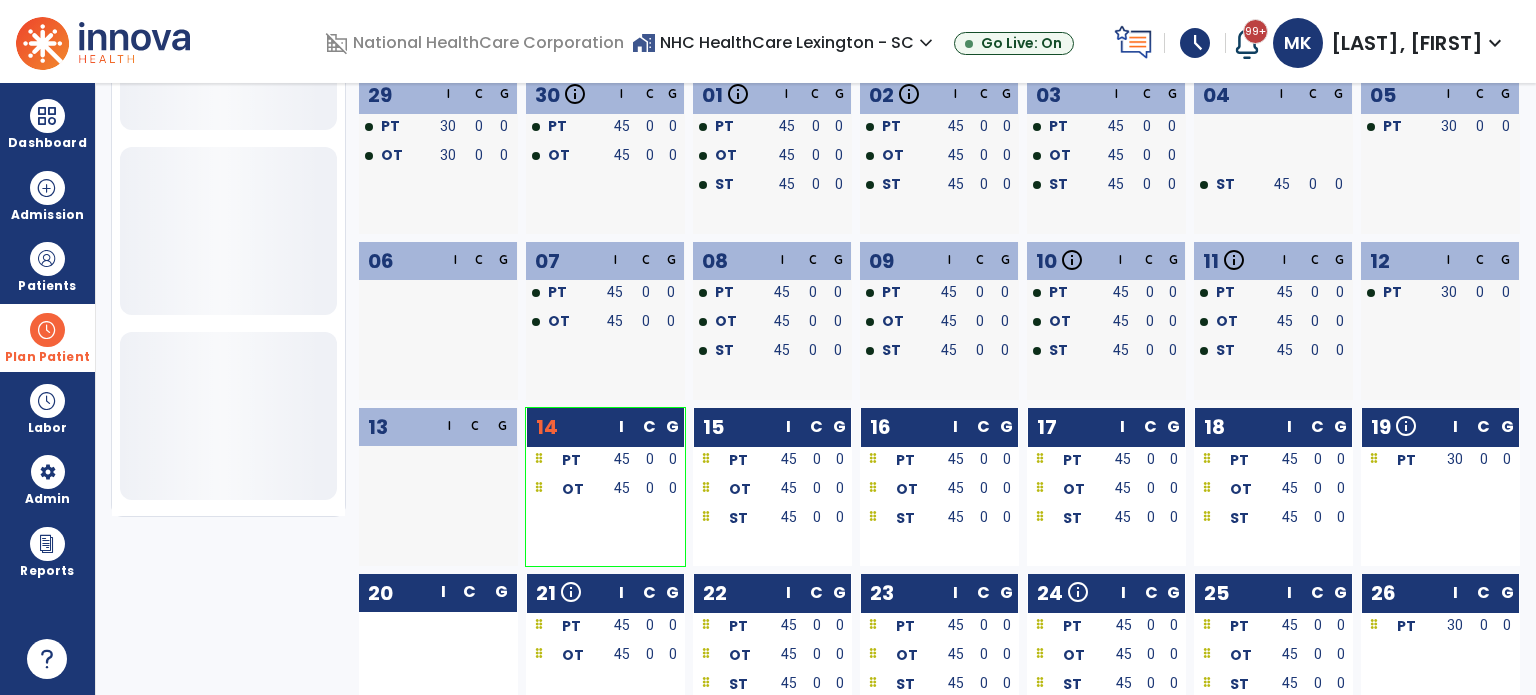 scroll, scrollTop: 721, scrollLeft: 0, axis: vertical 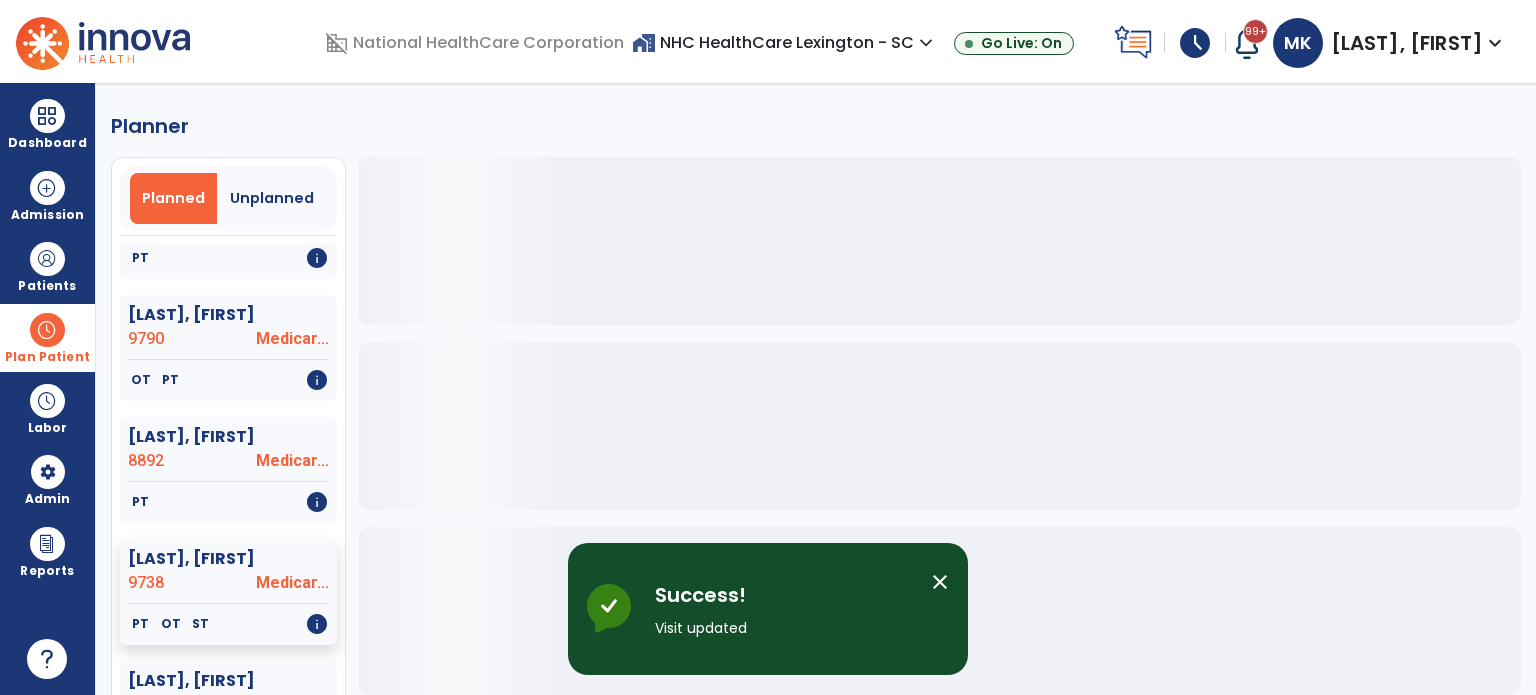 click on "Plan Patient" at bounding box center [47, 337] 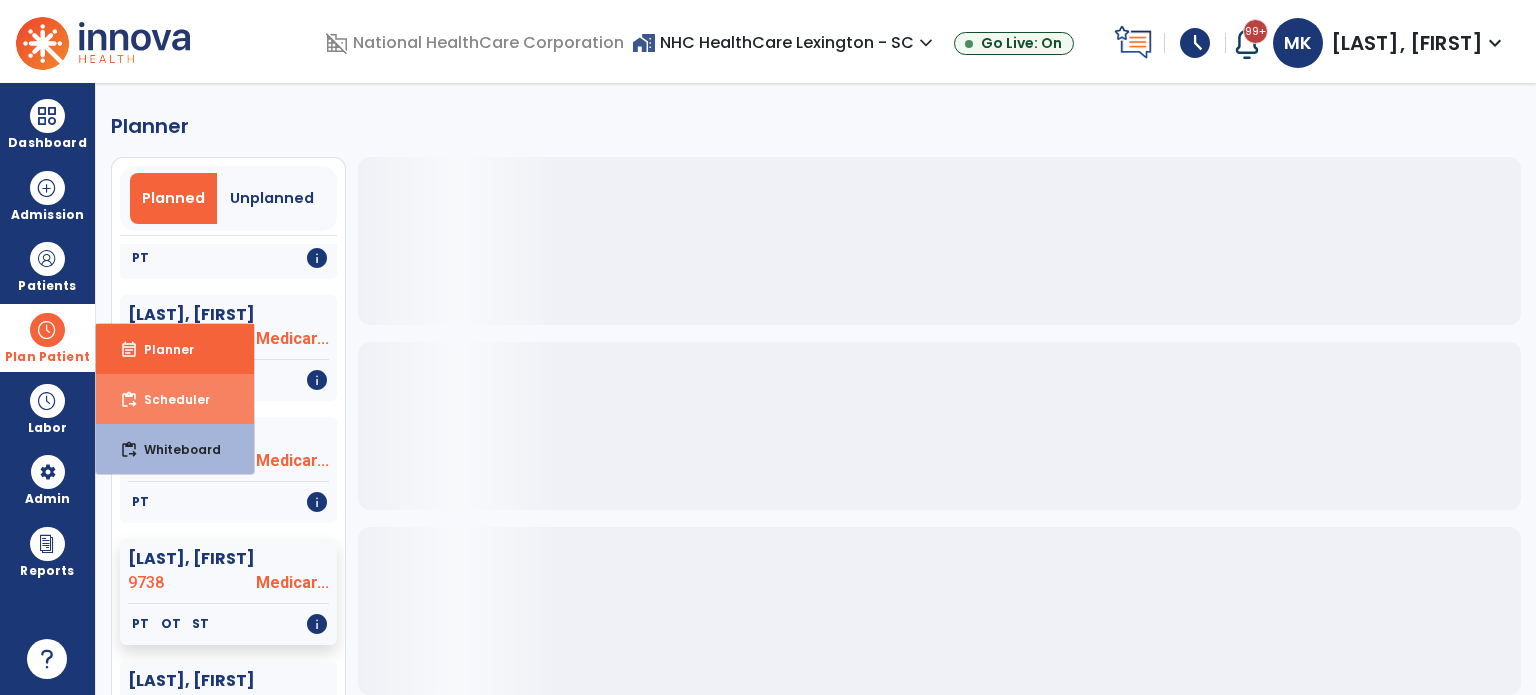 click on "content_paste_go  Scheduler" at bounding box center [175, 399] 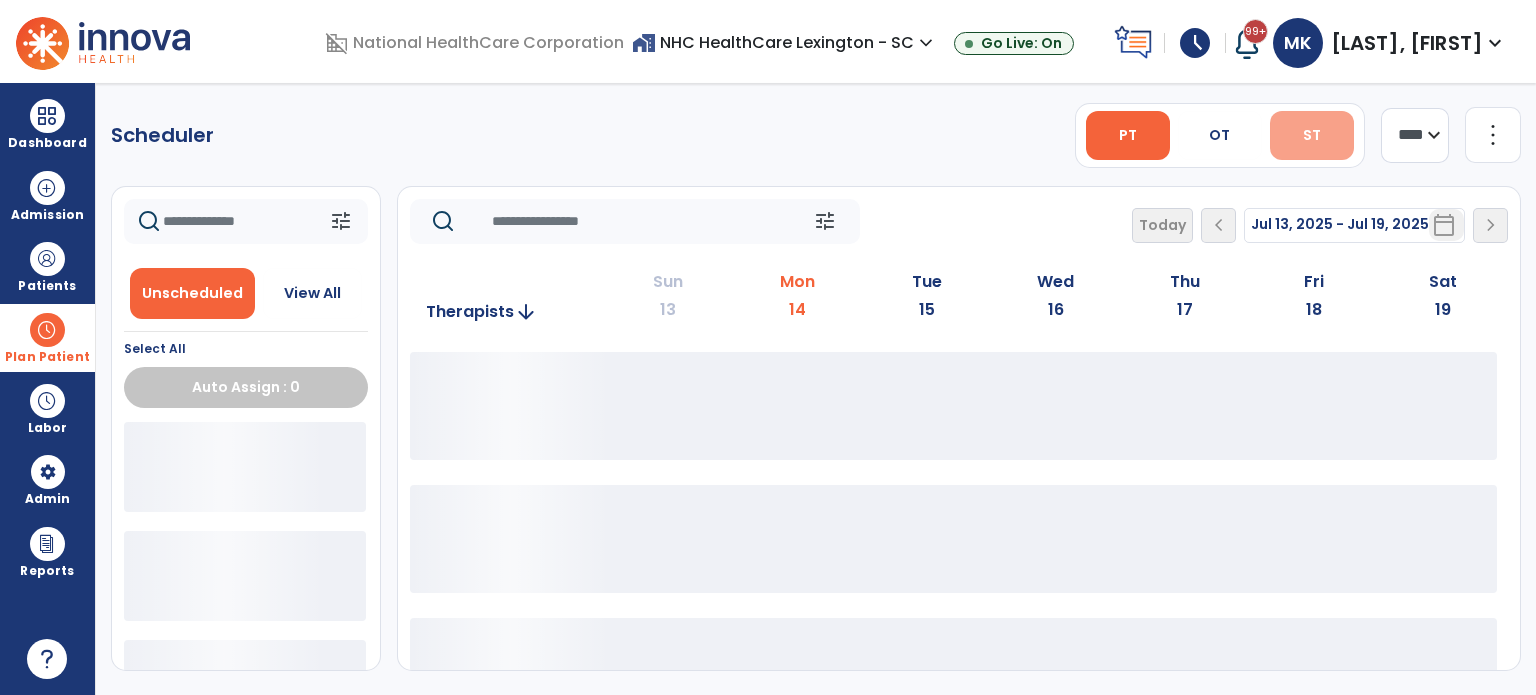 click on "ST" at bounding box center (1312, 135) 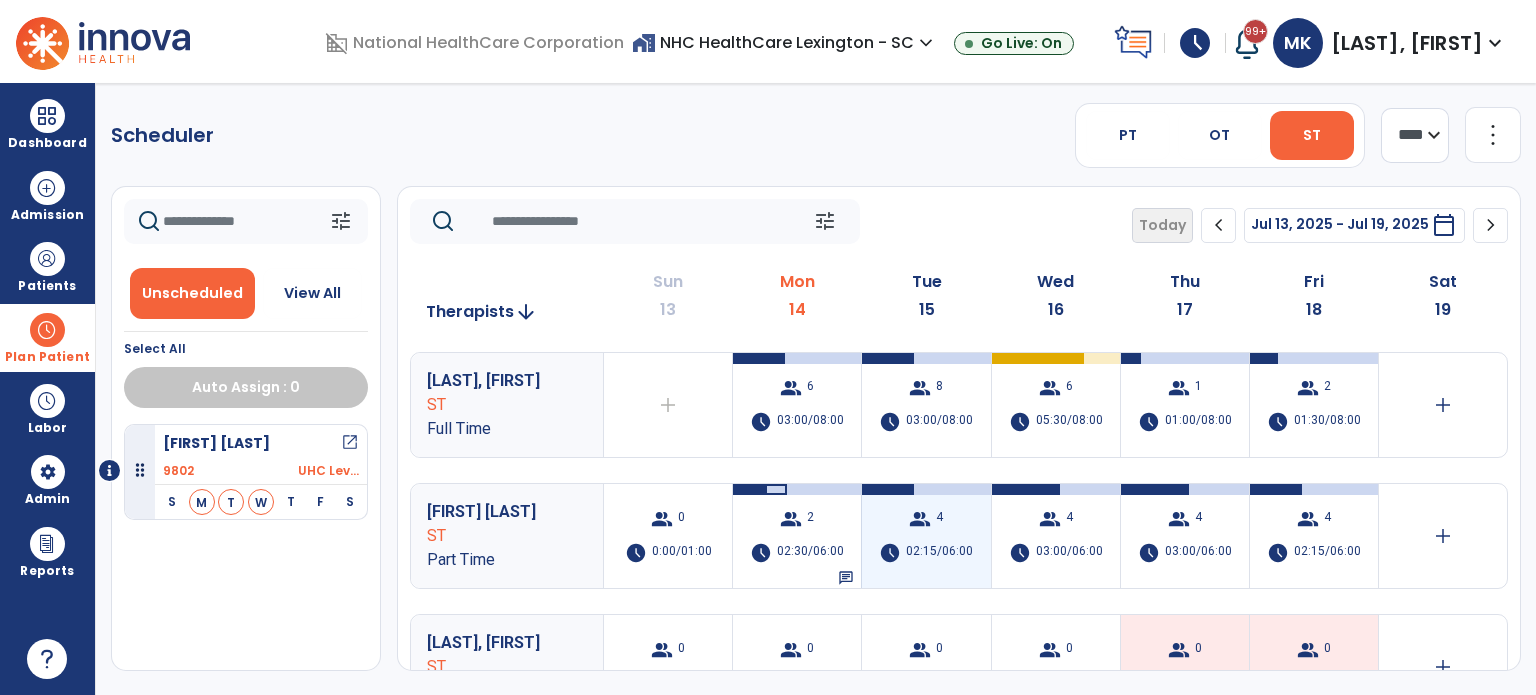 click on "02:15/06:00" at bounding box center (939, 553) 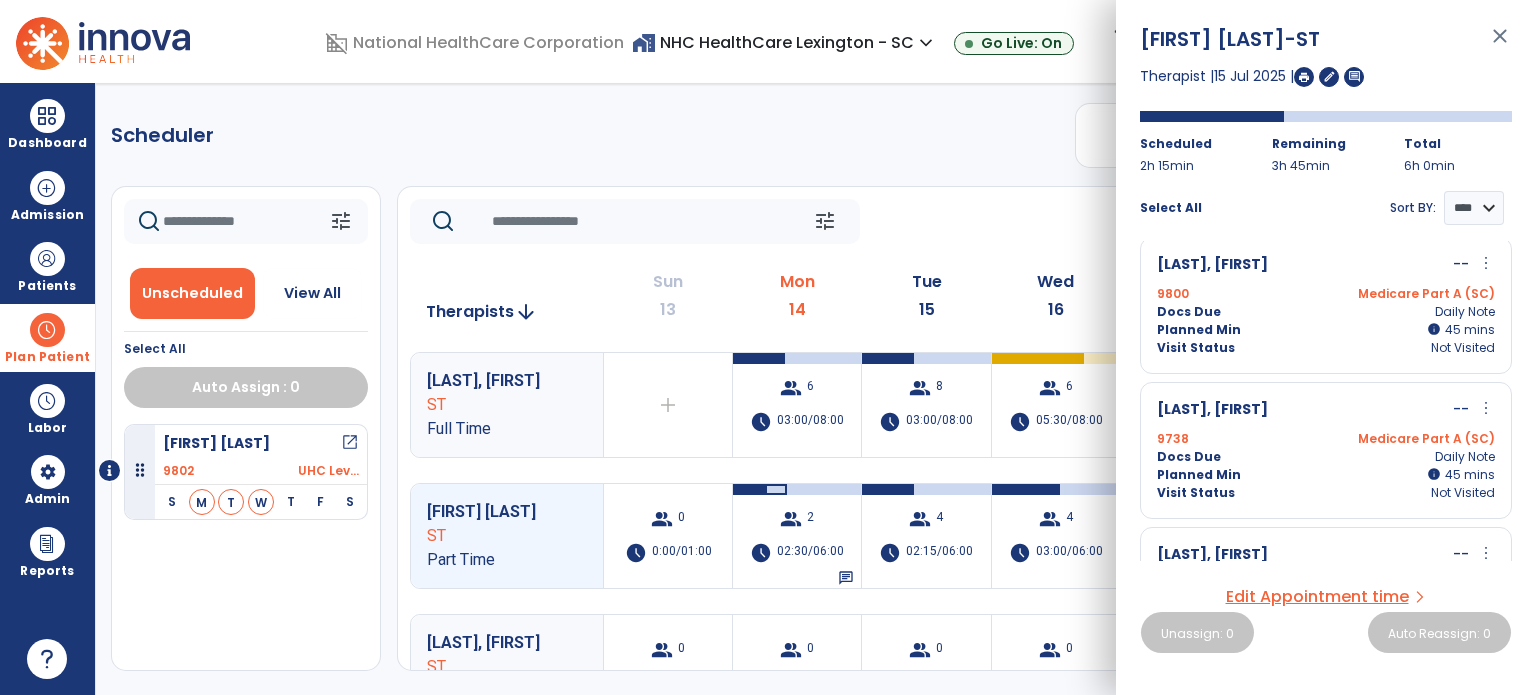 scroll, scrollTop: 0, scrollLeft: 0, axis: both 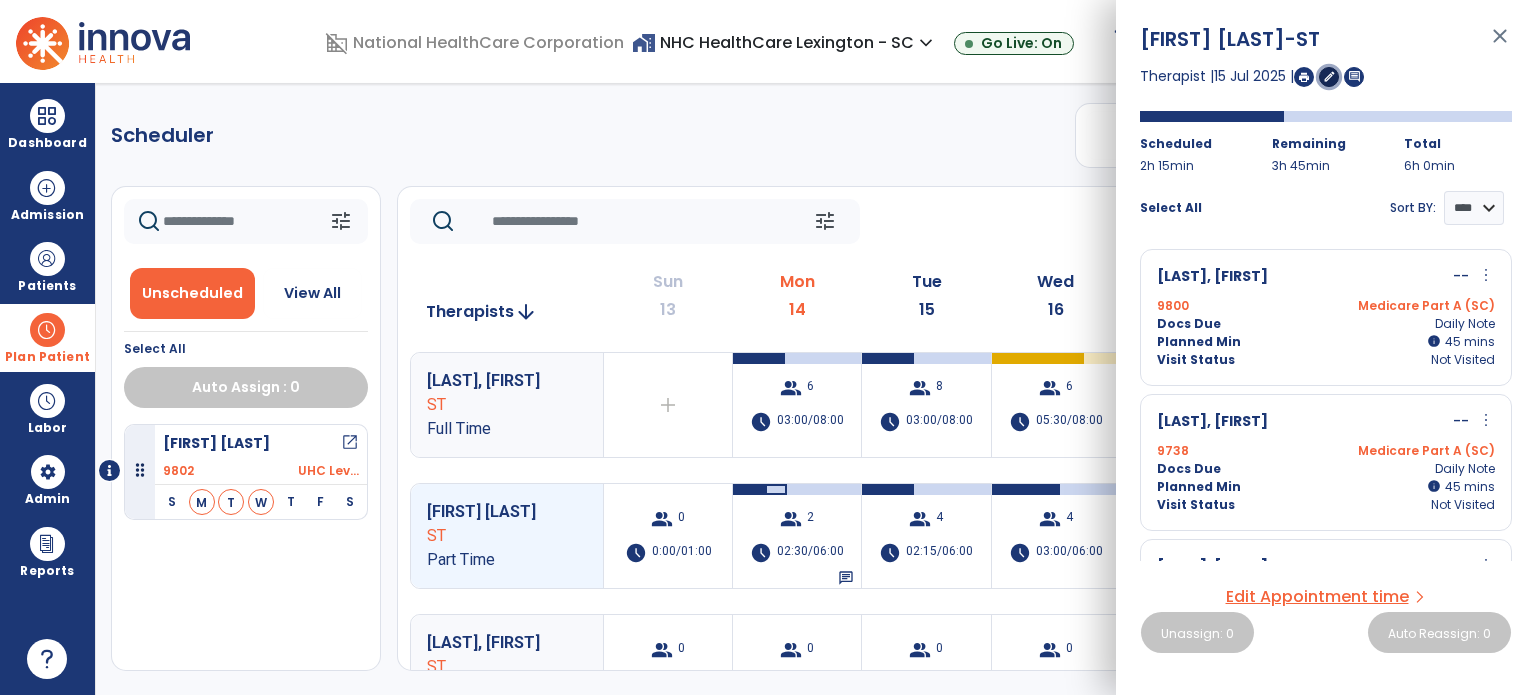 click on "edit" at bounding box center [1329, 76] 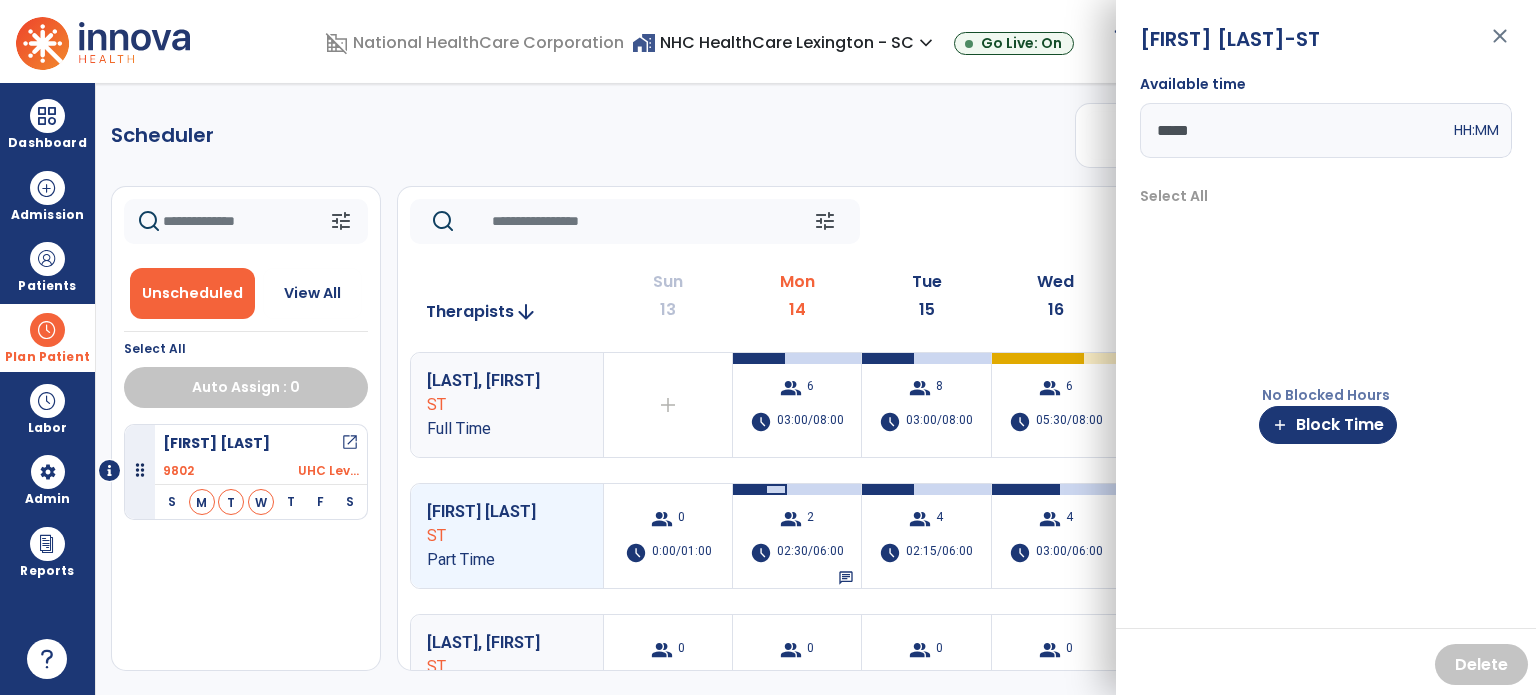 click on "close" at bounding box center [1500, 45] 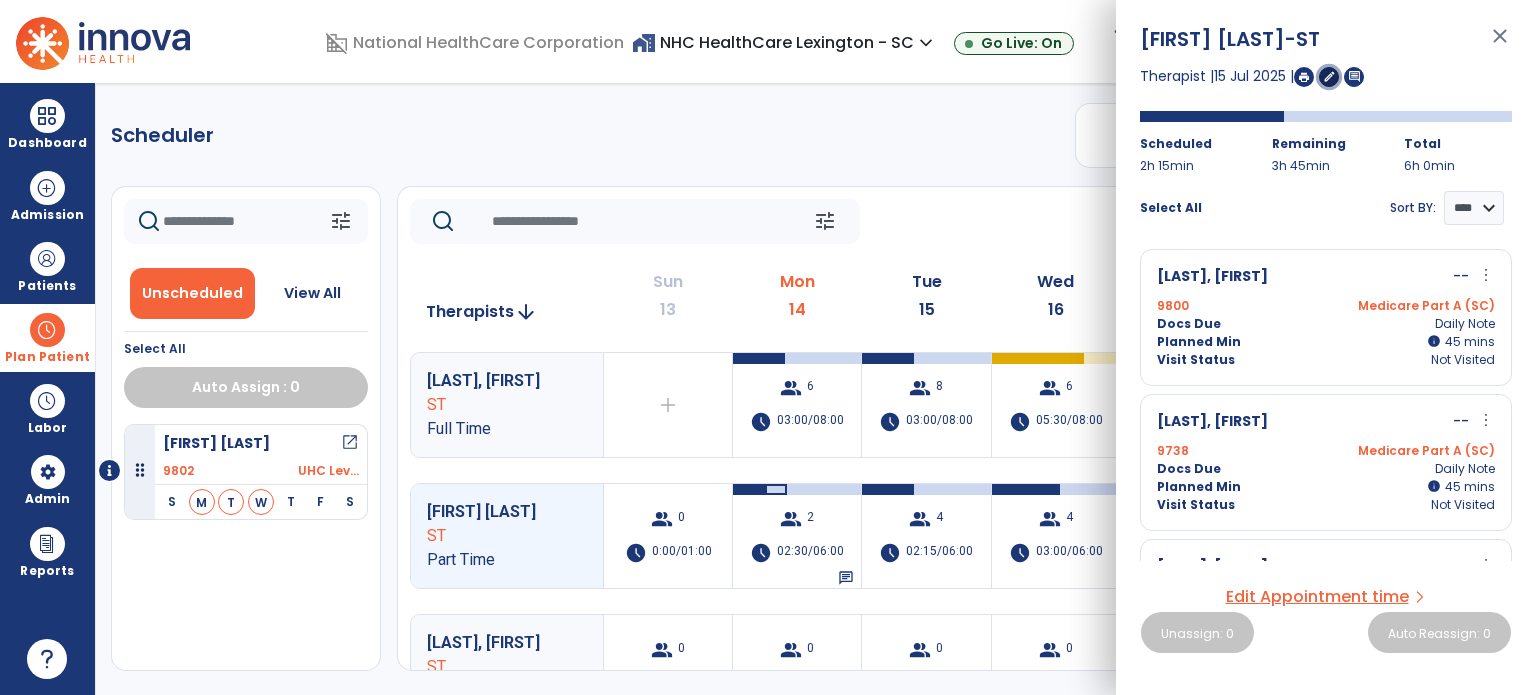 click on "edit" at bounding box center (1329, 76) 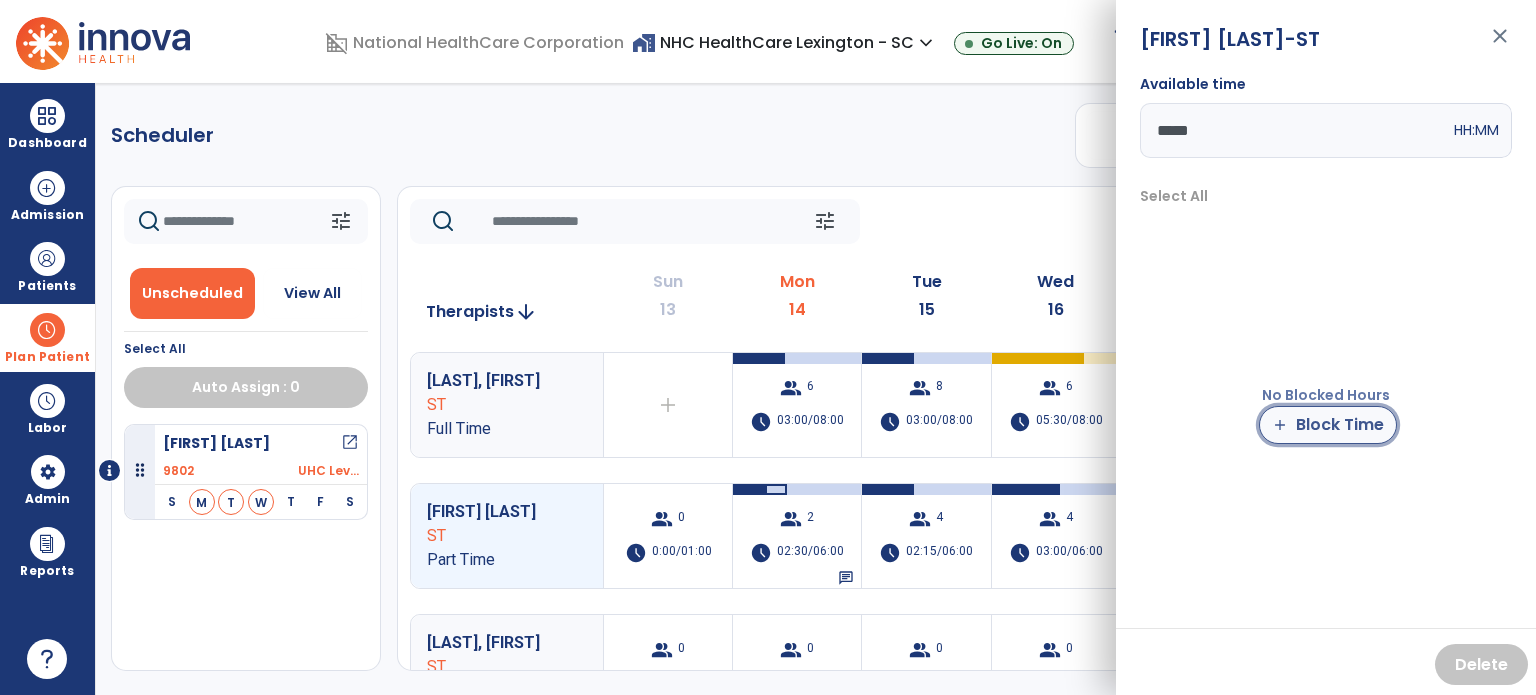 click on "add   Block Time" at bounding box center (1328, 425) 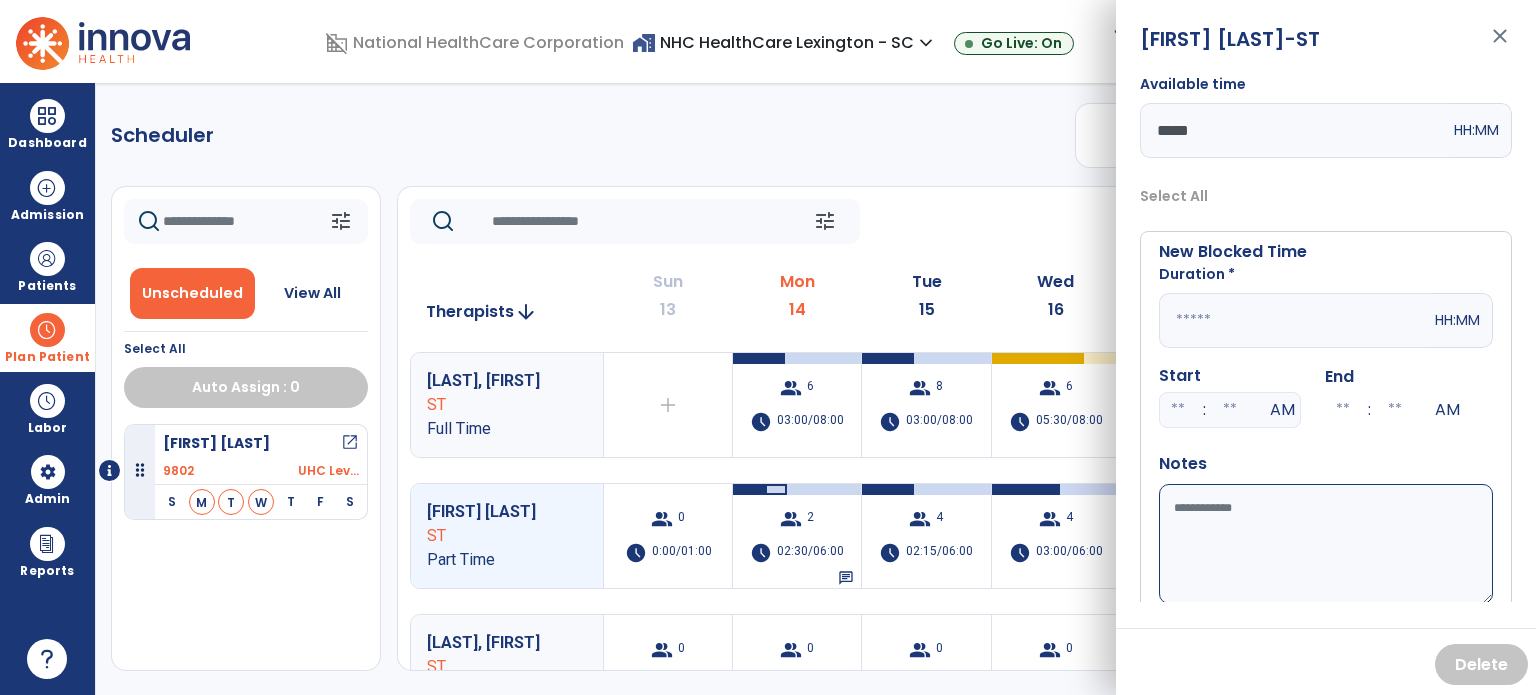 click at bounding box center [1295, 320] 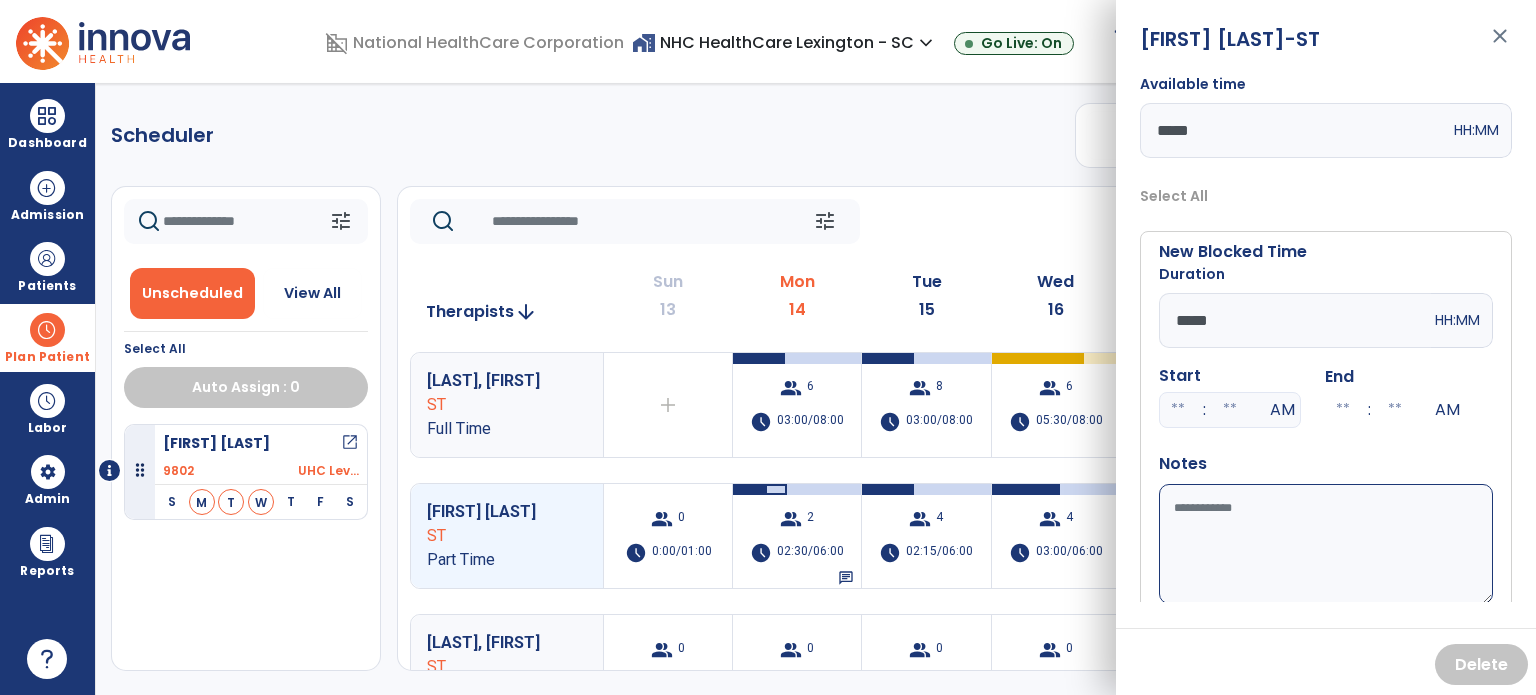 type on "*****" 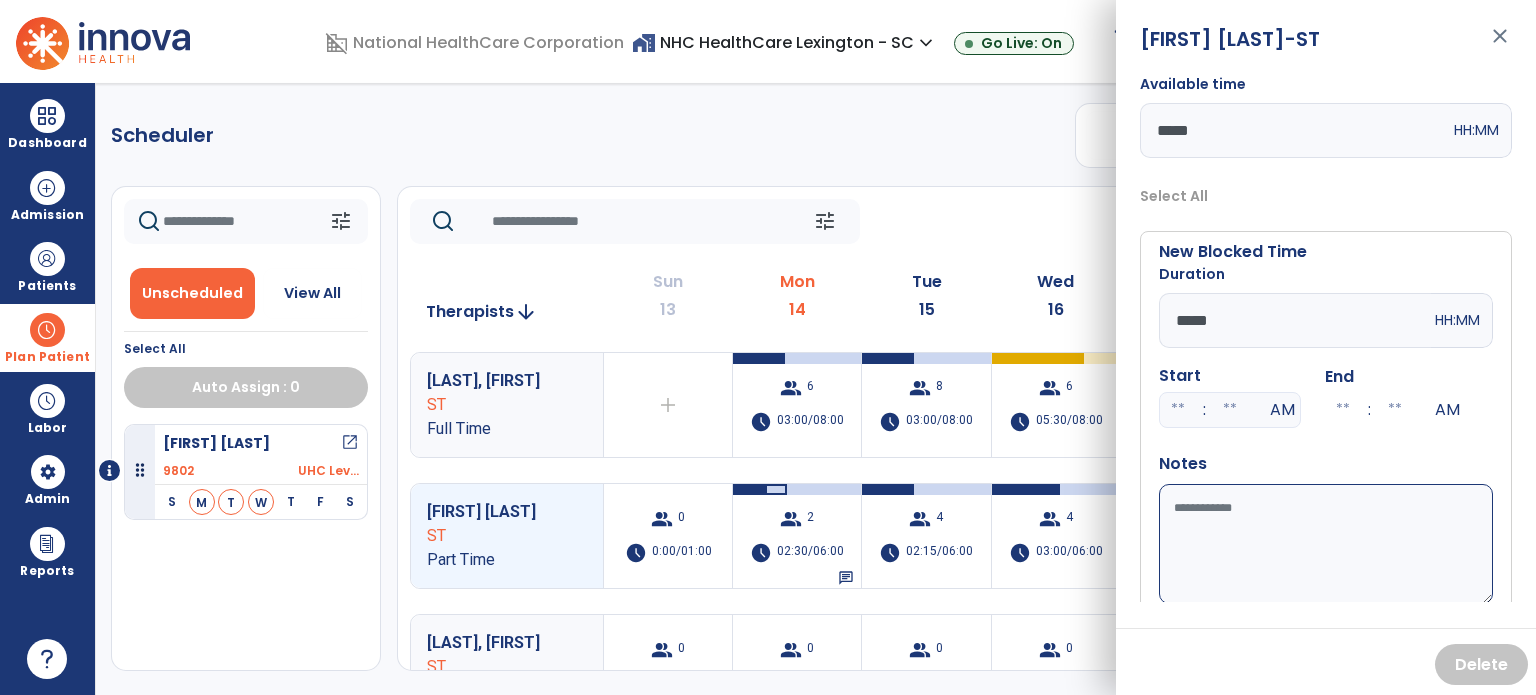 click on "Available time" at bounding box center (1326, 544) 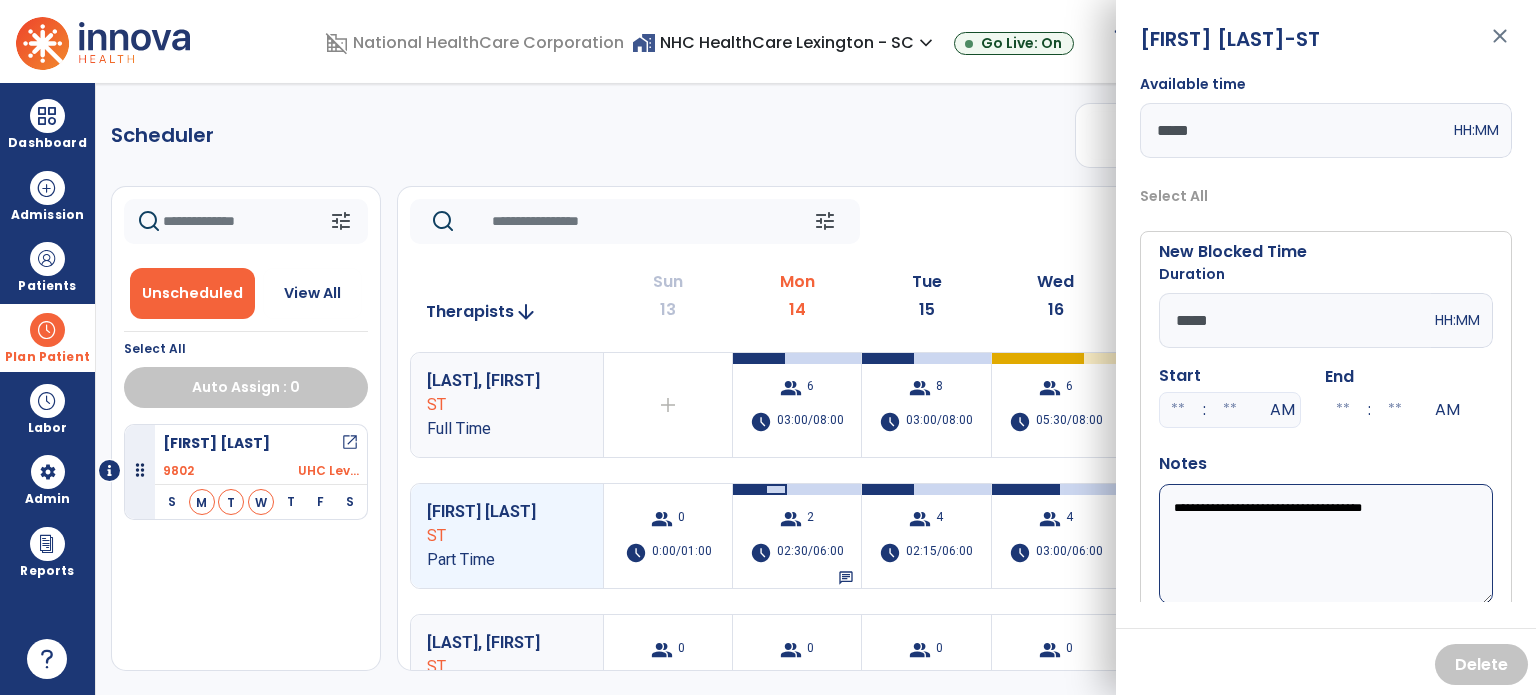 type on "**********" 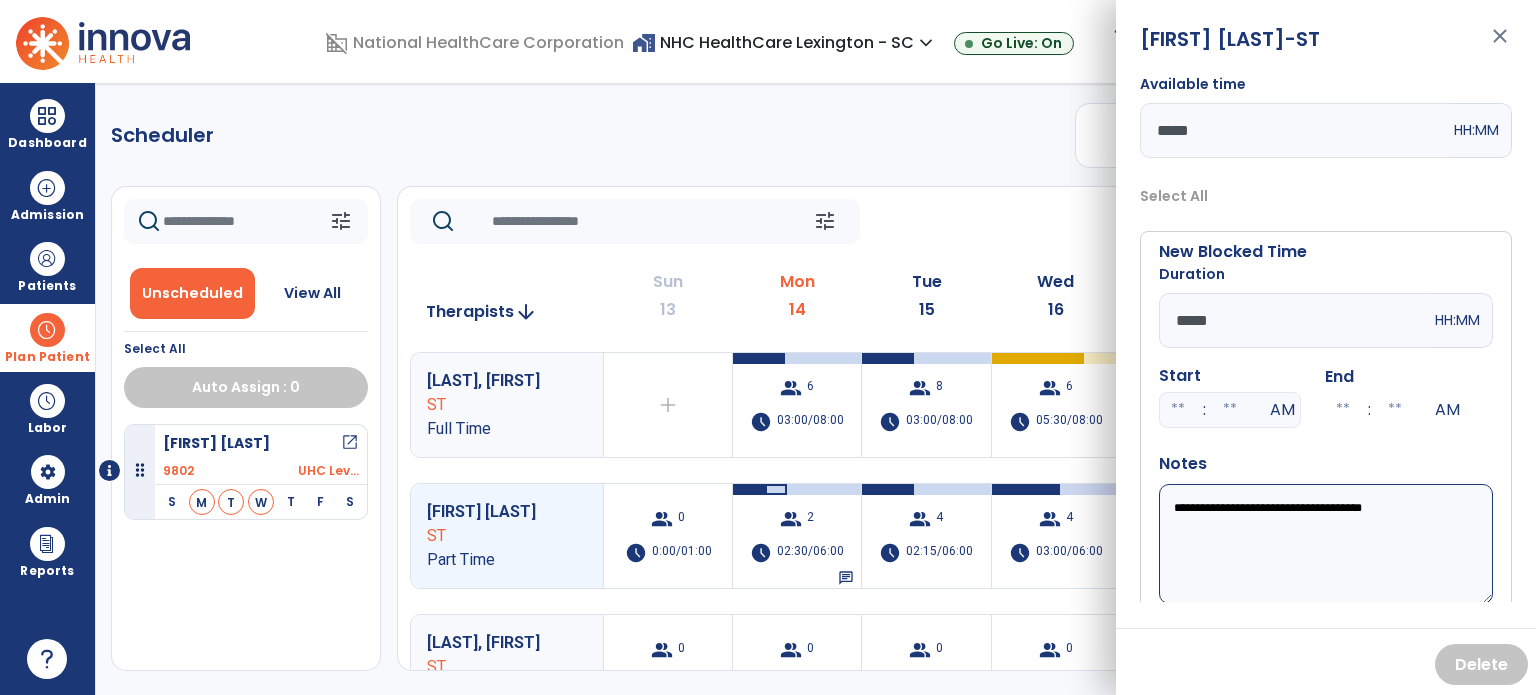 click on "*****" at bounding box center (1295, 320) 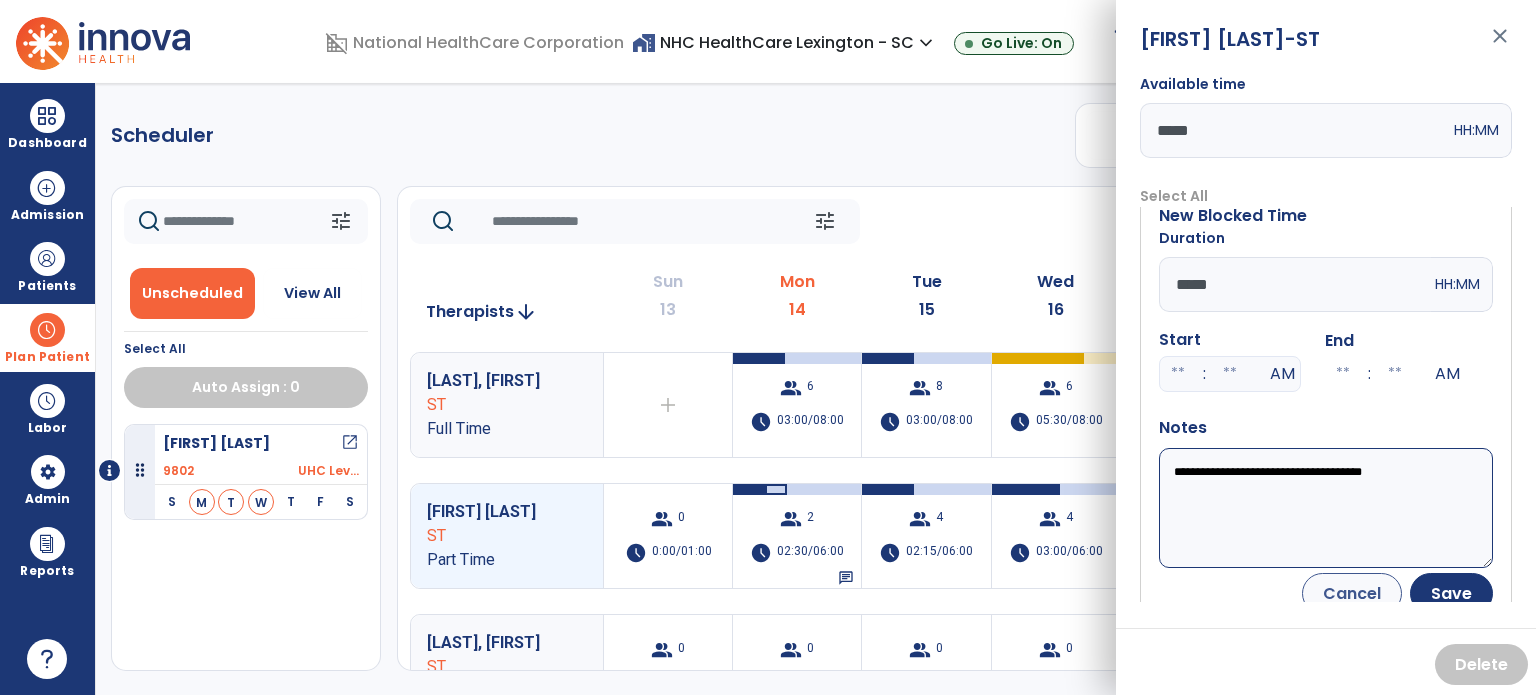 scroll, scrollTop: 56, scrollLeft: 0, axis: vertical 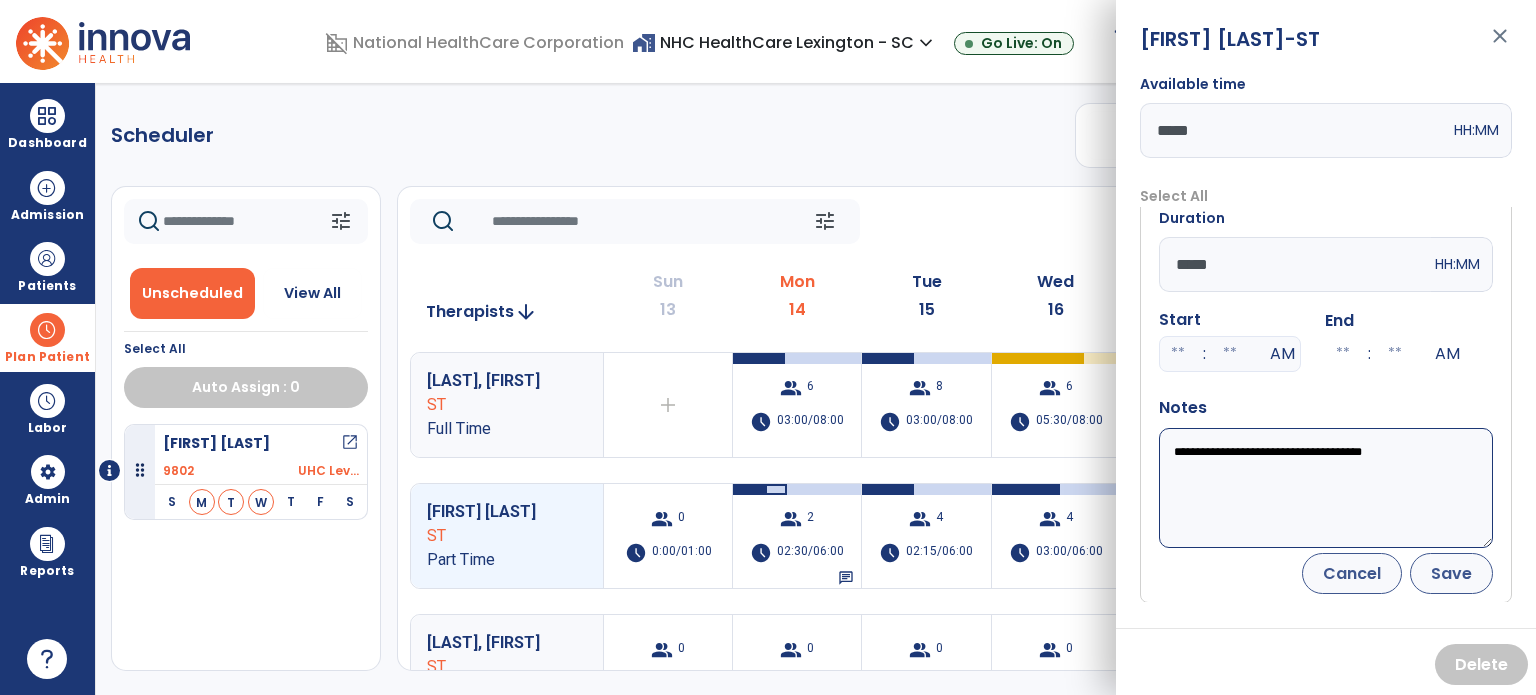 type on "*****" 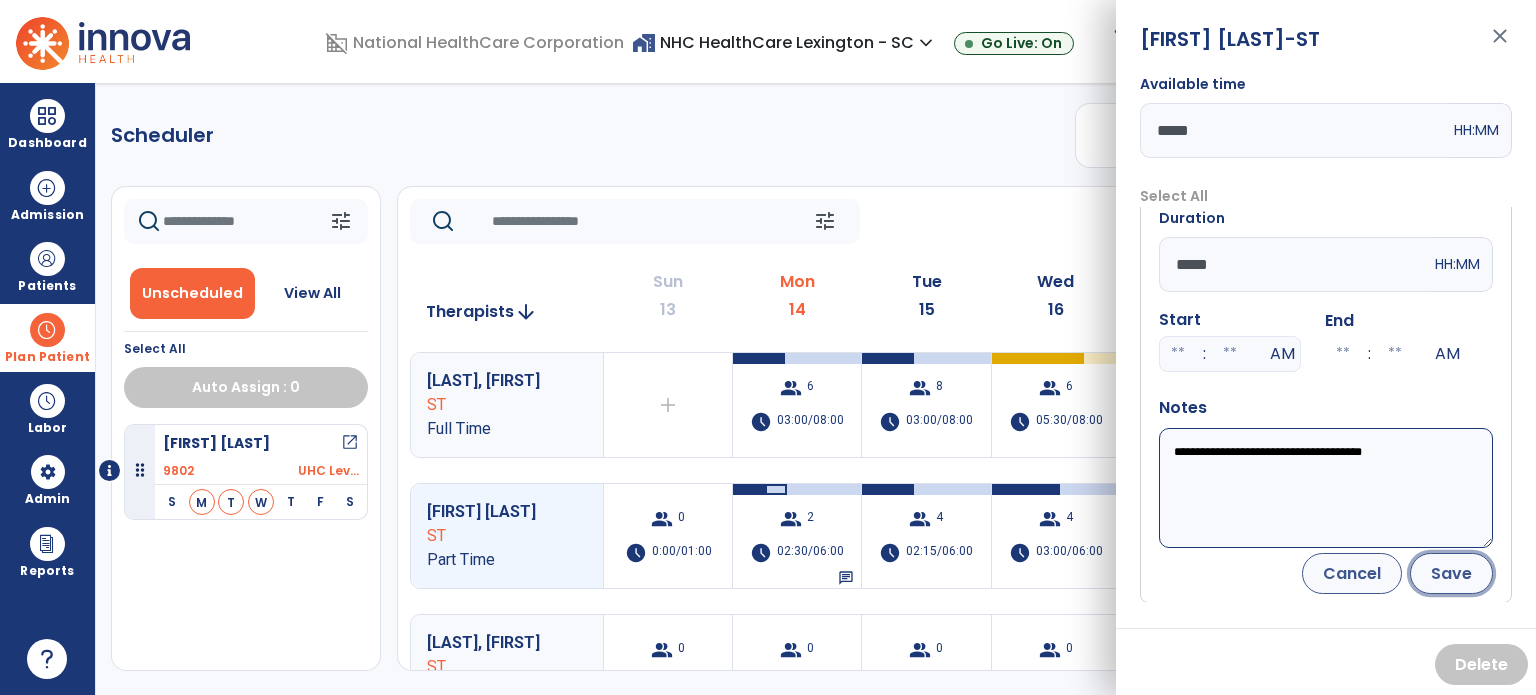 click on "Save" at bounding box center (1451, 573) 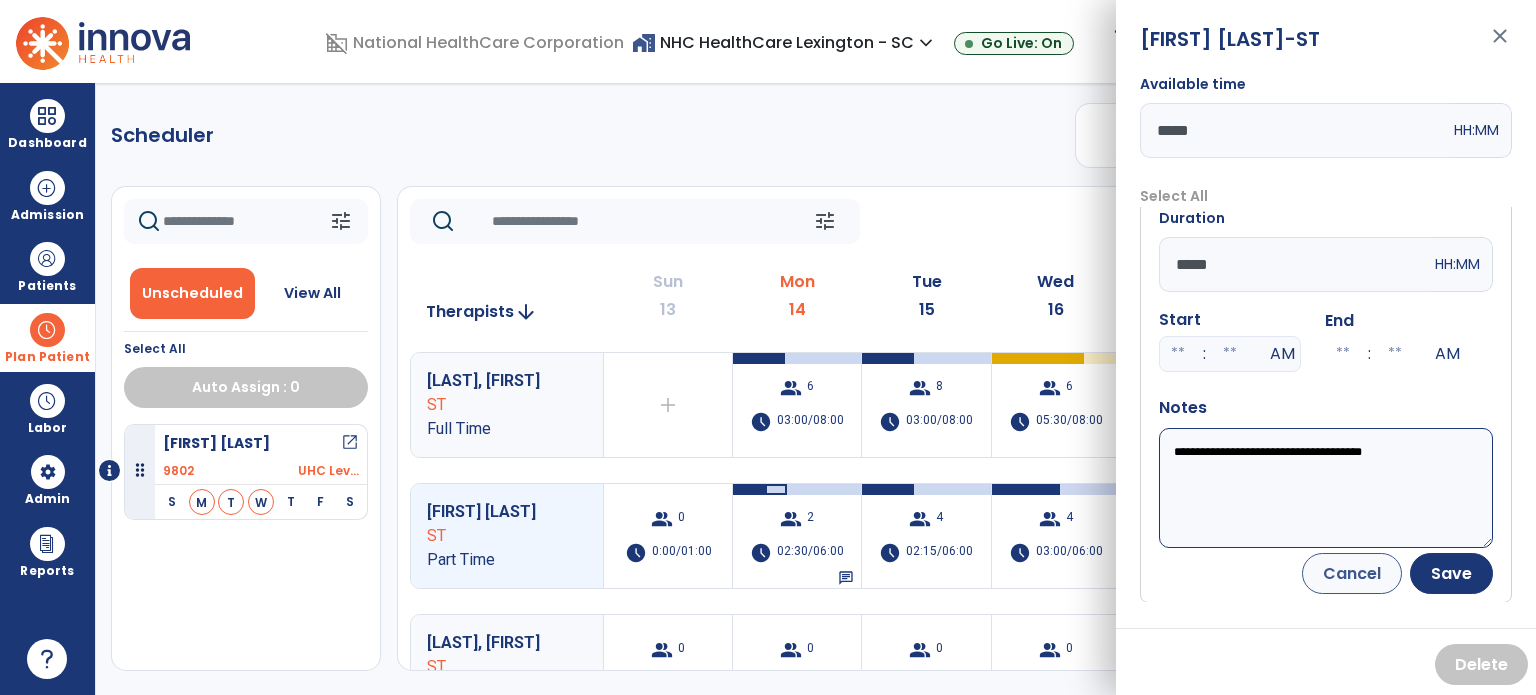 scroll, scrollTop: 0, scrollLeft: 0, axis: both 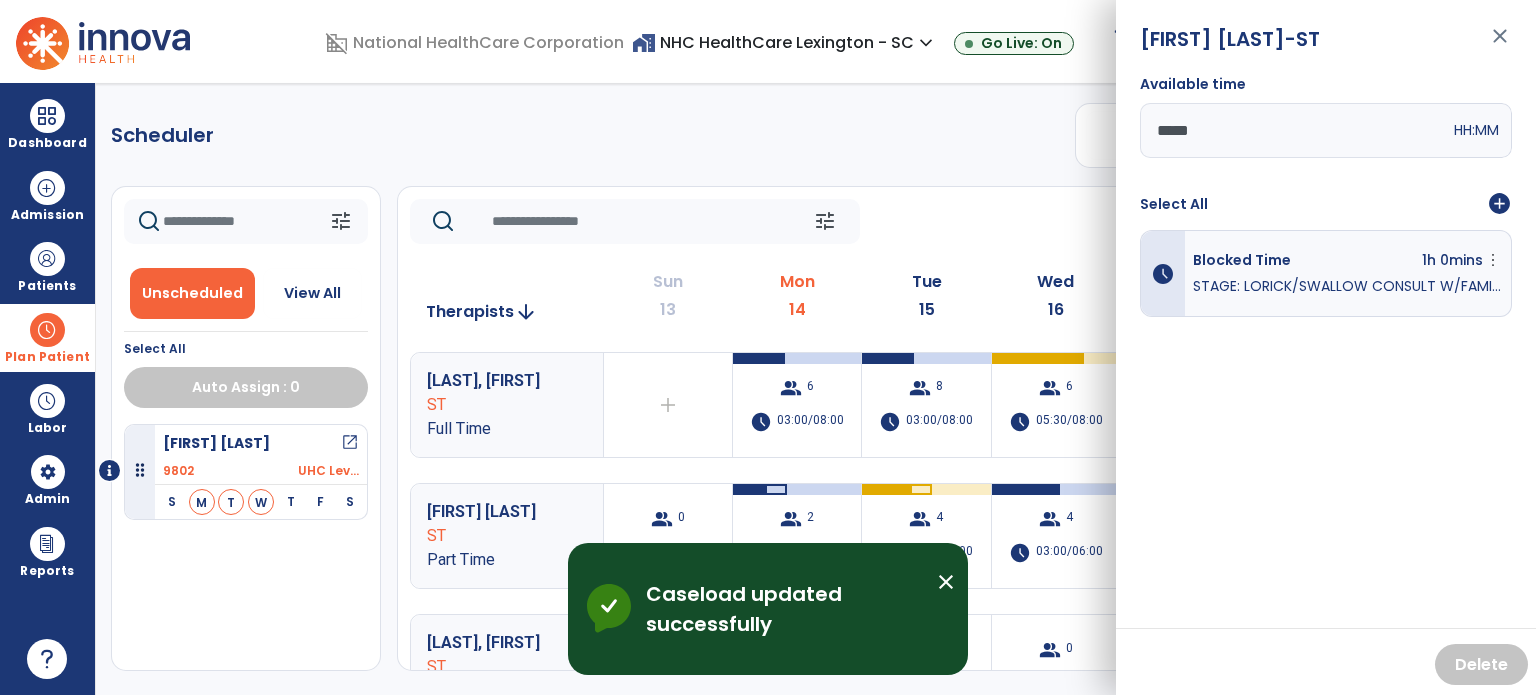 click on "close" at bounding box center (1500, 45) 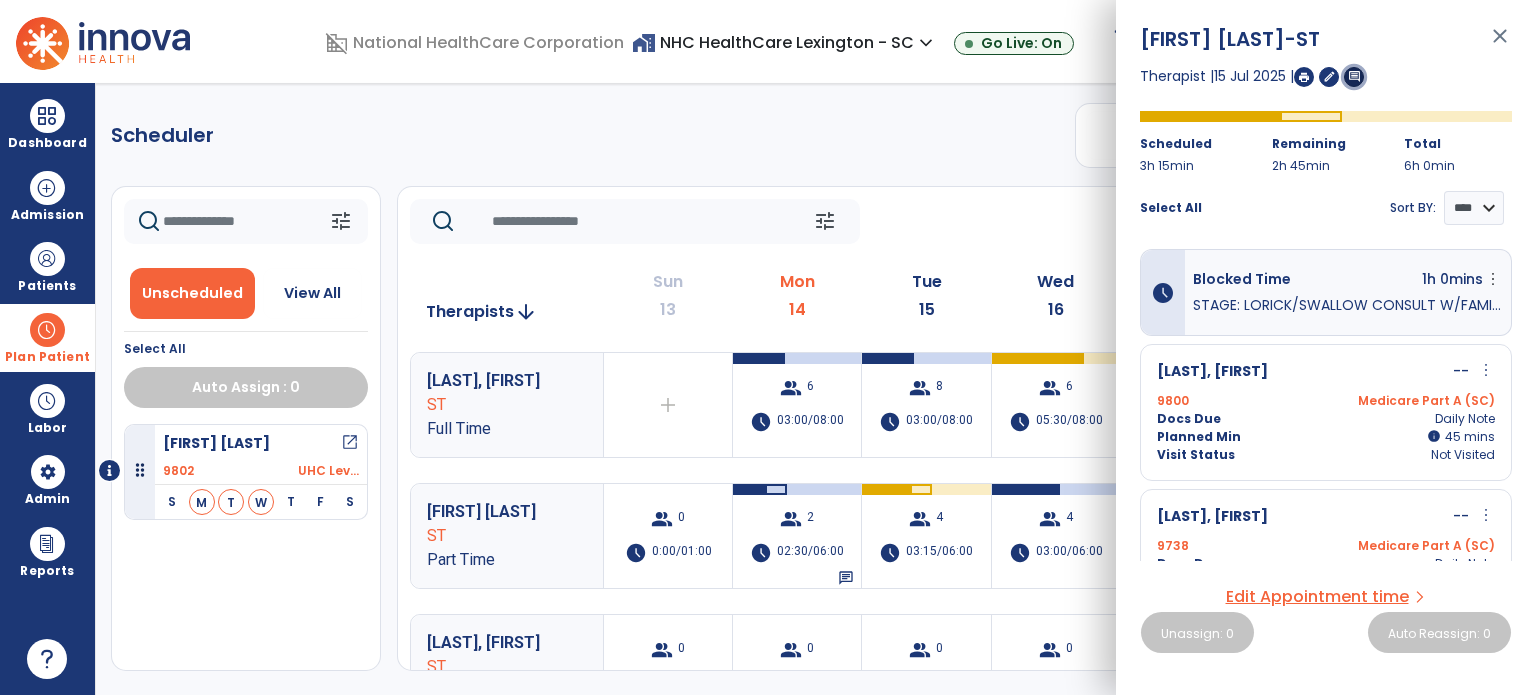 click on "comment" at bounding box center [1354, 76] 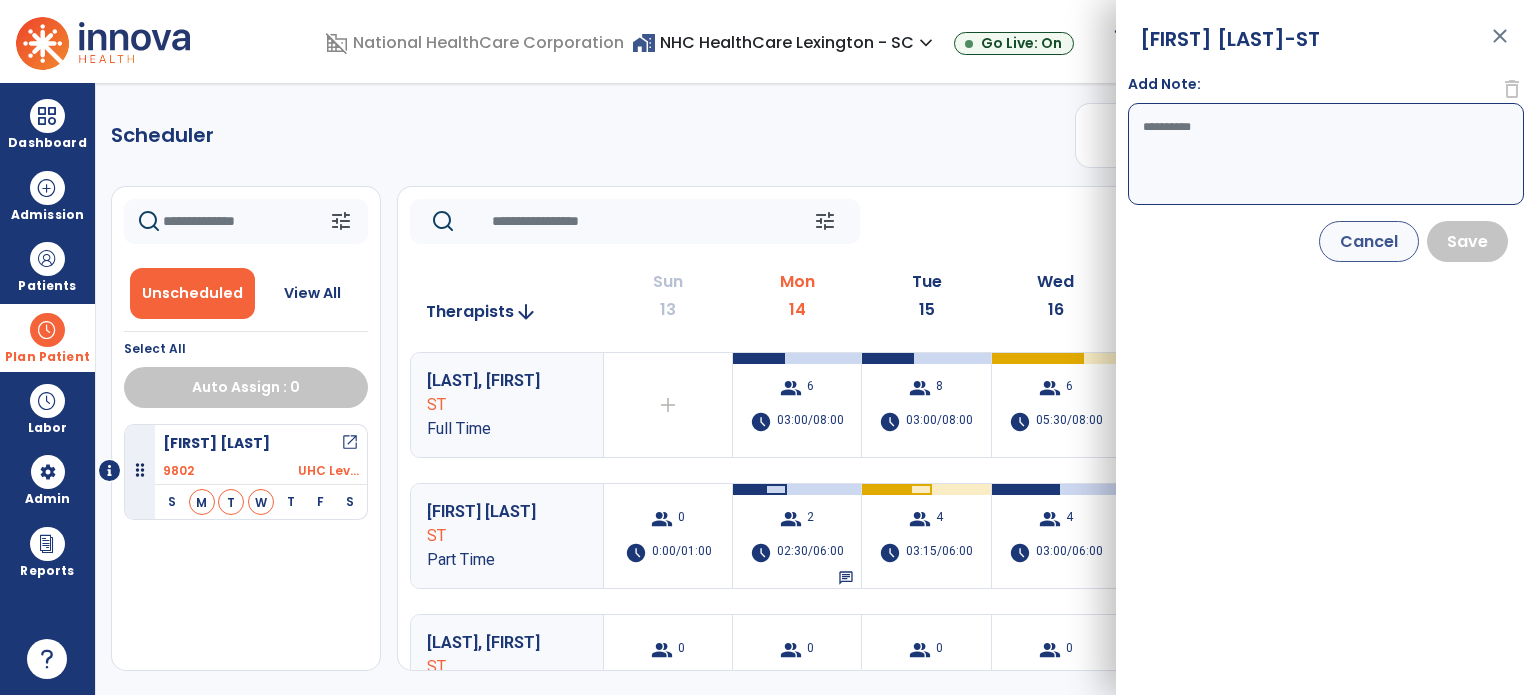 click on "Add Note:" at bounding box center [1326, 154] 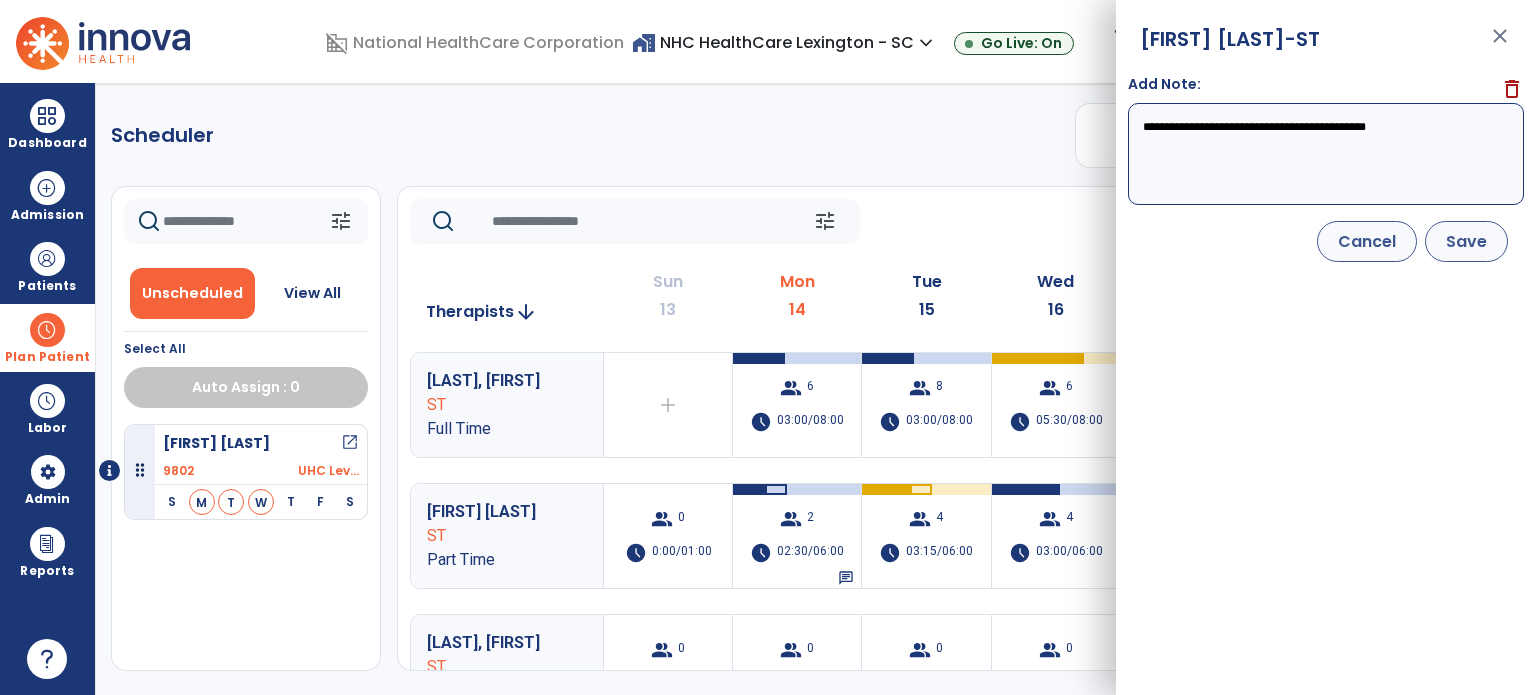 type on "**********" 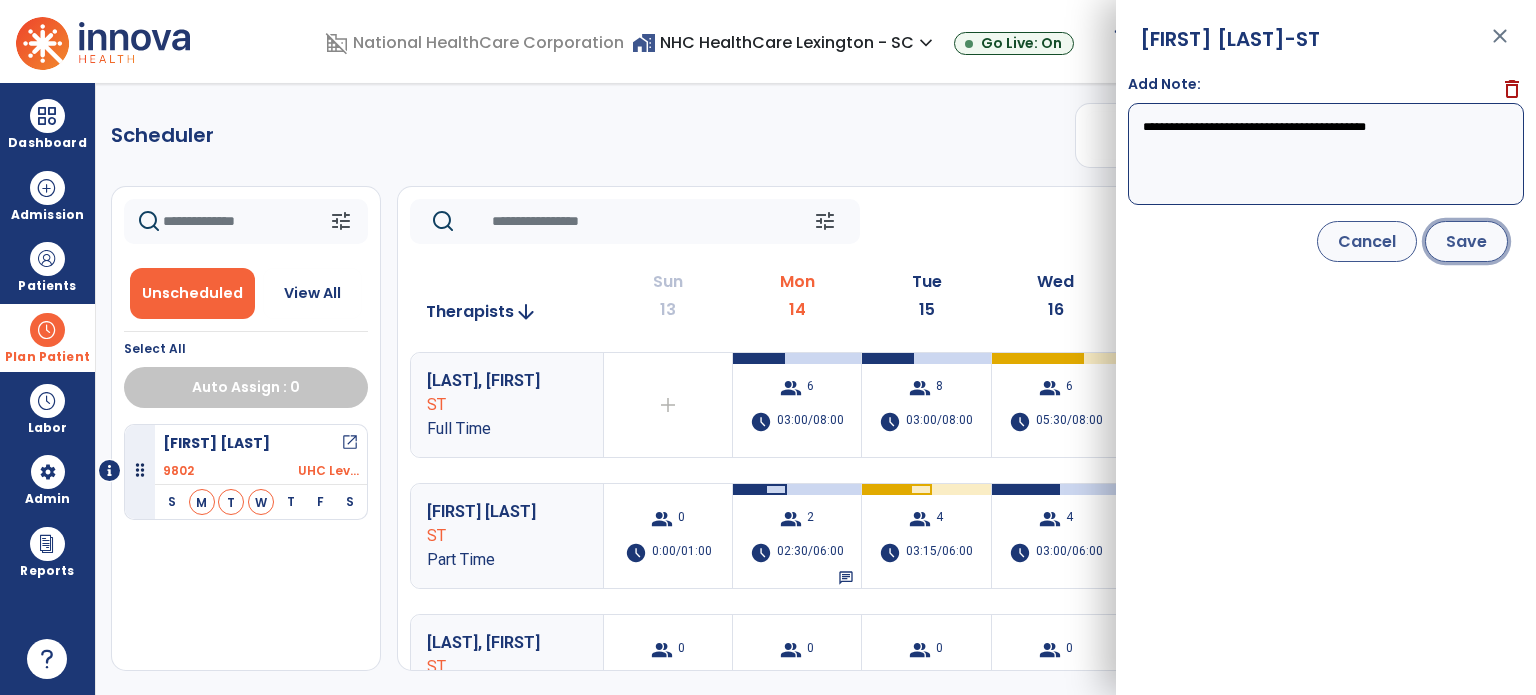click on "Save" at bounding box center [1466, 241] 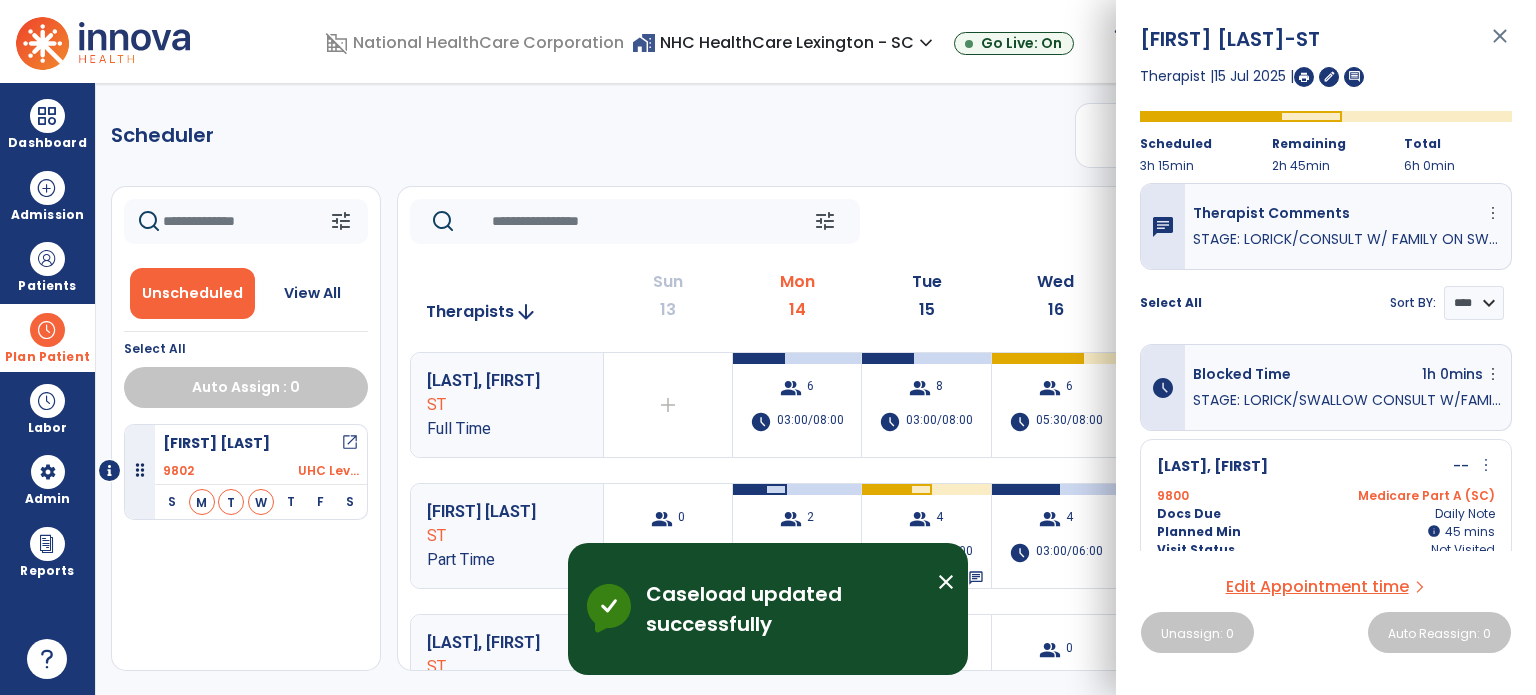 click on "close" at bounding box center (1500, 45) 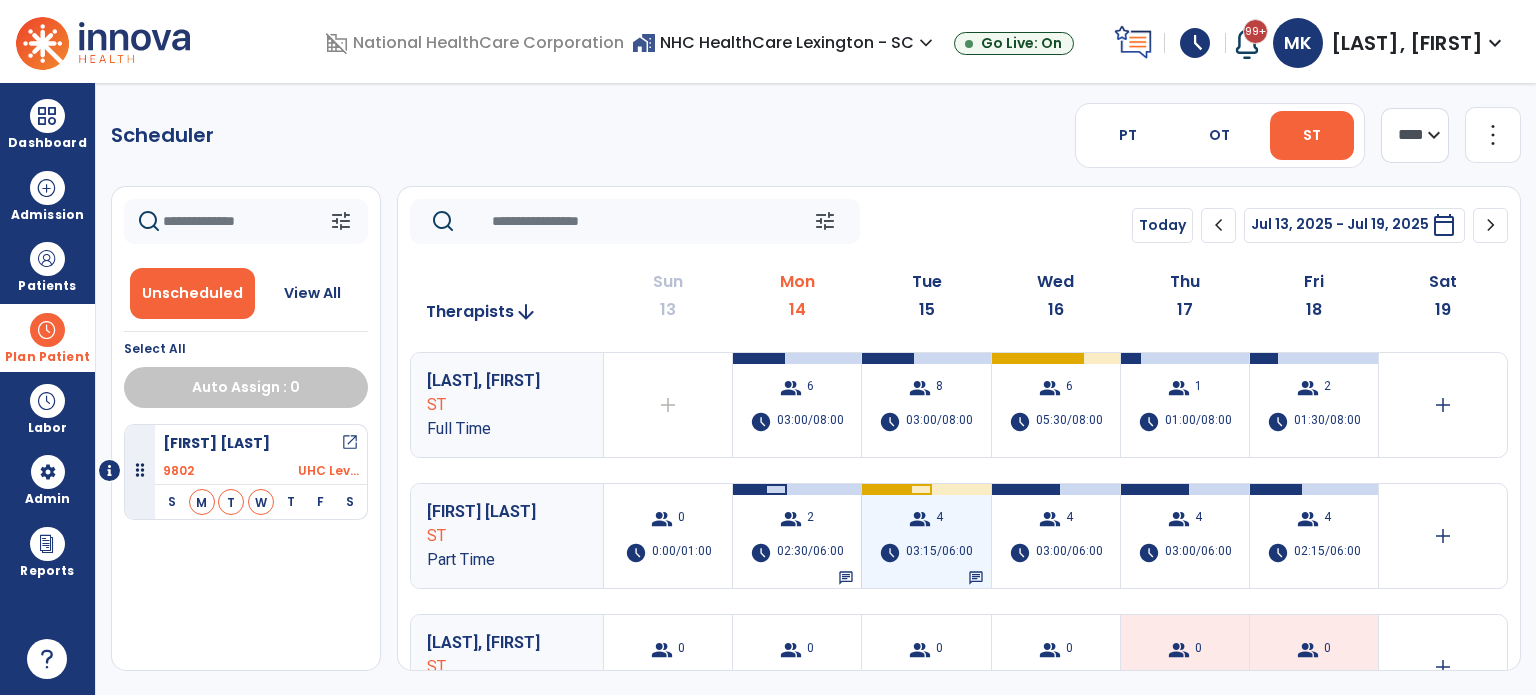 click on "03:15/06:00" at bounding box center (939, 553) 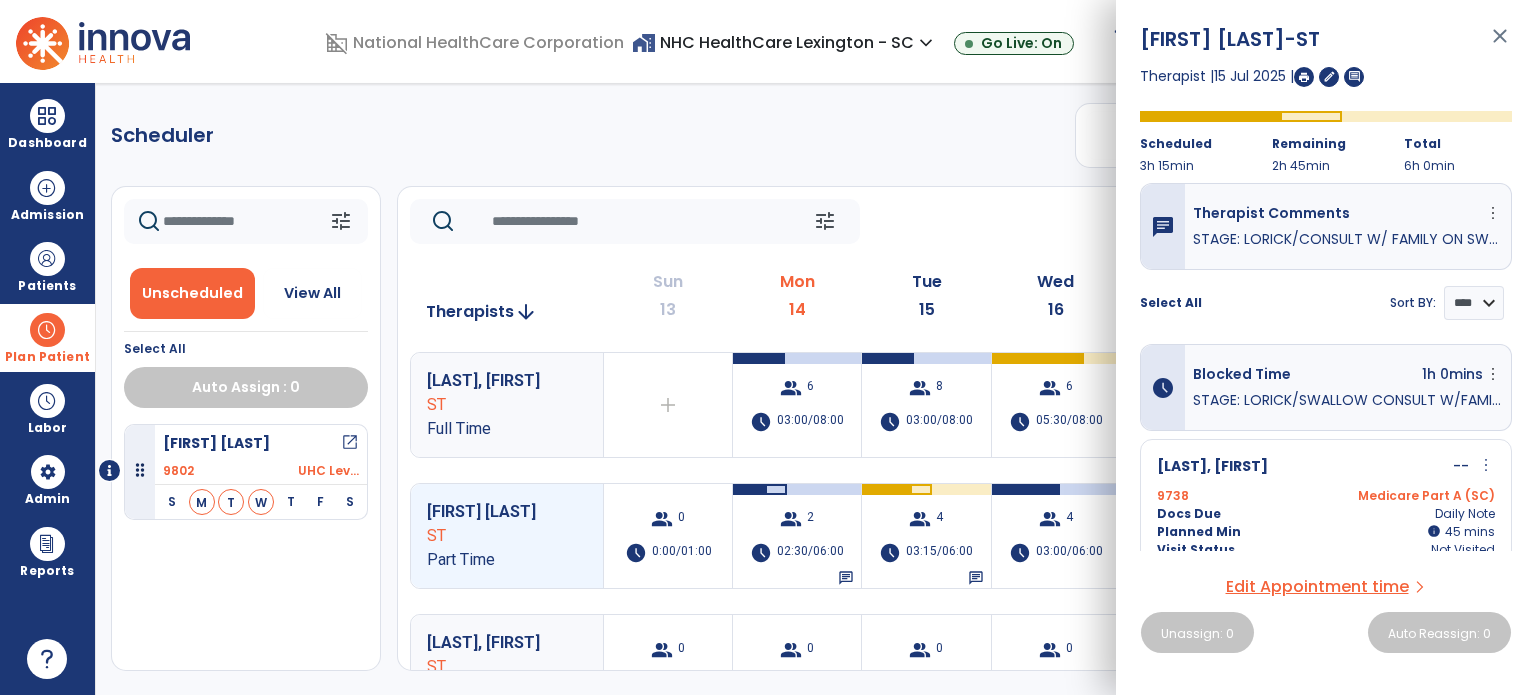click on "close" at bounding box center (1500, 45) 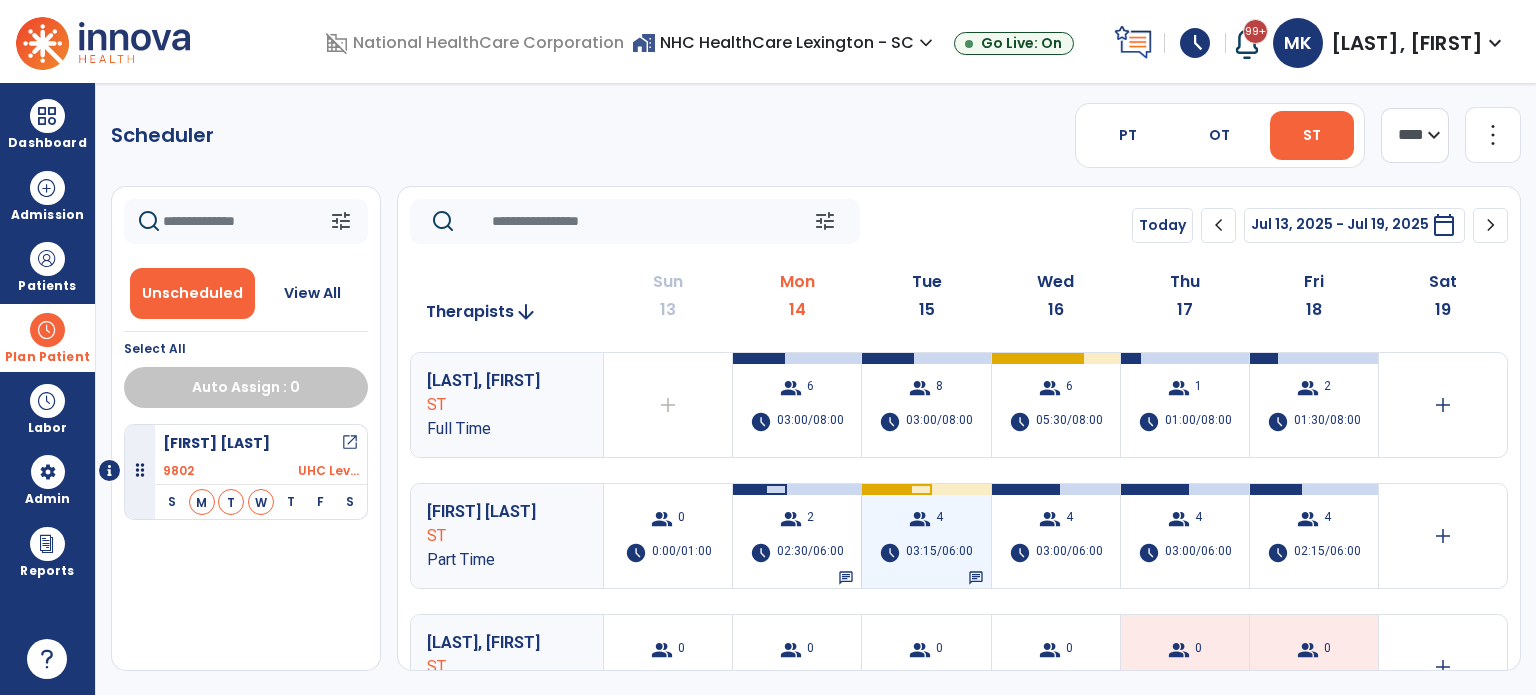 click on "[GROUP] [NUMBER]  schedule  [TIME]/[TIME]   chat" at bounding box center (926, 536) 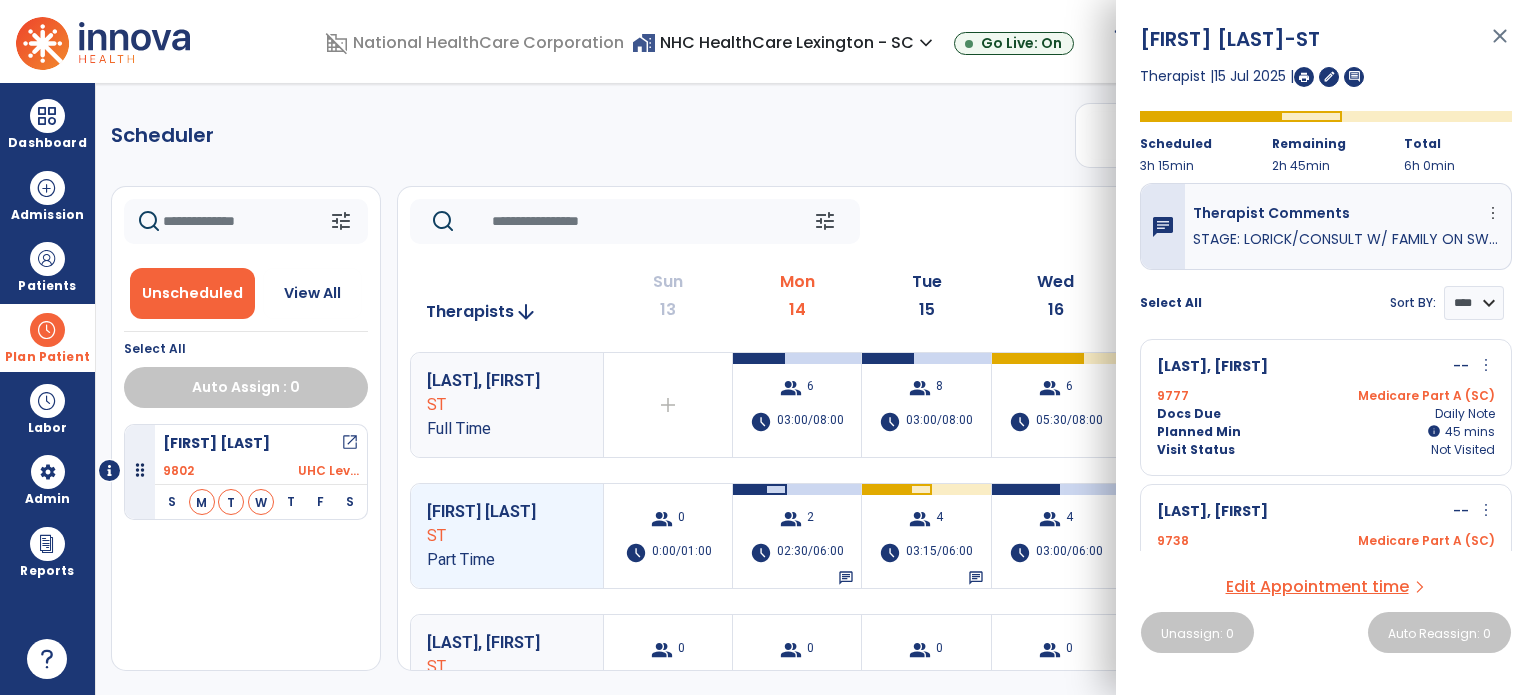 scroll, scrollTop: 200, scrollLeft: 0, axis: vertical 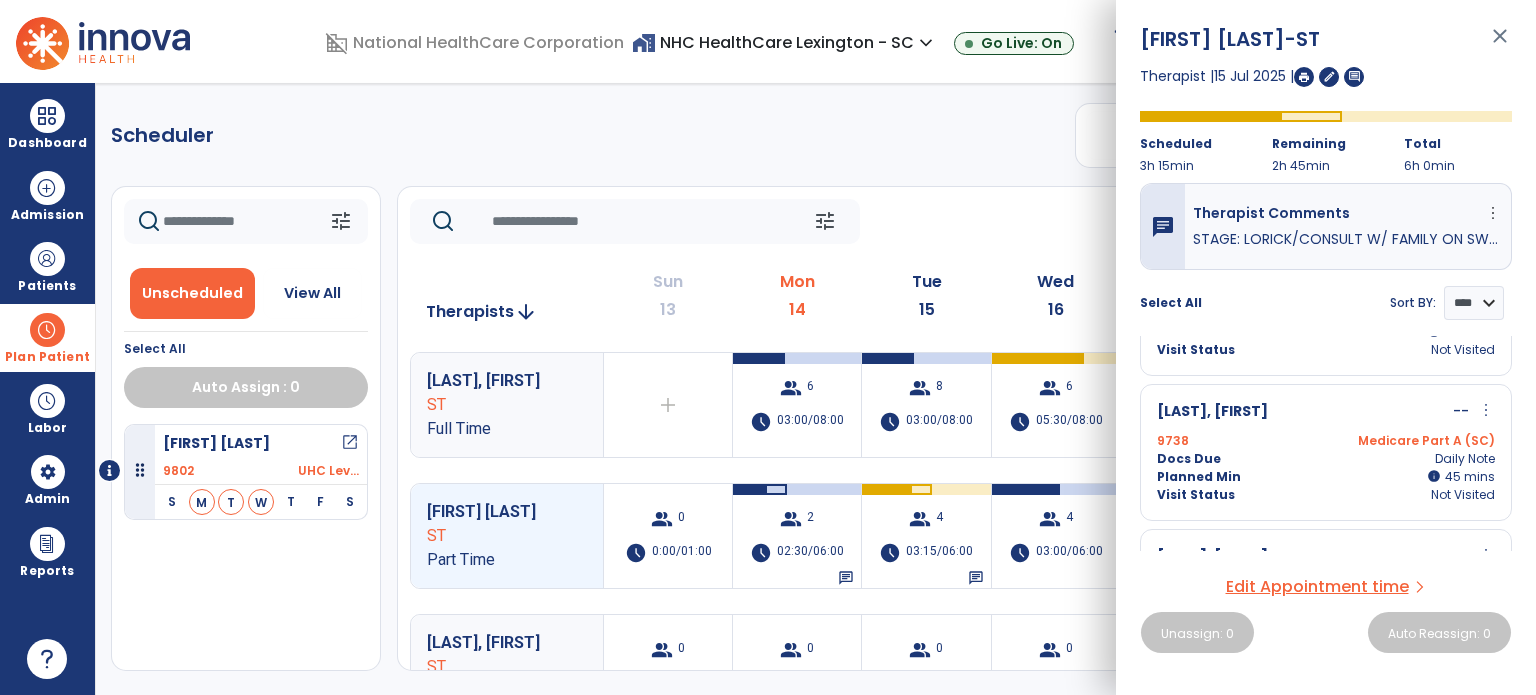 click on "more_vert" at bounding box center (1486, 410) 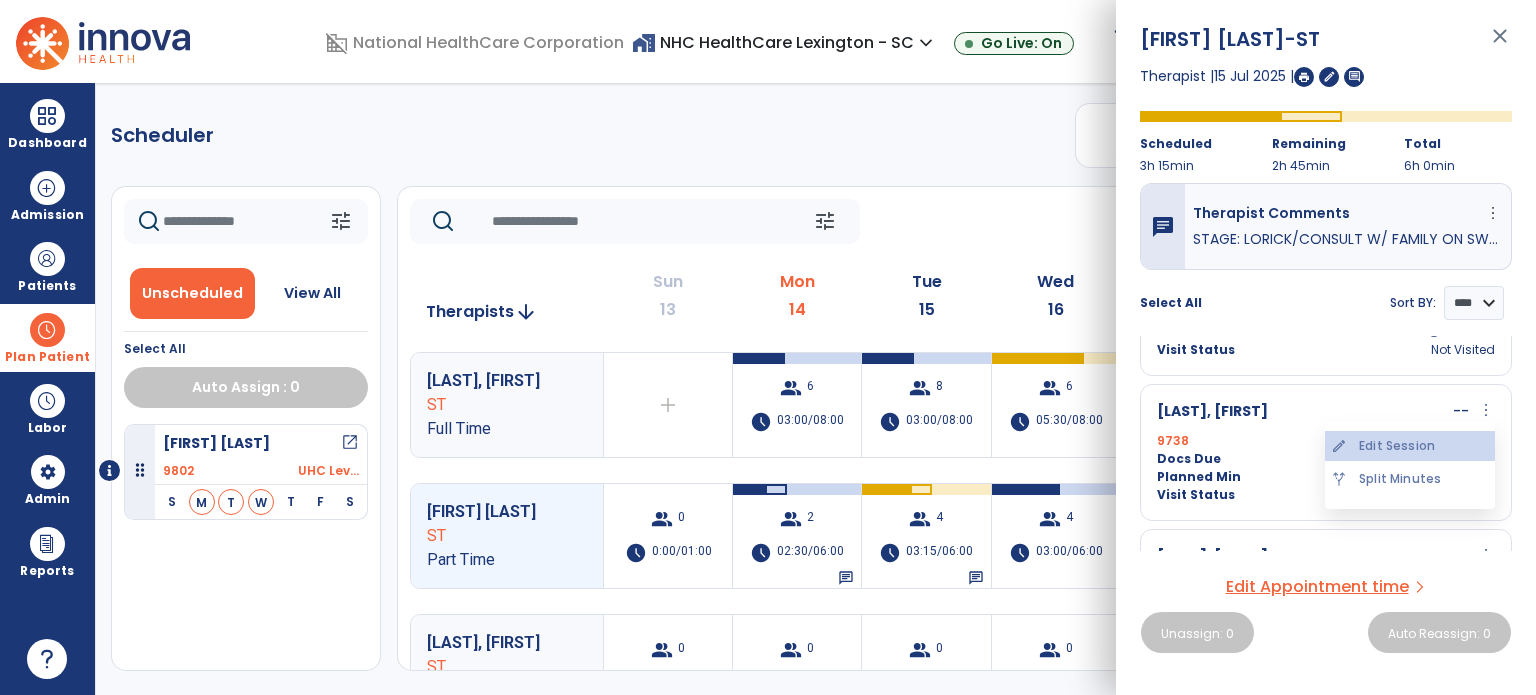 click on "edit   Edit Session" at bounding box center [1410, 446] 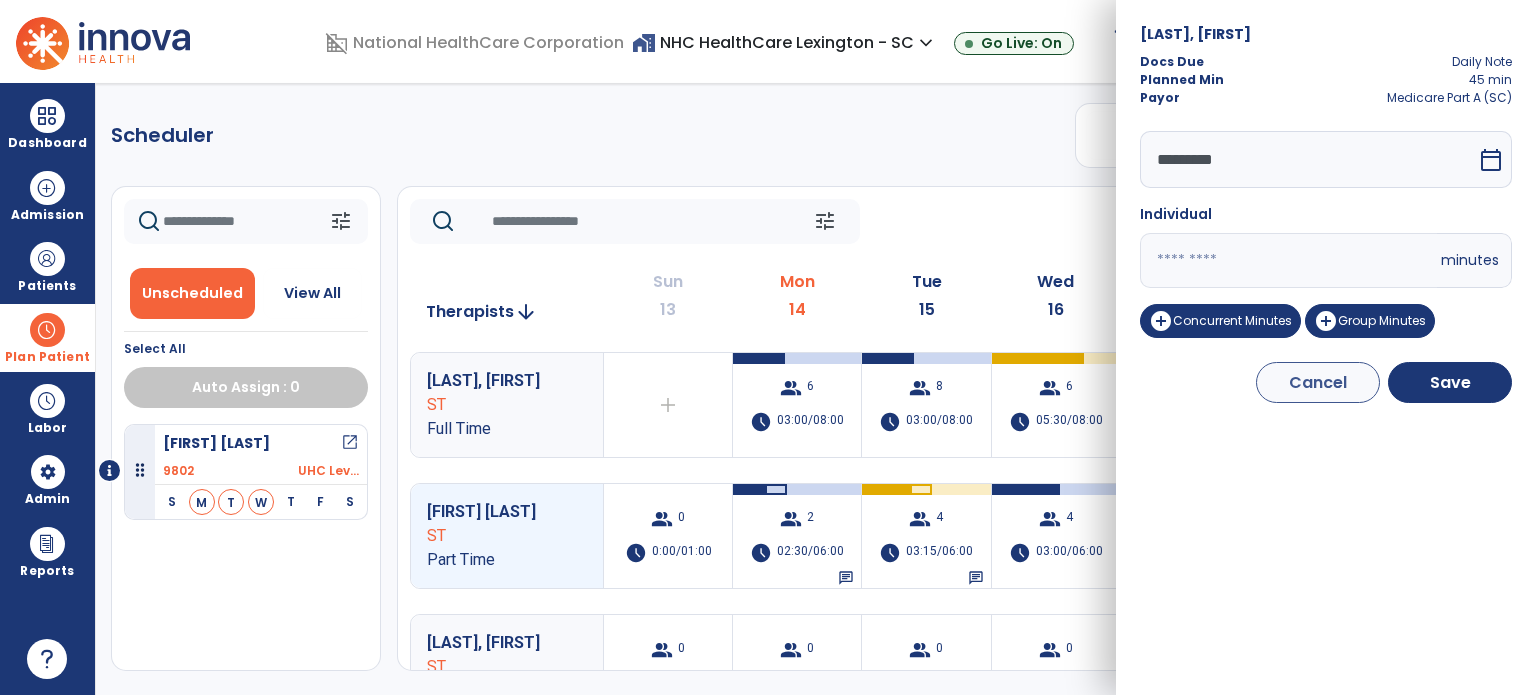 click on "**" at bounding box center (1288, 260) 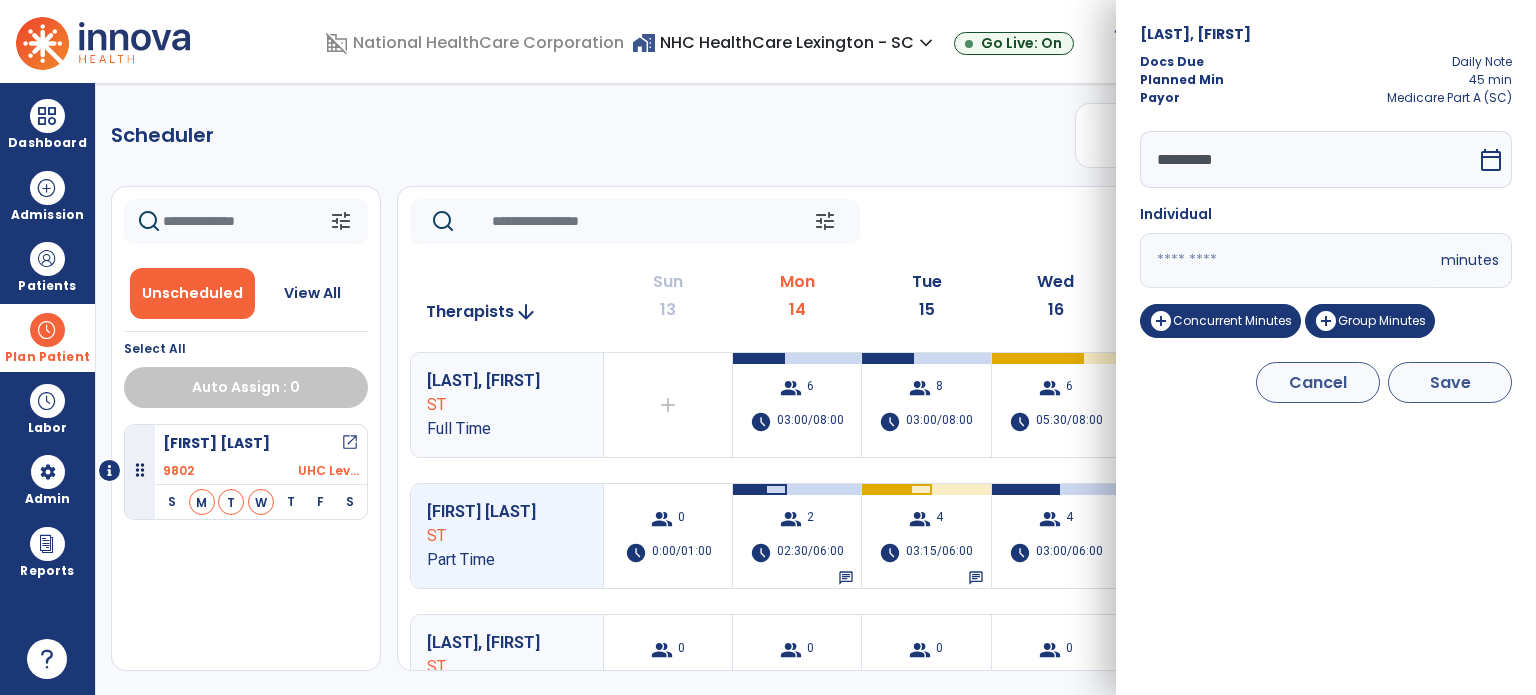 type on "**" 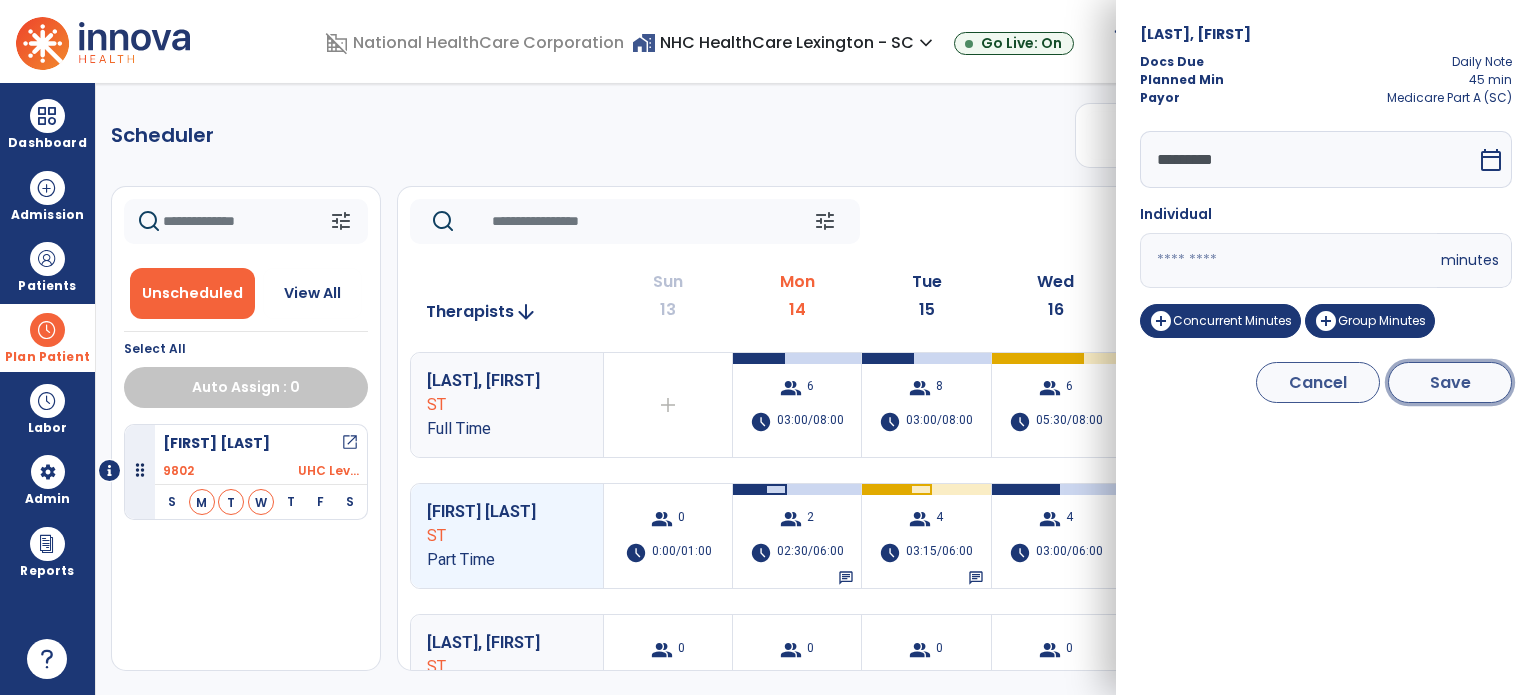 click on "Save" at bounding box center (1450, 382) 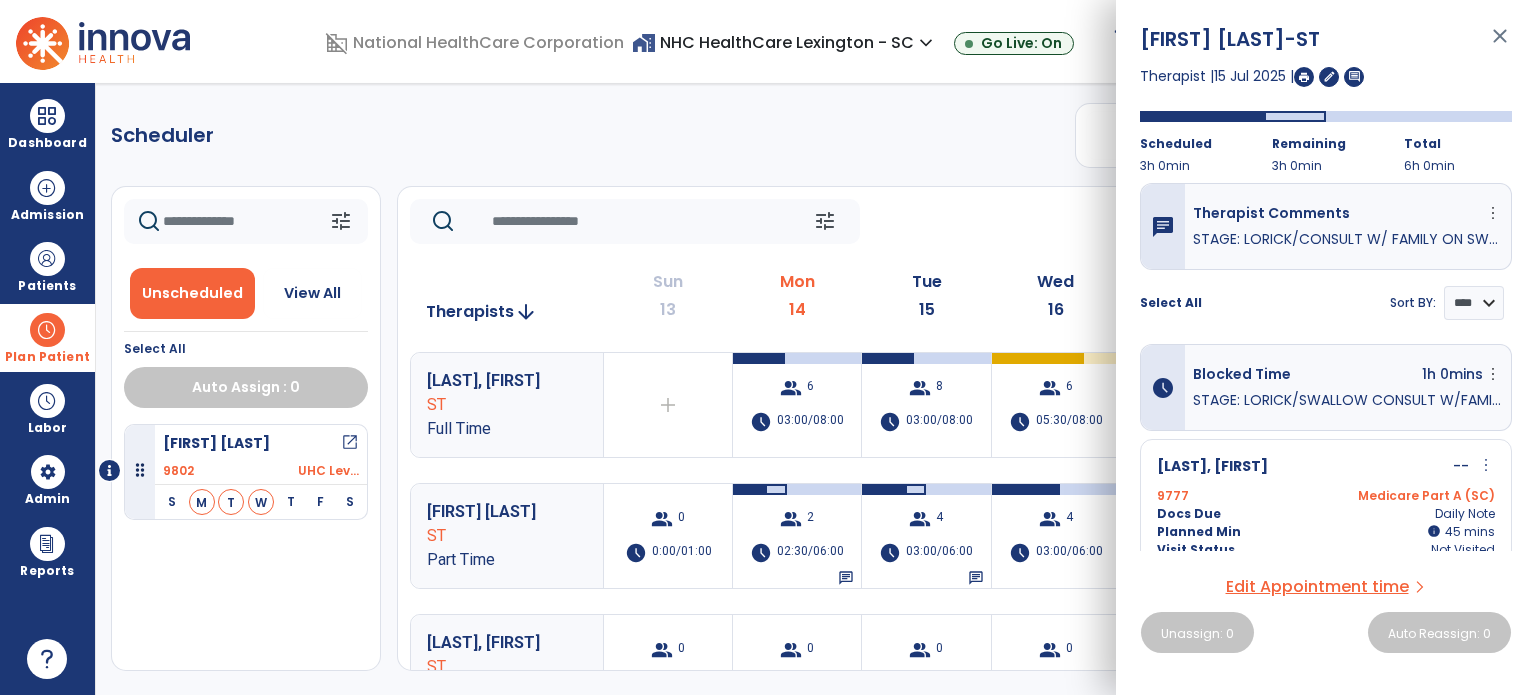 click on "close" at bounding box center [1500, 45] 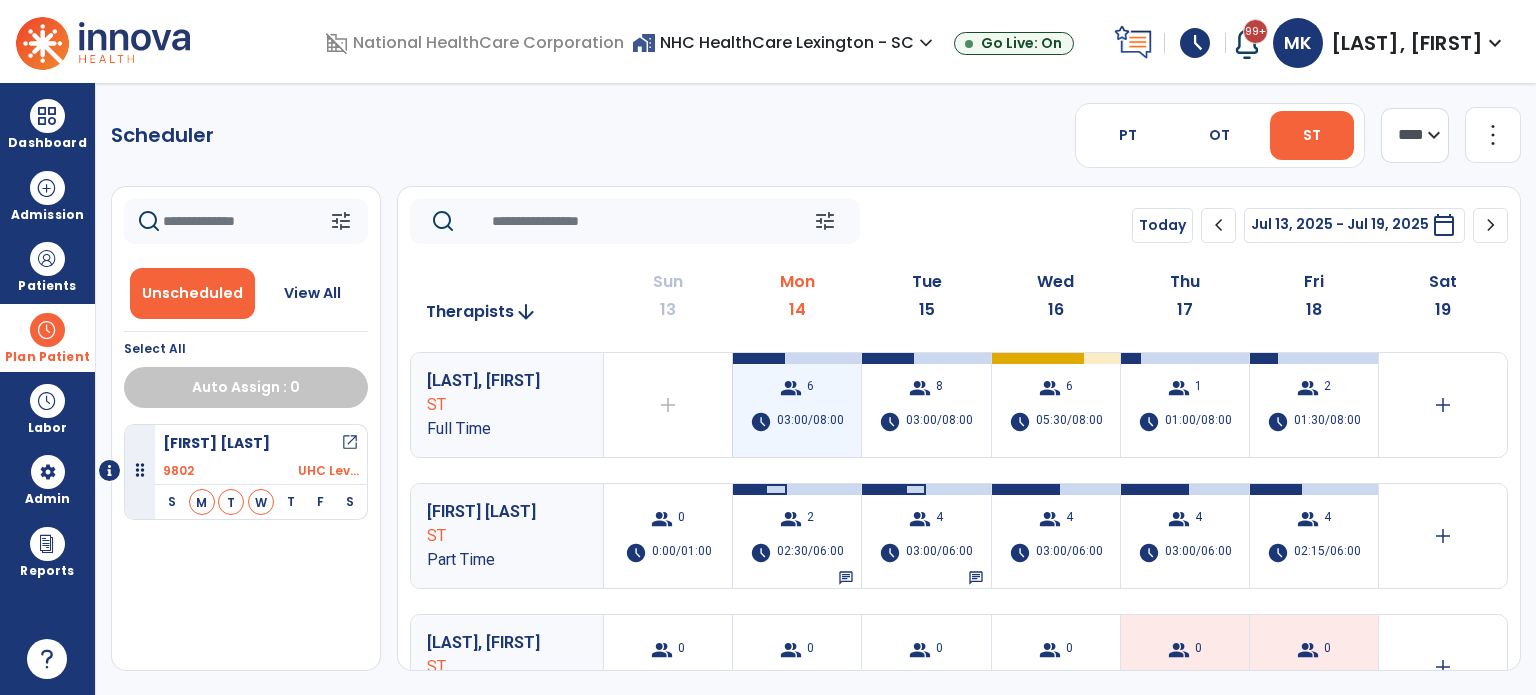 click on "03:00/08:00" at bounding box center [810, 422] 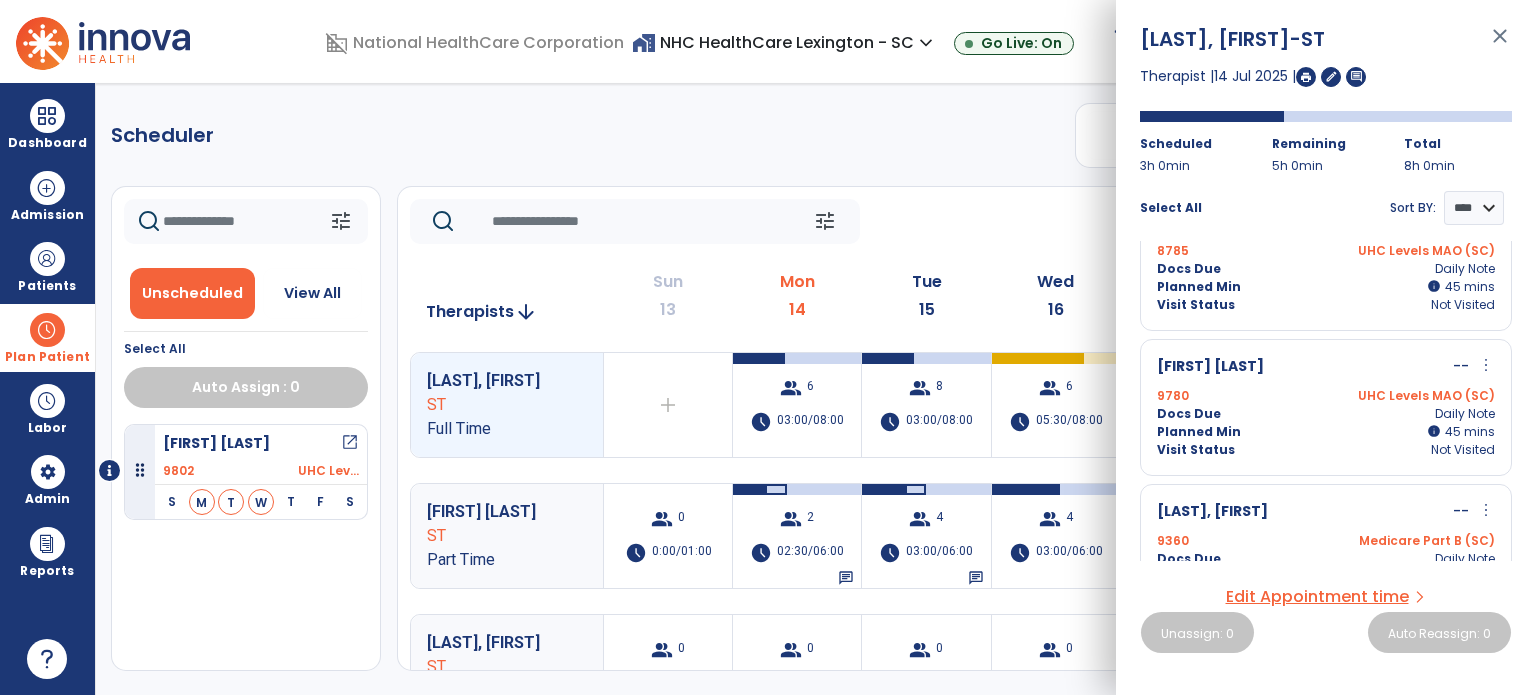 scroll, scrollTop: 400, scrollLeft: 0, axis: vertical 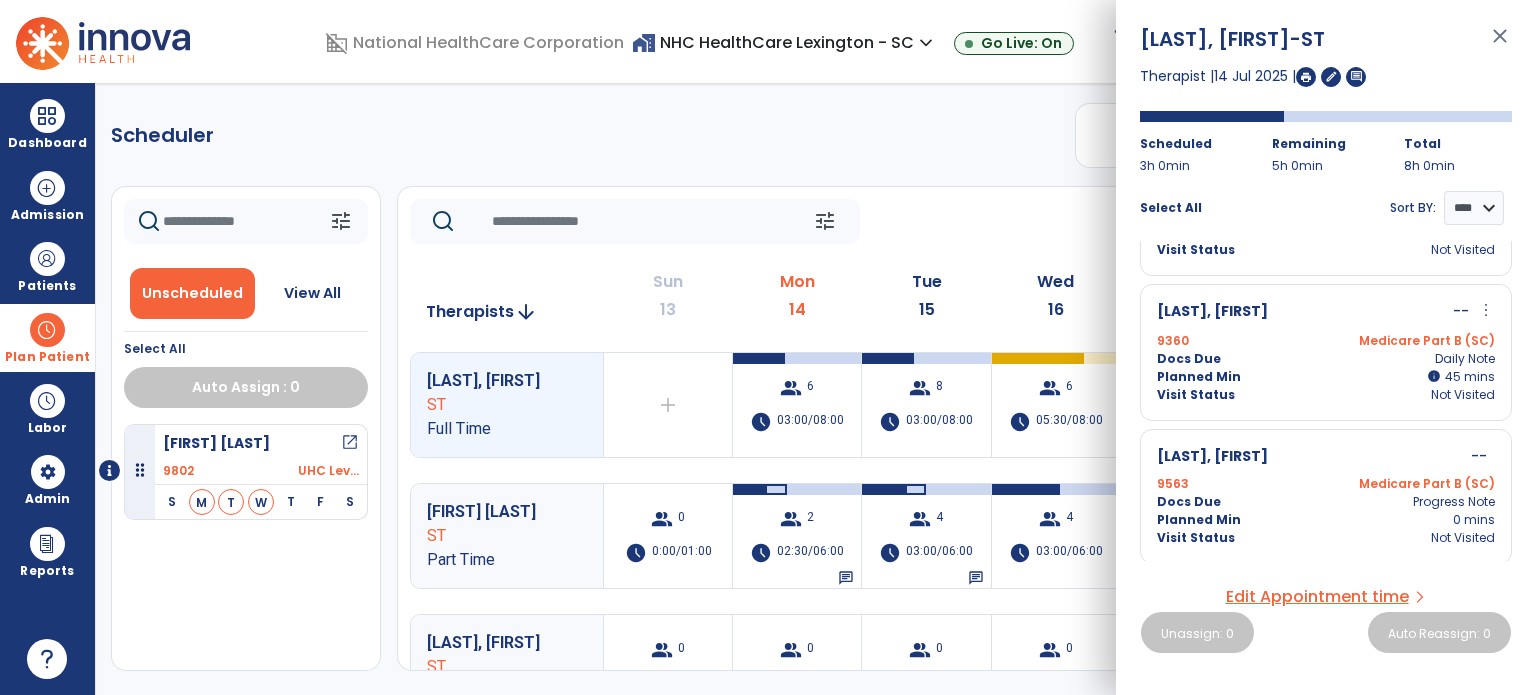 click on "Medicare Part B (SC)" at bounding box center (1410, 341) 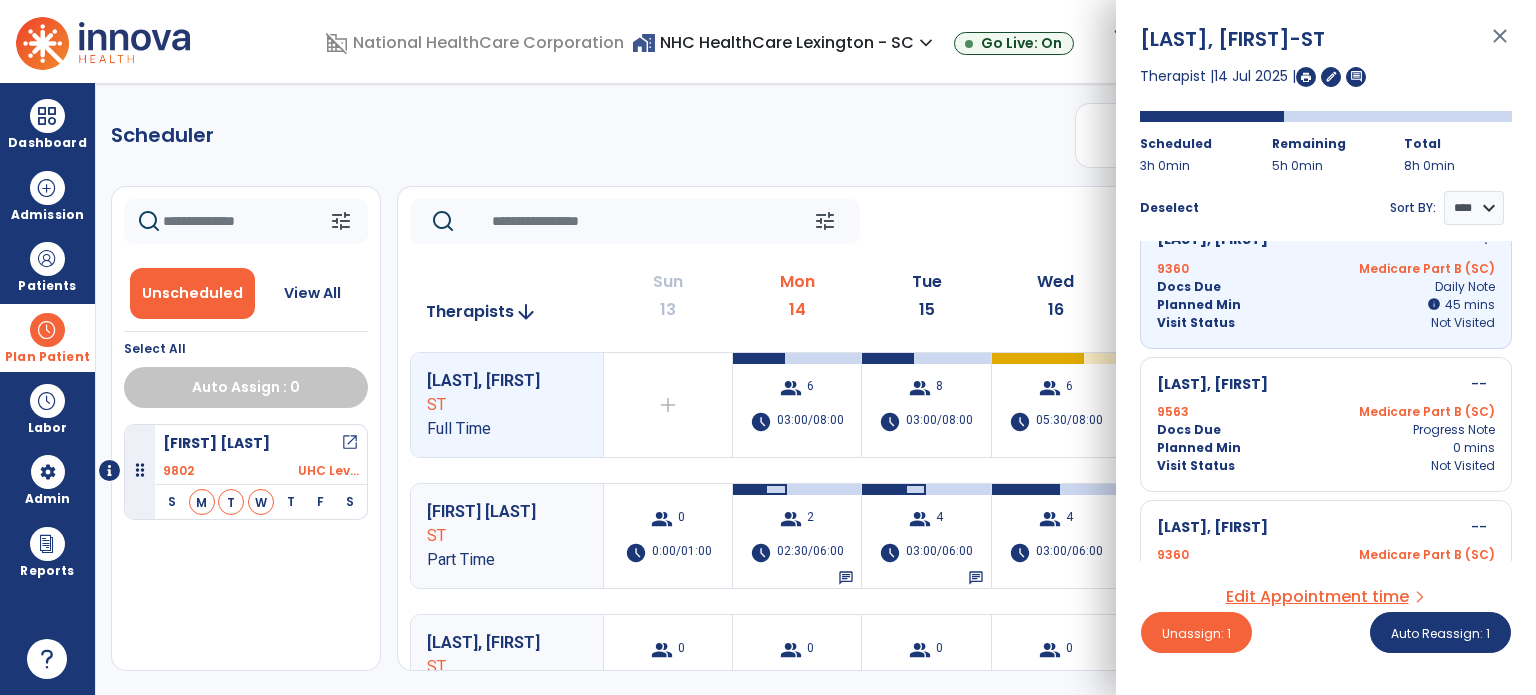 scroll, scrollTop: 542, scrollLeft: 0, axis: vertical 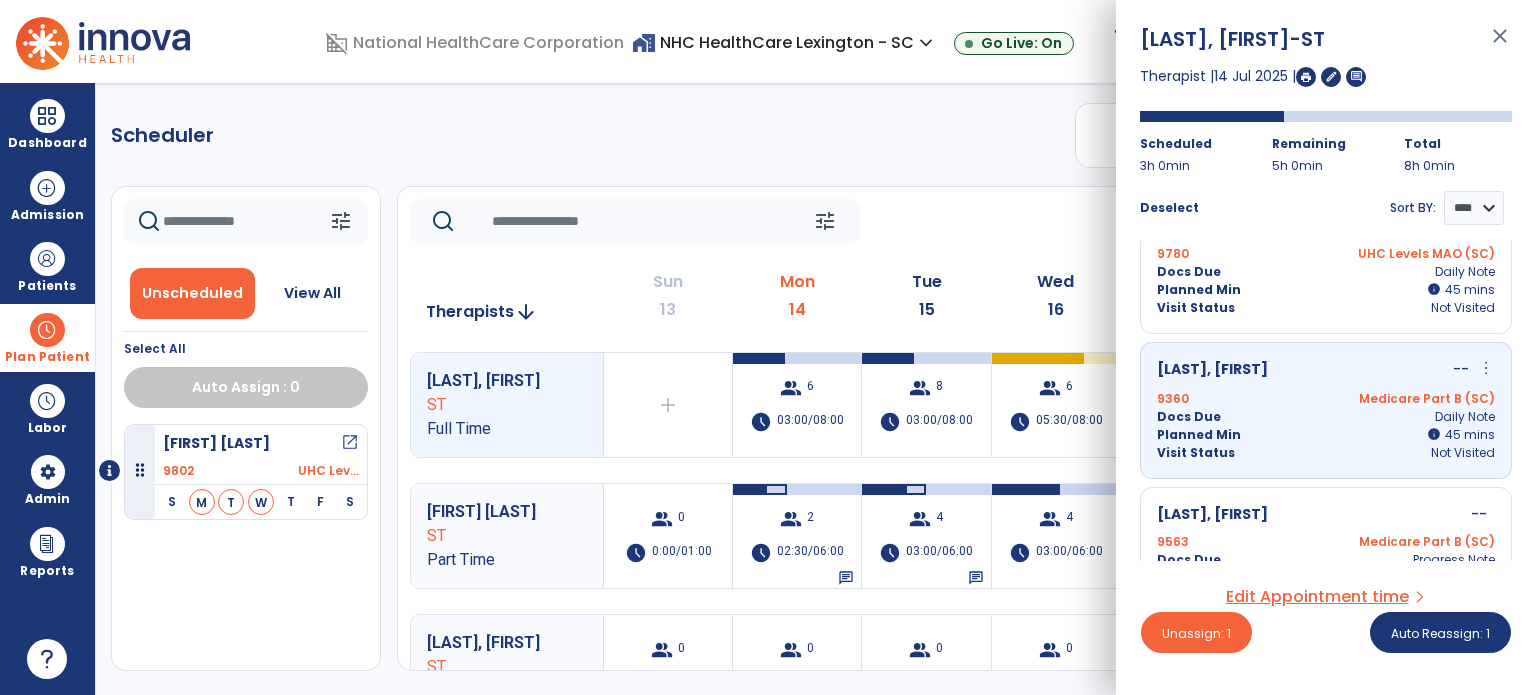click on "[LAST], [FIRST]   --  more_vert  edit   Edit Session   alt_route   Split Minutes  [NUMBER] Medicare Part B ([STATE])  Docs Due Daily Note   Planned Min  info   45 I 45 mins  Visit Status  Not Visited" at bounding box center [1326, 410] 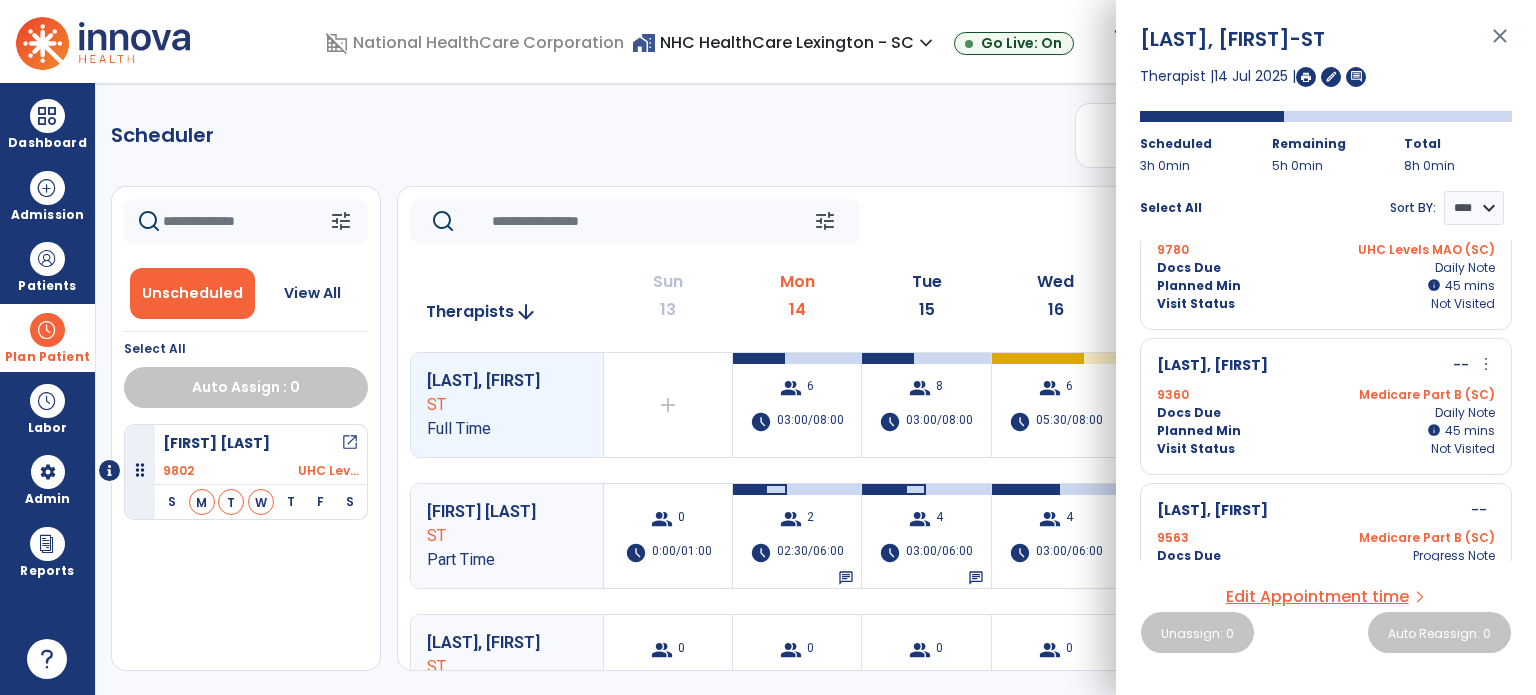 scroll, scrollTop: 342, scrollLeft: 0, axis: vertical 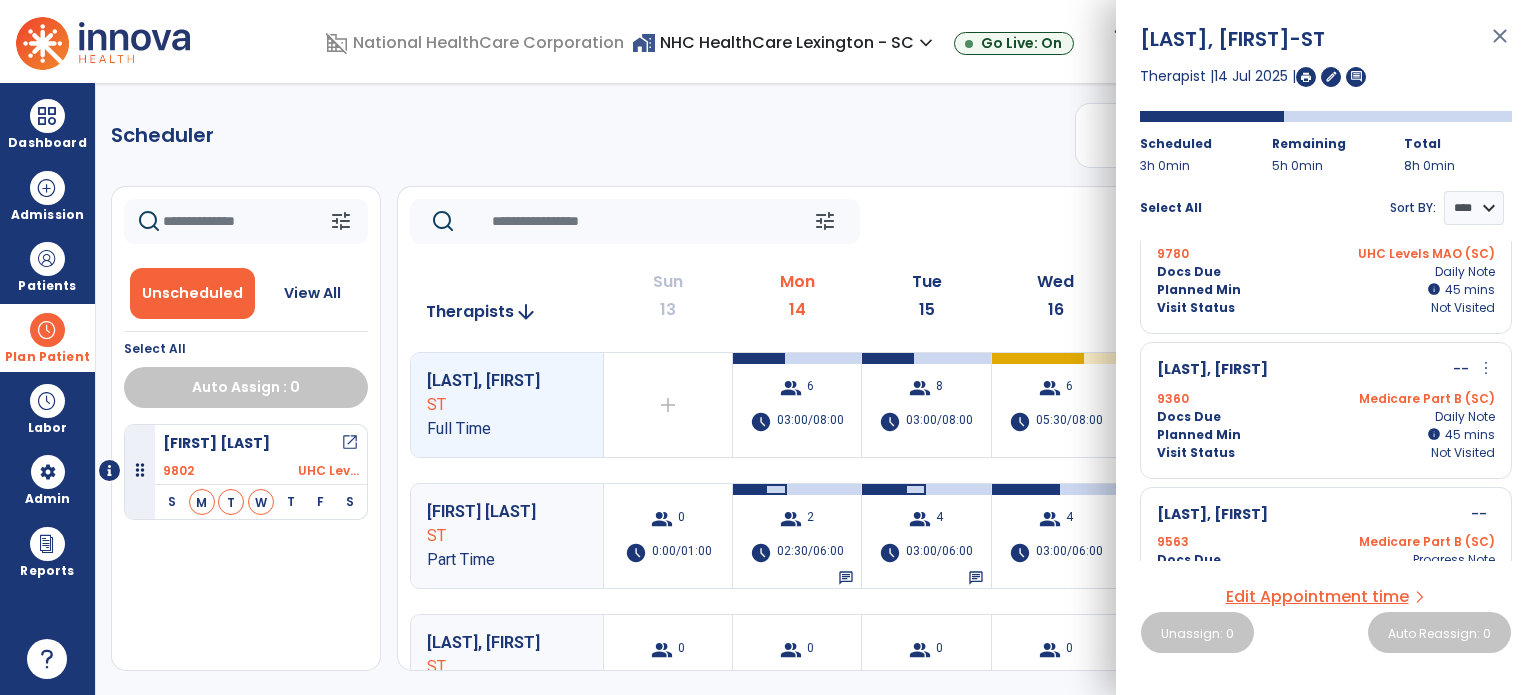 click on "more_vert" at bounding box center (1486, 368) 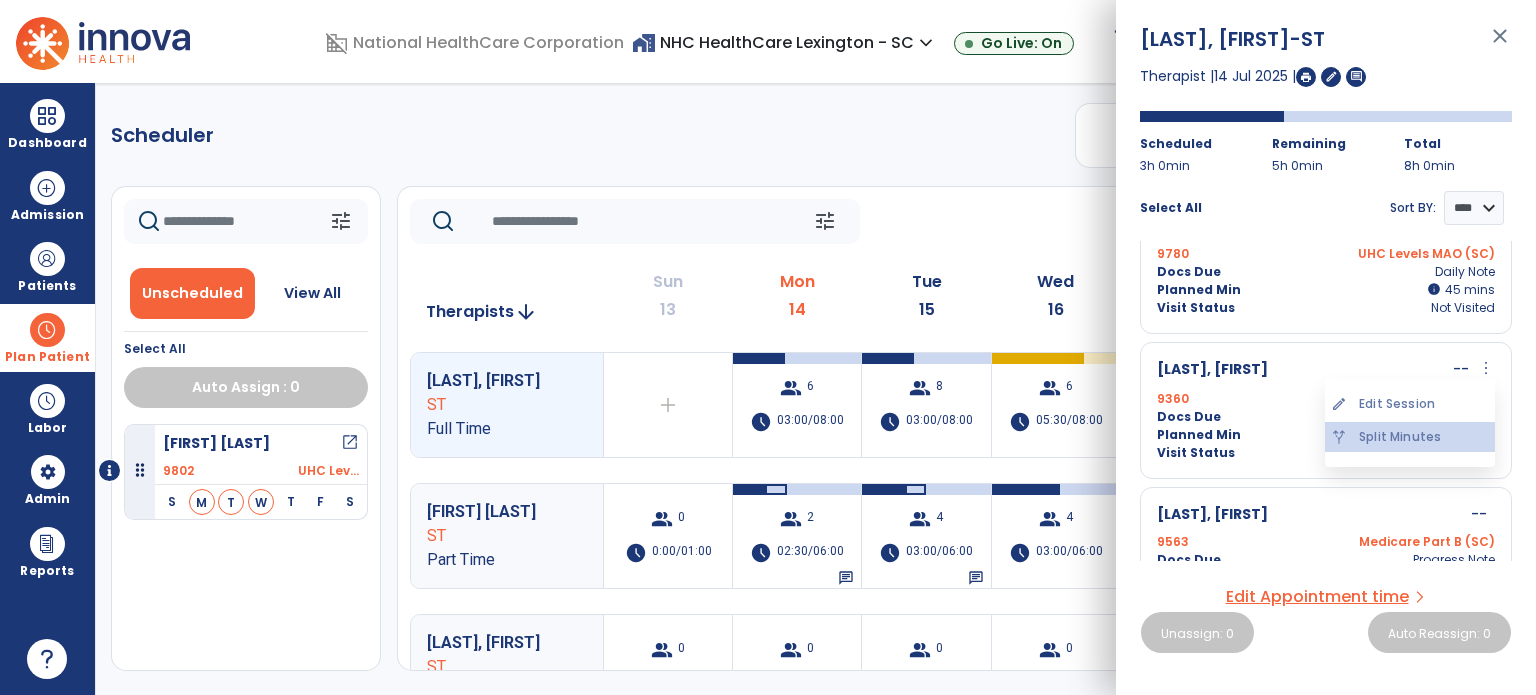 click on "alt_route   Split Minutes" at bounding box center [1410, 437] 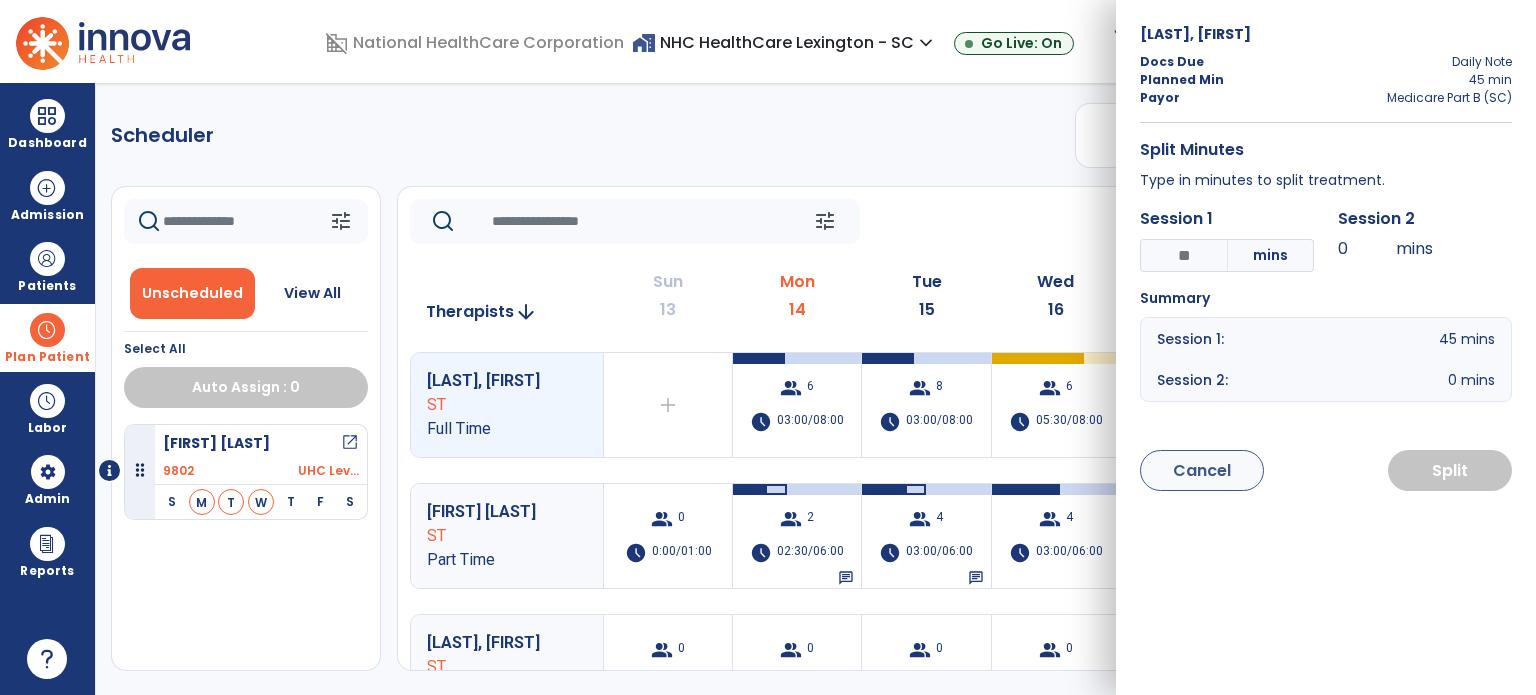 click on "*" at bounding box center (1184, 255) 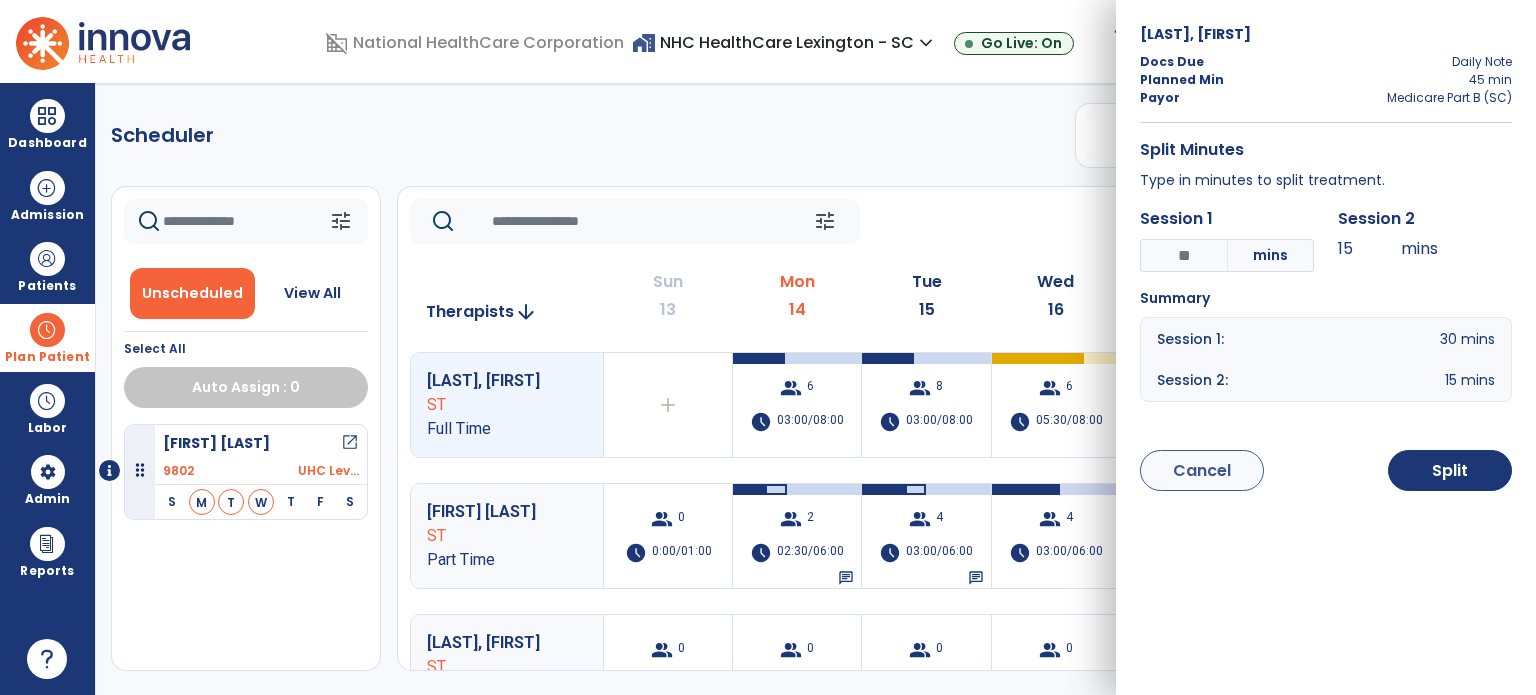 type on "**" 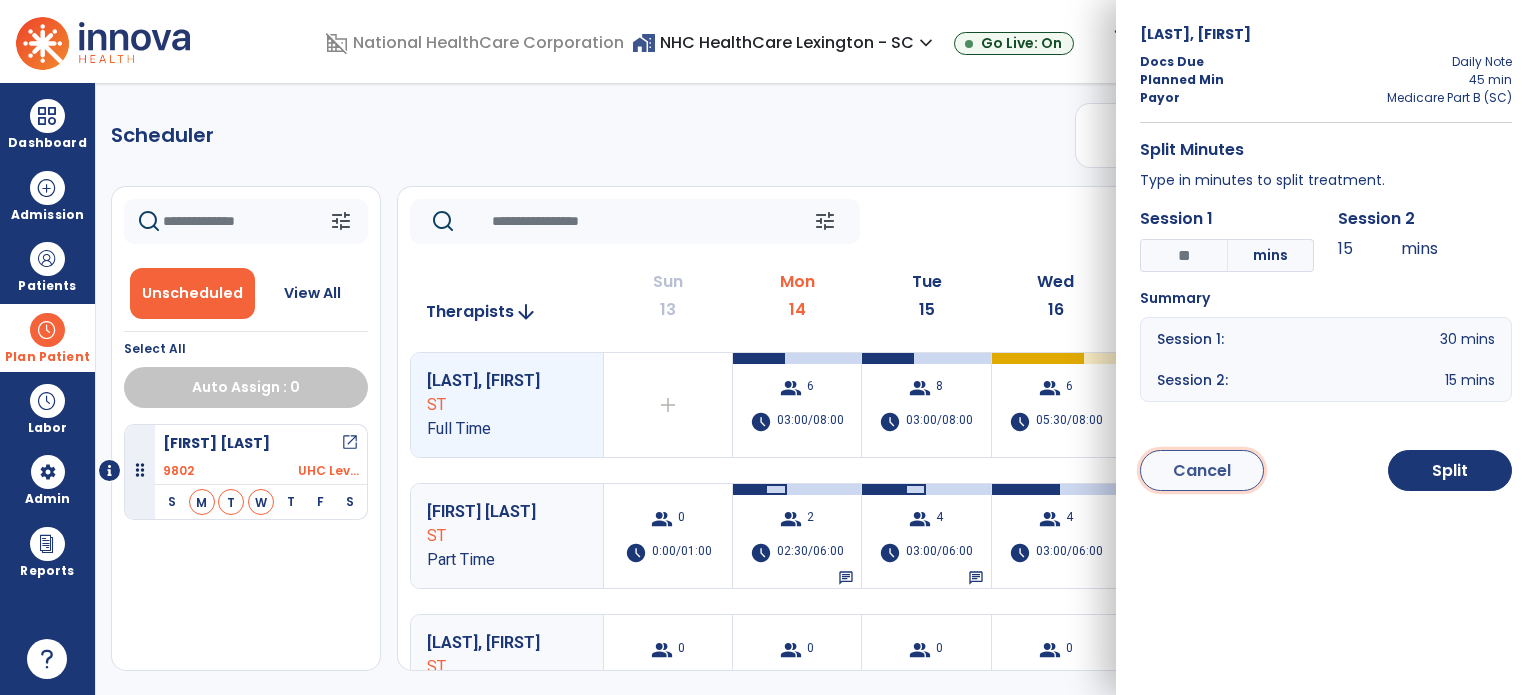 click on "Cancel" at bounding box center [1202, 470] 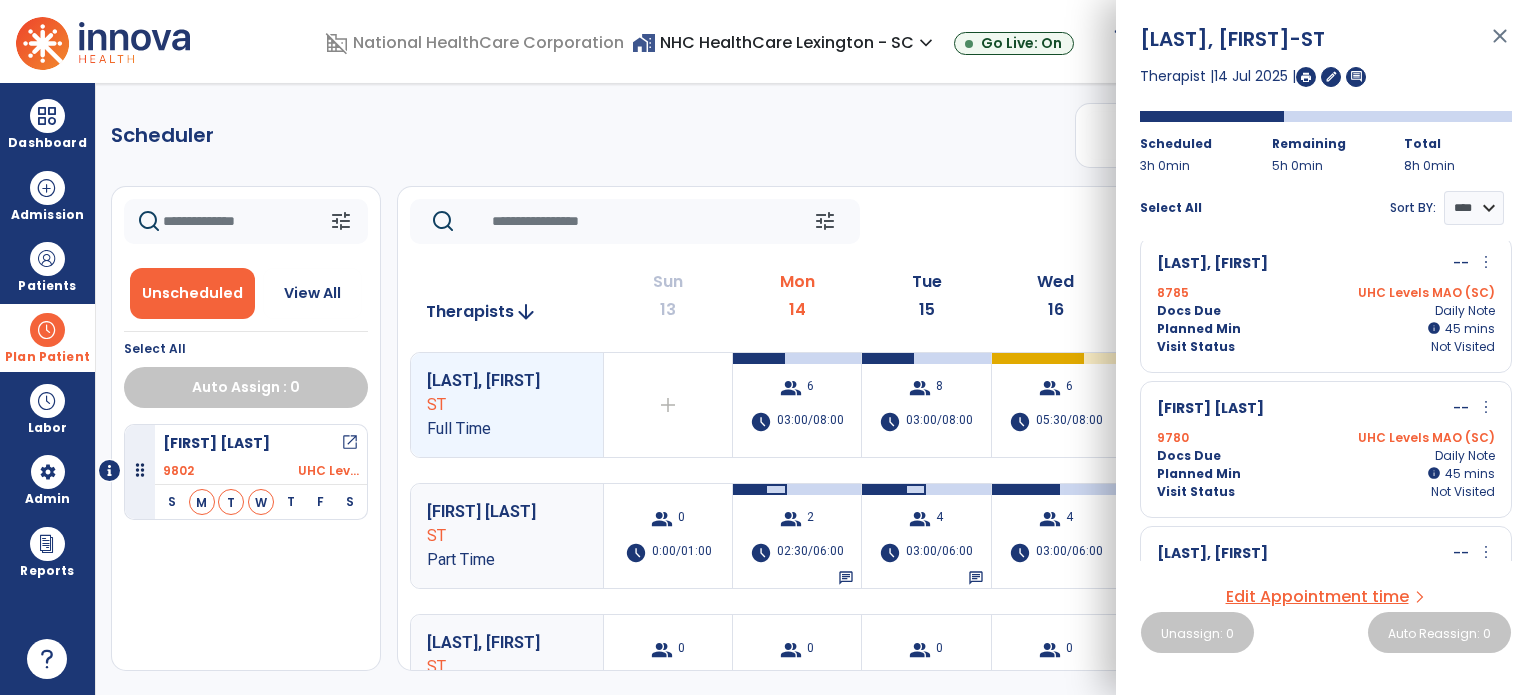 scroll, scrollTop: 0, scrollLeft: 0, axis: both 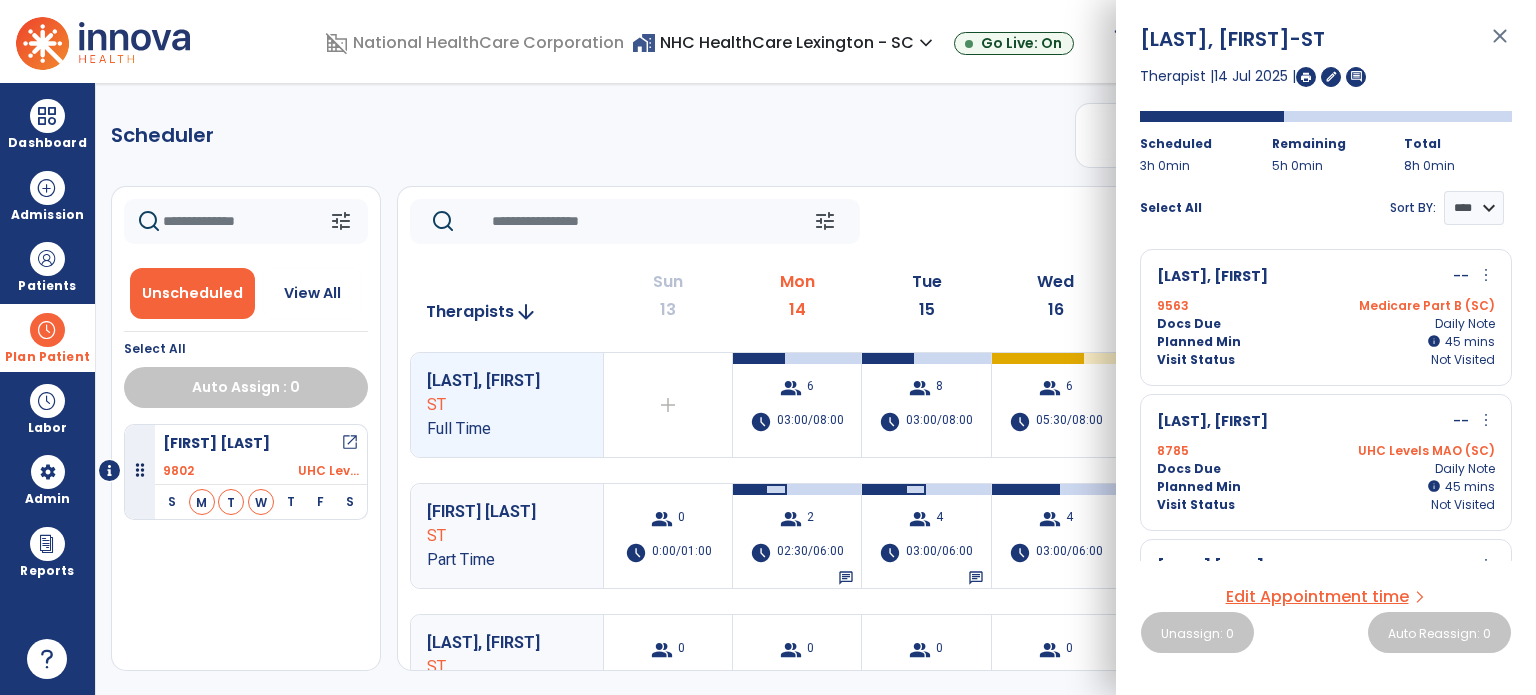 click on "close" at bounding box center [1500, 45] 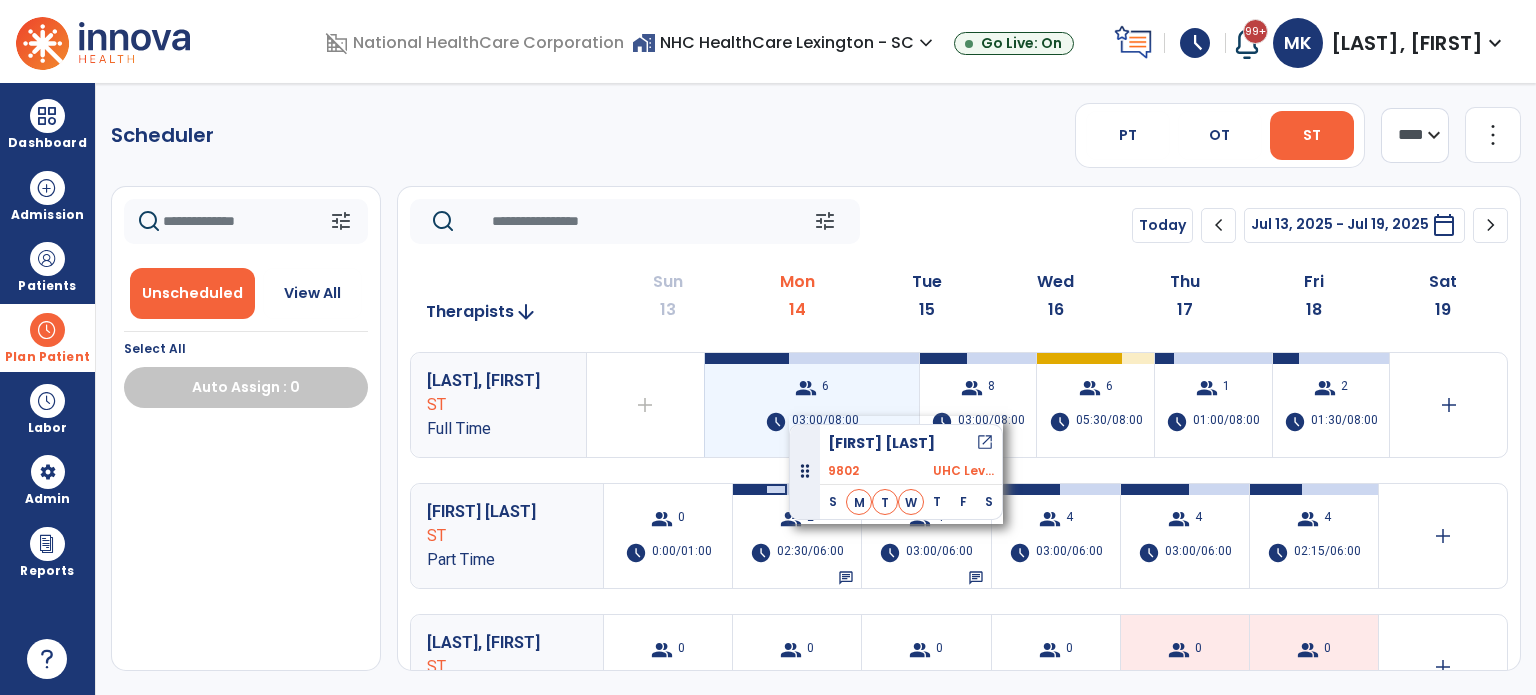 drag, startPoint x: 291, startPoint y: 457, endPoint x: 783, endPoint y: 416, distance: 493.70538 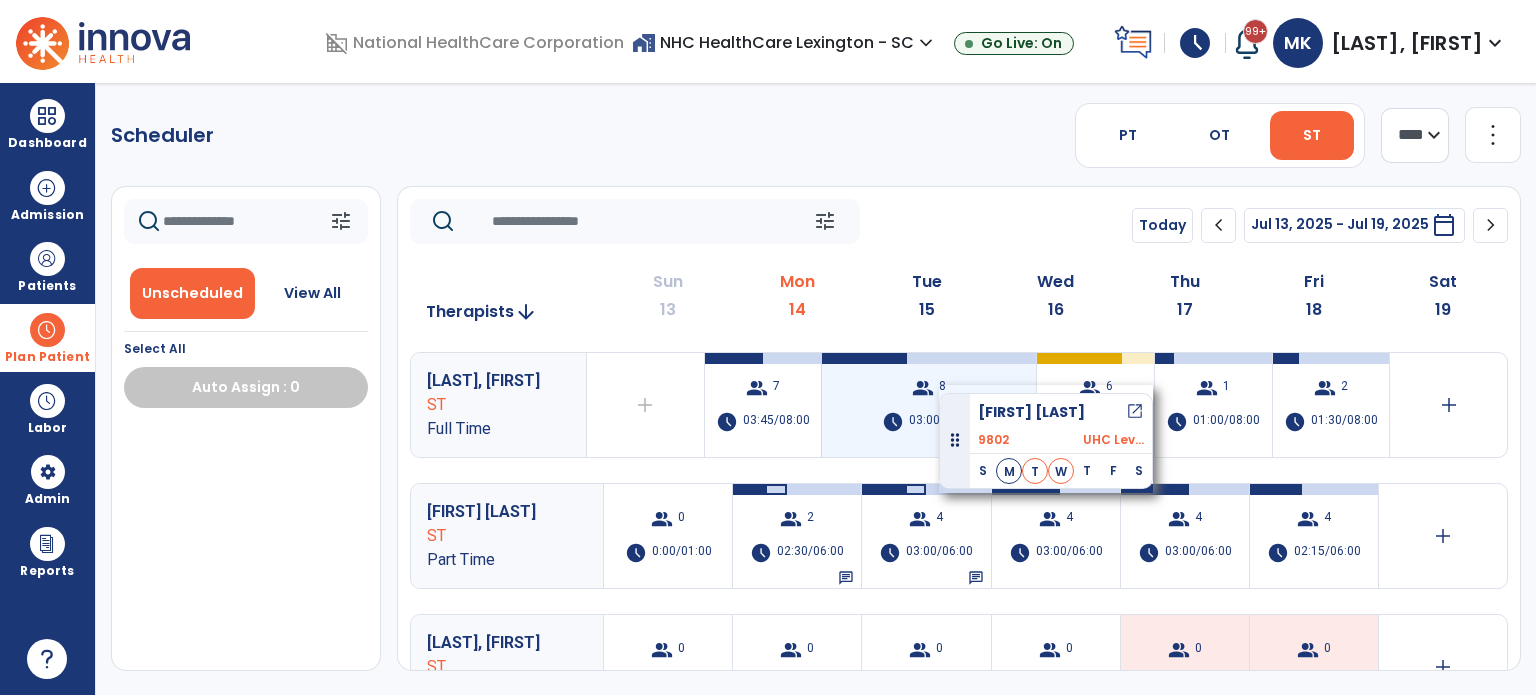 drag, startPoint x: 170, startPoint y: 458, endPoint x: 896, endPoint y: 380, distance: 730.17804 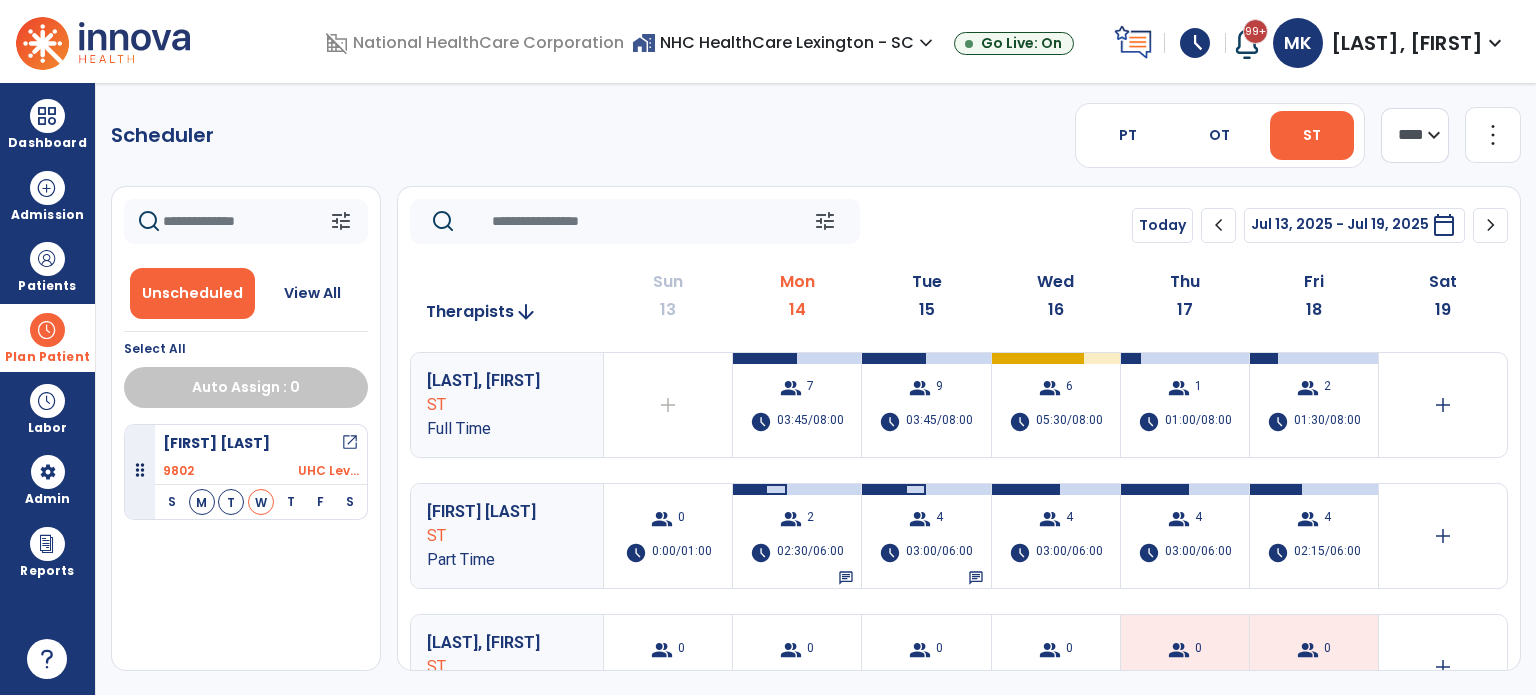 drag, startPoint x: 255, startPoint y: 460, endPoint x: 765, endPoint y: 333, distance: 525.57495 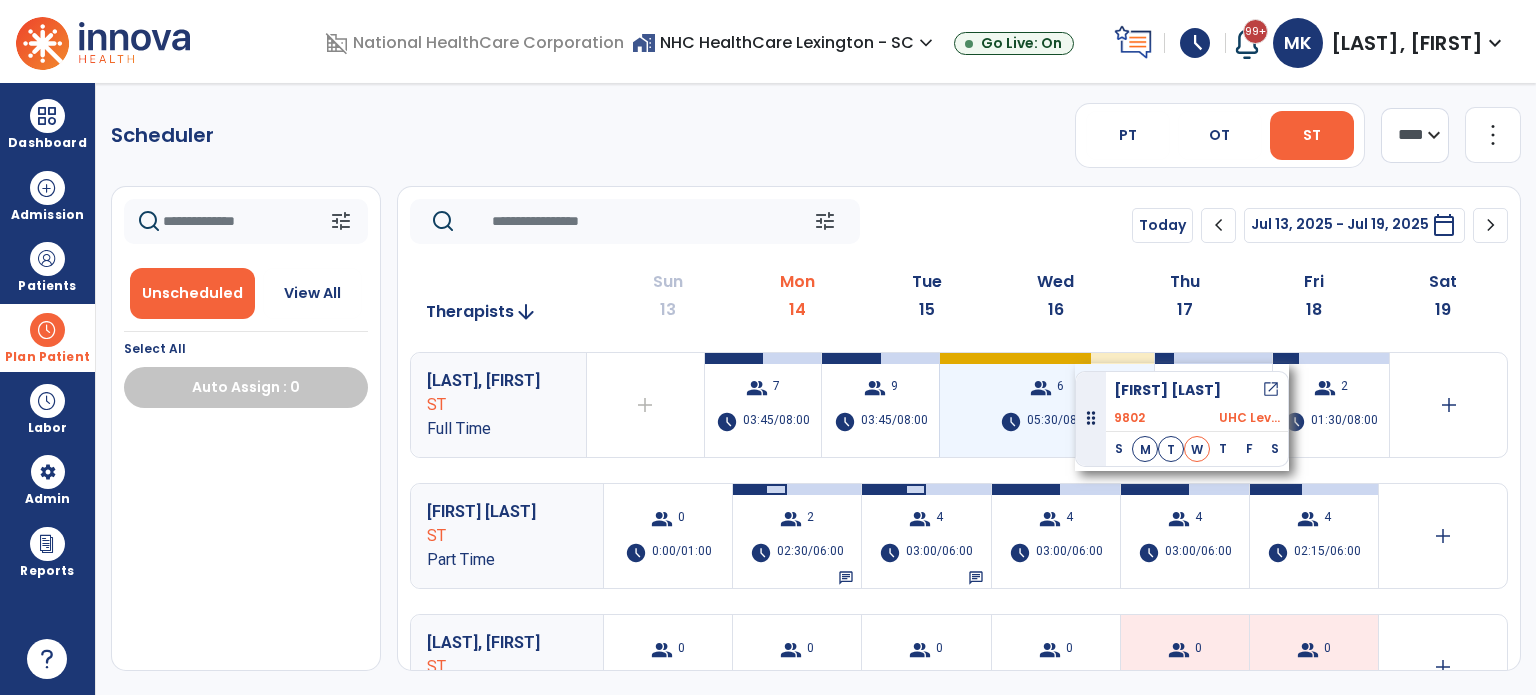 drag, startPoint x: 202, startPoint y: 466, endPoint x: 1075, endPoint y: 363, distance: 879.0552 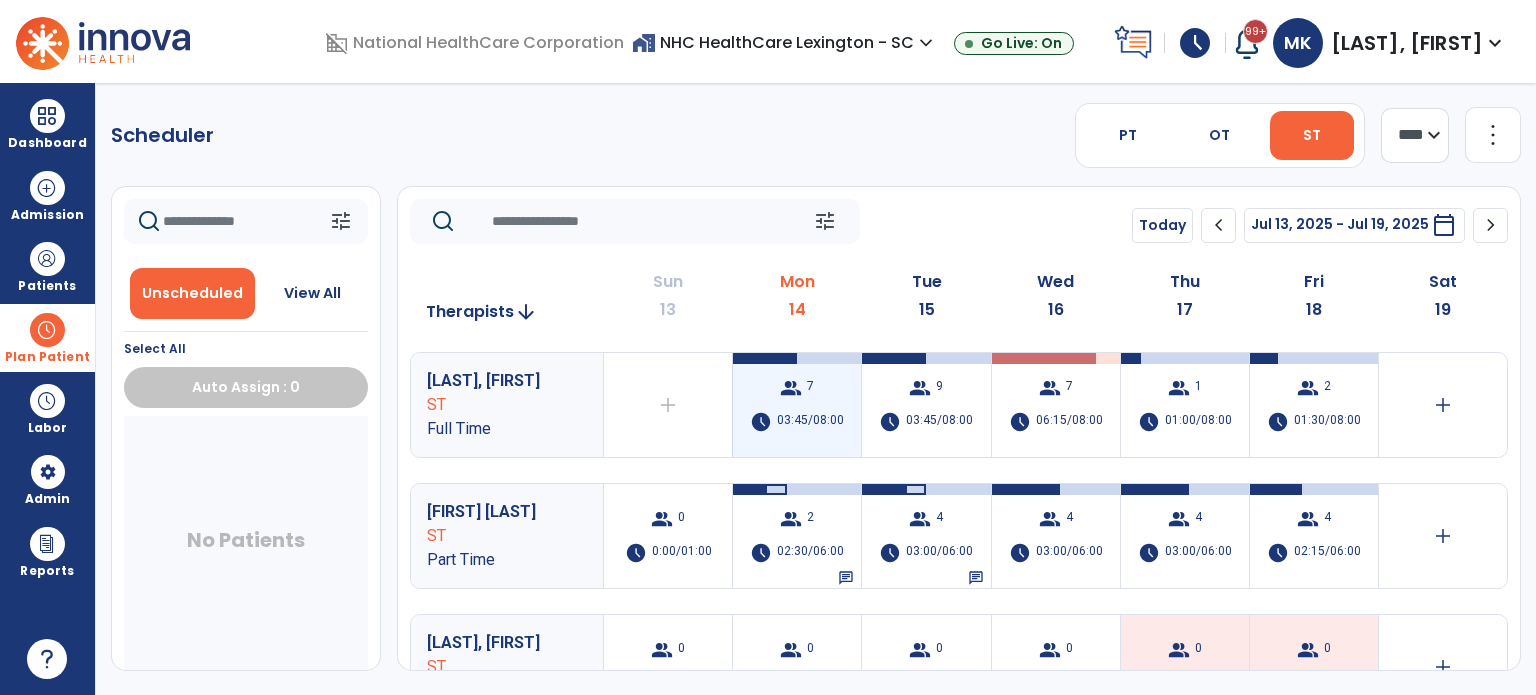 click on "group  7  schedule  03:45/08:00" at bounding box center [797, 405] 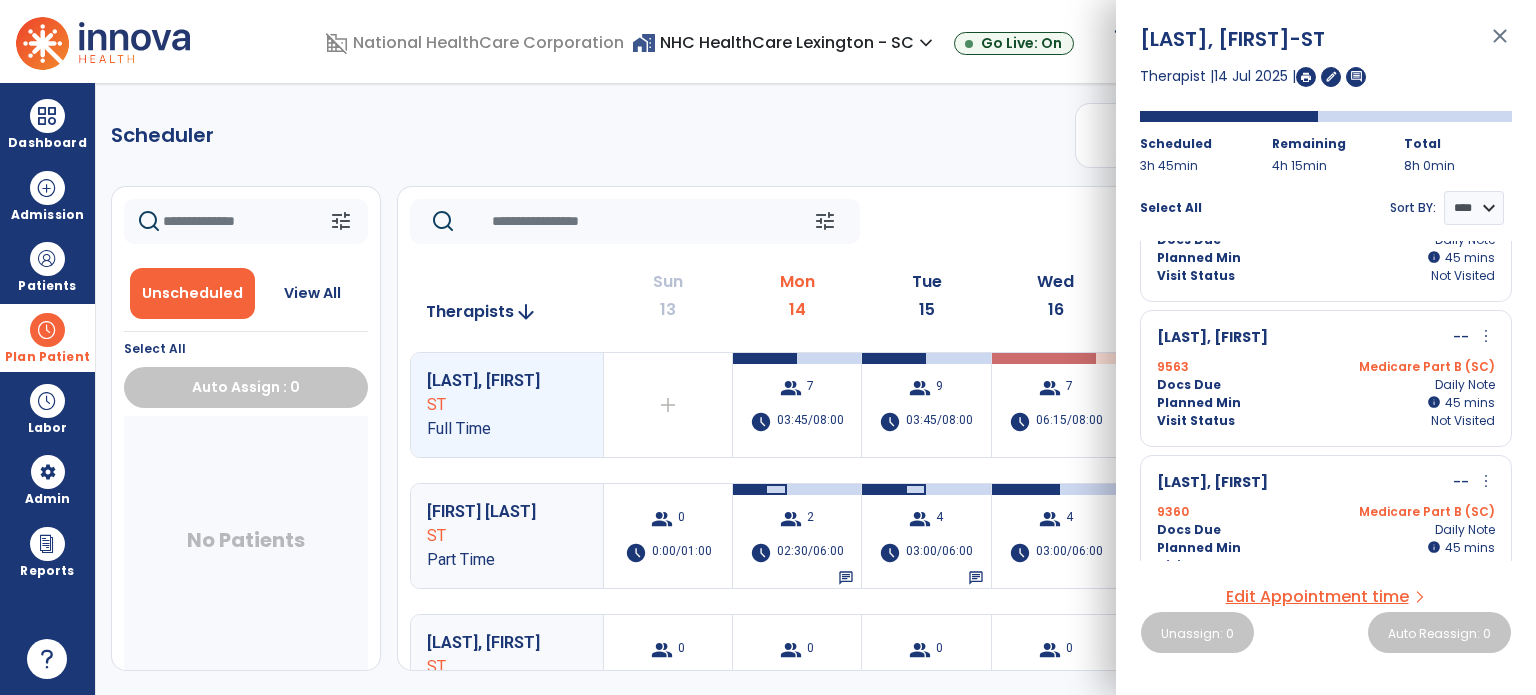 scroll, scrollTop: 300, scrollLeft: 0, axis: vertical 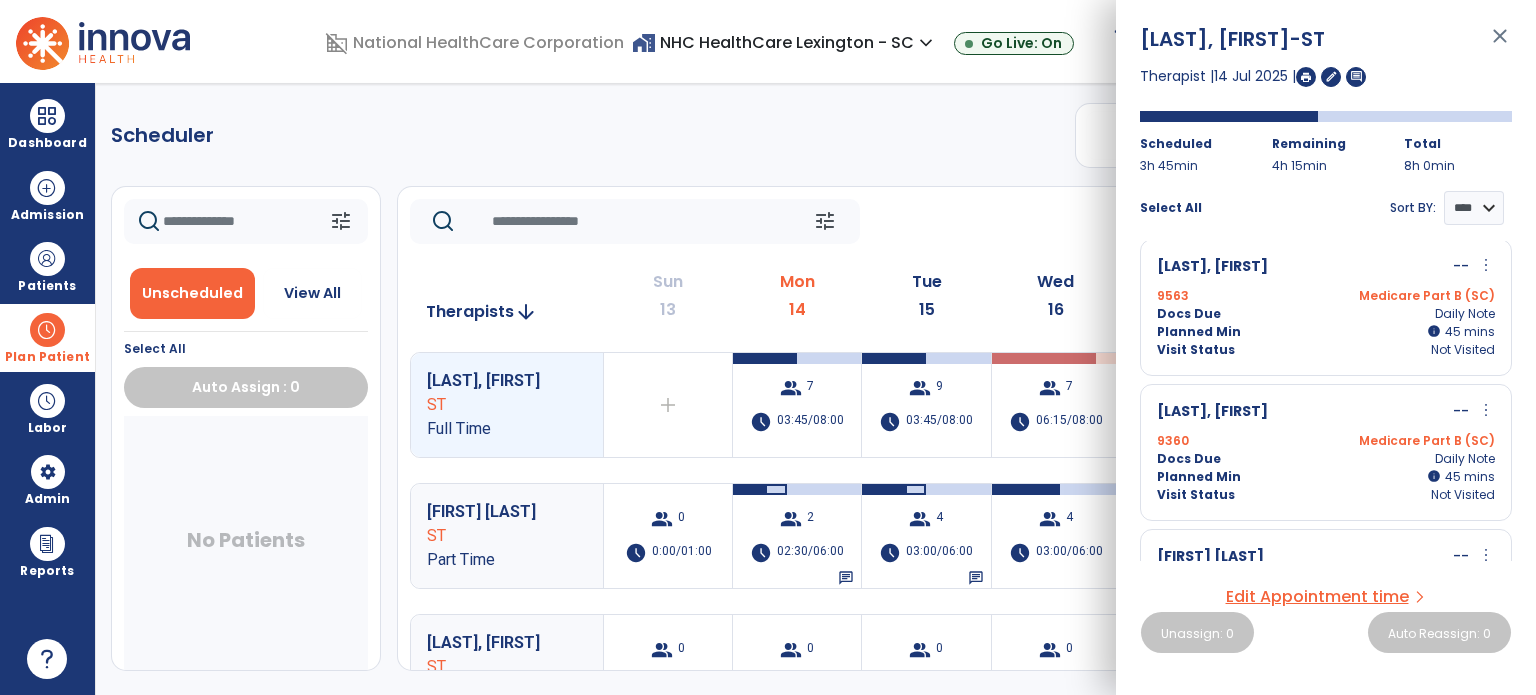 click on "Planned Min  info   45 I 45 mins" at bounding box center [1326, 332] 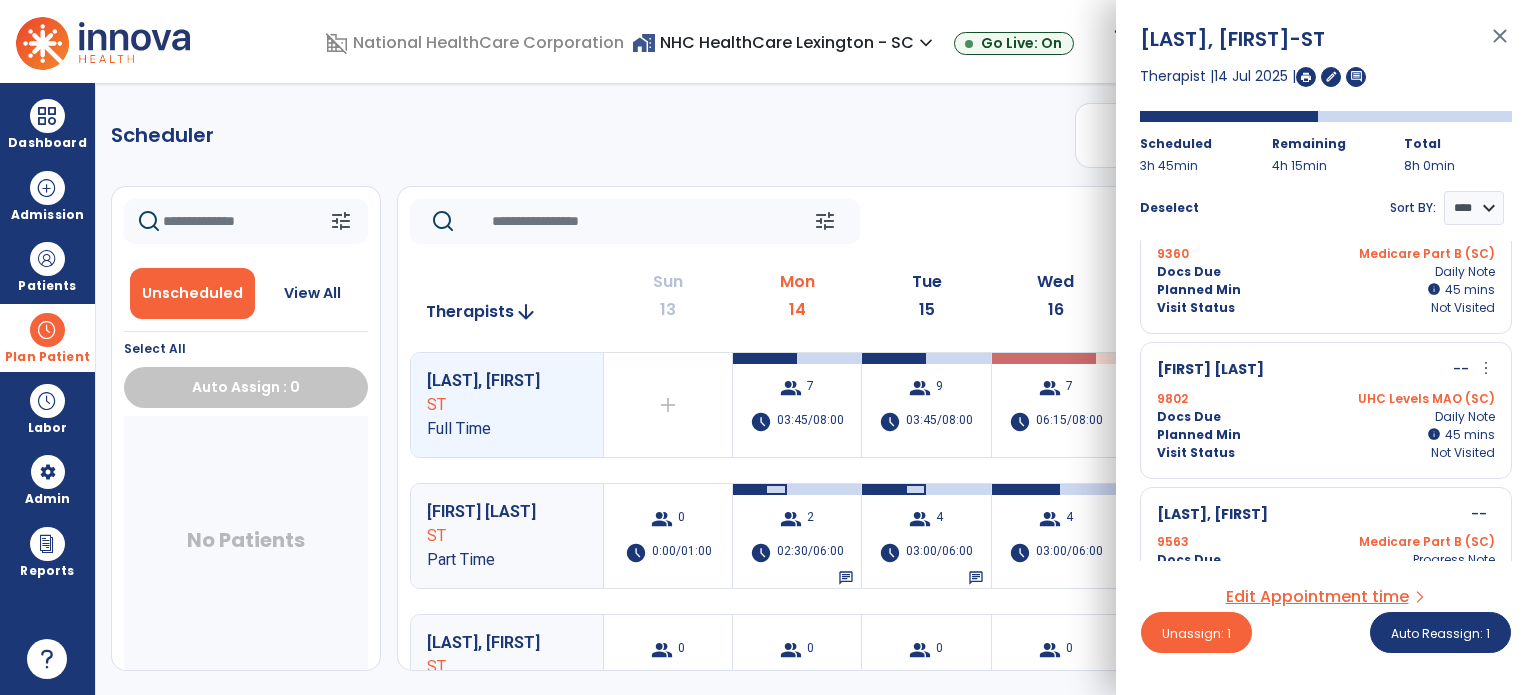 scroll, scrollTop: 387, scrollLeft: 0, axis: vertical 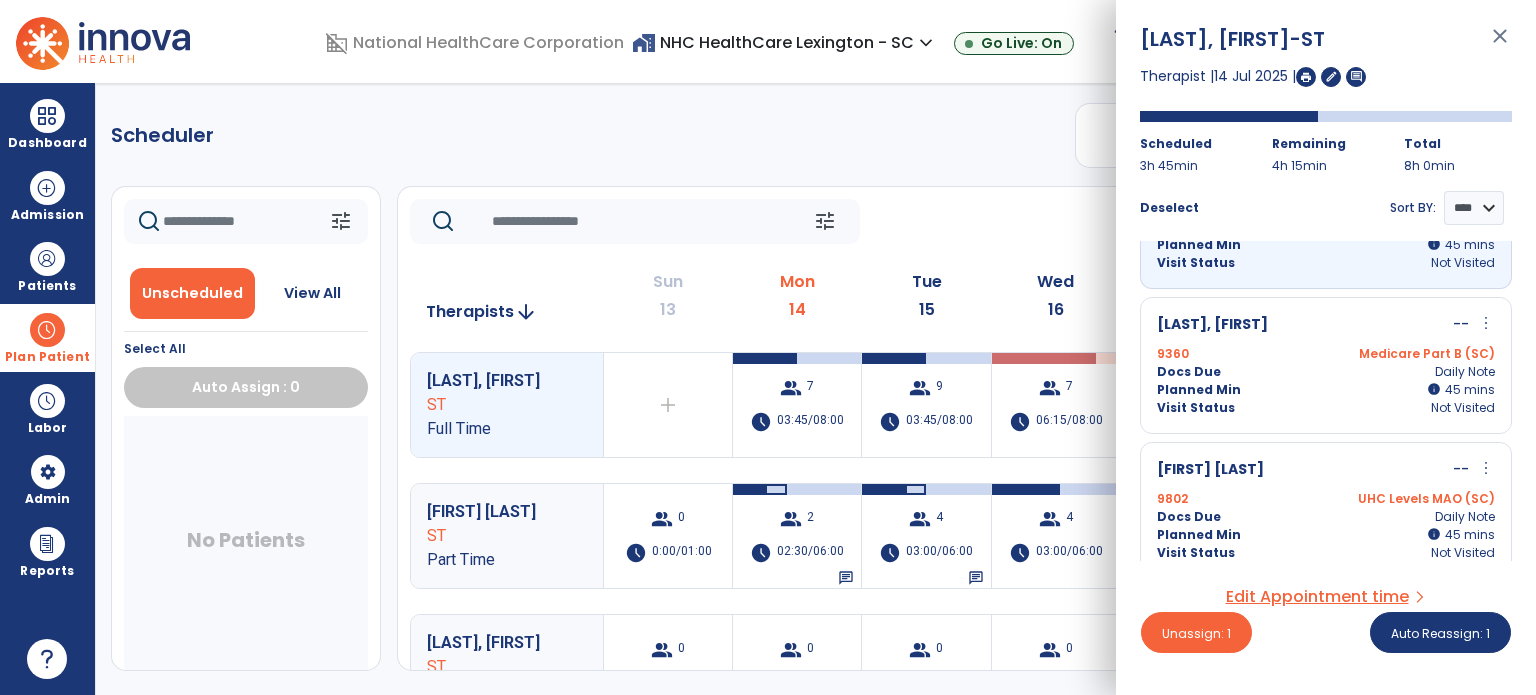 click on "UHC Levels MAO (SC)" at bounding box center (1410, 499) 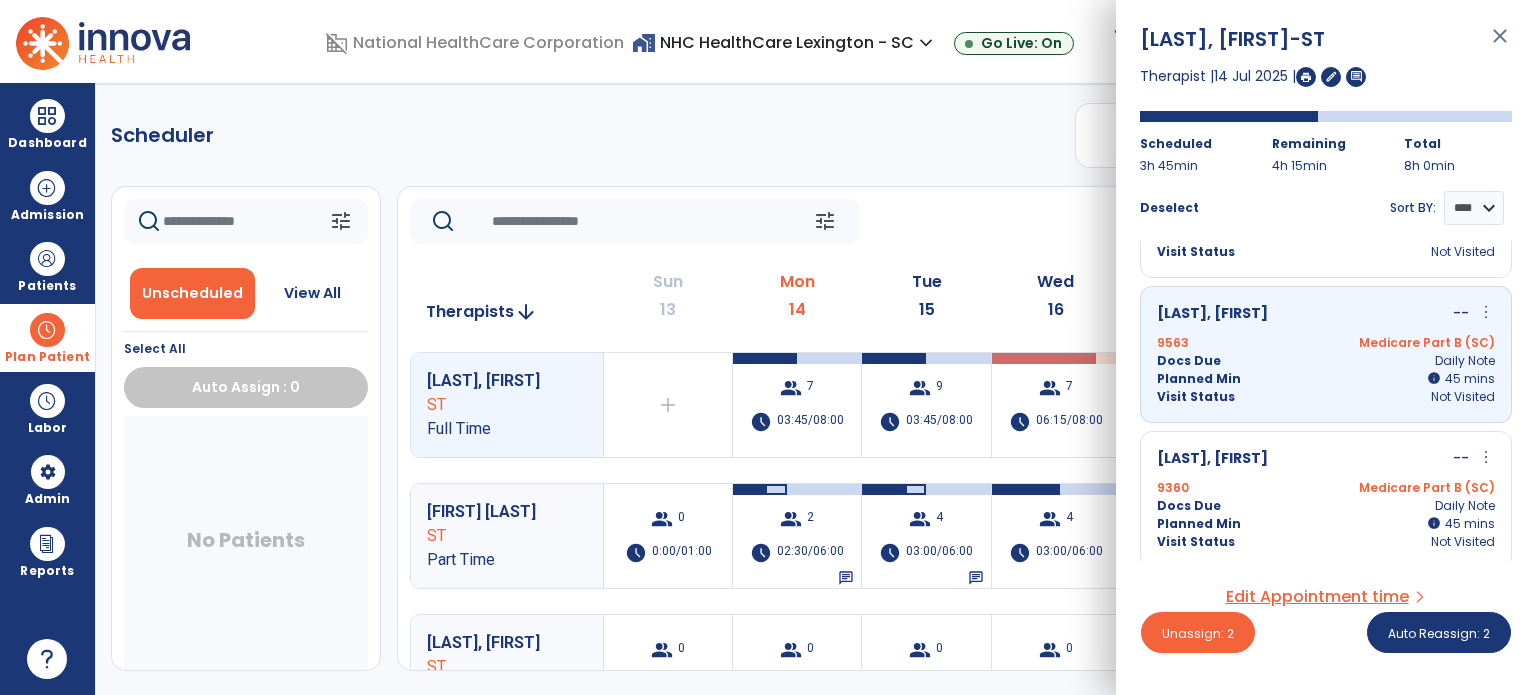 scroll, scrollTop: 287, scrollLeft: 0, axis: vertical 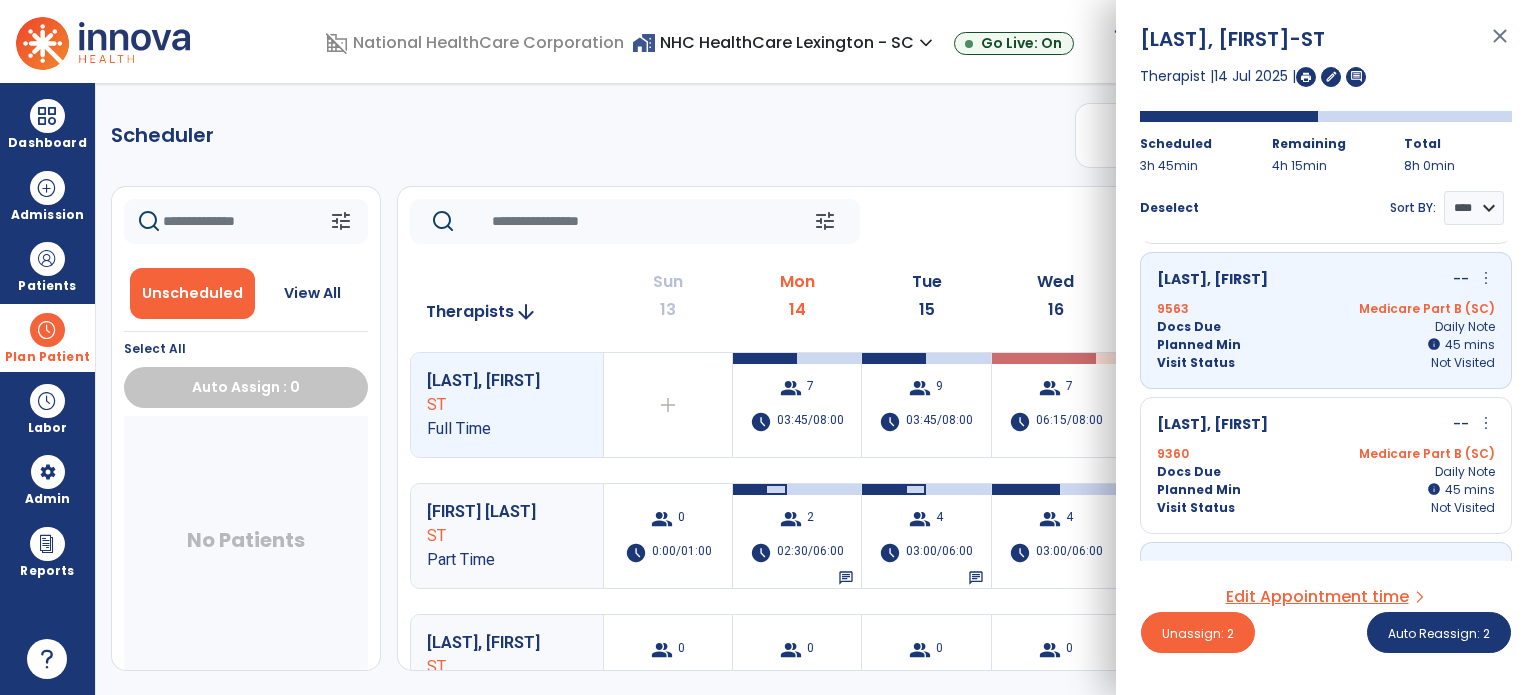 click on "Docs Due Daily Note" at bounding box center [1326, 327] 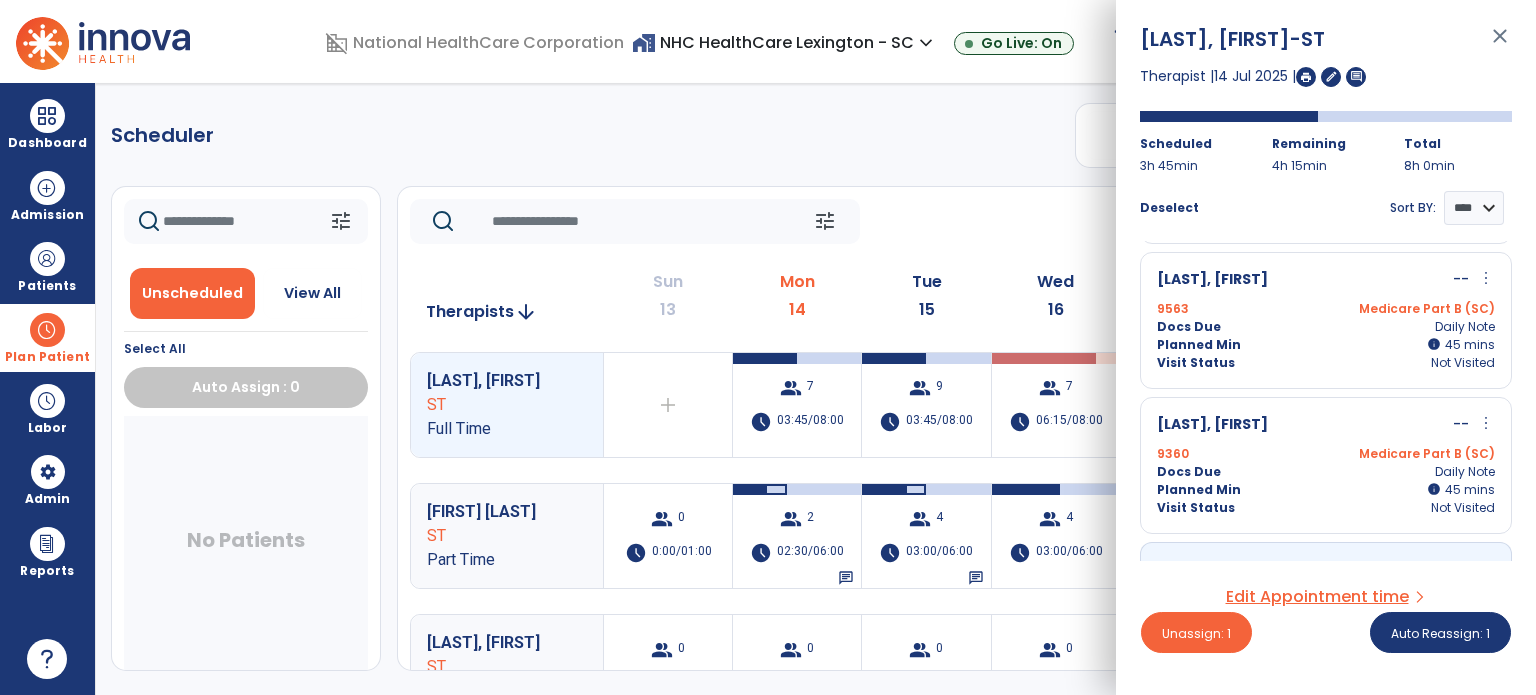 click on "Visit Status  Not Visited" at bounding box center [1326, 363] 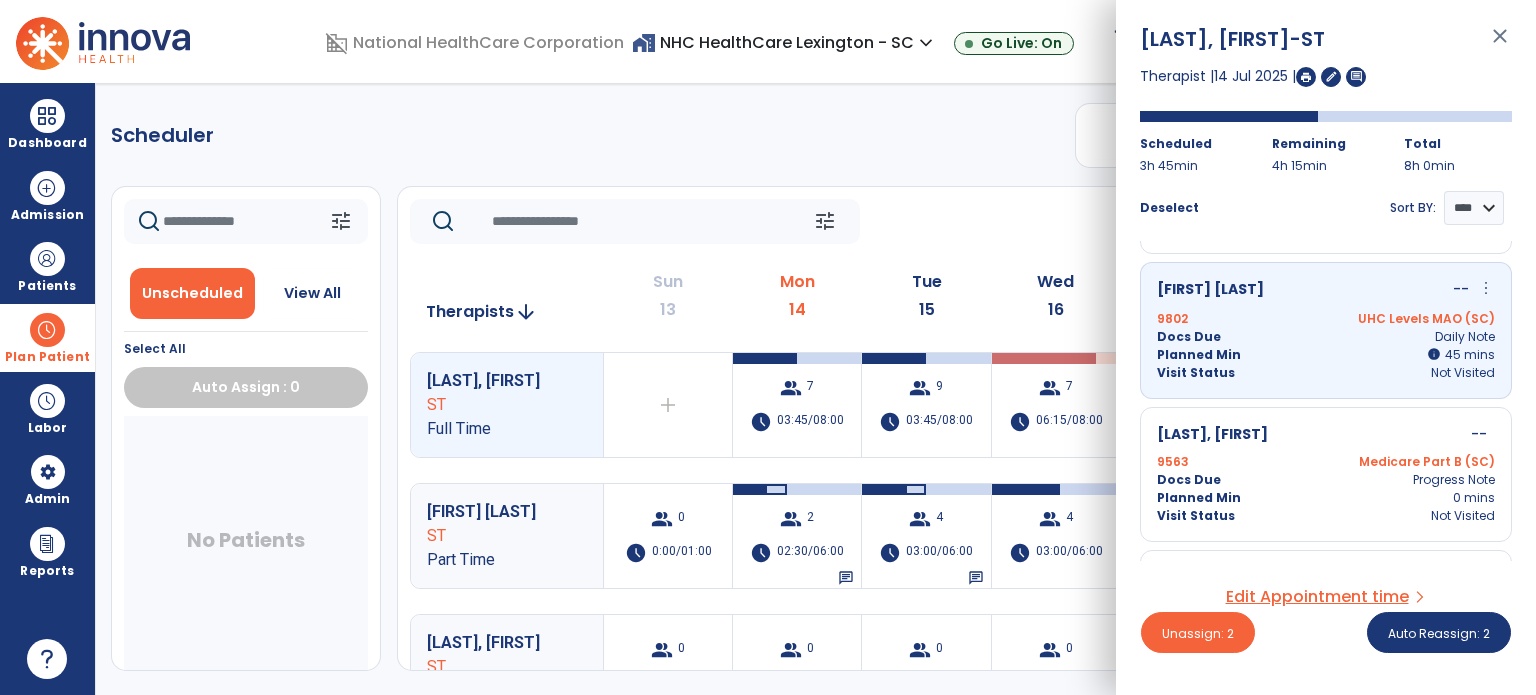 scroll, scrollTop: 487, scrollLeft: 0, axis: vertical 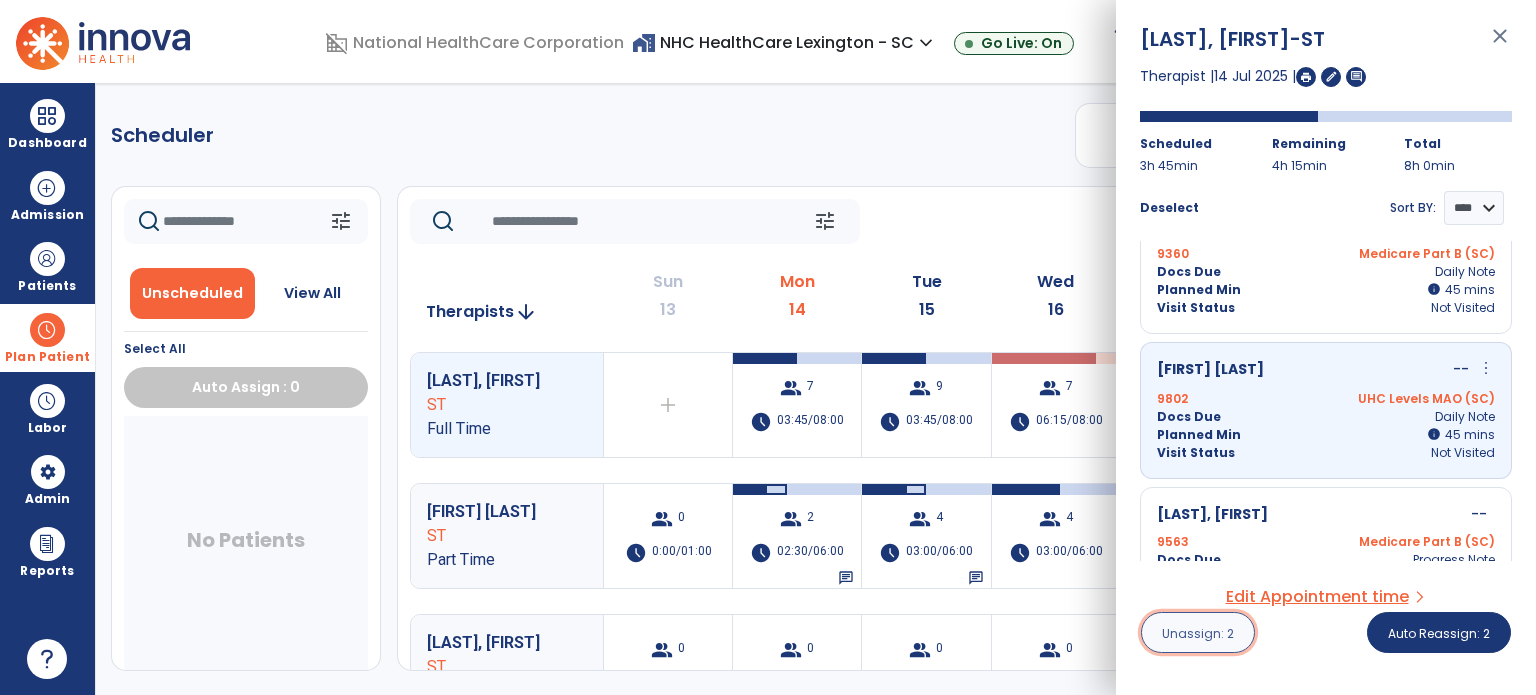 click on "Unassign: 2" at bounding box center (1198, 633) 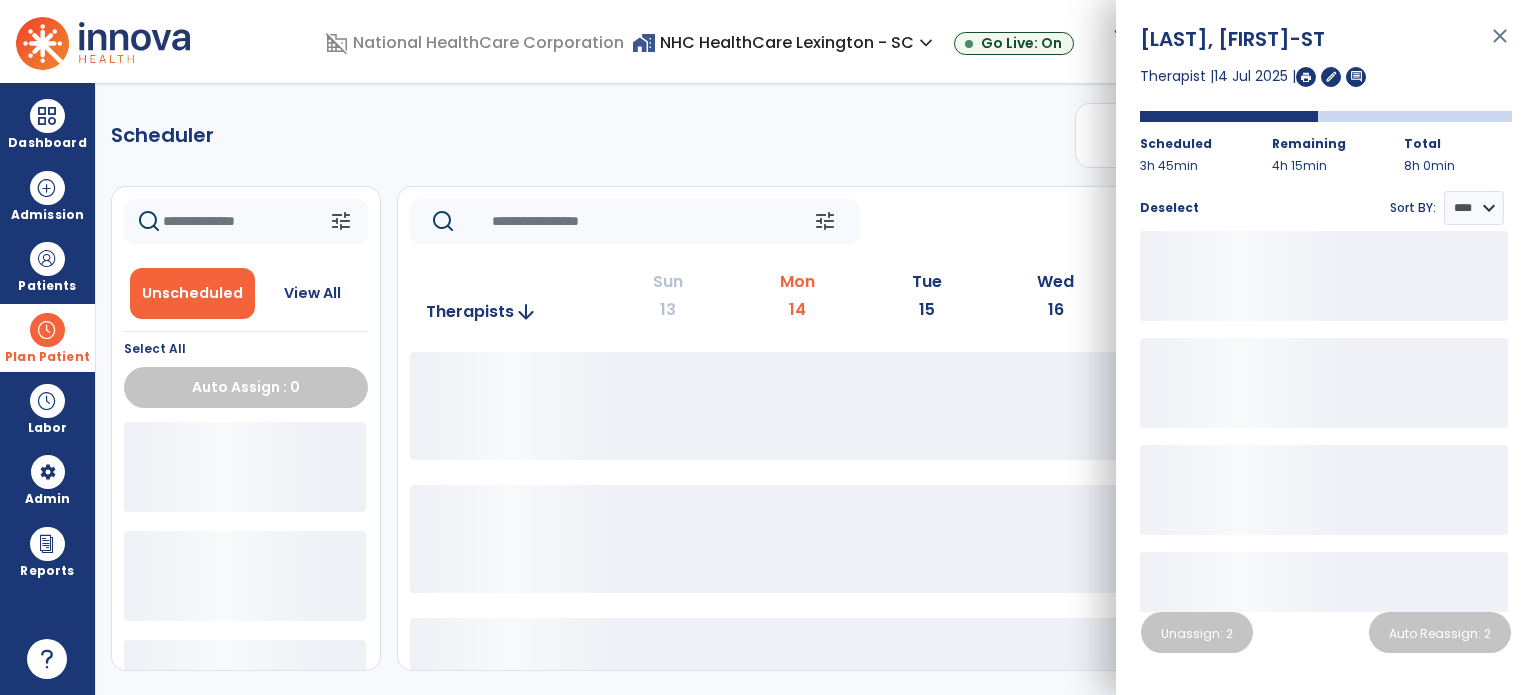 click on "close" at bounding box center (1500, 45) 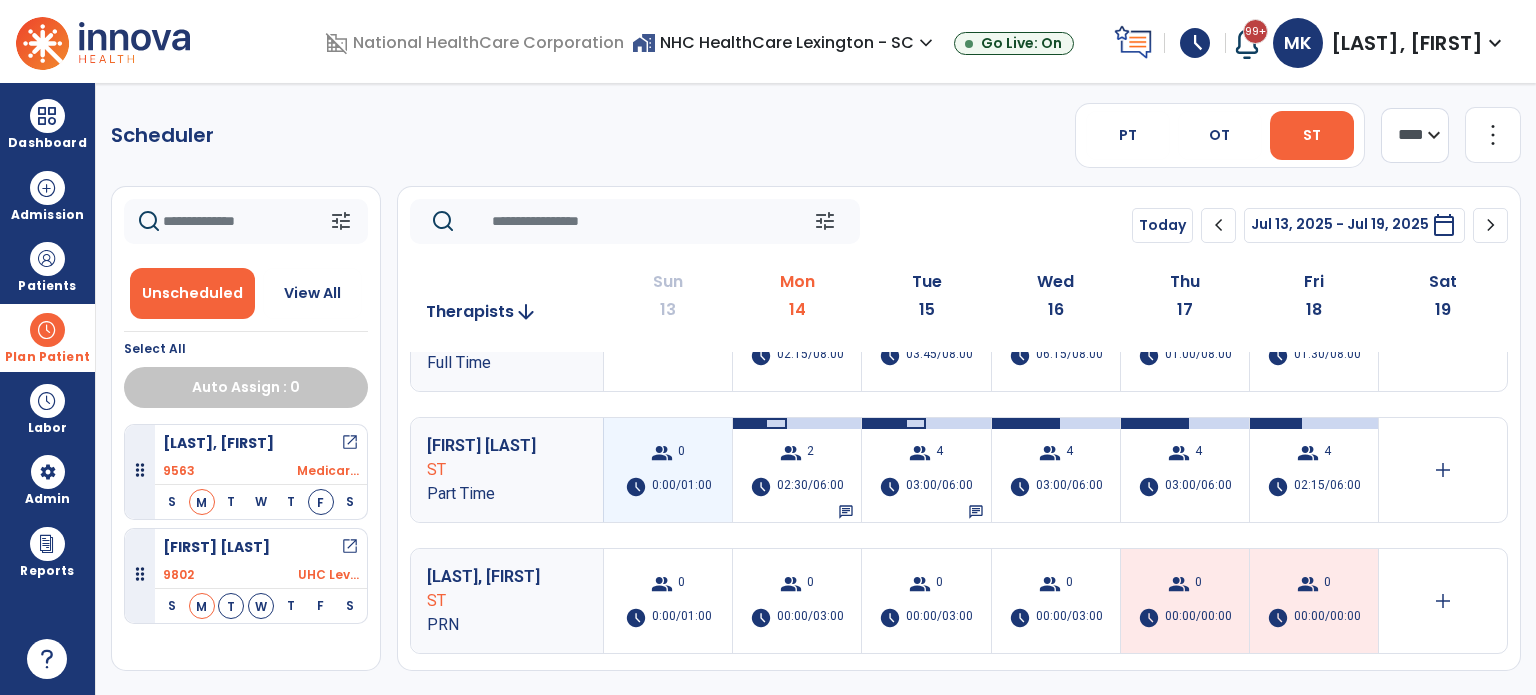 scroll, scrollTop: 100, scrollLeft: 0, axis: vertical 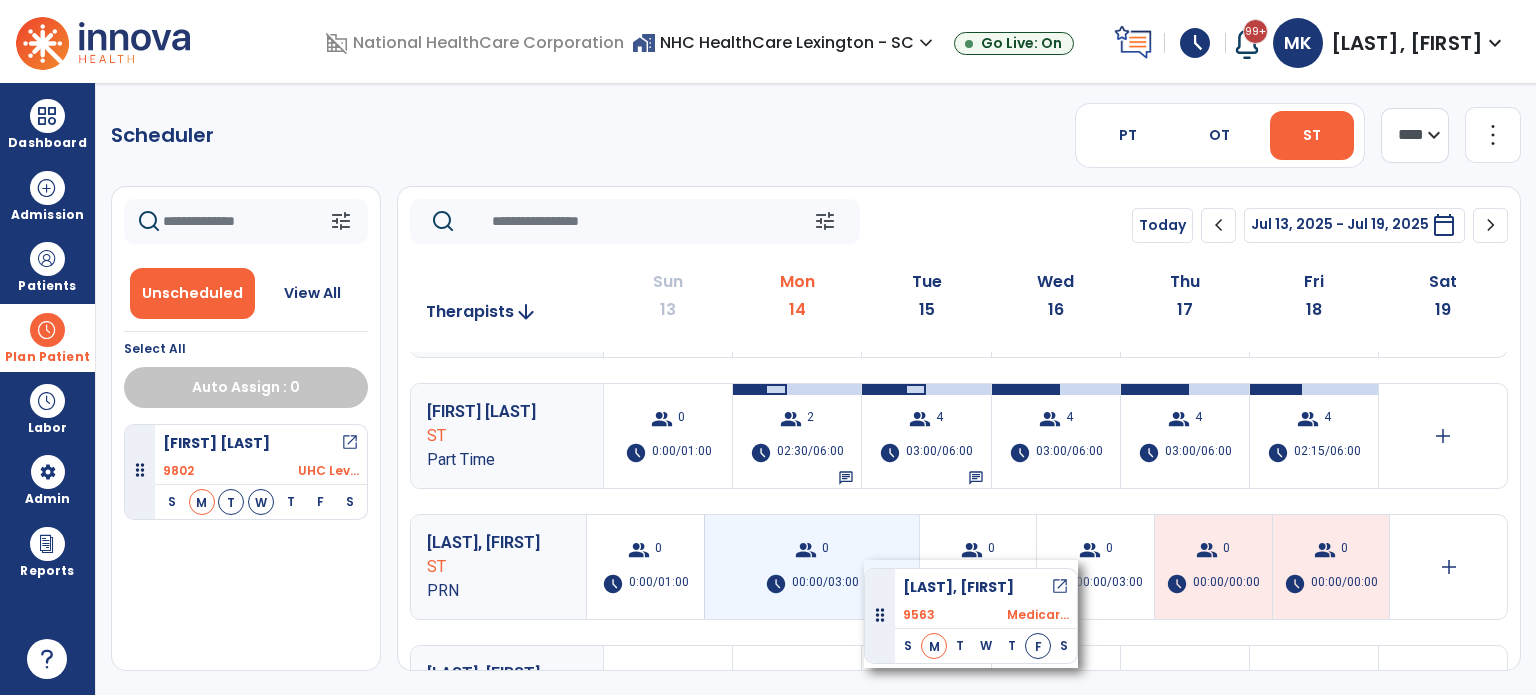 drag, startPoint x: 330, startPoint y: 461, endPoint x: 864, endPoint y: 560, distance: 543.0994 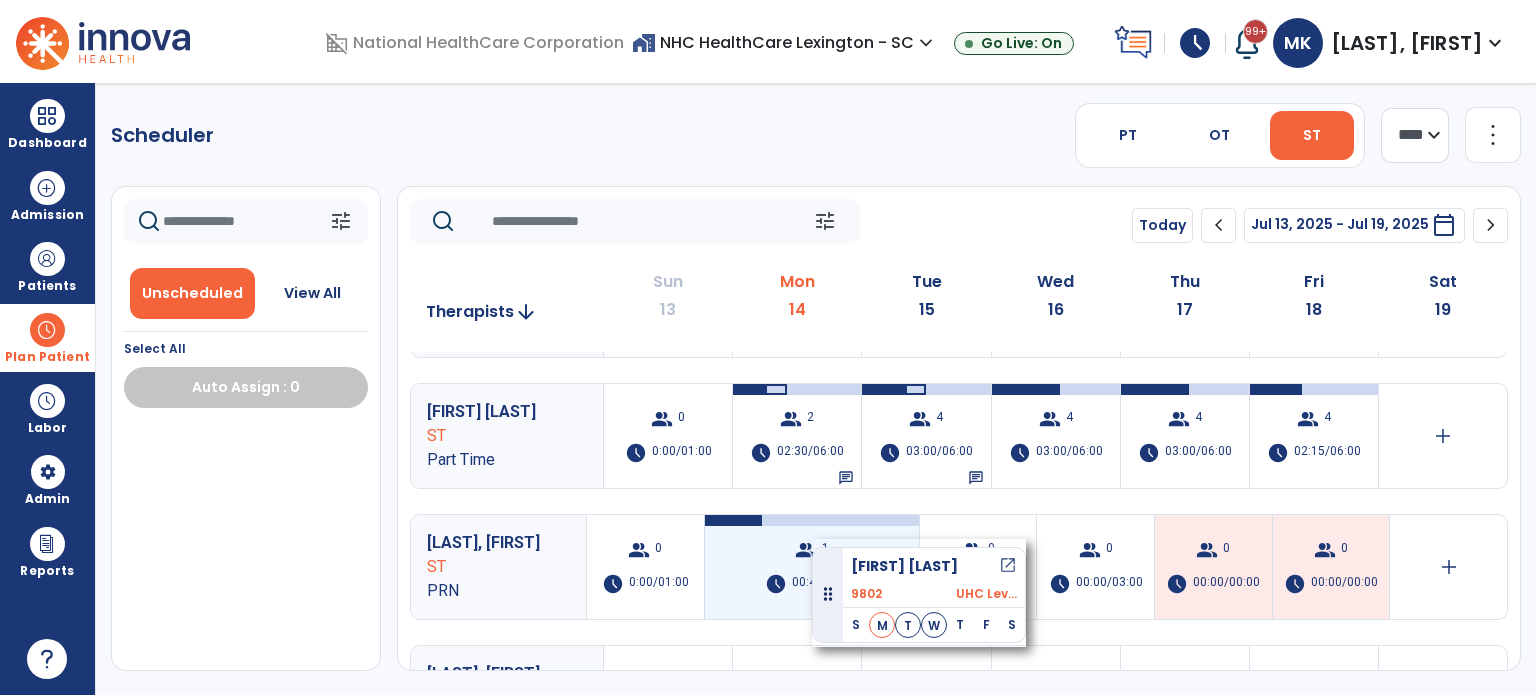 drag, startPoint x: 243, startPoint y: 452, endPoint x: 812, endPoint y: 538, distance: 575.4624 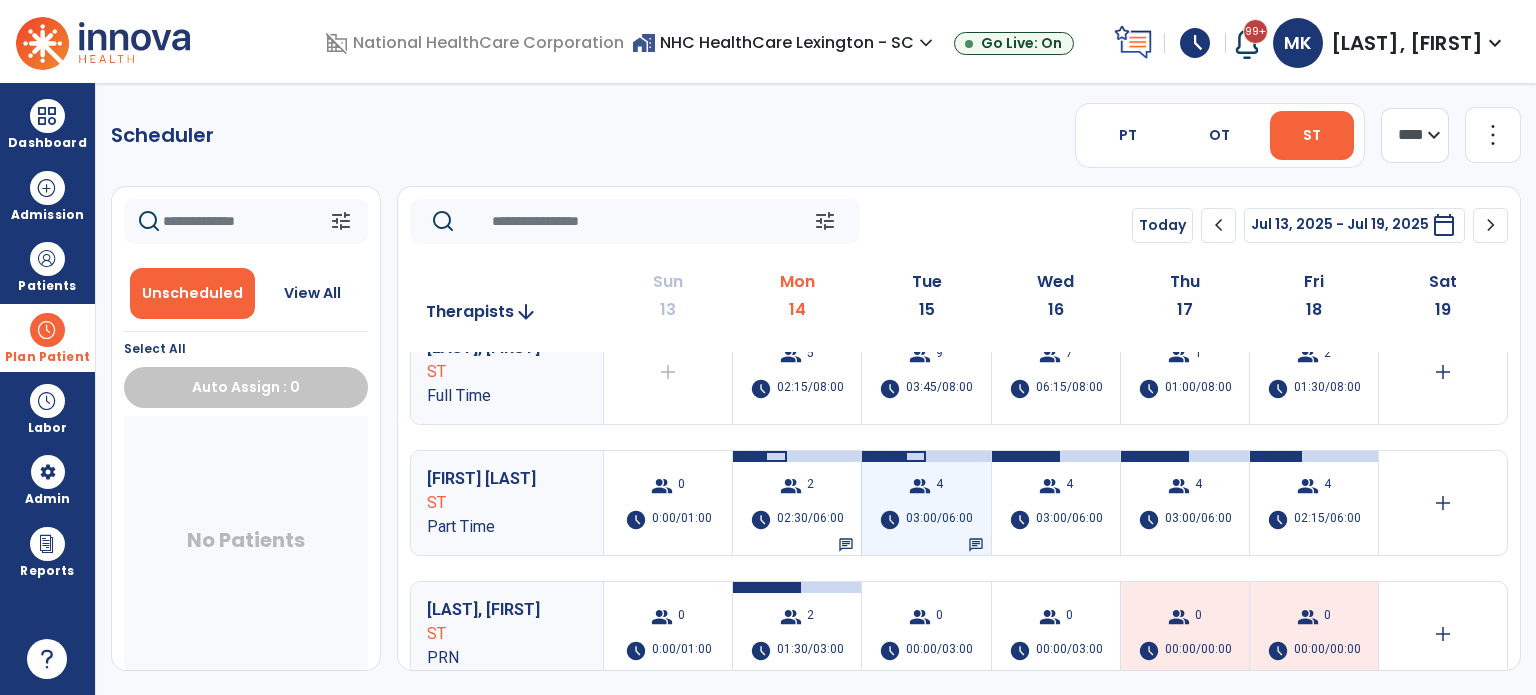 scroll, scrollTop: 0, scrollLeft: 0, axis: both 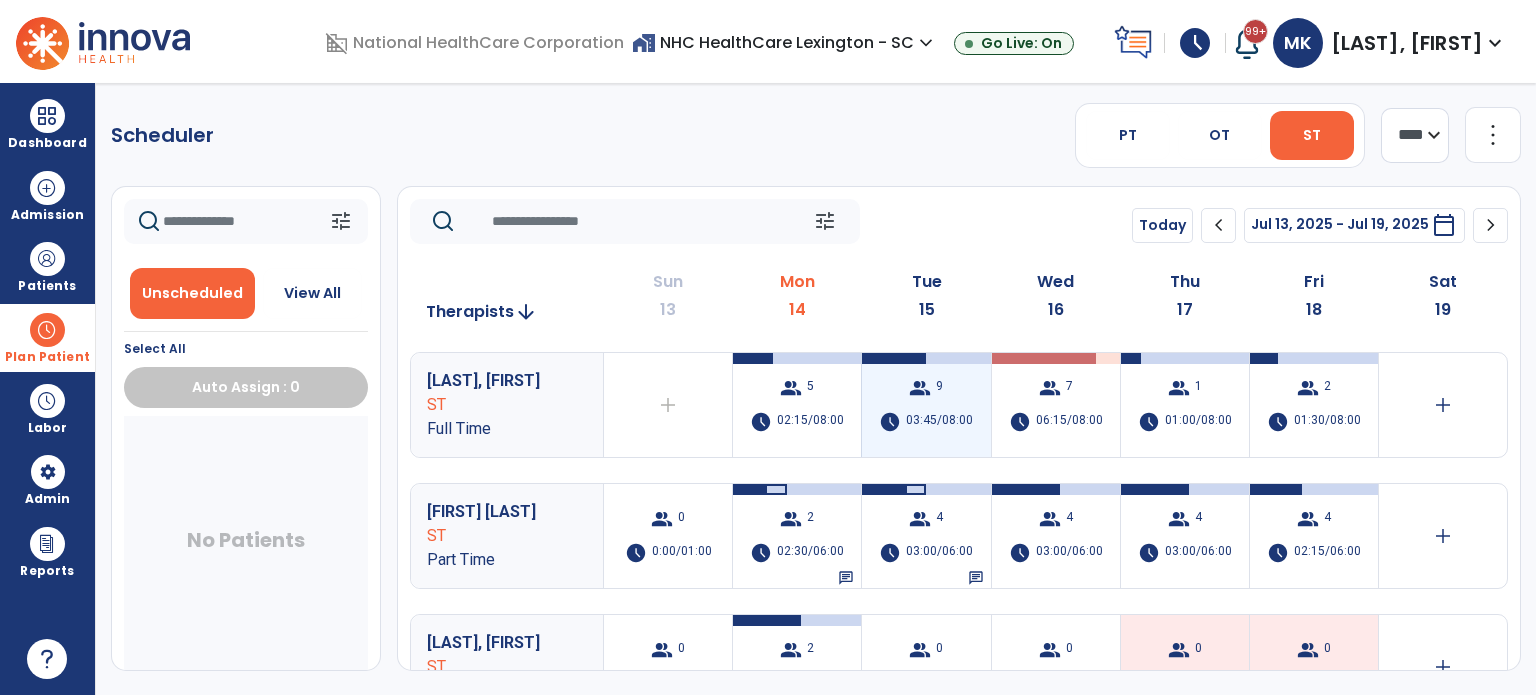 click on "group  9  schedule  03:45/08:00" at bounding box center (926, 405) 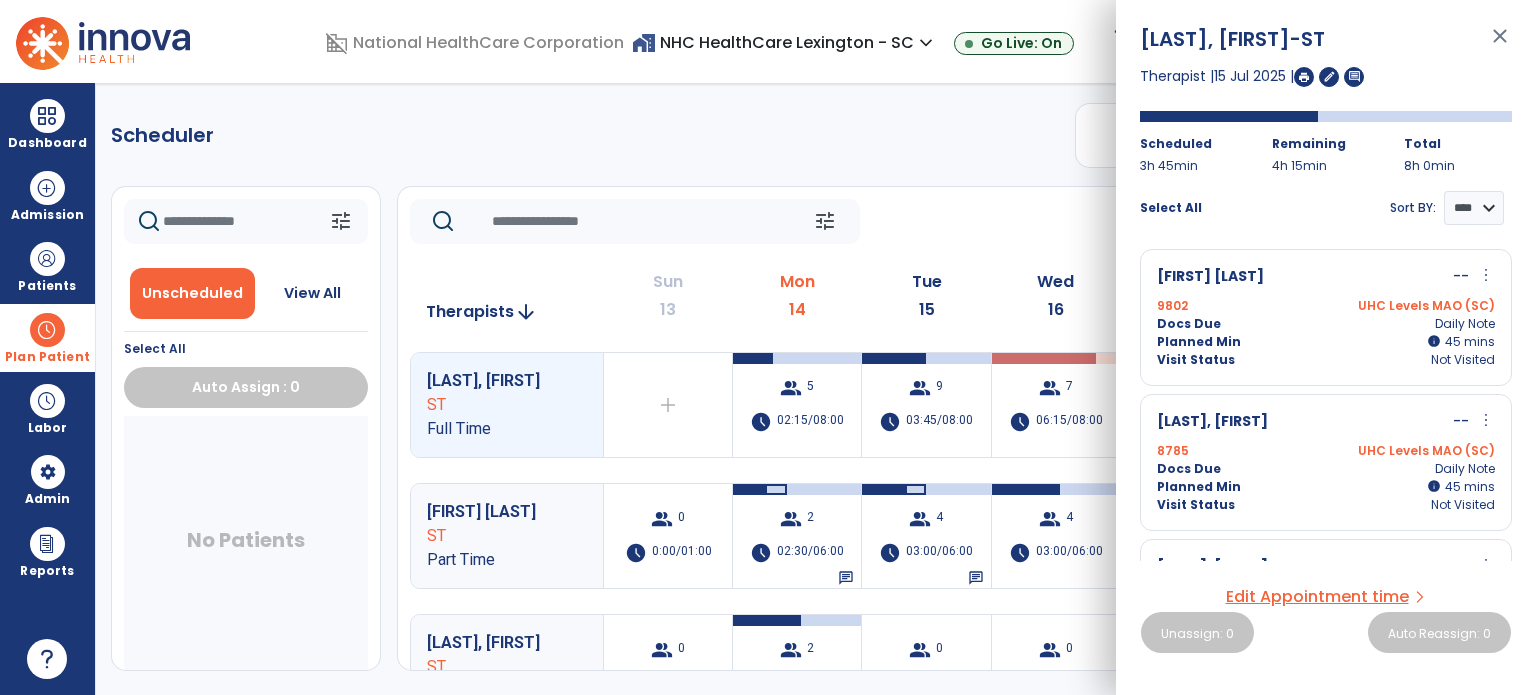 click on "Planned Min" at bounding box center [1199, 342] 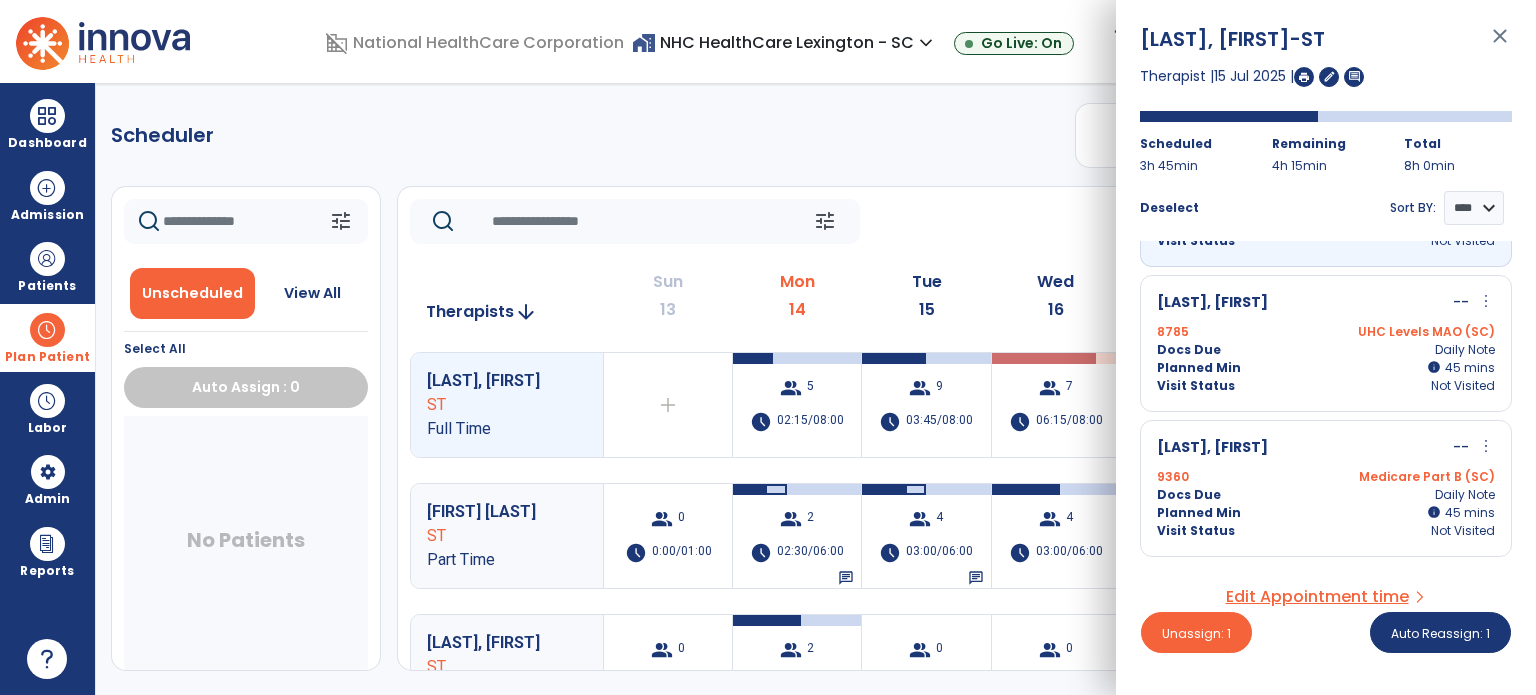 scroll, scrollTop: 300, scrollLeft: 0, axis: vertical 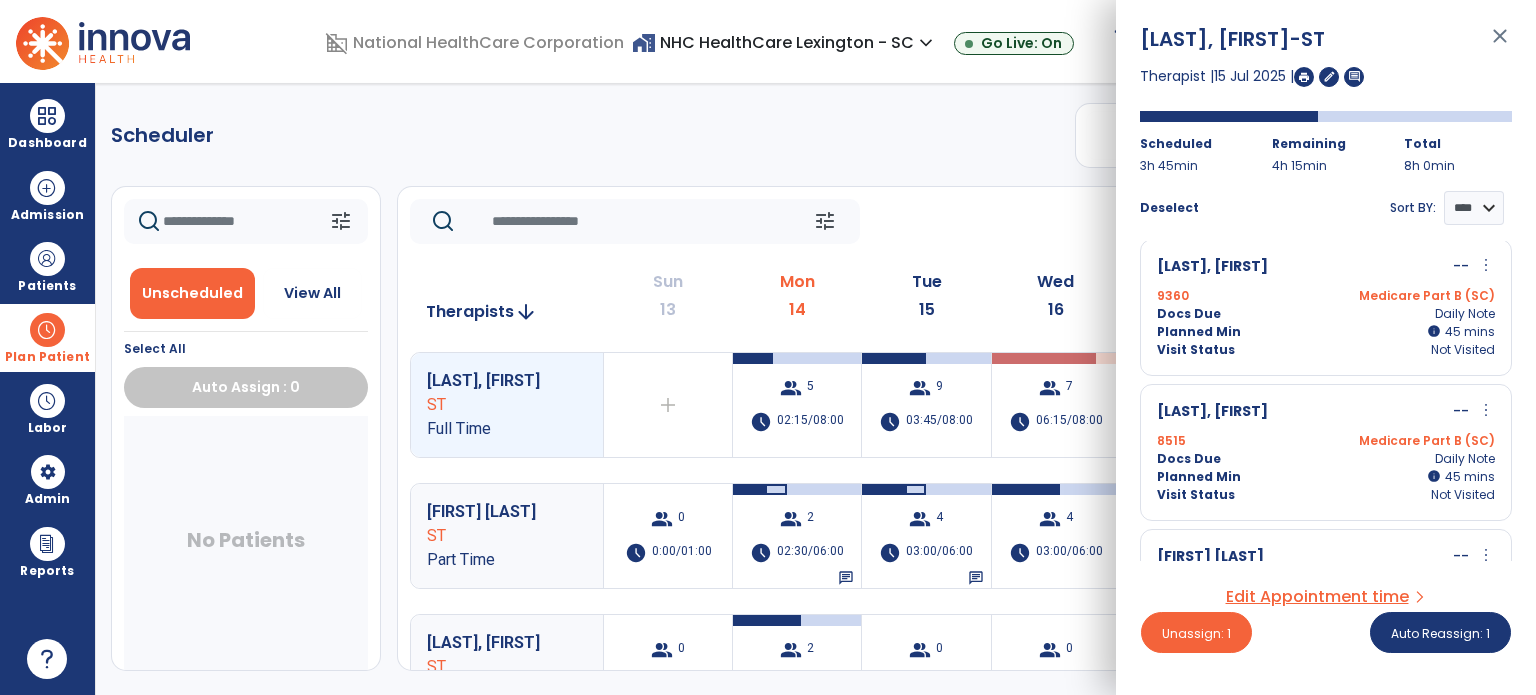 click on "[NUMBER] Medicare Part B ([STATE])" at bounding box center (1326, 296) 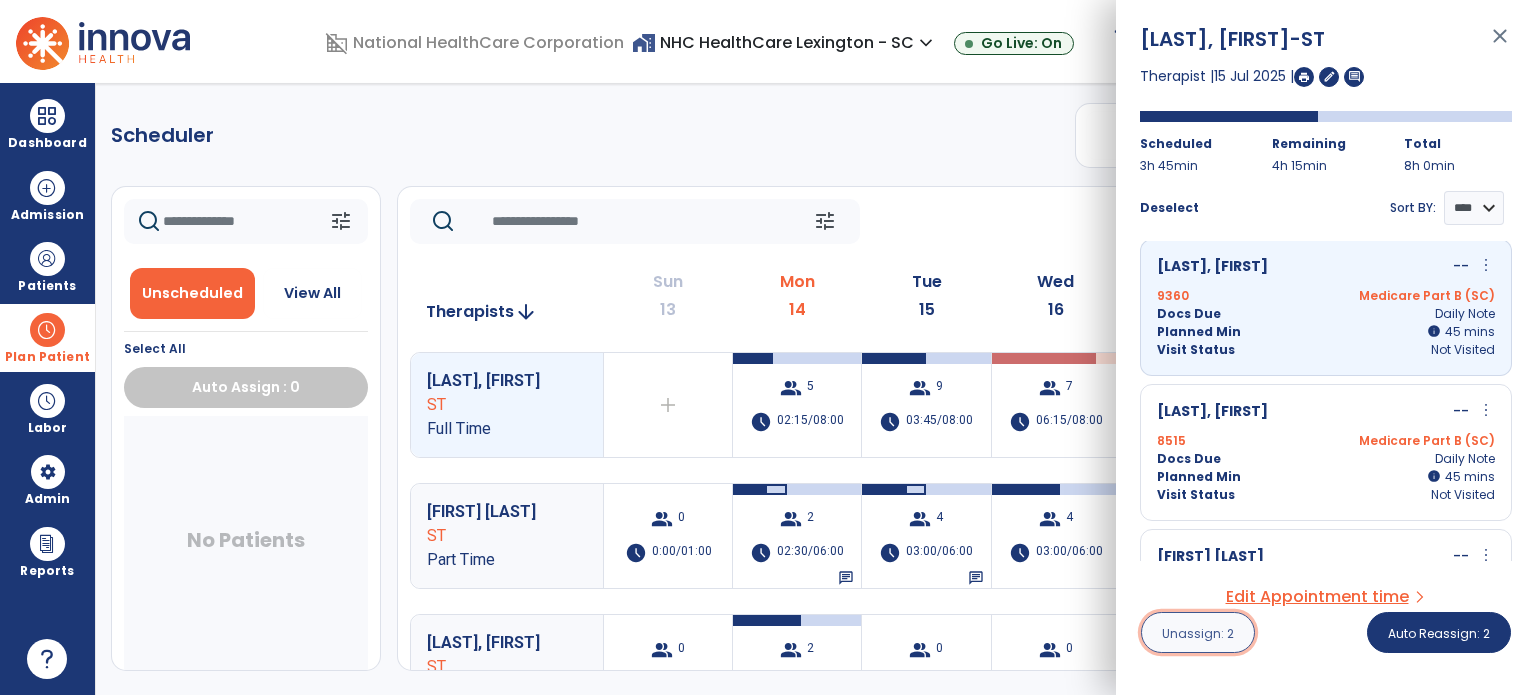 click on "Unassign: 2" at bounding box center [1198, 633] 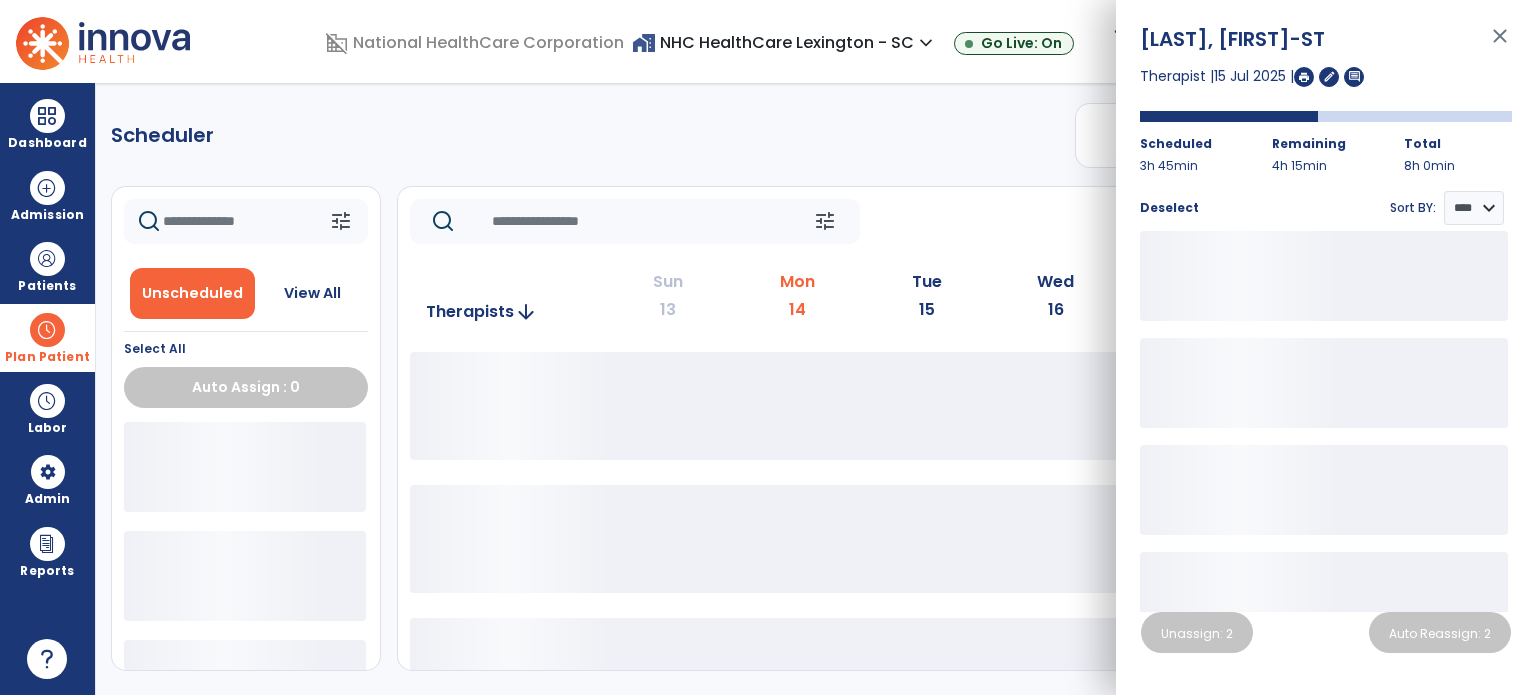 click on "close" at bounding box center (1500, 45) 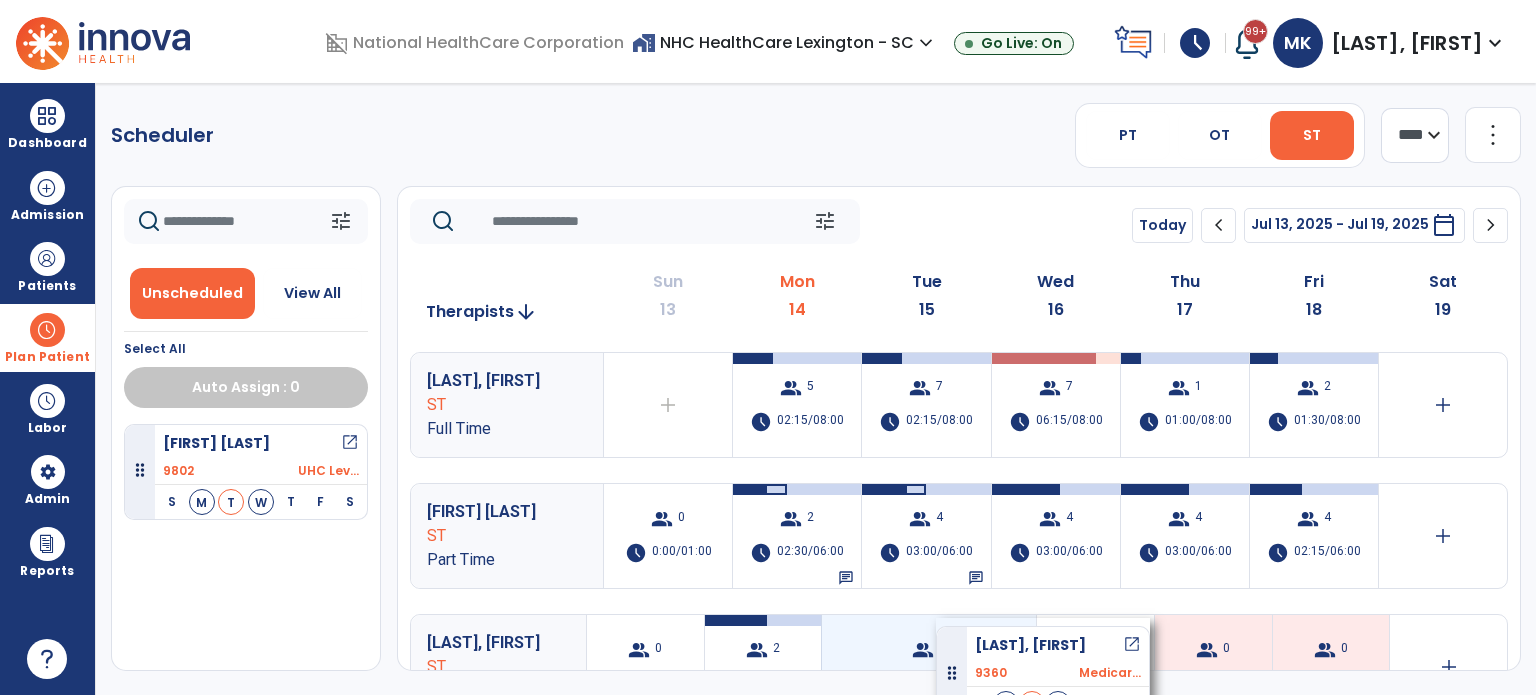 drag, startPoint x: 173, startPoint y: 455, endPoint x: 933, endPoint y: 616, distance: 776.86615 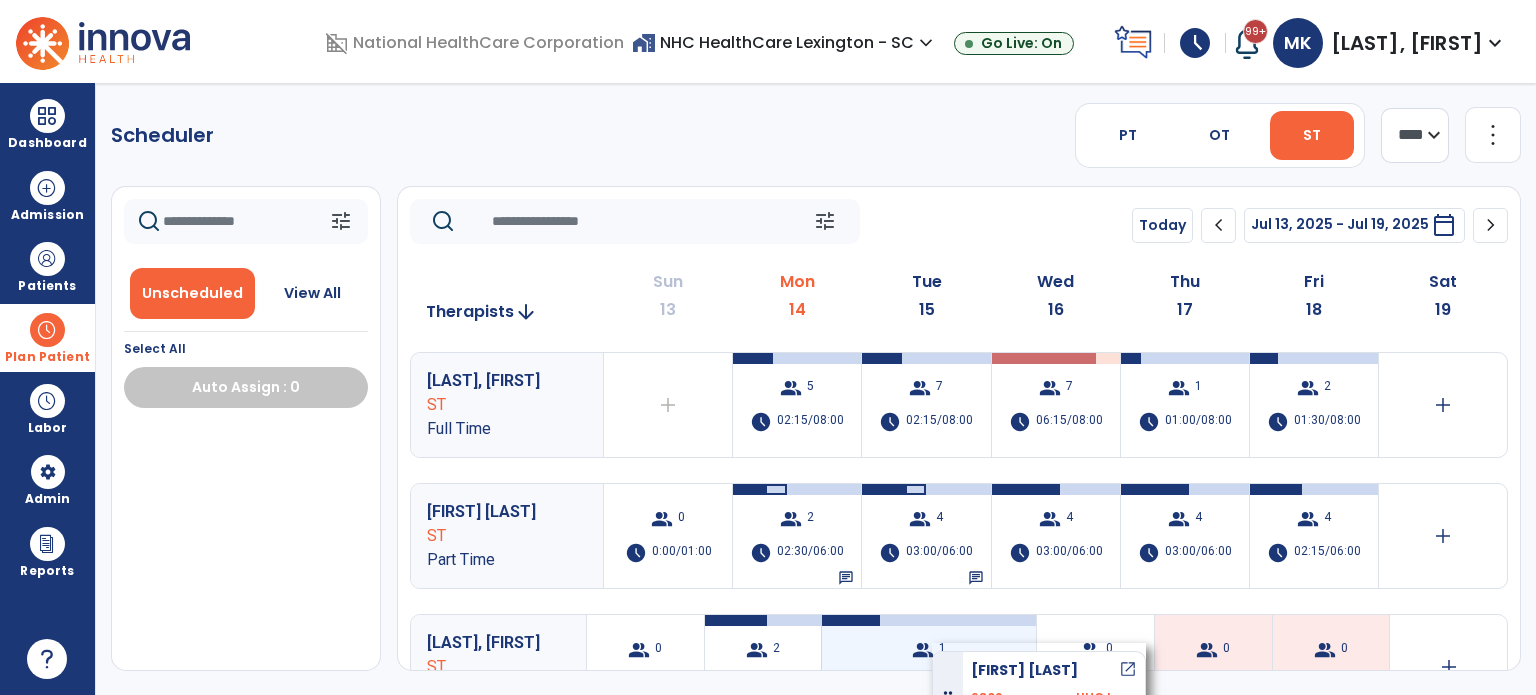 drag, startPoint x: 260, startPoint y: 453, endPoint x: 934, endPoint y: 641, distance: 699.7285 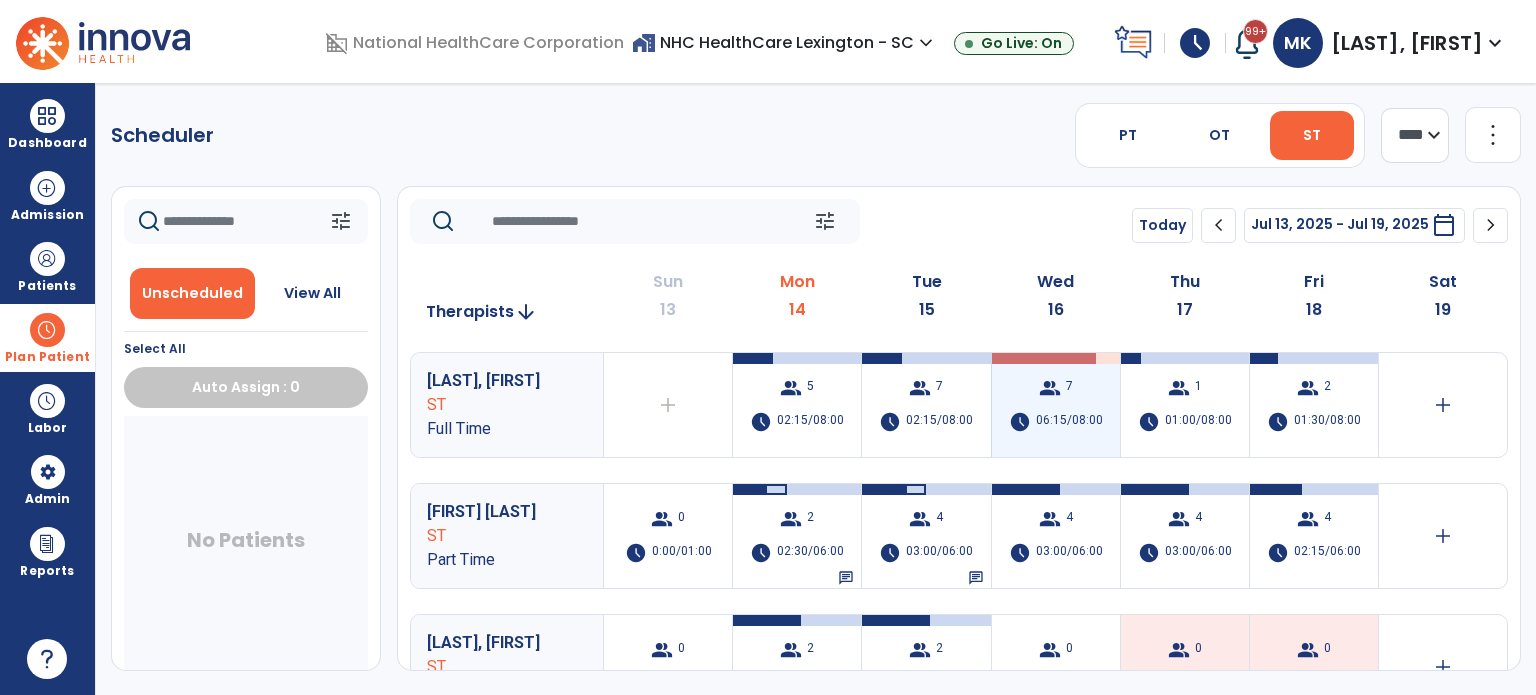 click on "group  7  schedule  06:15/08:00" at bounding box center (1056, 405) 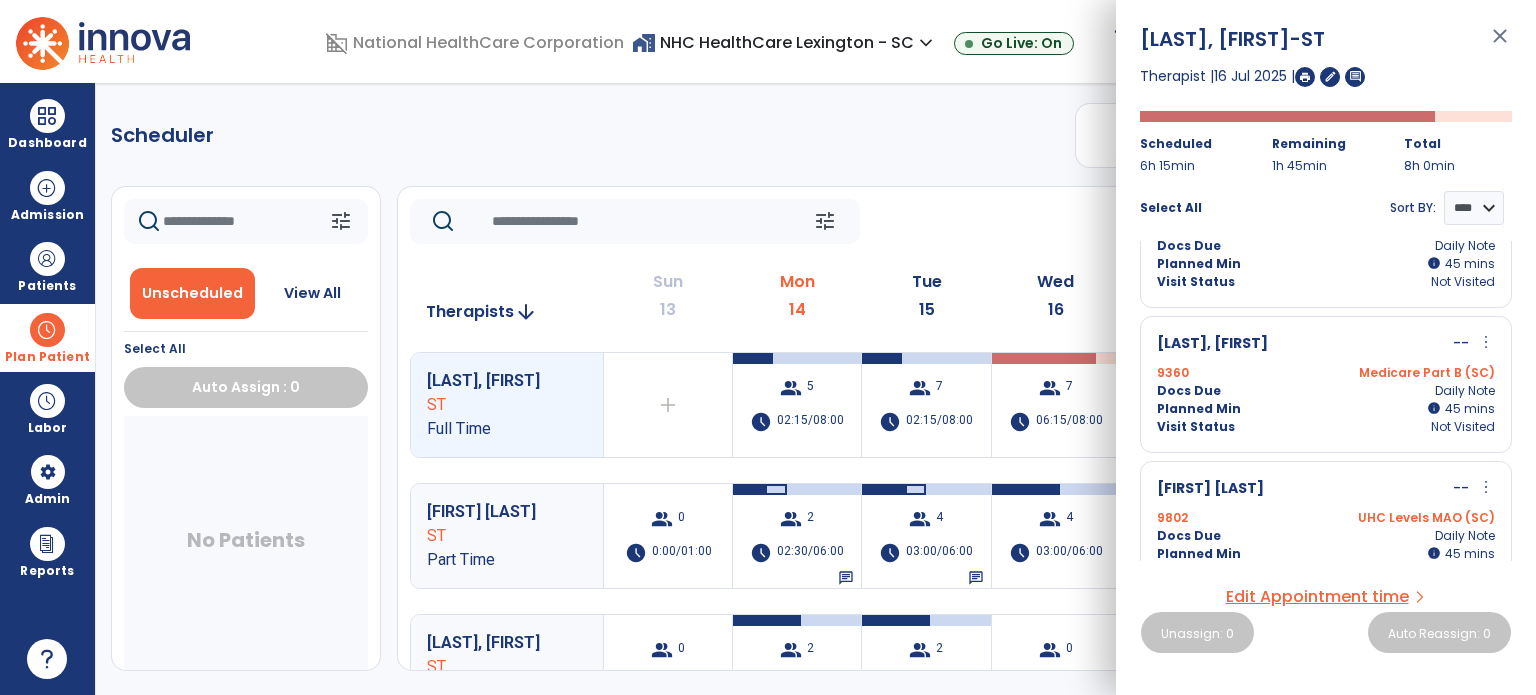 scroll, scrollTop: 690, scrollLeft: 0, axis: vertical 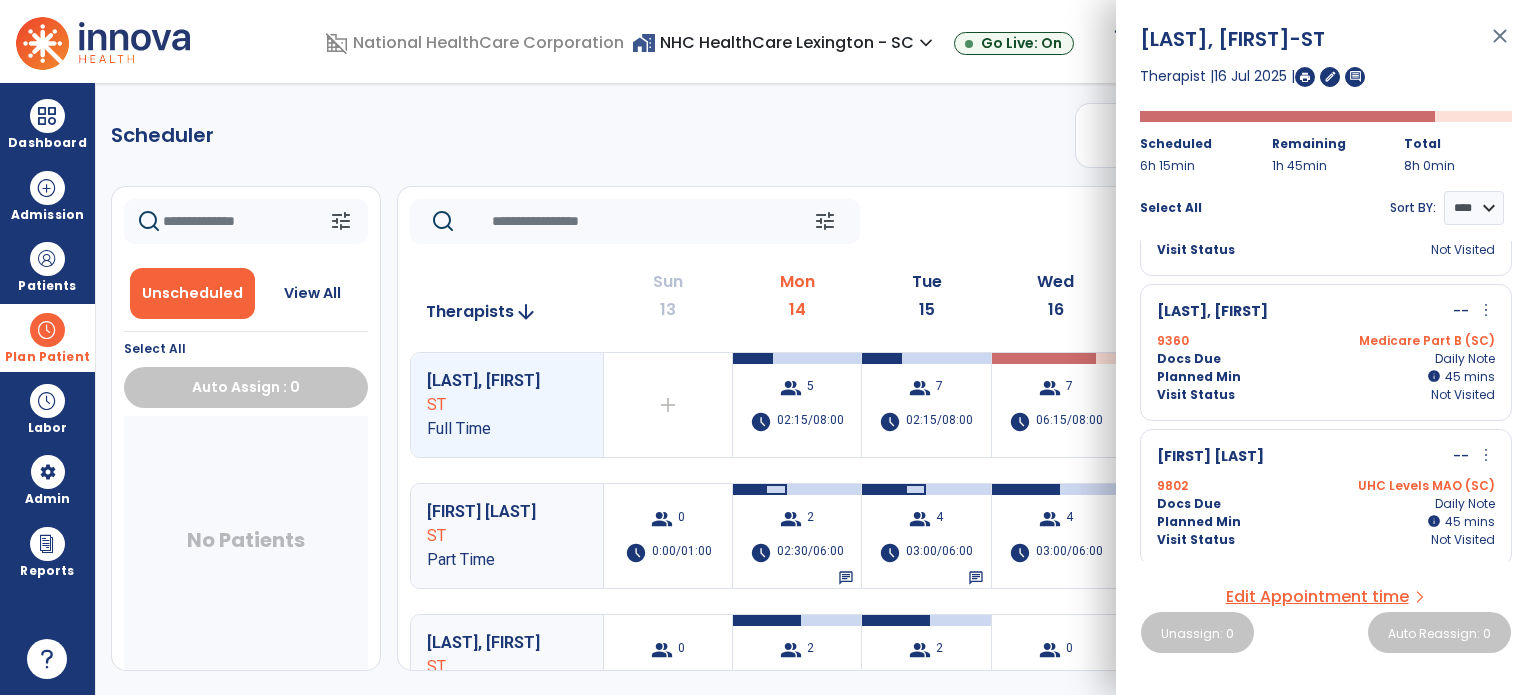 click on "[FIRST] [LAST]   --  more_vert  edit   Edit Session   alt_route   Split Minutes  [NUMBER] UHC Levels MAO ([STATE])  Docs Due Daily Note   Planned Min  info   45 I 45 mins  Visit Status  Not Visited" at bounding box center (1326, 497) 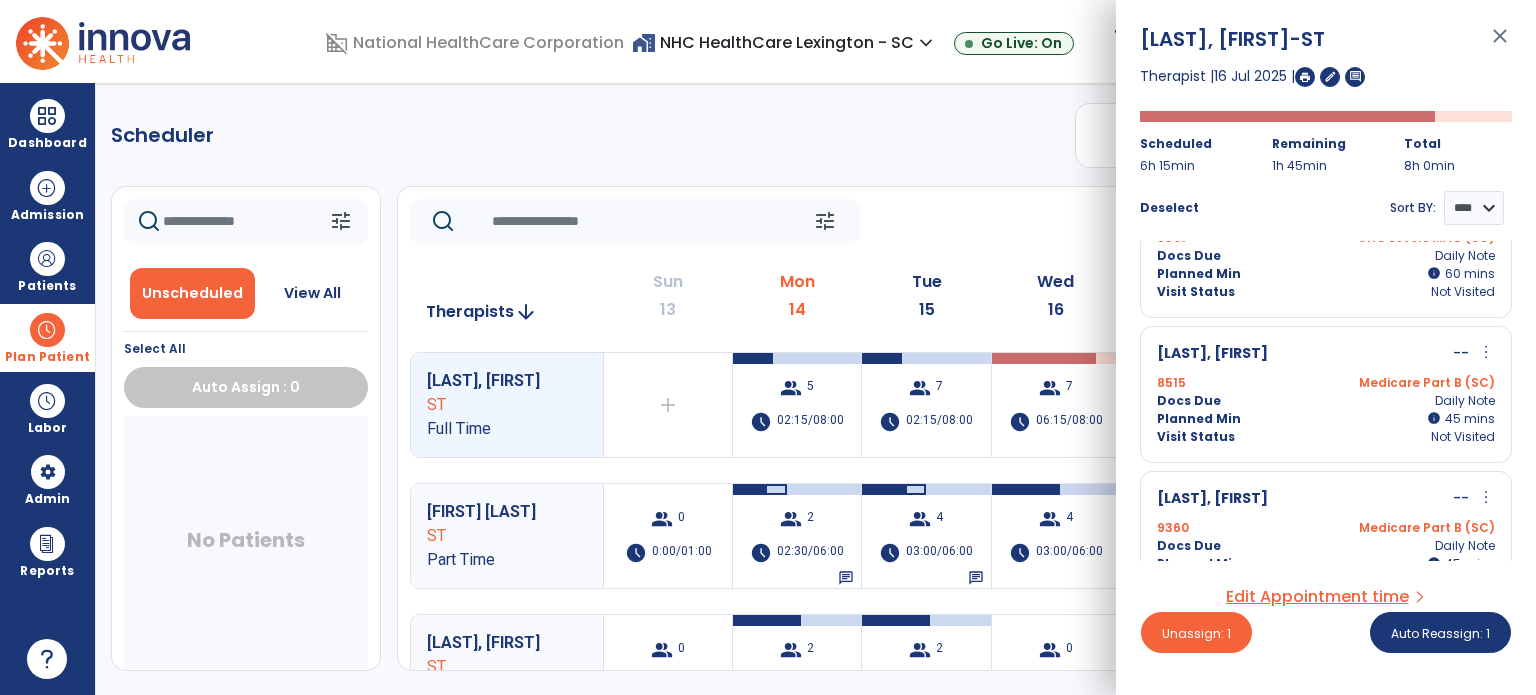 scroll, scrollTop: 490, scrollLeft: 0, axis: vertical 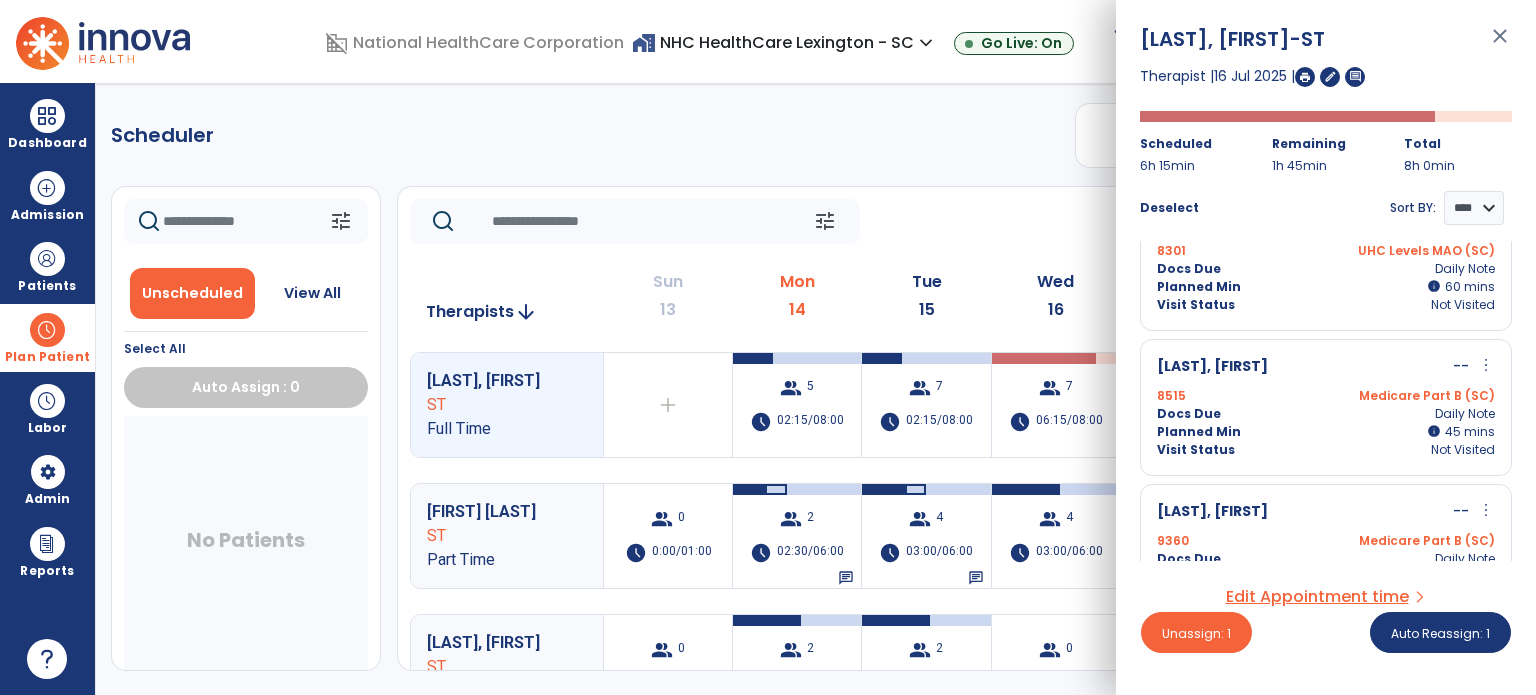 click on "[LAST], [FIRST]   --  more_vert  edit   Edit Session   alt_route   Split Minutes" at bounding box center (1326, 512) 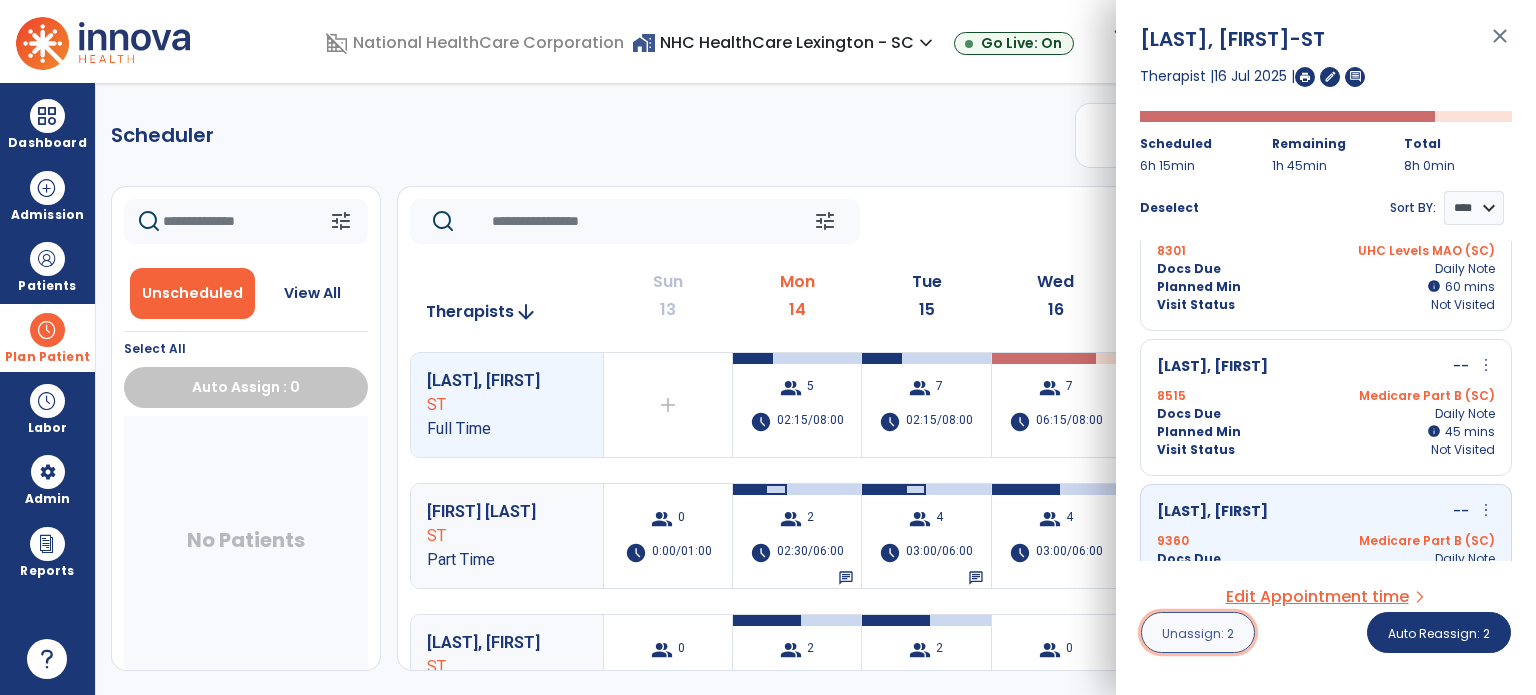 click on "Unassign: 2" at bounding box center [1198, 633] 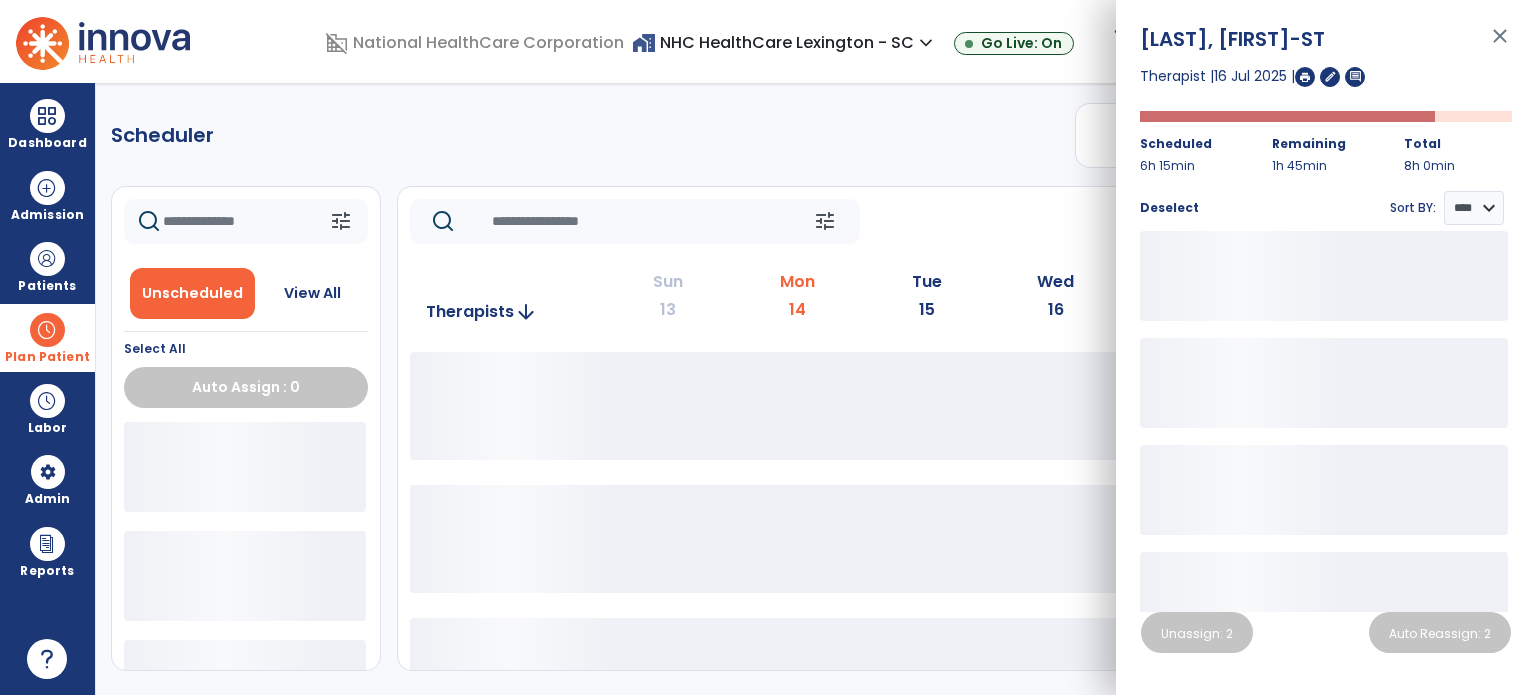 click on "close" at bounding box center [1500, 45] 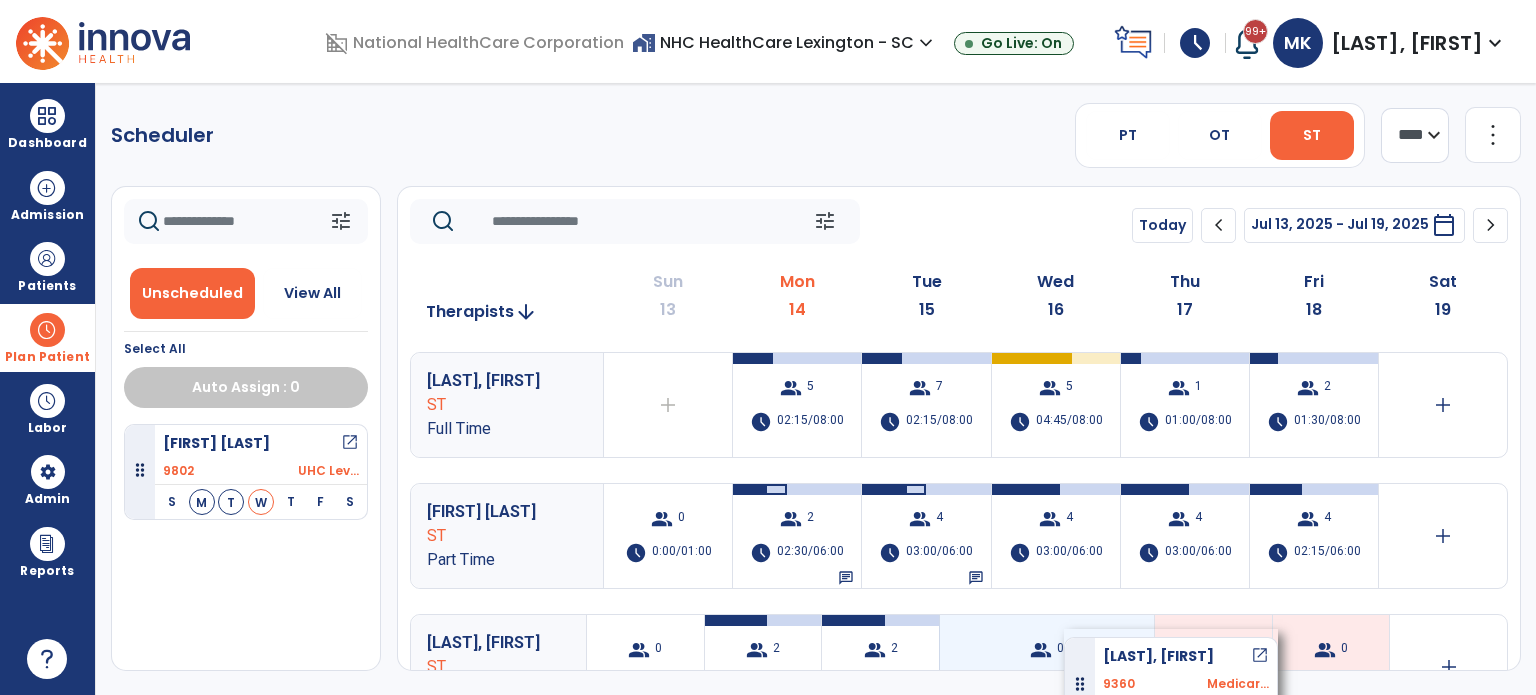 drag, startPoint x: 224, startPoint y: 467, endPoint x: 1062, endPoint y: 628, distance: 853.32587 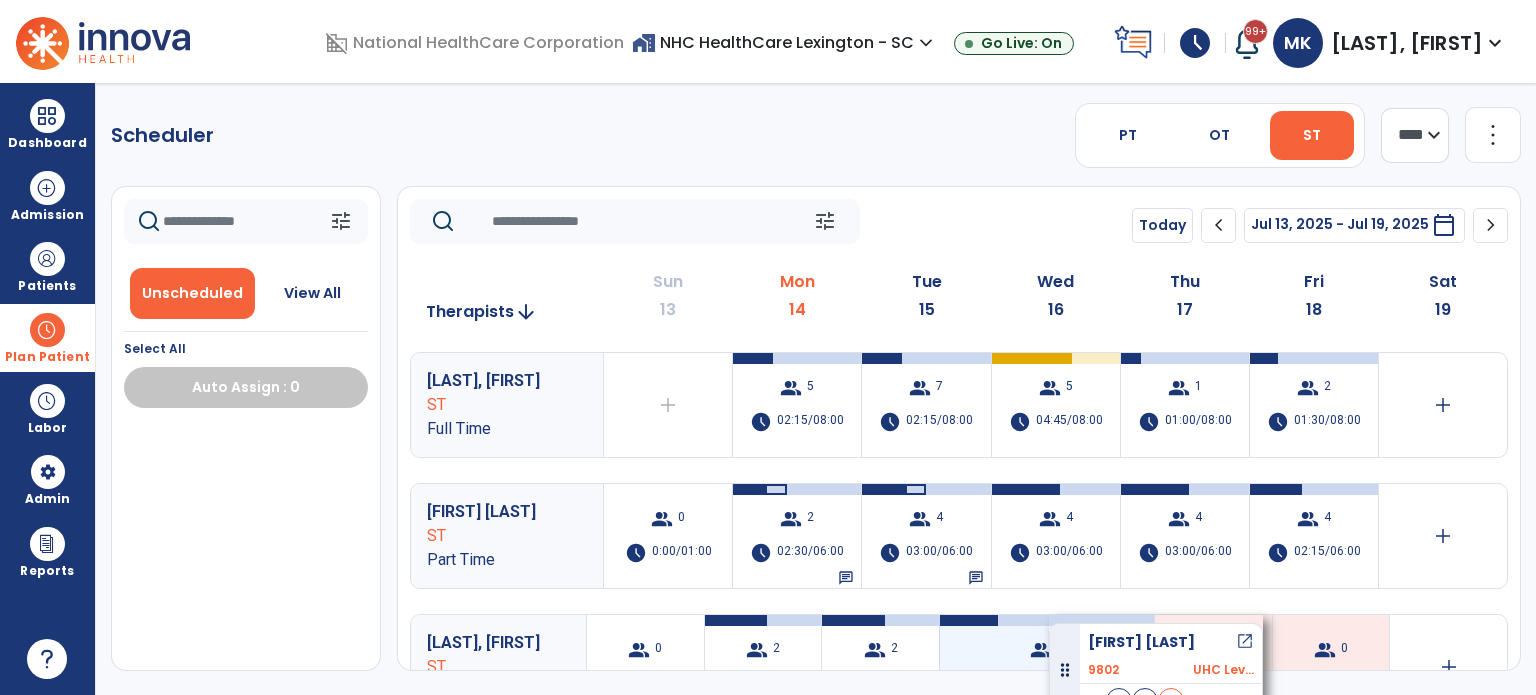 drag, startPoint x: 275, startPoint y: 449, endPoint x: 1049, endPoint y: 615, distance: 791.6009 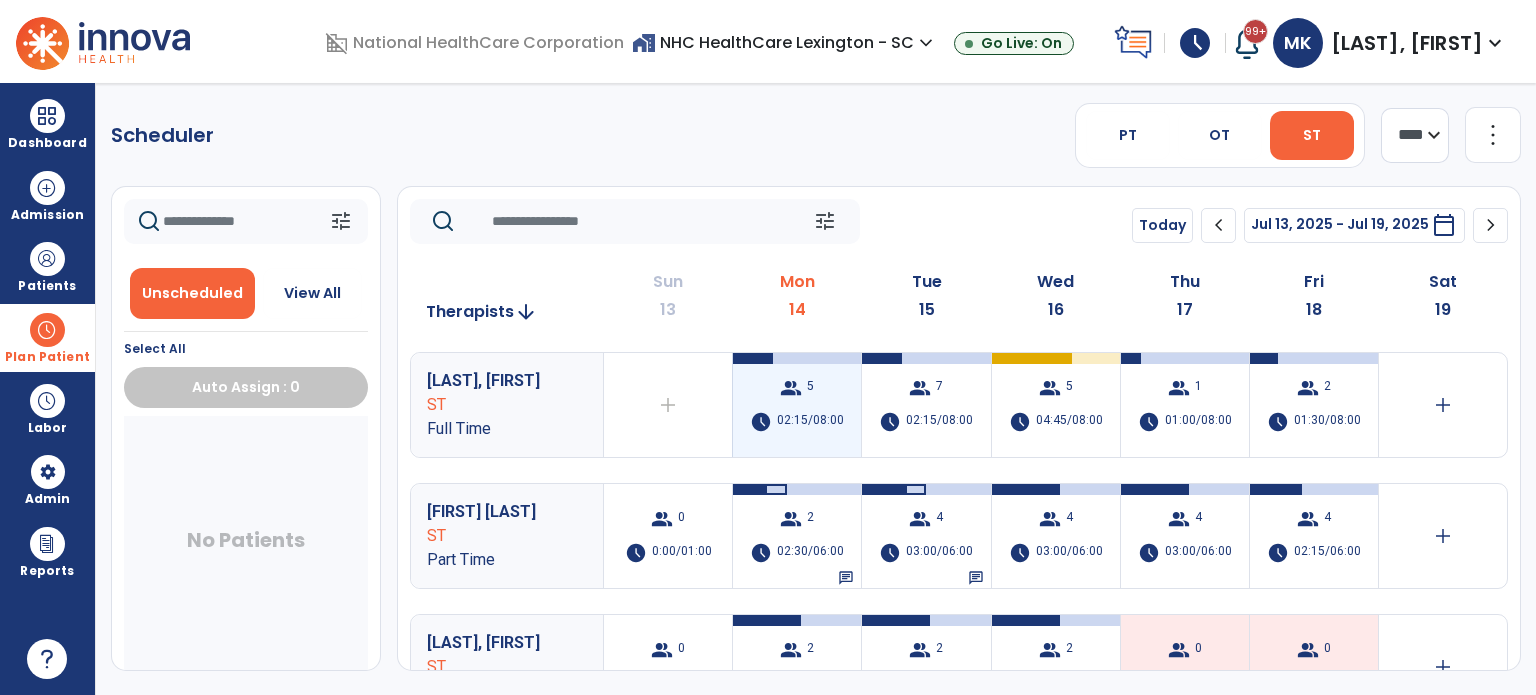click on "group  5  schedule  02:15/08:00" at bounding box center (797, 405) 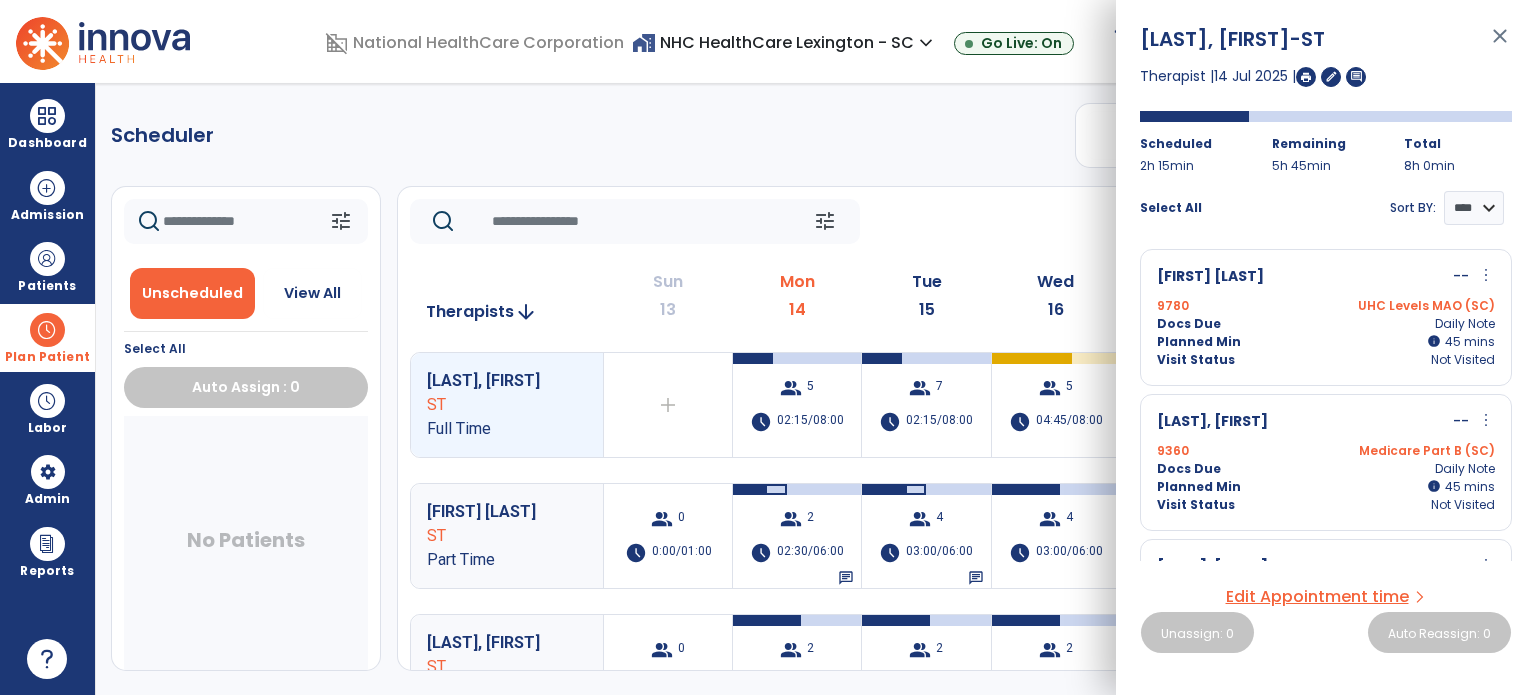 click on "more_vert" at bounding box center [1486, 275] 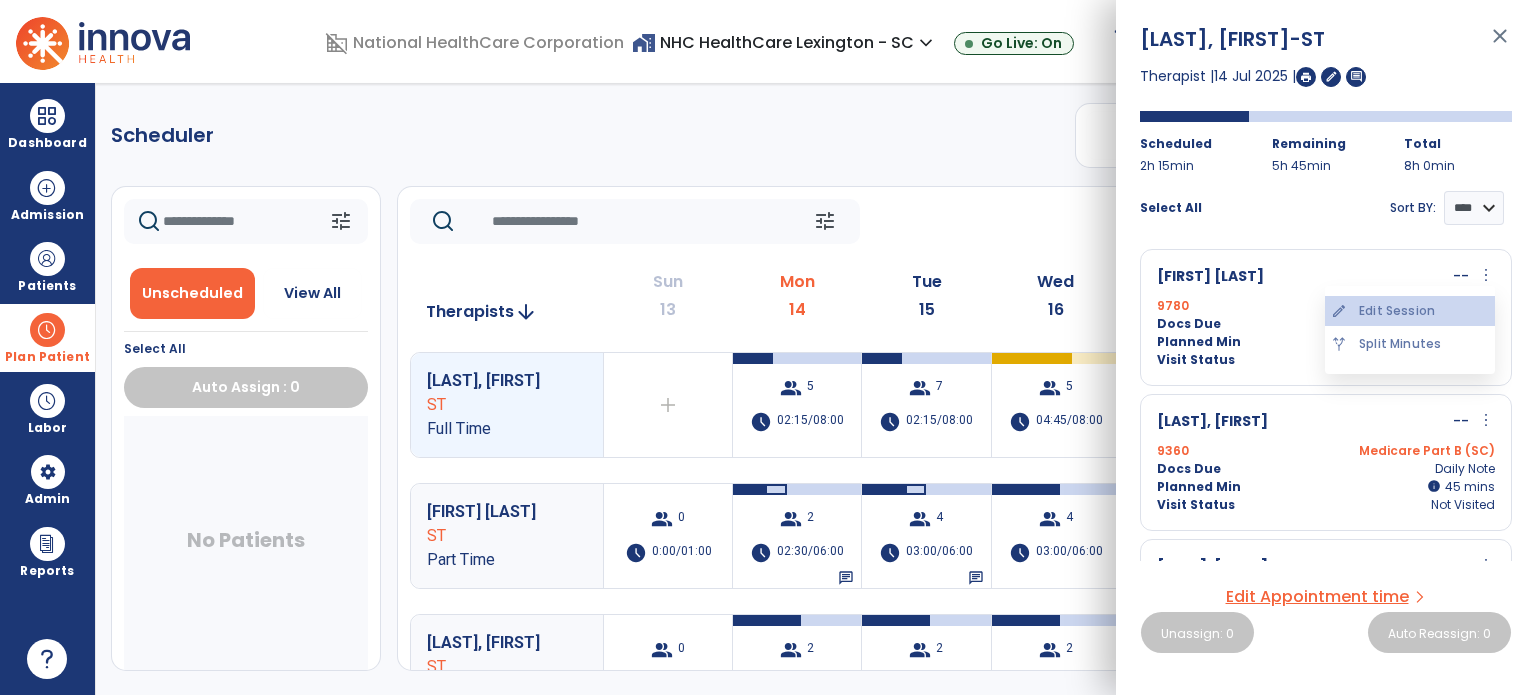 click on "edit   Edit Session" at bounding box center [1410, 311] 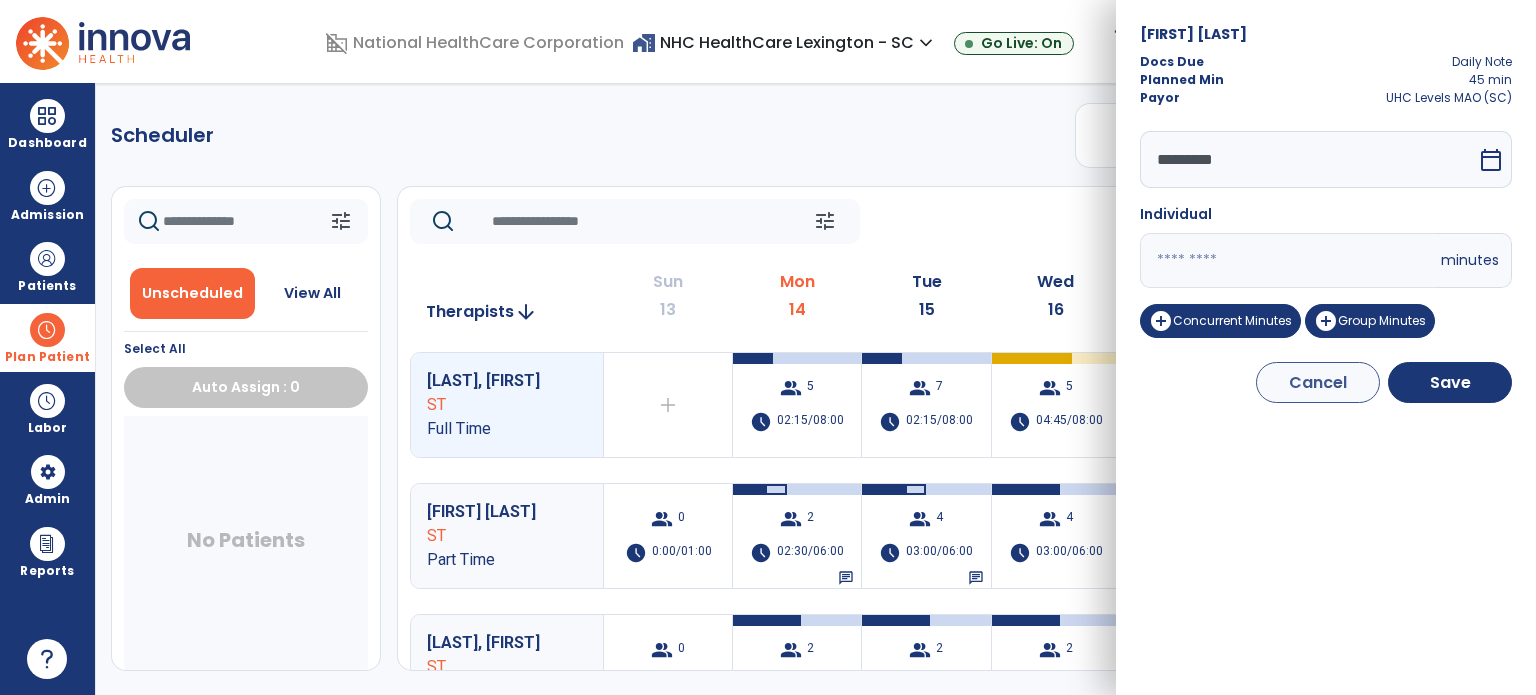 click on "**" at bounding box center [1288, 260] 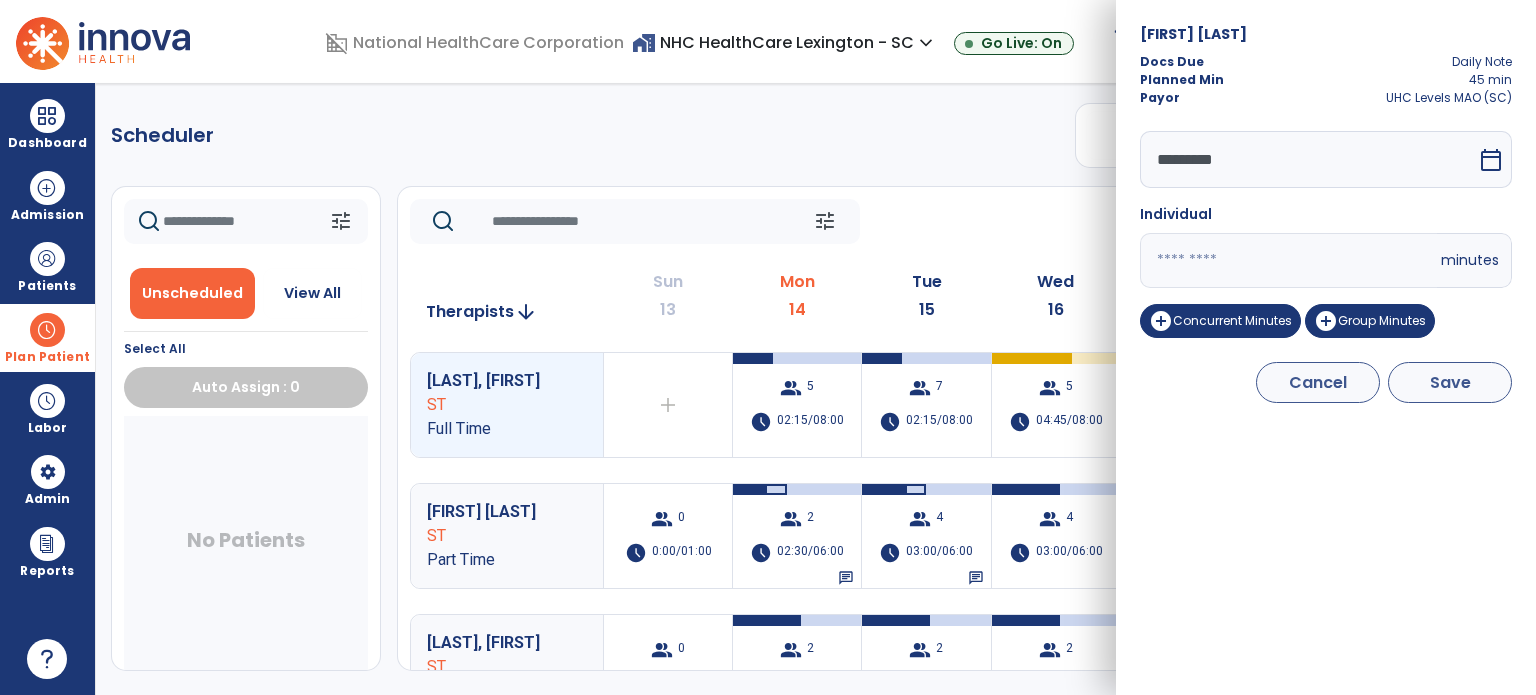 type on "**" 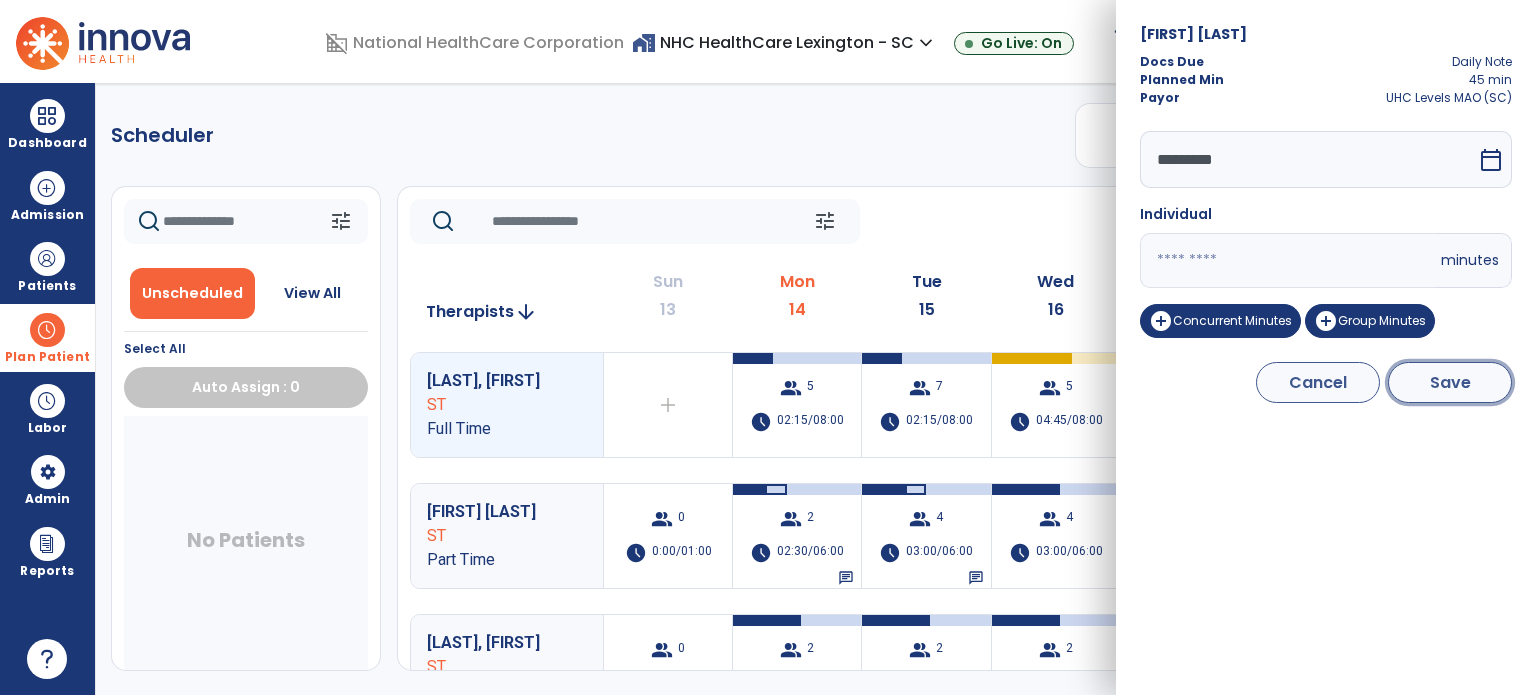 click on "Save" at bounding box center (1450, 382) 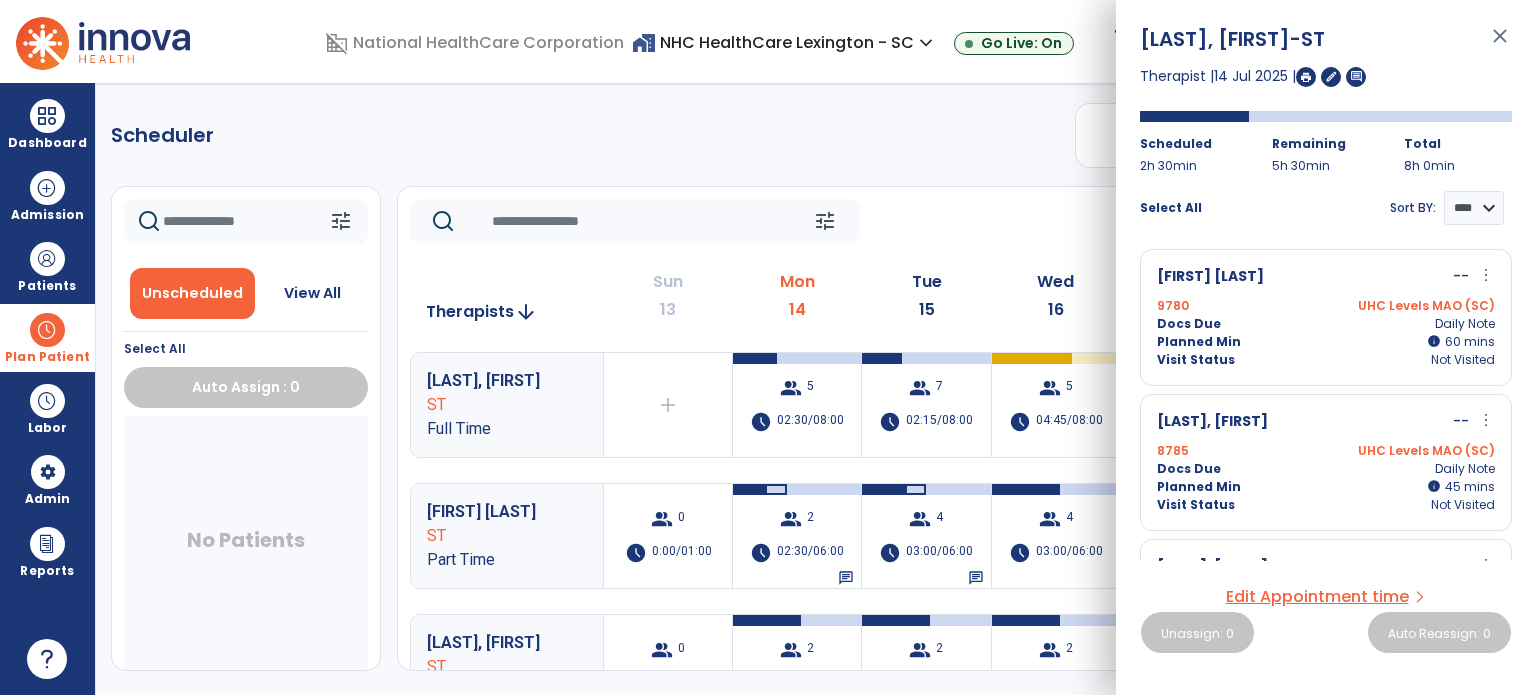 click on "more_vert" at bounding box center (1486, 420) 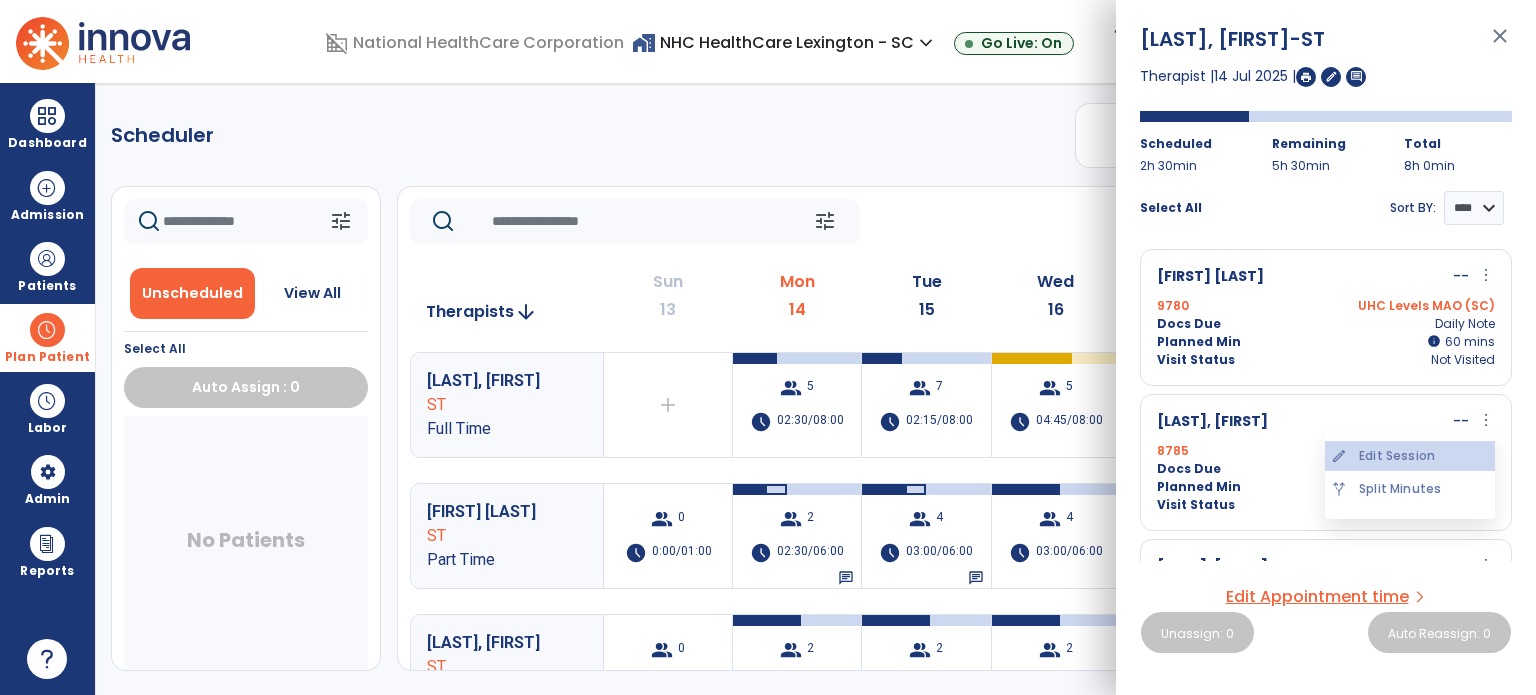 click on "edit   Edit Session" at bounding box center [1410, 456] 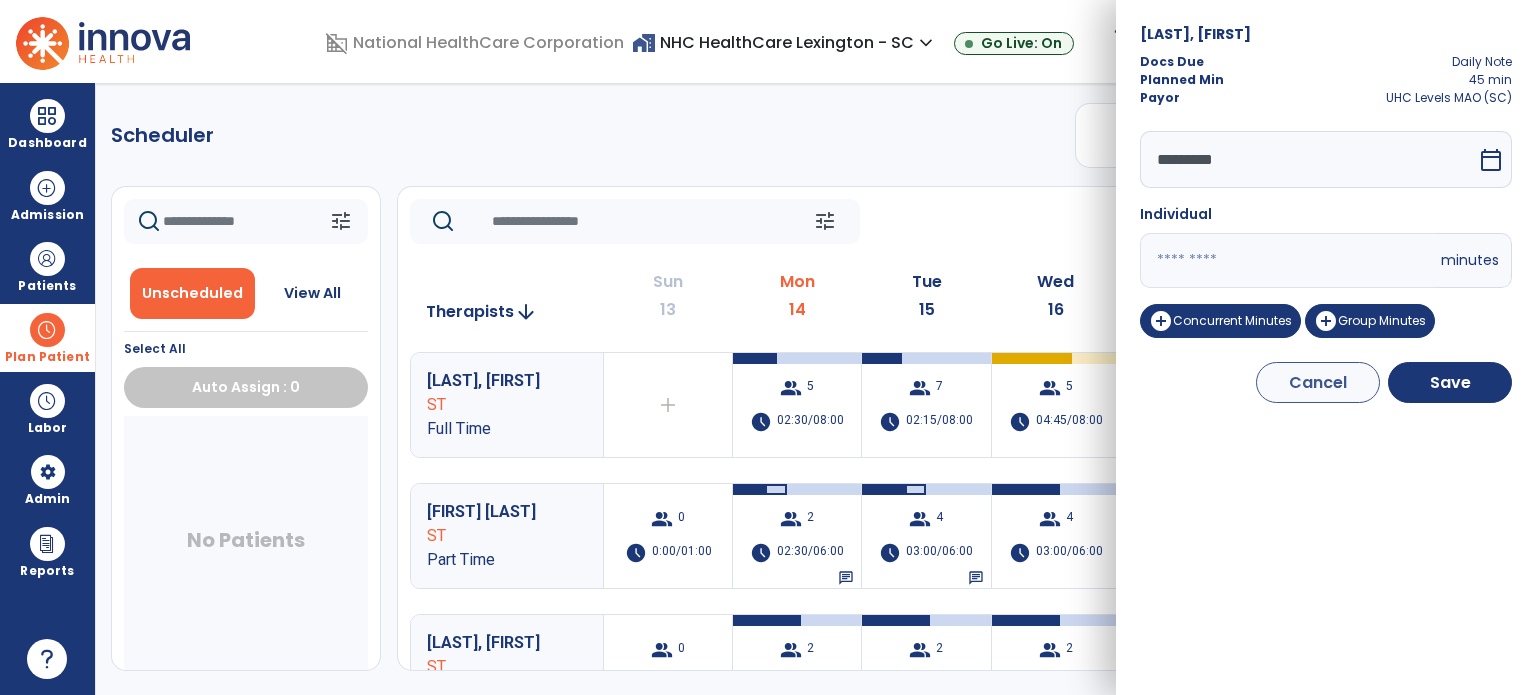 click on "**" at bounding box center [1288, 260] 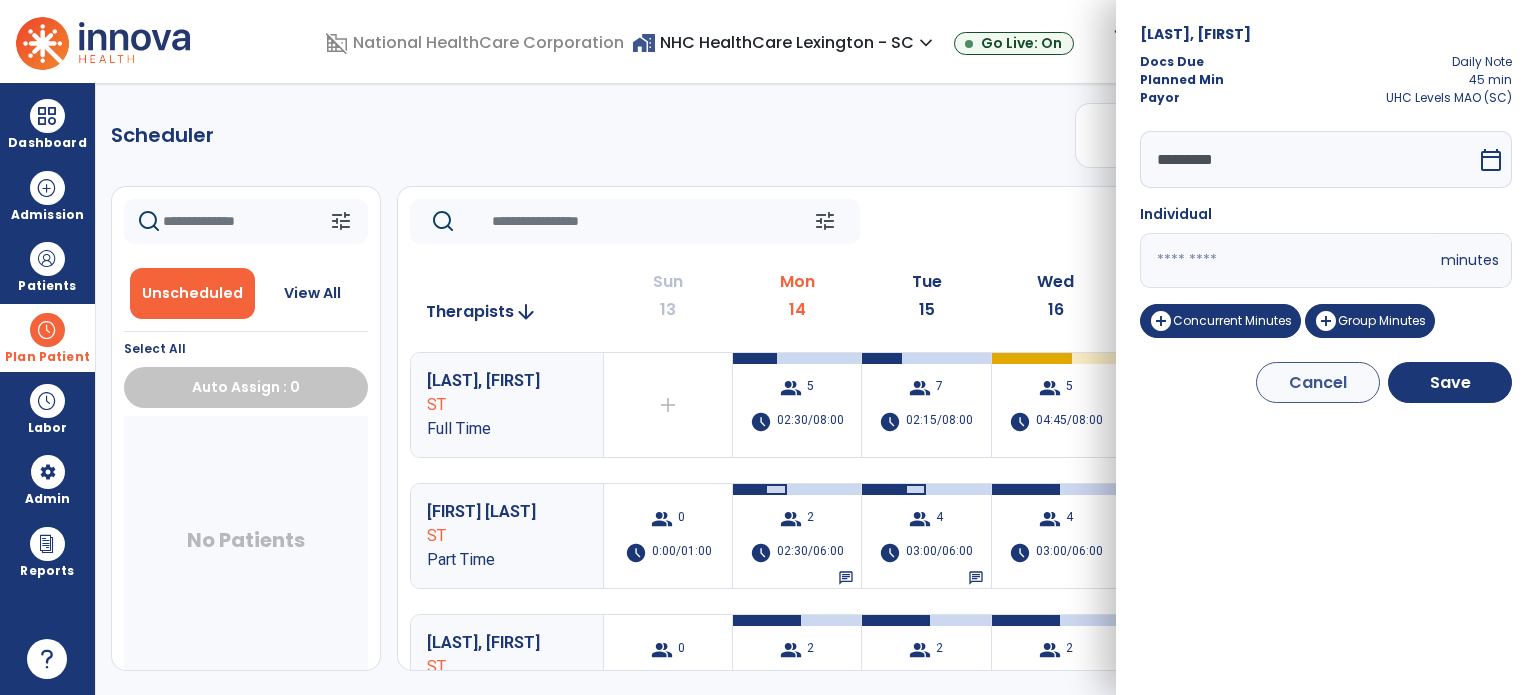 type on "**" 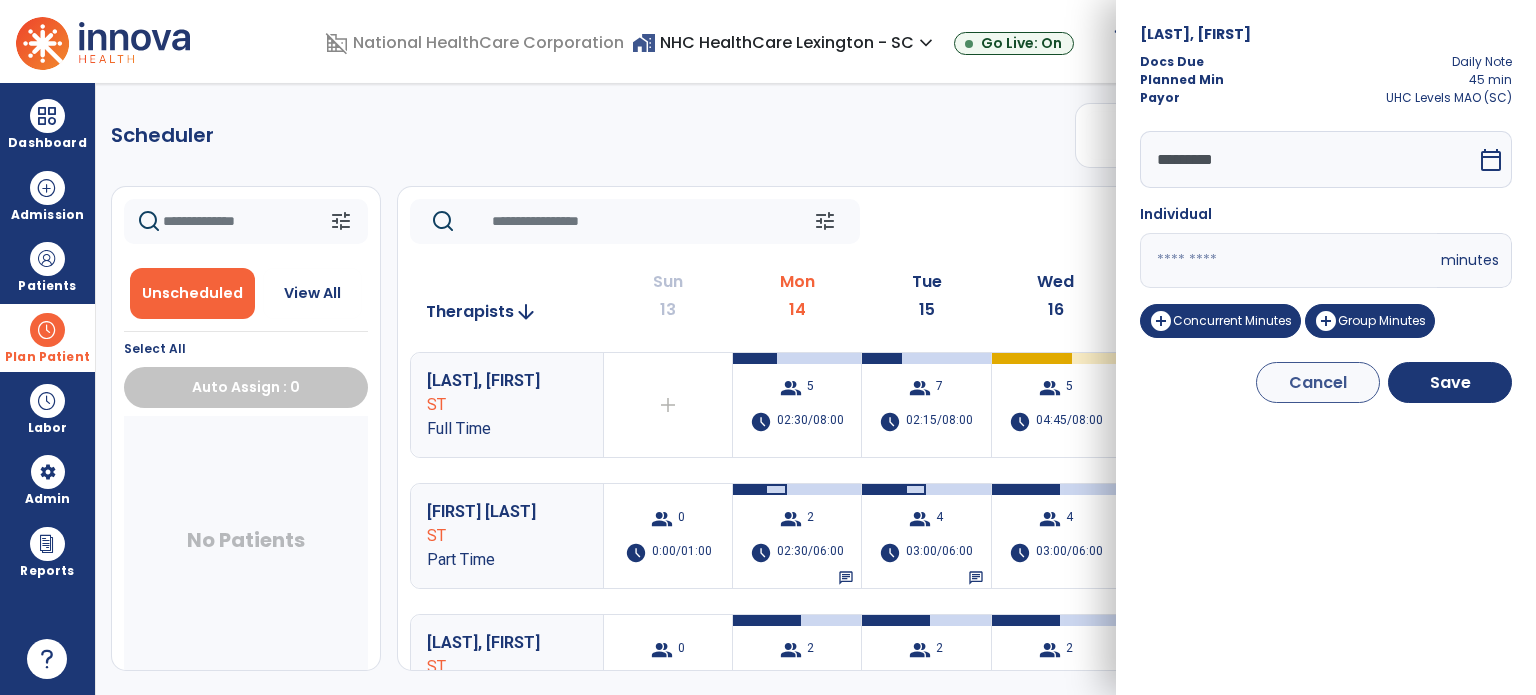 click on "[LAST], [FIRST]   Docs Due Daily Note   Planned Min  45 min   Payor  UHC Levels MAO ([STATE])  *********  calendar_today  Individual  ** minutes  add_circle   Concurrent Minutes  add_circle   Group Minutes  Cancel   Save" at bounding box center (1326, 347) 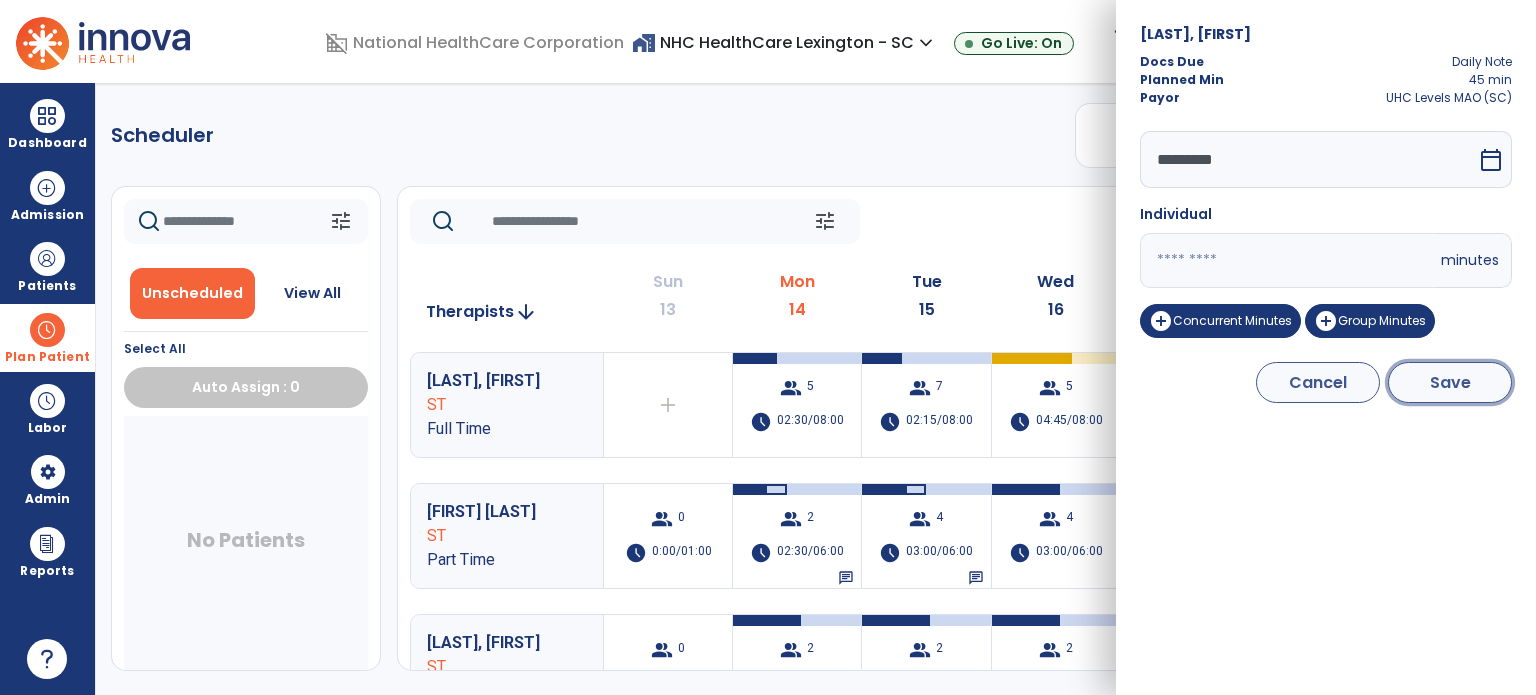 click on "Save" at bounding box center [1450, 382] 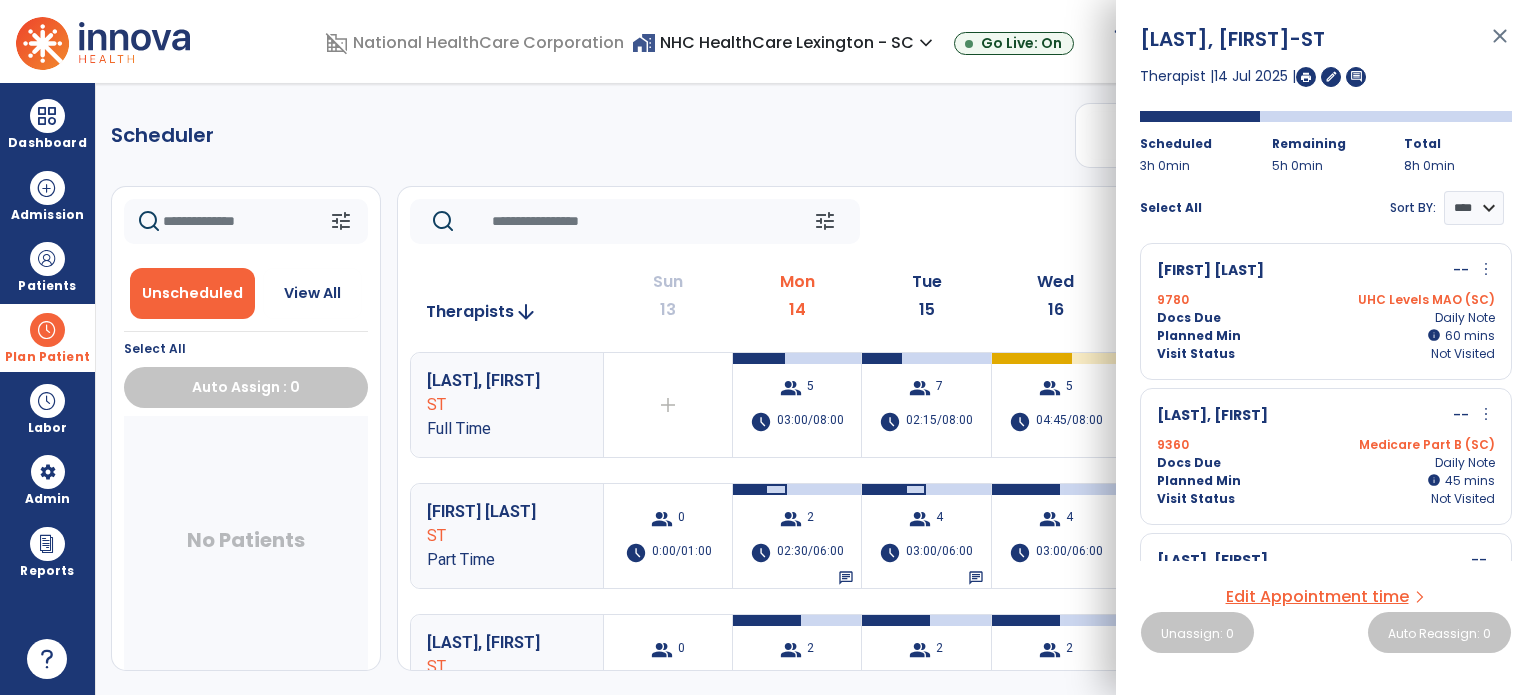 scroll, scrollTop: 200, scrollLeft: 0, axis: vertical 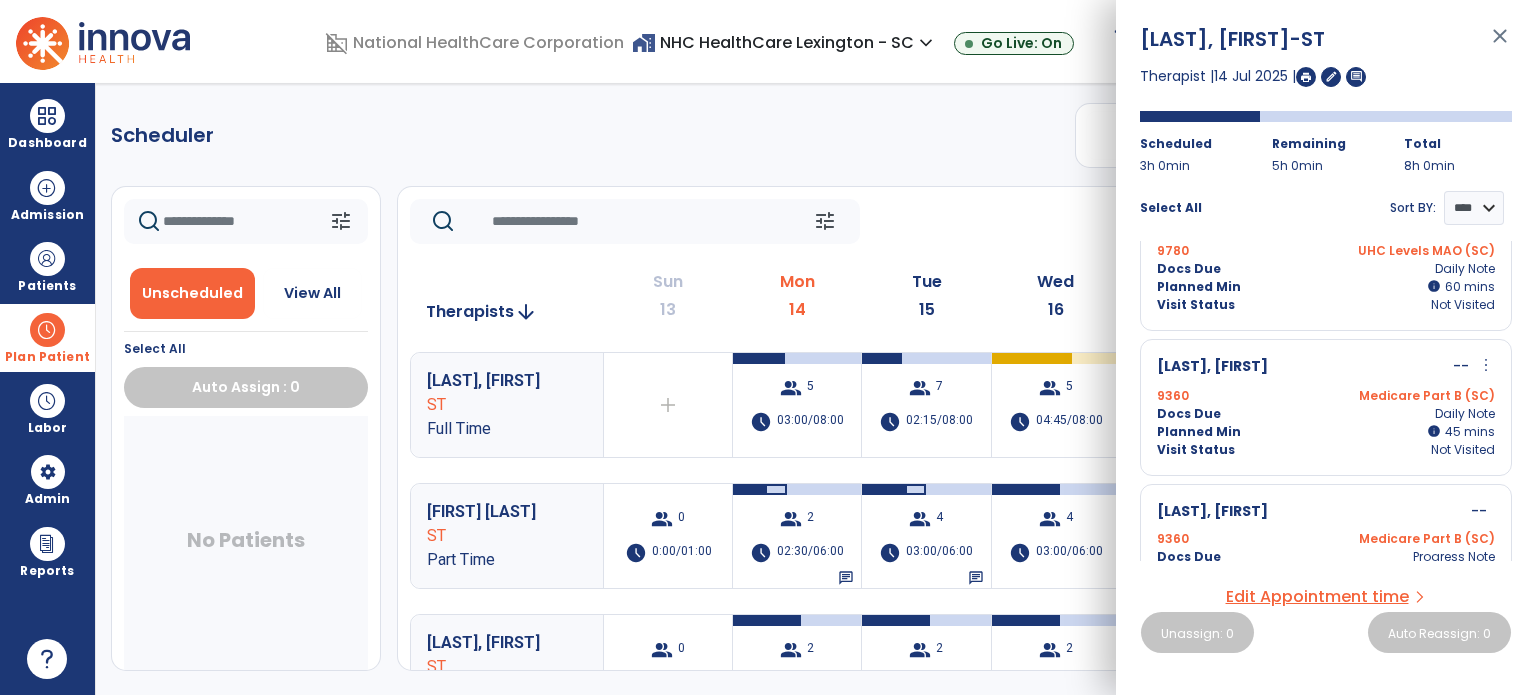 click on "more_vert" at bounding box center (1486, 365) 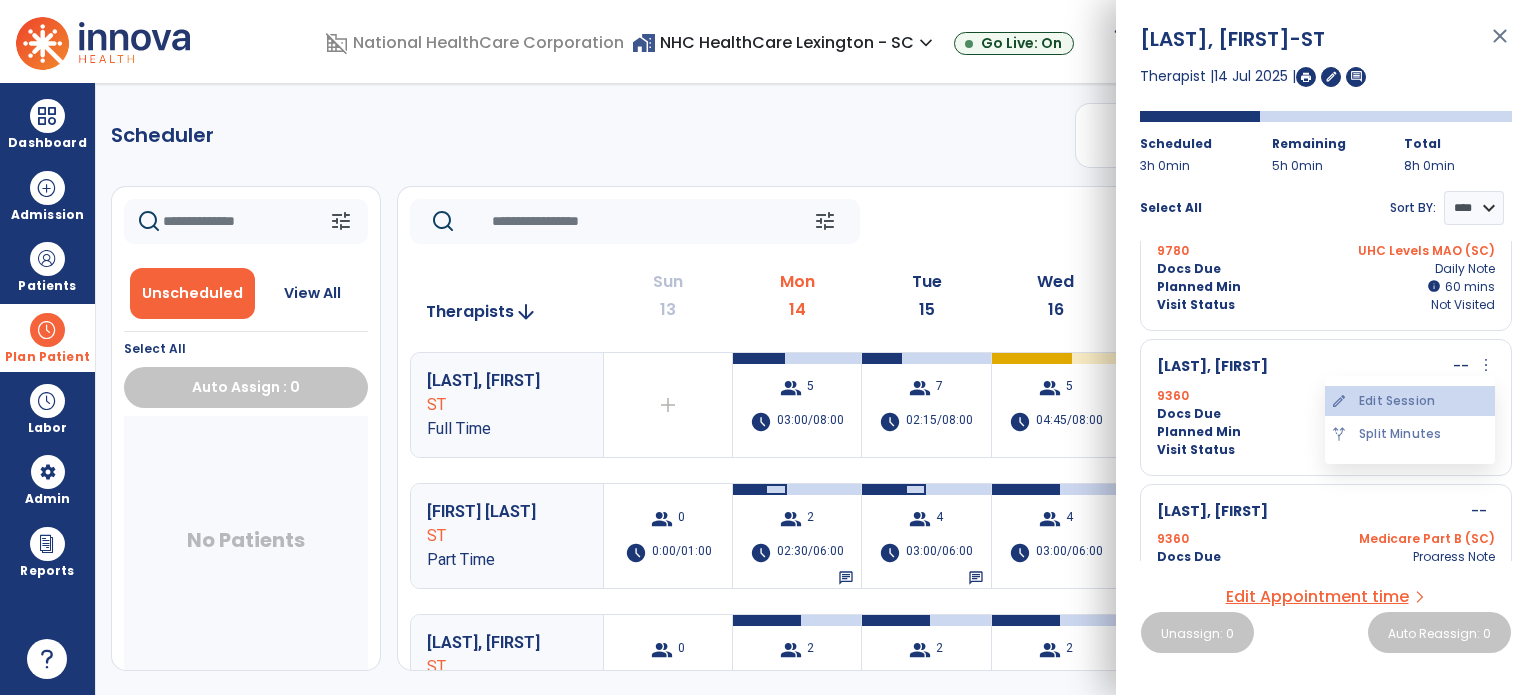 click on "edit   Edit Session" at bounding box center [1410, 401] 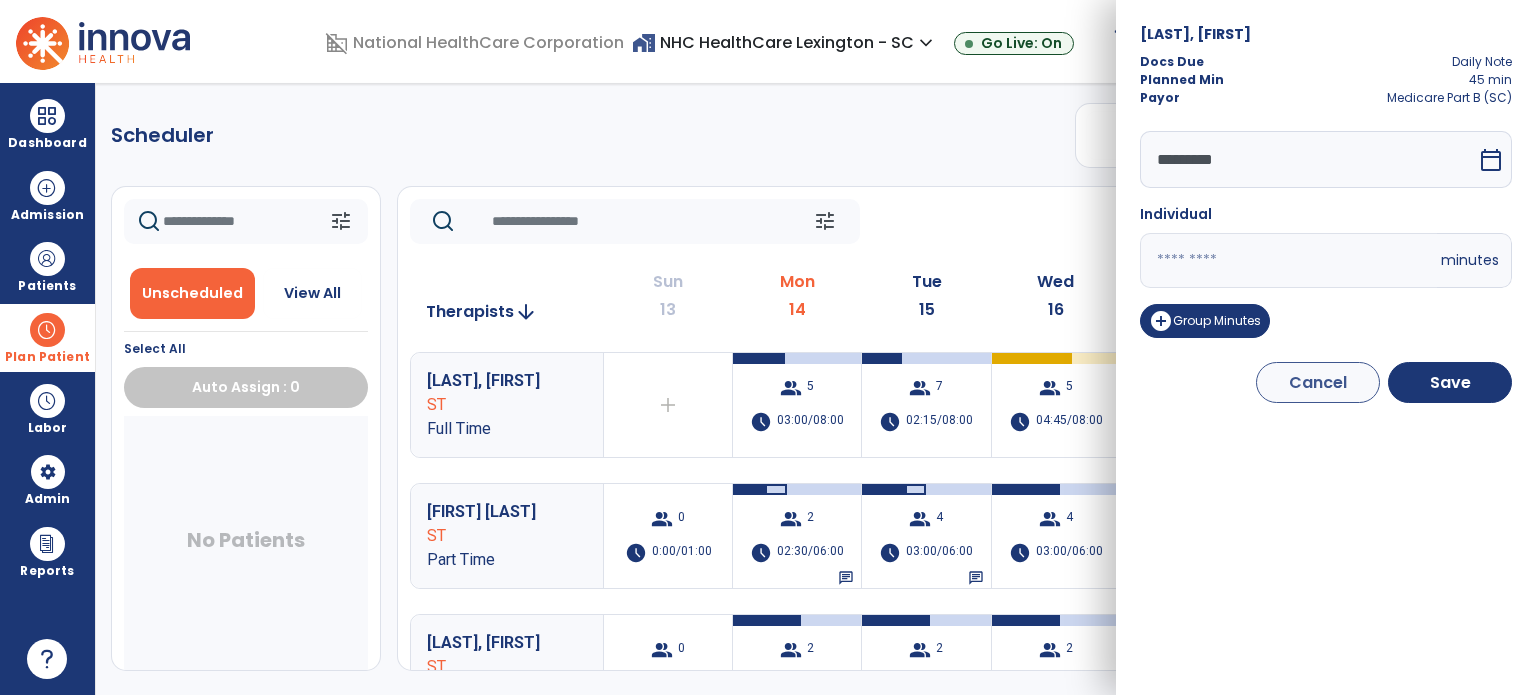 click on "**" at bounding box center (1288, 260) 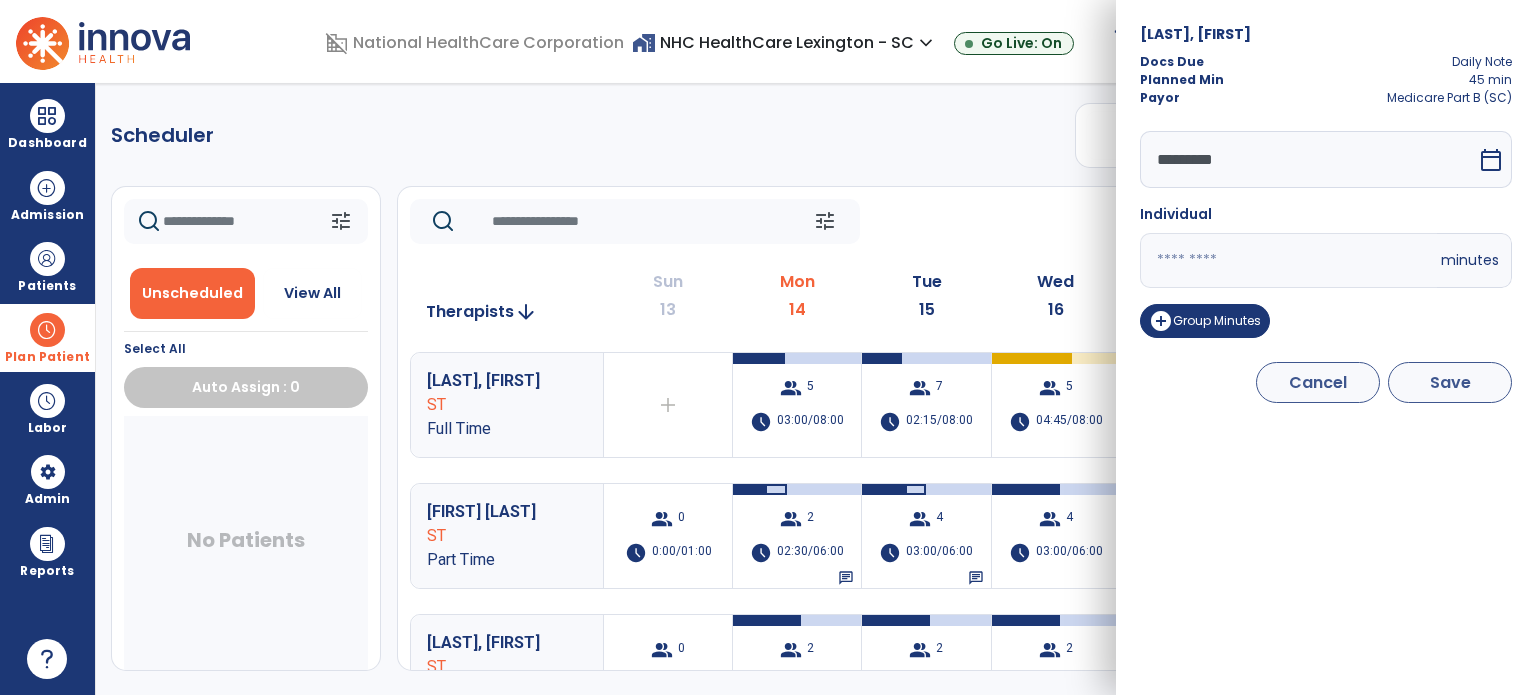 type on "**" 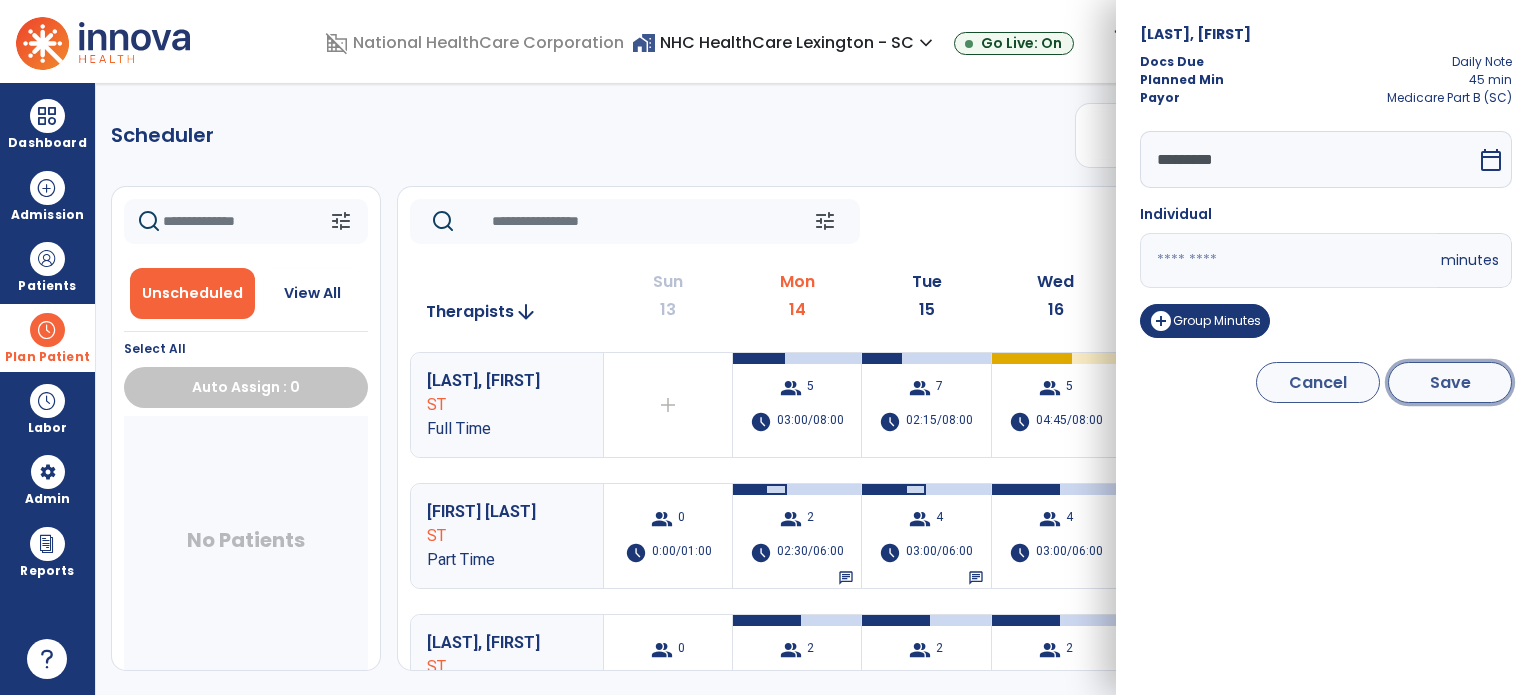 click on "Save" at bounding box center [1450, 382] 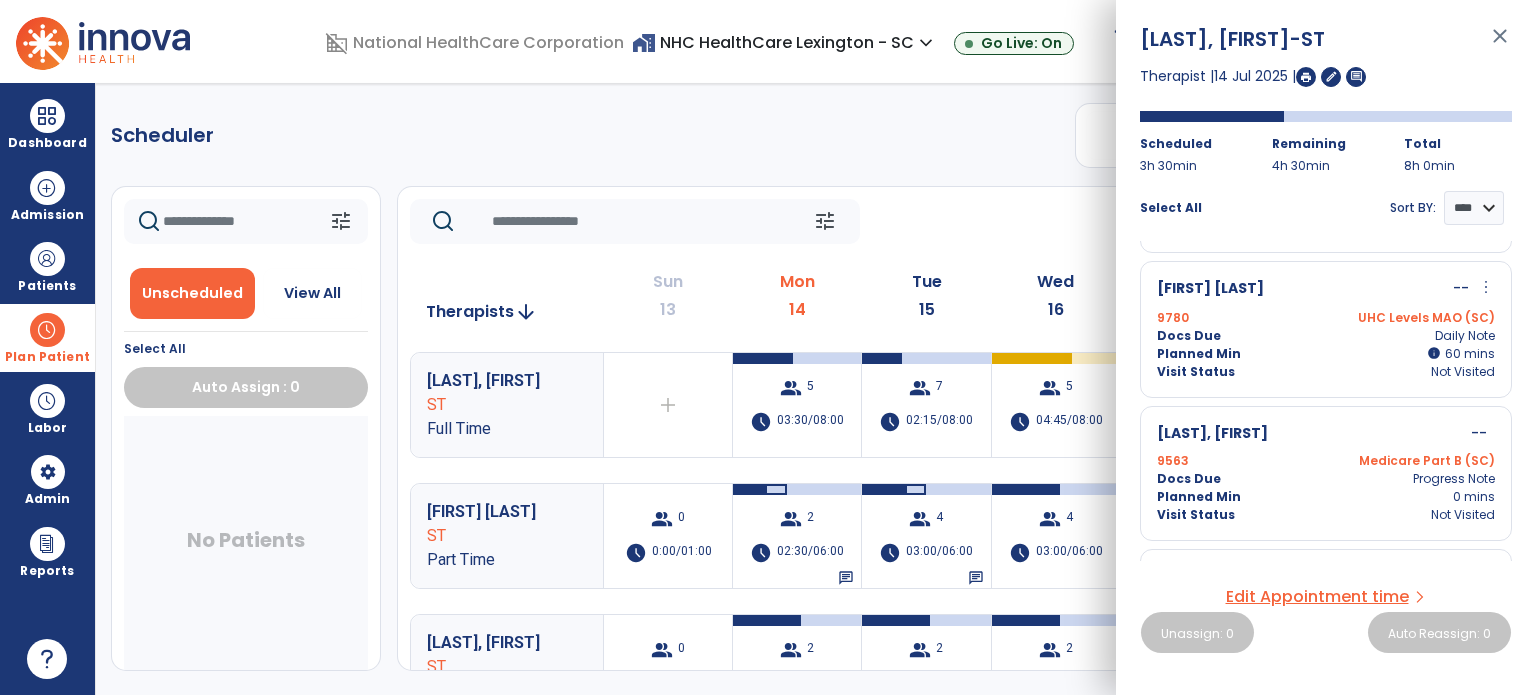 scroll, scrollTop: 398, scrollLeft: 0, axis: vertical 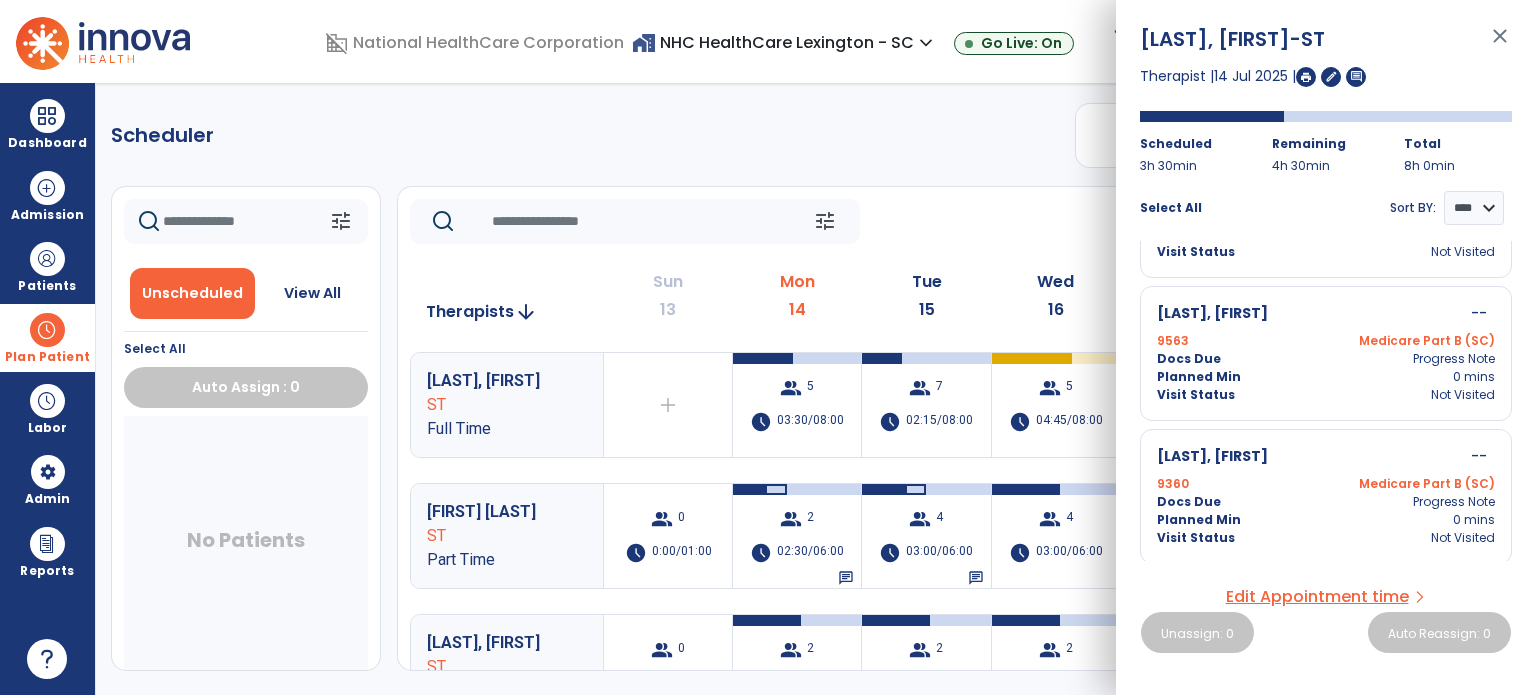 click on "close" at bounding box center (1500, 45) 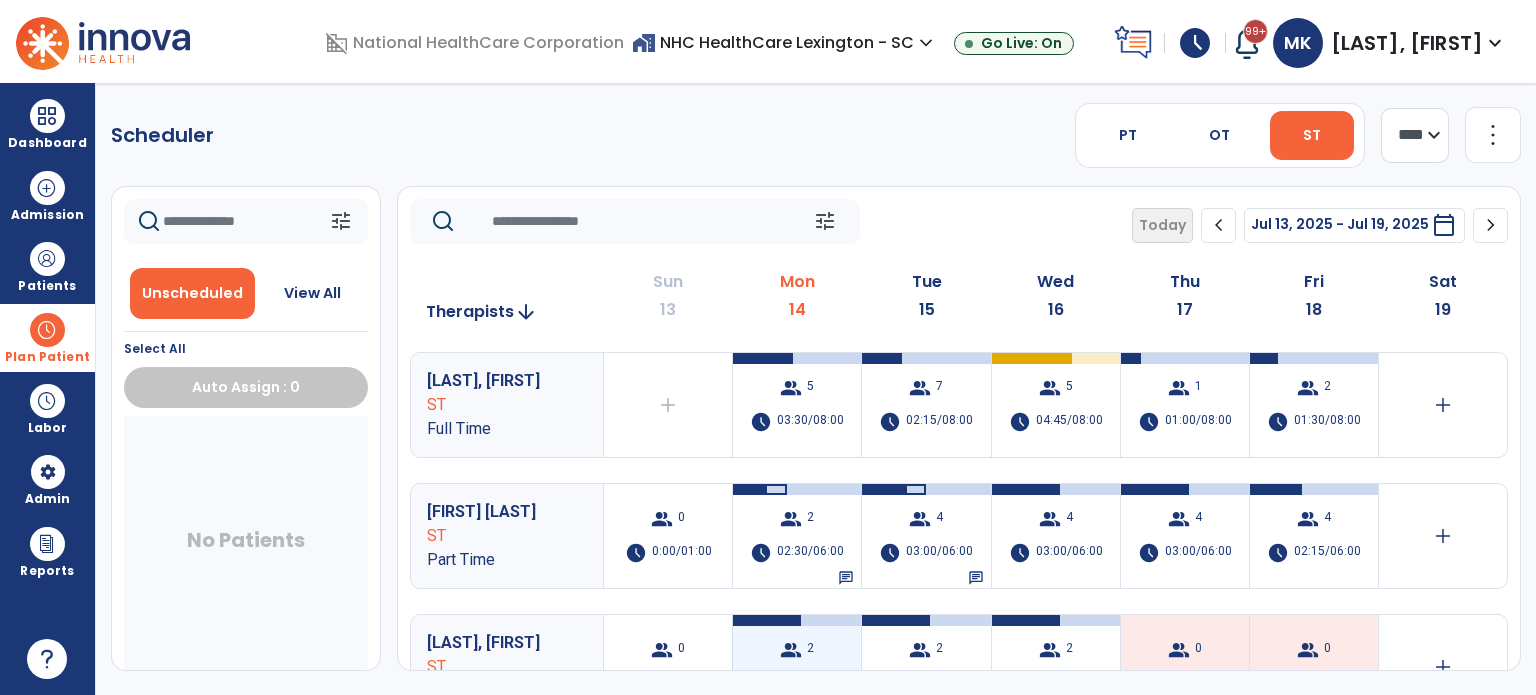 click on "group  2  schedule  01:30/03:00" at bounding box center [797, 667] 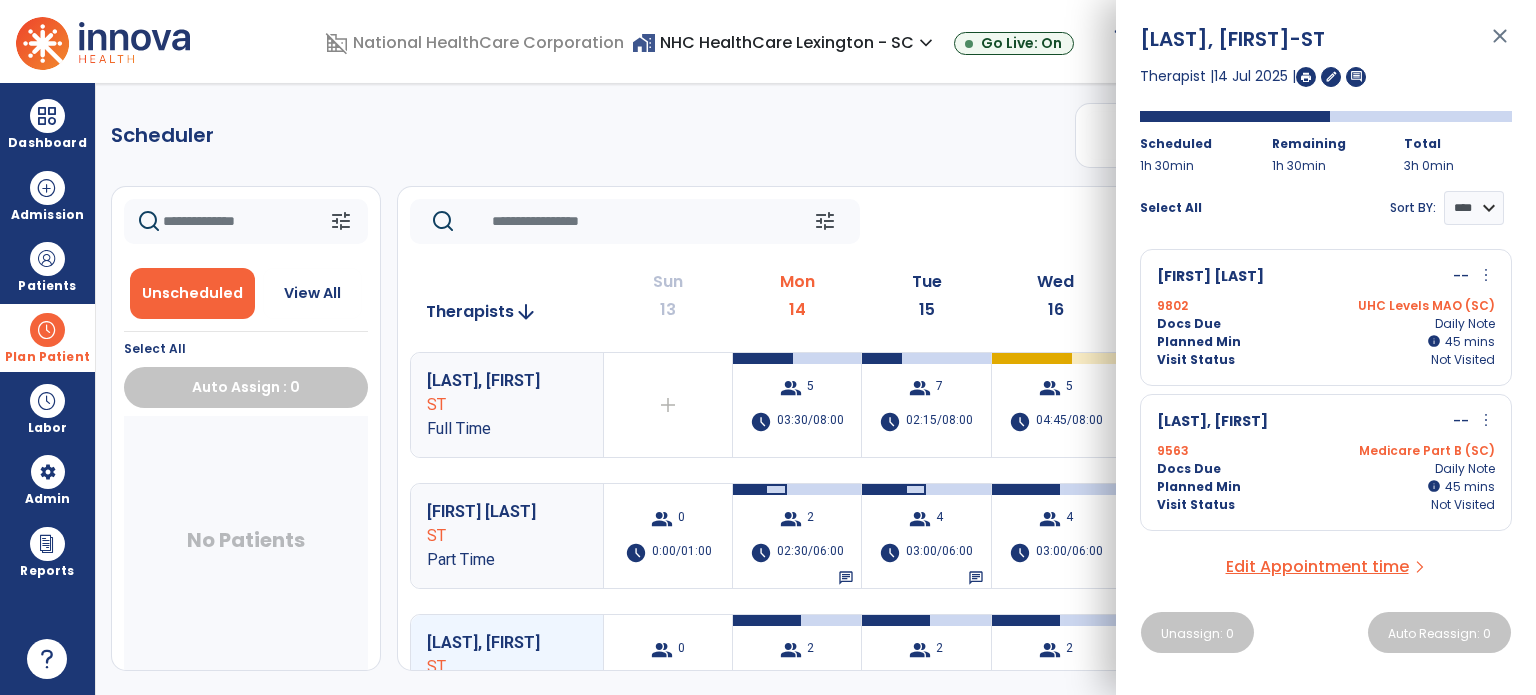 click on "--  more_vert  edit   Edit Session   alt_route   Split Minutes" at bounding box center (1474, 422) 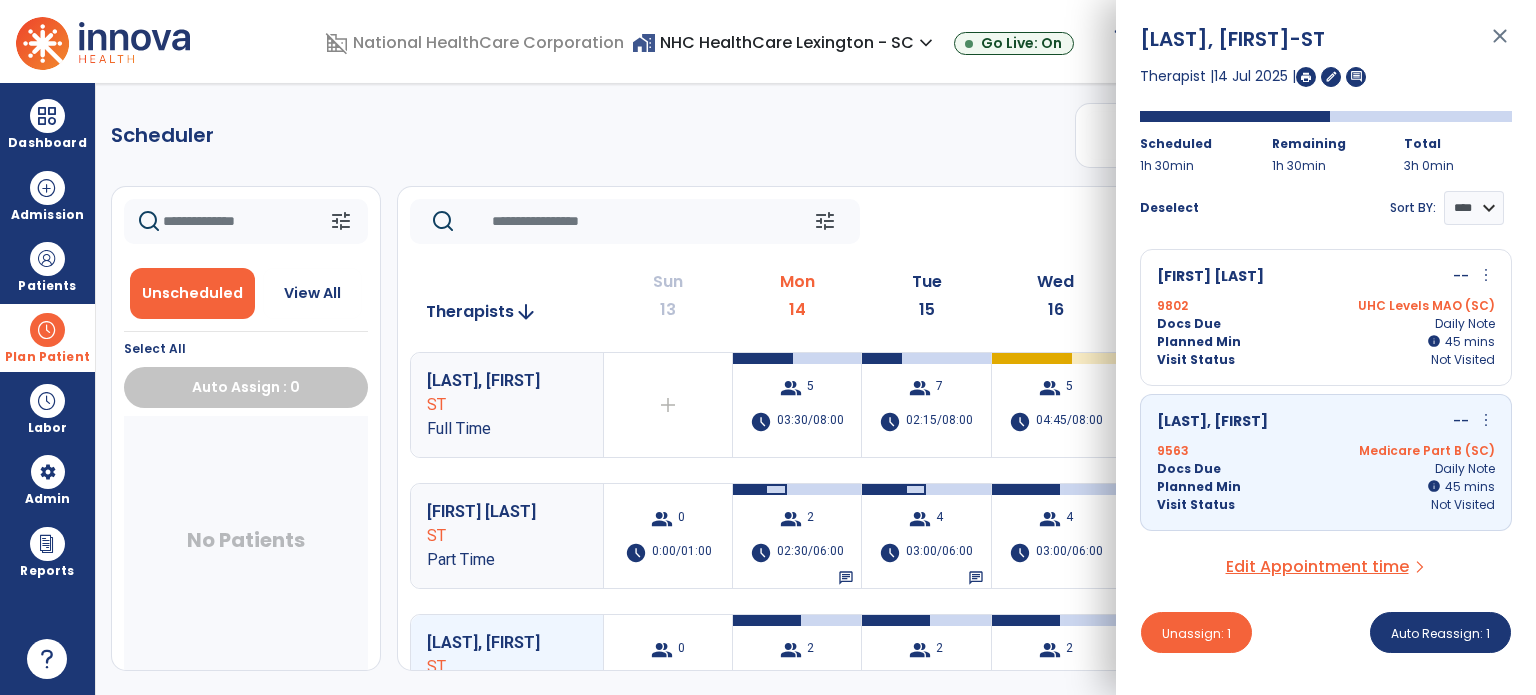 click on "--" at bounding box center (1461, 422) 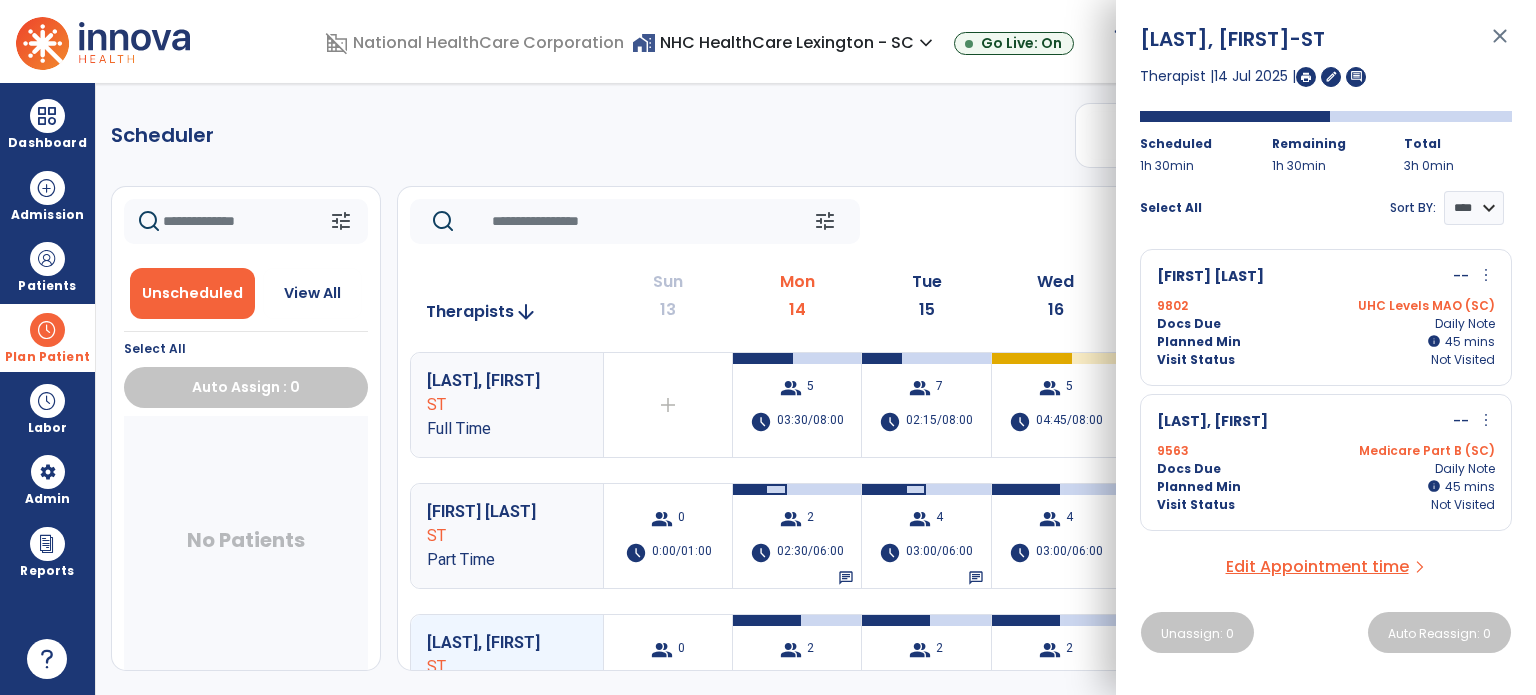 drag, startPoint x: 1489, startPoint y: 411, endPoint x: 1480, endPoint y: 419, distance: 12.0415945 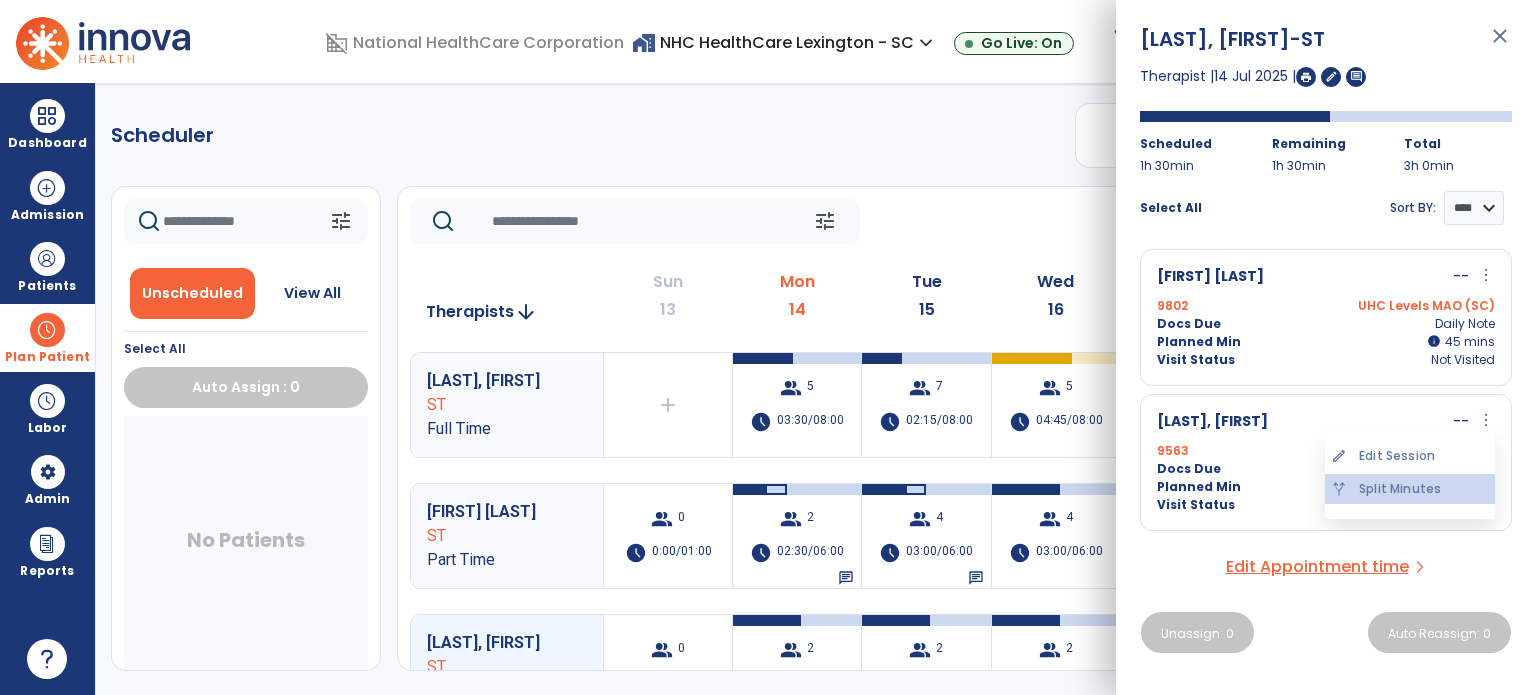 click on "alt_route   Split Minutes" at bounding box center [1410, 489] 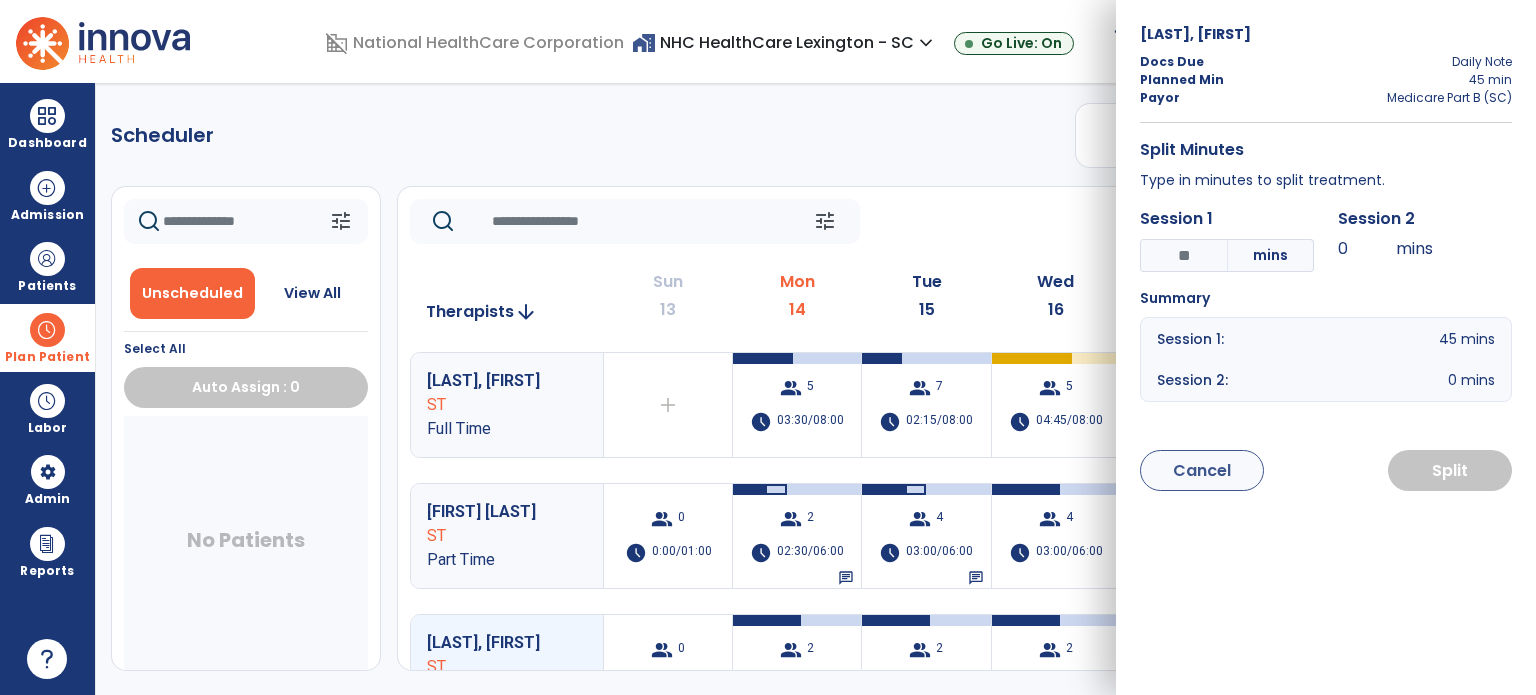 click on "*" at bounding box center (1184, 255) 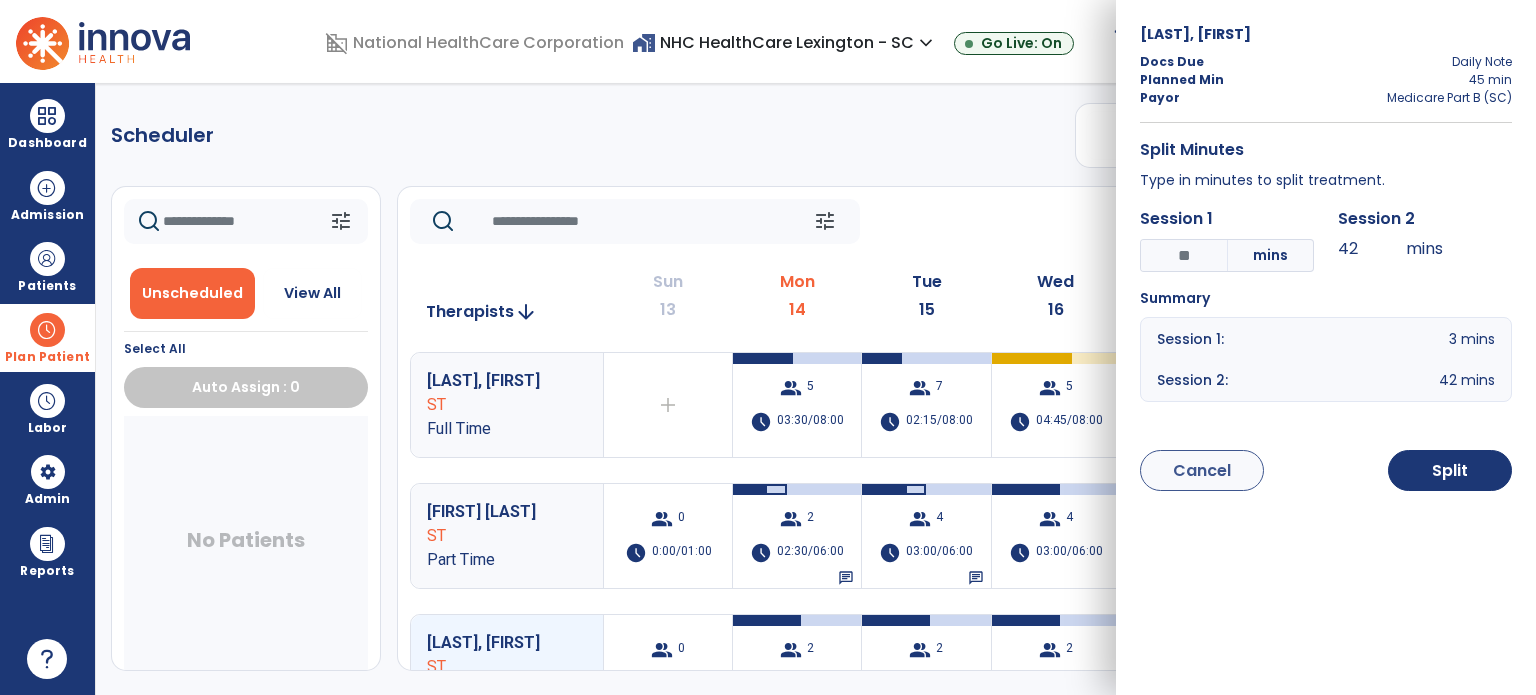 type on "*" 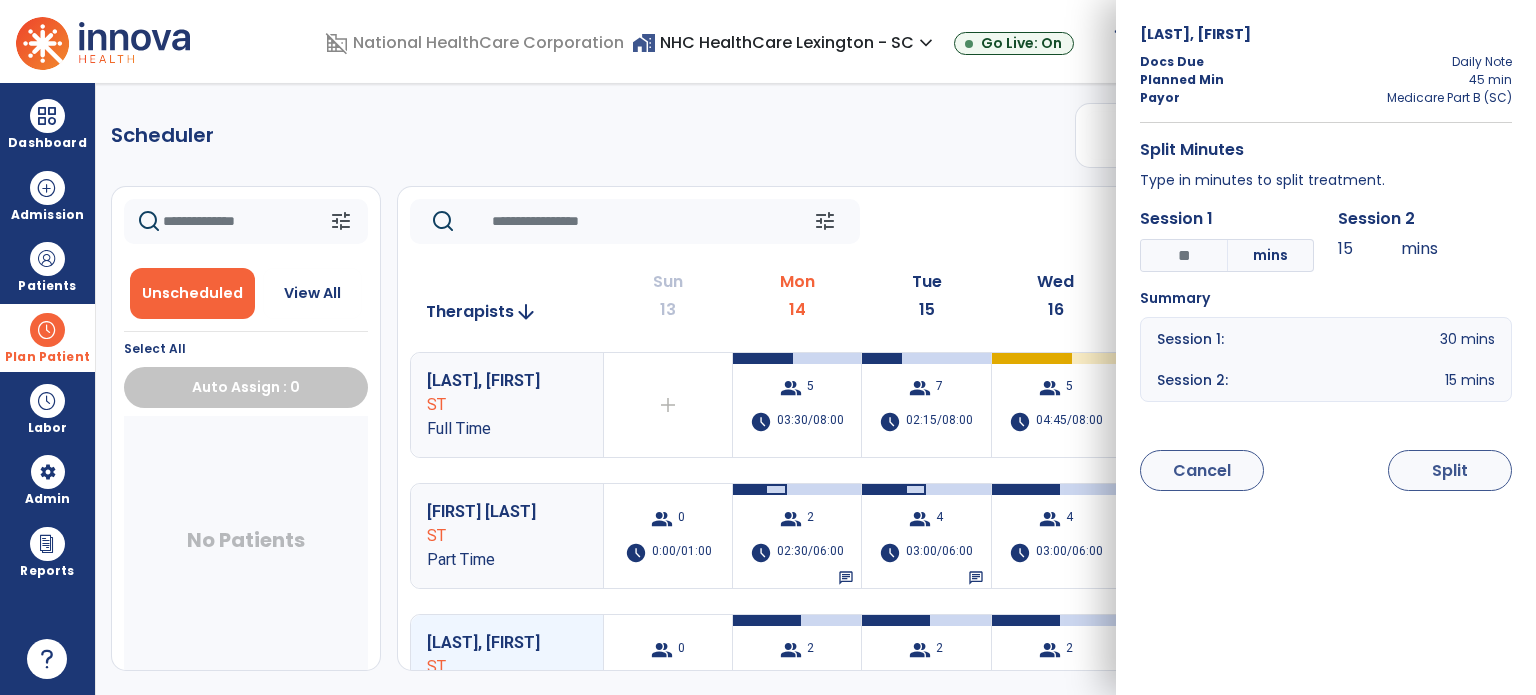 type on "**" 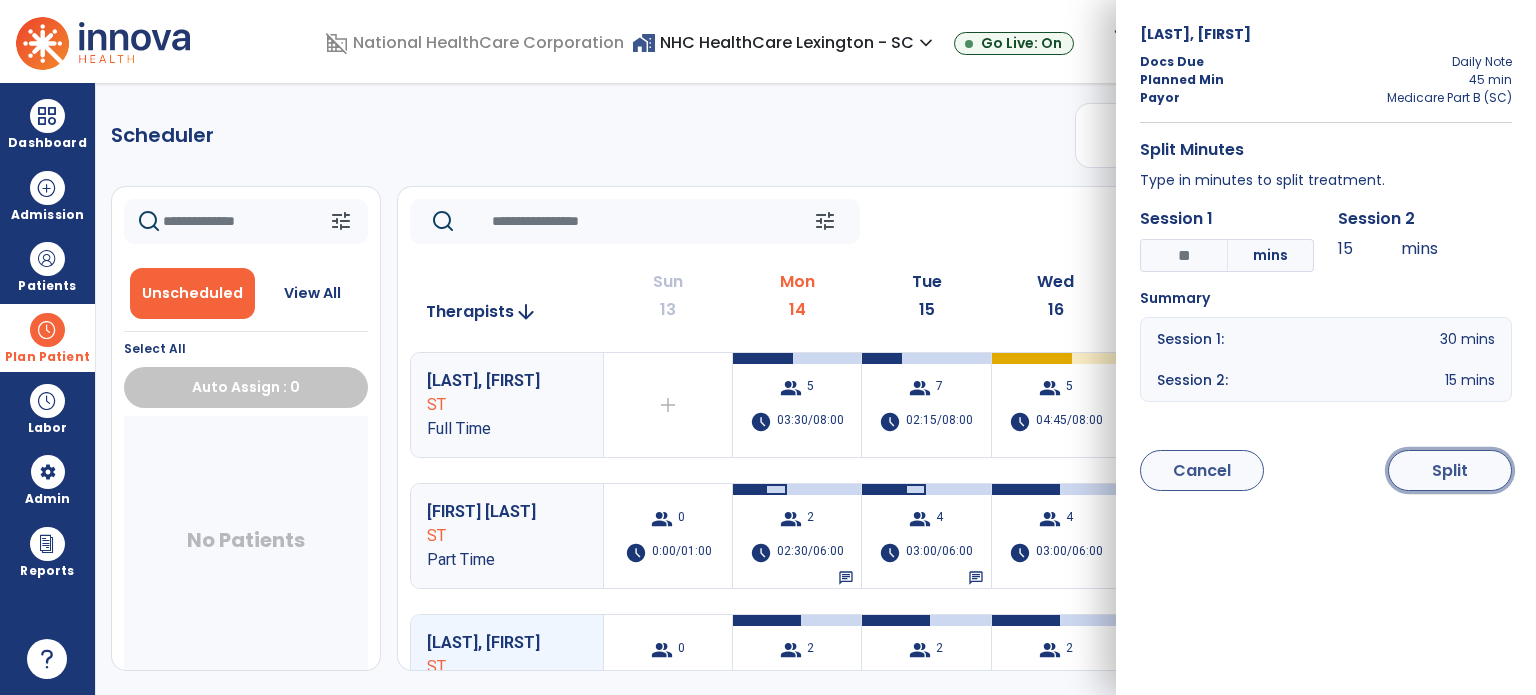click on "Split" at bounding box center (1450, 470) 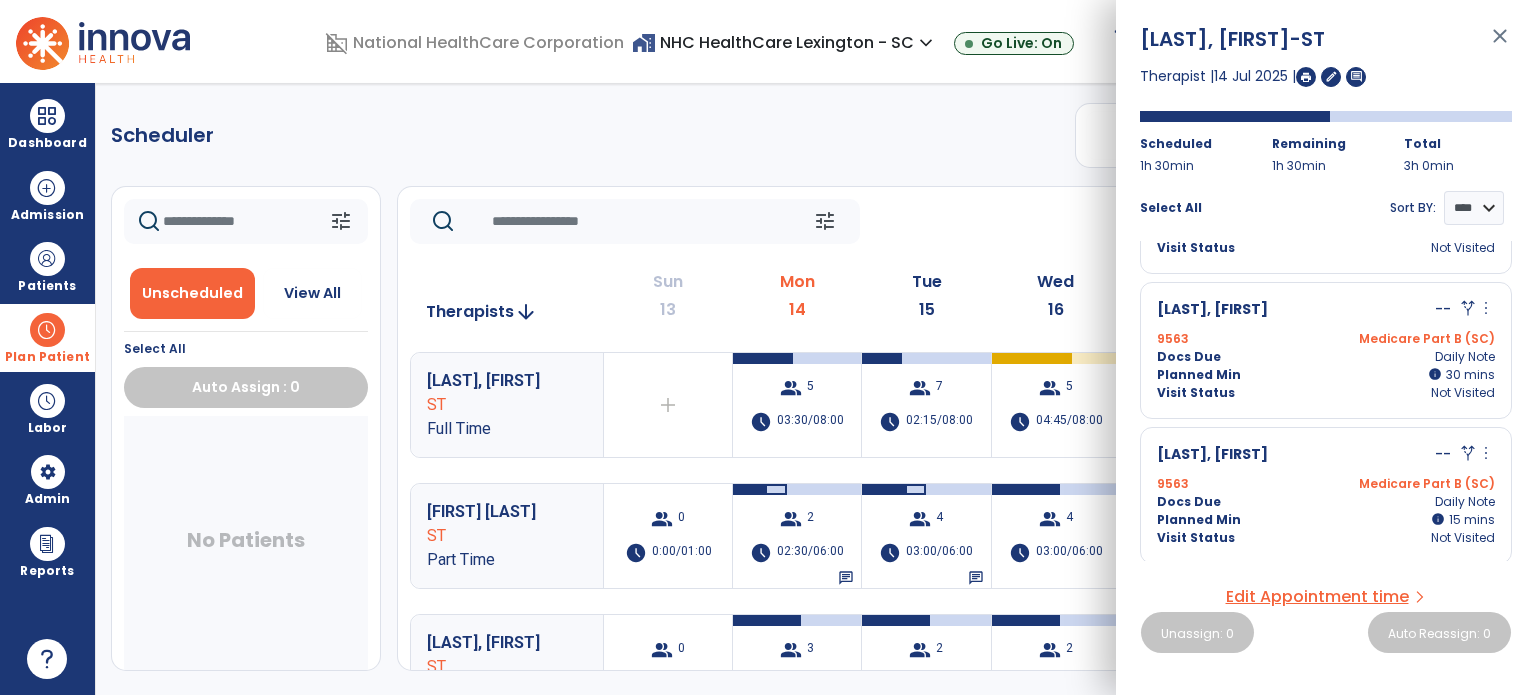 scroll, scrollTop: 112, scrollLeft: 0, axis: vertical 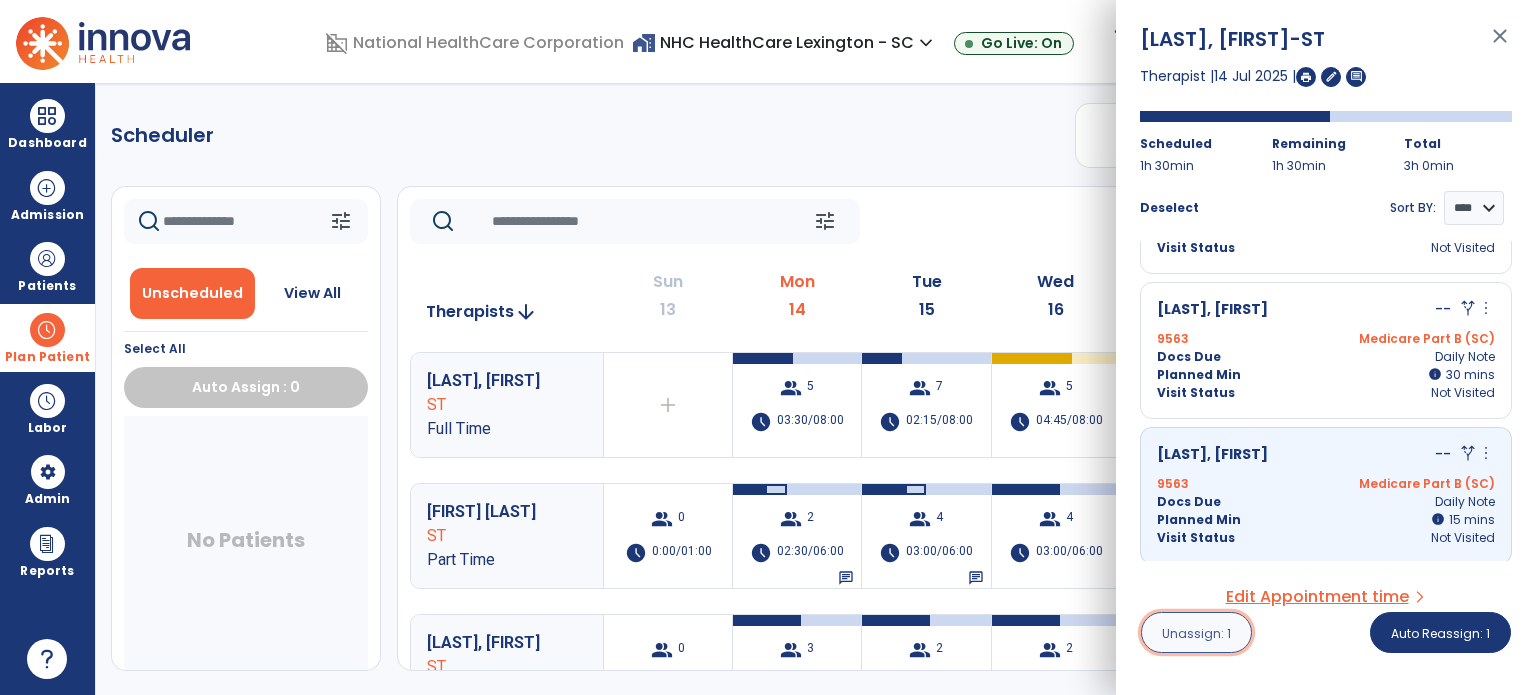 click on "Unassign: 1" at bounding box center [1196, 633] 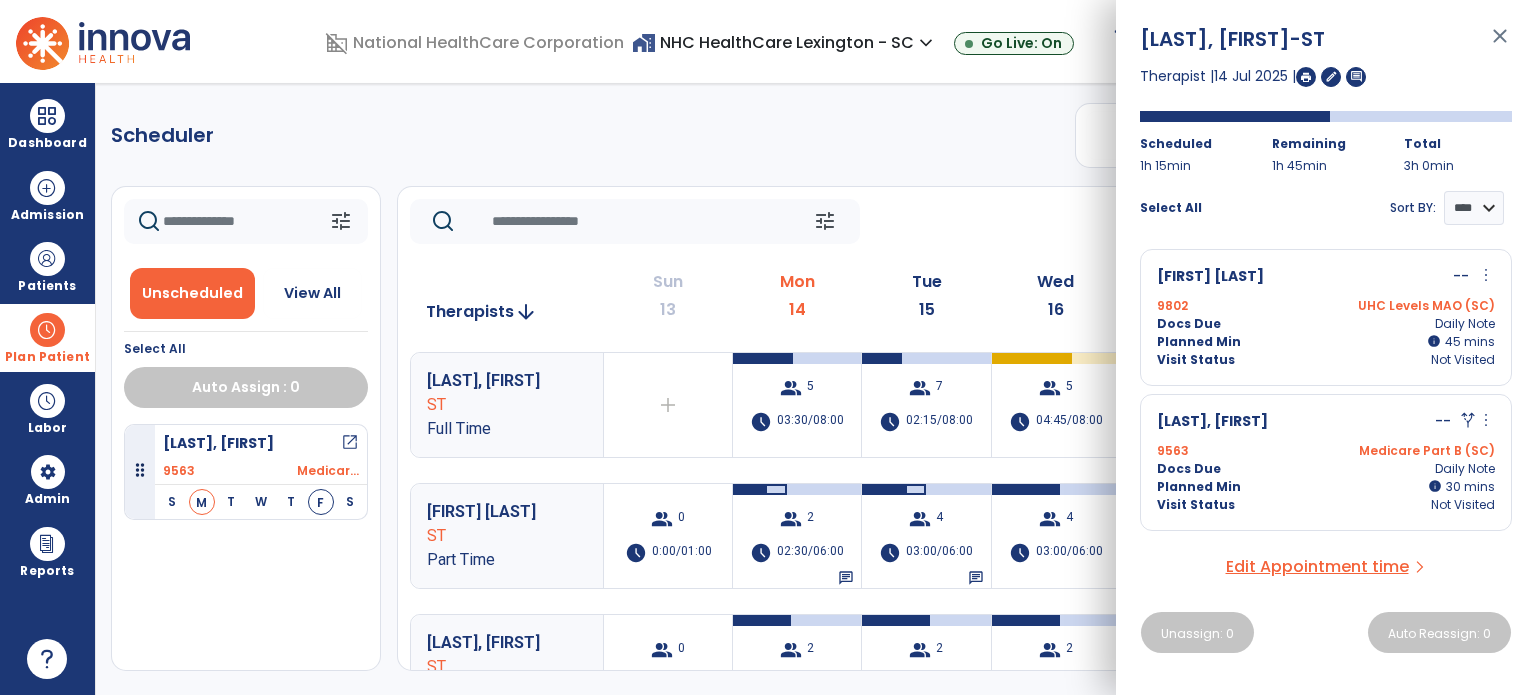 click on "more_vert" at bounding box center [1486, 275] 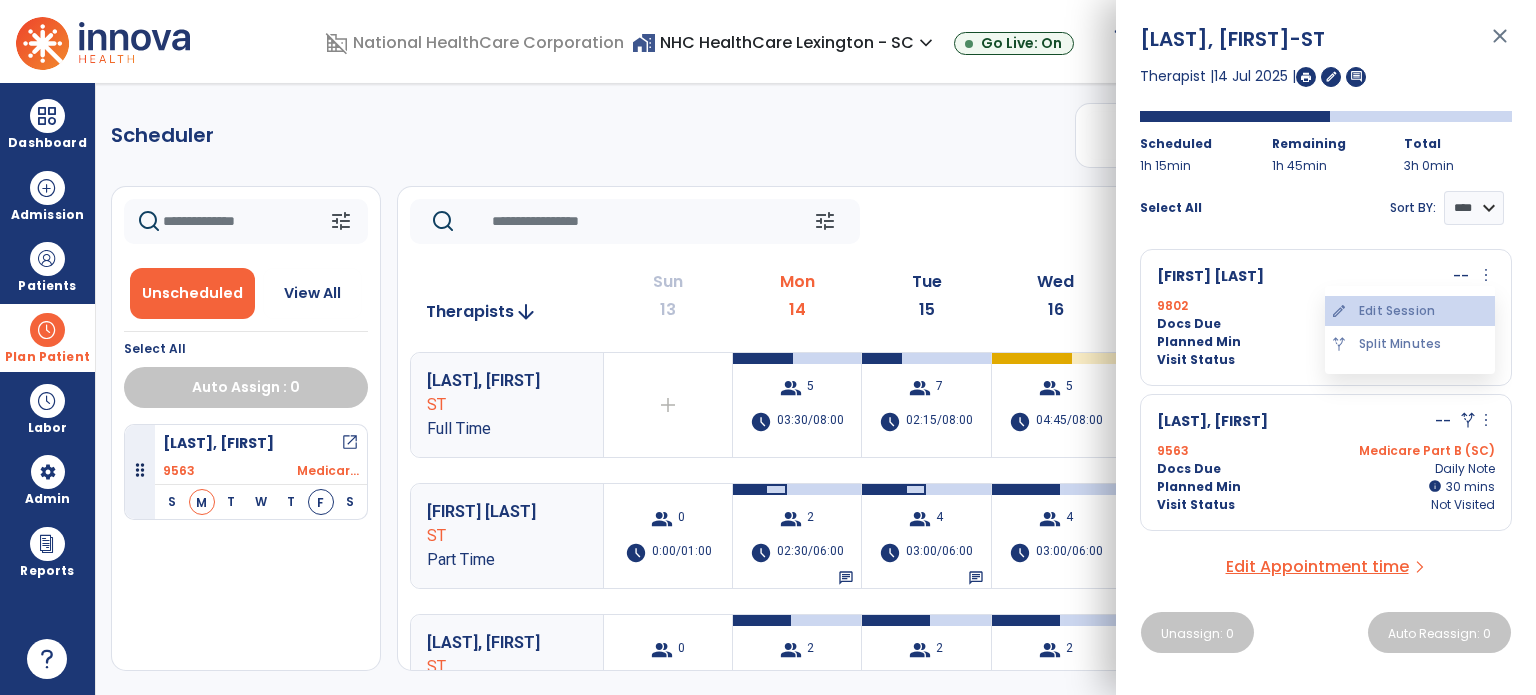 click on "edit   Edit Session" at bounding box center [1410, 311] 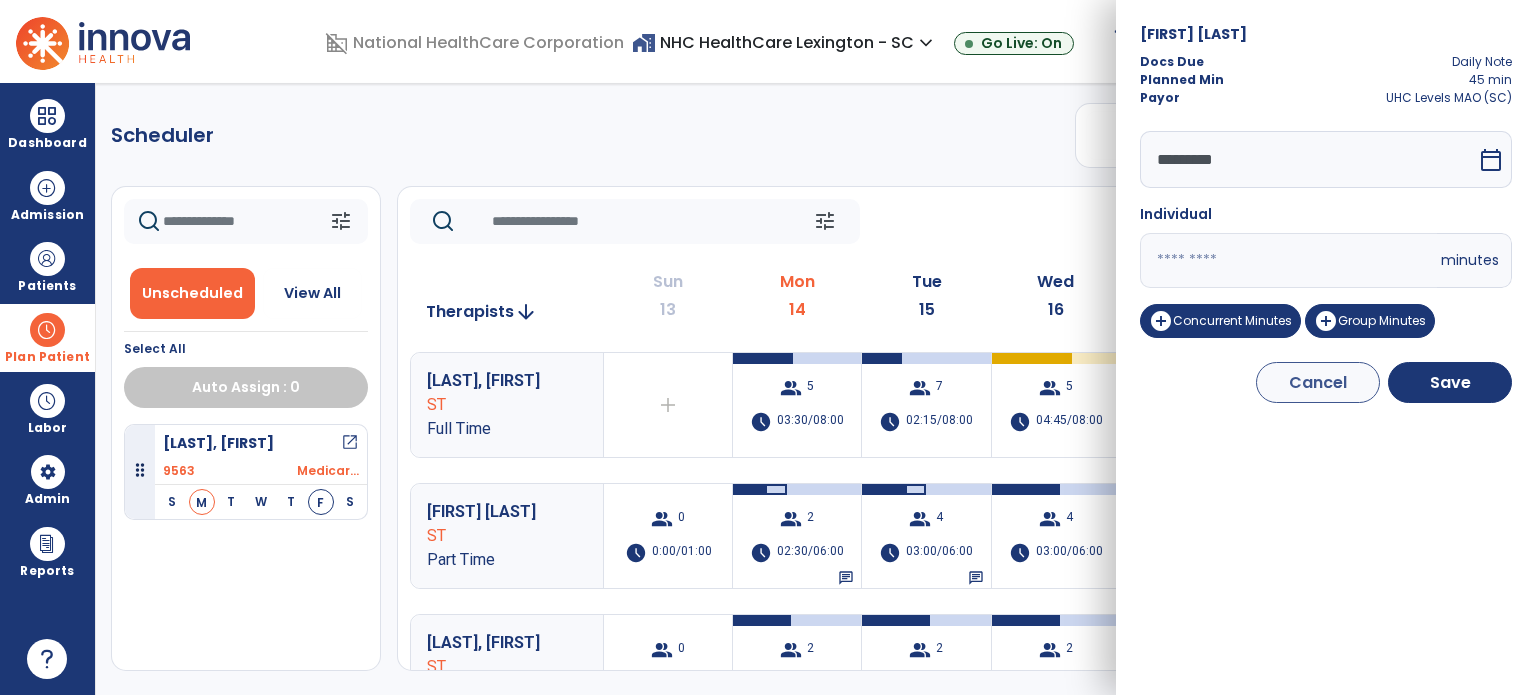 click on "**" at bounding box center (1288, 260) 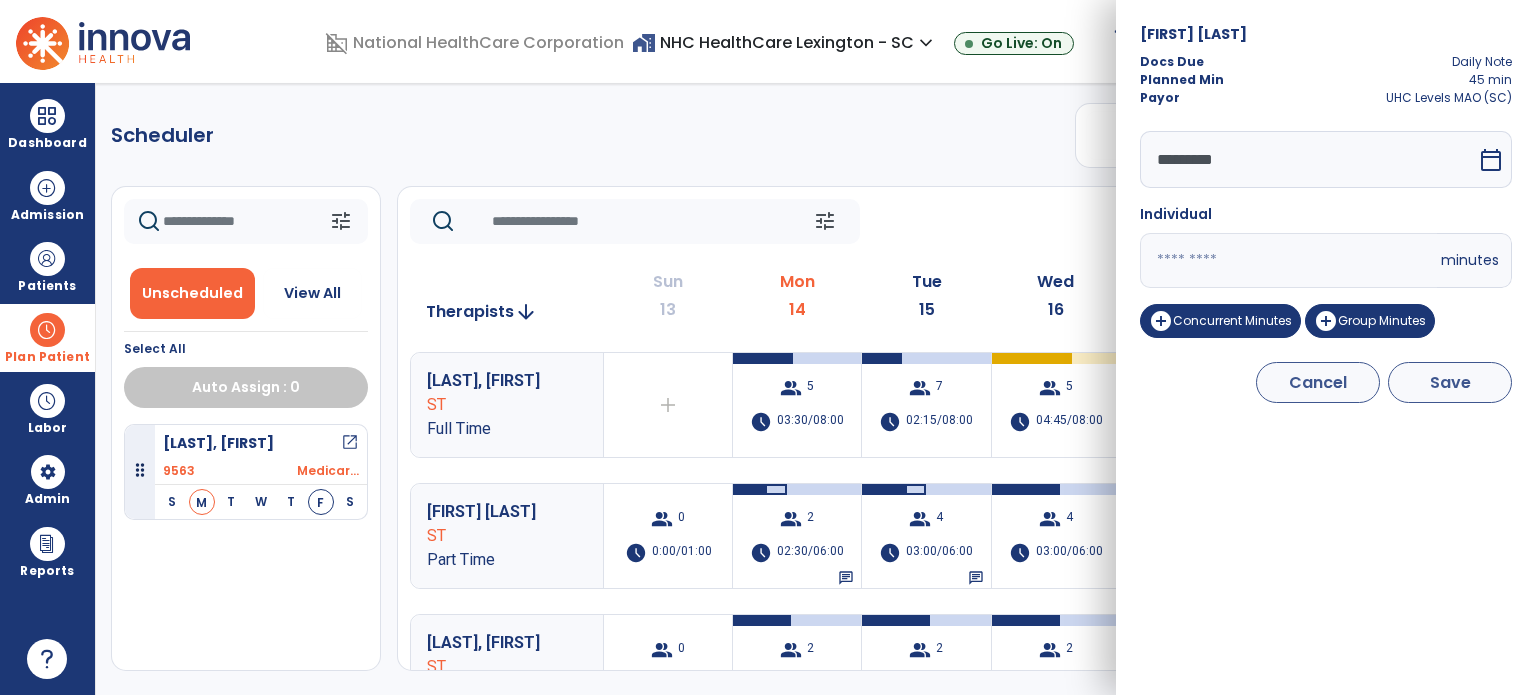 type on "**" 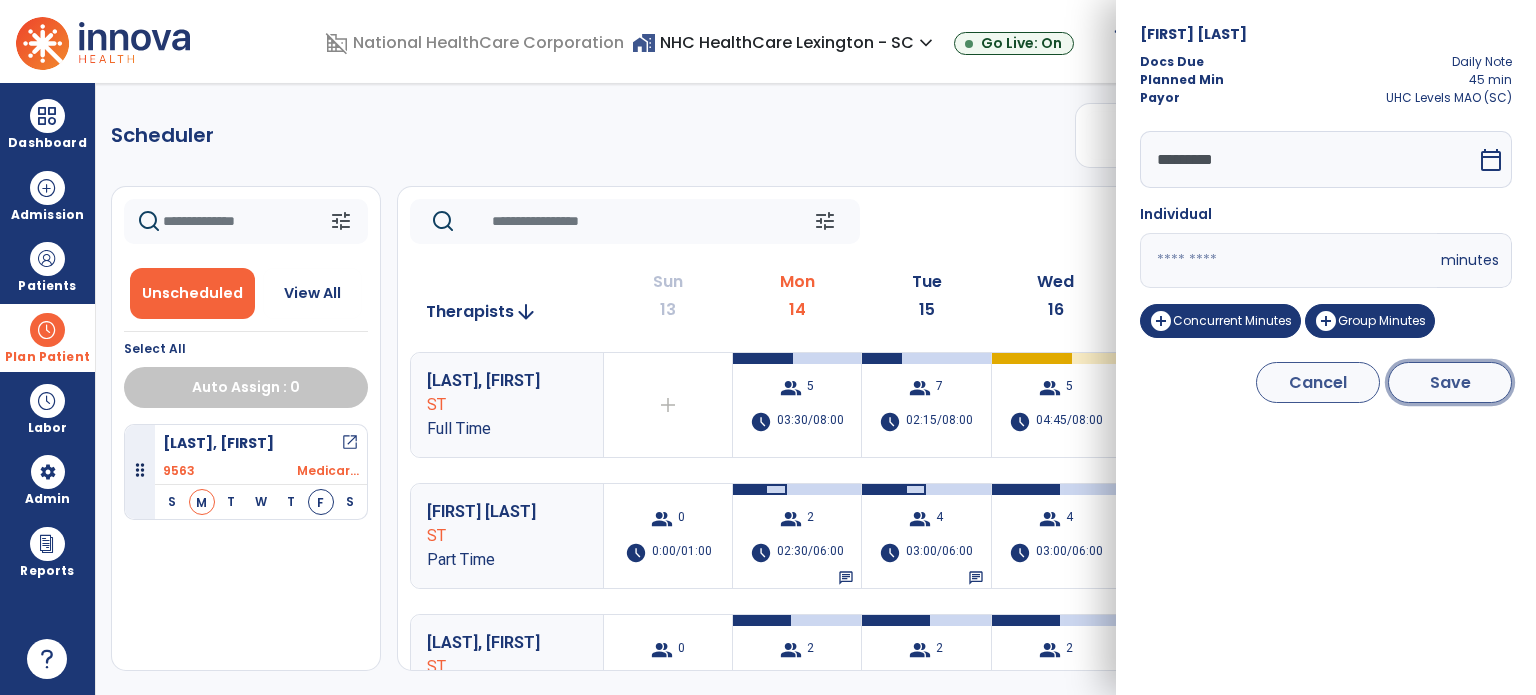 click on "Save" at bounding box center [1450, 382] 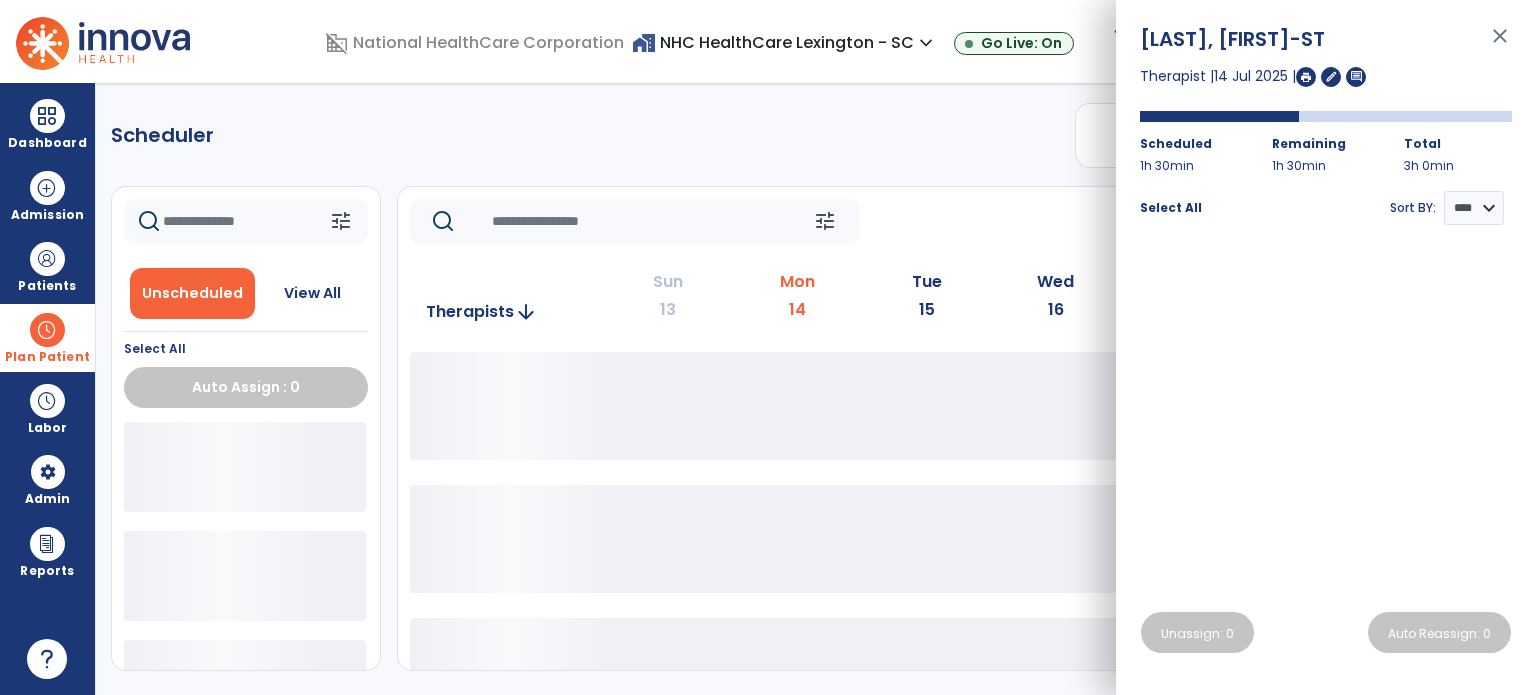 click on "close" at bounding box center [1500, 45] 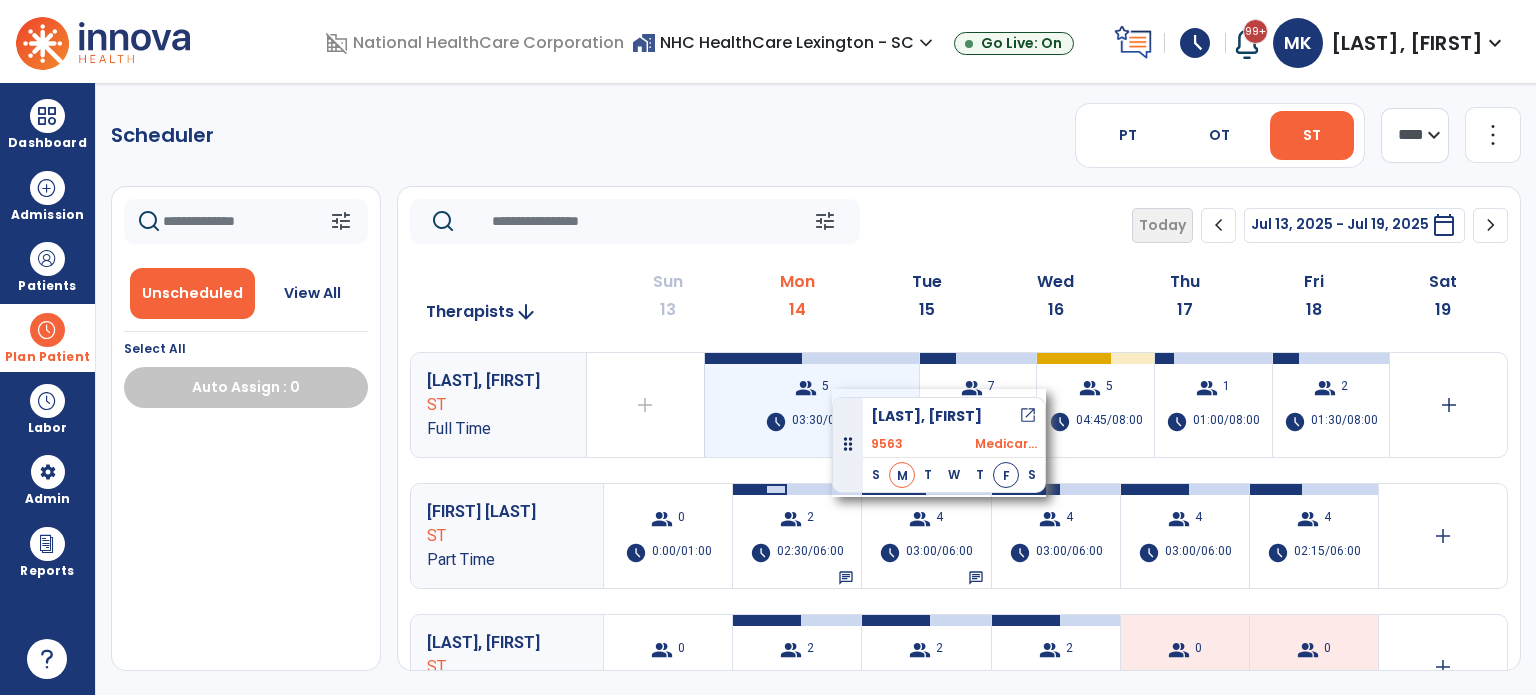 drag, startPoint x: 261, startPoint y: 455, endPoint x: 831, endPoint y: 389, distance: 573.80835 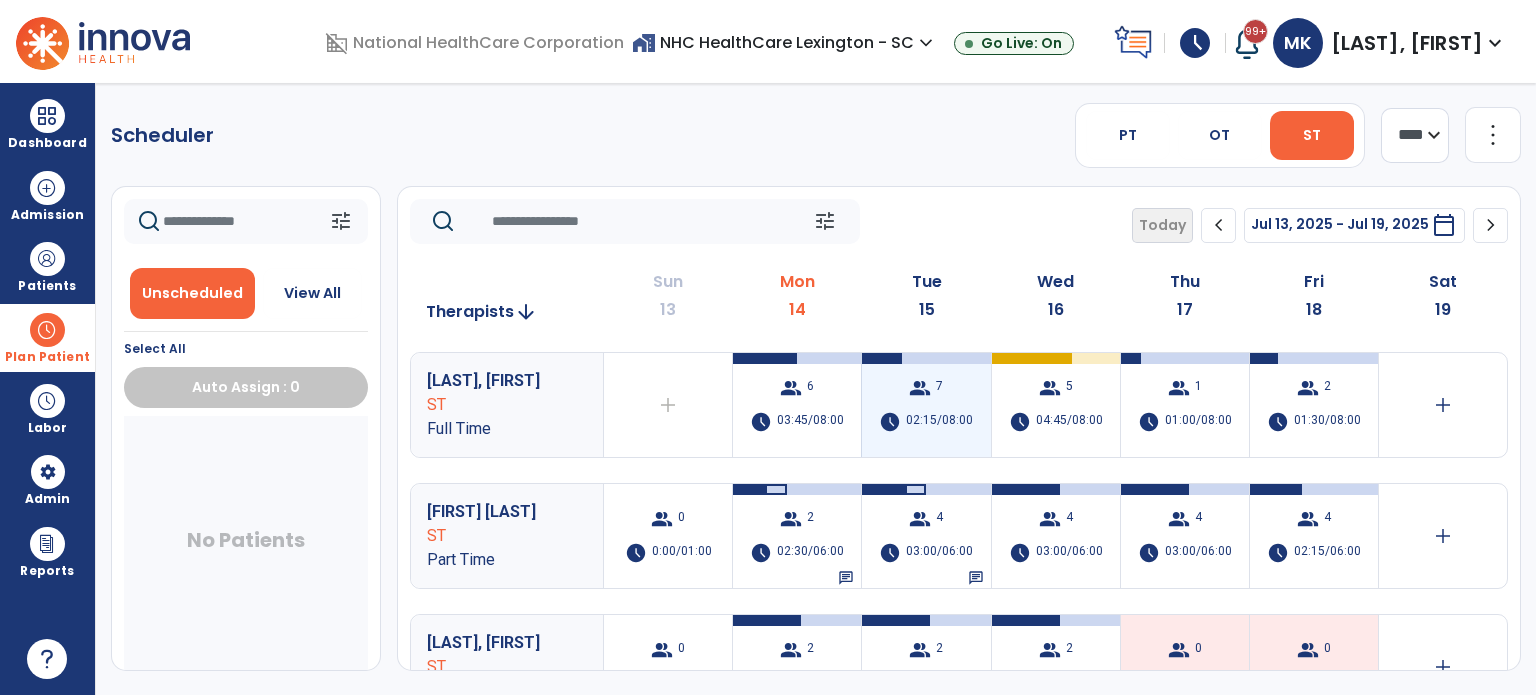 click on "group  7  schedule  02:15/08:00" at bounding box center (926, 405) 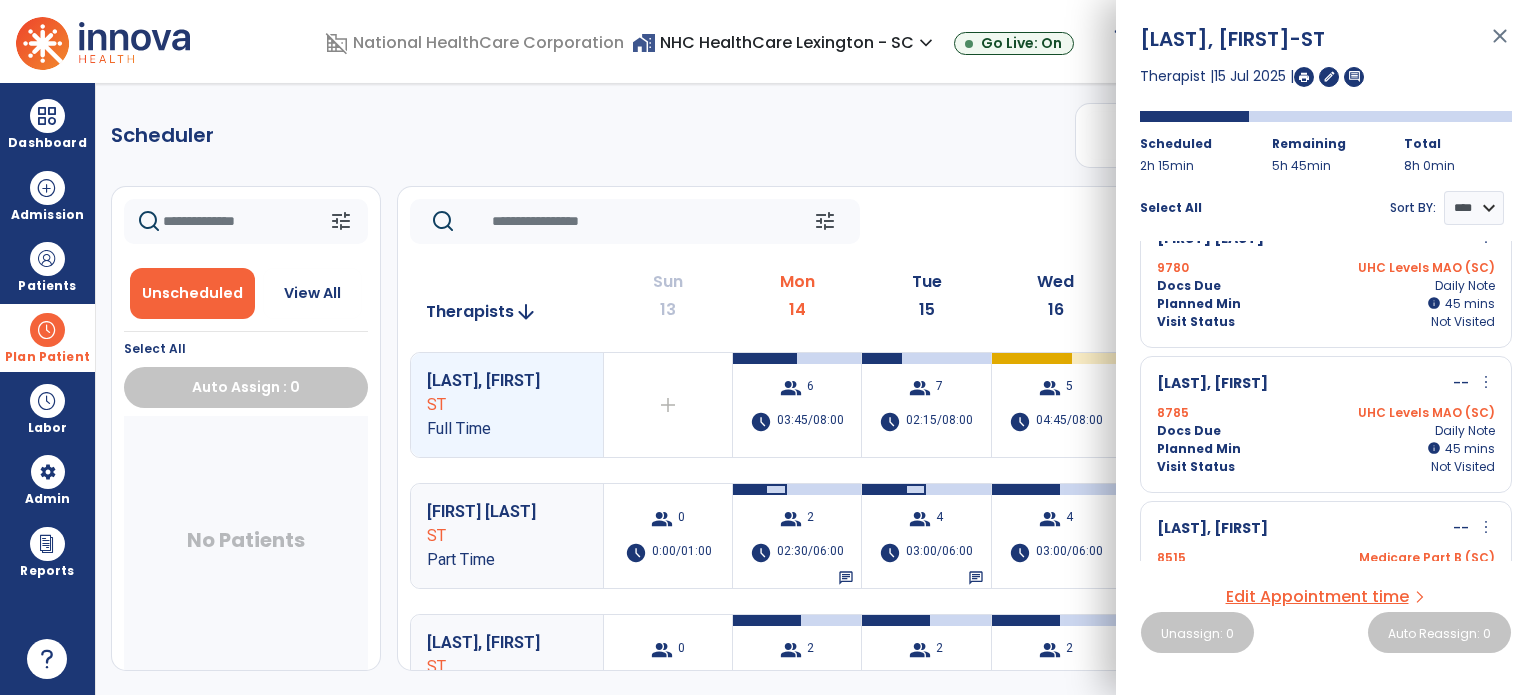 scroll, scrollTop: 0, scrollLeft: 0, axis: both 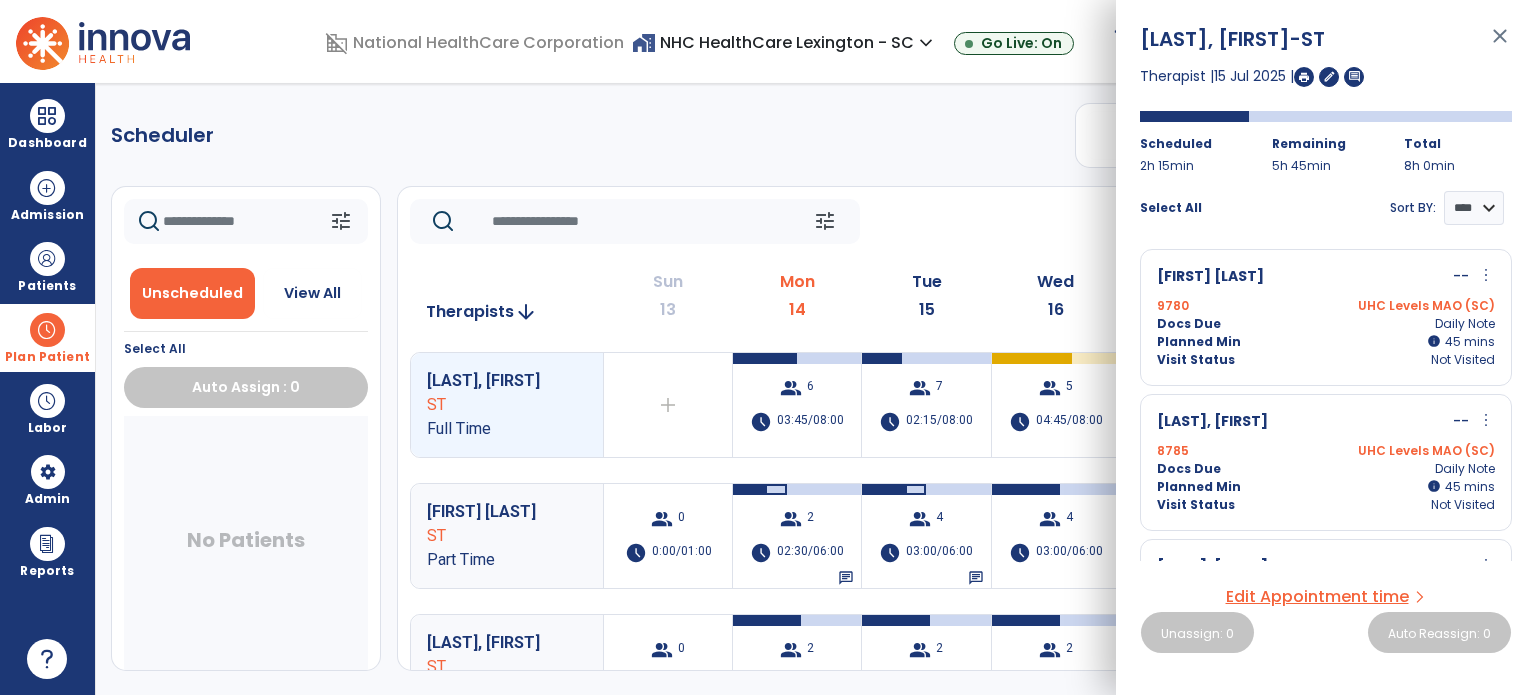 click on "close" at bounding box center [1500, 45] 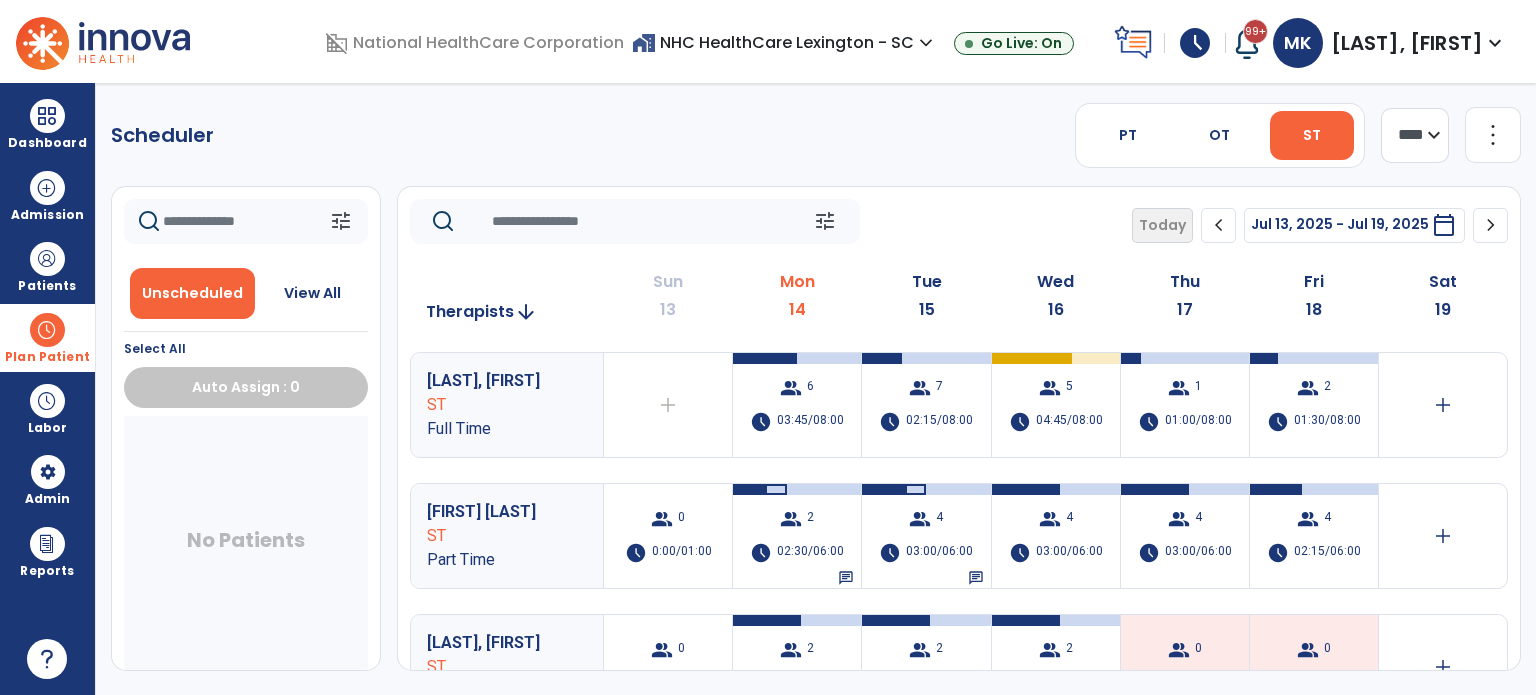 click on "Dashboard  dashboard  Therapist Dashboard  view_quilt  Operations Dashboard Admission Patients  format_list_bulleted  Patient List  space_dashboard  Patient Board  insert_chart  PDPM Board Plan Patient  event_note  Planner  content_paste_go  Scheduler  content_paste_go  Whiteboard Labor  content_paste_go  Timecards  content_paste_go  Labor Management Admin  attach_money  Payors  manage_accounts  Users  group  Roles Reports  export_notes  Billing Exports  note_alt  EOM Report  event_note  Minutes By Payor  sticky_note_2  PBJ Report  inbox_customize  Service Log  playlist_add_check  Triple Check Report" at bounding box center [48, 389] 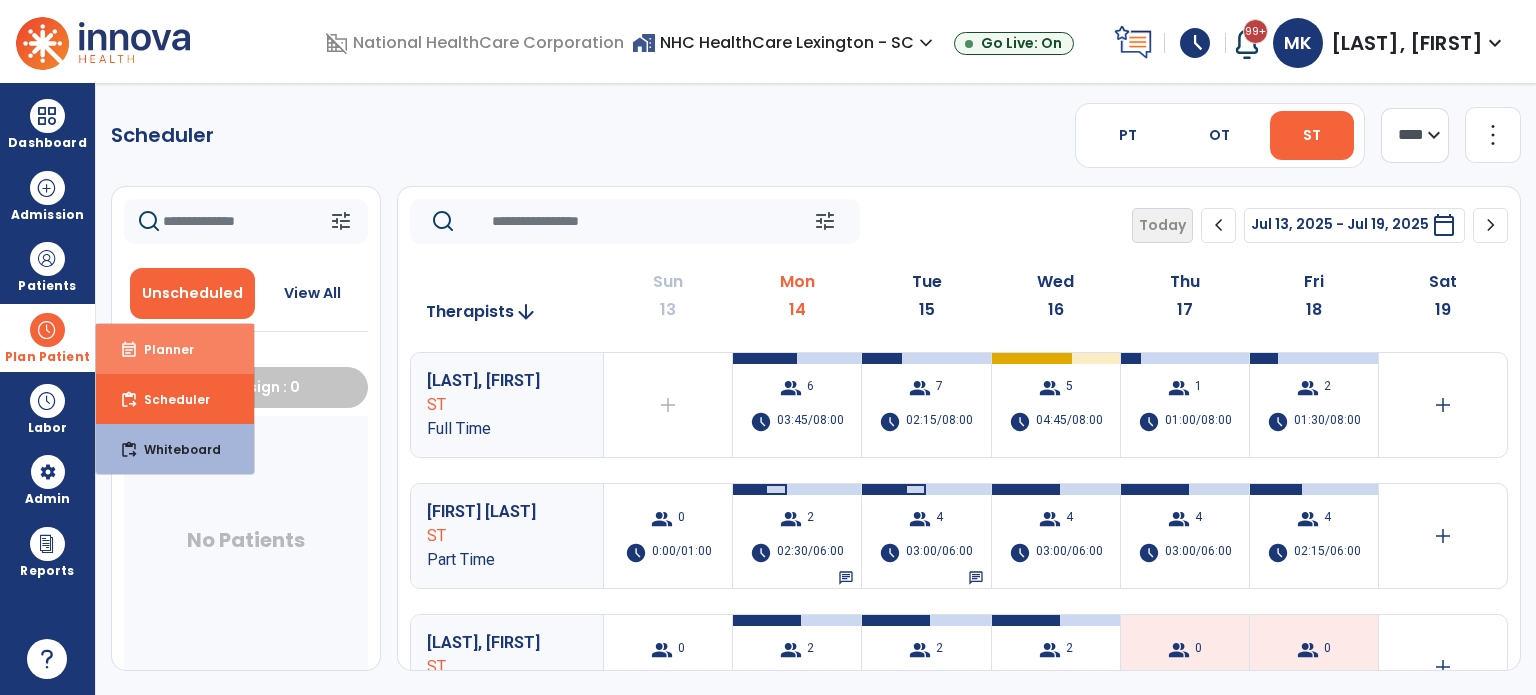 drag, startPoint x: 116, startPoint y: 342, endPoint x: 126, endPoint y: 340, distance: 10.198039 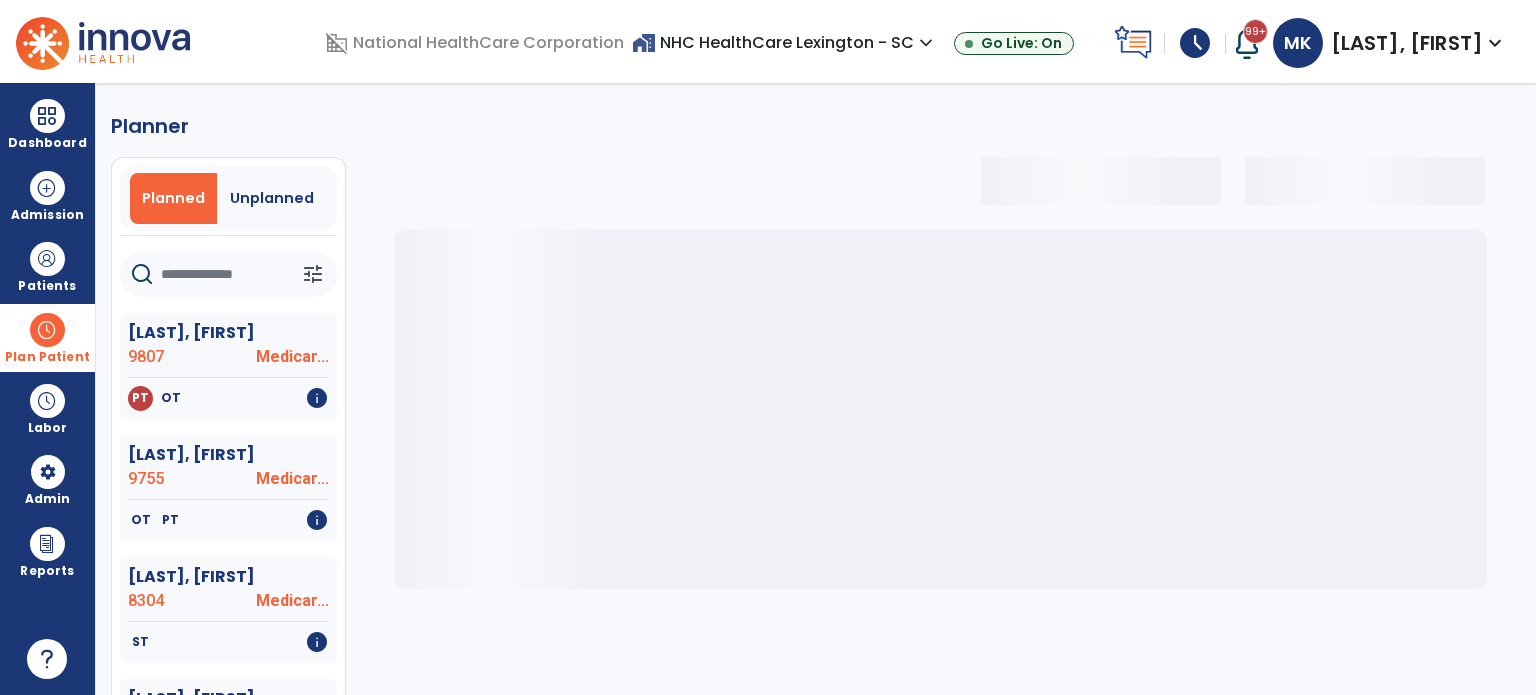 select on "***" 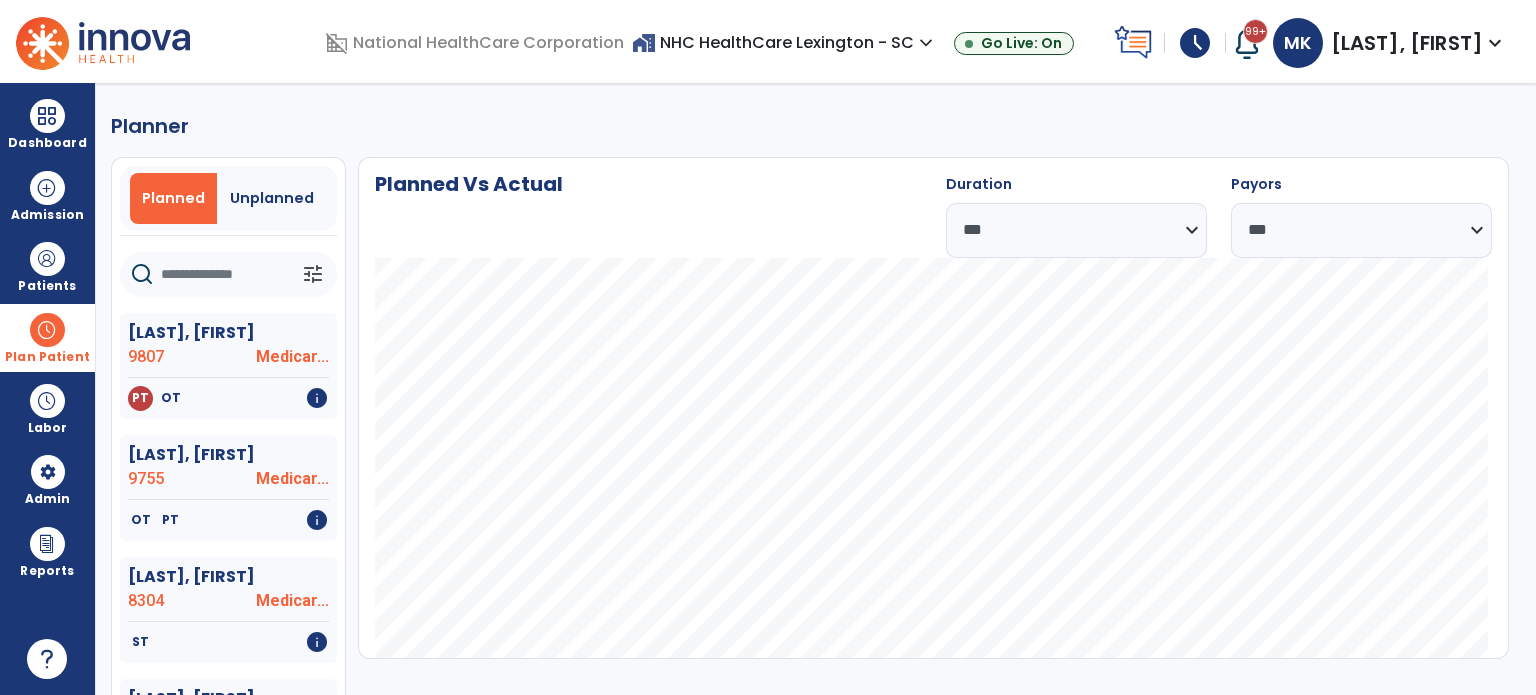 click 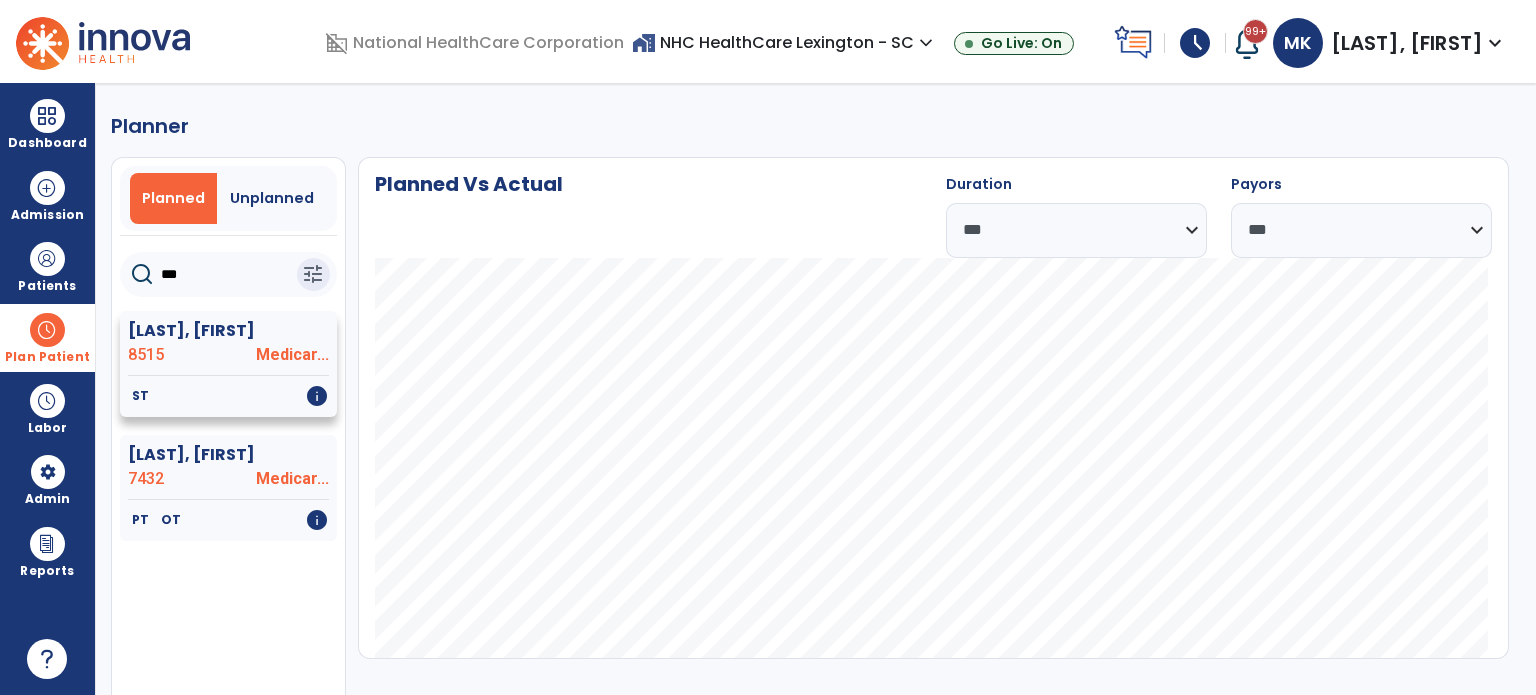 type on "***" 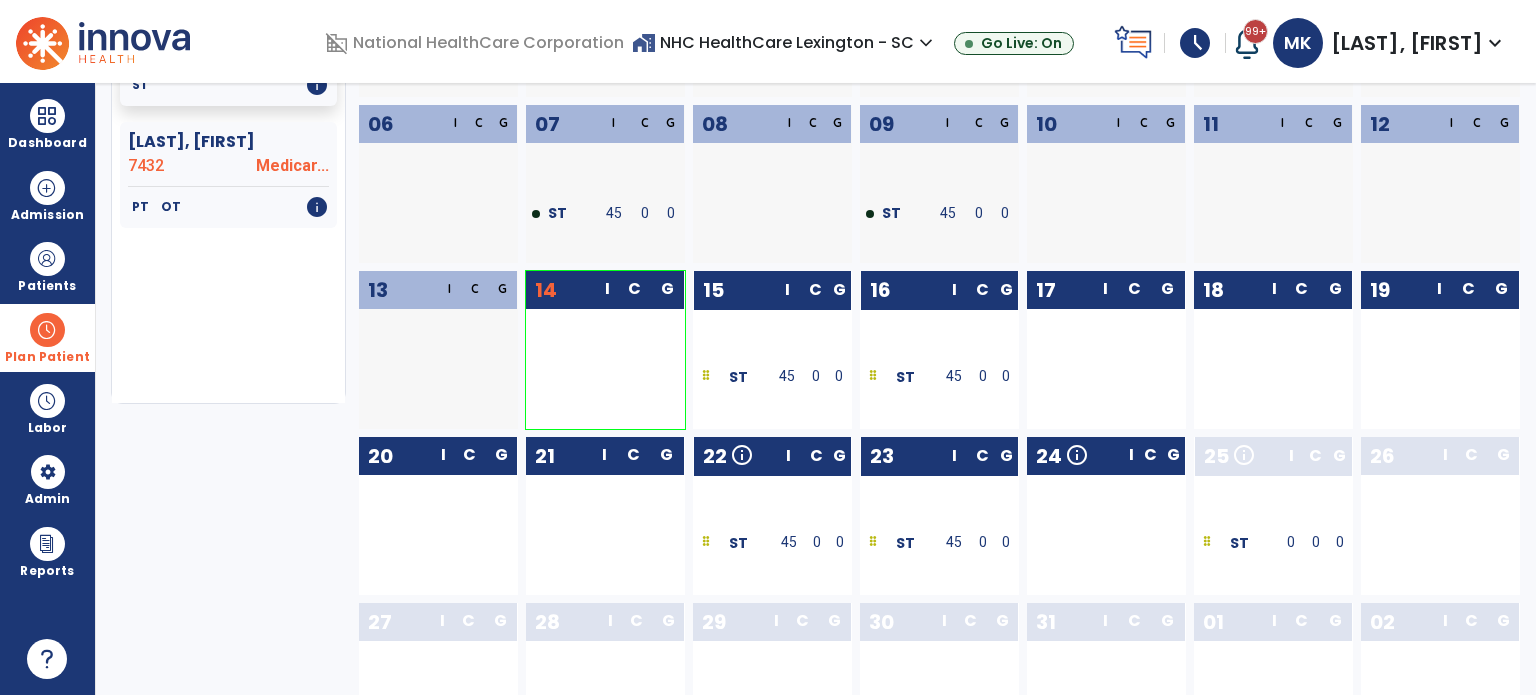 scroll, scrollTop: 279, scrollLeft: 0, axis: vertical 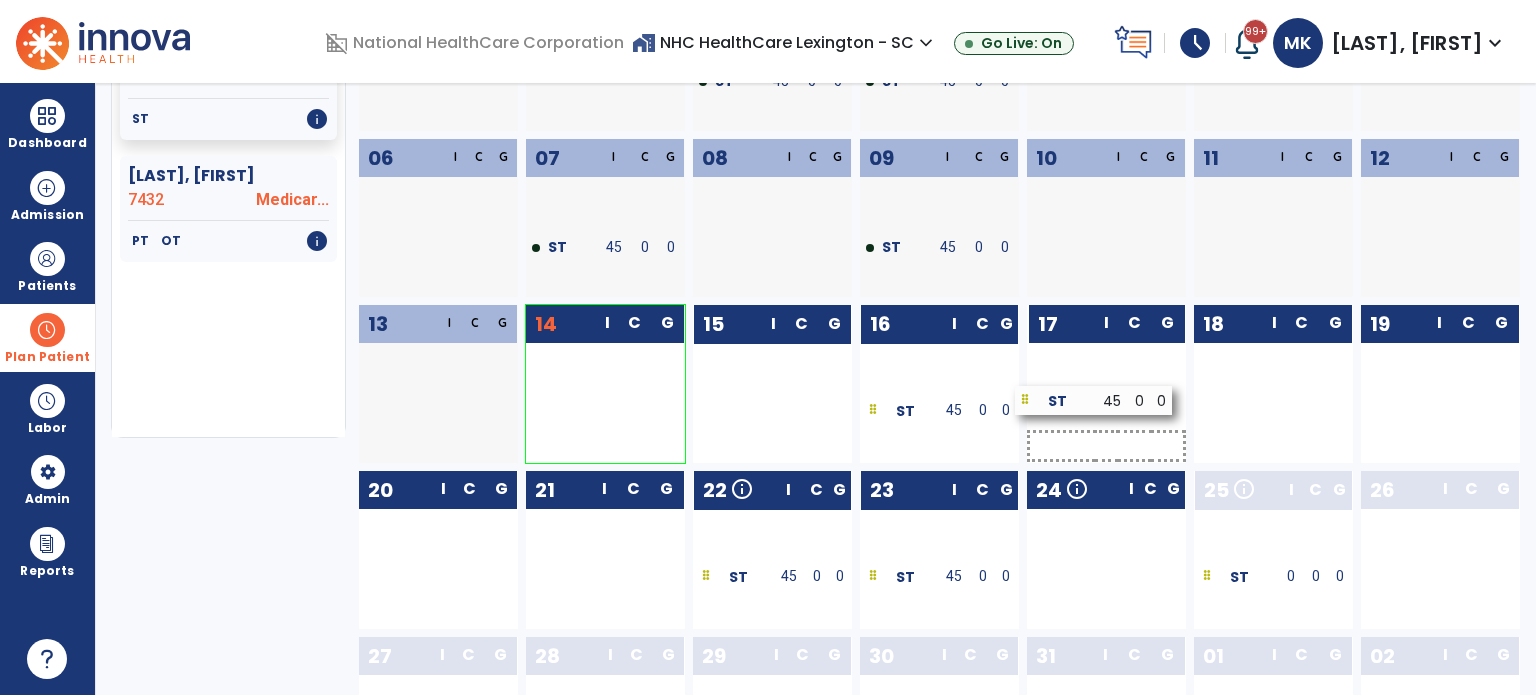 drag, startPoint x: 780, startPoint y: 416, endPoint x: 1109, endPoint y: 407, distance: 329.12308 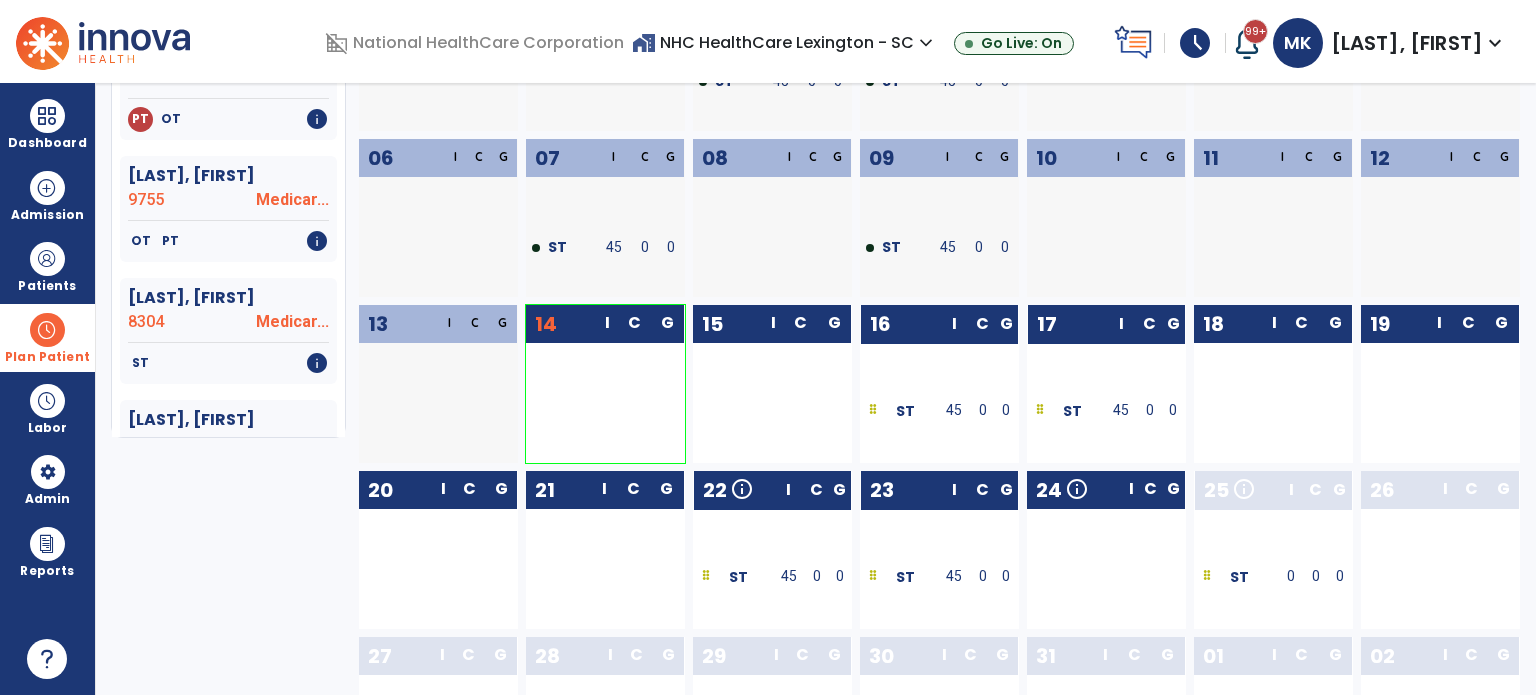 drag, startPoint x: 955, startPoint y: 414, endPoint x: 1224, endPoint y: 415, distance: 269.00186 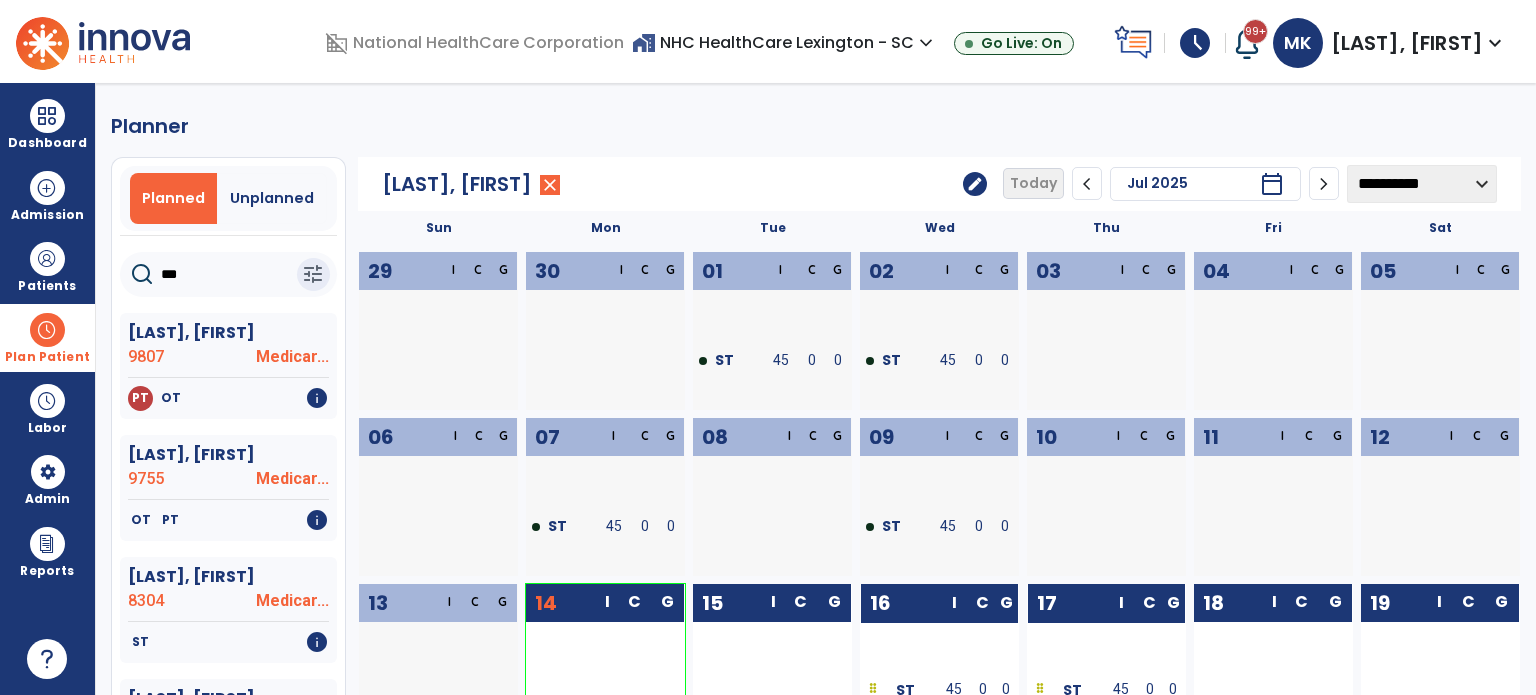 scroll, scrollTop: 379, scrollLeft: 0, axis: vertical 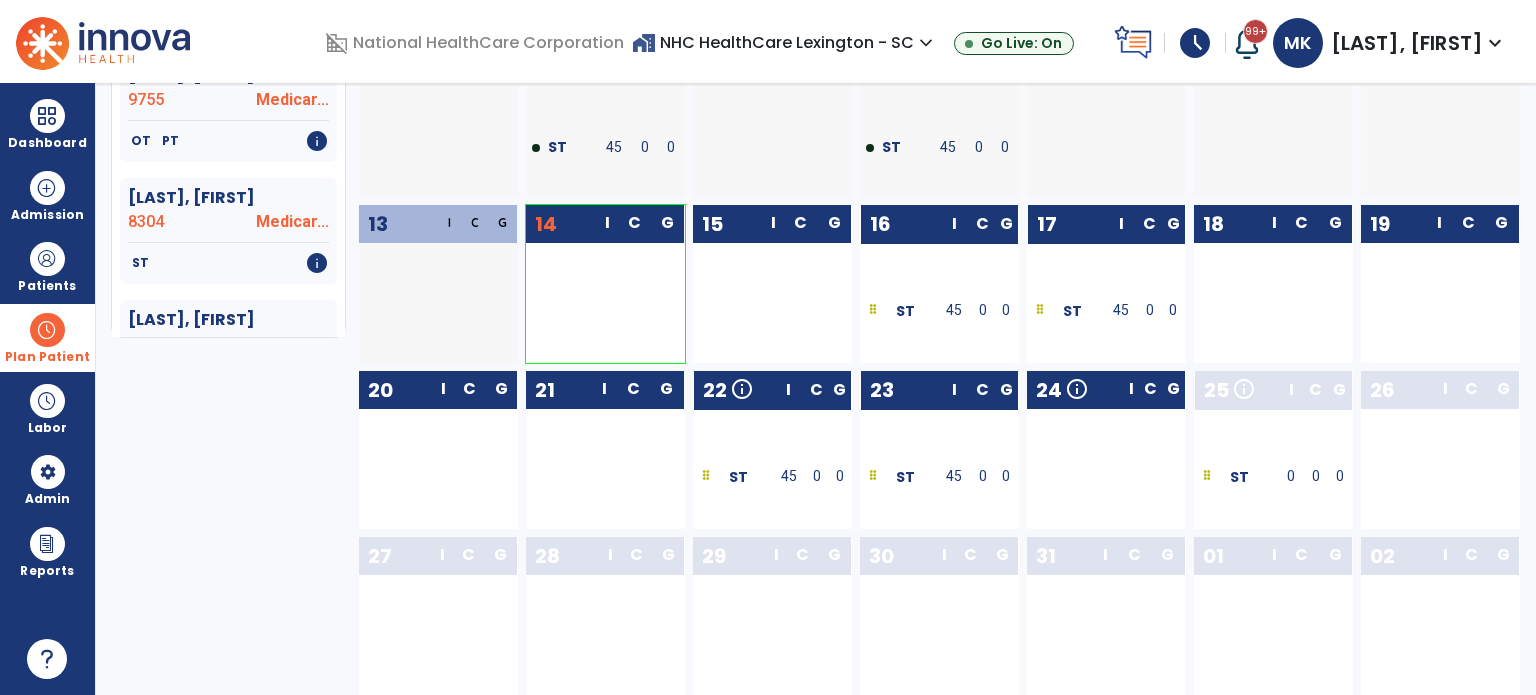 drag, startPoint x: 963, startPoint y: 310, endPoint x: 921, endPoint y: 331, distance: 46.957428 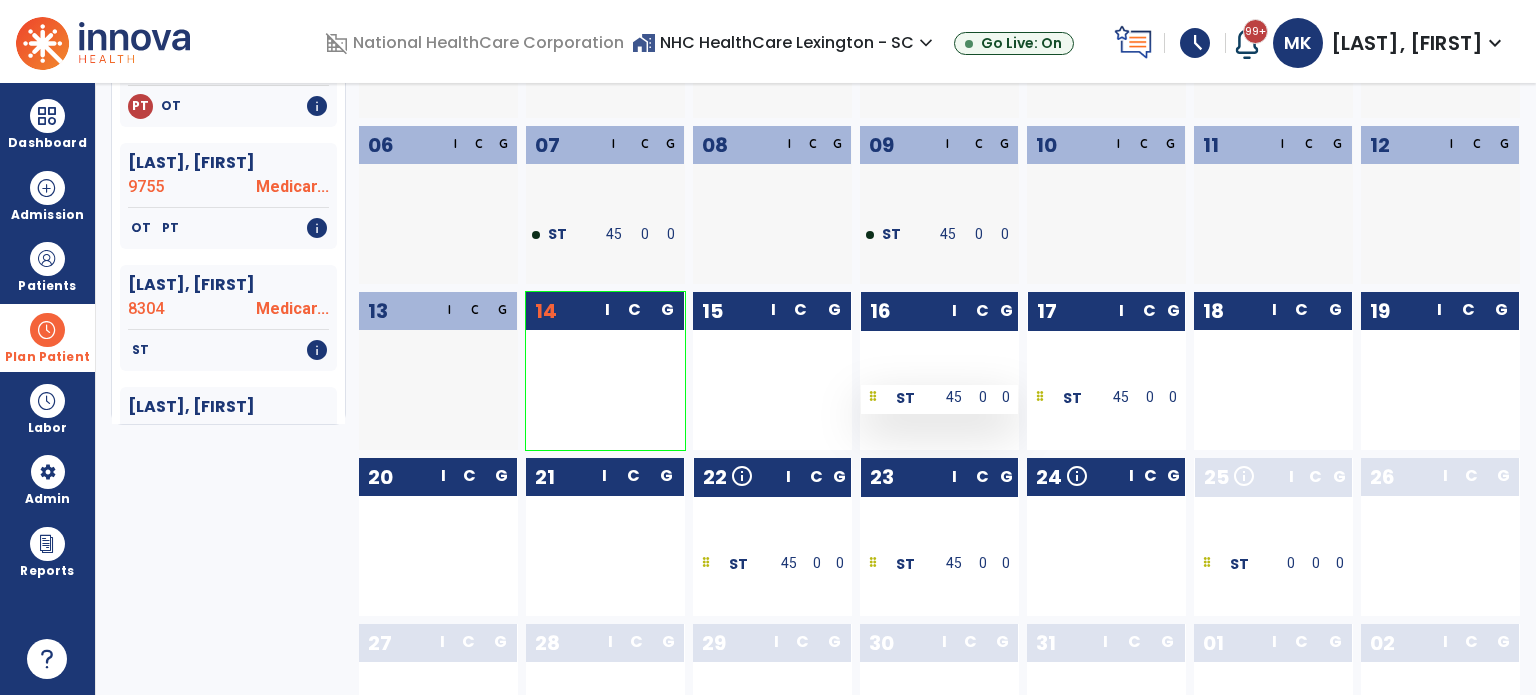 scroll, scrollTop: 379, scrollLeft: 0, axis: vertical 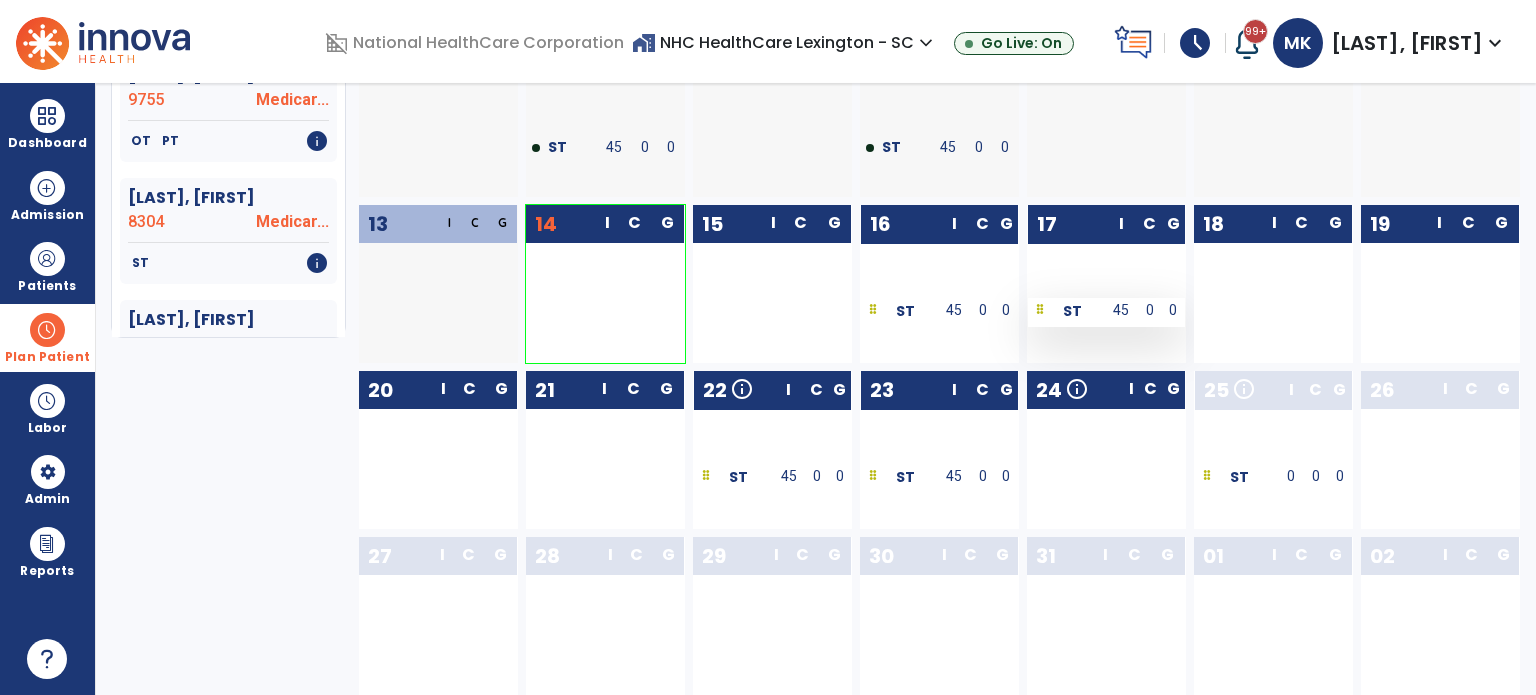 click on "ST" at bounding box center (1066, 310) 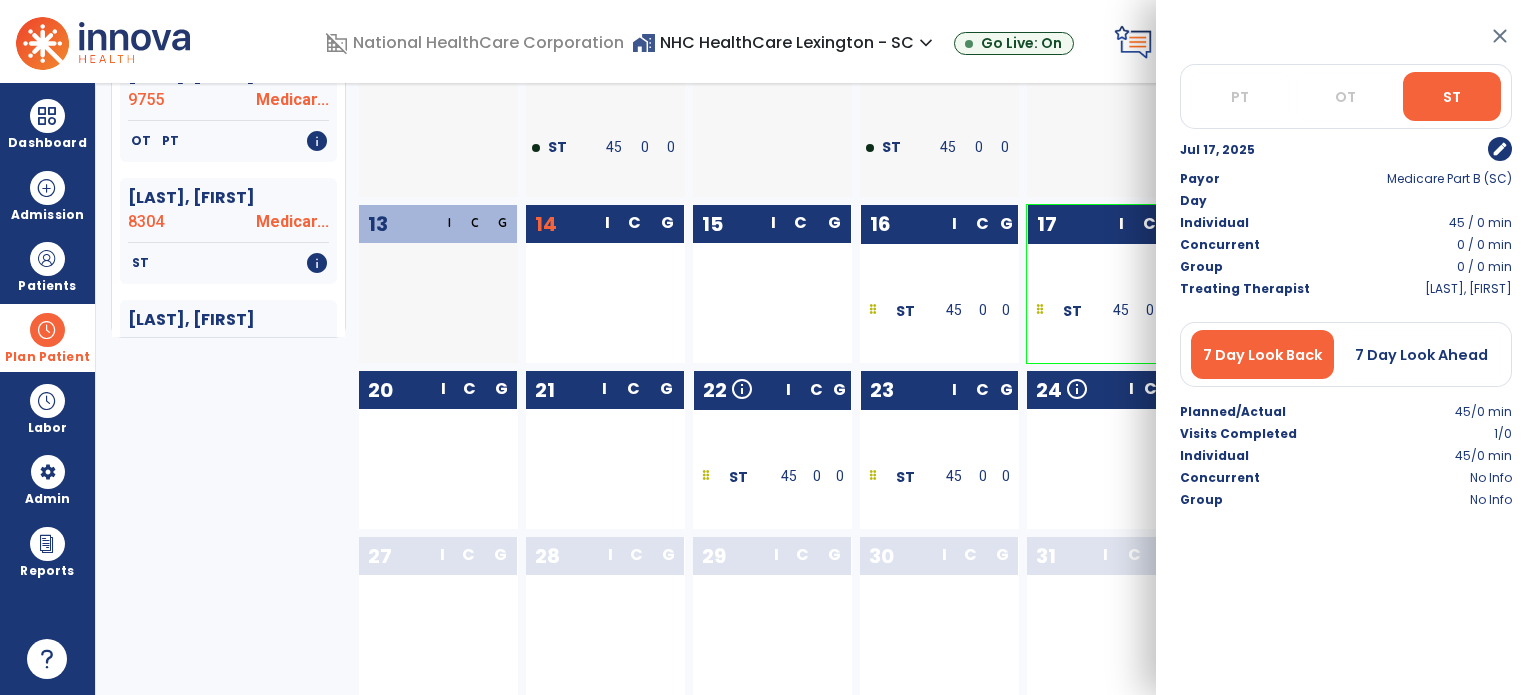 click on "close" at bounding box center [1500, 36] 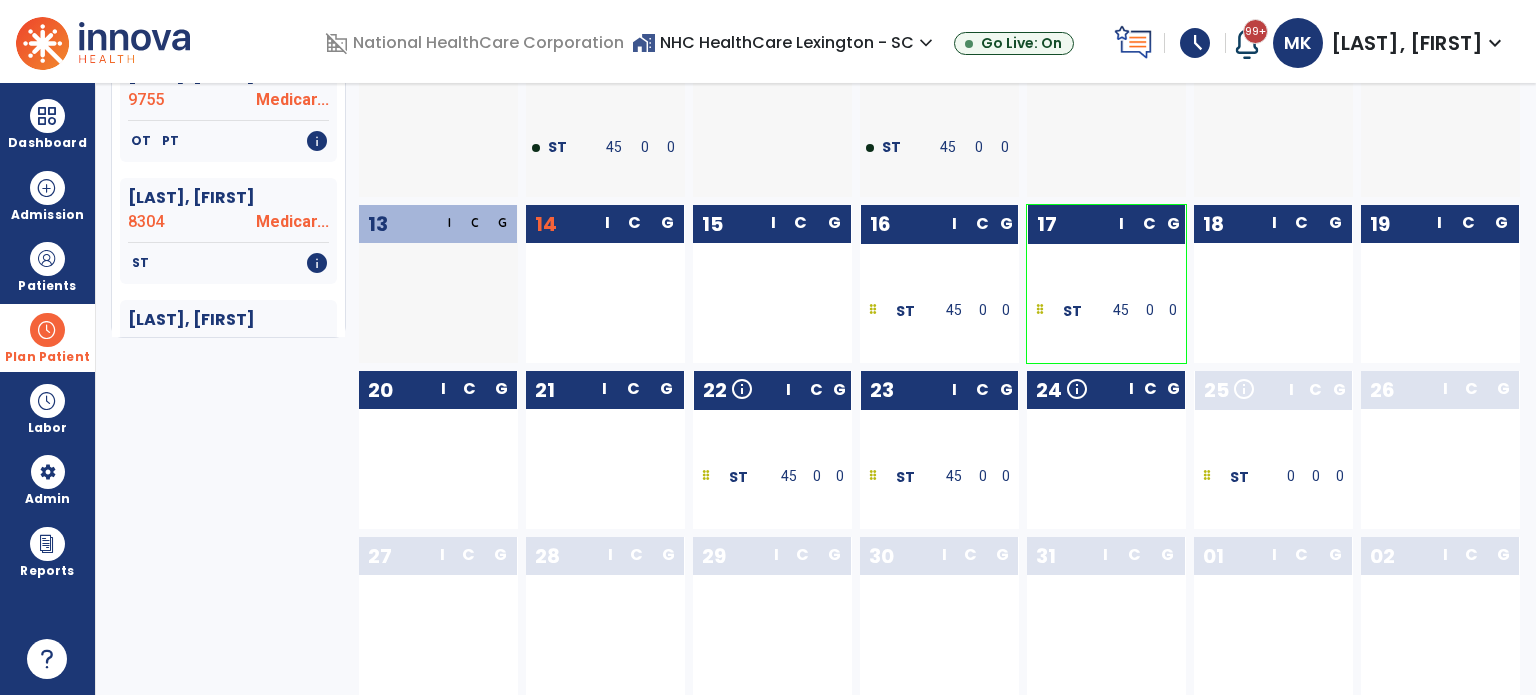 scroll, scrollTop: 0, scrollLeft: 0, axis: both 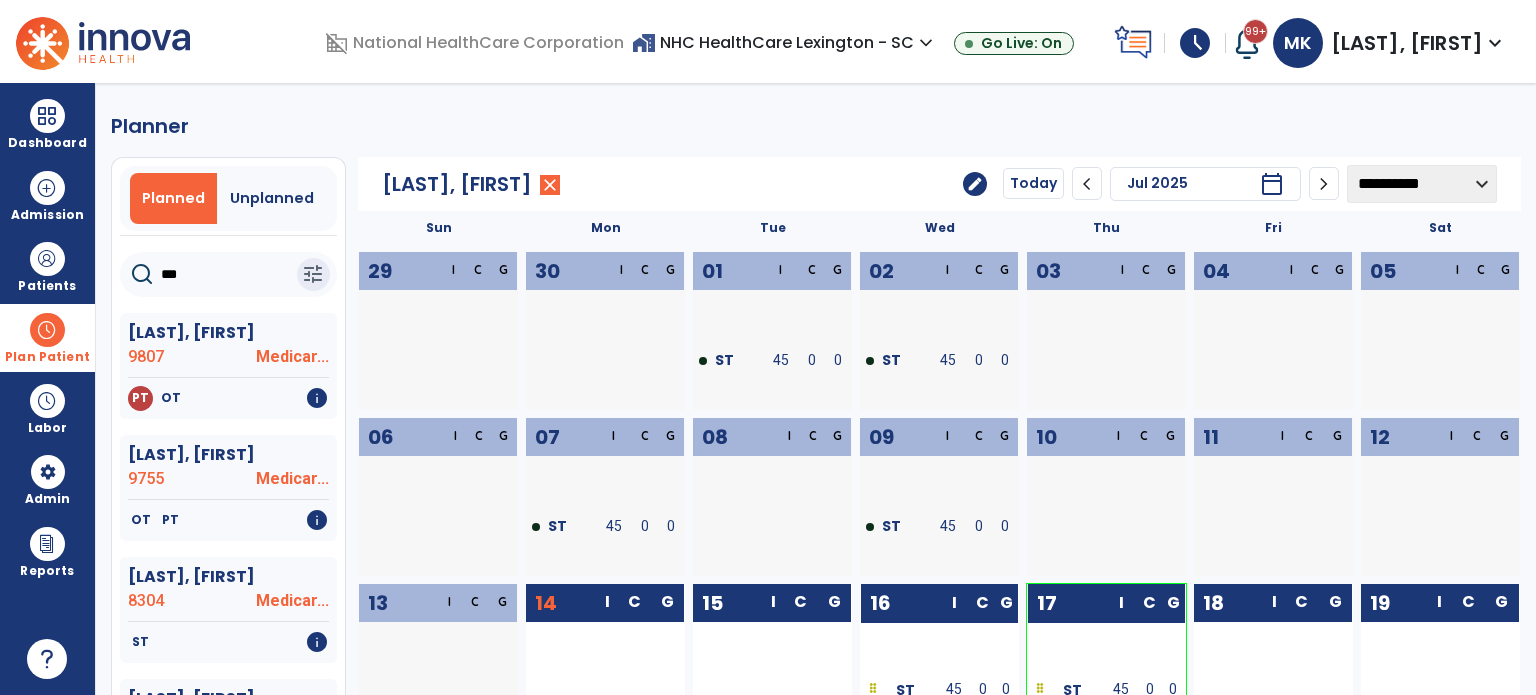 click on "***" 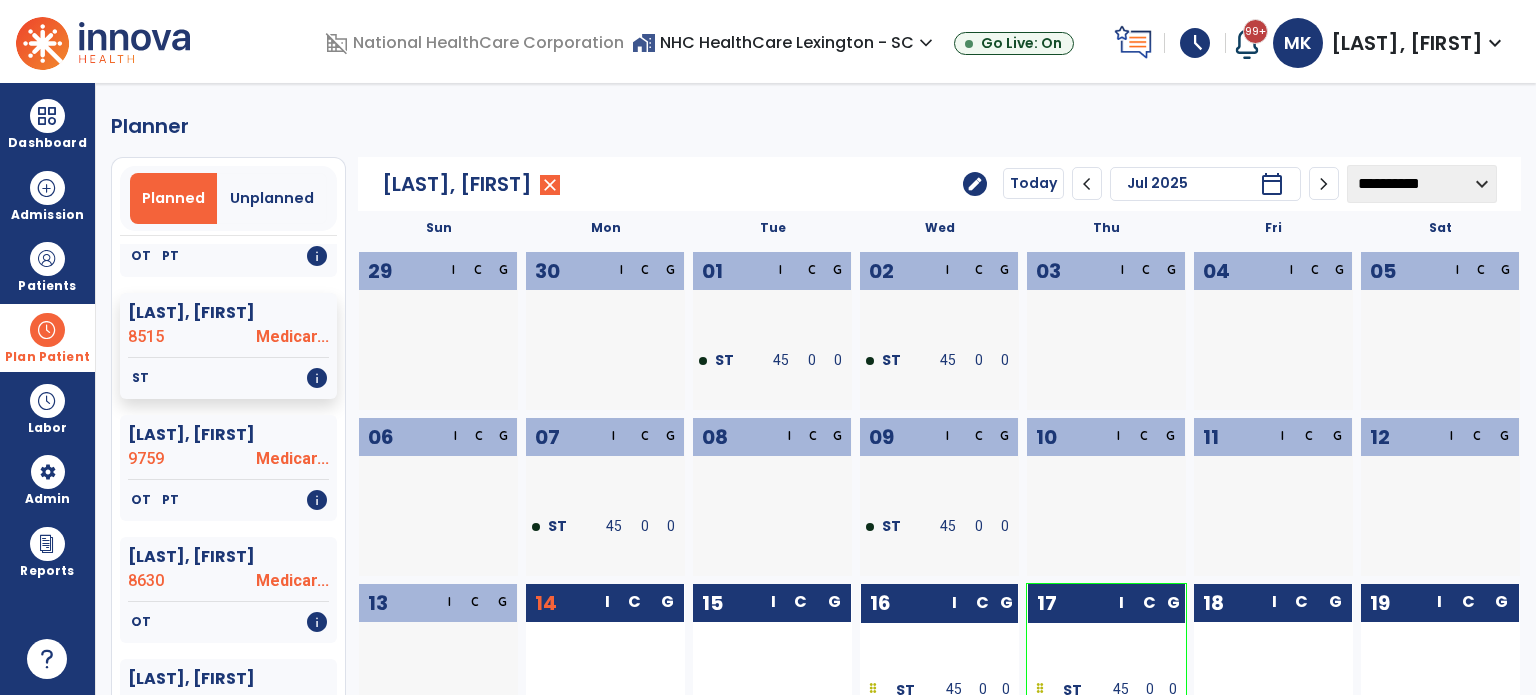 scroll, scrollTop: 6700, scrollLeft: 0, axis: vertical 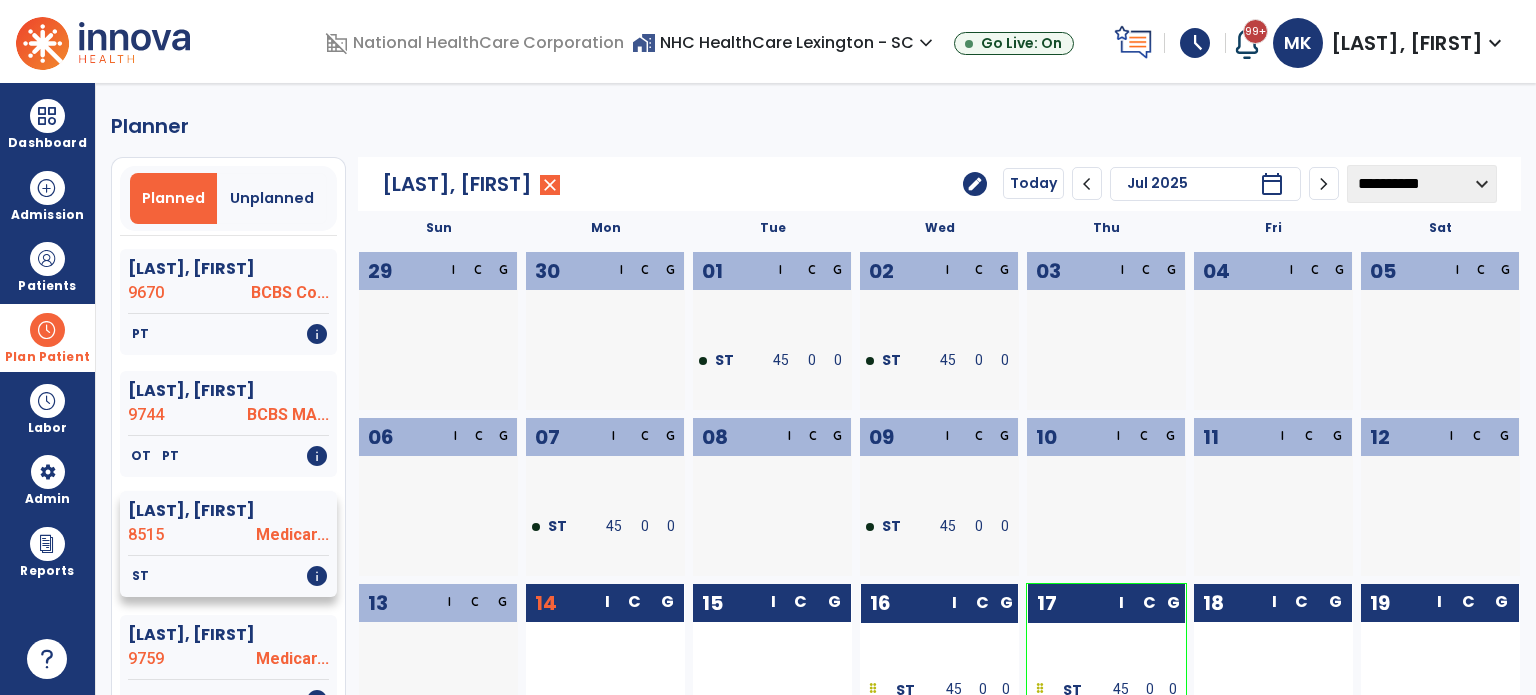 click on "8515" 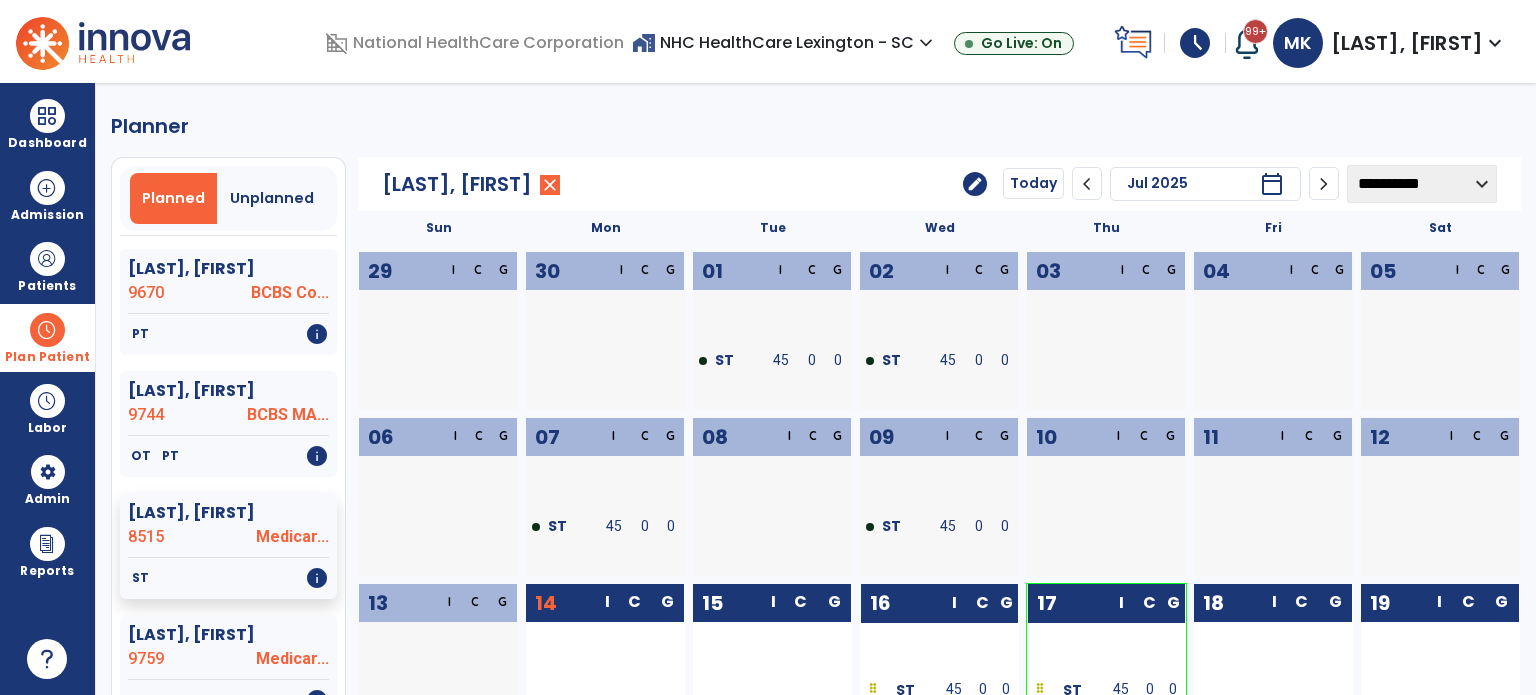 scroll, scrollTop: 379, scrollLeft: 0, axis: vertical 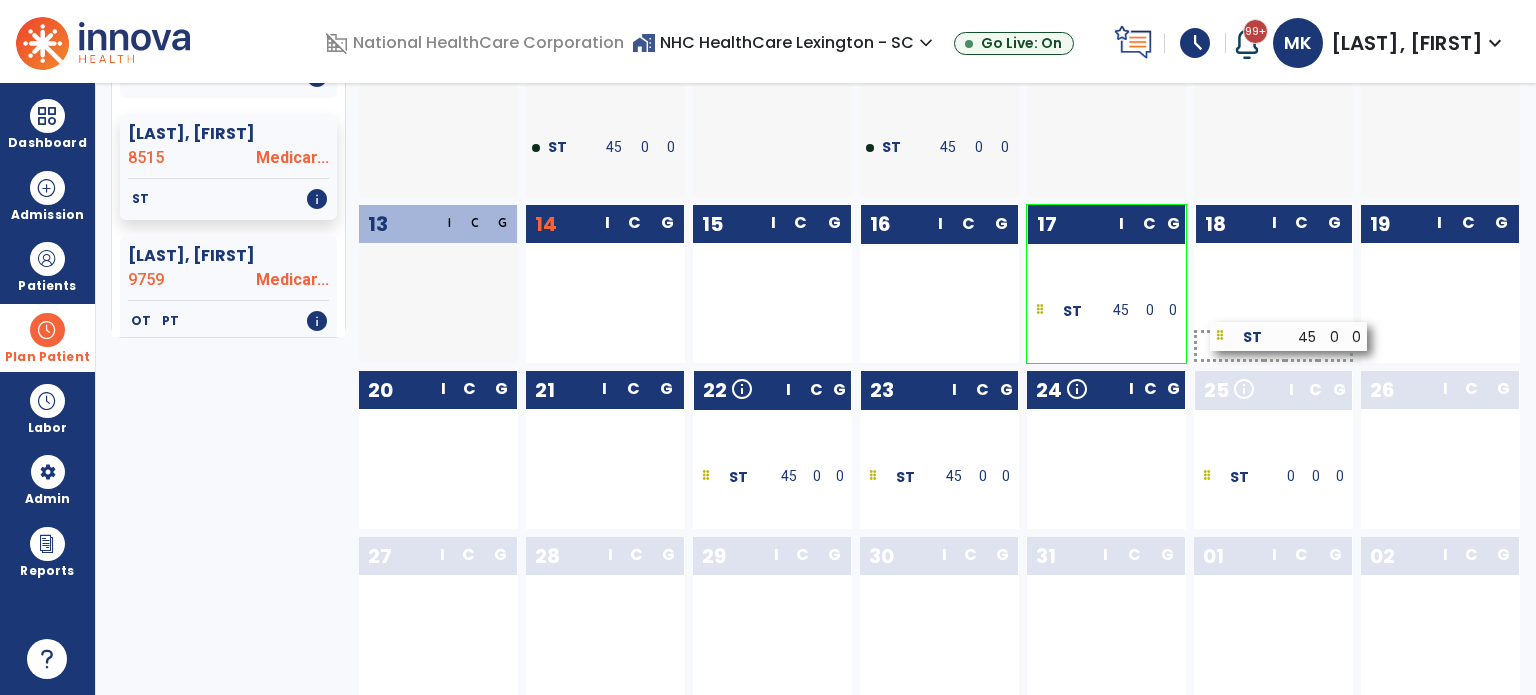 drag, startPoint x: 916, startPoint y: 323, endPoint x: 1266, endPoint y: 349, distance: 350.9644 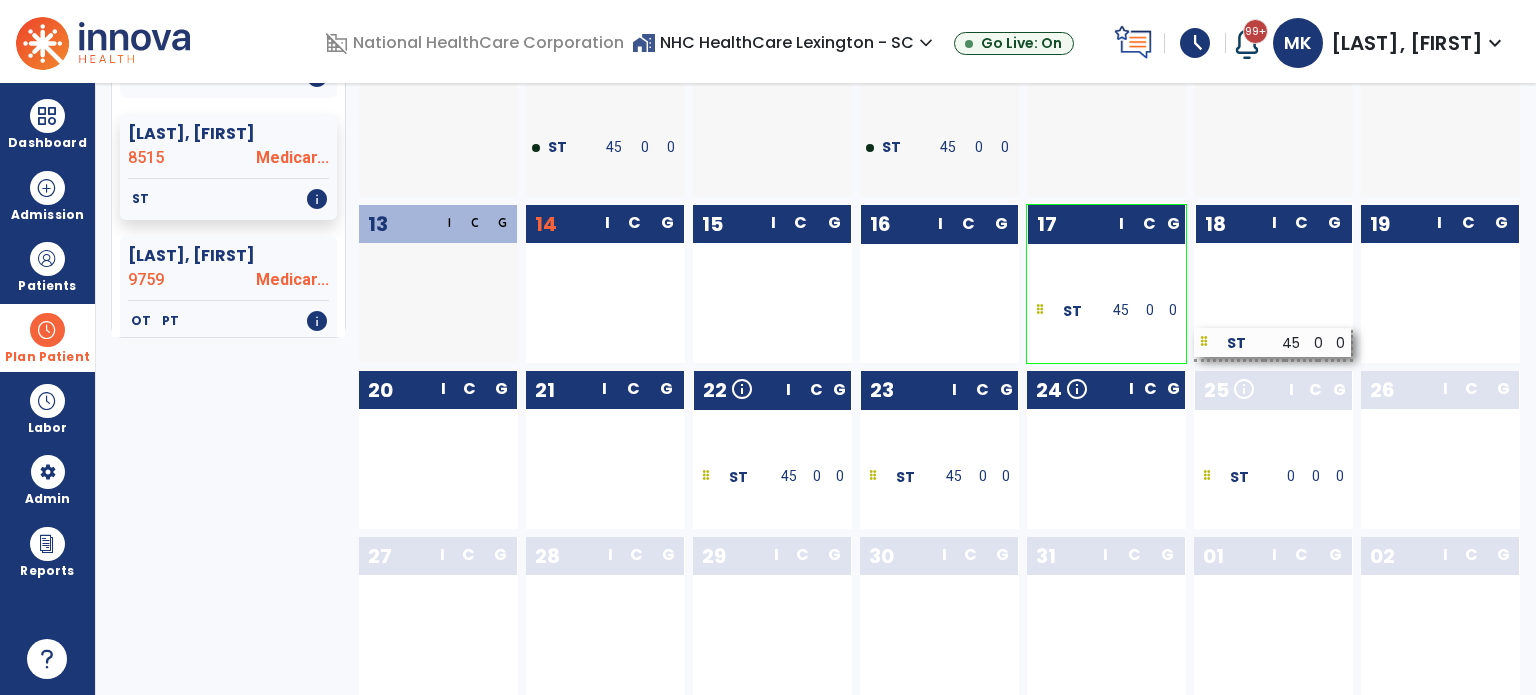scroll, scrollTop: 721, scrollLeft: 0, axis: vertical 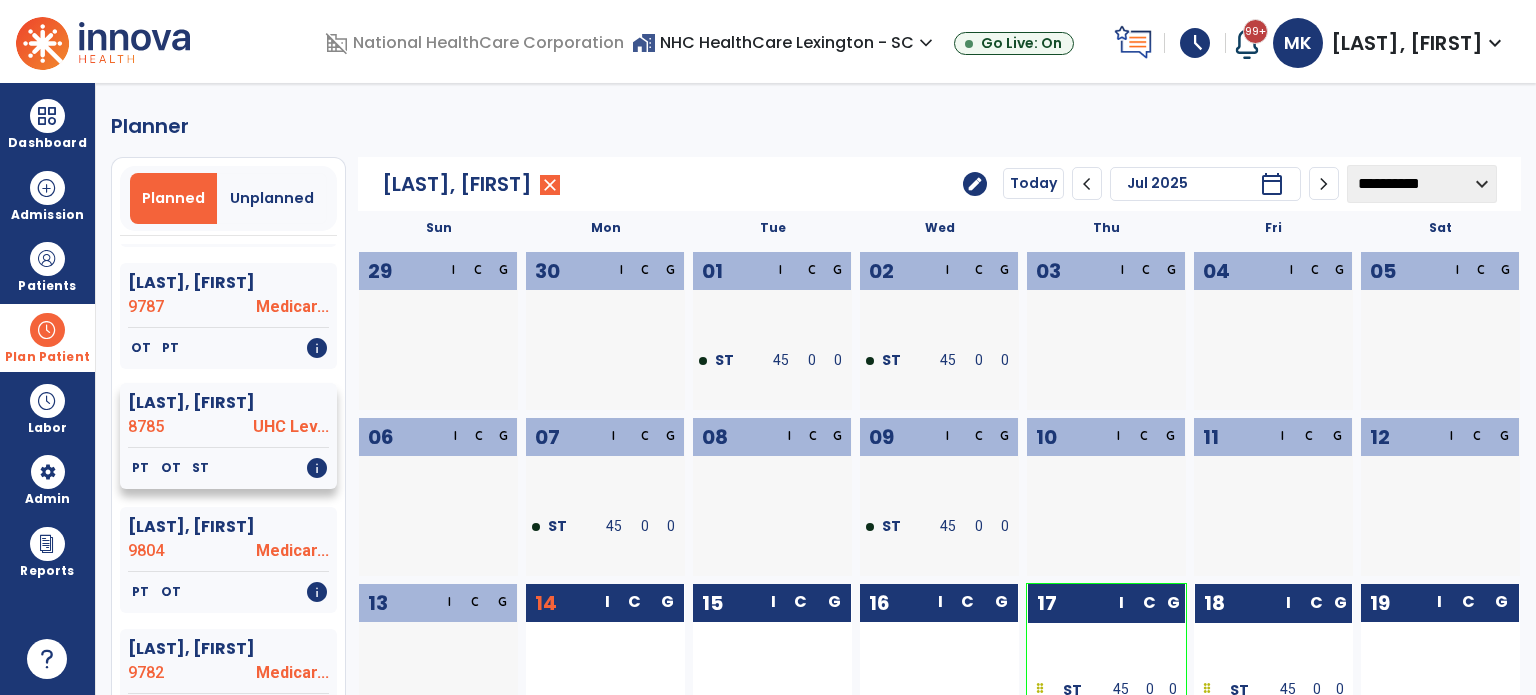 click on "8785" 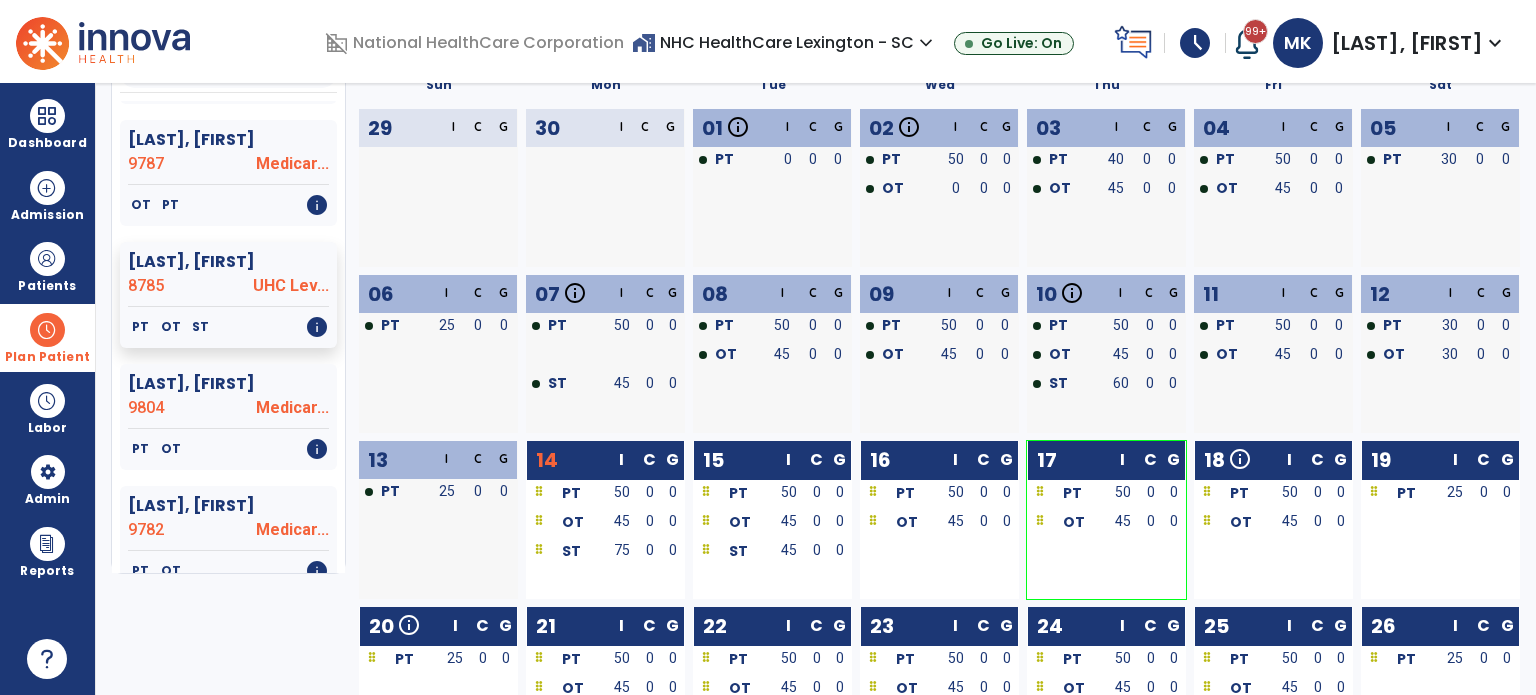 scroll, scrollTop: 300, scrollLeft: 0, axis: vertical 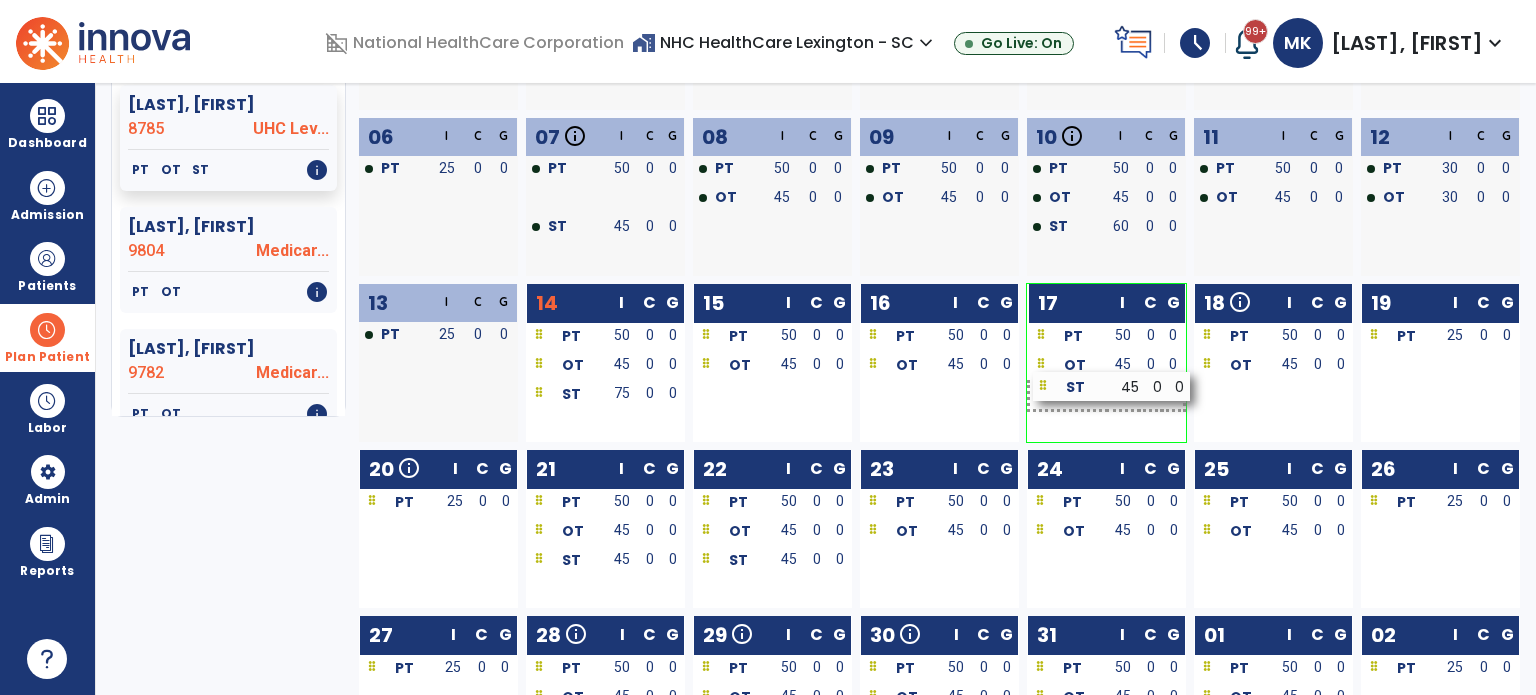 drag, startPoint x: 739, startPoint y: 407, endPoint x: 1080, endPoint y: 399, distance: 341.09384 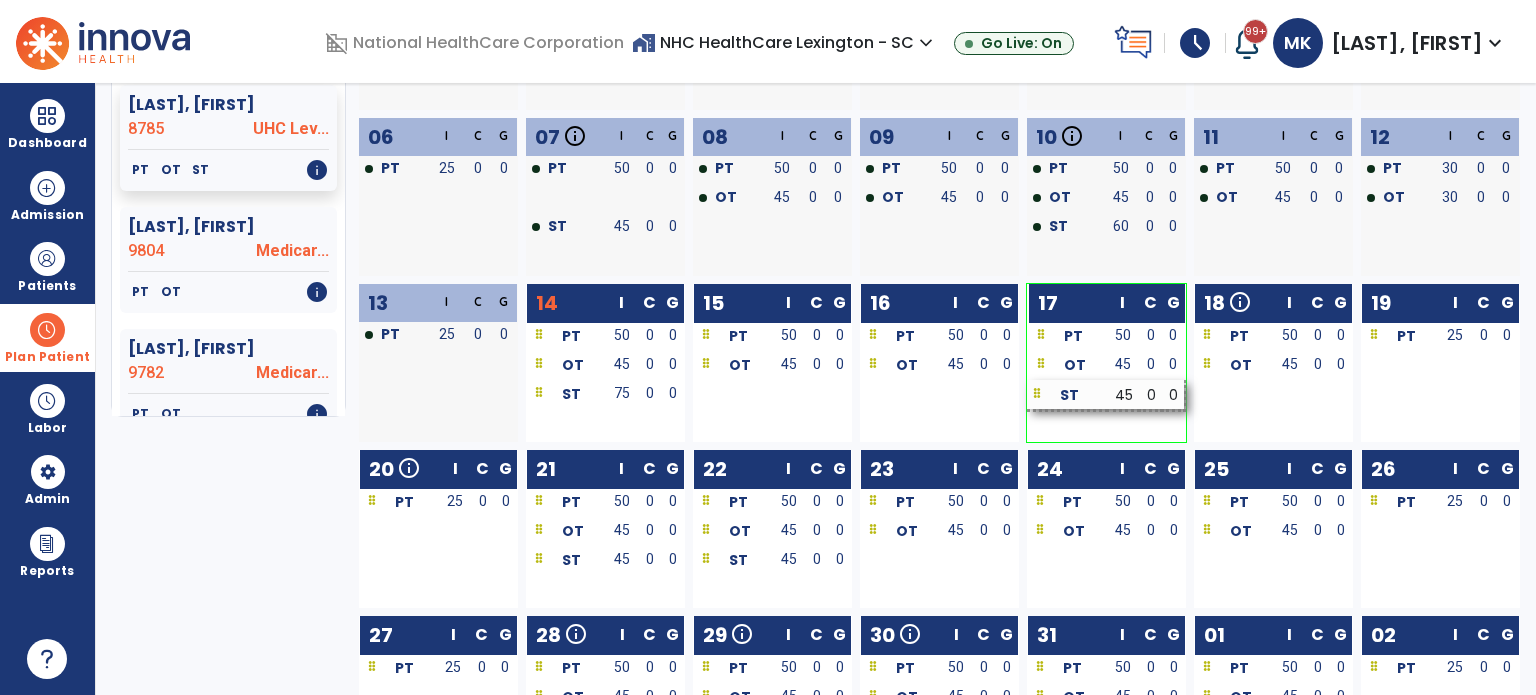 scroll, scrollTop: 721, scrollLeft: 0, axis: vertical 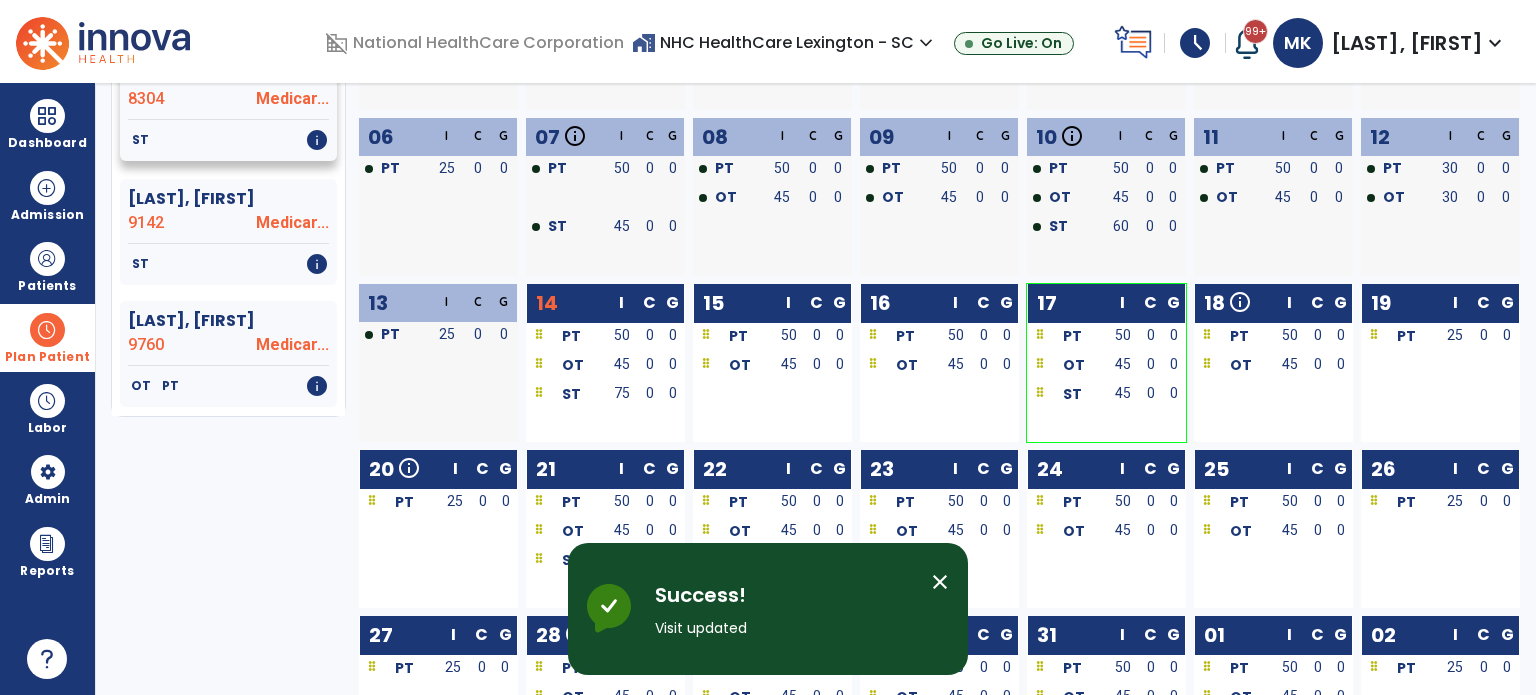 click on "ST   info" 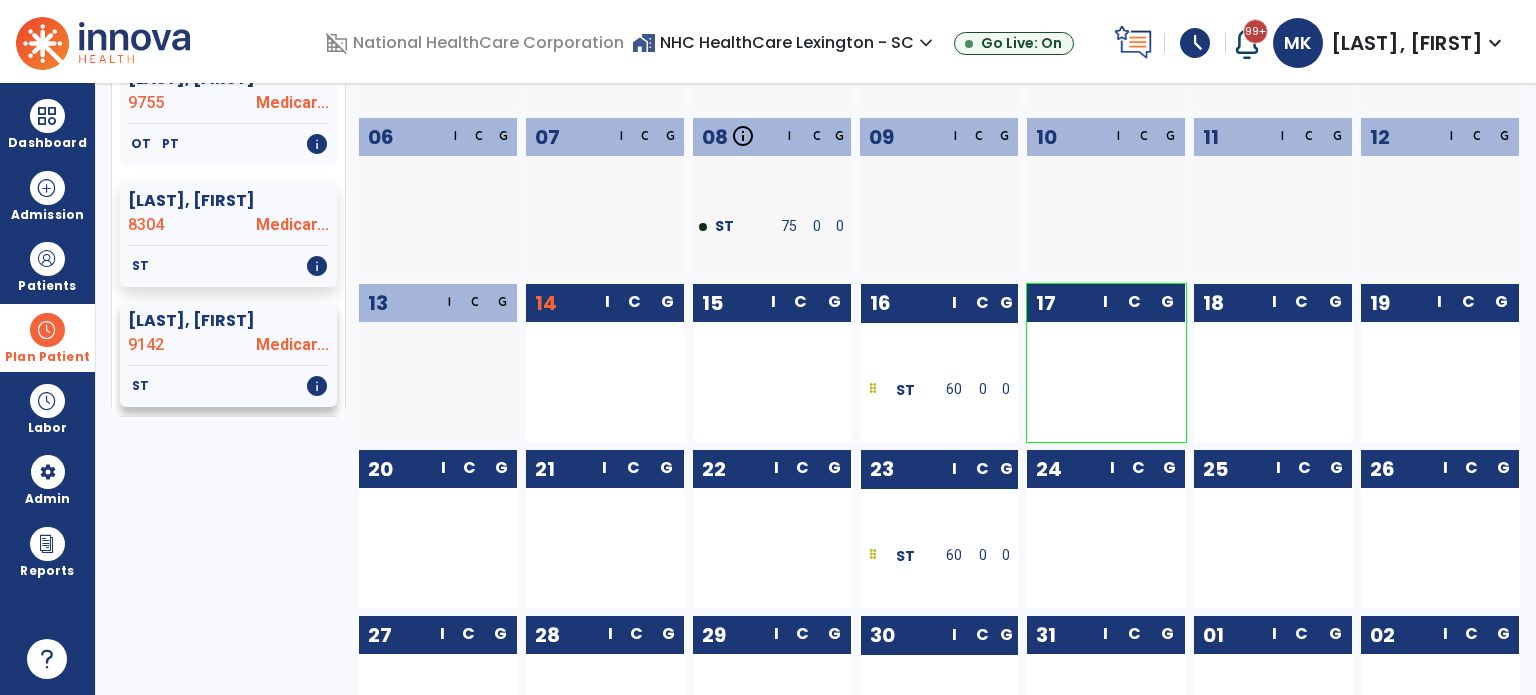 scroll, scrollTop: 0, scrollLeft: 0, axis: both 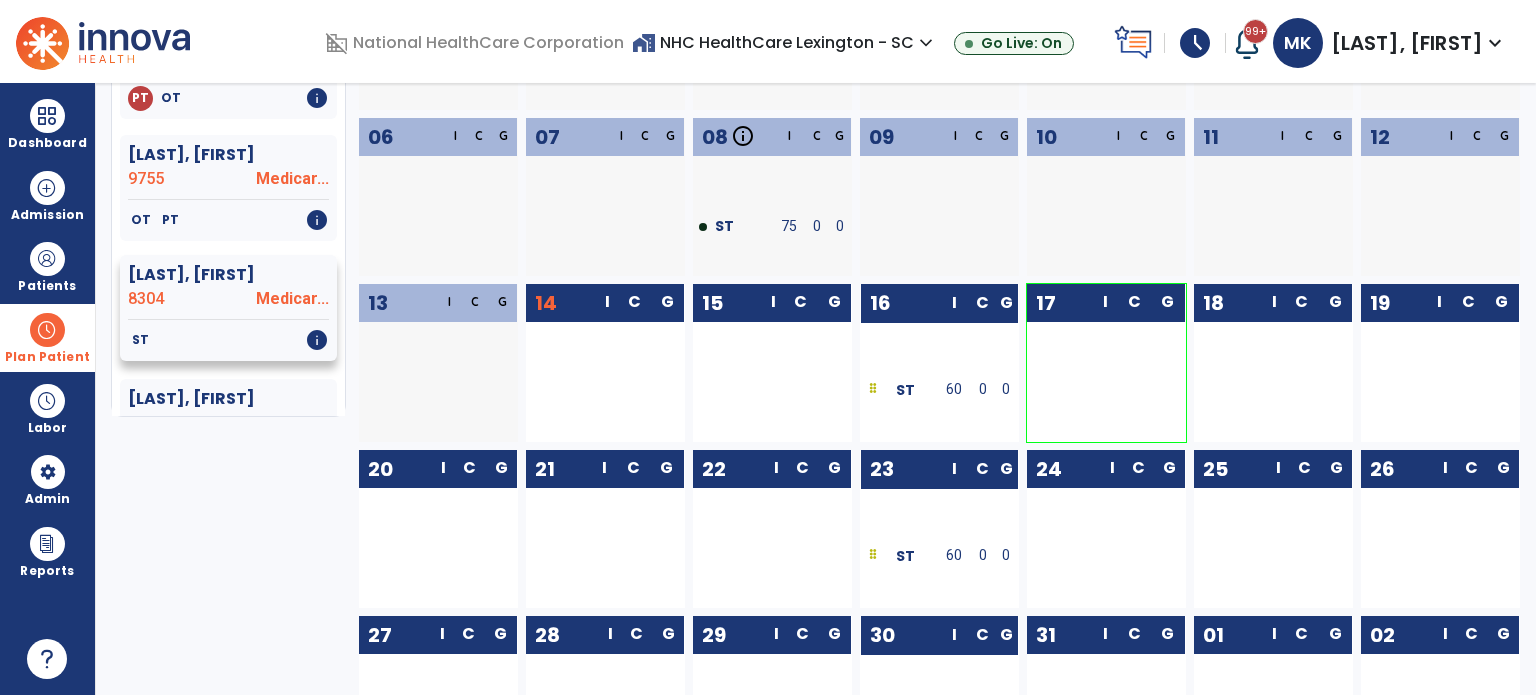 click on "[LAST], [FIRST]" 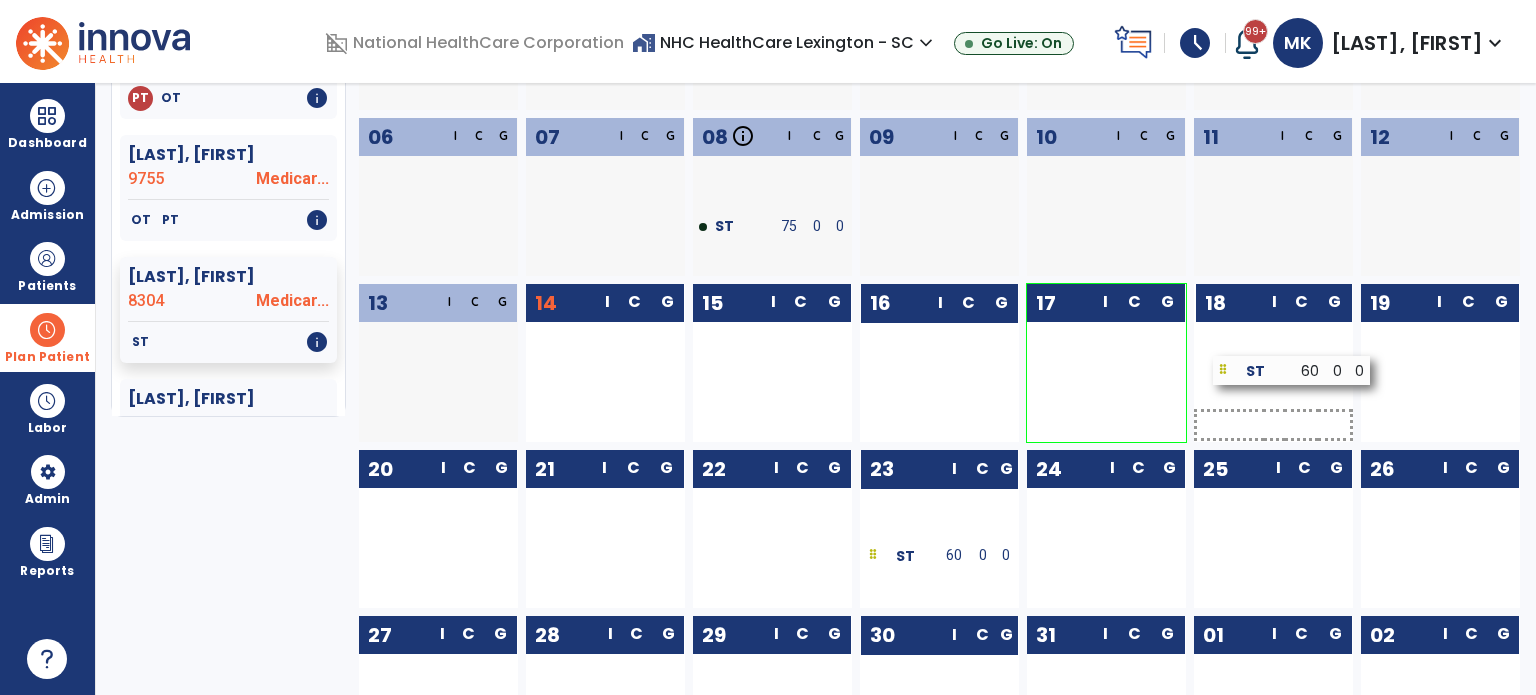 drag, startPoint x: 947, startPoint y: 394, endPoint x: 1300, endPoint y: 375, distance: 353.51096 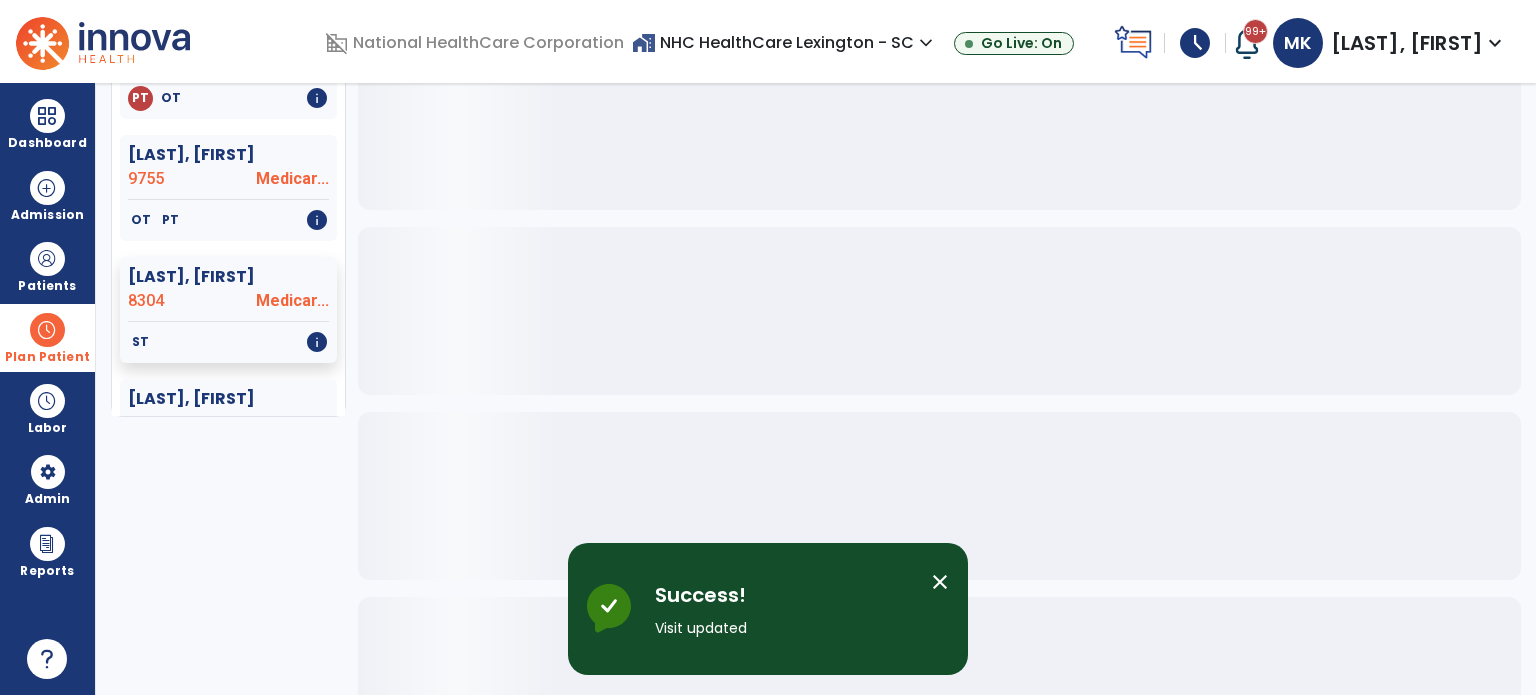 click on "Plan Patient  event_note  Planner  content_paste_go  Scheduler  content_paste_go  Whiteboard" at bounding box center (47, 337) 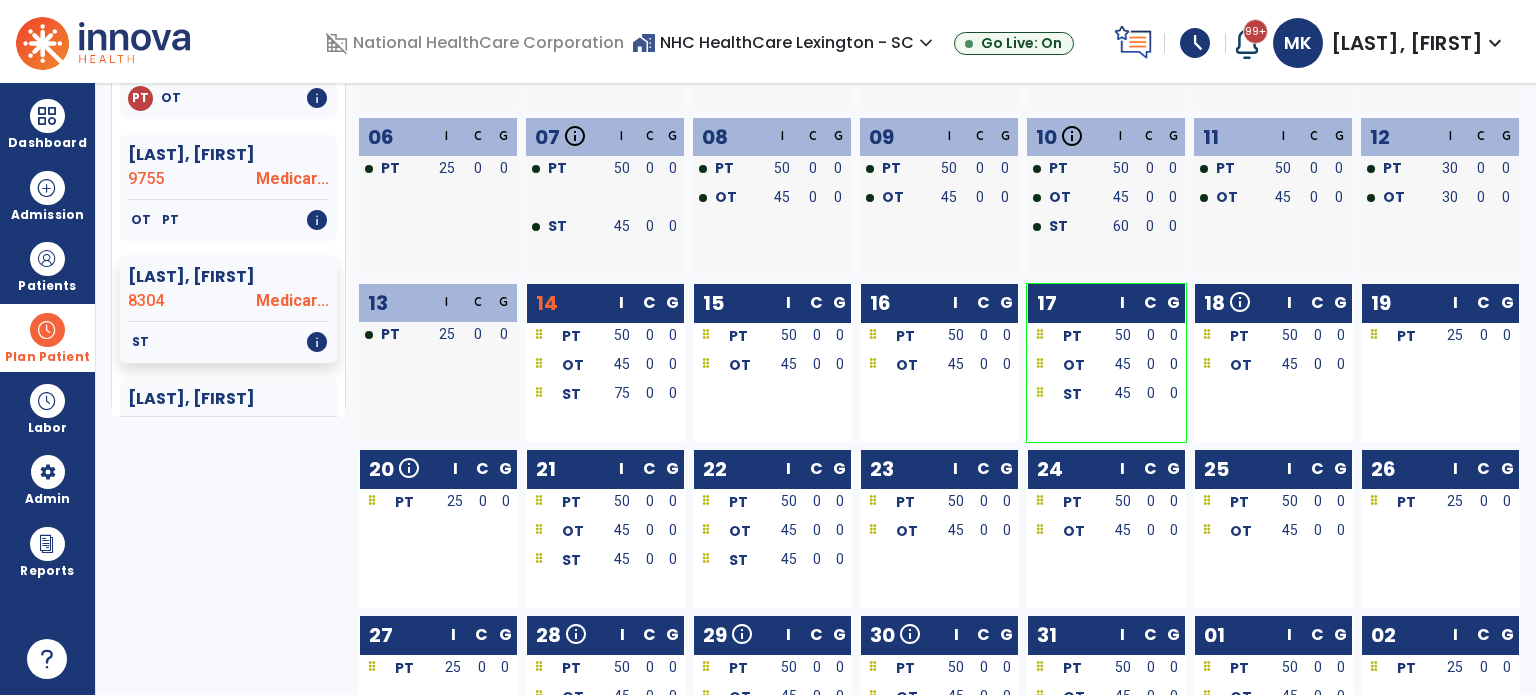 click at bounding box center [47, 330] 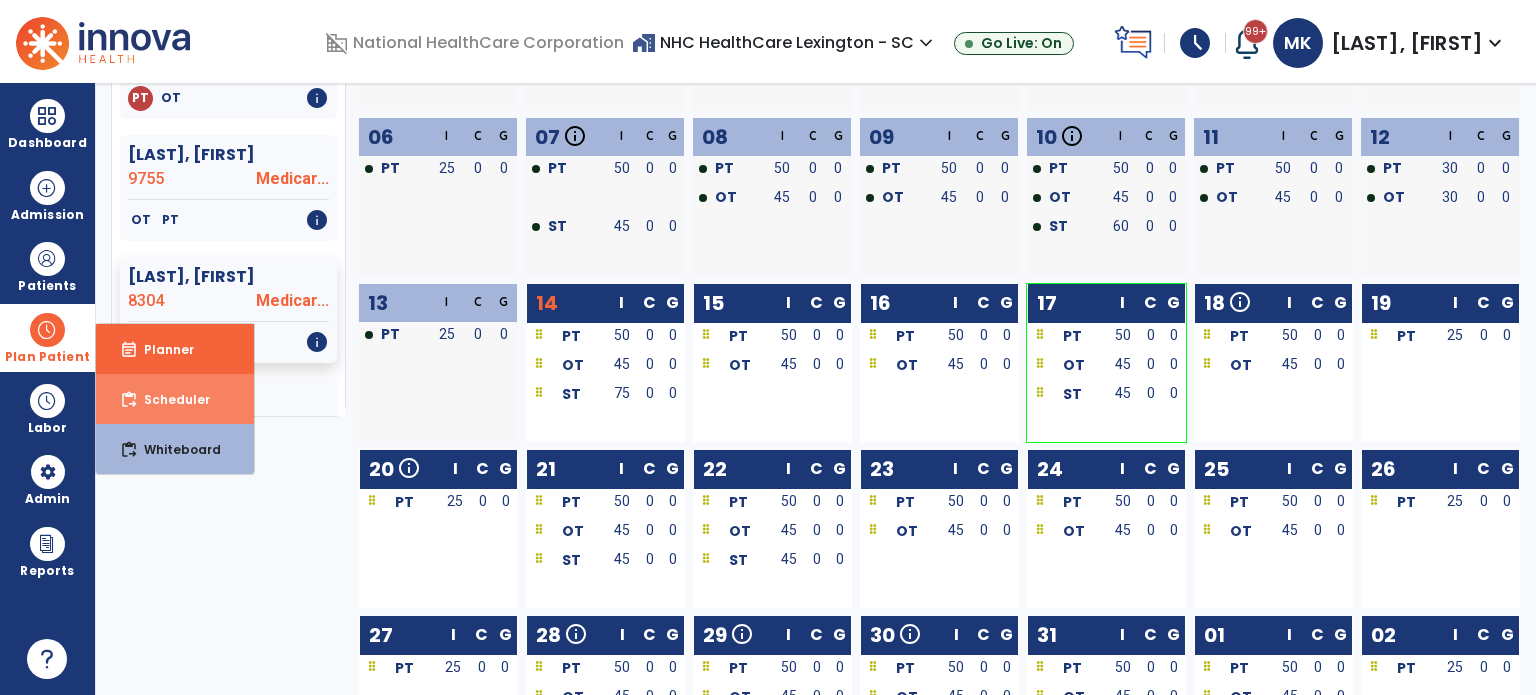 click on "Scheduler" at bounding box center [169, 399] 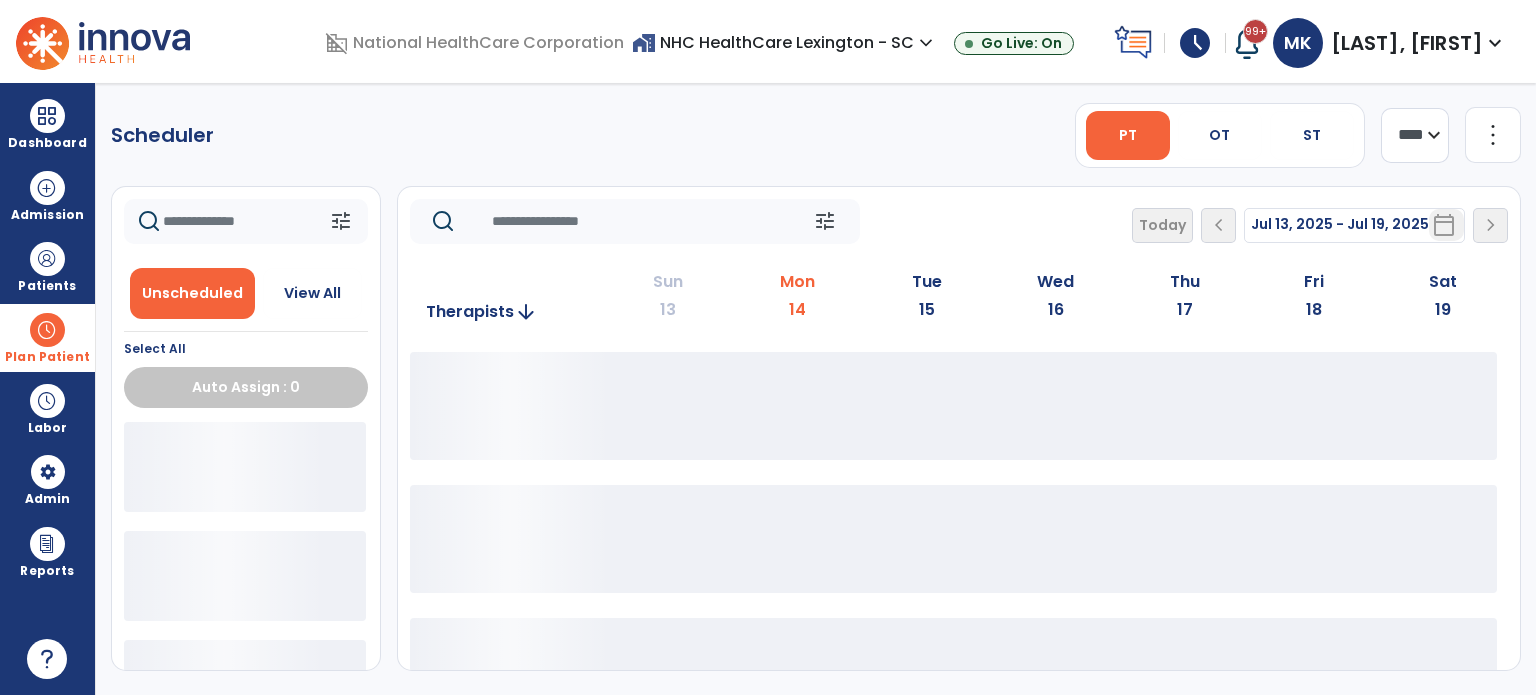 scroll, scrollTop: 0, scrollLeft: 0, axis: both 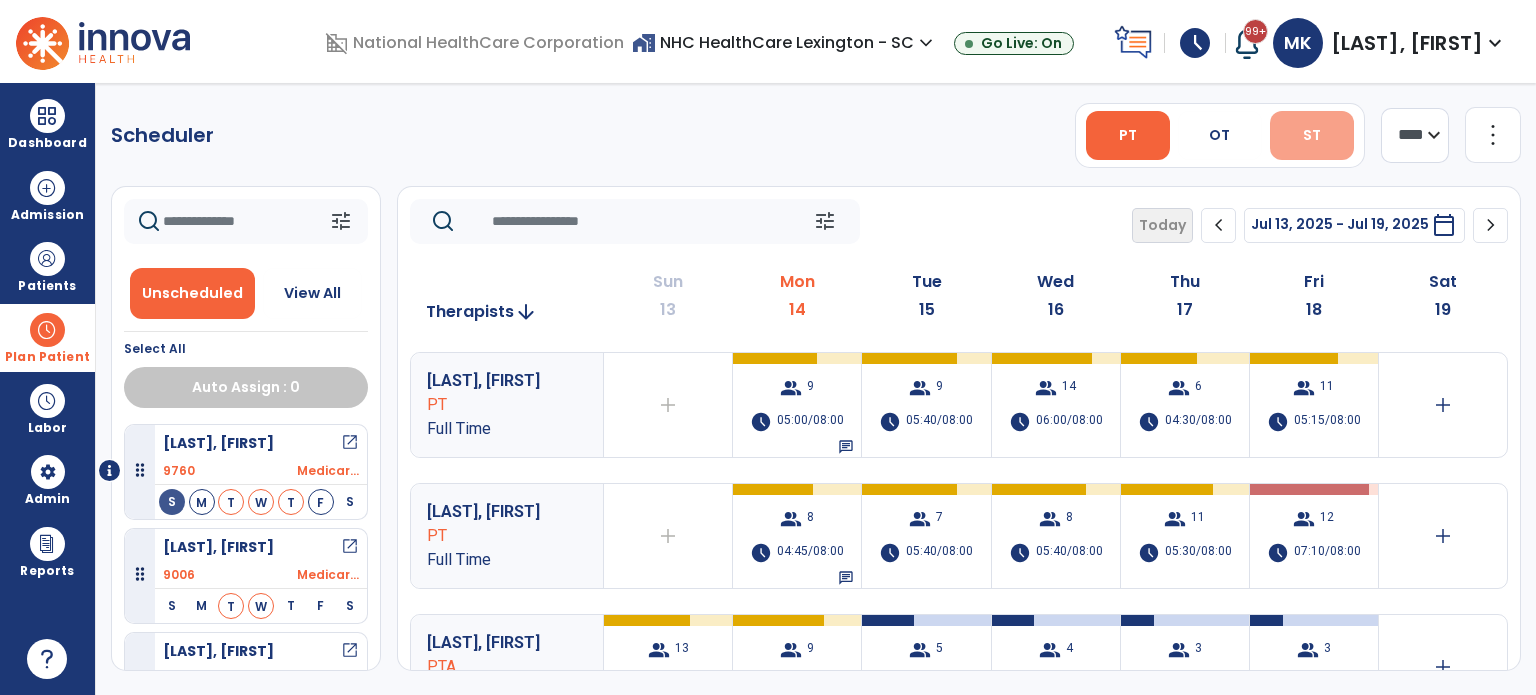 click on "ST" at bounding box center (1312, 135) 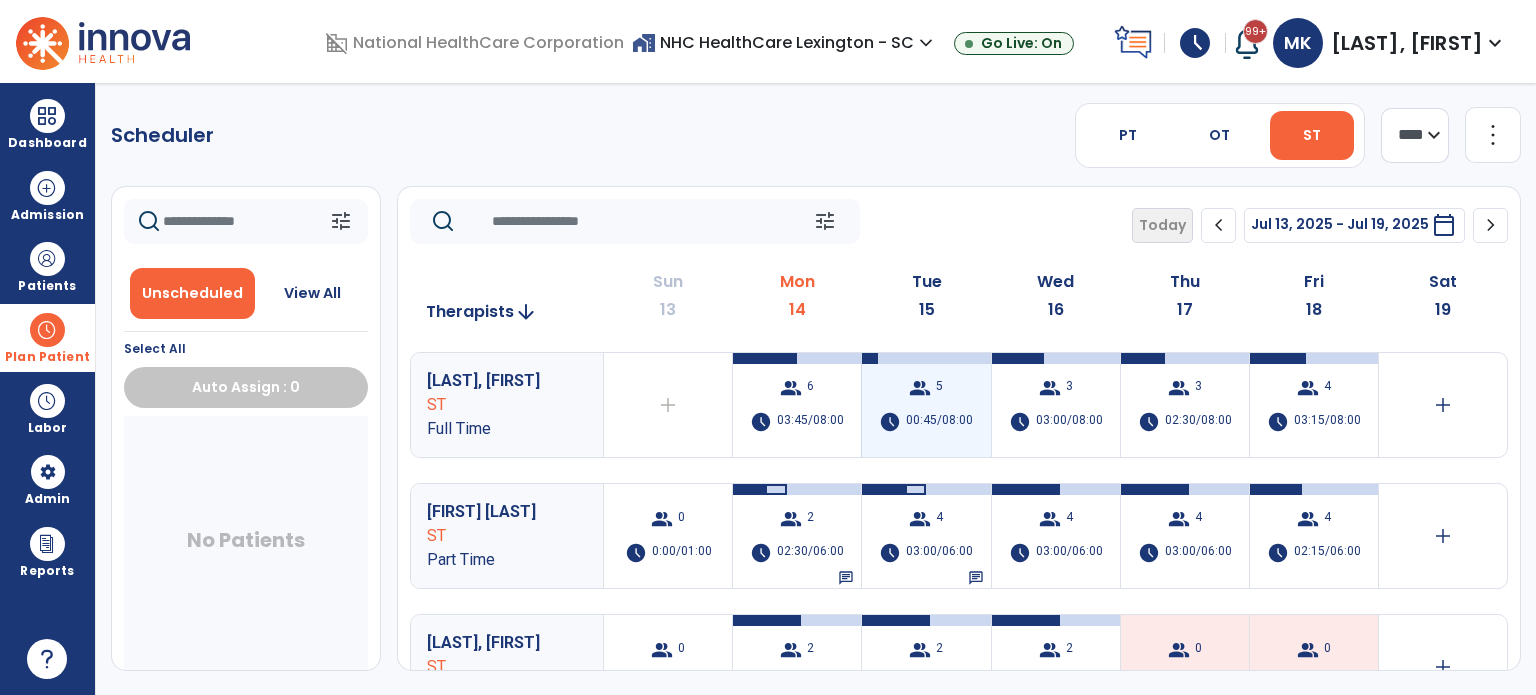 click on "group  5  schedule  00:45/08:00" at bounding box center (926, 405) 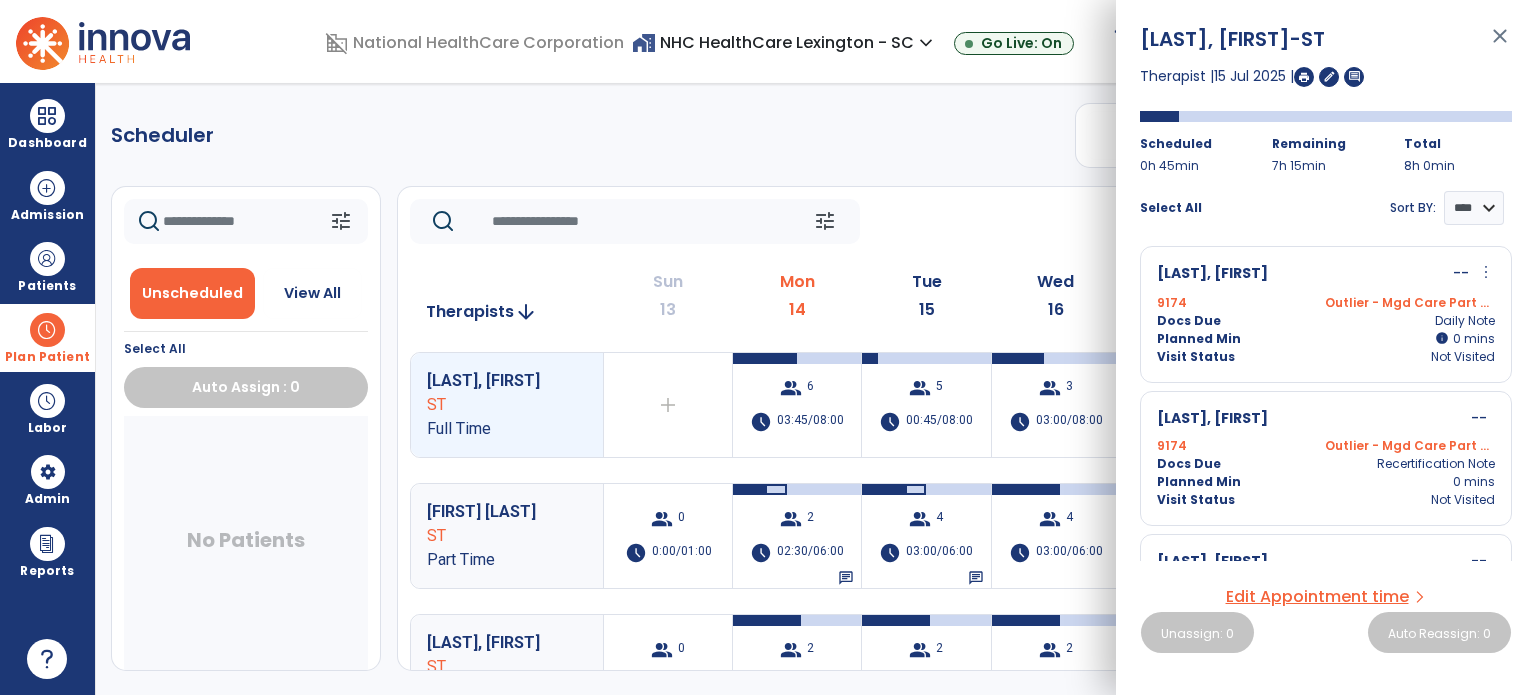 scroll, scrollTop: 398, scrollLeft: 0, axis: vertical 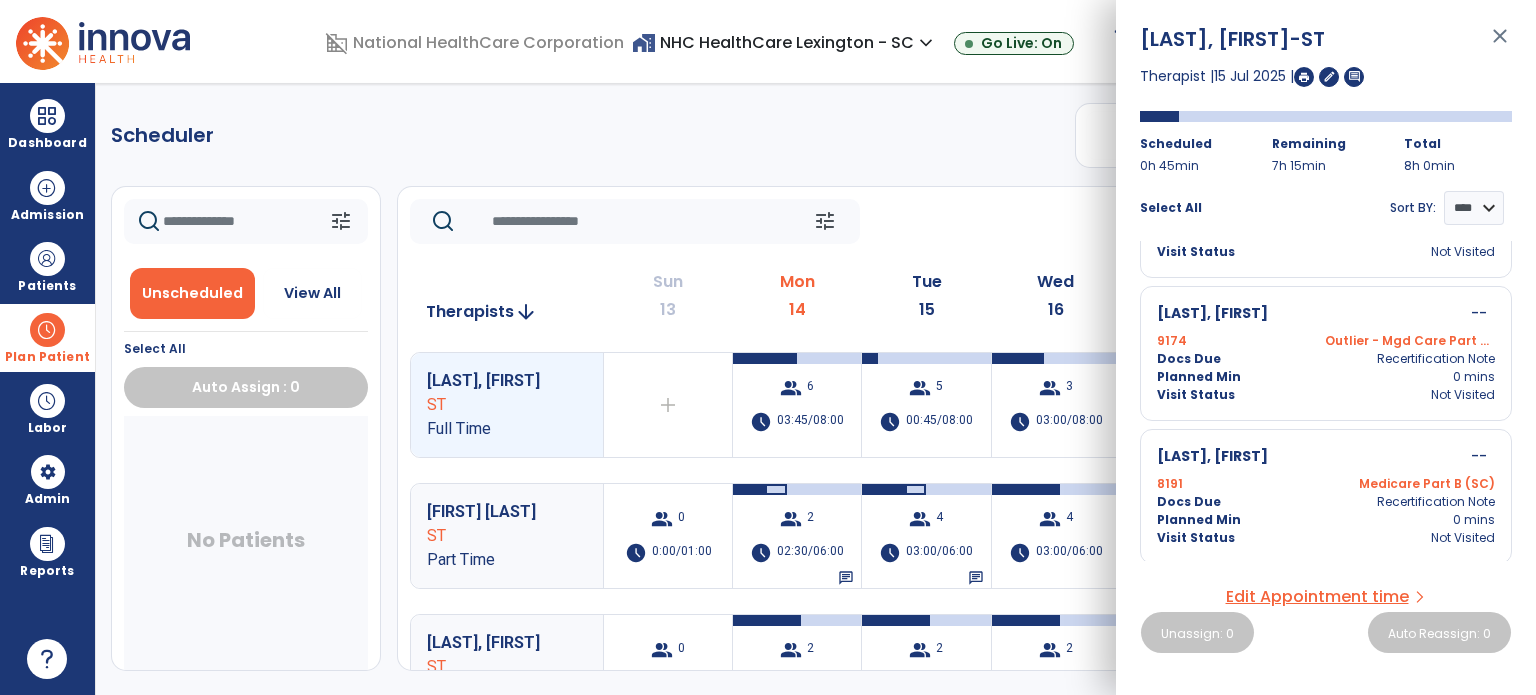 click on "close" at bounding box center (1500, 45) 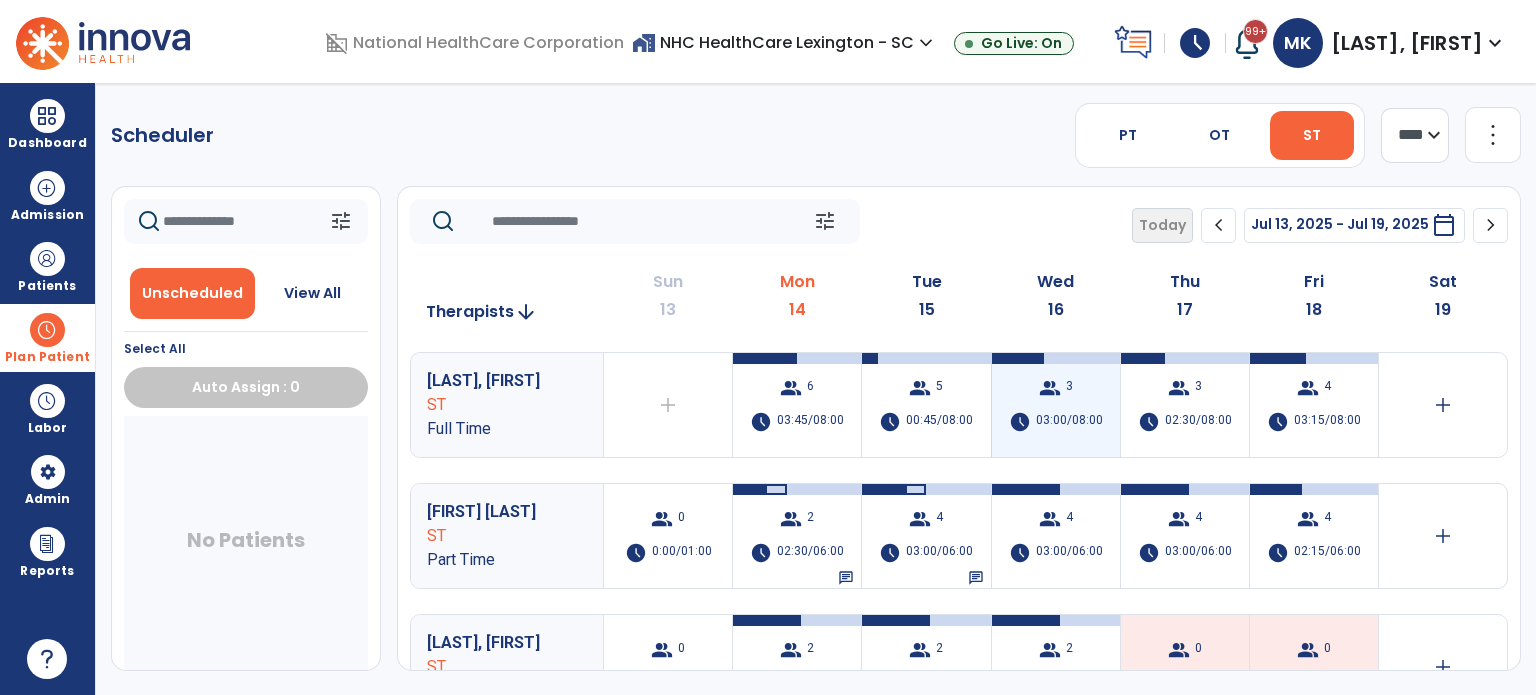 click on "03:00/08:00" at bounding box center (1069, 422) 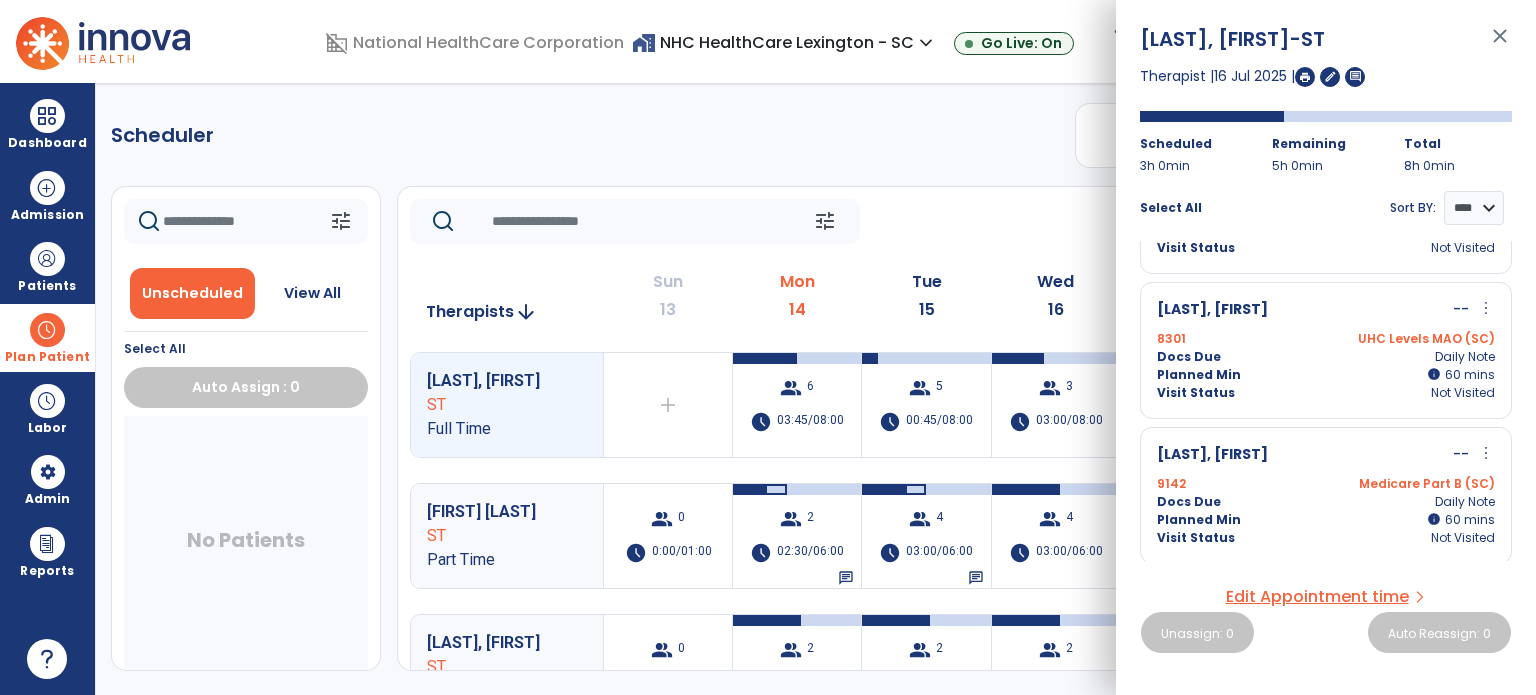scroll, scrollTop: 12, scrollLeft: 0, axis: vertical 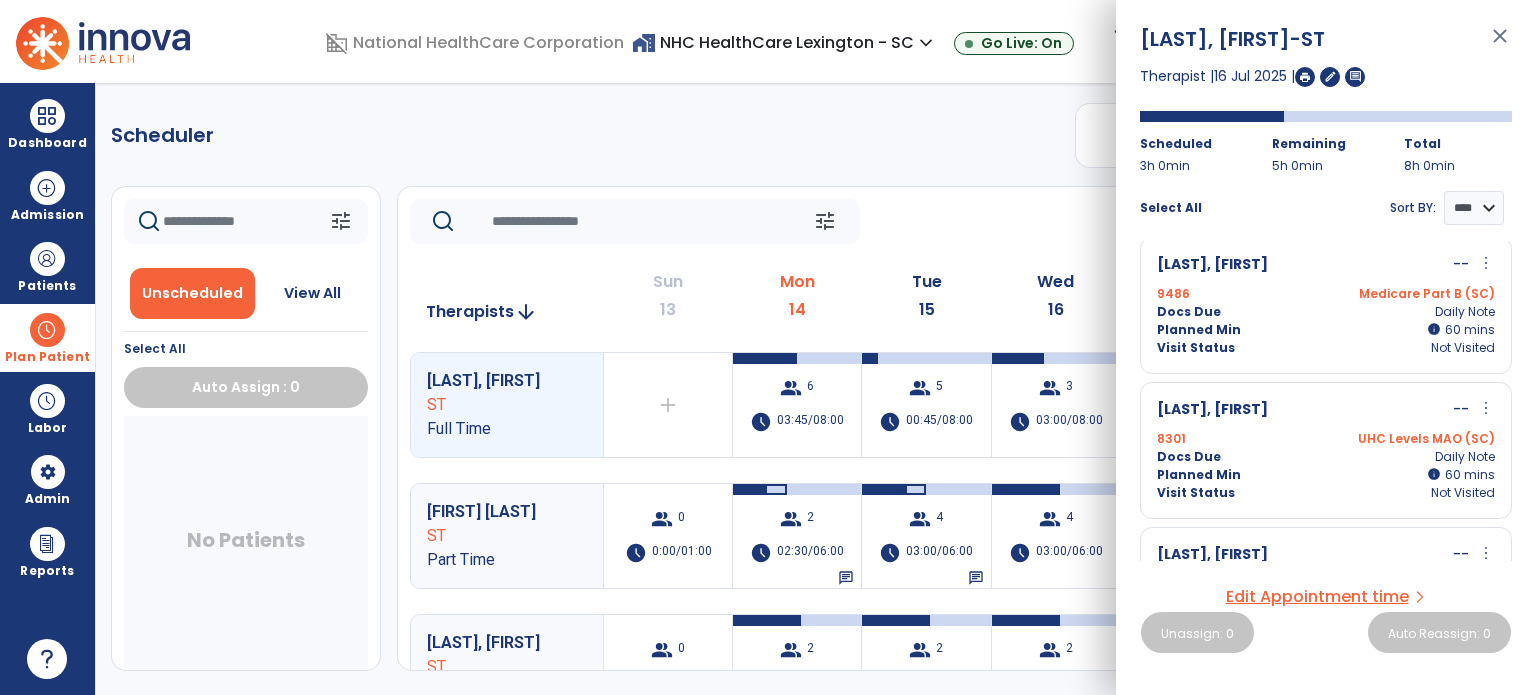 click on "close" at bounding box center [1500, 45] 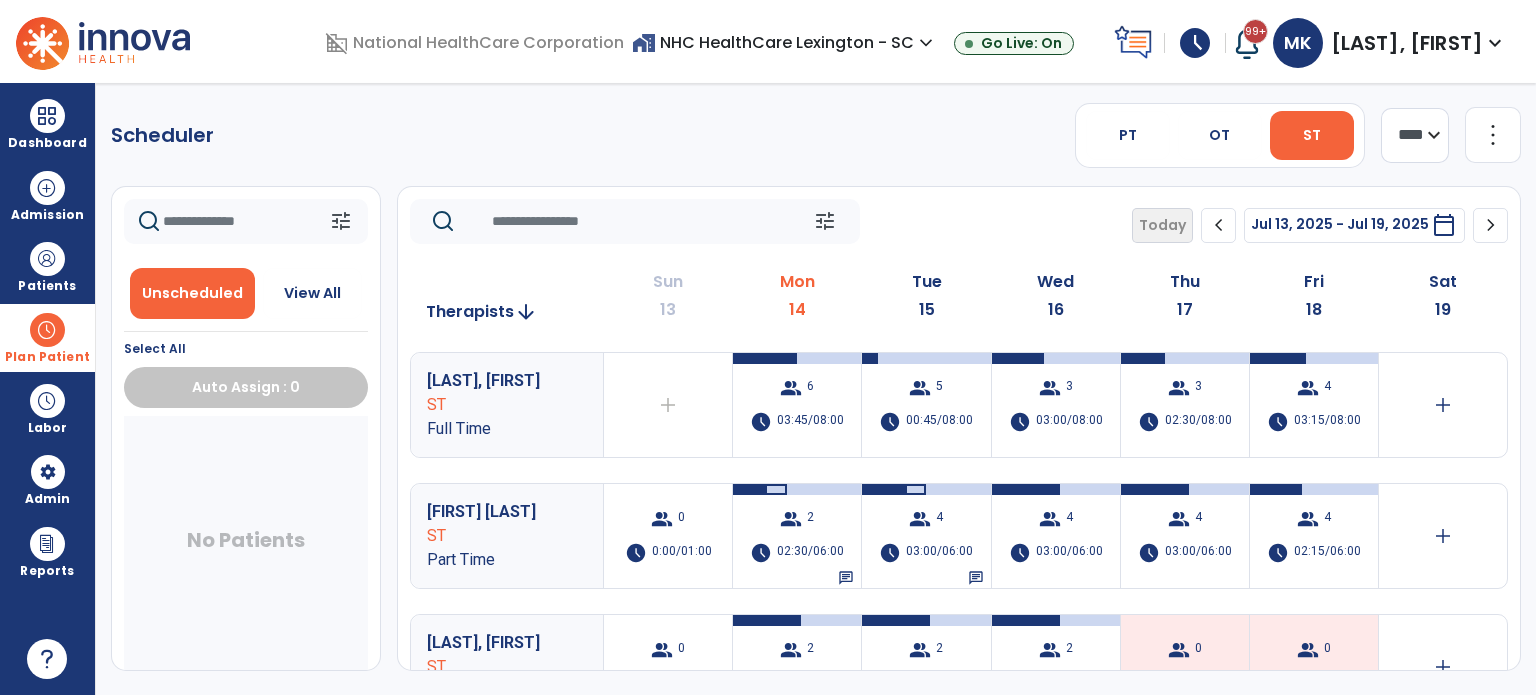 click on "Plan Patient" at bounding box center (47, 337) 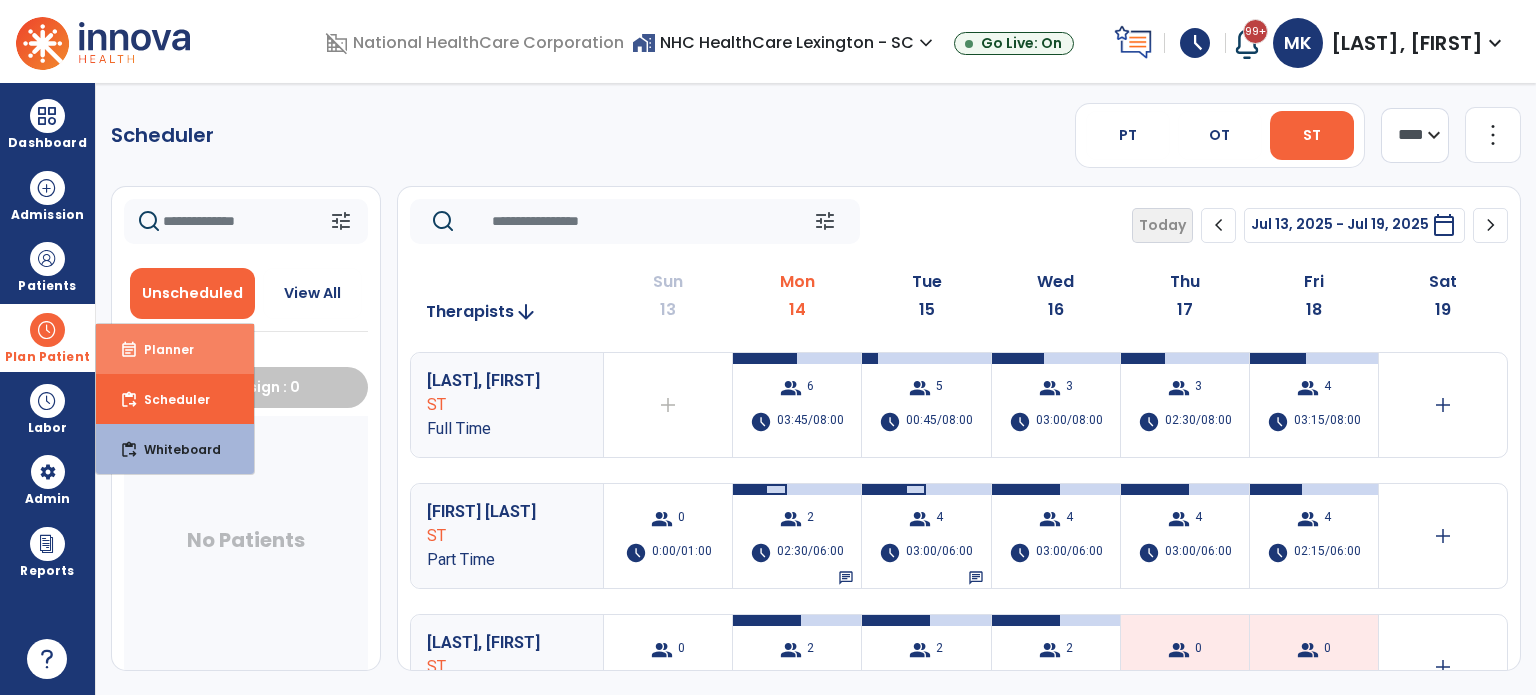 click on "event_note  Planner" at bounding box center (175, 349) 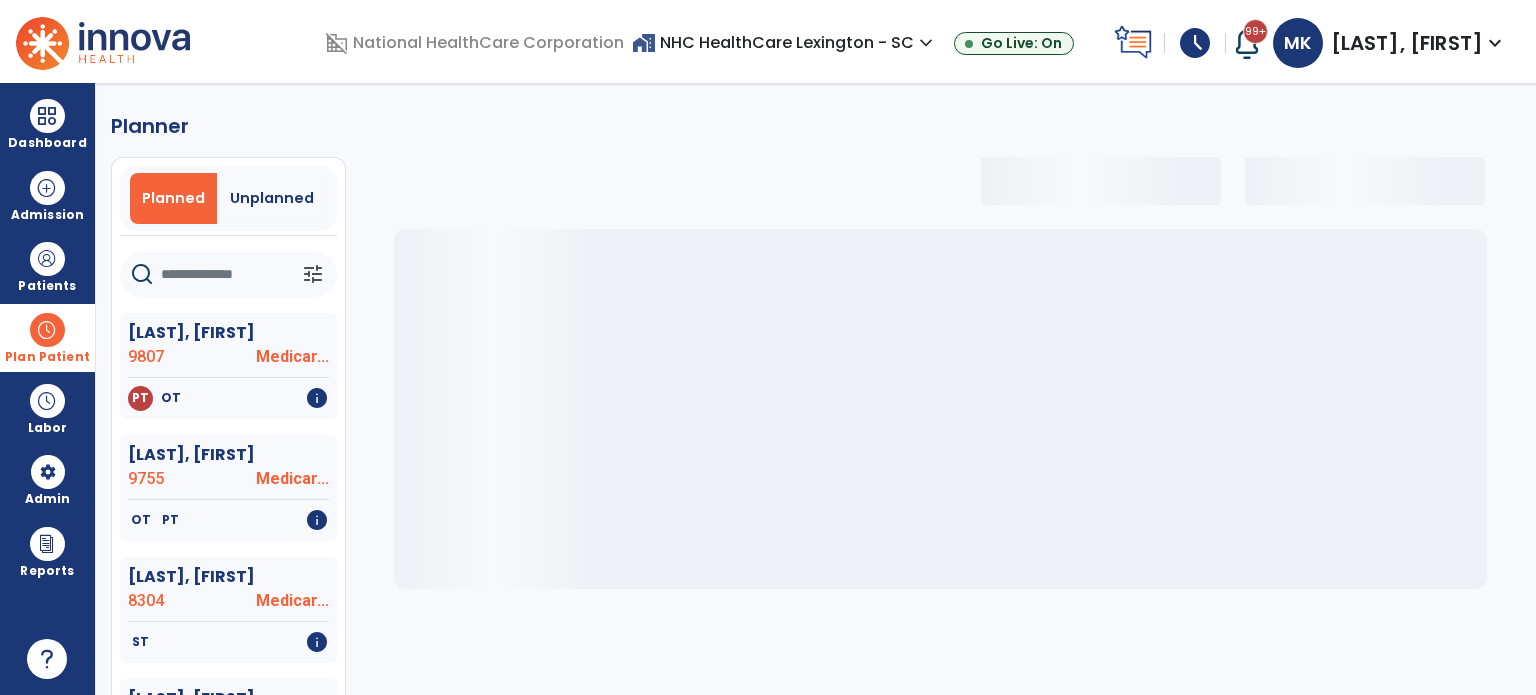 select on "***" 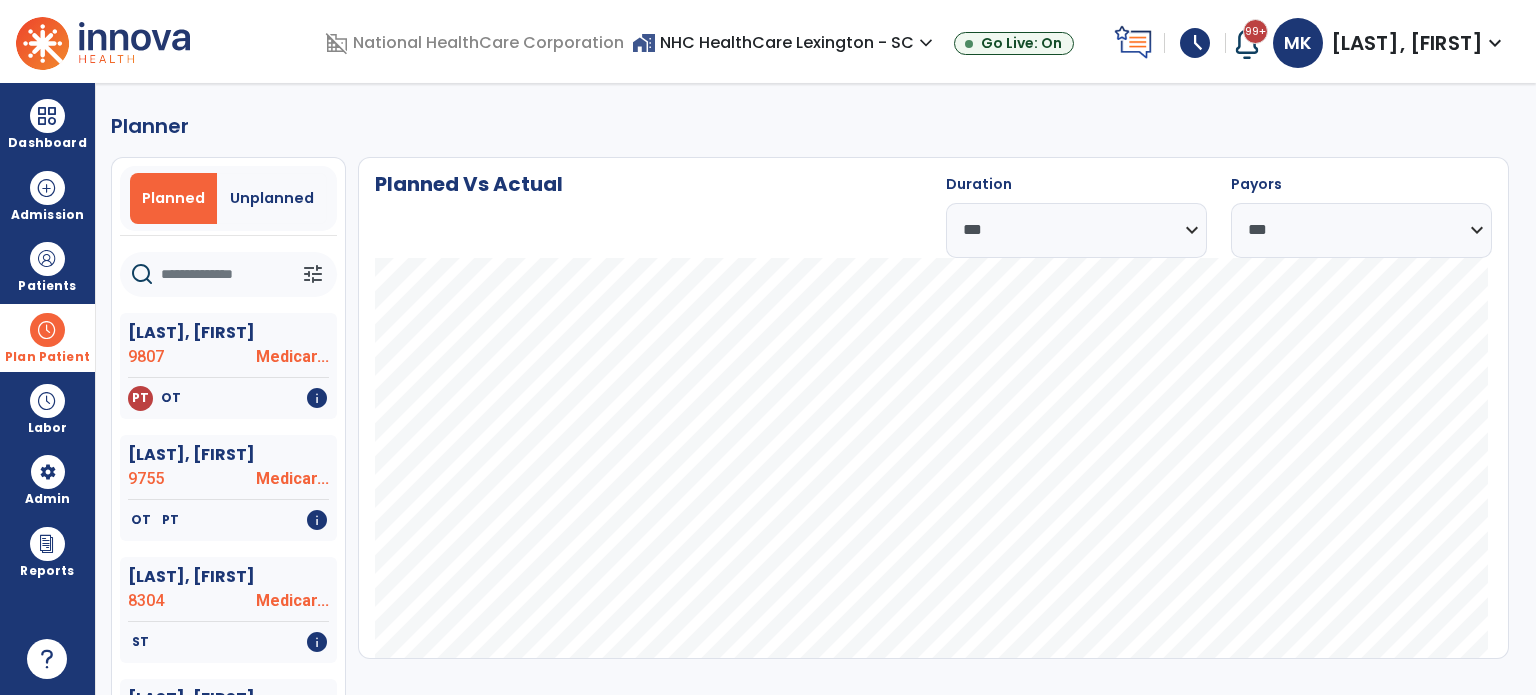 click 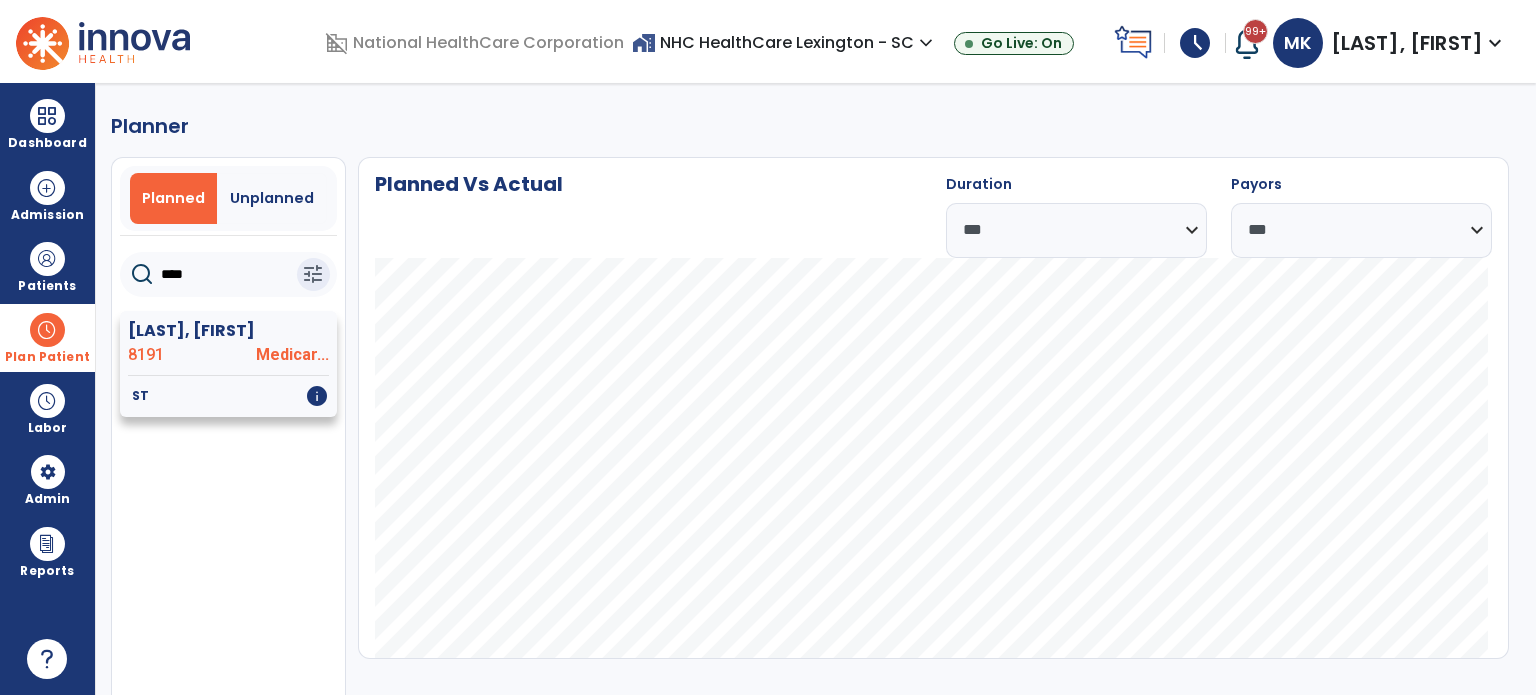 click on "Medicar..." 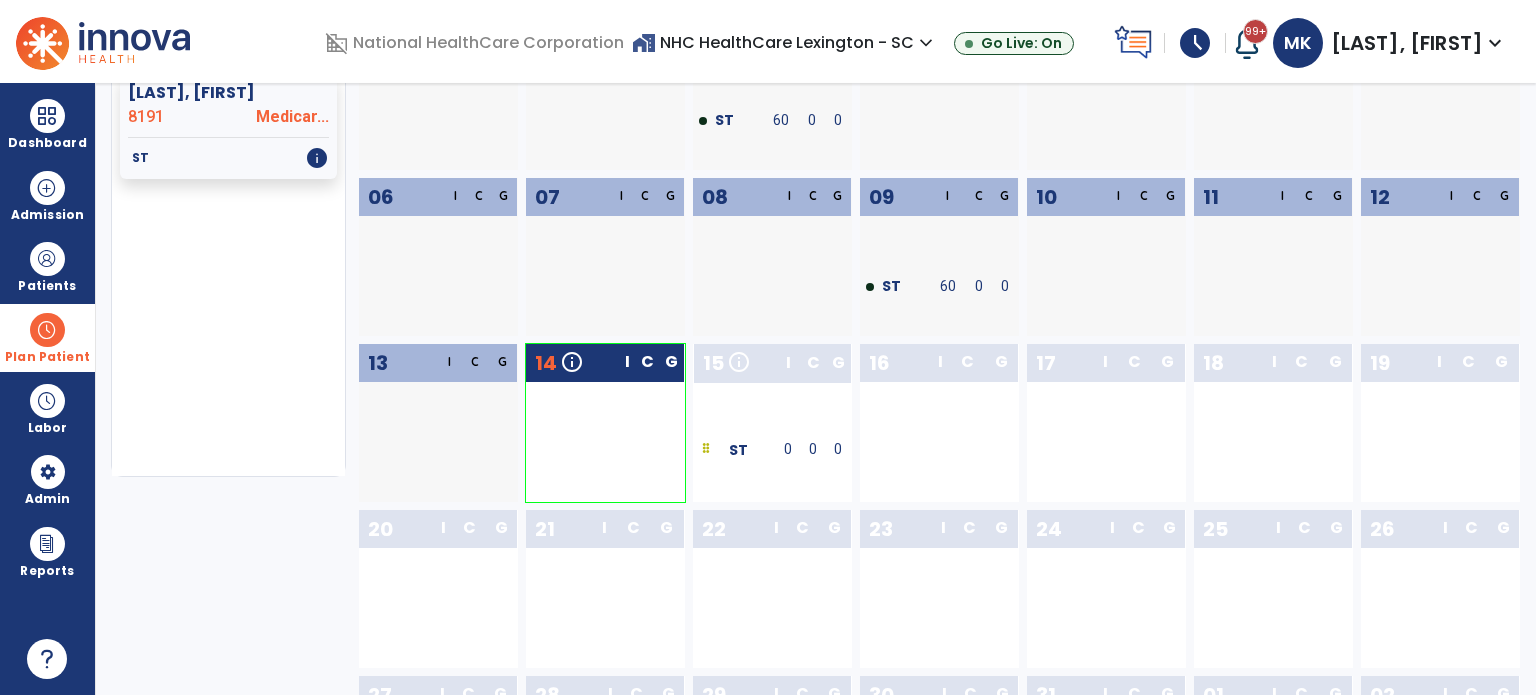scroll, scrollTop: 79, scrollLeft: 0, axis: vertical 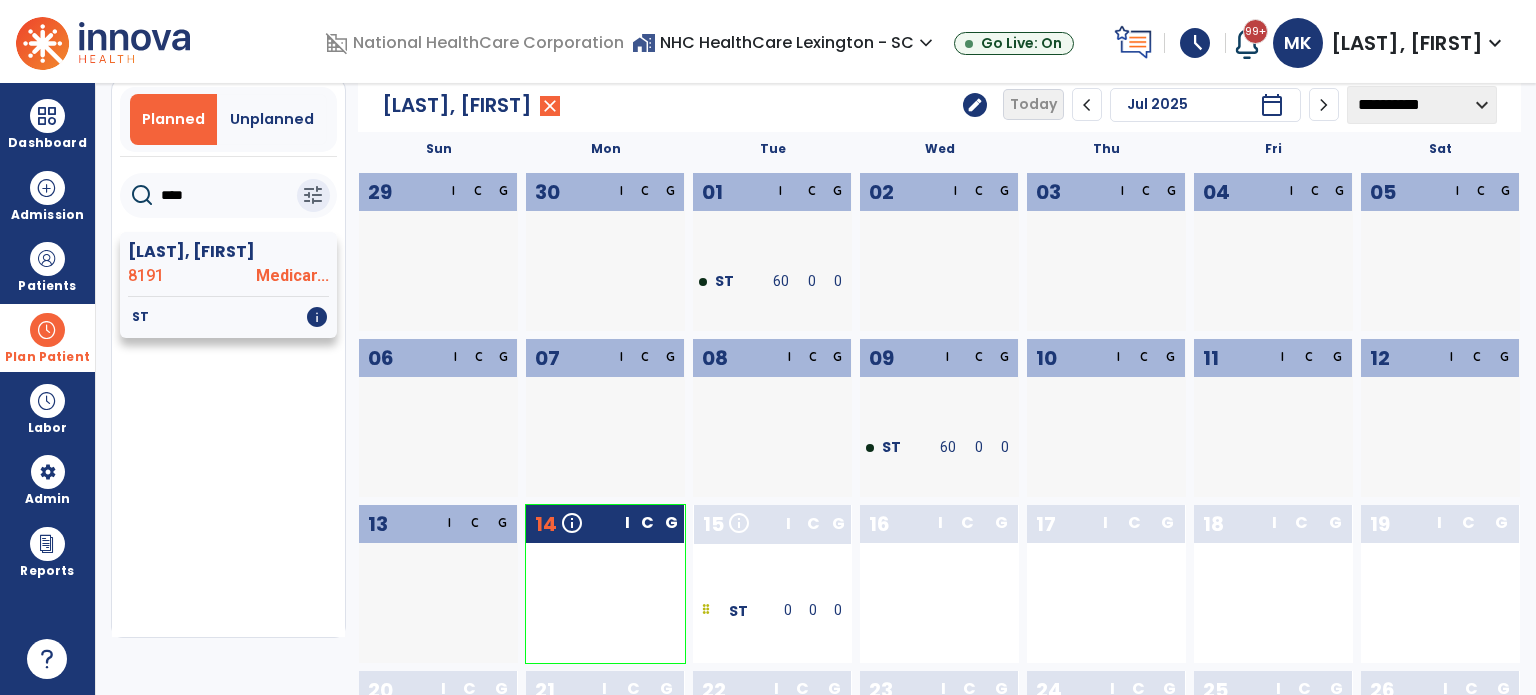 click on "8191" 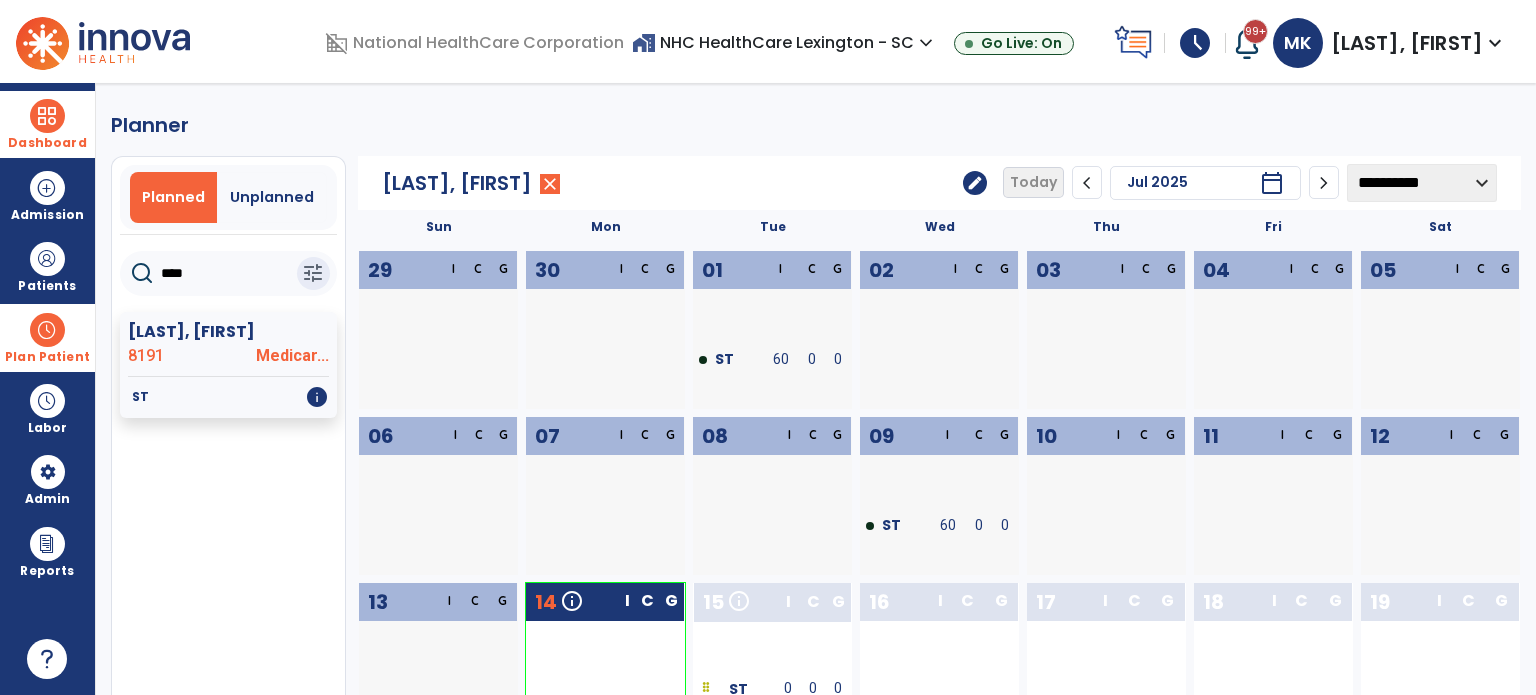 scroll, scrollTop: 0, scrollLeft: 0, axis: both 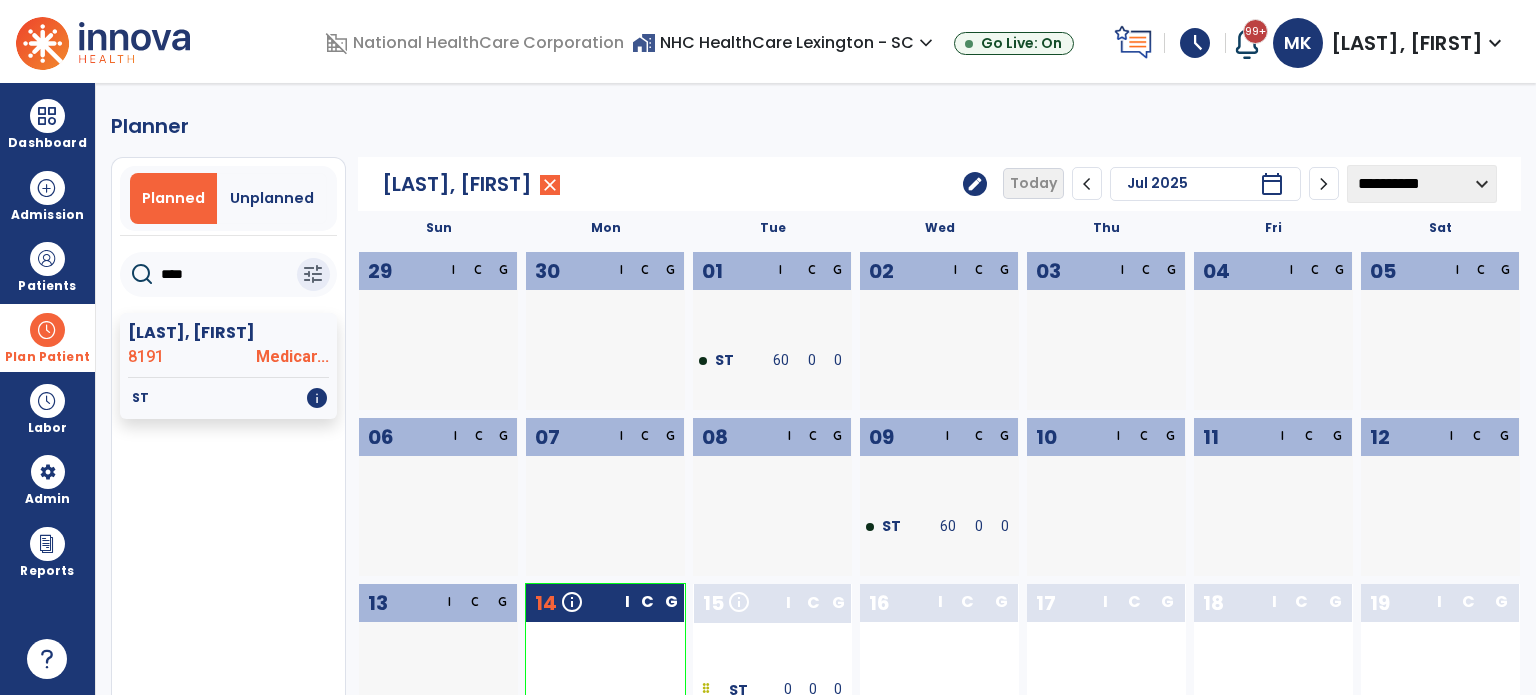 click on "****" 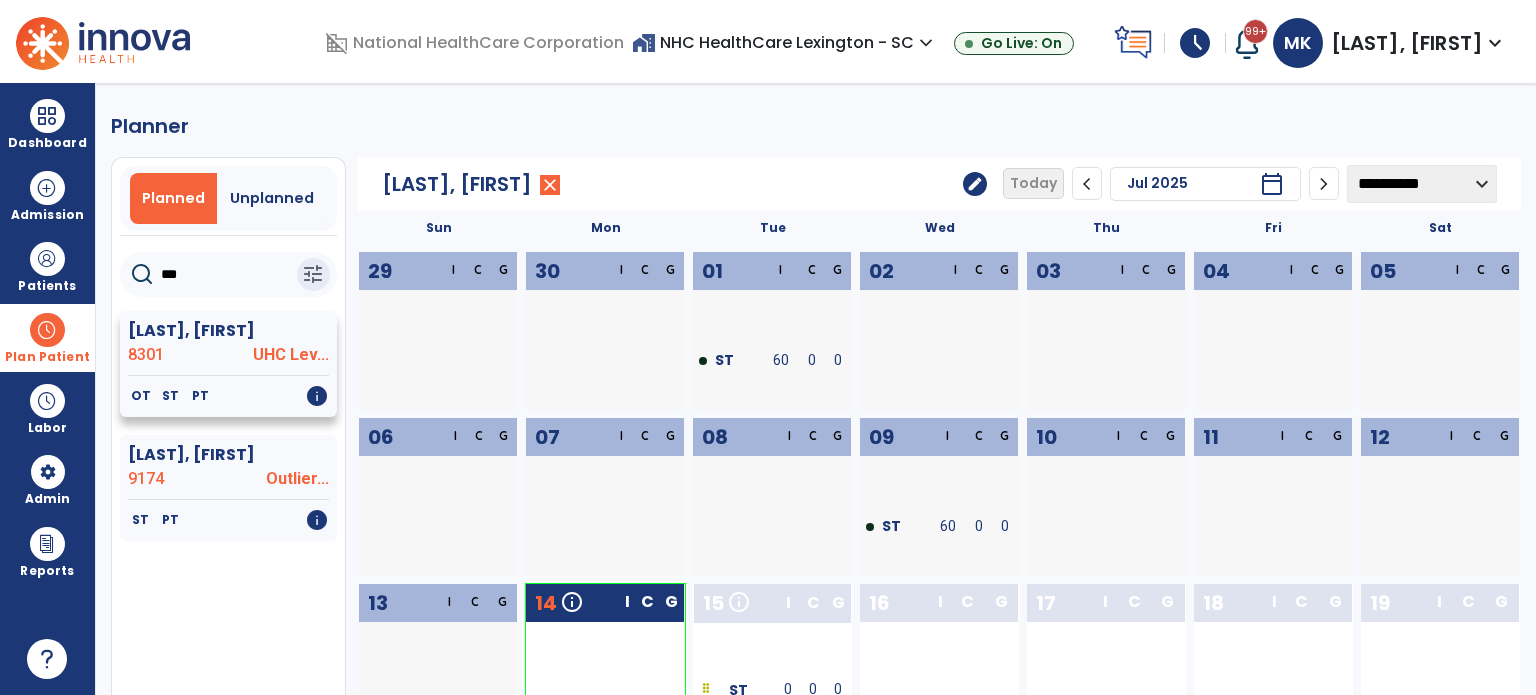 click on "8301" 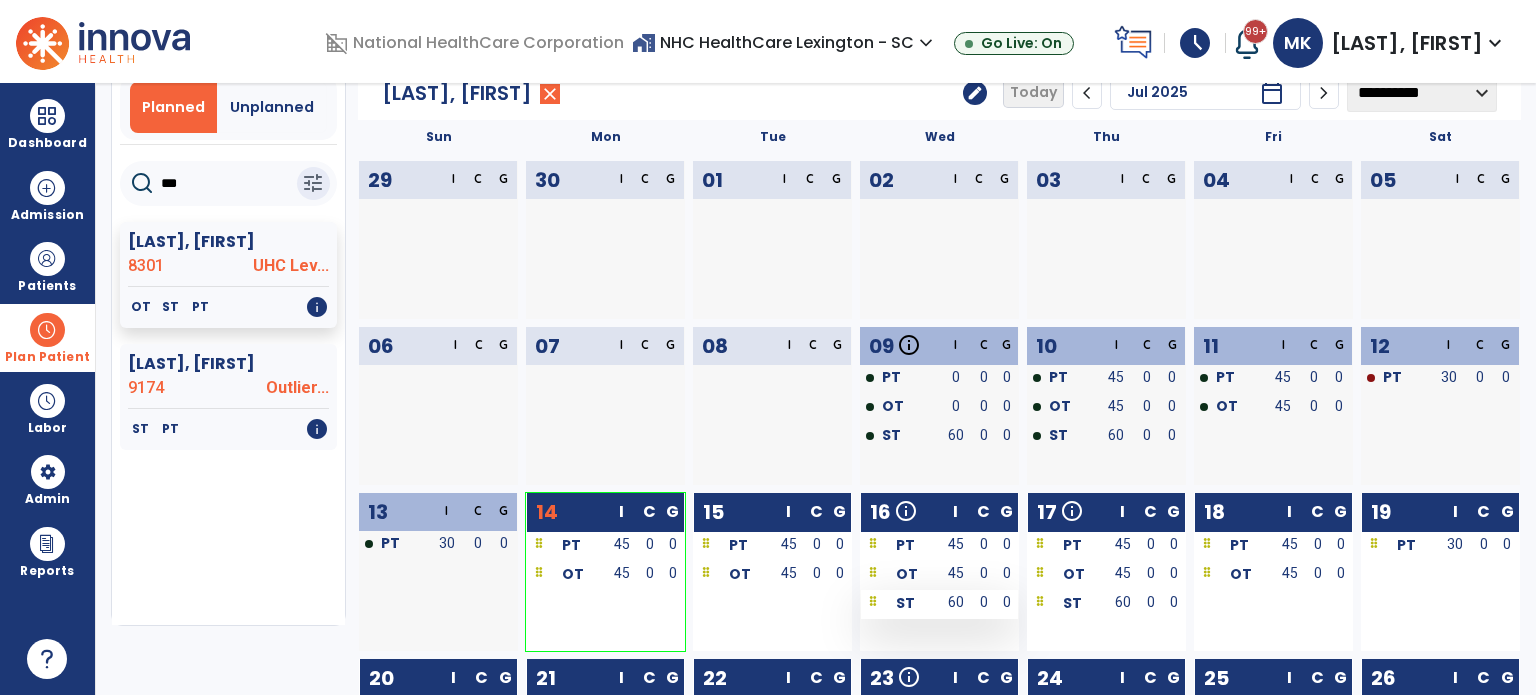 scroll, scrollTop: 200, scrollLeft: 0, axis: vertical 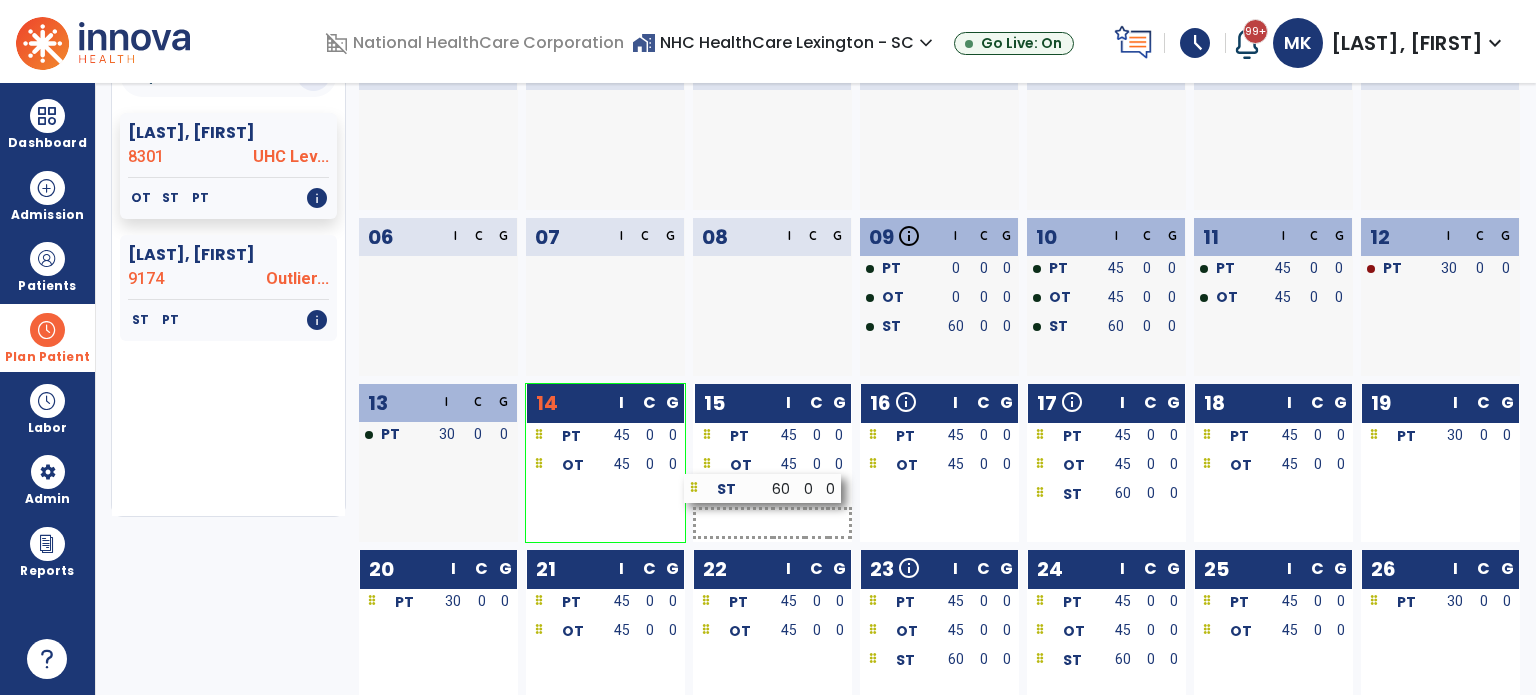 drag, startPoint x: 957, startPoint y: 496, endPoint x: 781, endPoint y: 489, distance: 176.13914 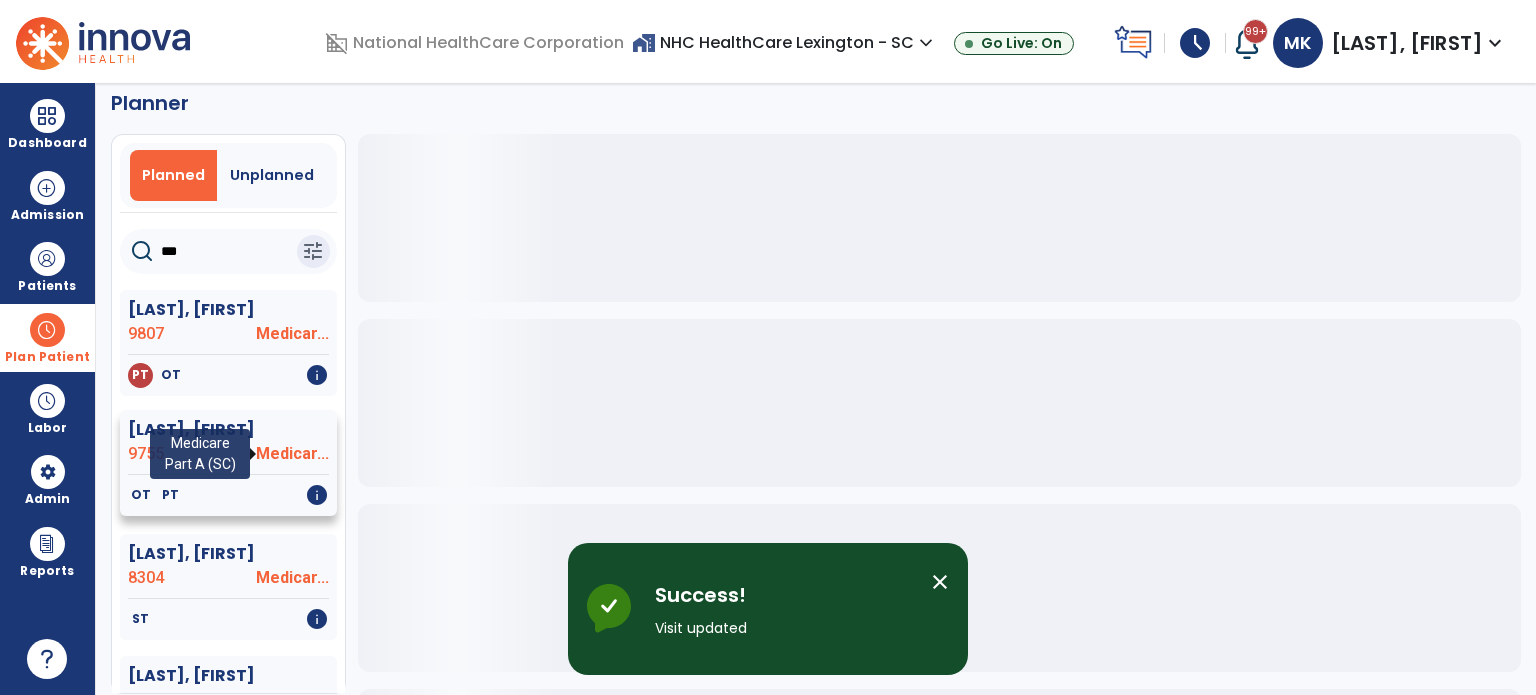 scroll, scrollTop: 0, scrollLeft: 0, axis: both 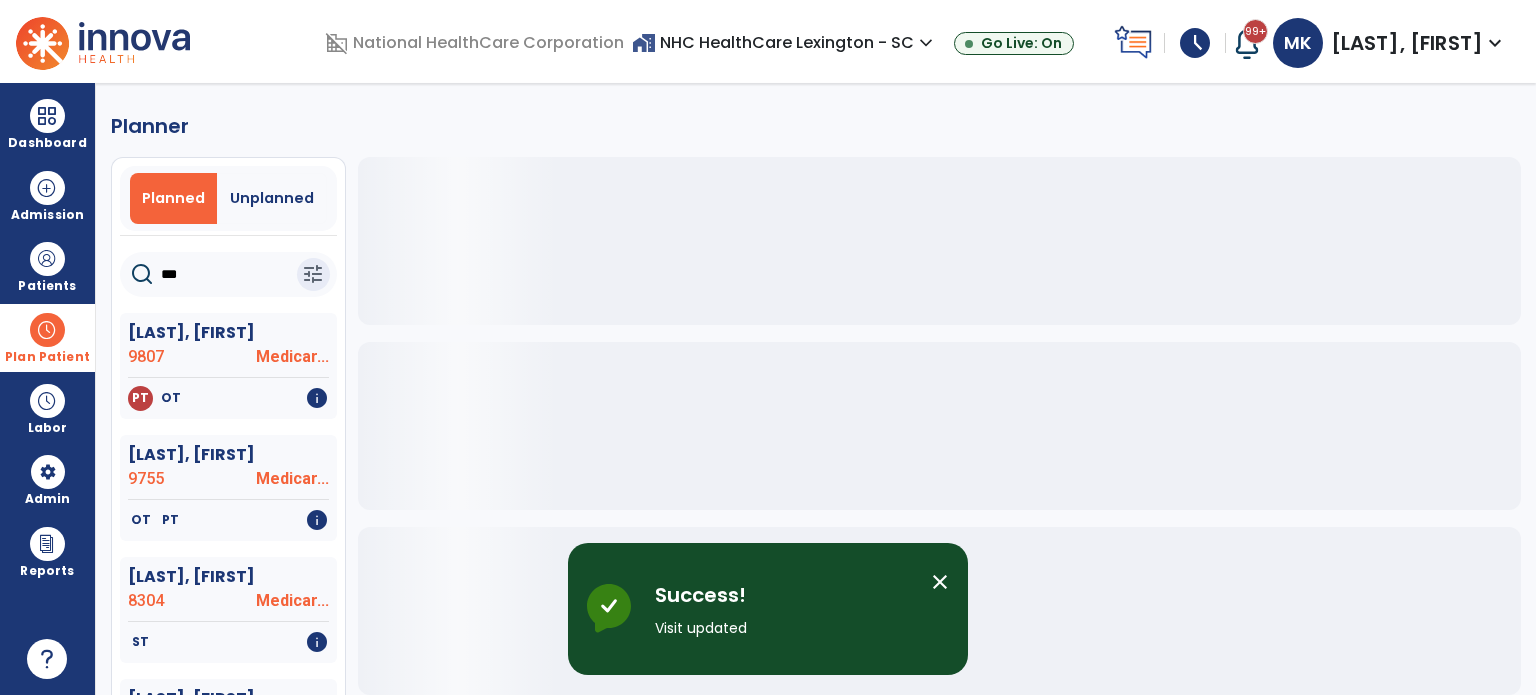 click on "***" 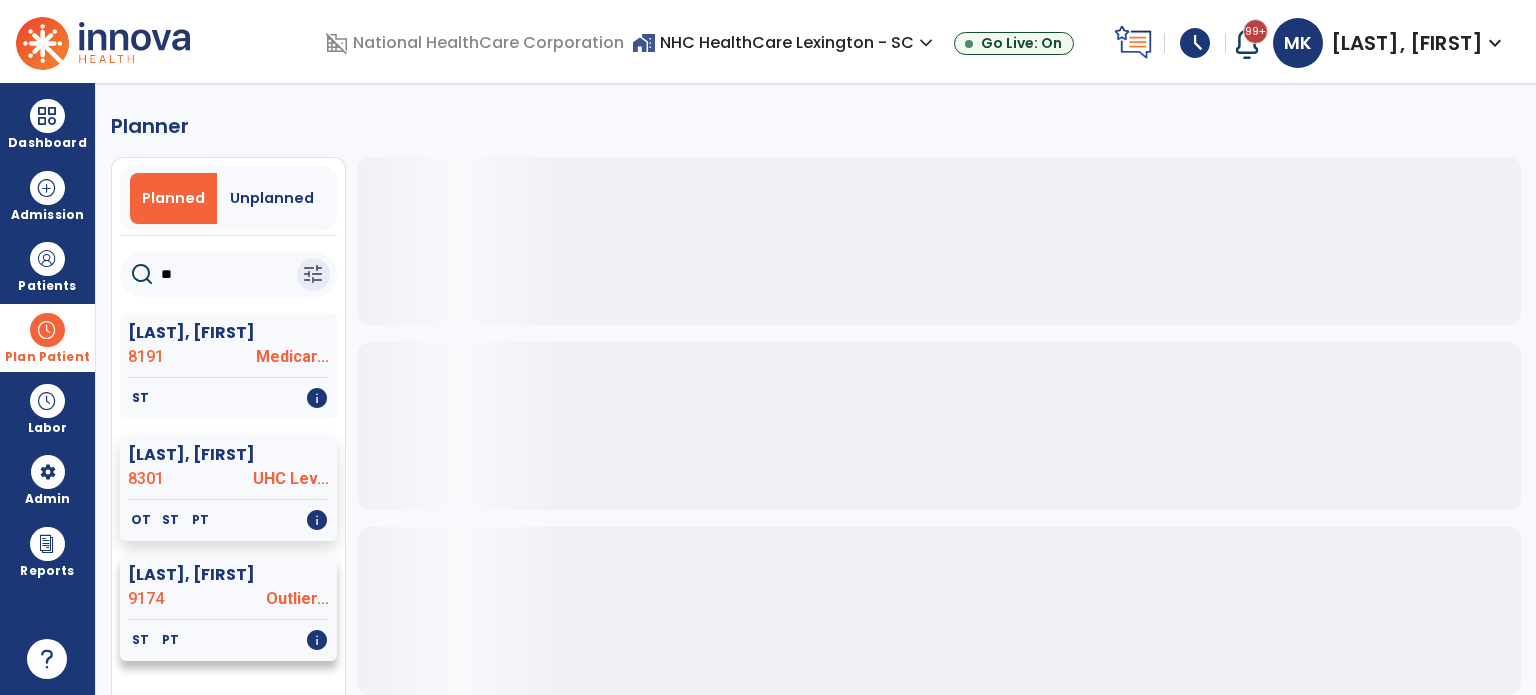 type on "**" 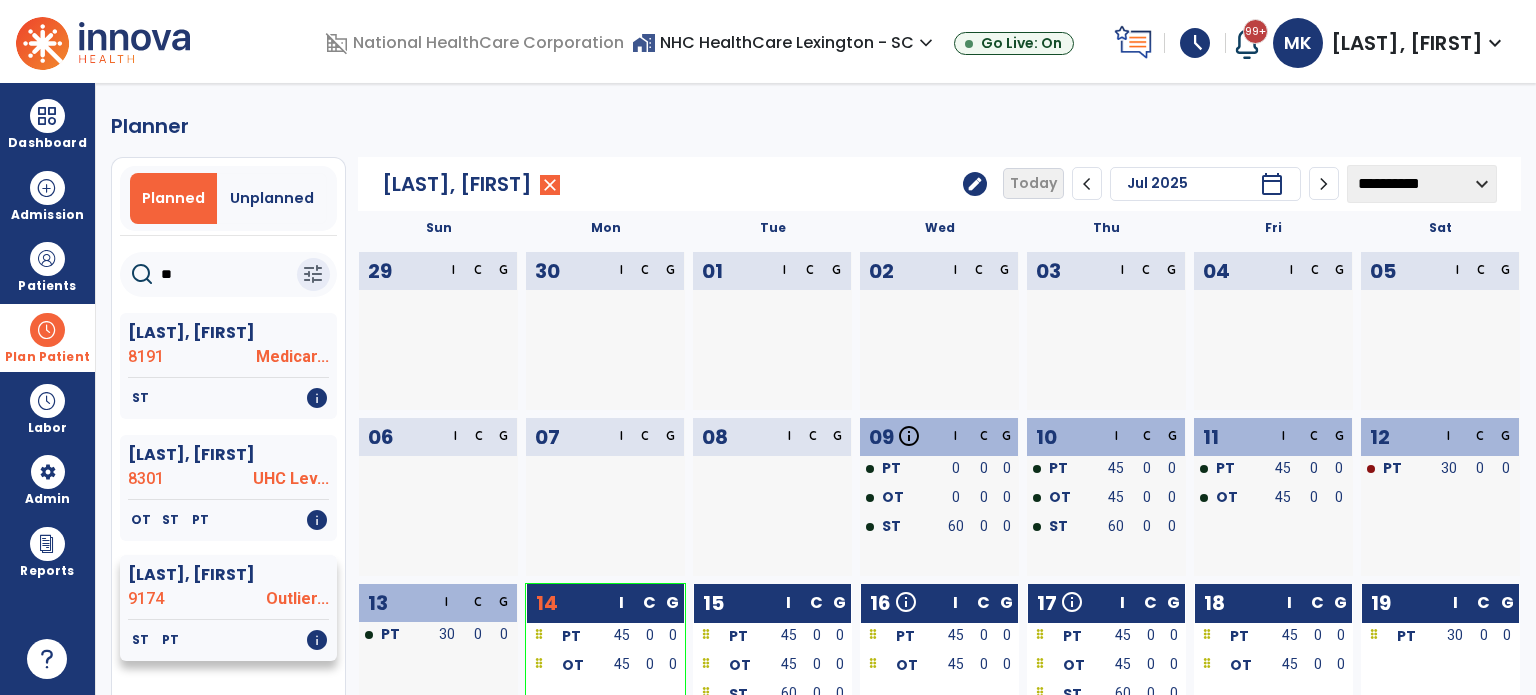 click on "[LAST], [FIRST]" 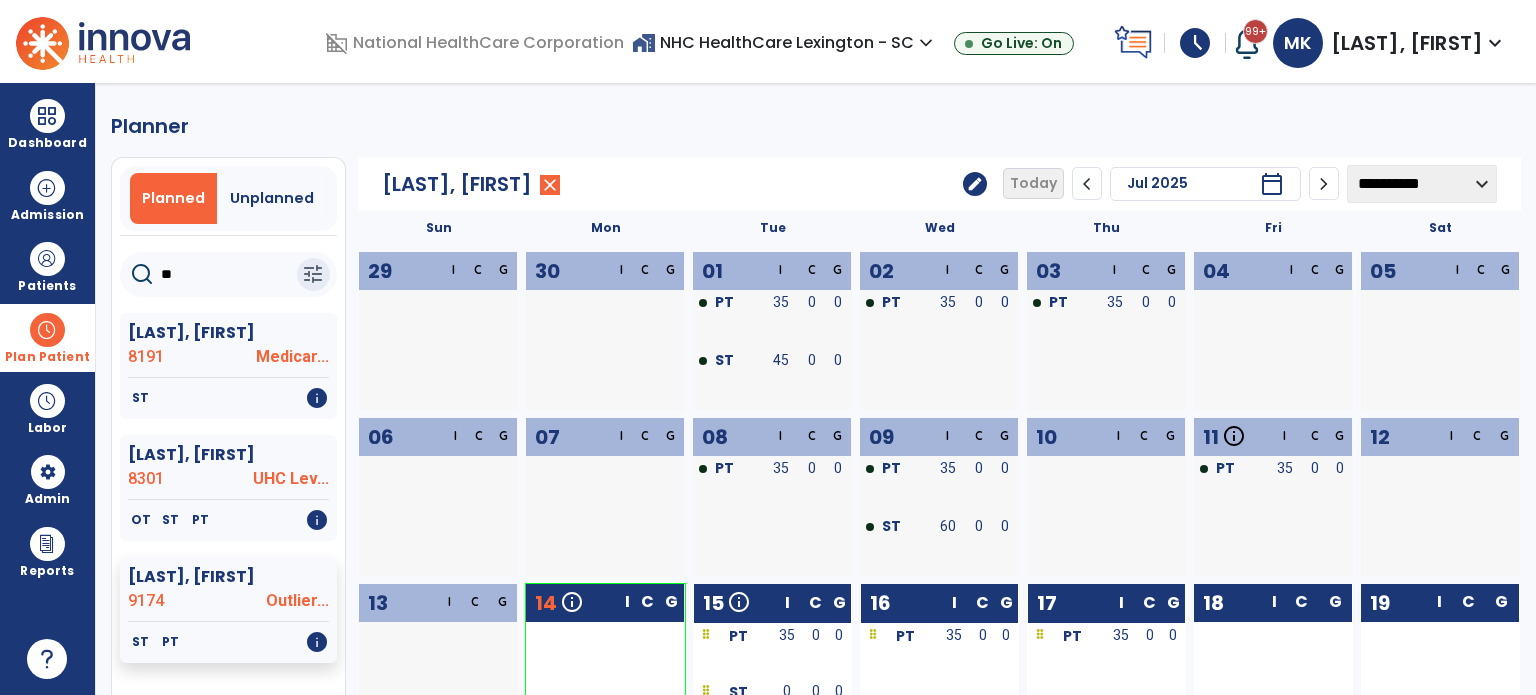 scroll, scrollTop: 200, scrollLeft: 0, axis: vertical 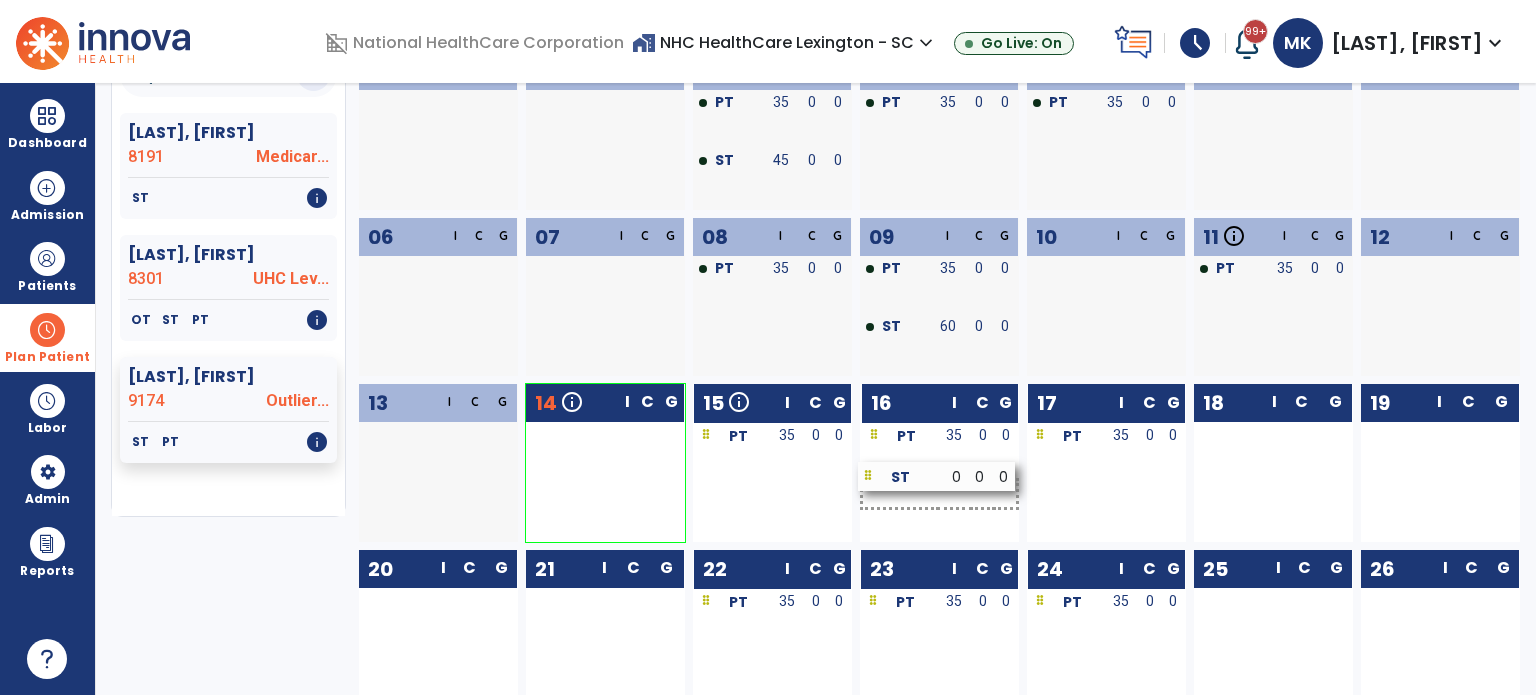 drag, startPoint x: 824, startPoint y: 497, endPoint x: 989, endPoint y: 481, distance: 165.77394 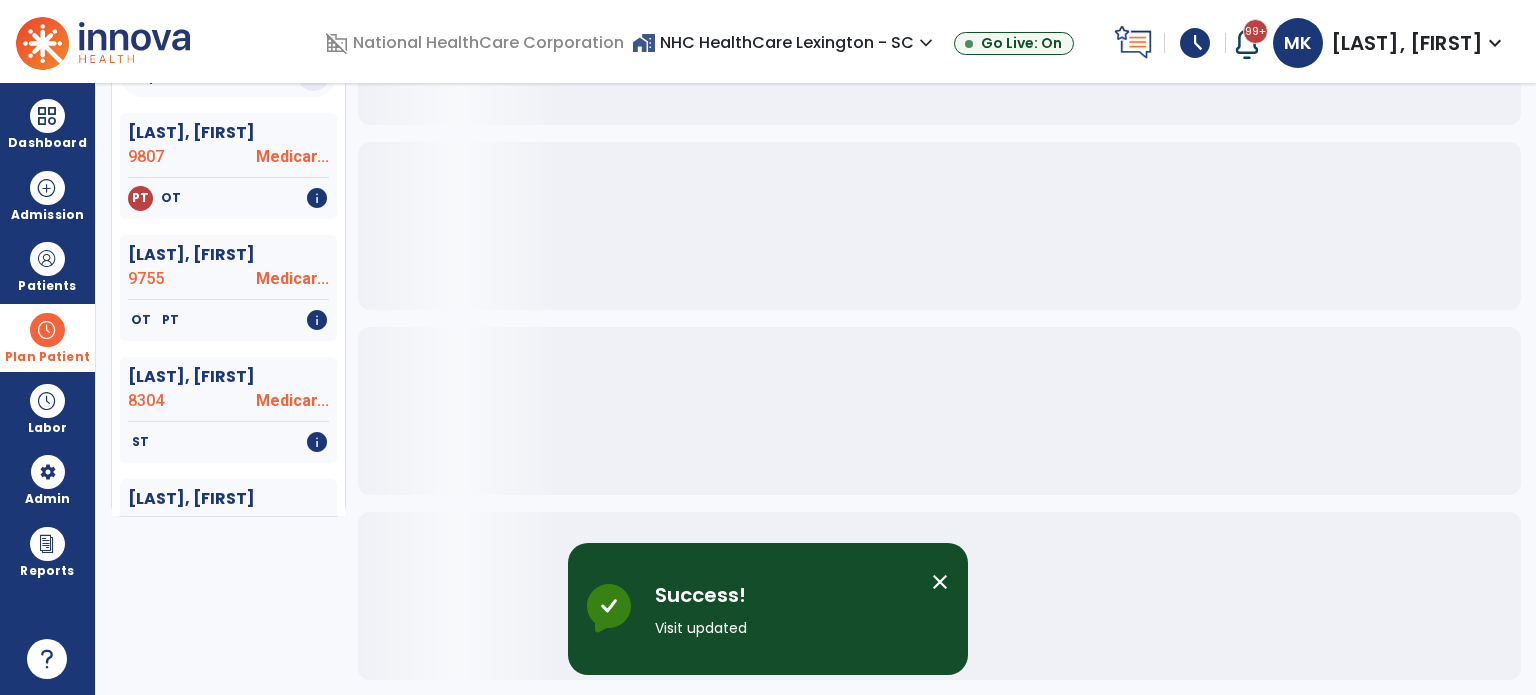 click at bounding box center [47, 330] 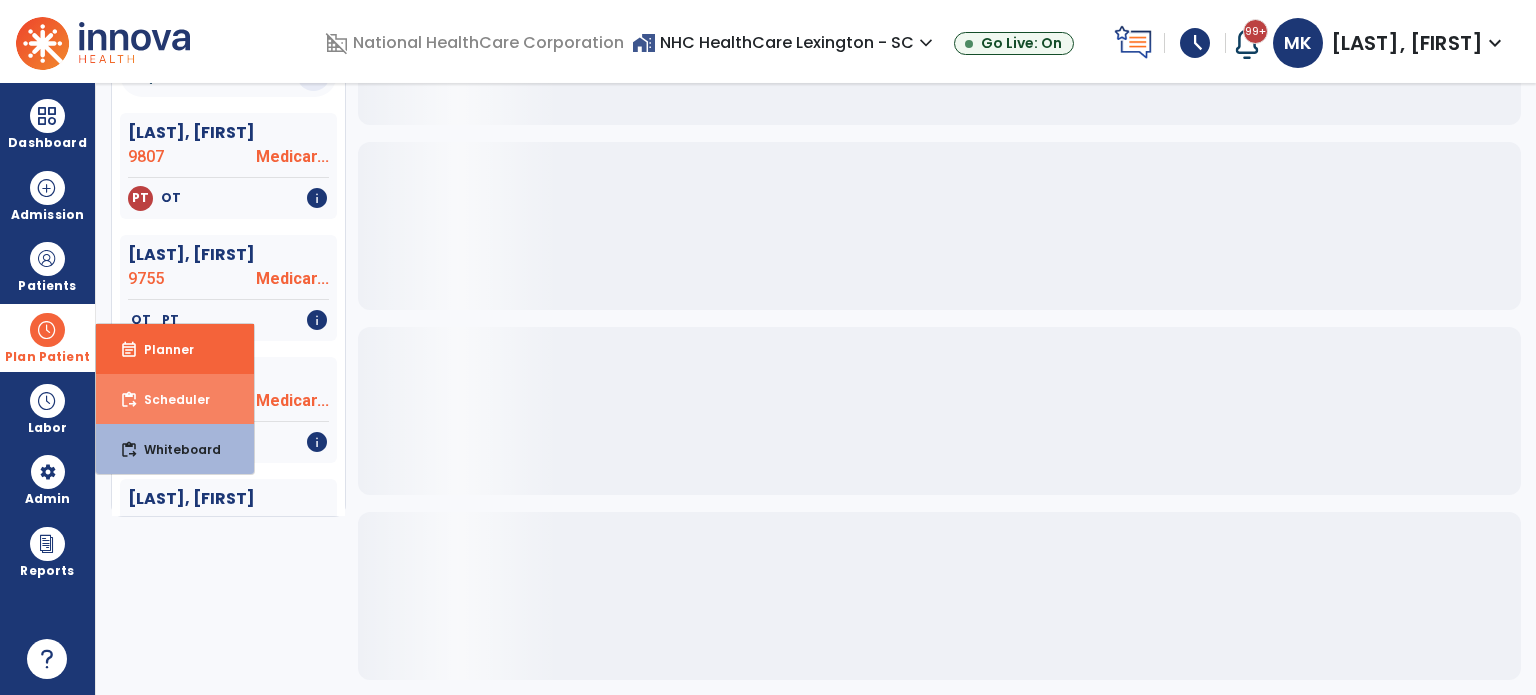 click on "content_paste_go  Scheduler" at bounding box center (175, 399) 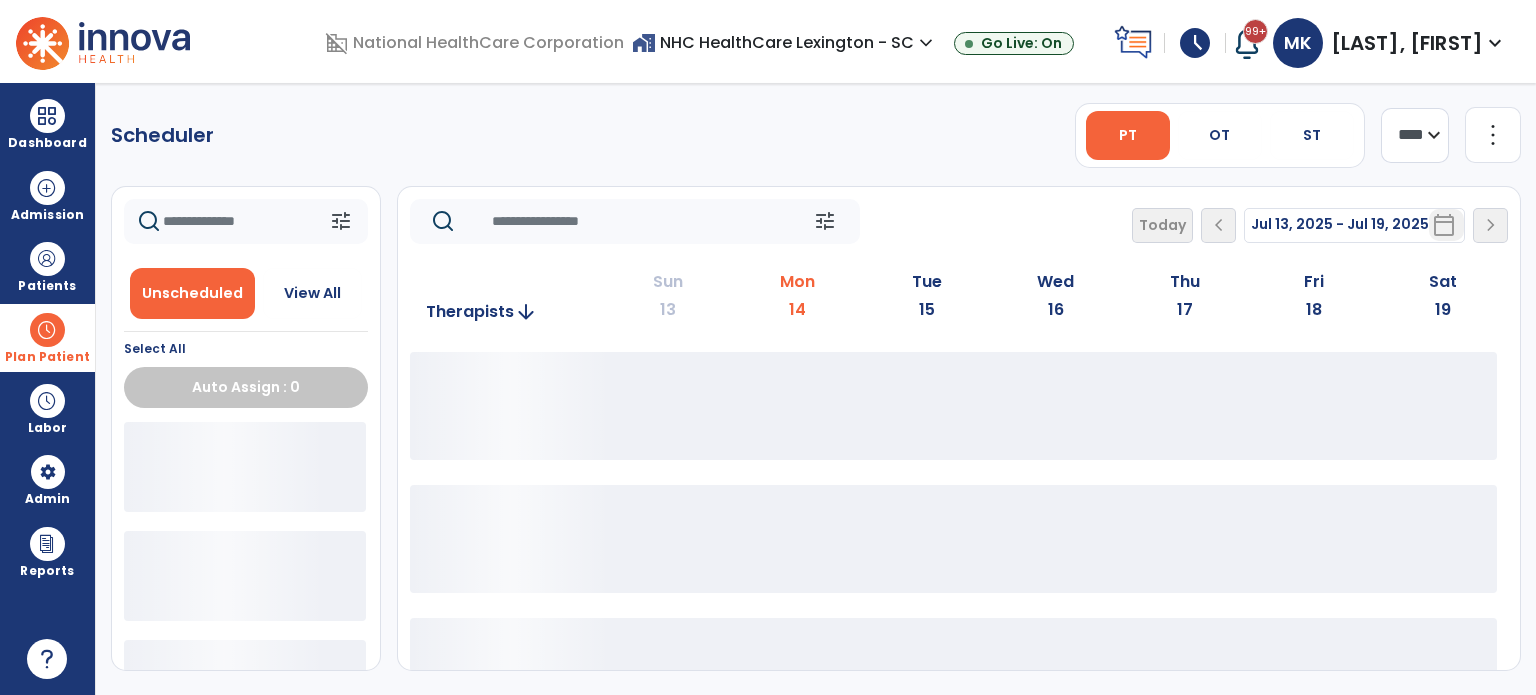 scroll, scrollTop: 0, scrollLeft: 0, axis: both 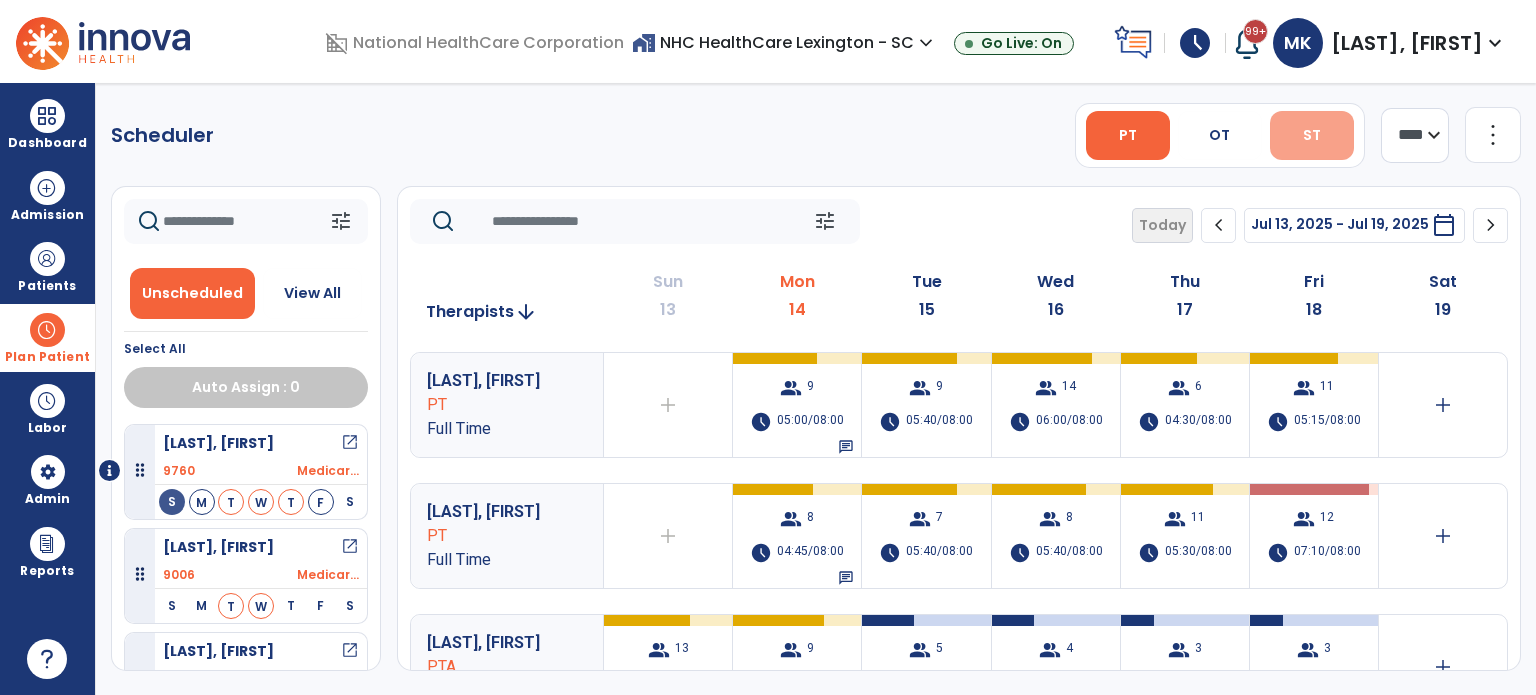 click on "ST" at bounding box center (1312, 135) 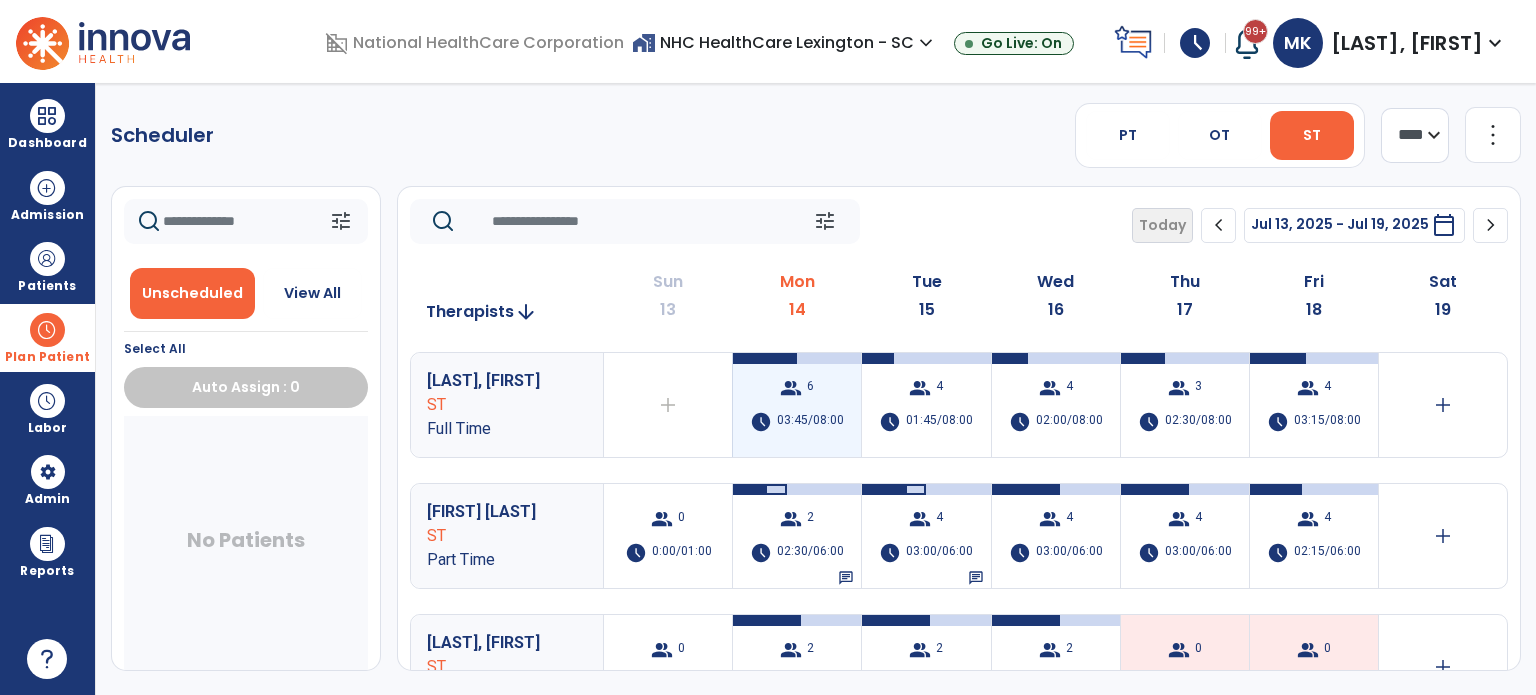 click on "group  6  schedule  03:45/08:00" at bounding box center (797, 405) 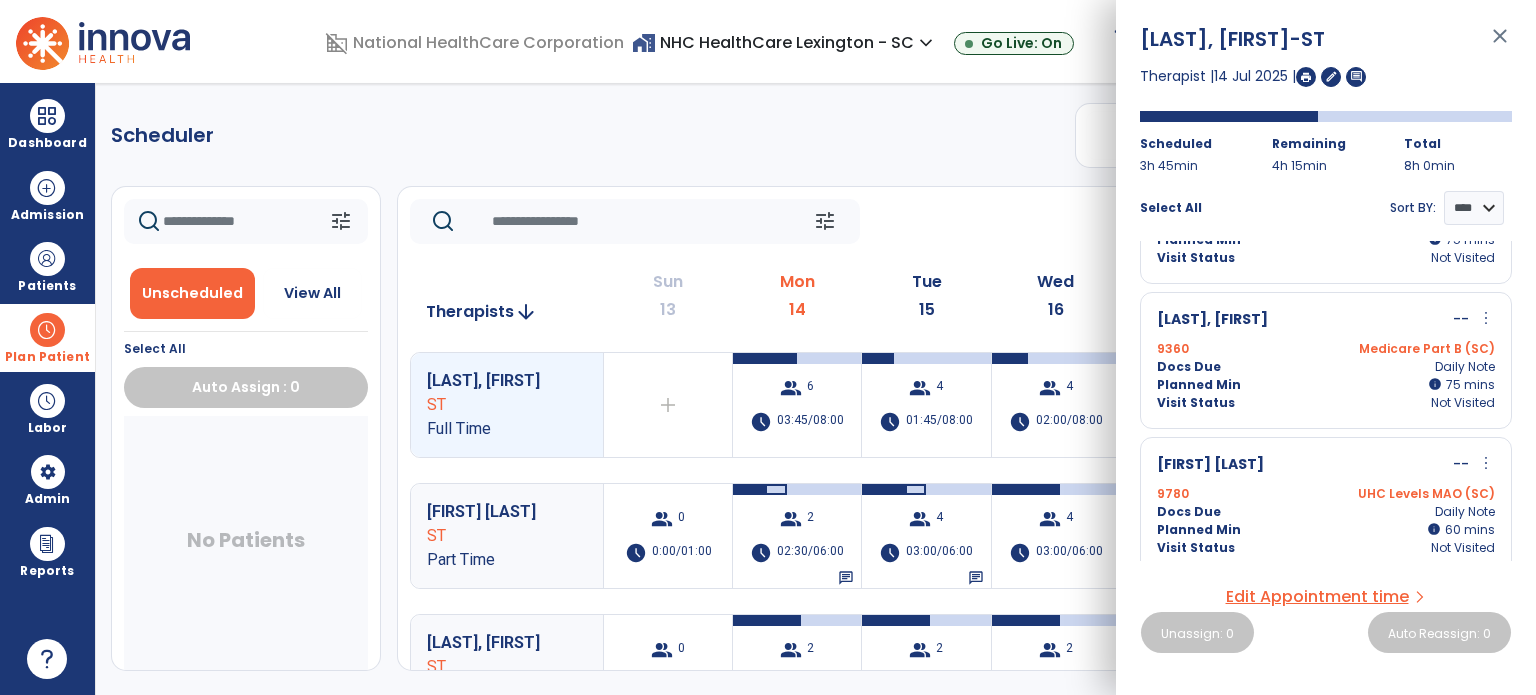 scroll, scrollTop: 200, scrollLeft: 0, axis: vertical 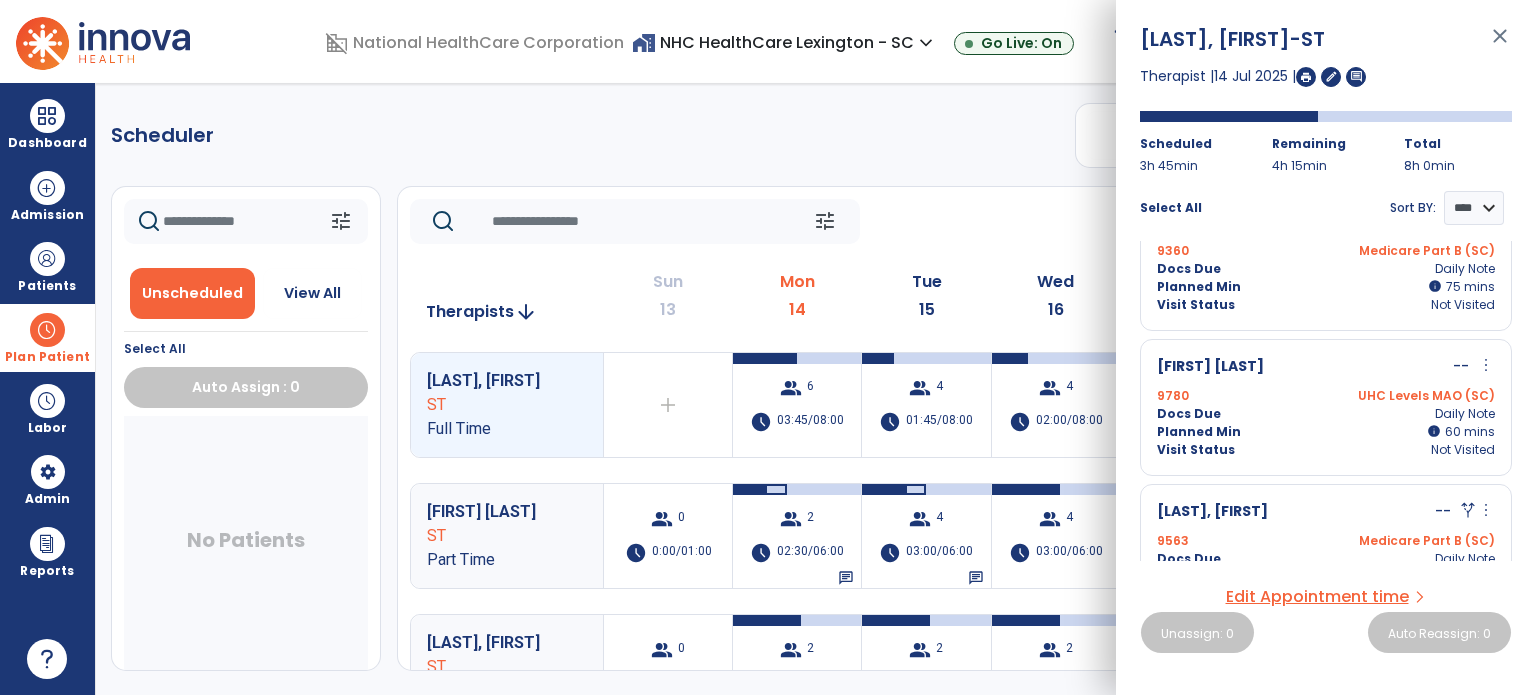 click on "more_vert" at bounding box center (1486, 365) 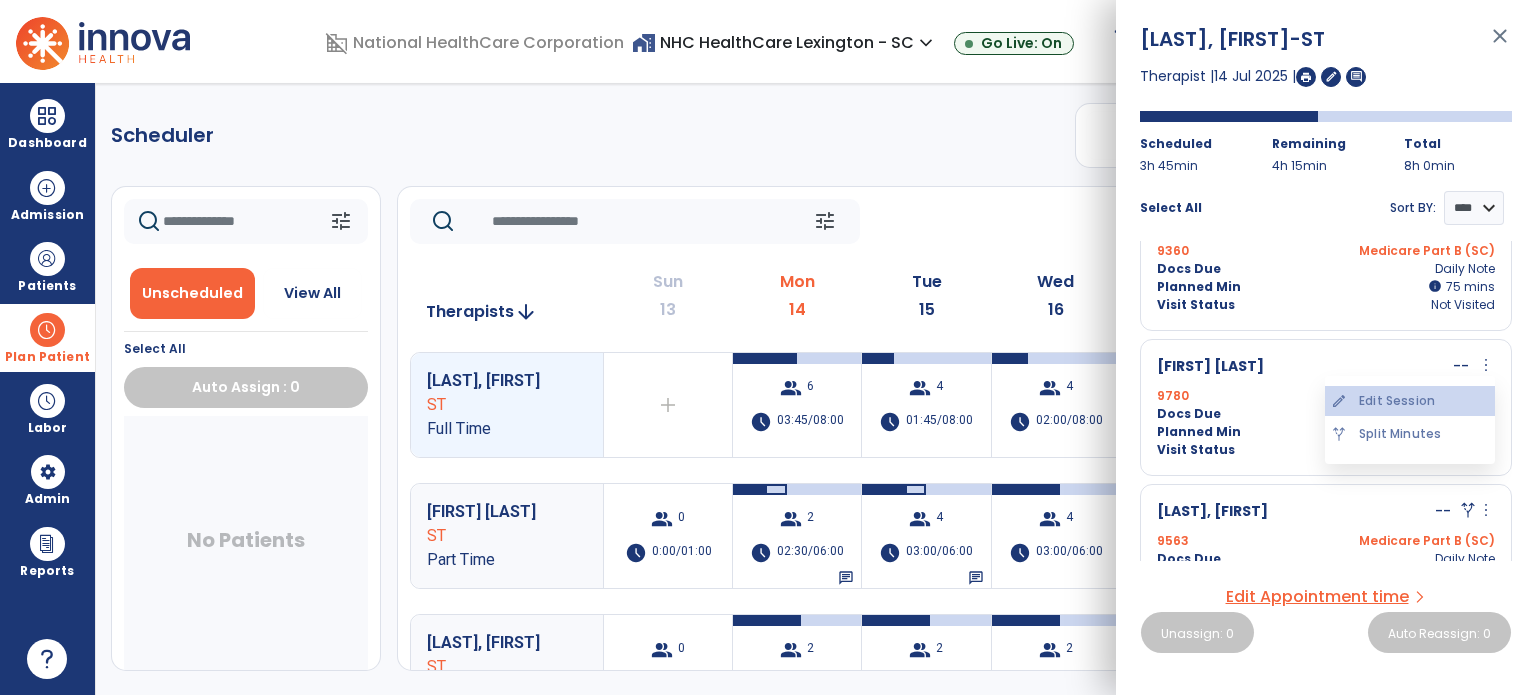 click on "edit   Edit Session" at bounding box center (1410, 401) 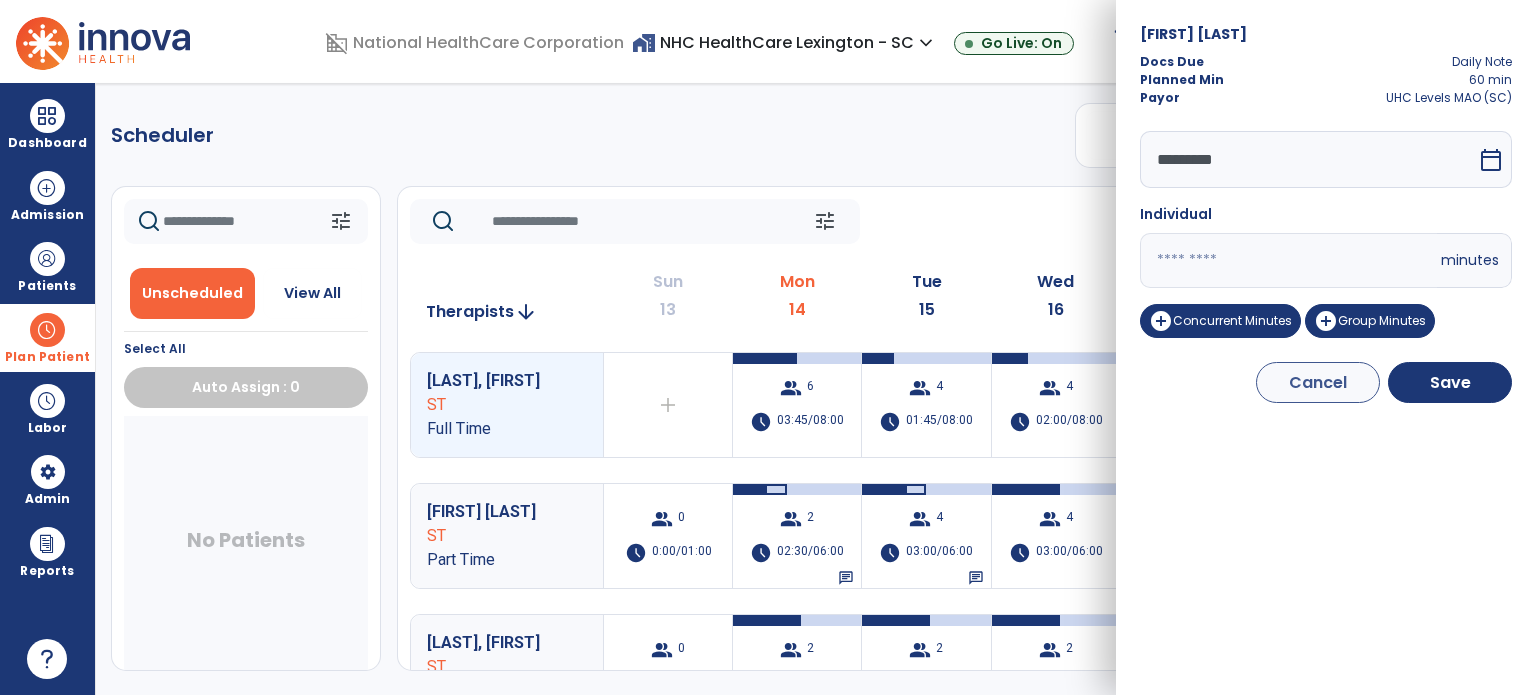 click on "**" at bounding box center [1288, 260] 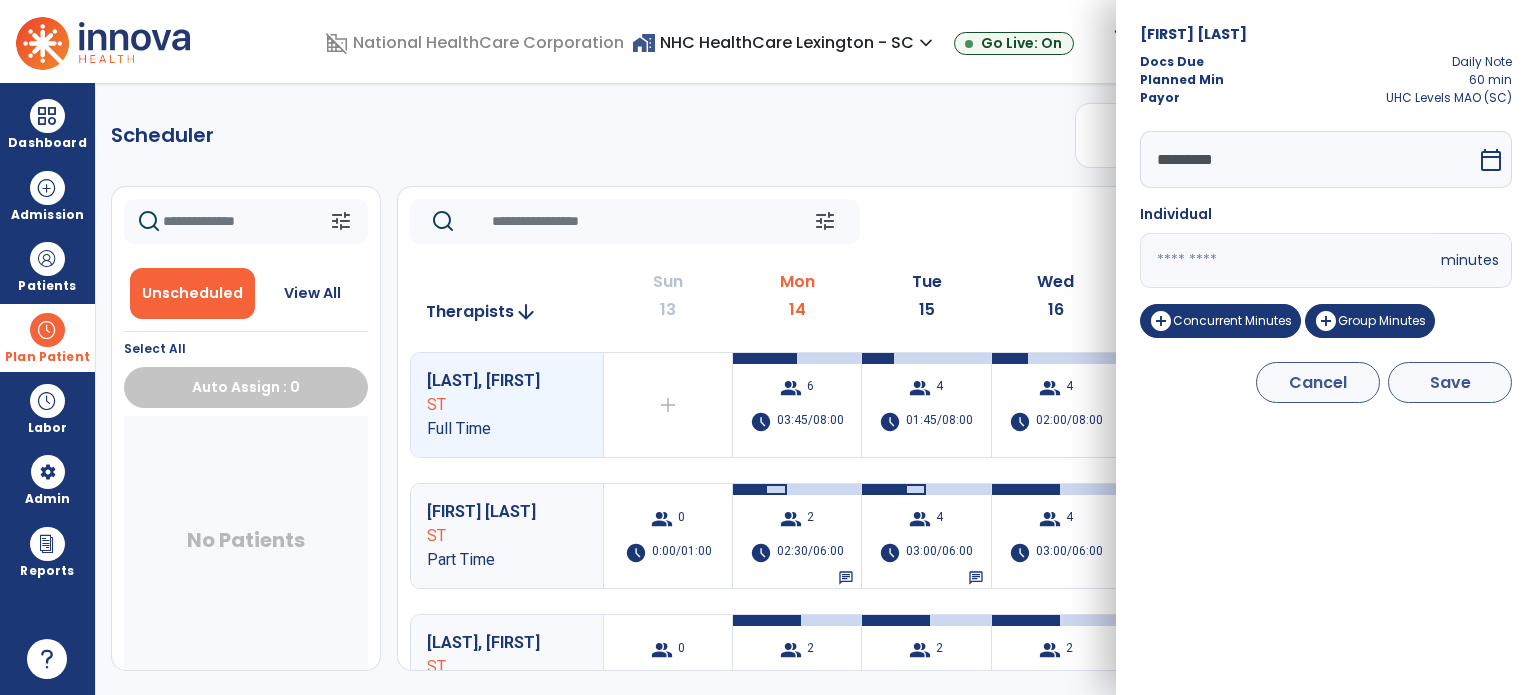 type on "**" 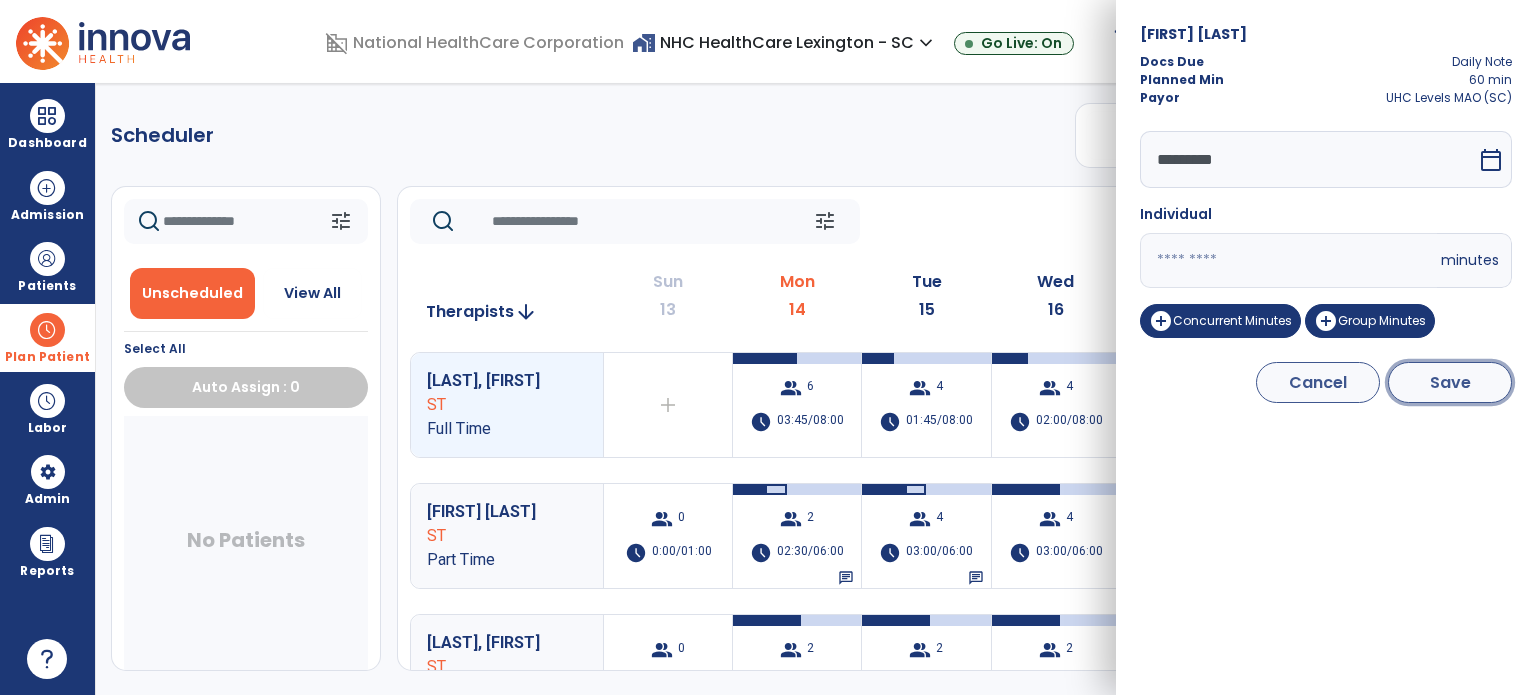 click on "Save" at bounding box center [1450, 382] 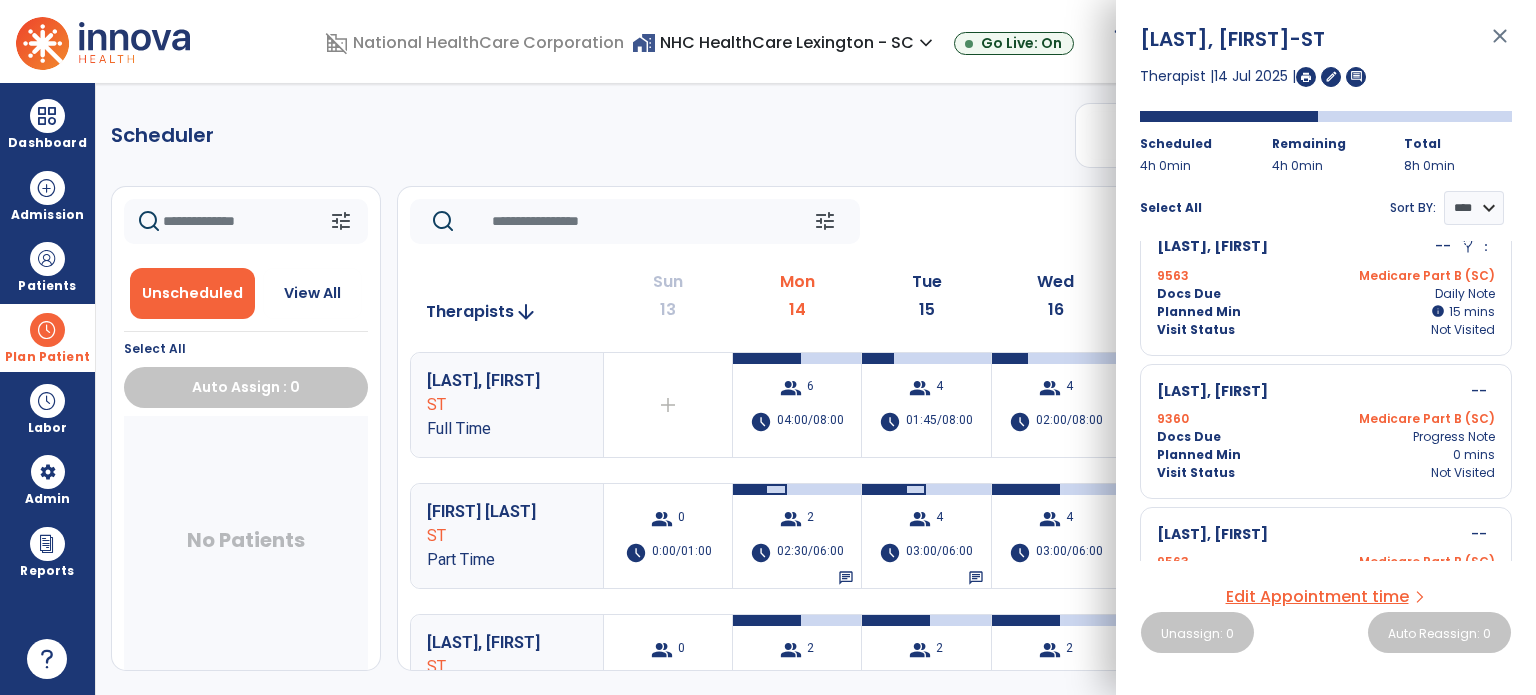 scroll, scrollTop: 342, scrollLeft: 0, axis: vertical 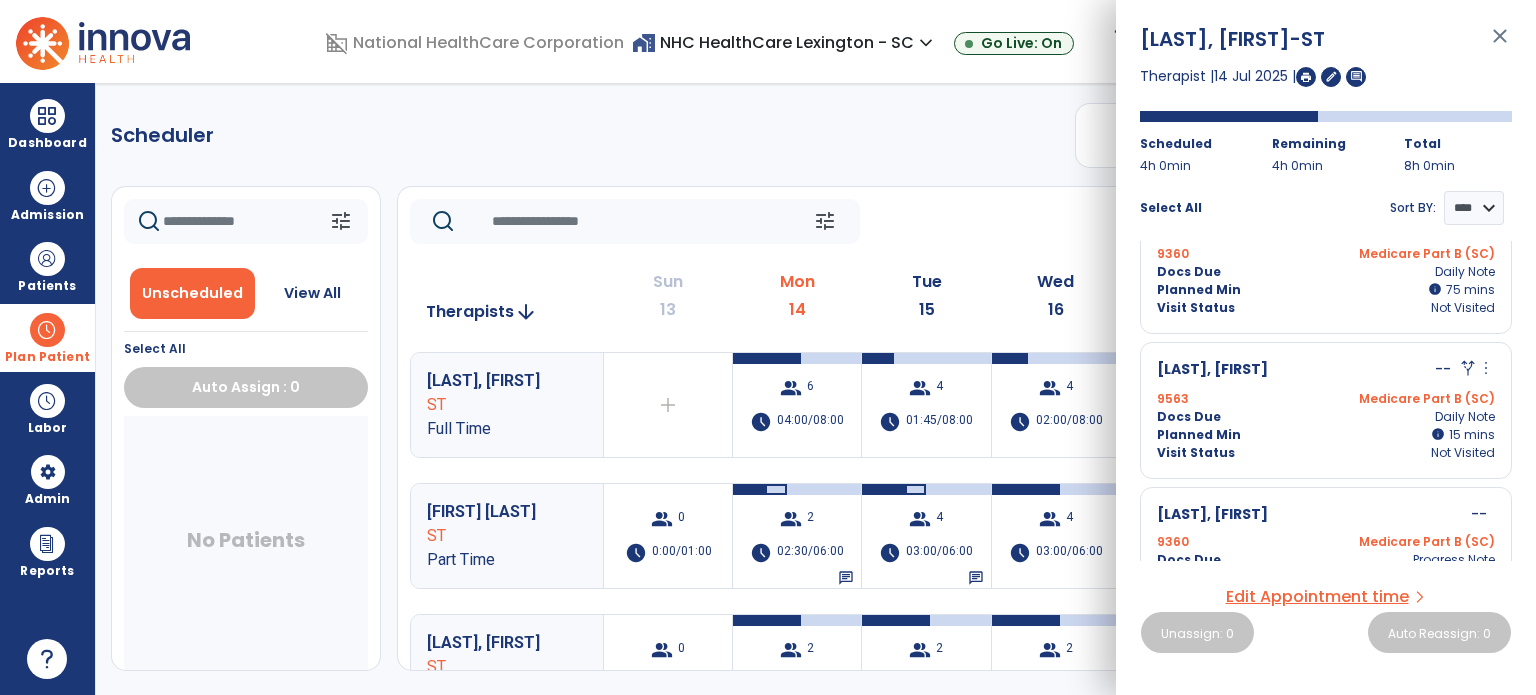 click on "close" at bounding box center [1500, 45] 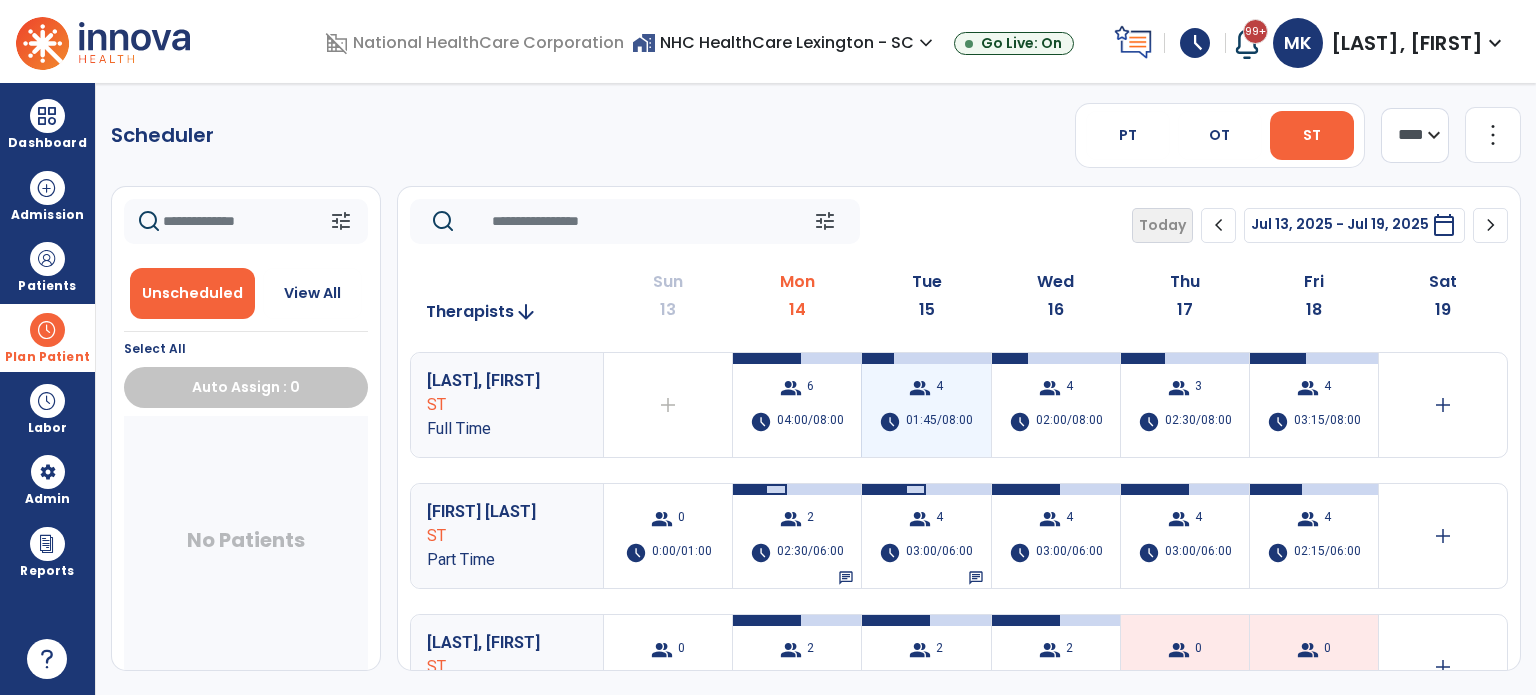 click on "01:45/08:00" at bounding box center [939, 422] 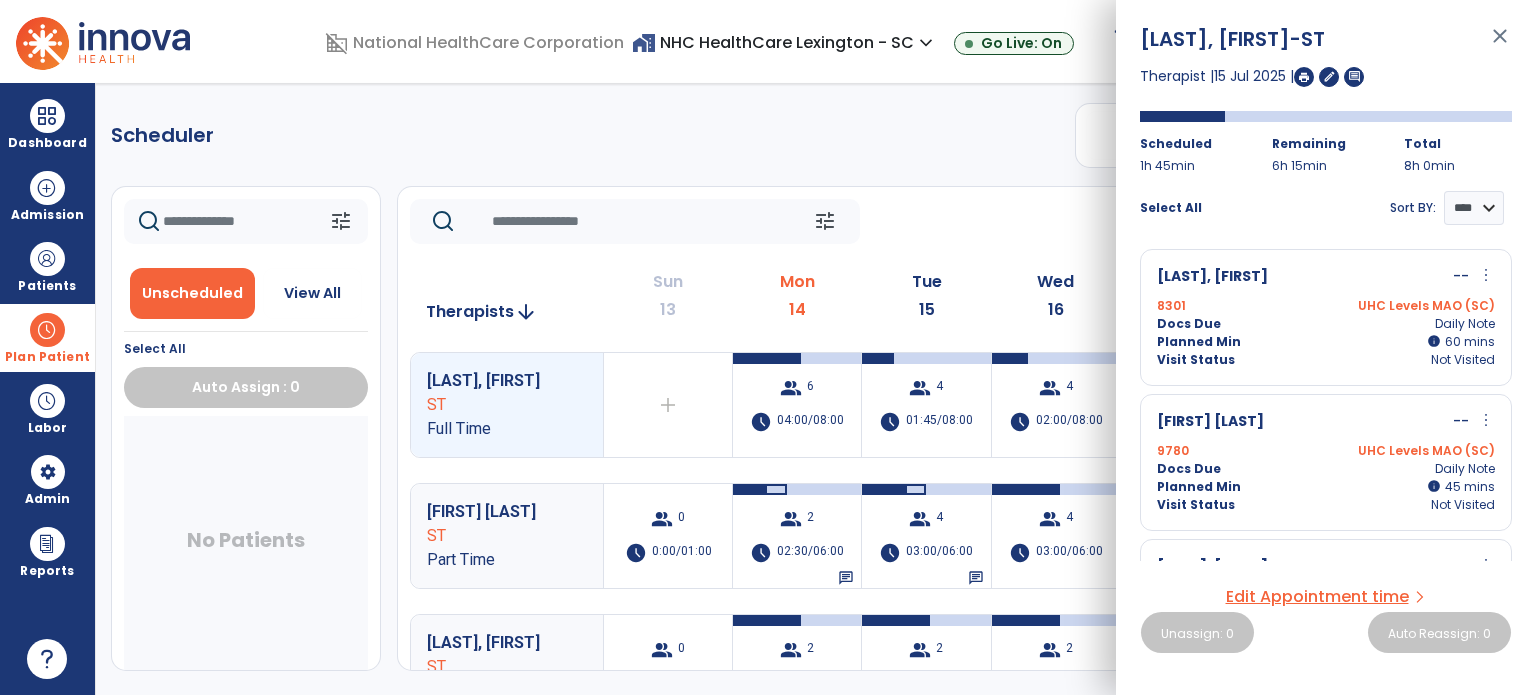 click on "more_vert" at bounding box center [1486, 275] 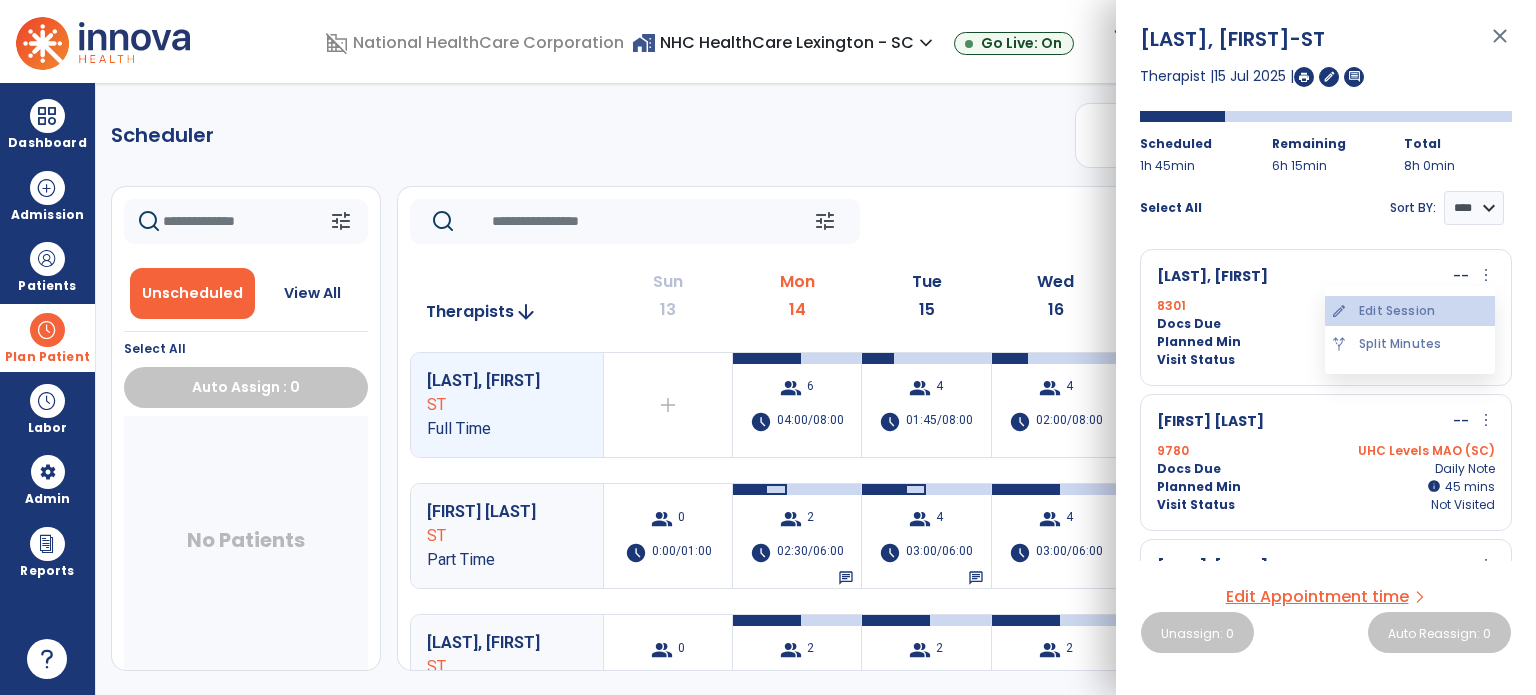 click on "edit   Edit Session" at bounding box center (1410, 311) 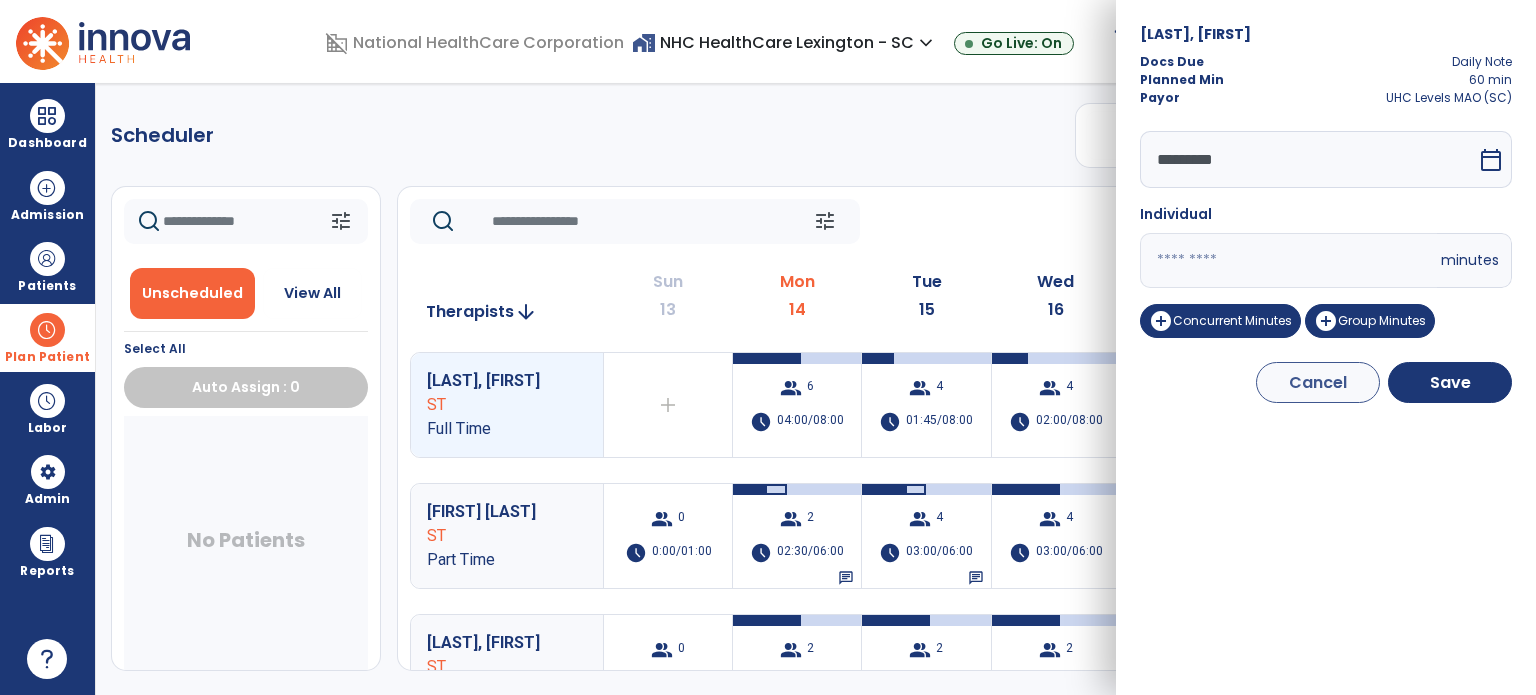 click on "**" at bounding box center (1288, 260) 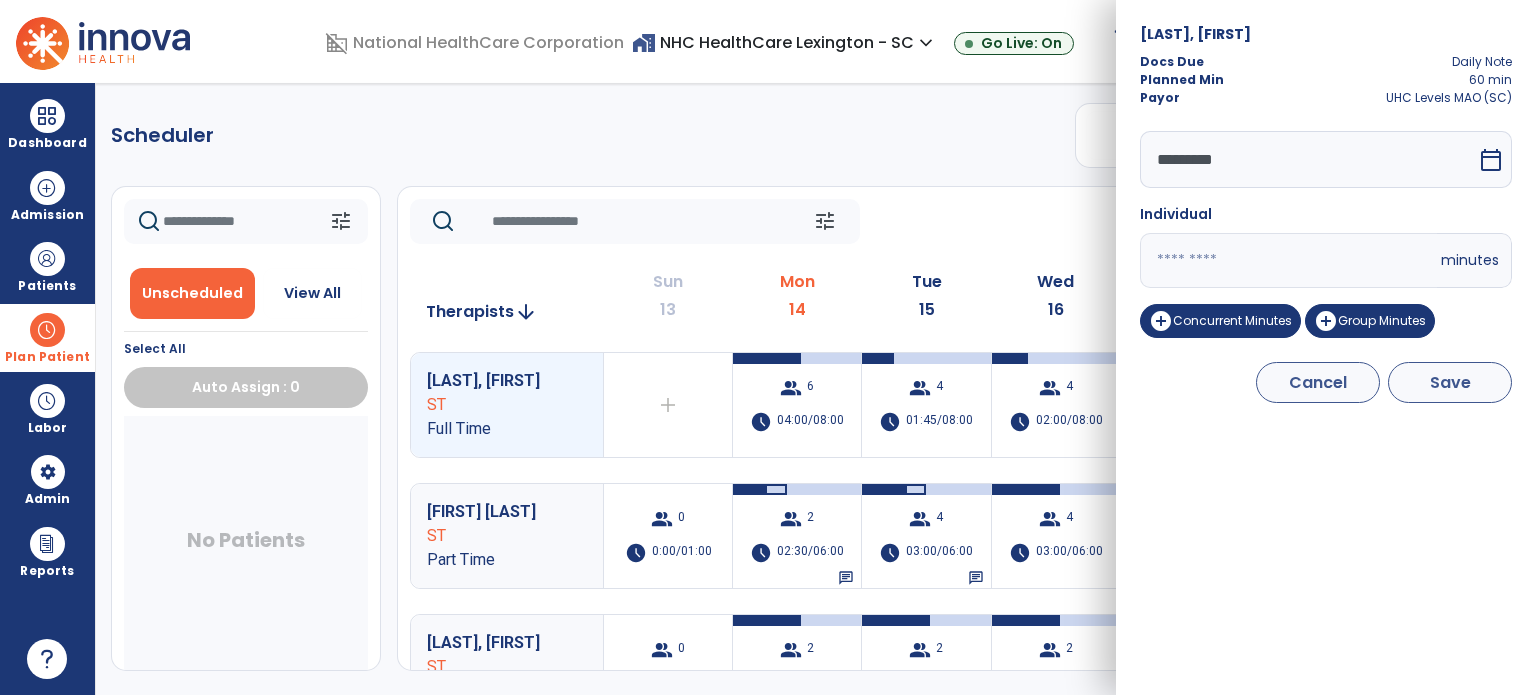 type on "**" 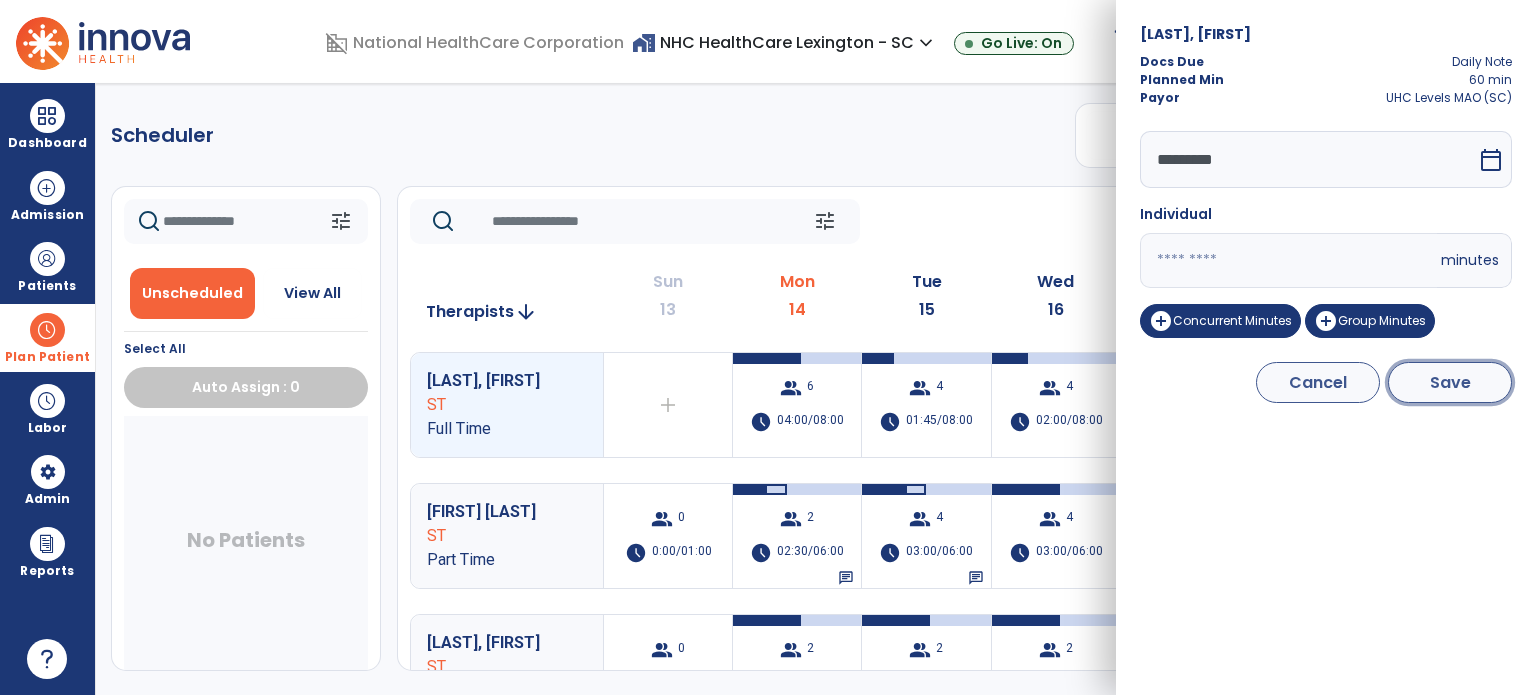 click on "Save" at bounding box center (1450, 382) 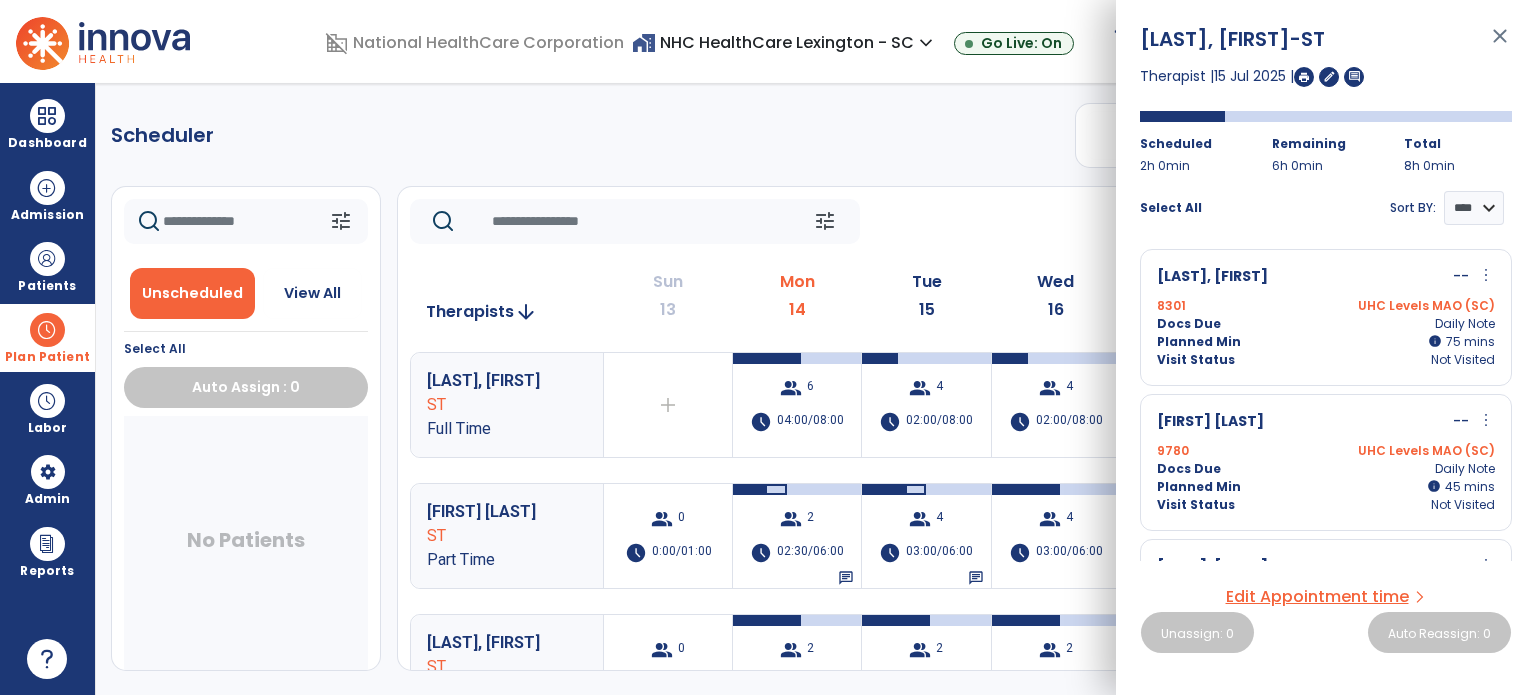 click on "more_vert" at bounding box center [1486, 420] 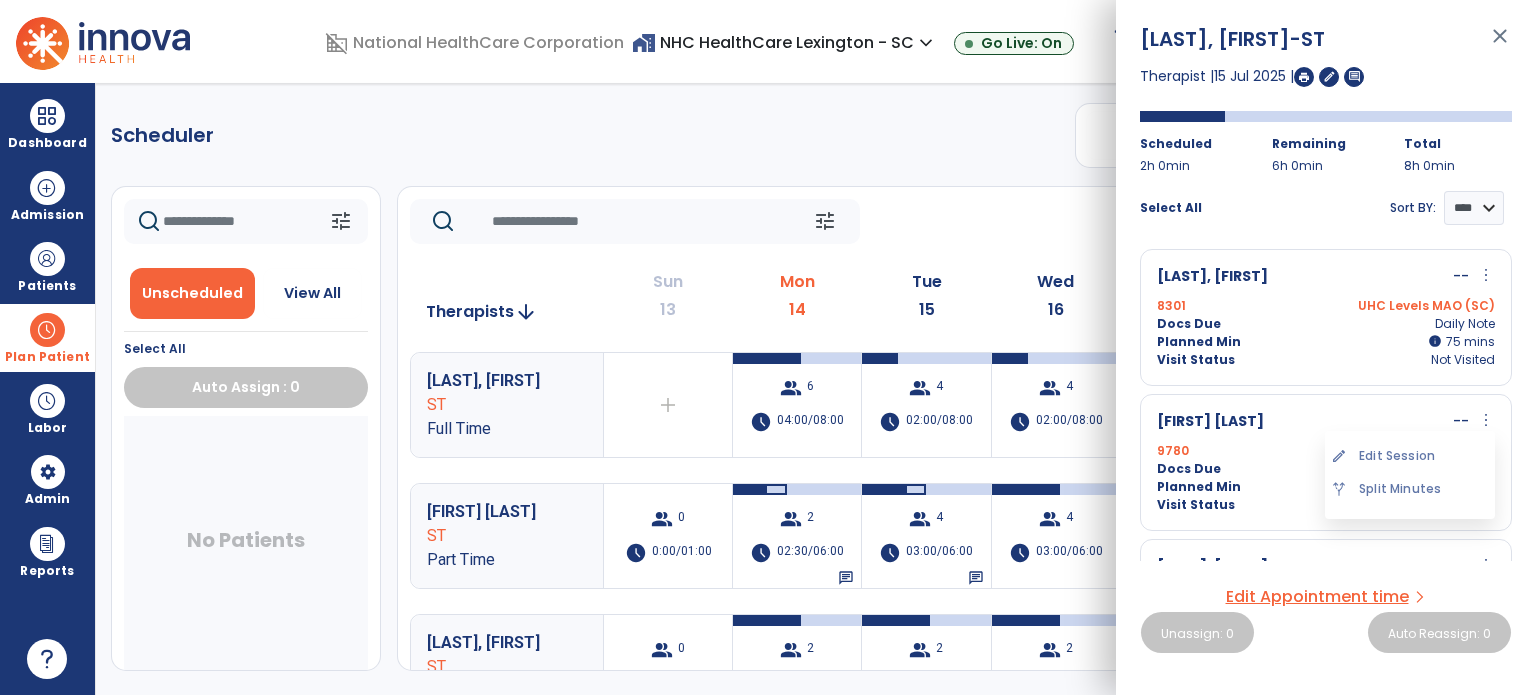 click on "edit   Edit Session" at bounding box center (1410, 456) 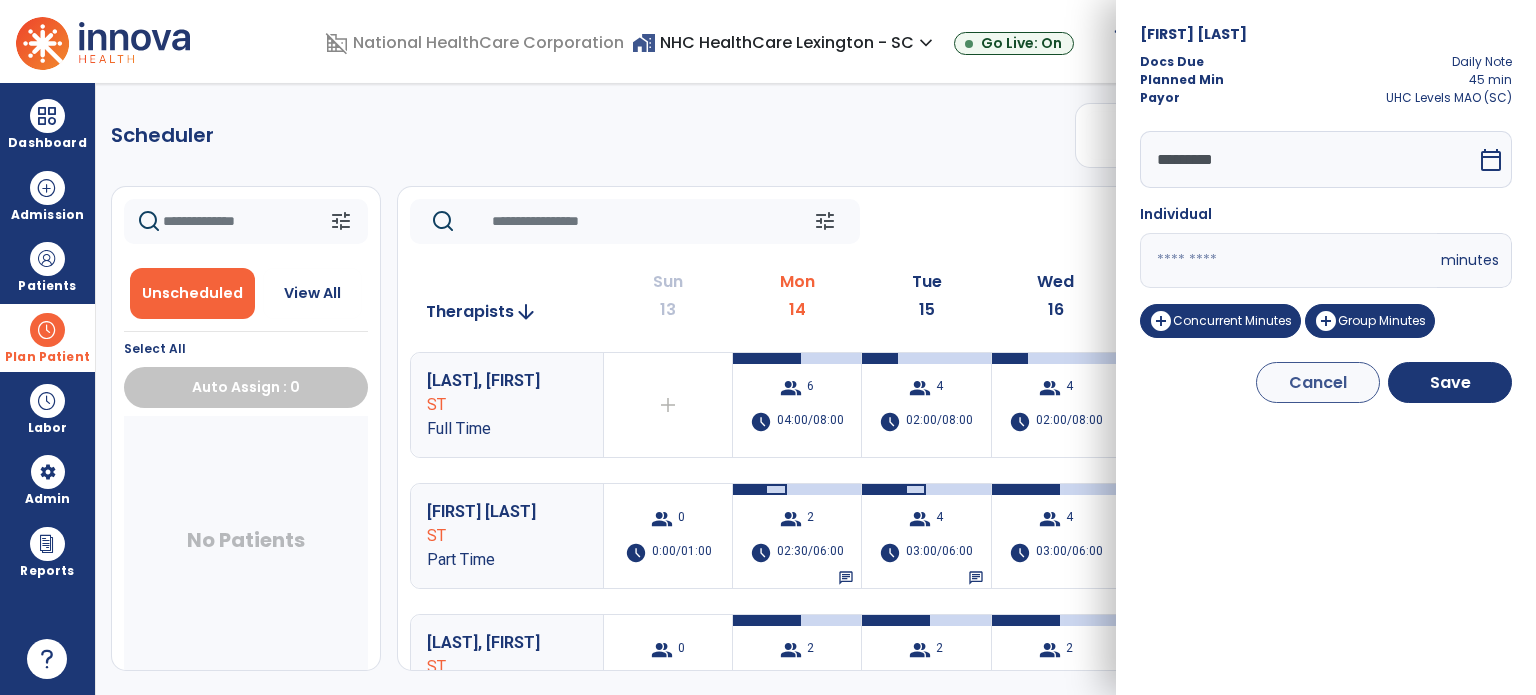click on "**" at bounding box center [1288, 260] 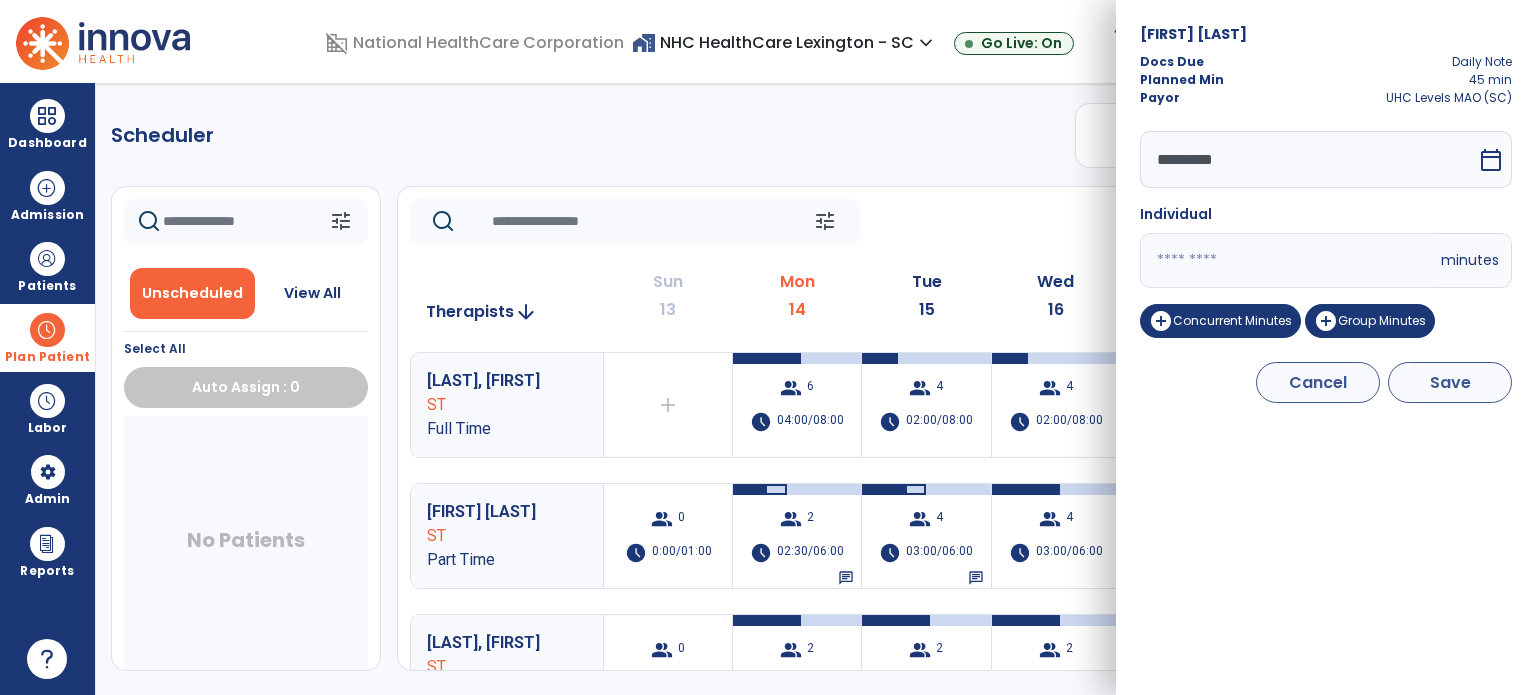 type on "**" 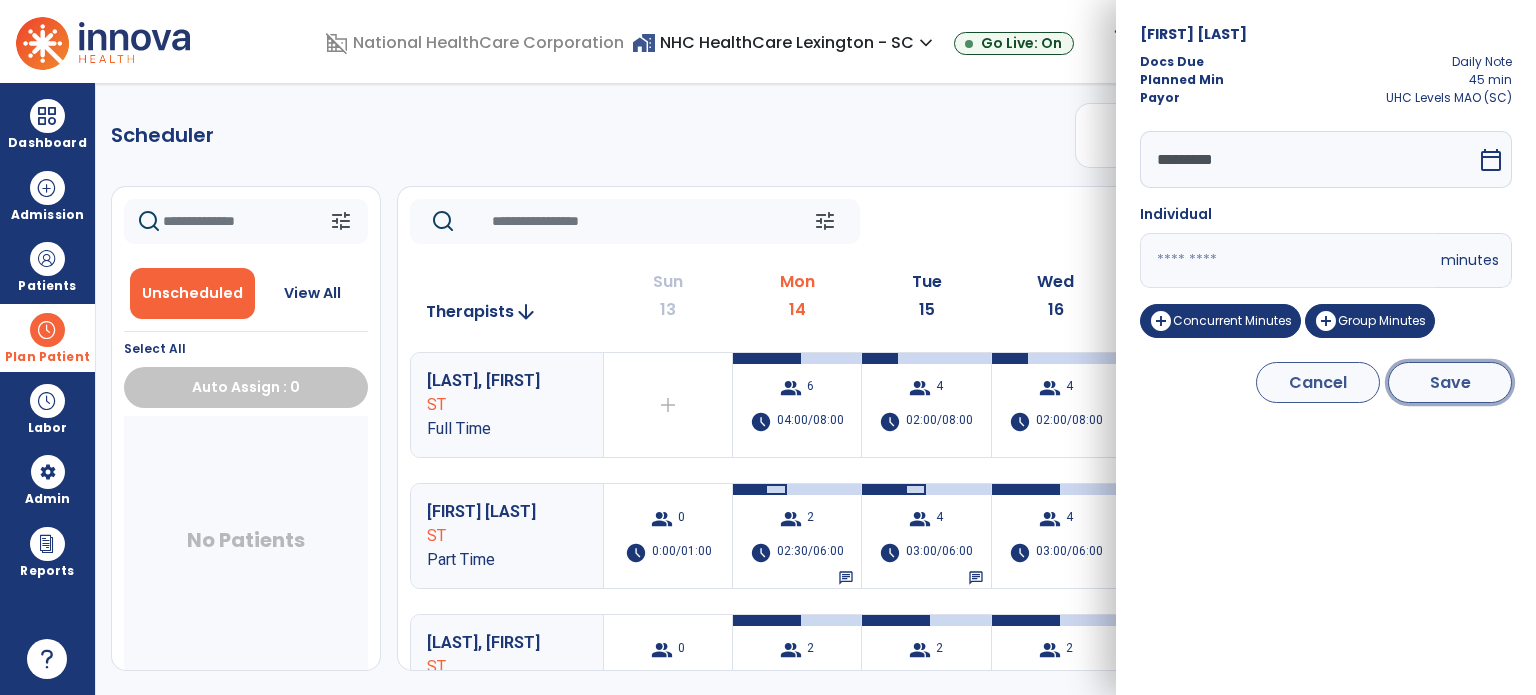 click on "Save" at bounding box center [1450, 382] 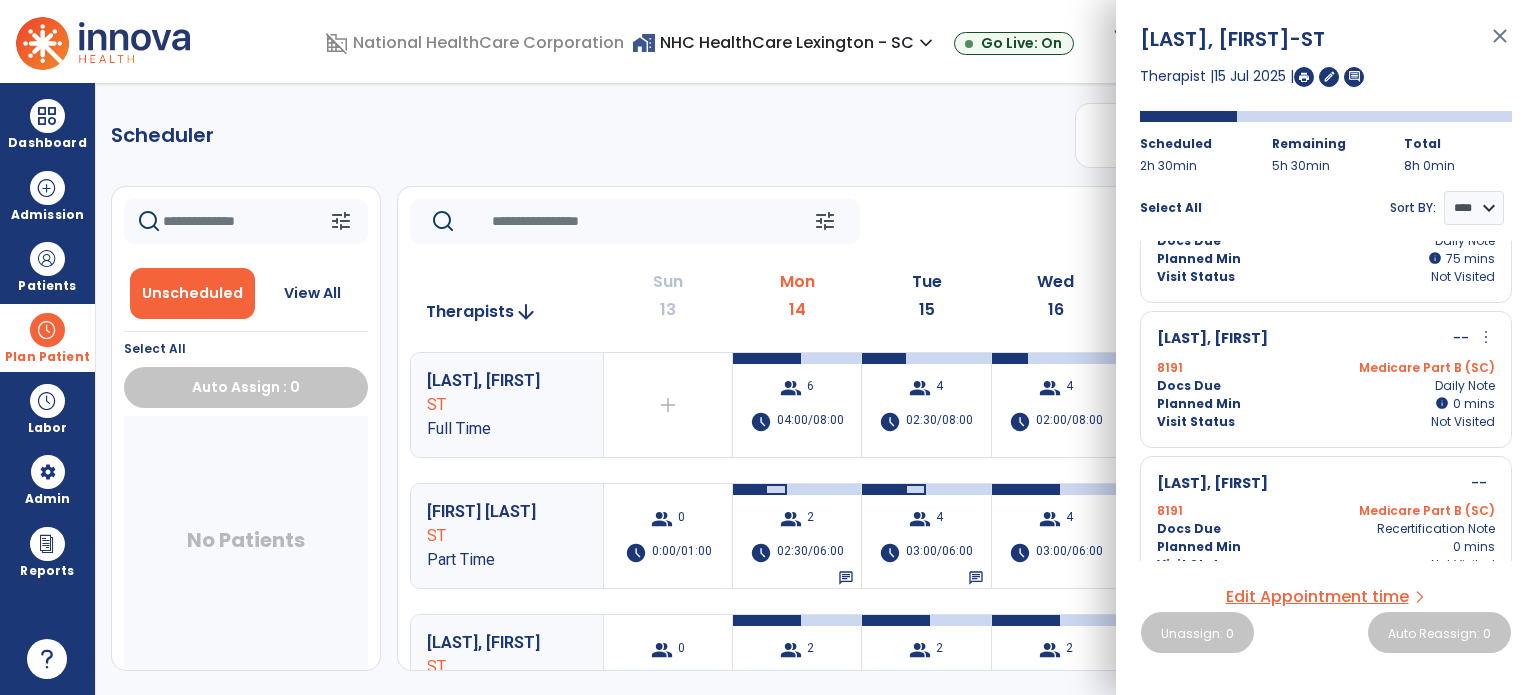 scroll, scrollTop: 255, scrollLeft: 0, axis: vertical 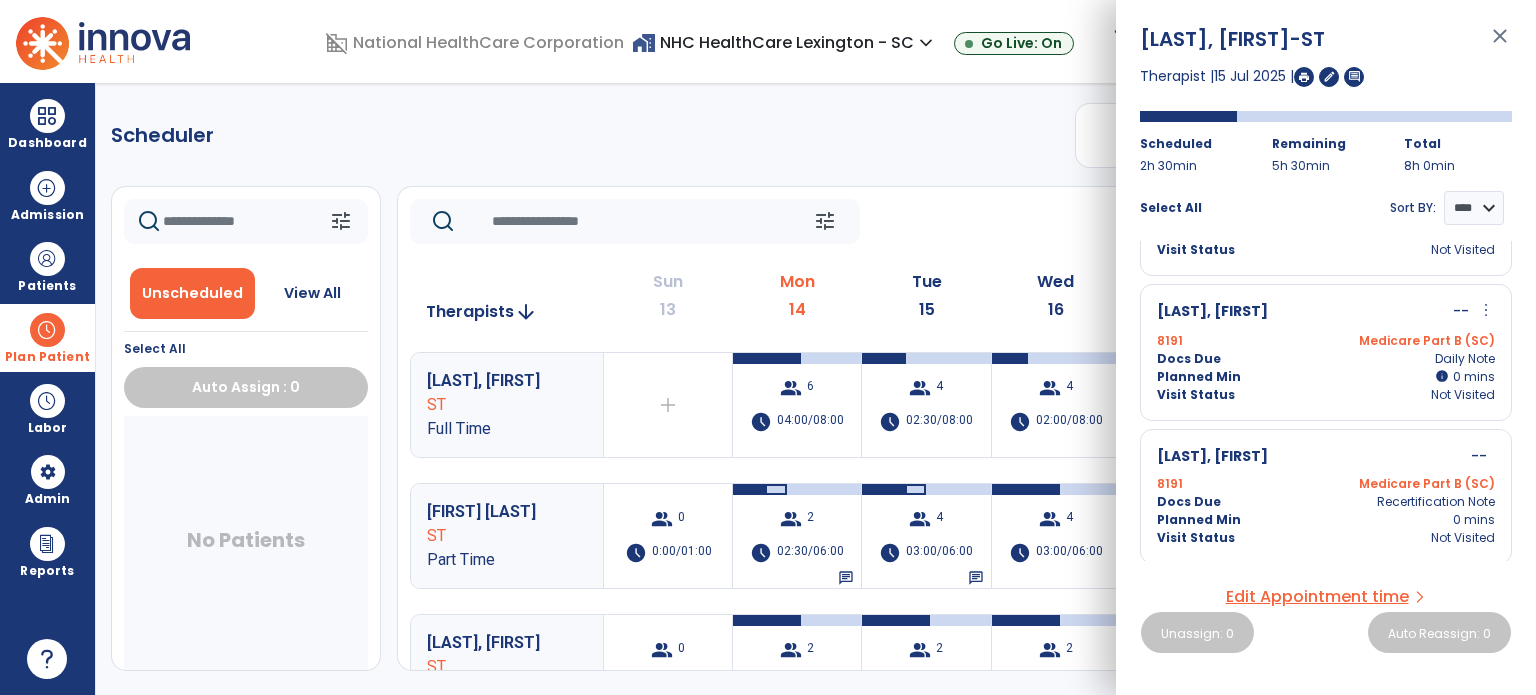 click on "close" at bounding box center [1500, 45] 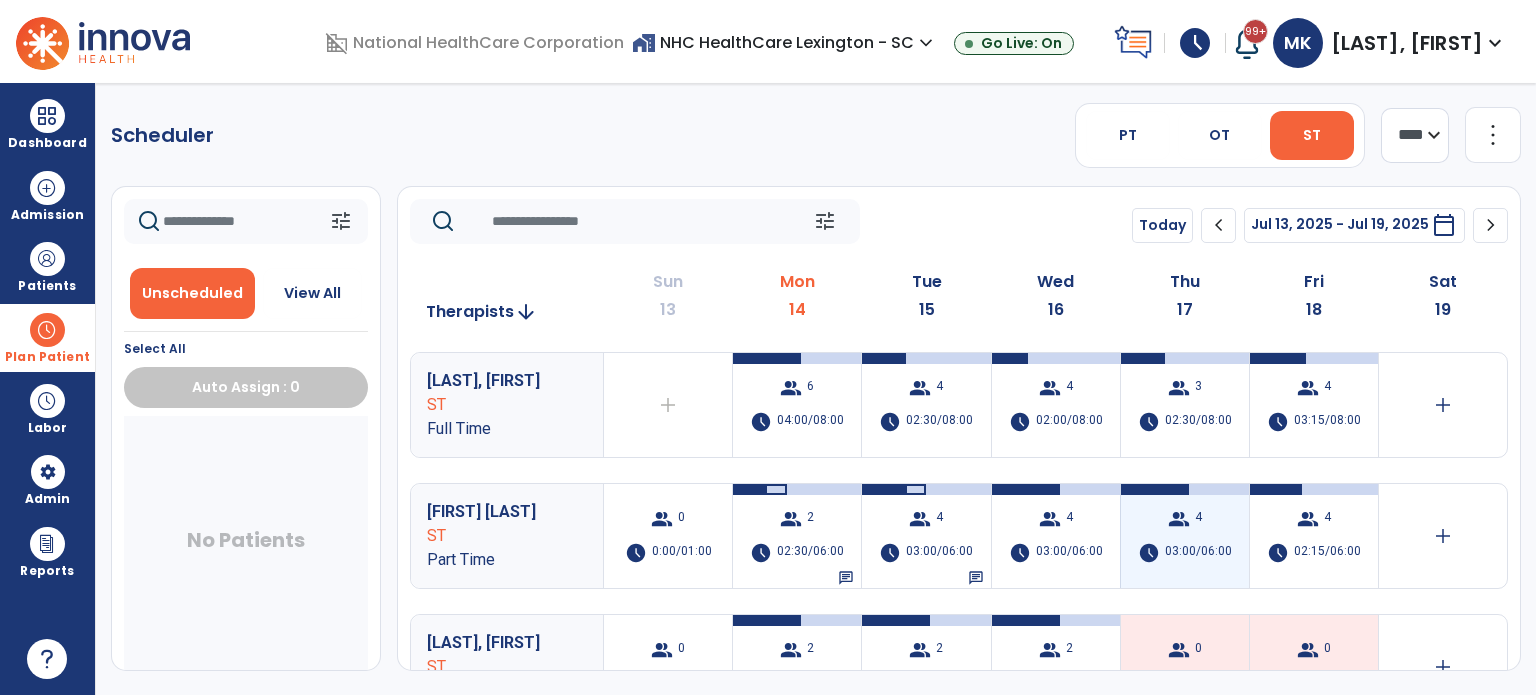 click on "group  4  schedule  03:00/06:00" at bounding box center (1185, 536) 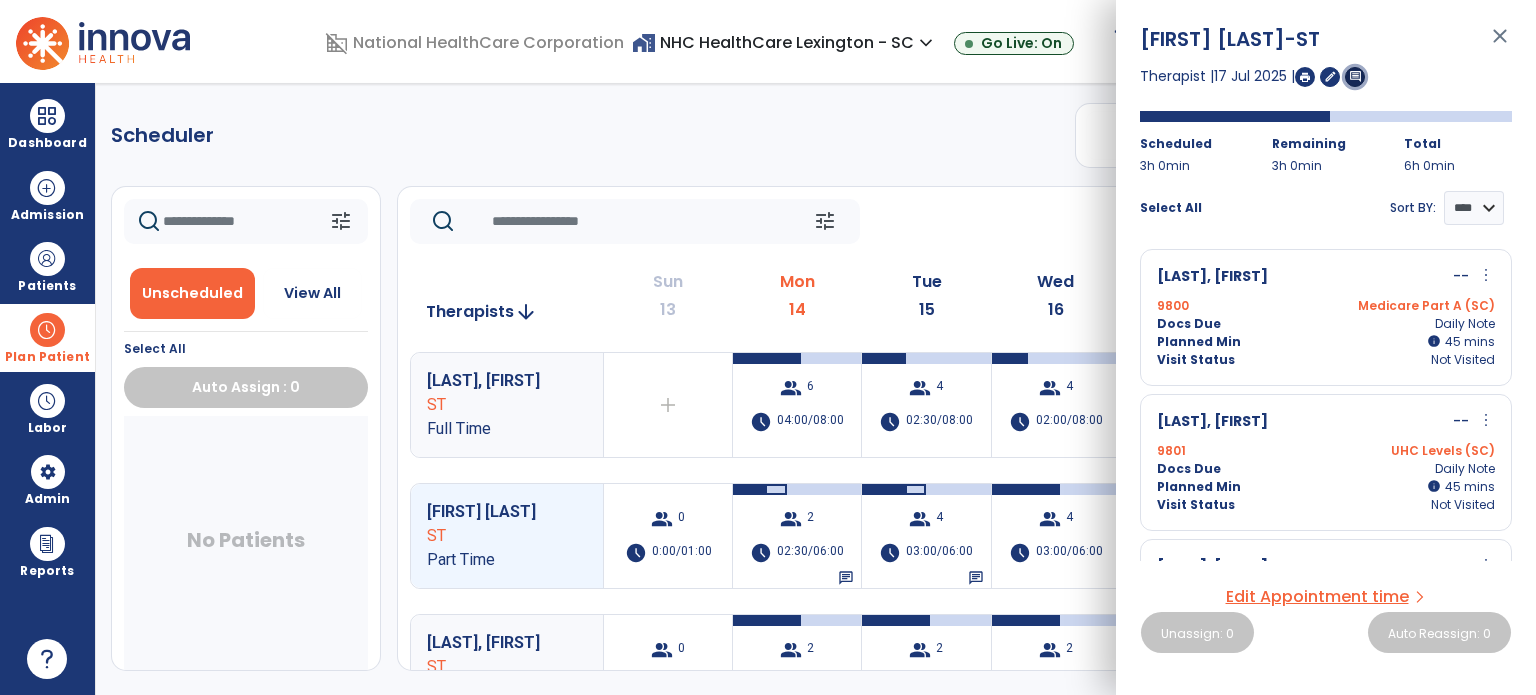 click on "comment" at bounding box center [1355, 77] 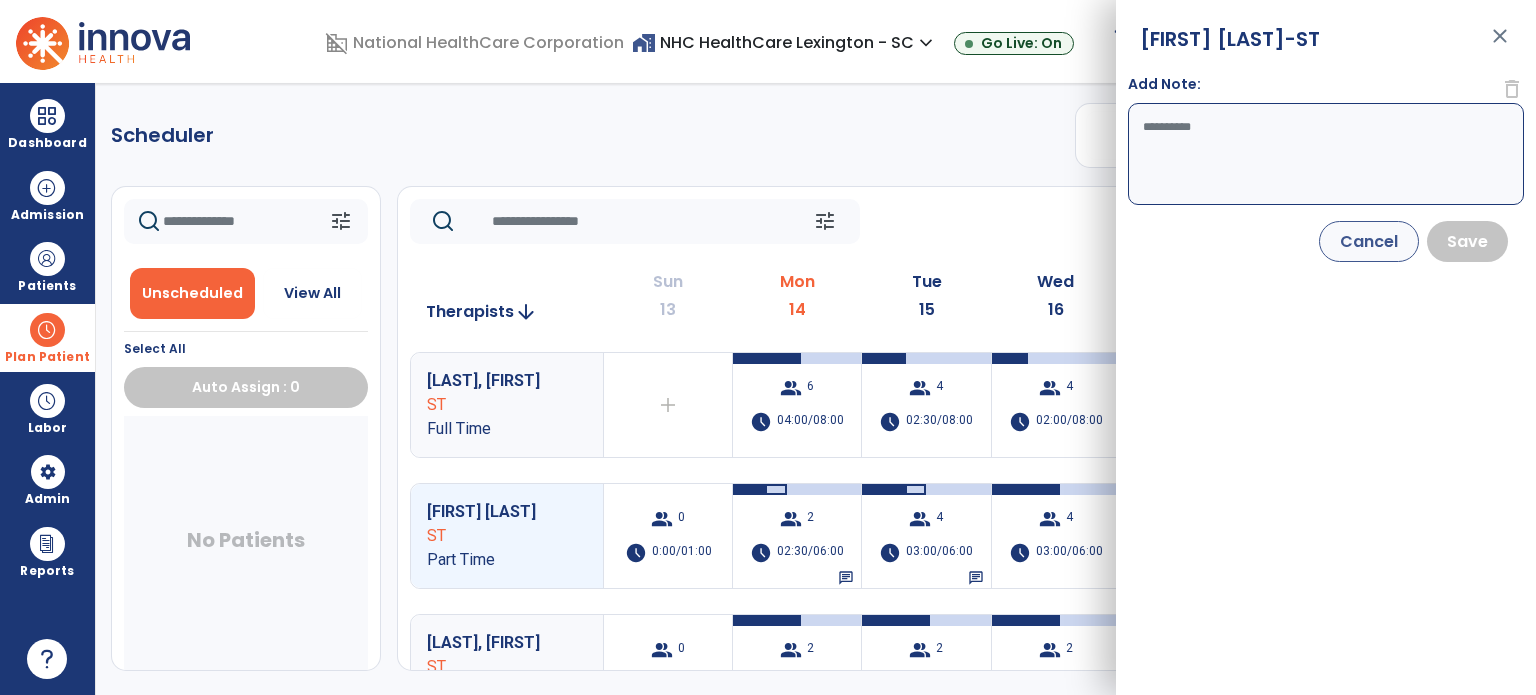 click on "Add Note:" at bounding box center (1326, 154) 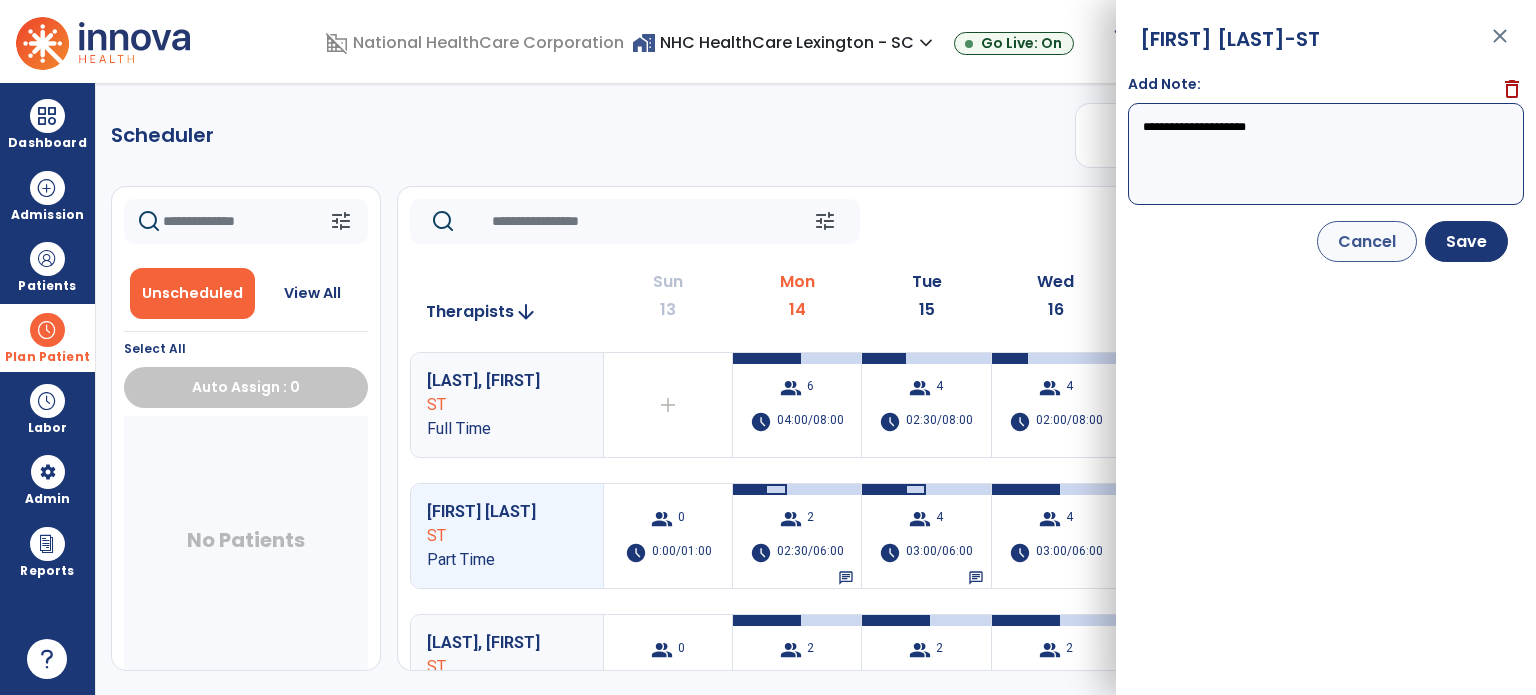 click on "**********" at bounding box center [1326, 154] 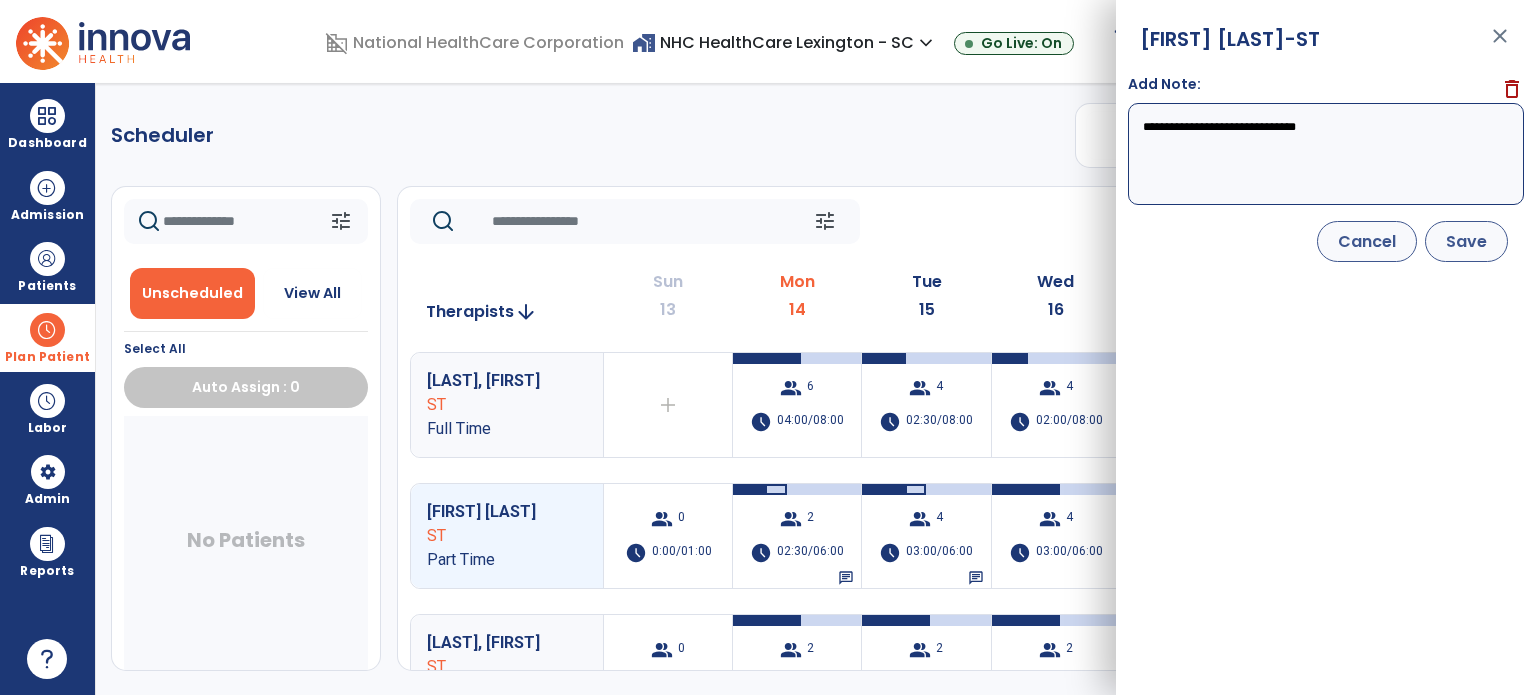 type on "**********" 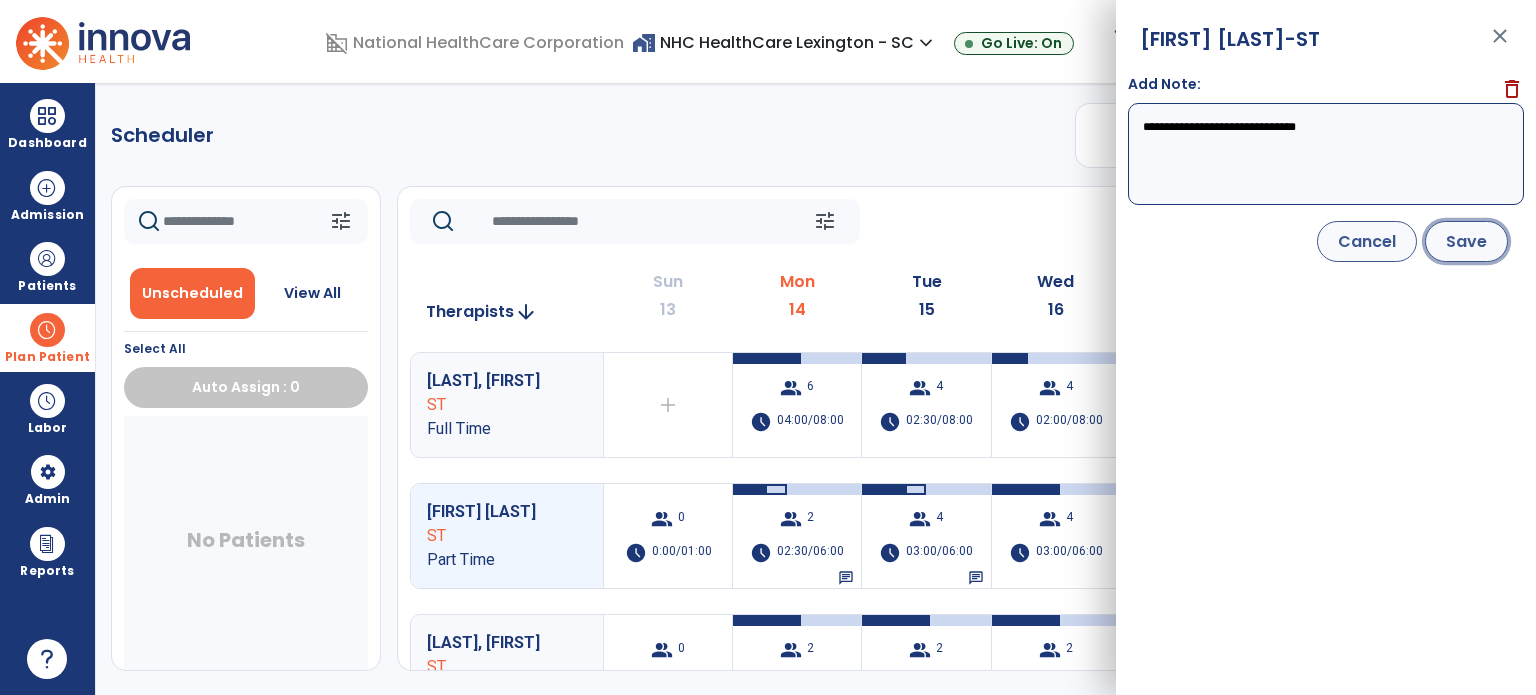 click on "Save" at bounding box center [1466, 241] 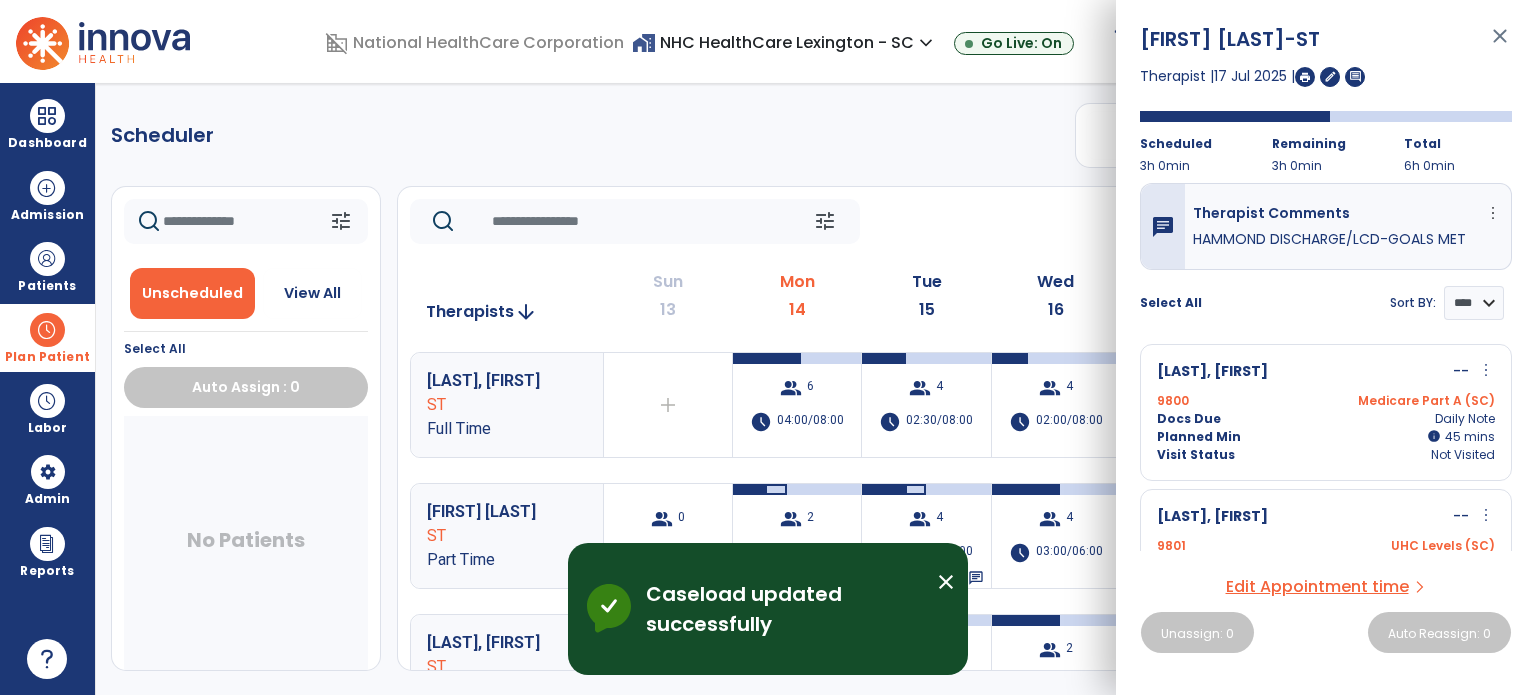 click on "close" at bounding box center (1500, 45) 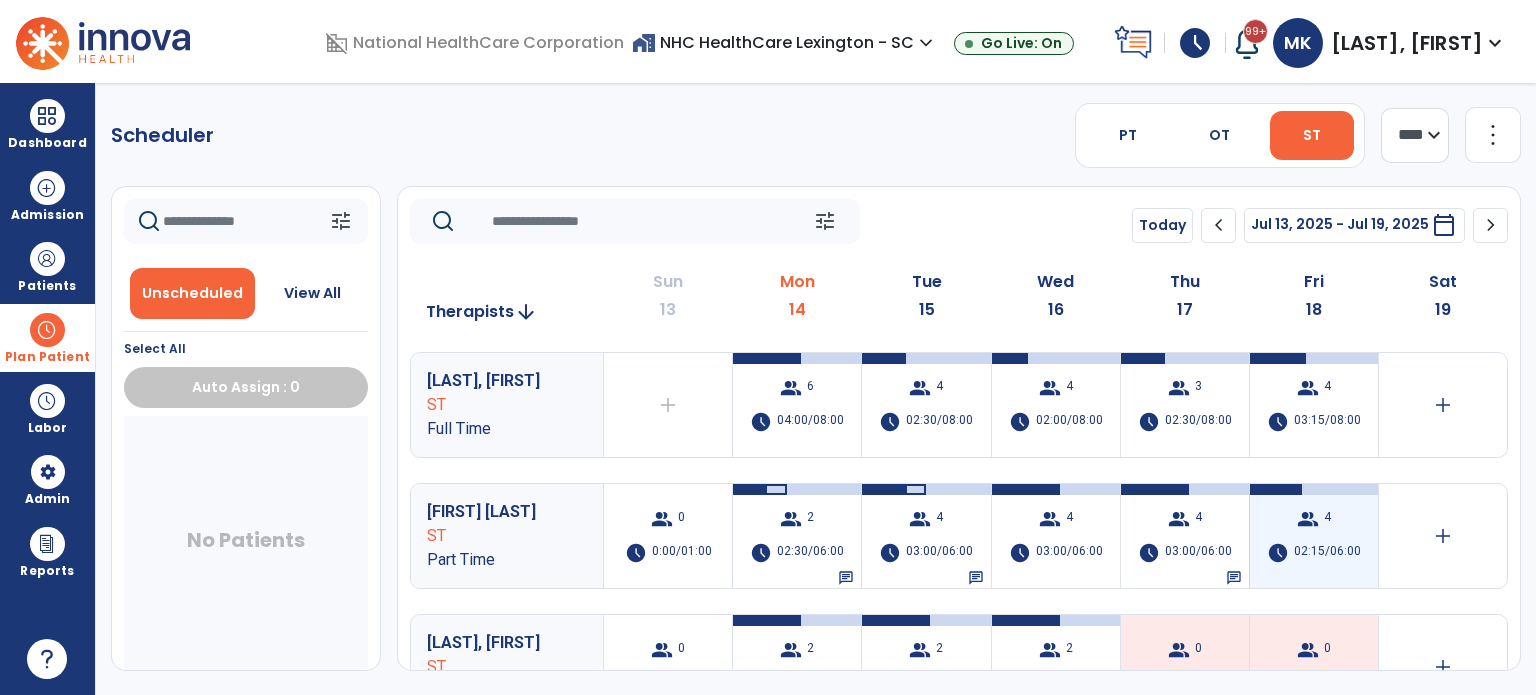 click on "group  4  schedule  02:15/06:00" at bounding box center [1314, 536] 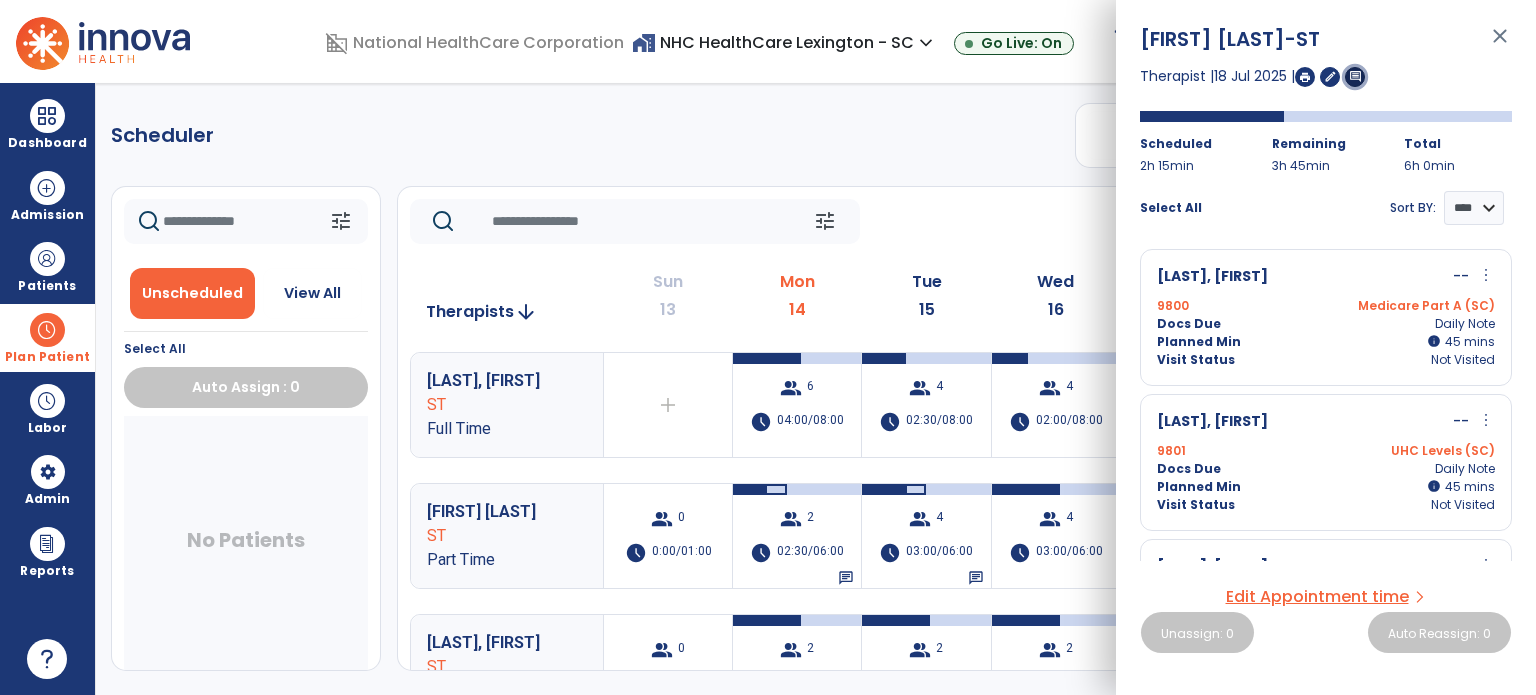 click on "comment" at bounding box center (1355, 76) 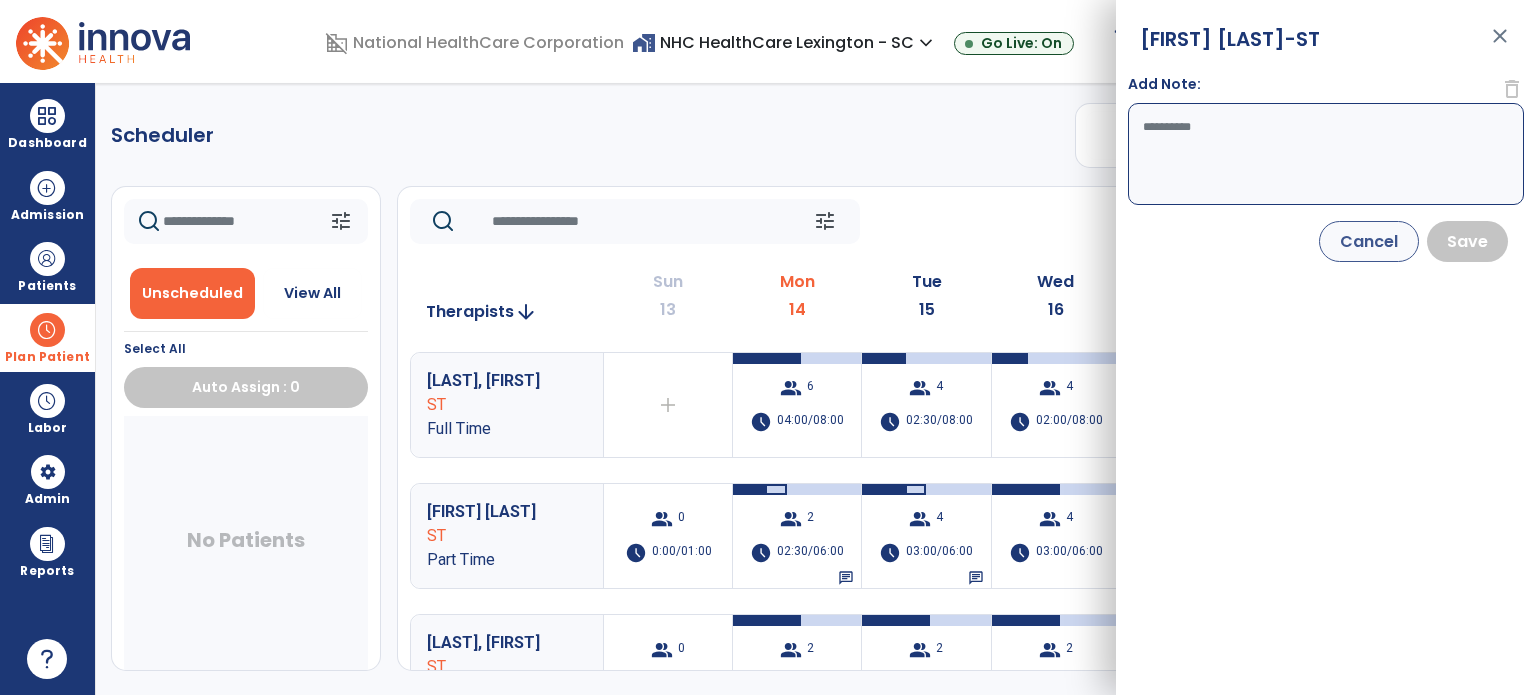 click on "Add Note:" at bounding box center (1326, 154) 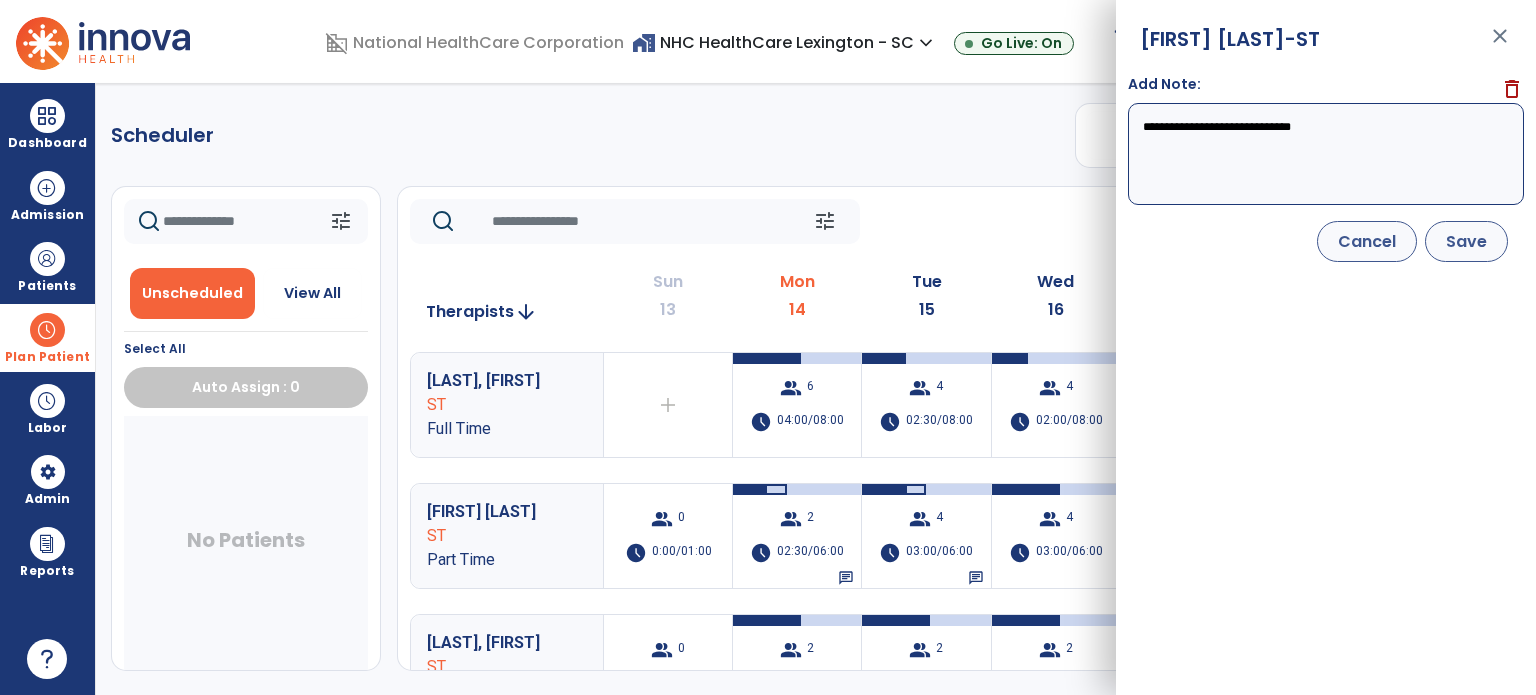type on "**********" 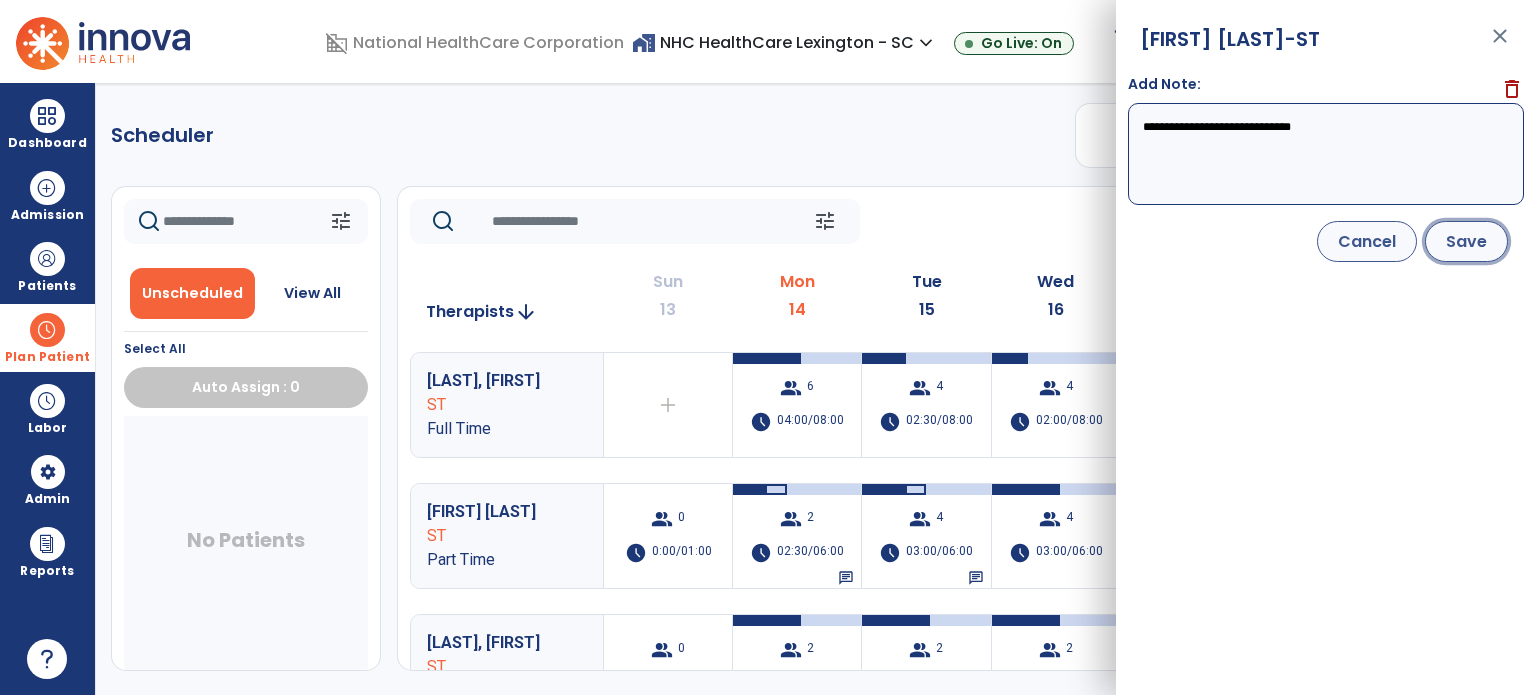 click on "Save" at bounding box center (1466, 241) 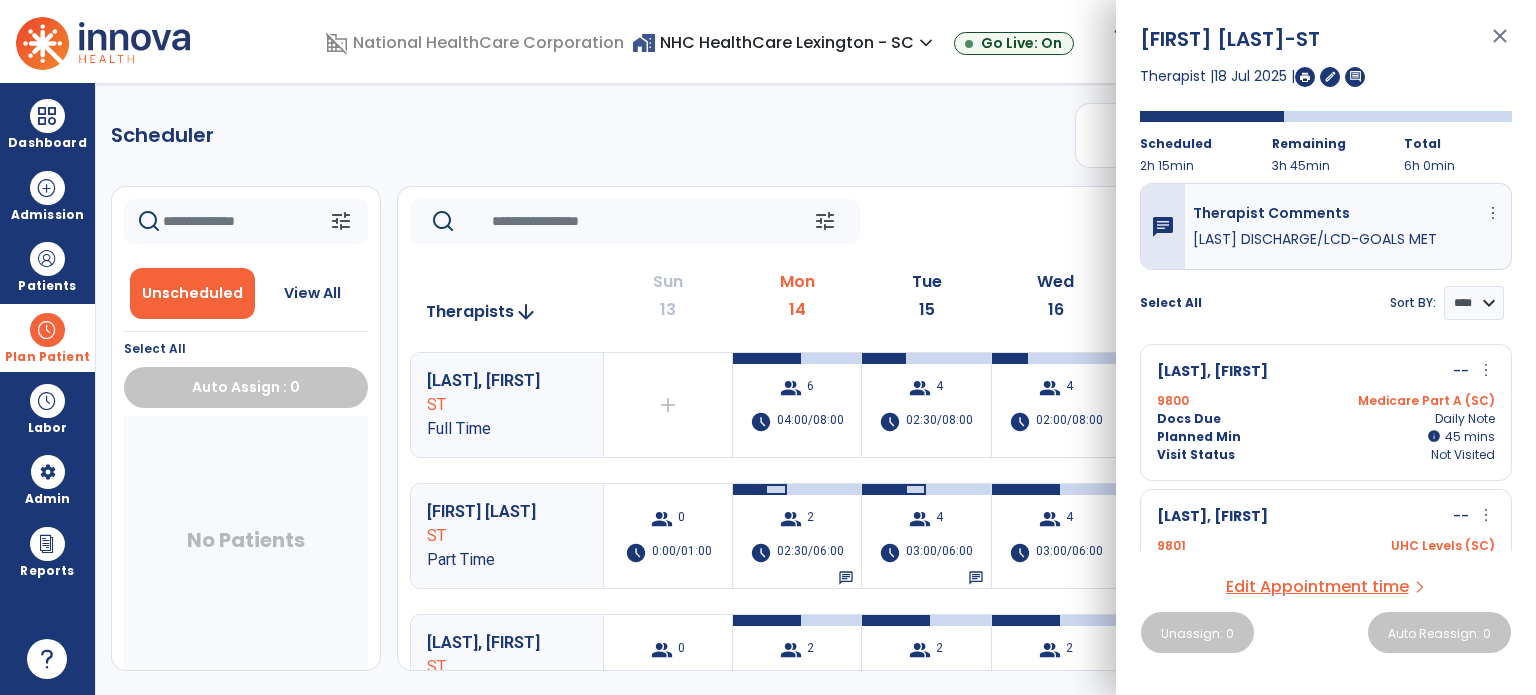 click on "close" at bounding box center [1500, 45] 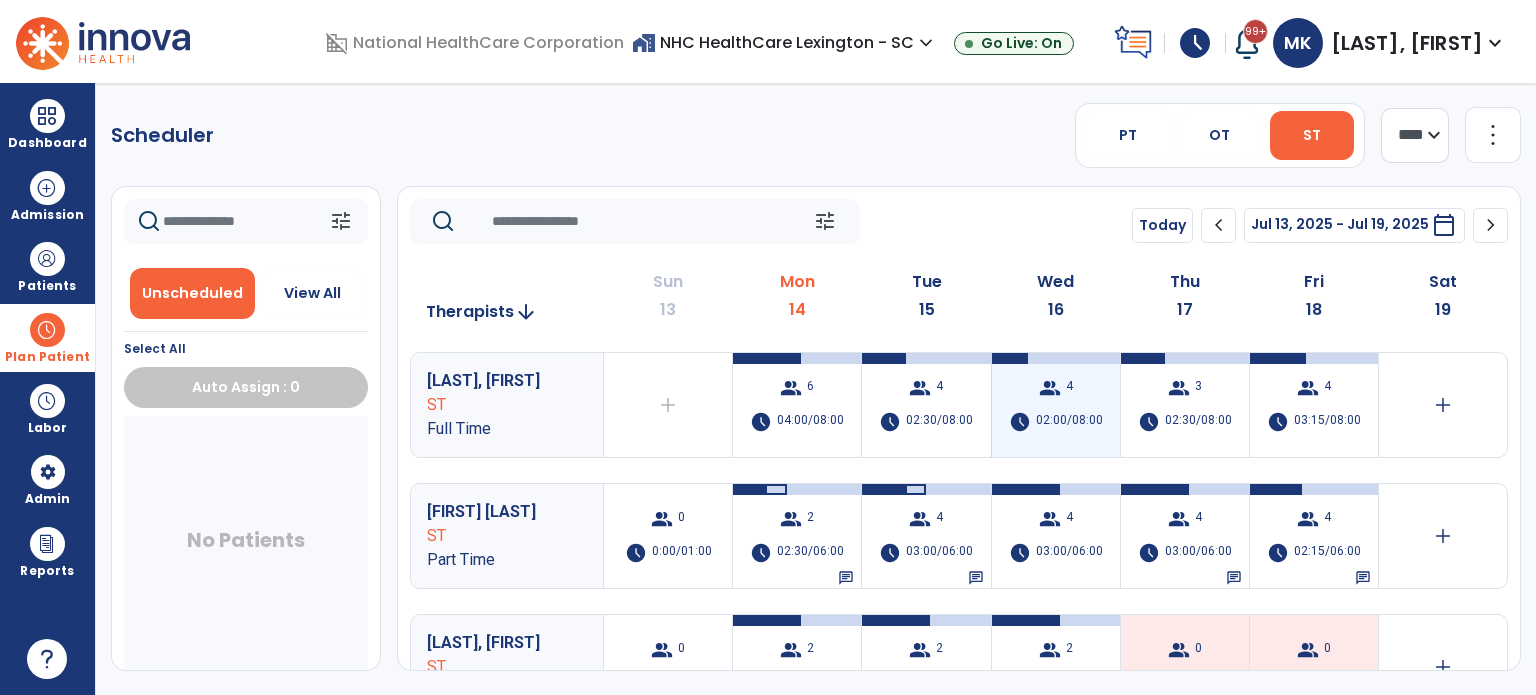 click on "02:00/08:00" at bounding box center [1069, 422] 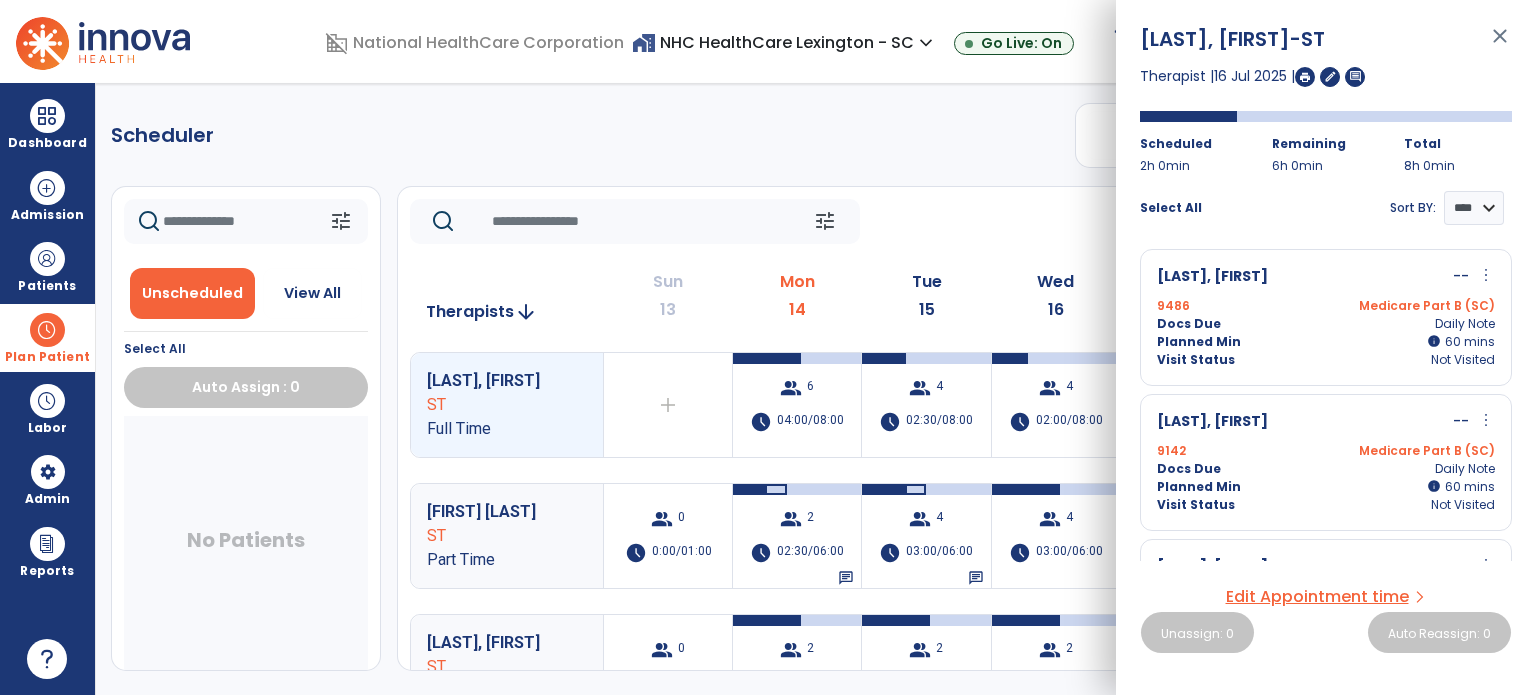 scroll, scrollTop: 200, scrollLeft: 0, axis: vertical 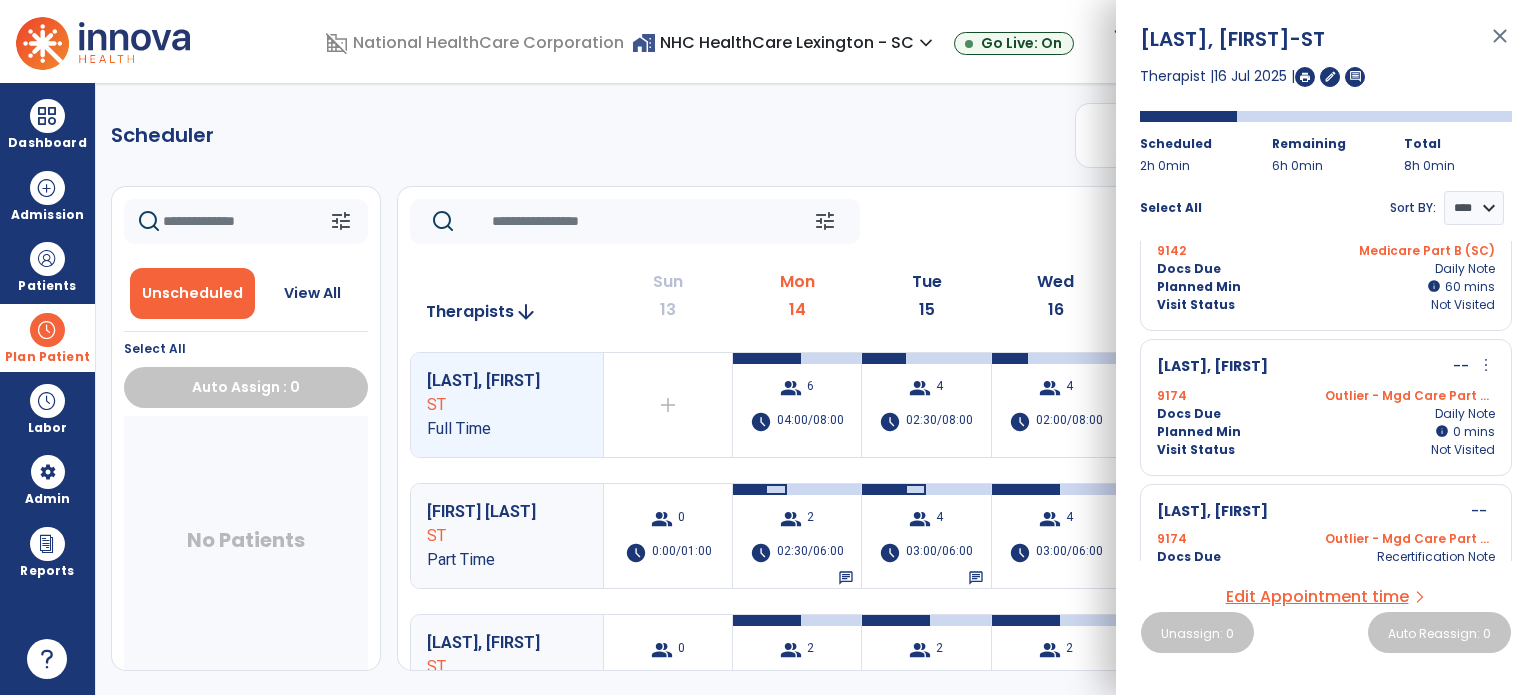 click on "more_vert" at bounding box center (1486, 365) 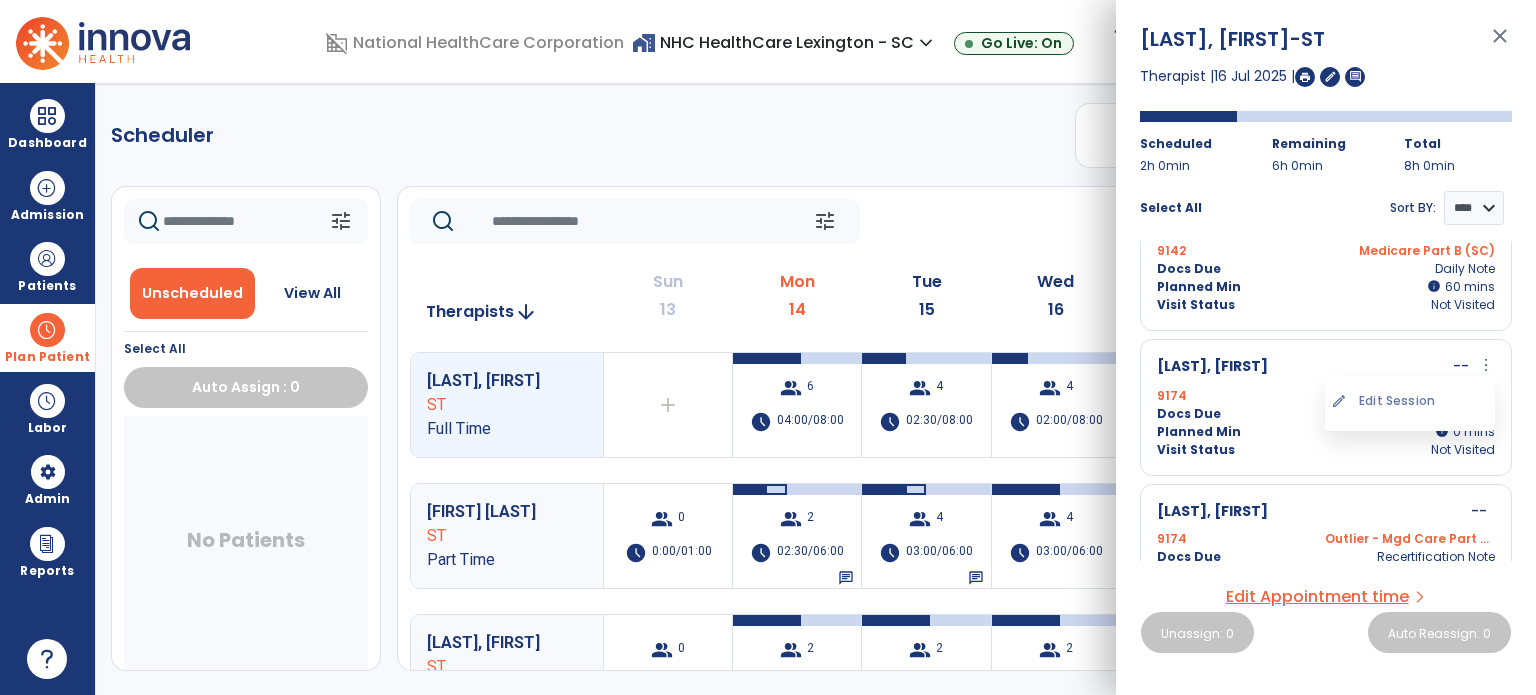 click on "more_vert" at bounding box center [1486, 365] 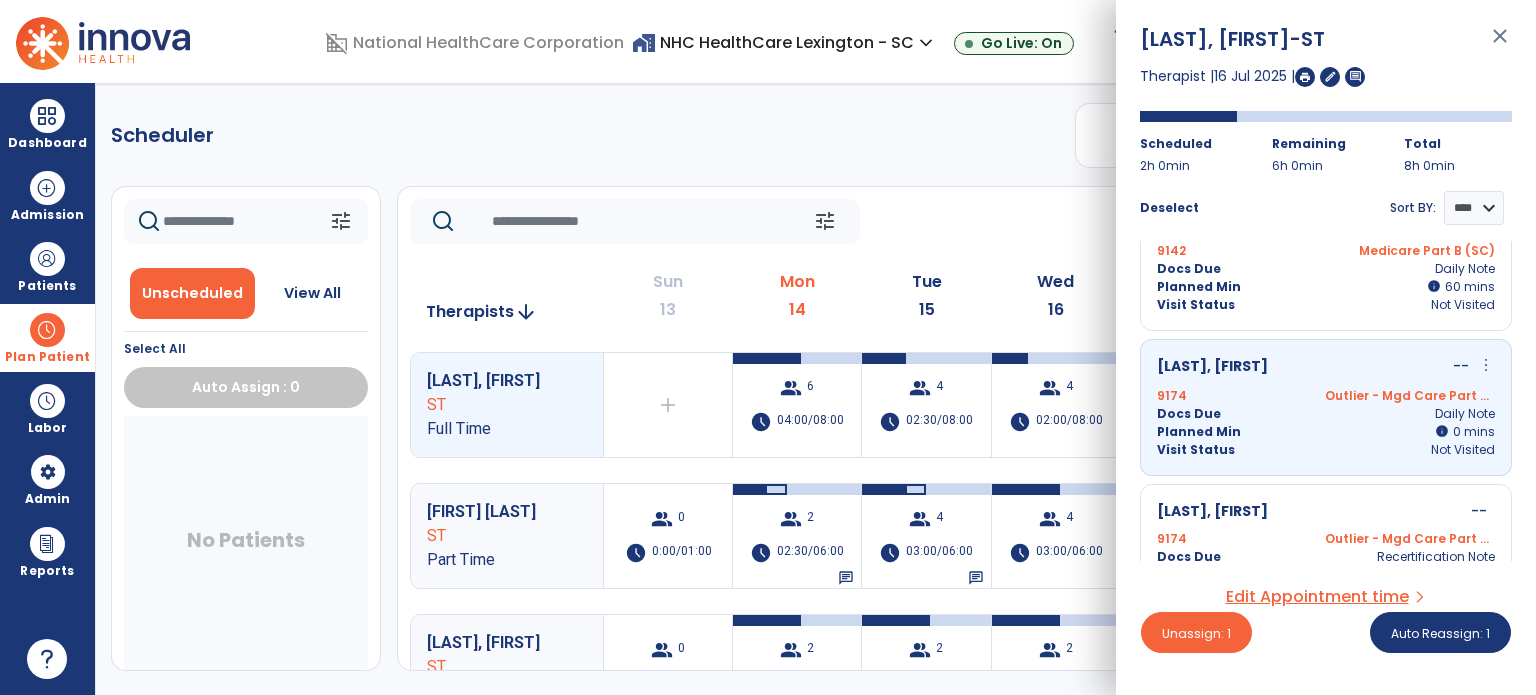 click on "more_vert" at bounding box center [1486, 365] 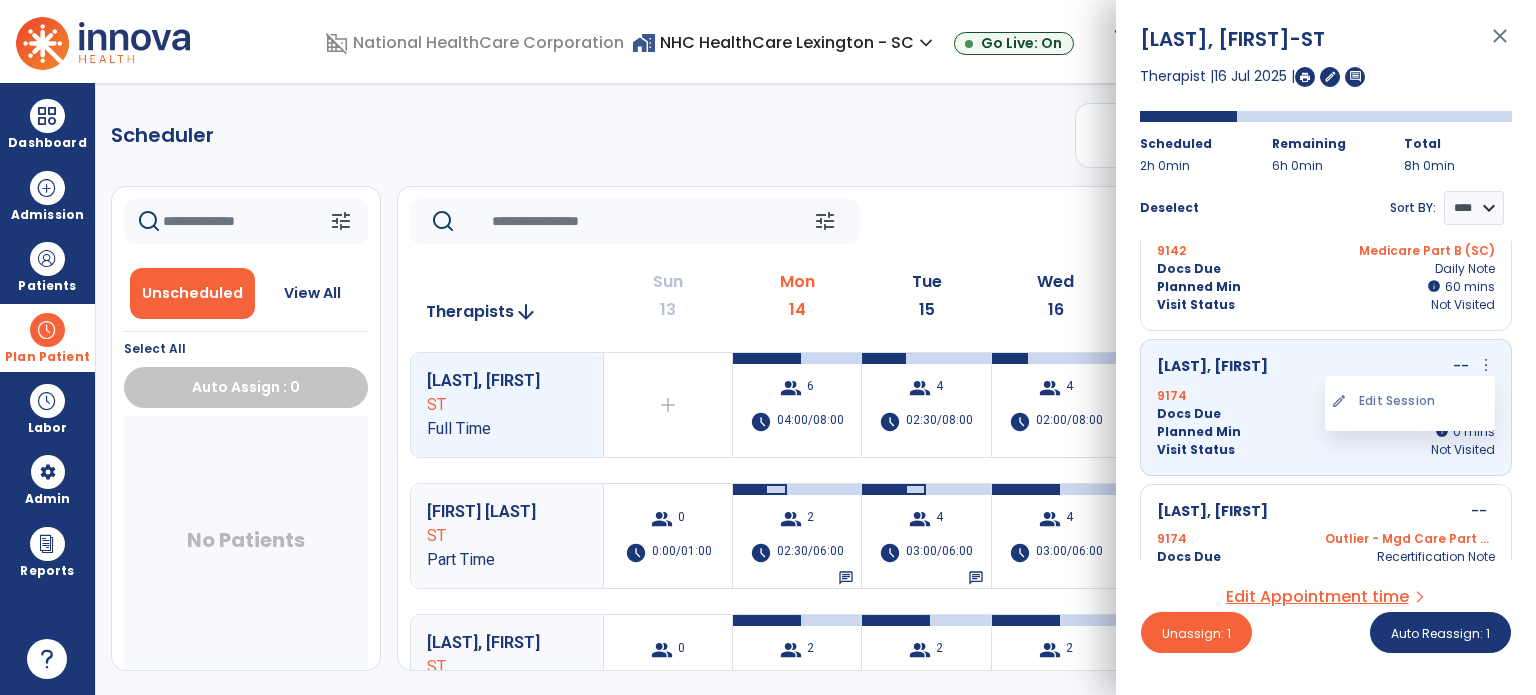 click on "edit   Edit Session" at bounding box center [1410, 401] 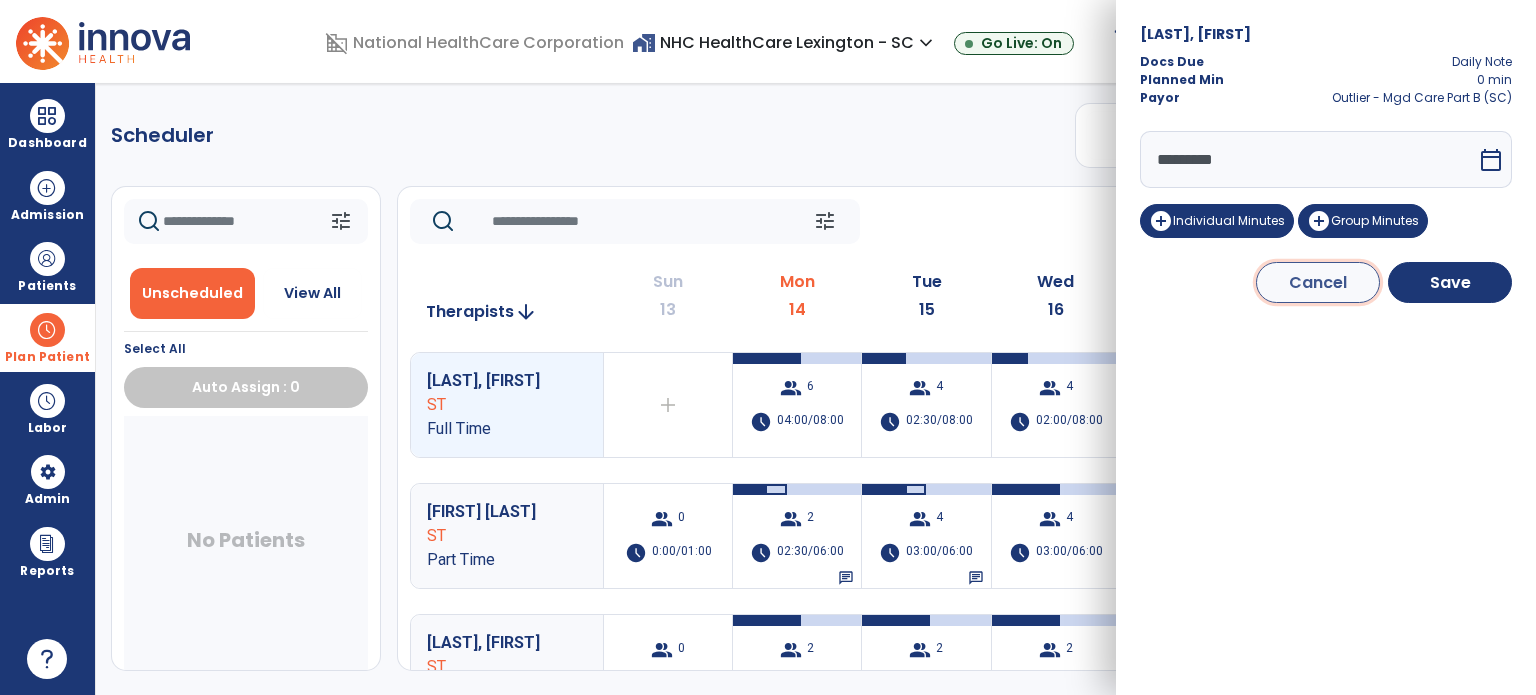 click on "Cancel" at bounding box center [1318, 282] 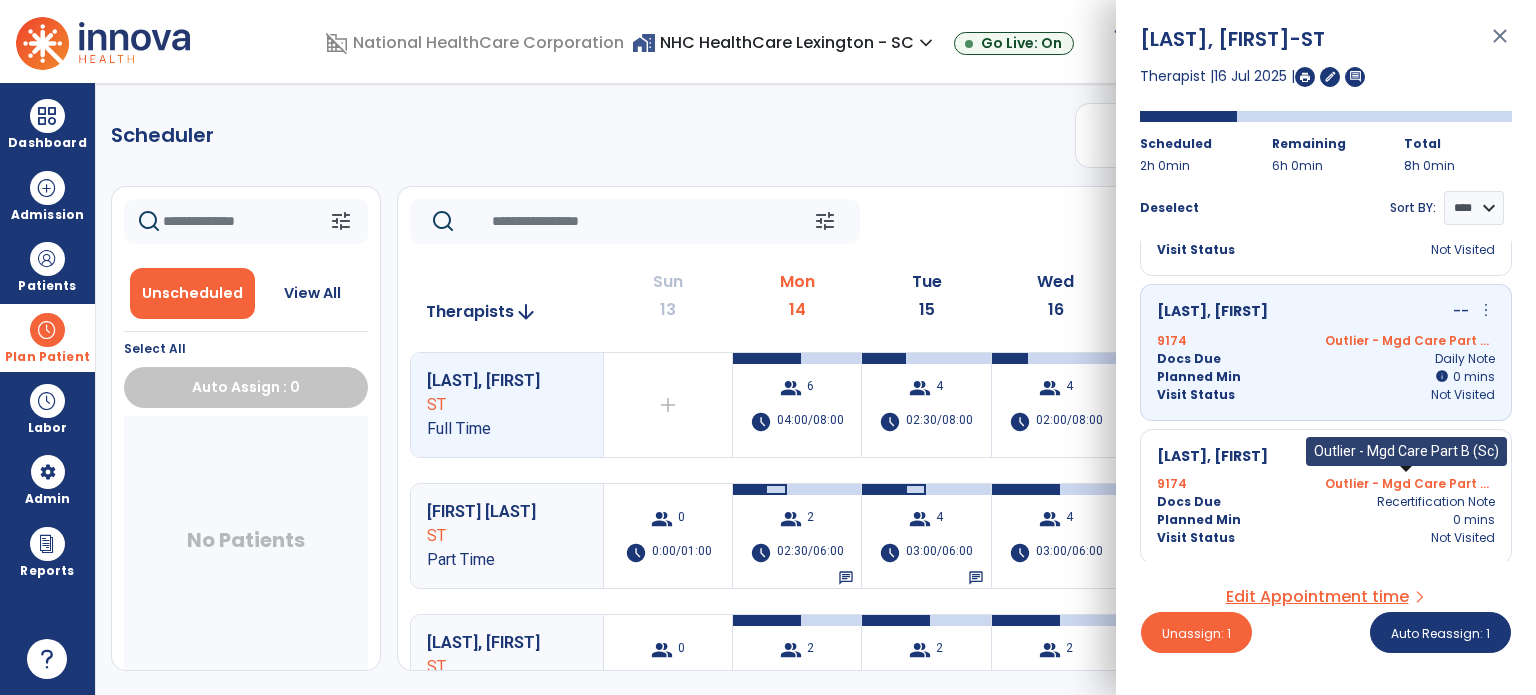 scroll, scrollTop: 55, scrollLeft: 0, axis: vertical 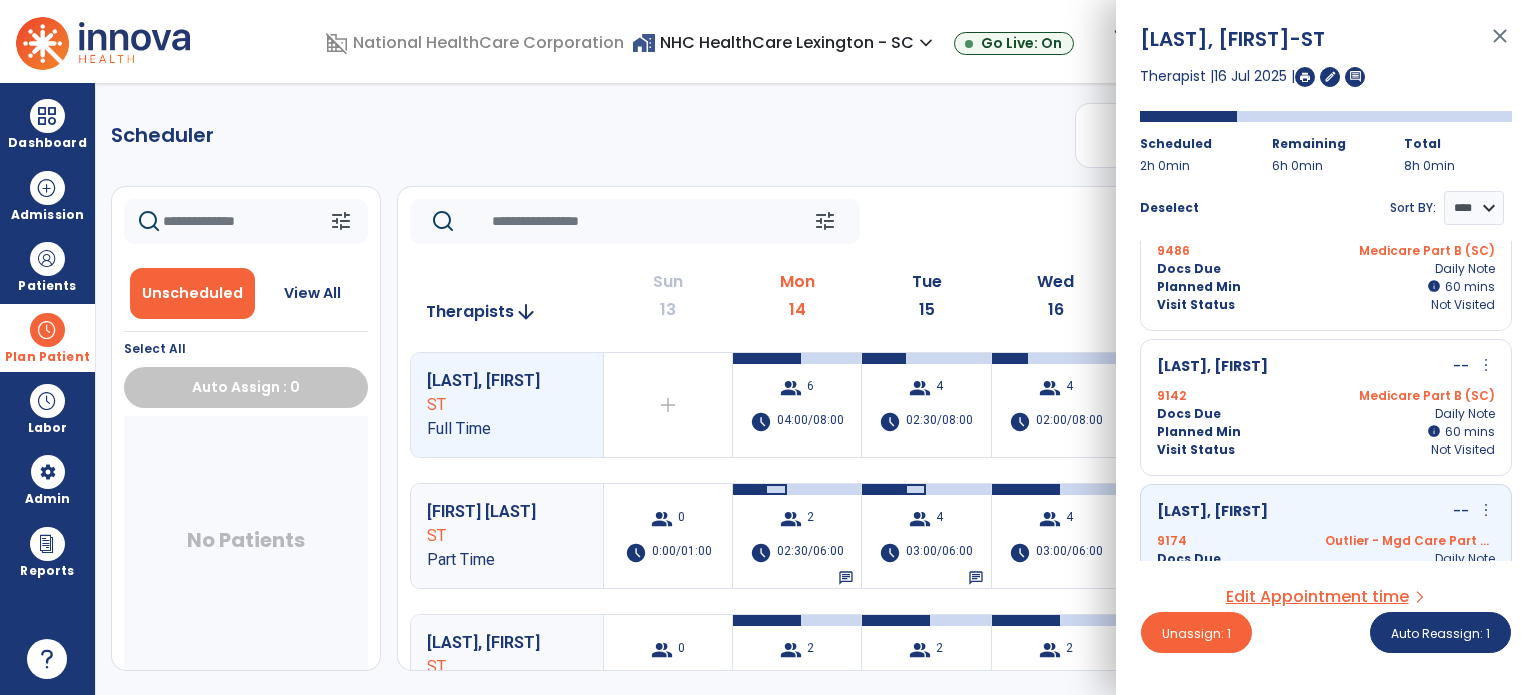 click on "close" at bounding box center (1500, 45) 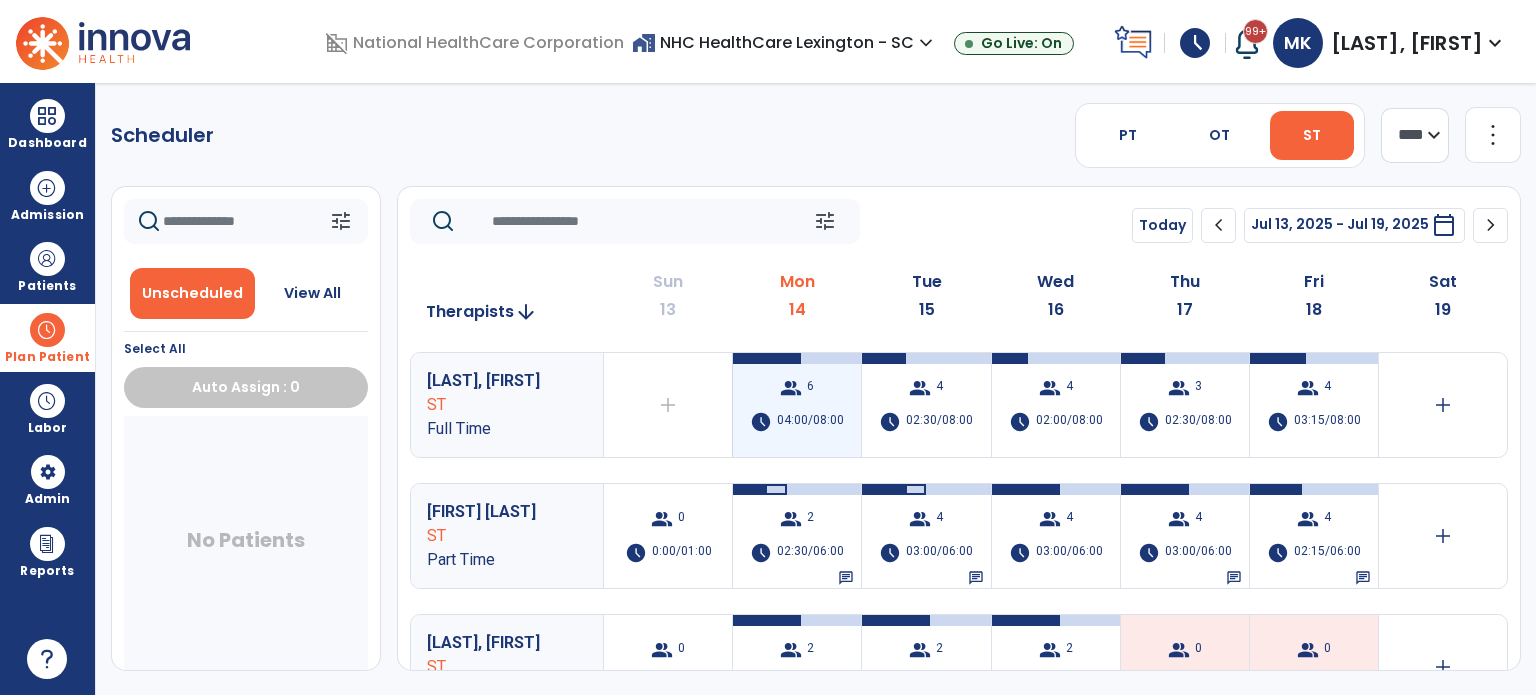 click on "04:00/08:00" at bounding box center [810, 422] 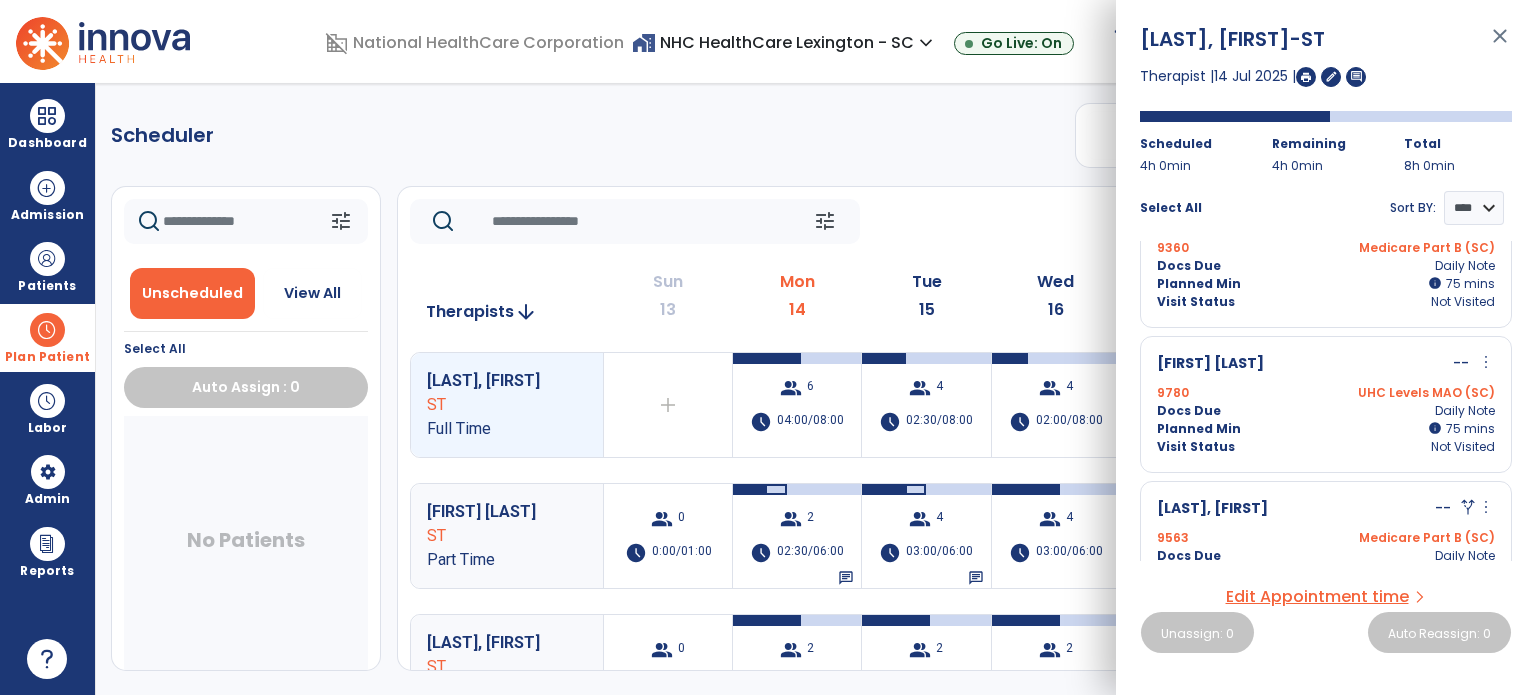 scroll, scrollTop: 200, scrollLeft: 0, axis: vertical 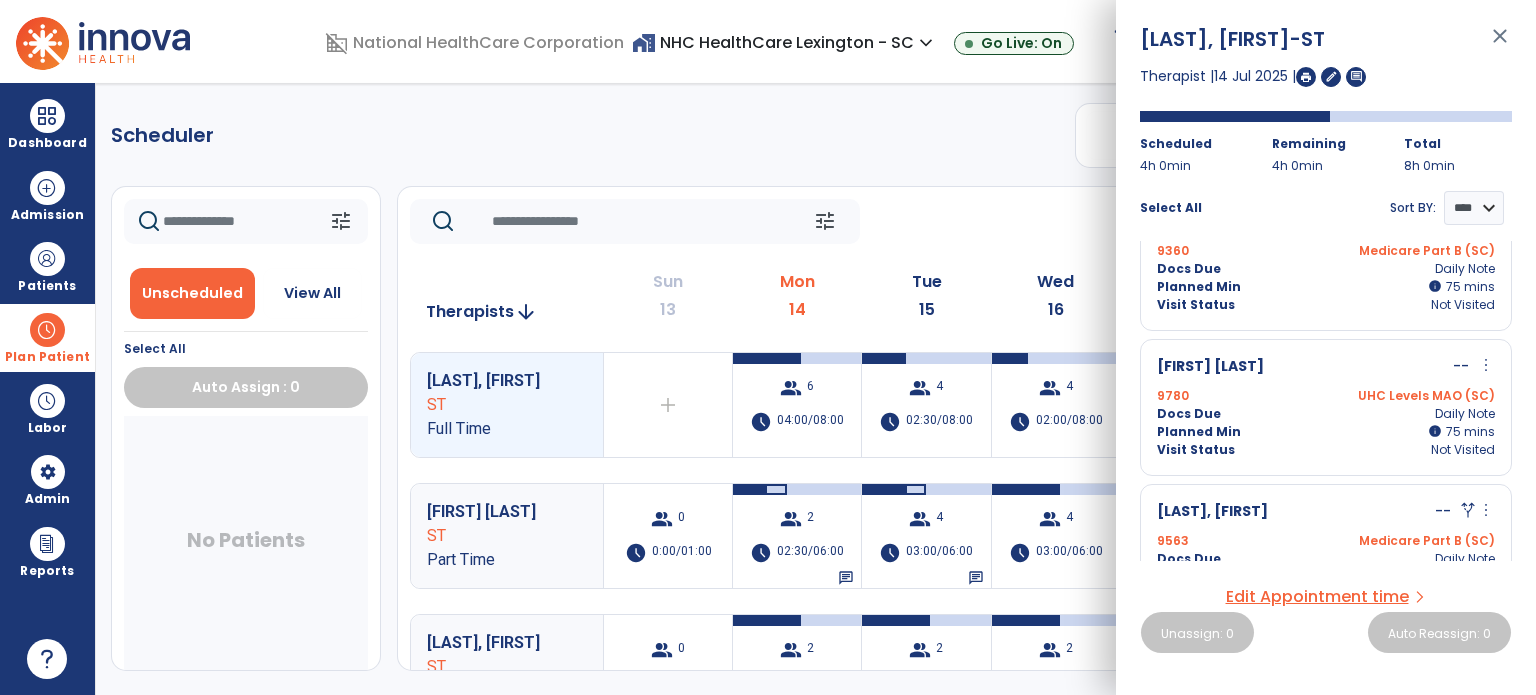 click on "close" at bounding box center [1500, 45] 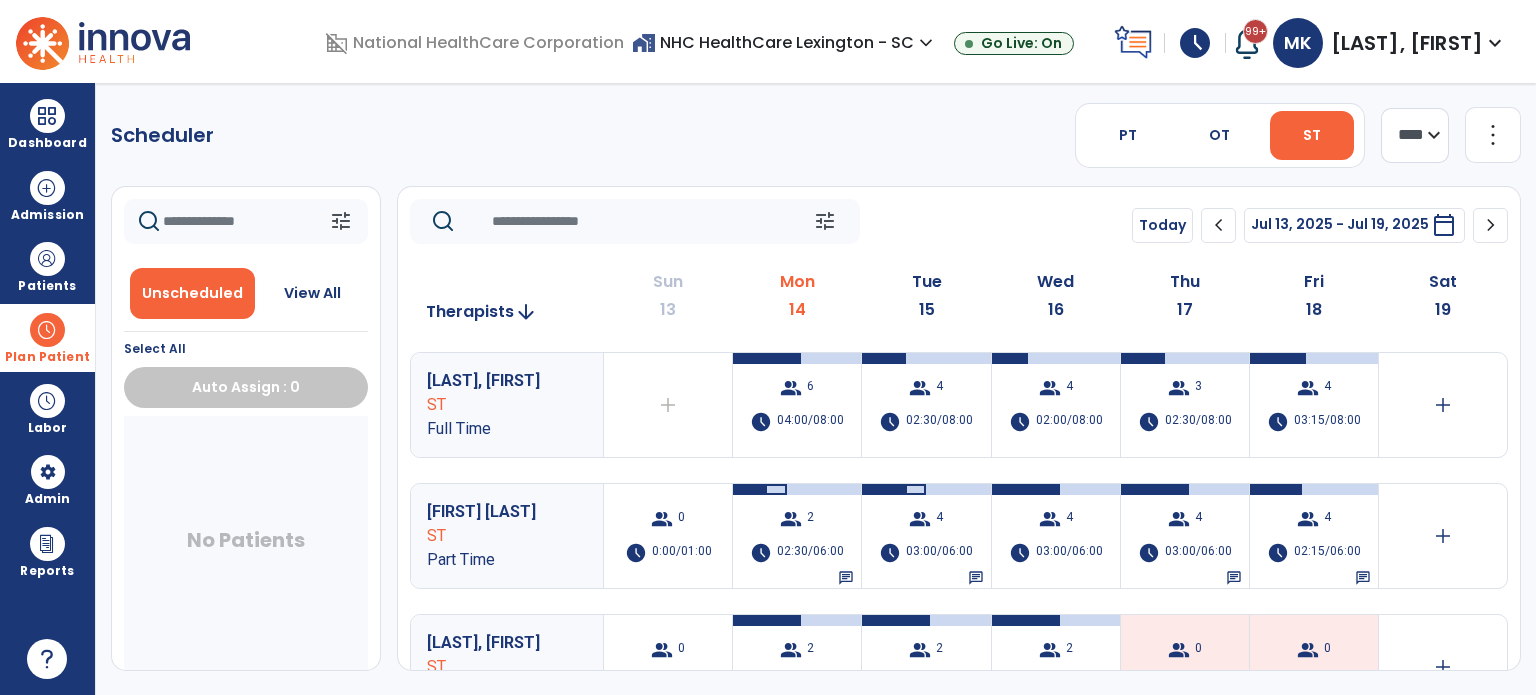 click at bounding box center (47, 330) 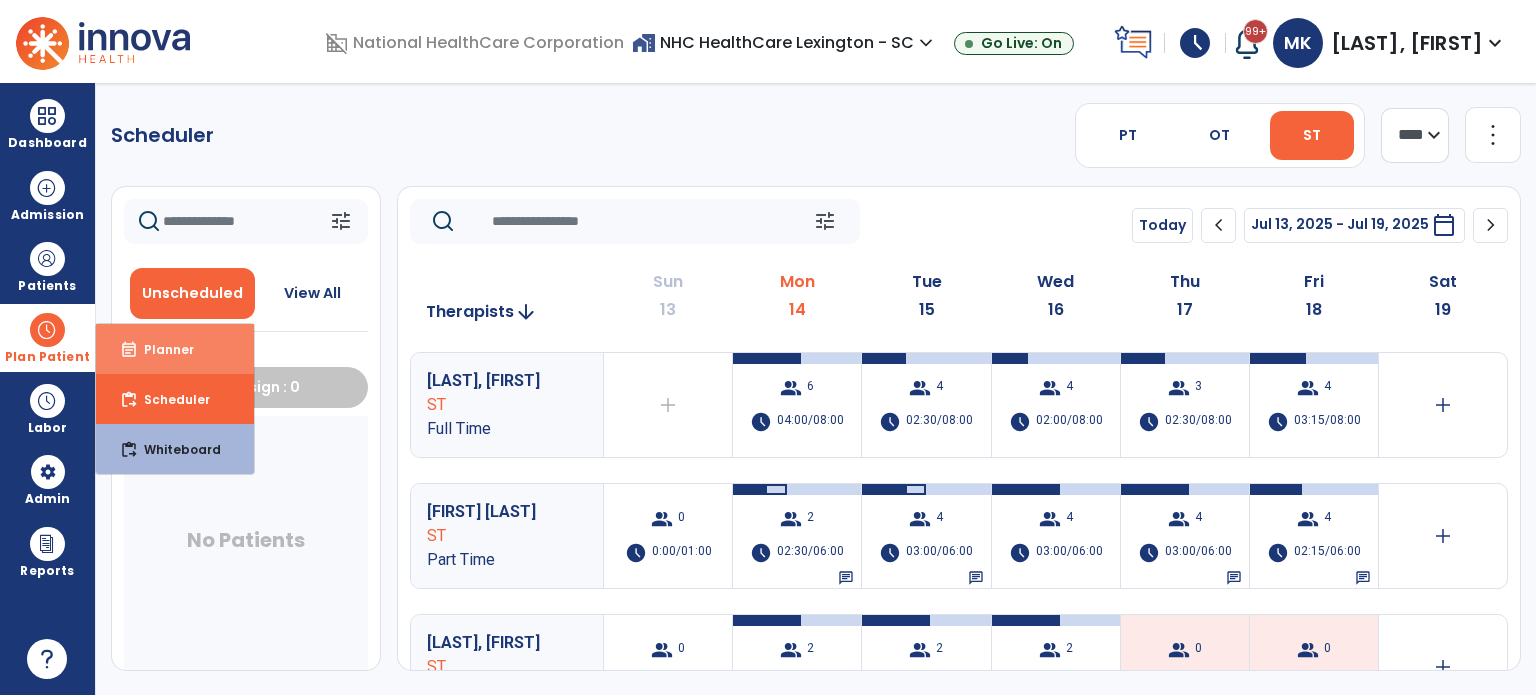 click on "event_note  Planner" at bounding box center (175, 349) 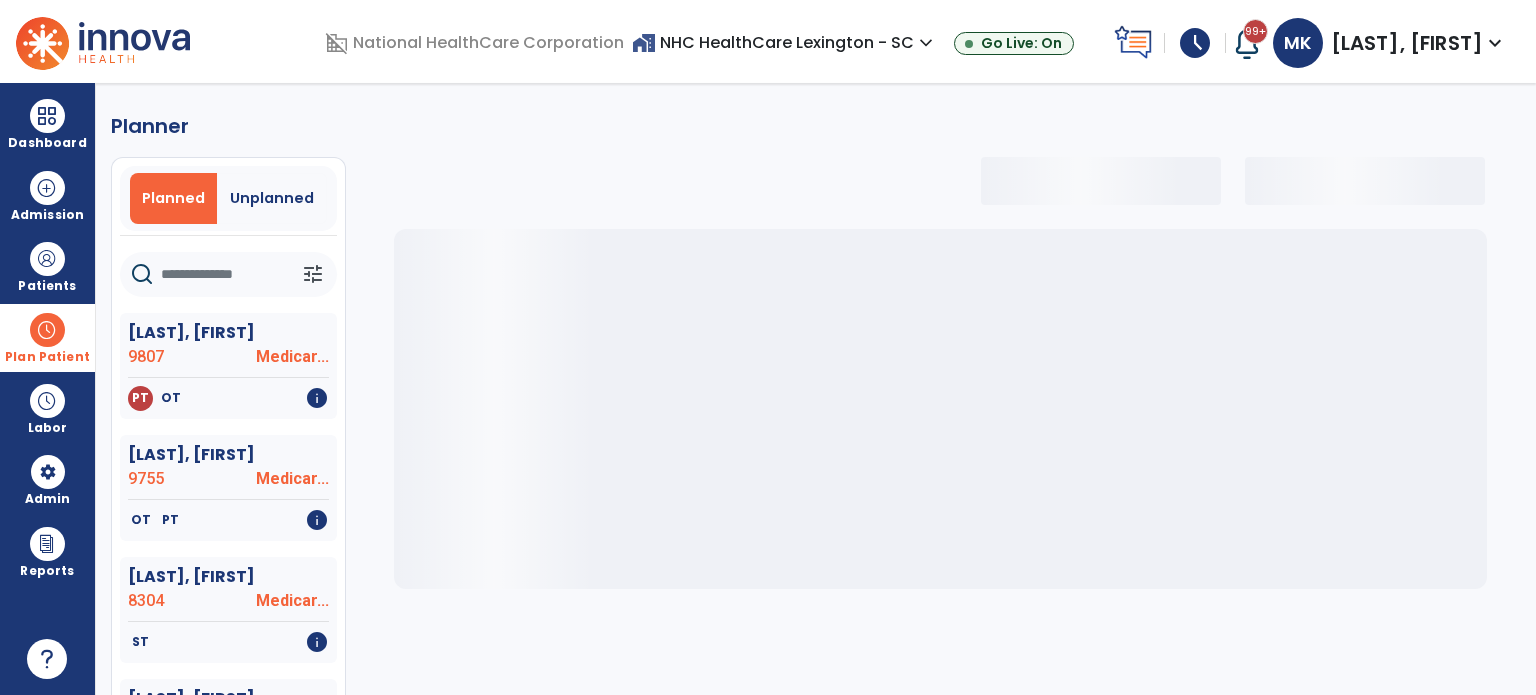 click 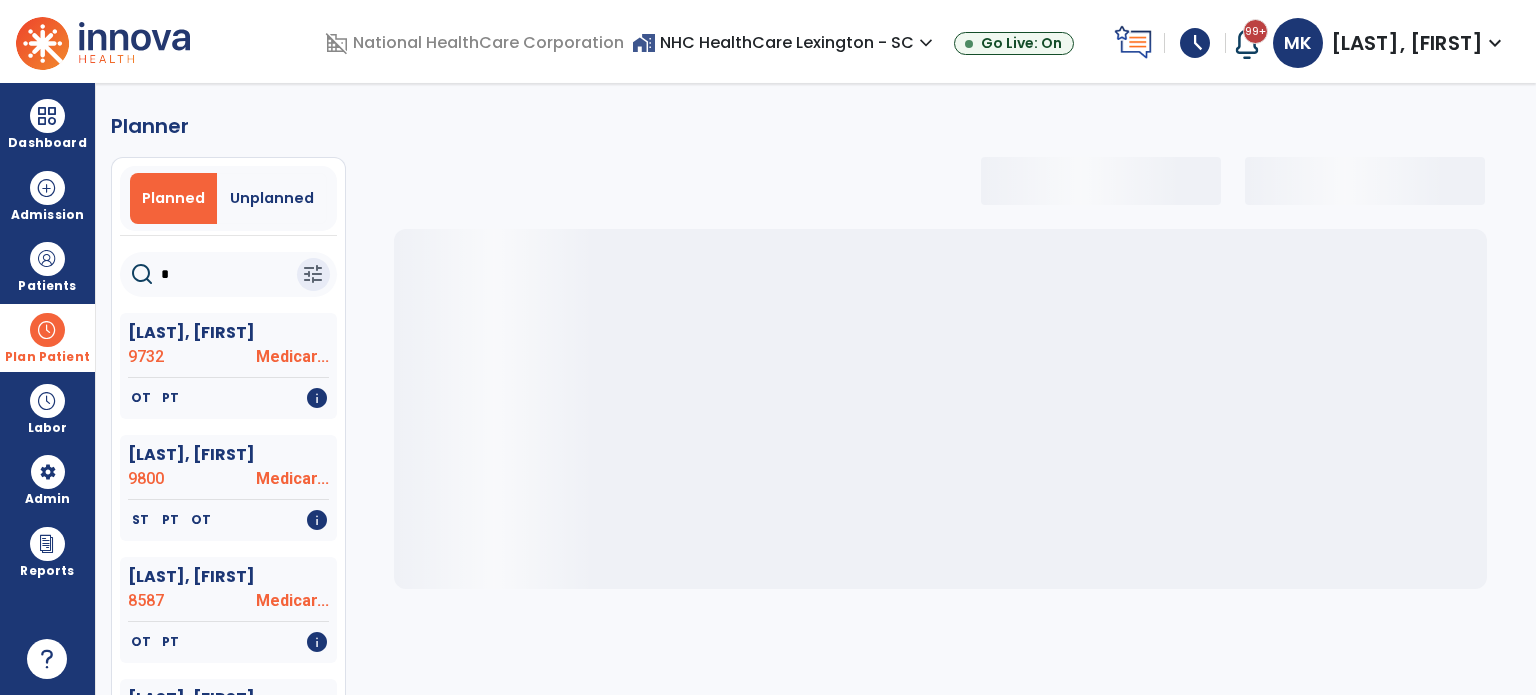 select on "***" 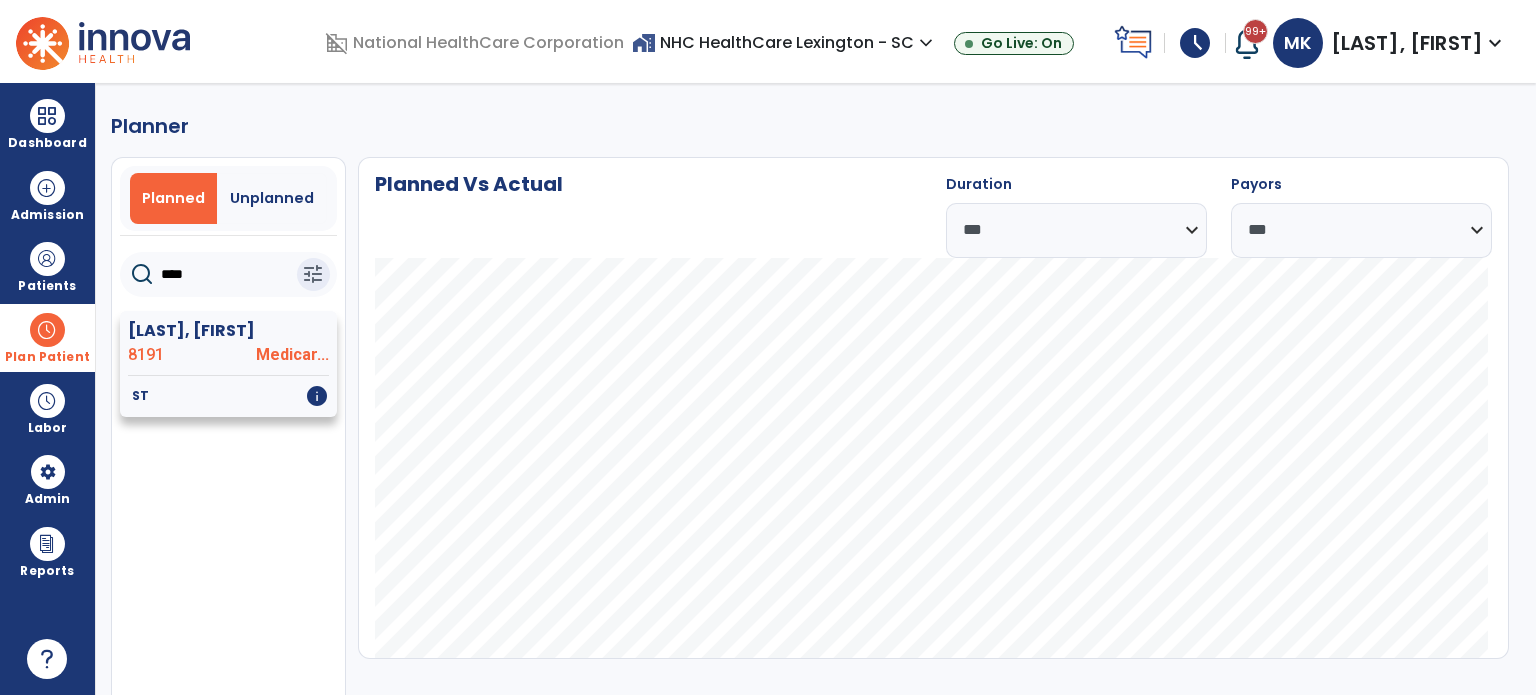 click on "8191" 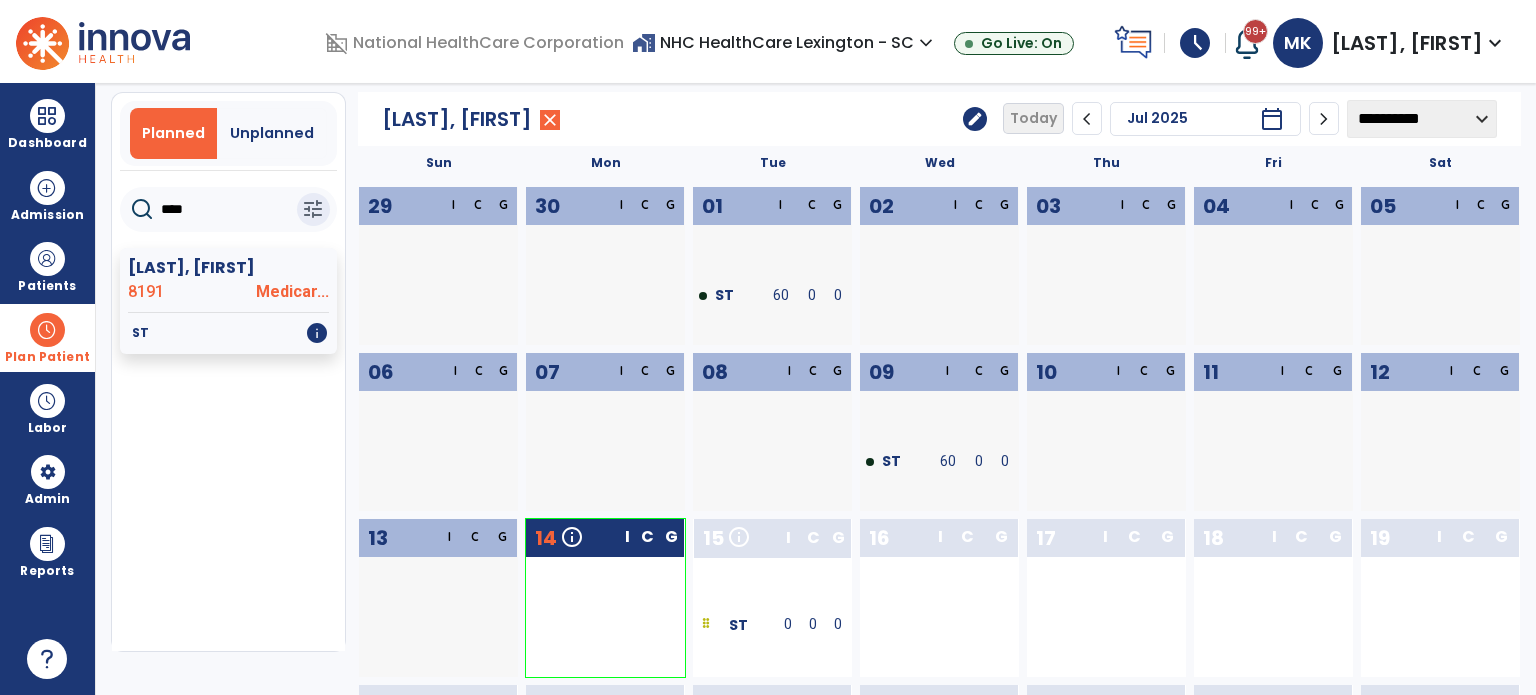 scroll, scrollTop: 100, scrollLeft: 0, axis: vertical 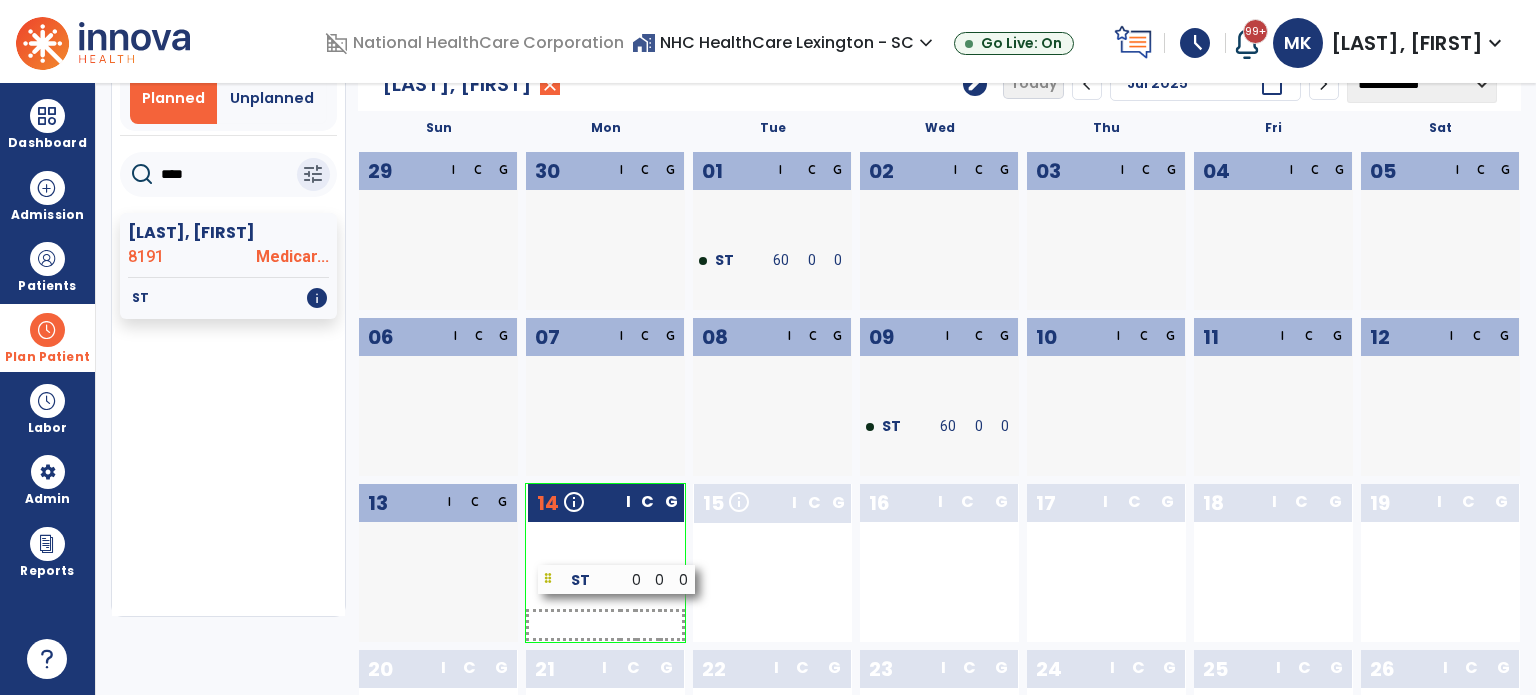 drag, startPoint x: 788, startPoint y: 603, endPoint x: 632, endPoint y: 592, distance: 156.38734 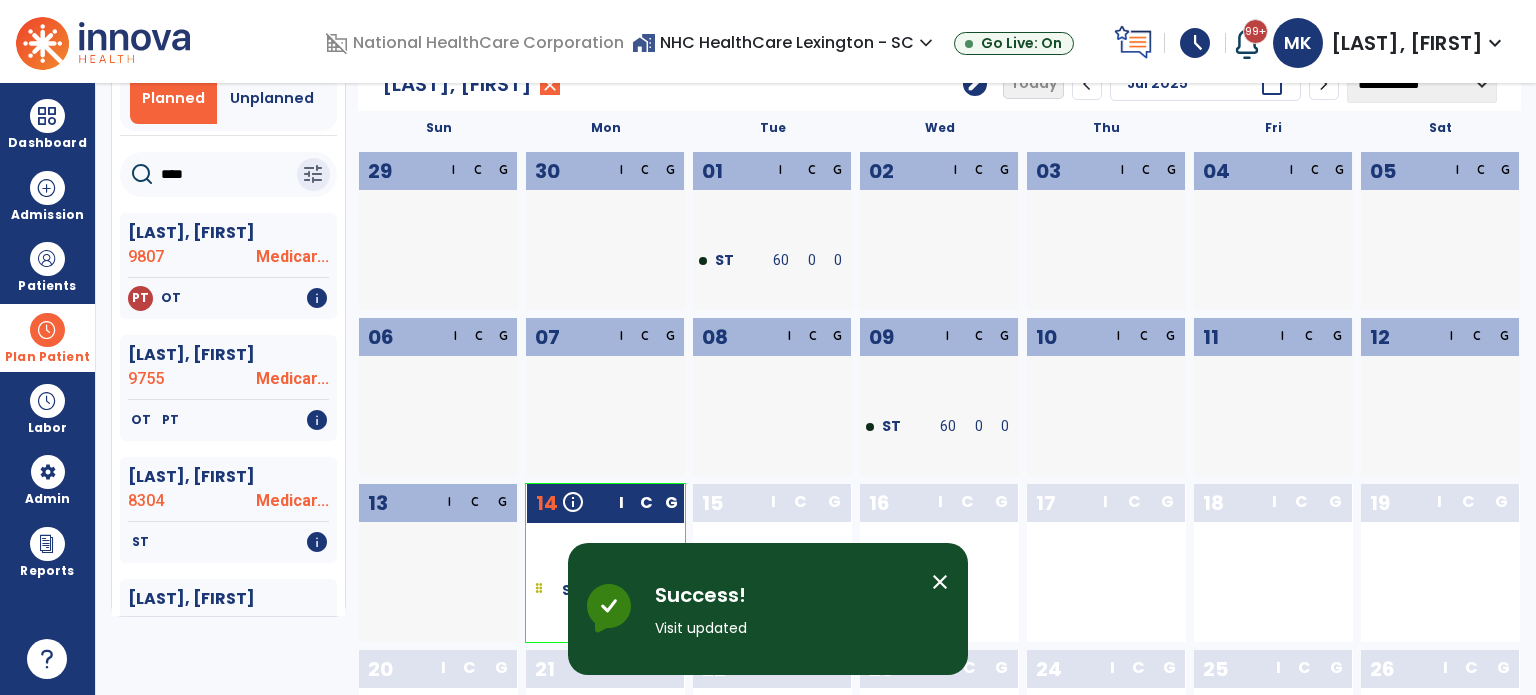 click on "****" 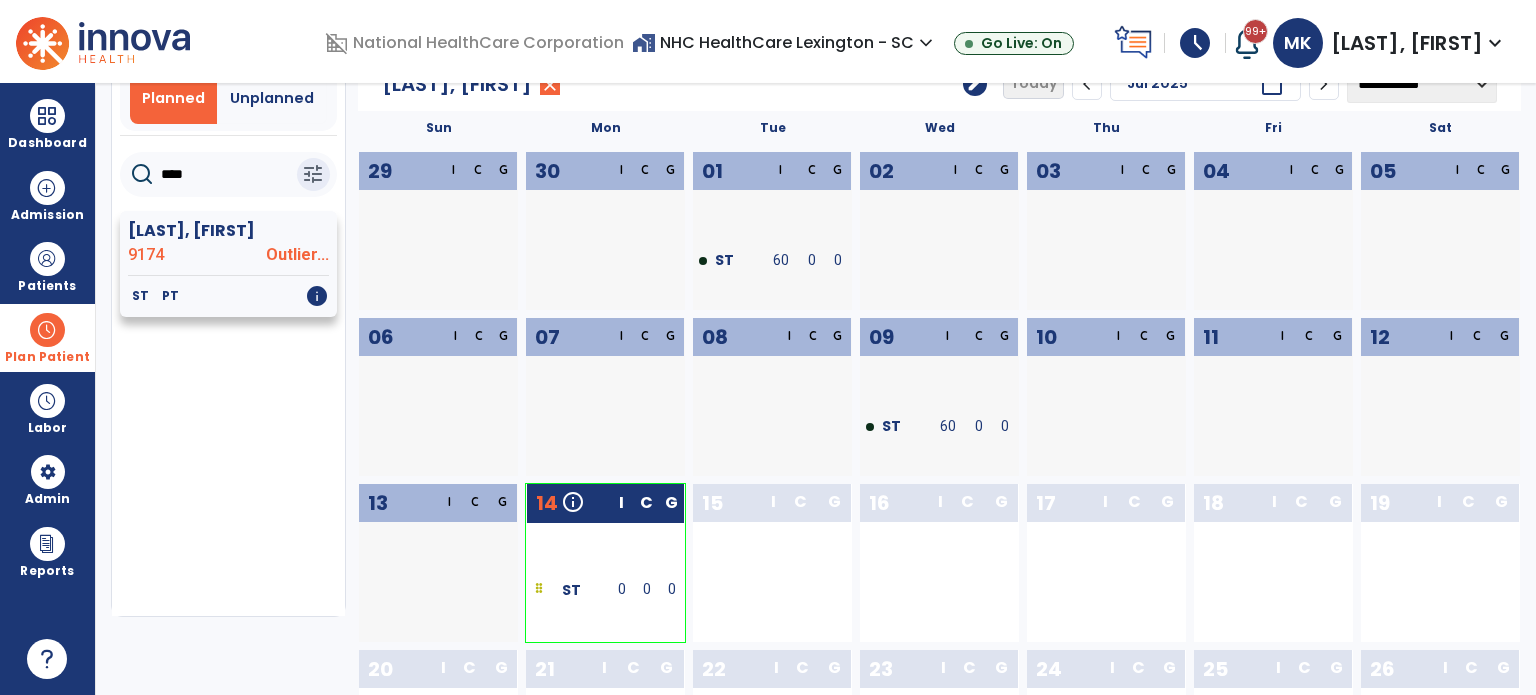 type on "****" 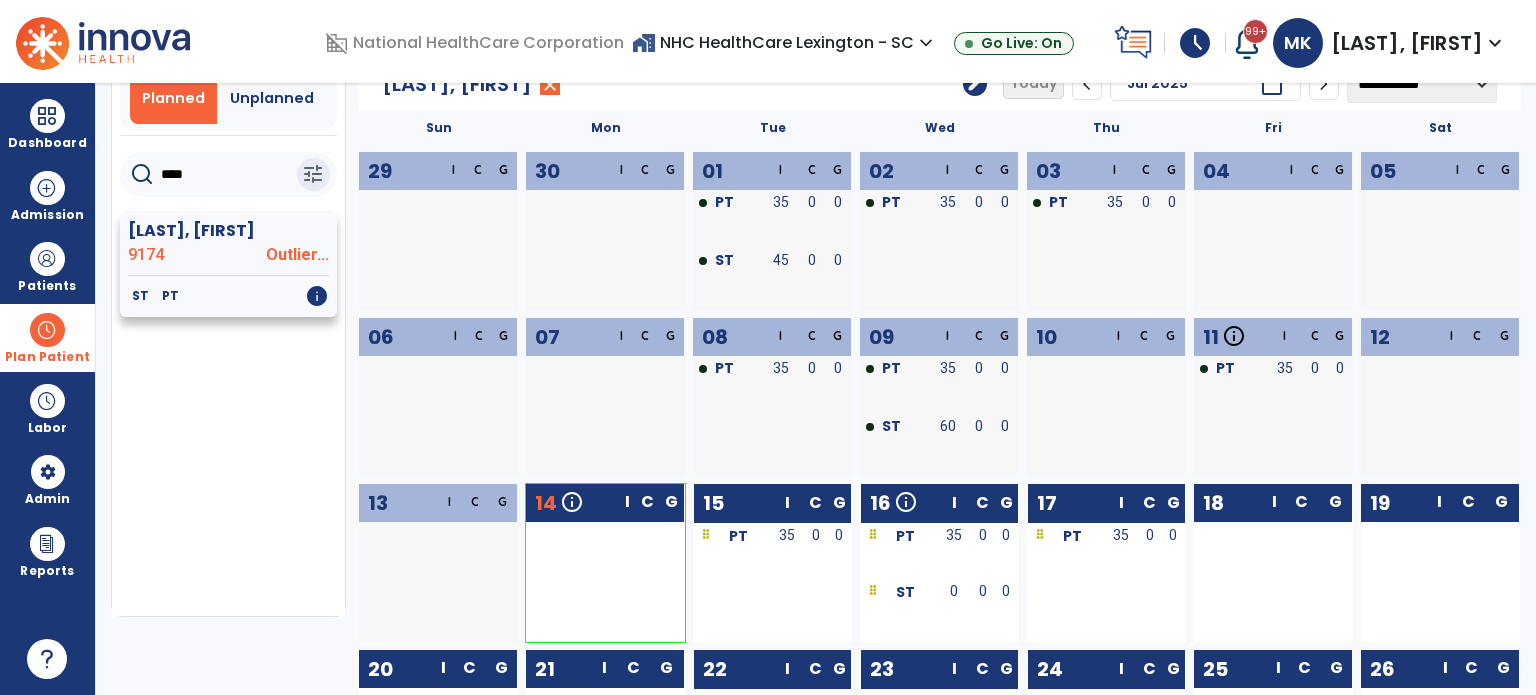 click on "9174" 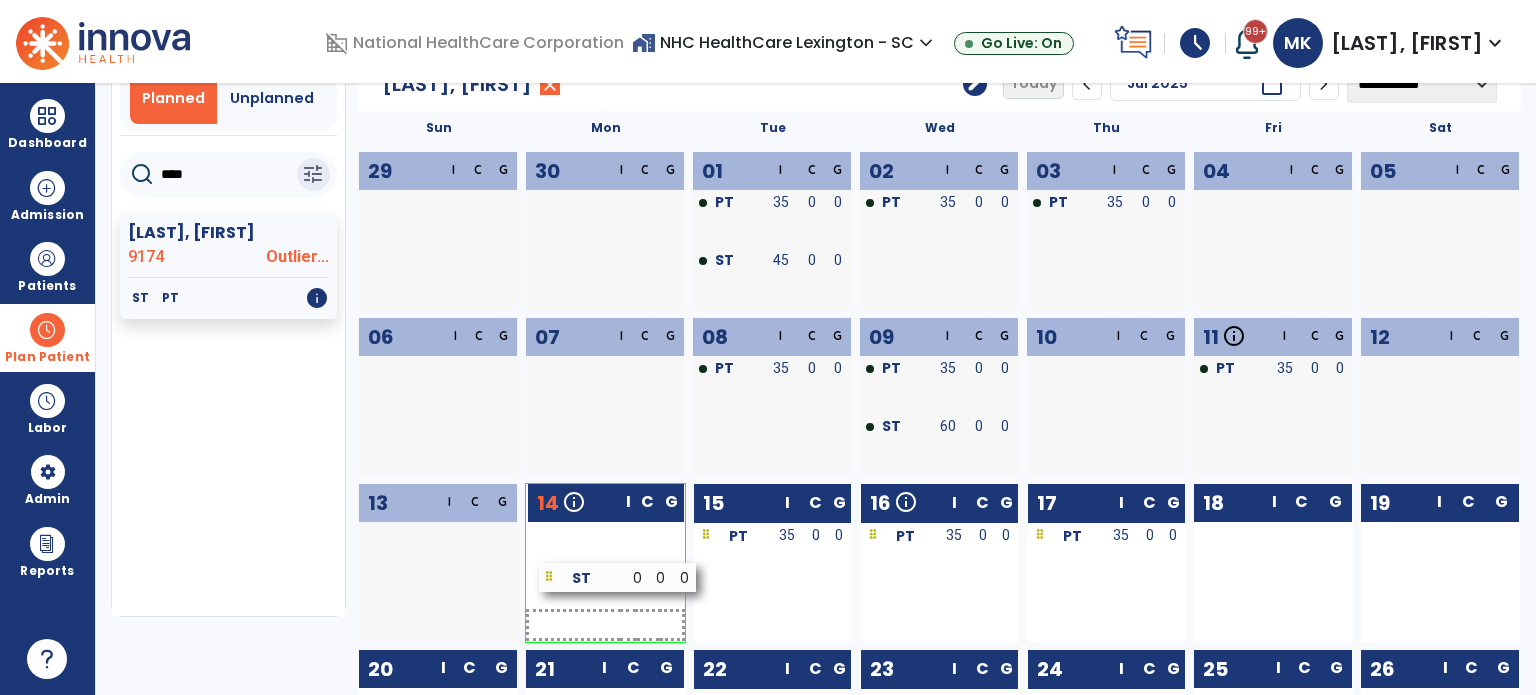 drag, startPoint x: 908, startPoint y: 606, endPoint x: 618, endPoint y: 583, distance: 290.91064 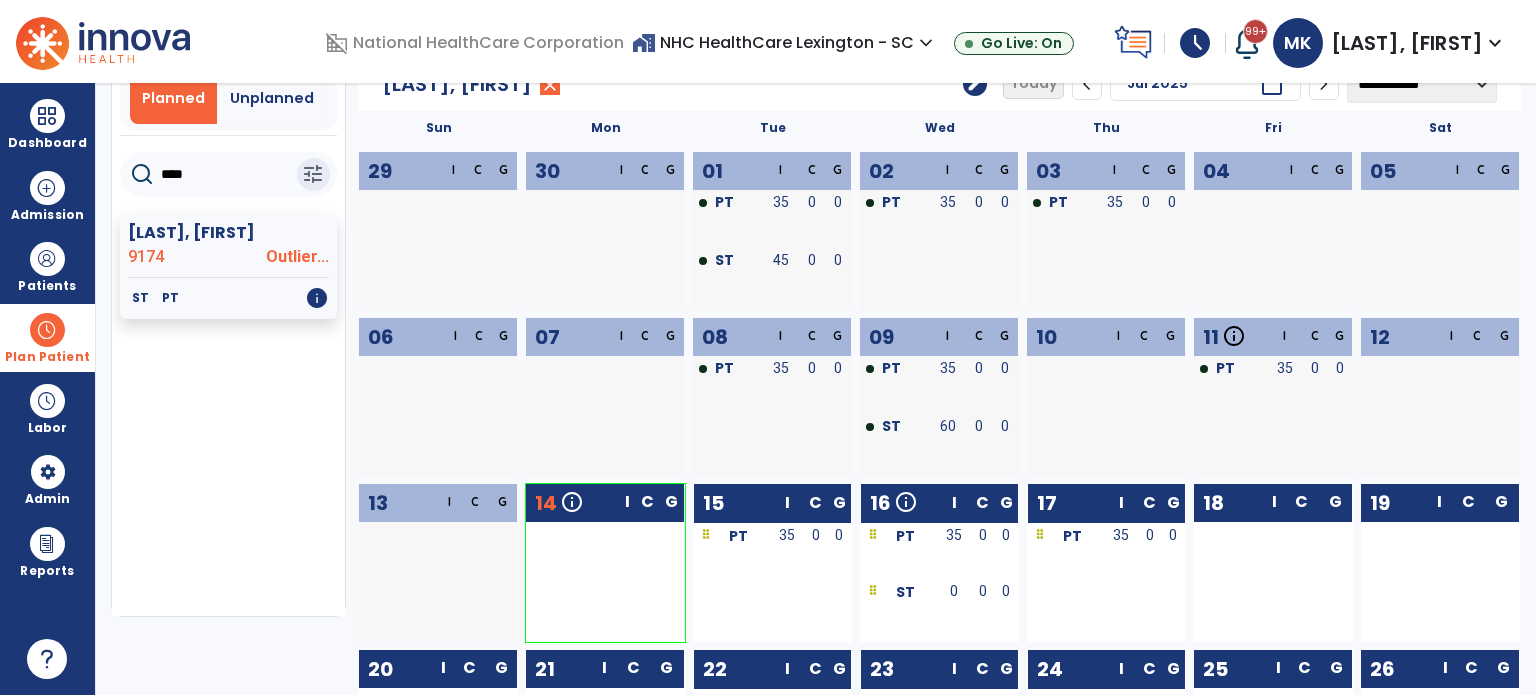 drag, startPoint x: 948, startPoint y: 601, endPoint x: 592, endPoint y: 552, distance: 359.35638 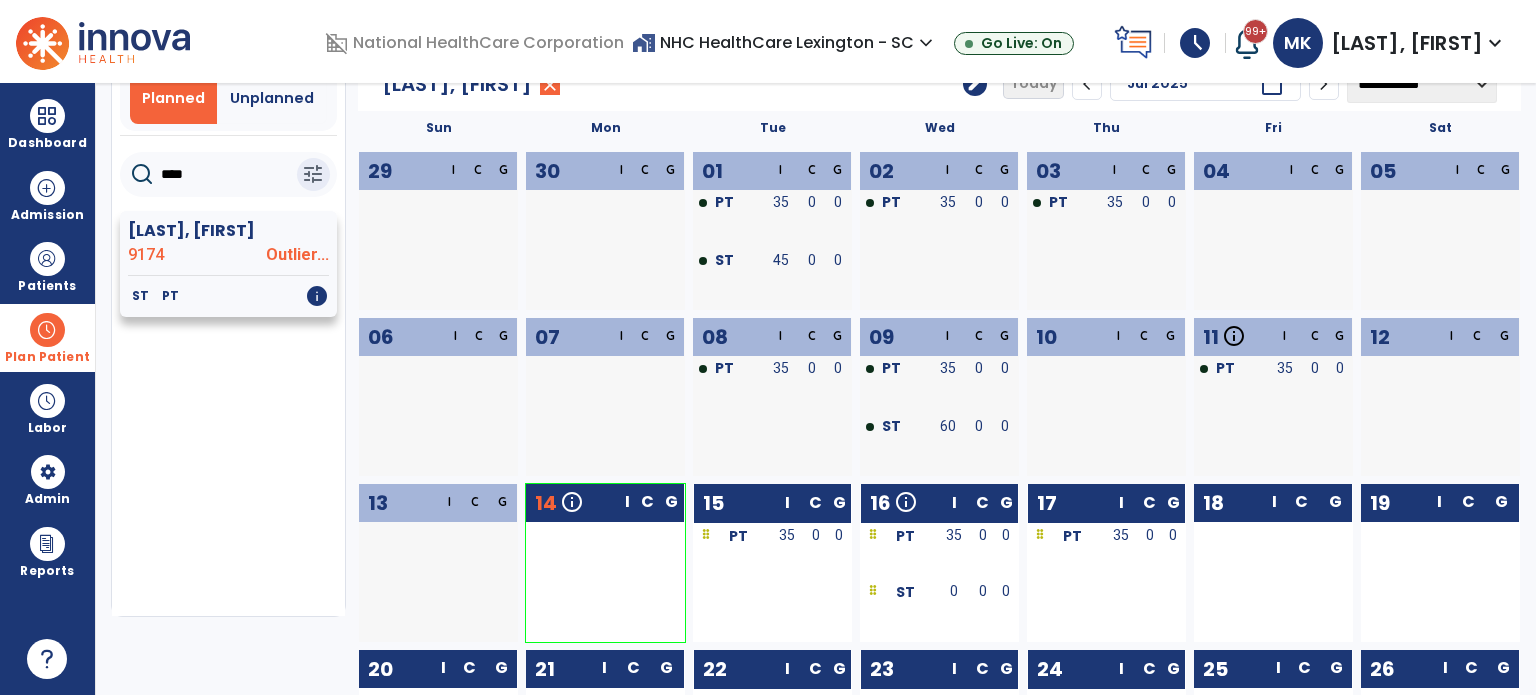 click on "9174" 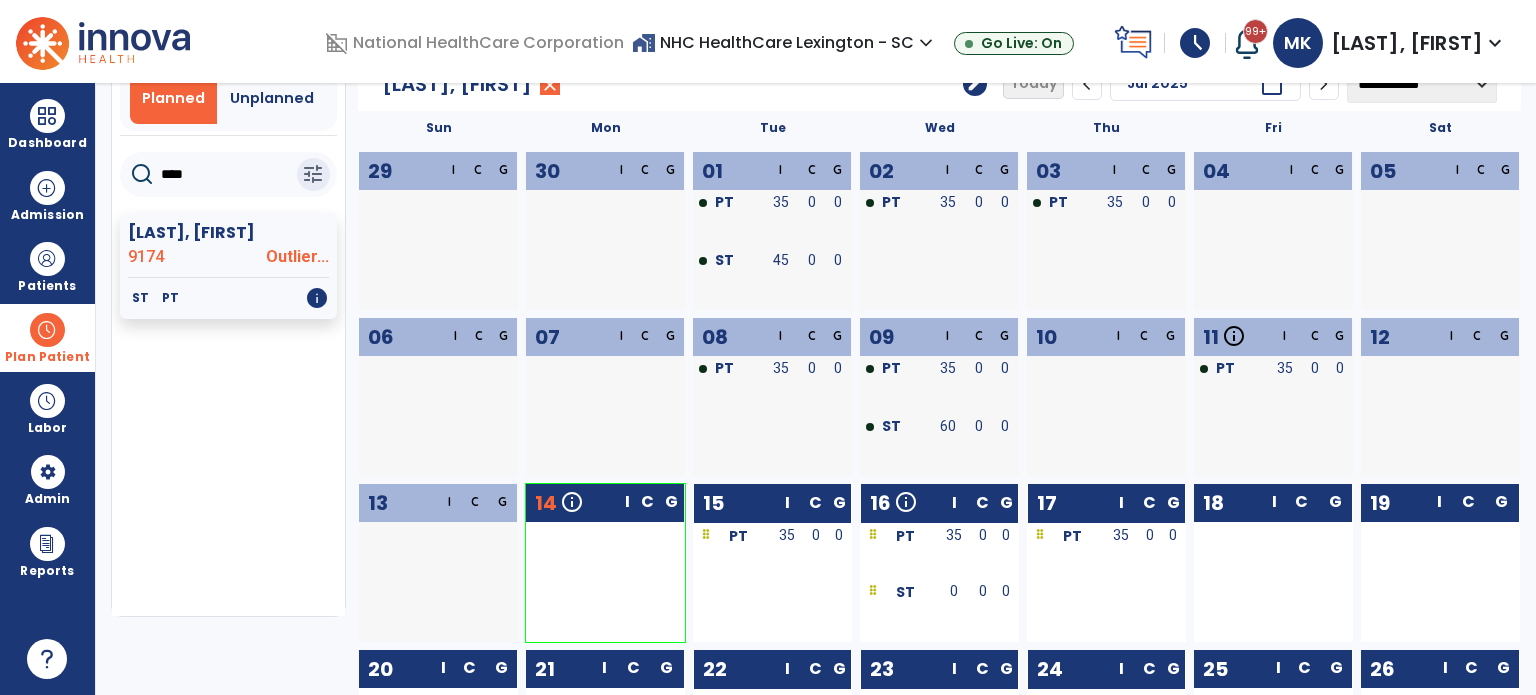 drag, startPoint x: 920, startPoint y: 602, endPoint x: 719, endPoint y: 573, distance: 203.08127 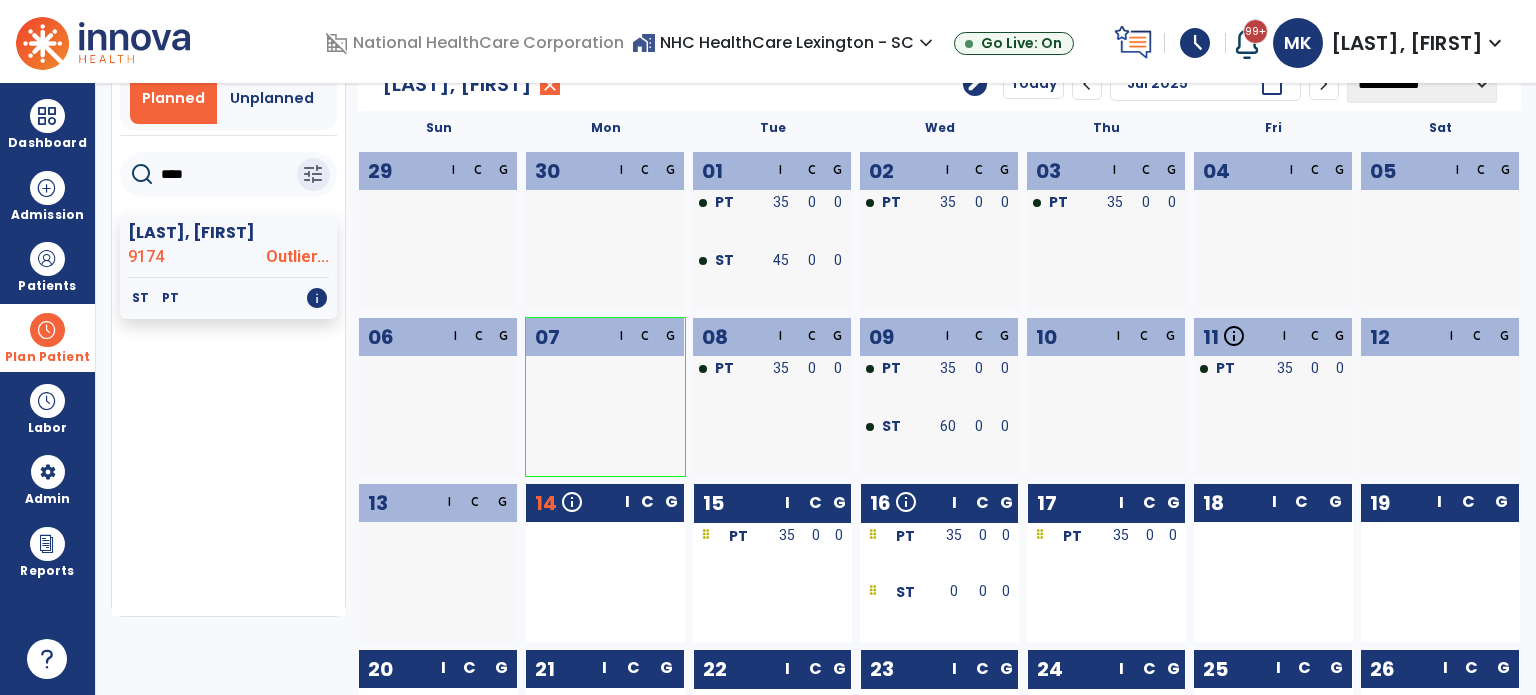 drag, startPoint x: 912, startPoint y: 600, endPoint x: 698, endPoint y: 567, distance: 216.52945 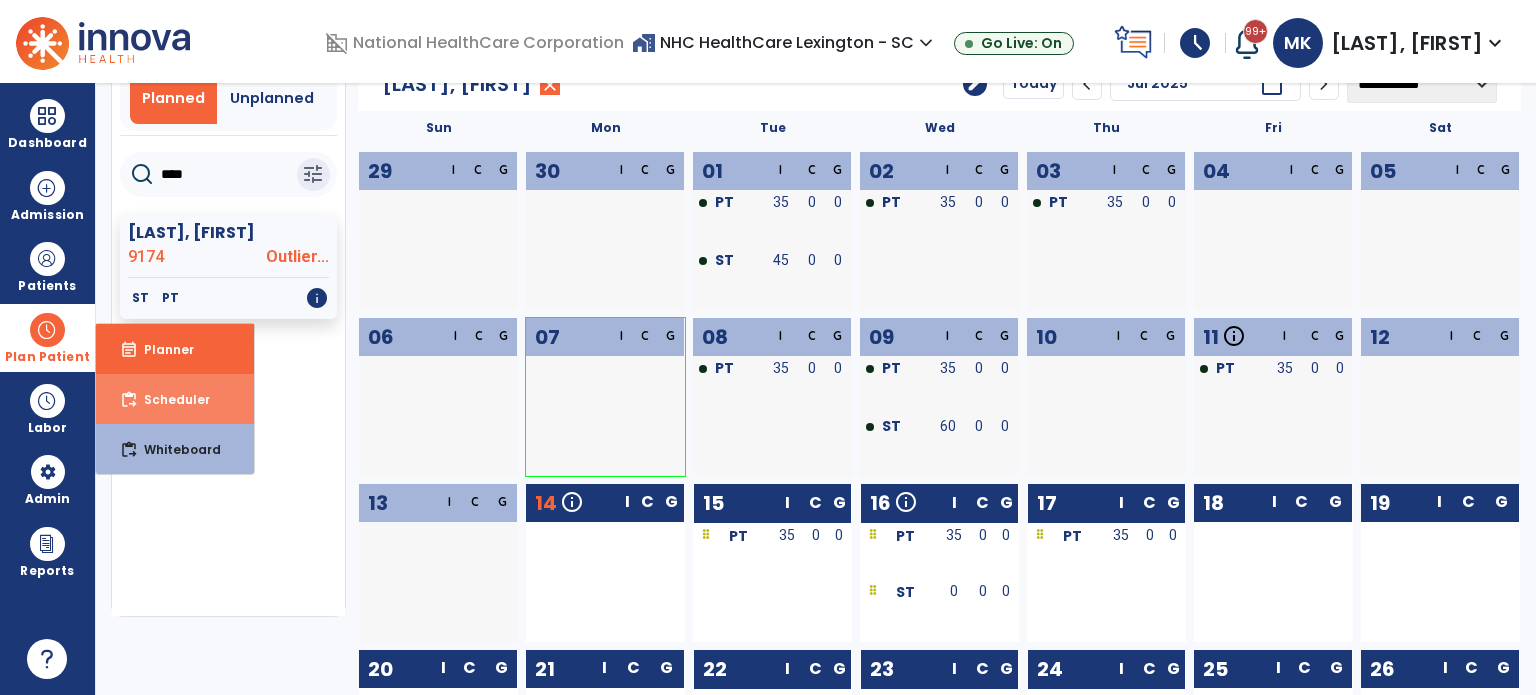 click on "Scheduler" at bounding box center [169, 399] 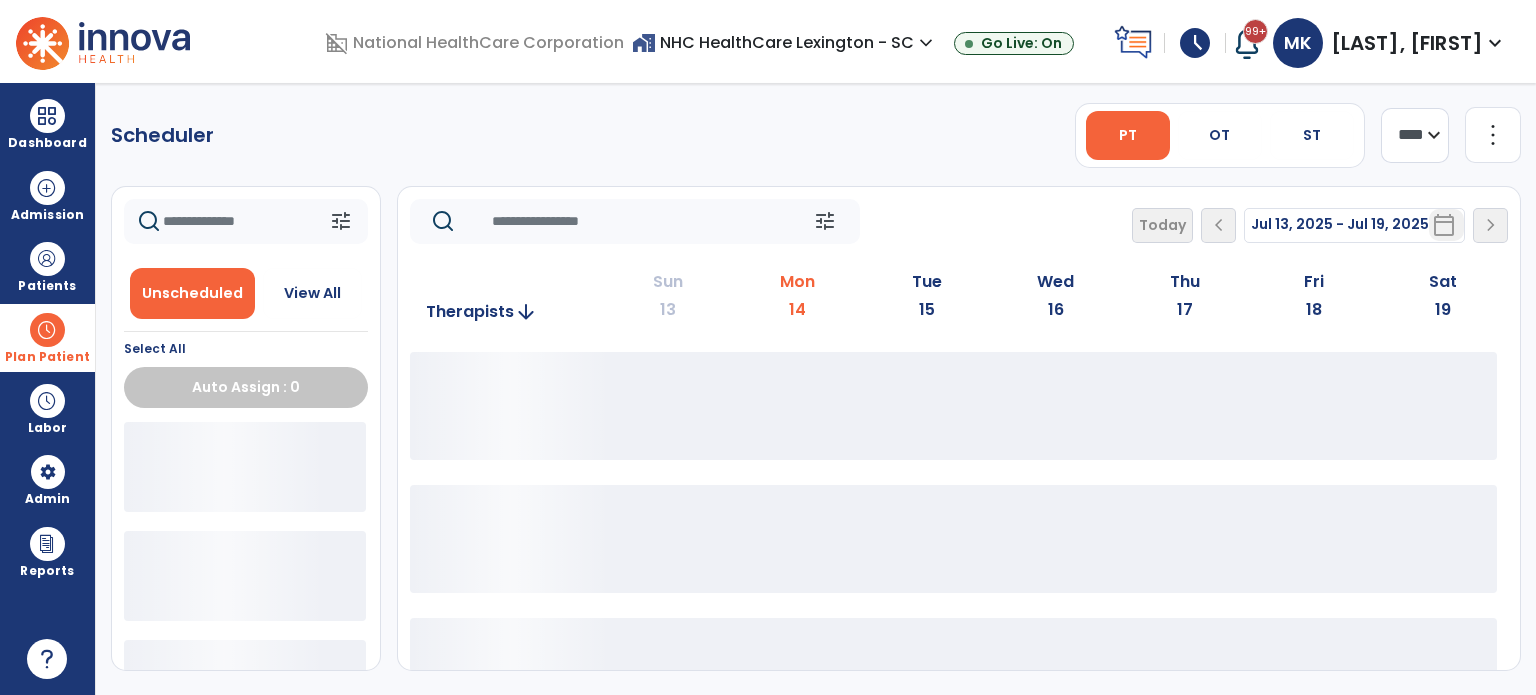 scroll, scrollTop: 0, scrollLeft: 0, axis: both 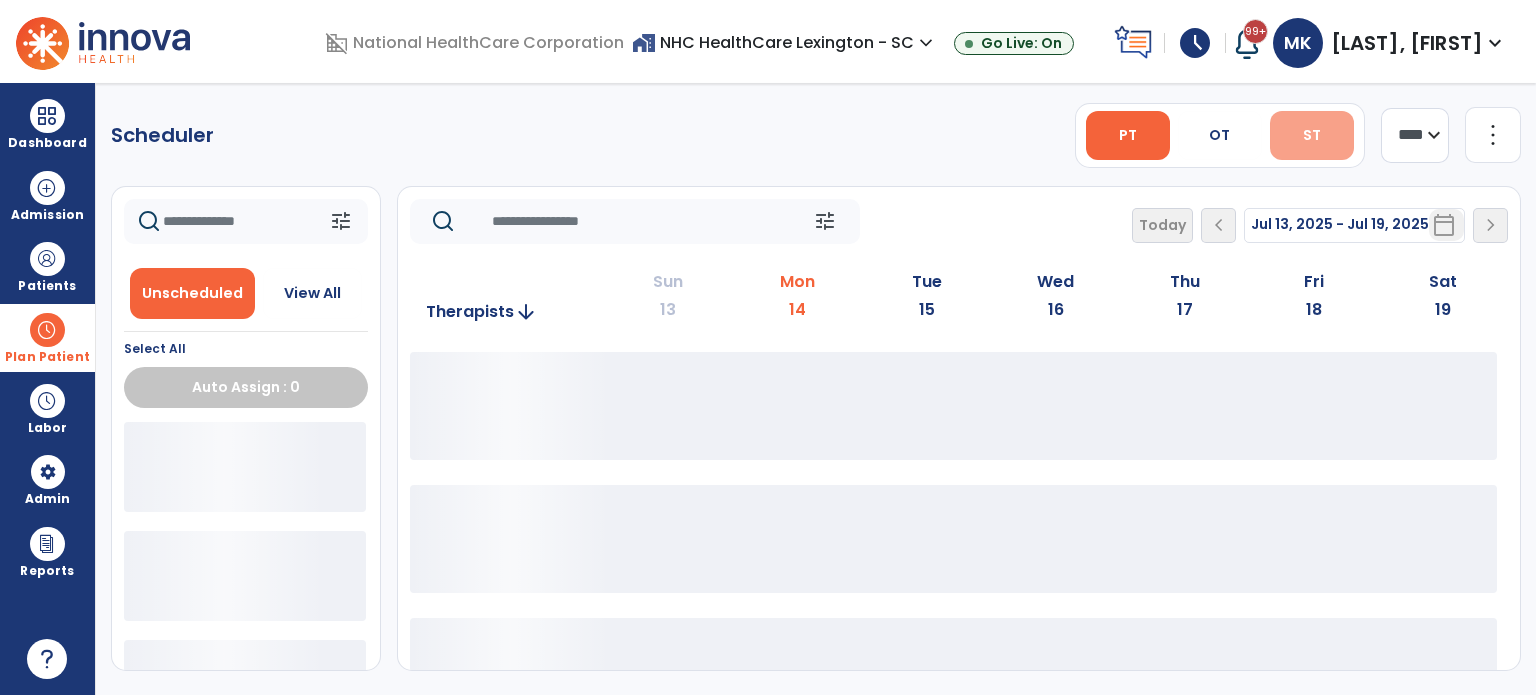 click on "ST" at bounding box center (1312, 135) 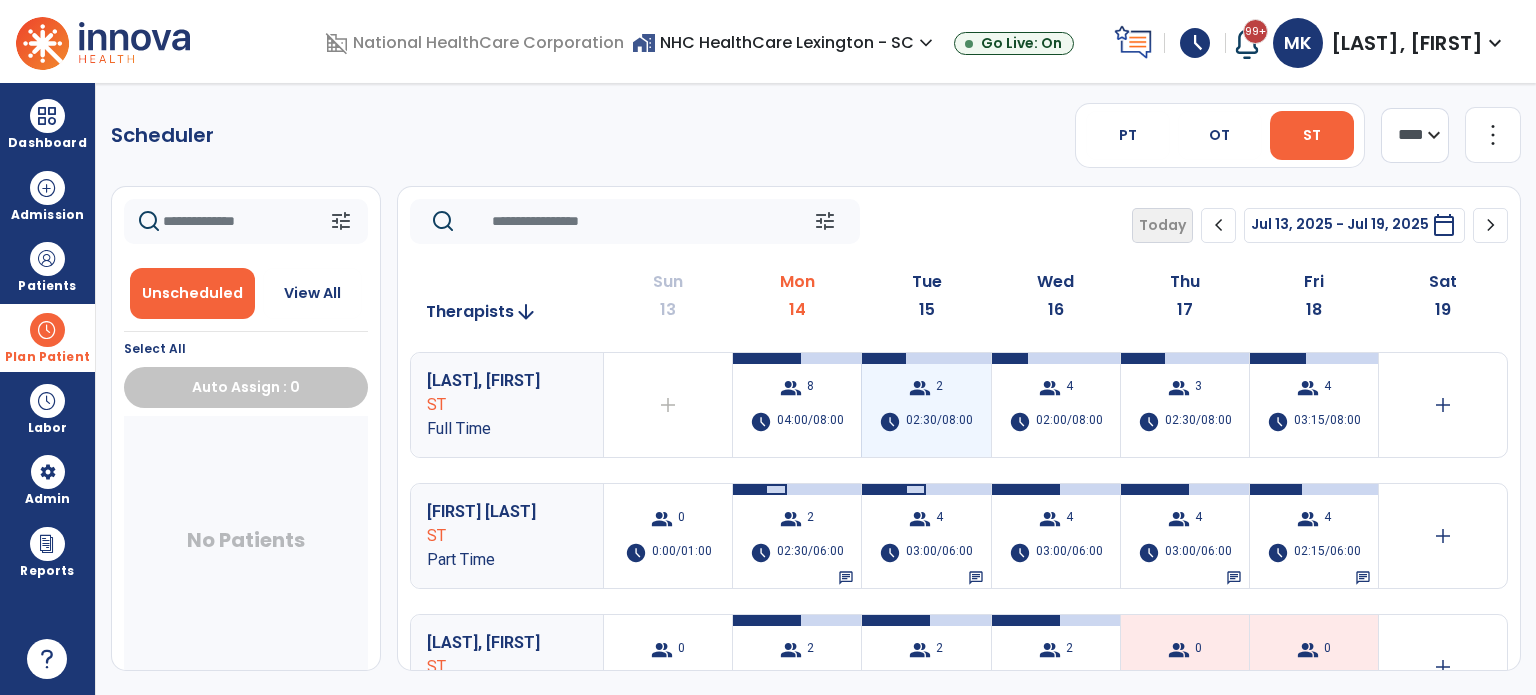 click on "group  2  schedule  02:30/08:00" at bounding box center [926, 405] 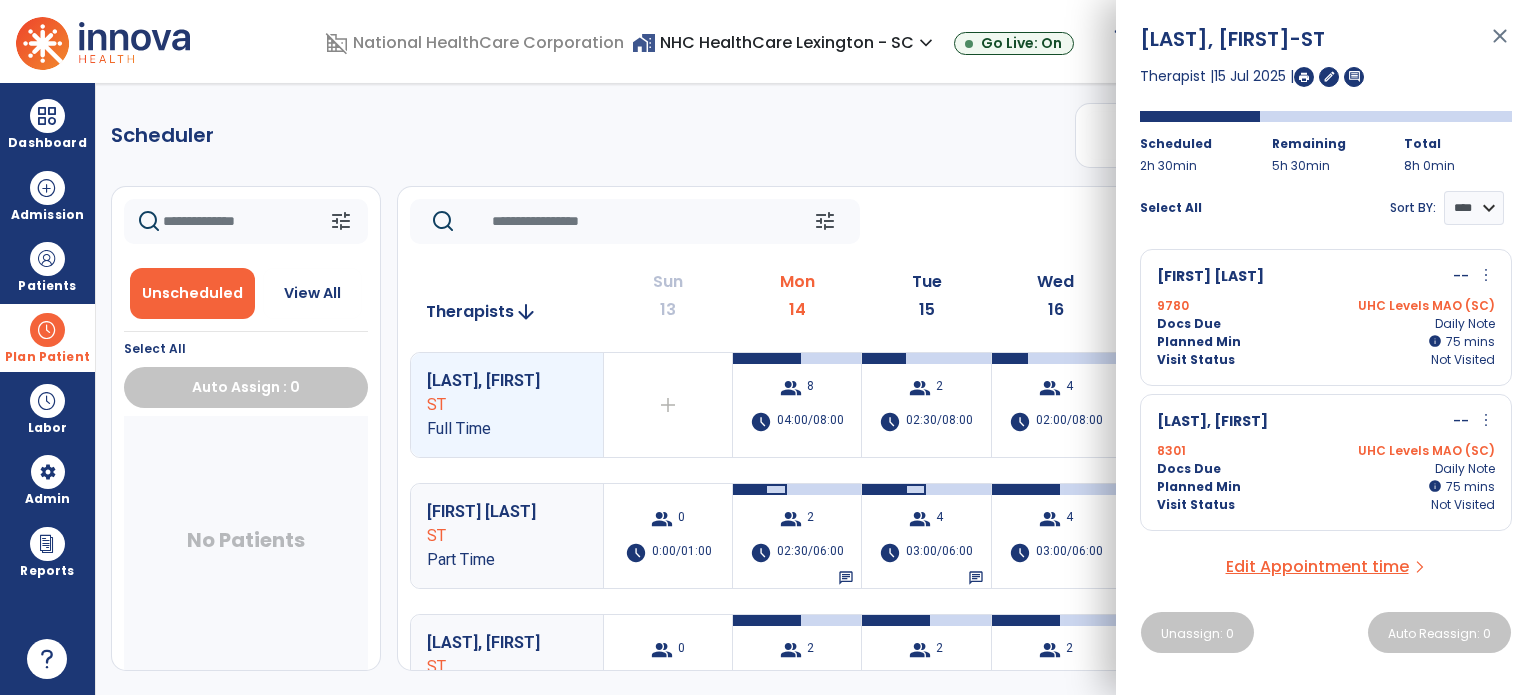 click on "close" at bounding box center [1500, 45] 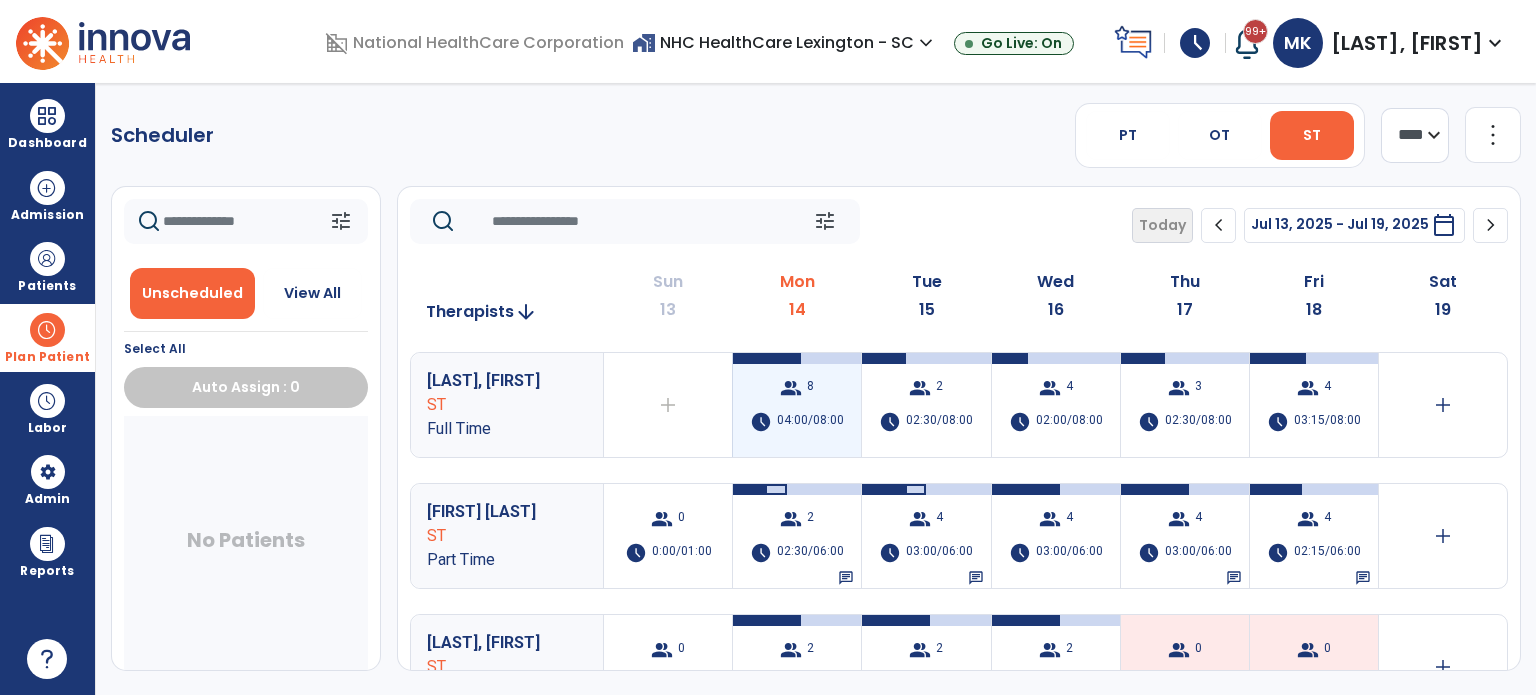 click on "group  8  schedule  04:00/08:00" at bounding box center (797, 405) 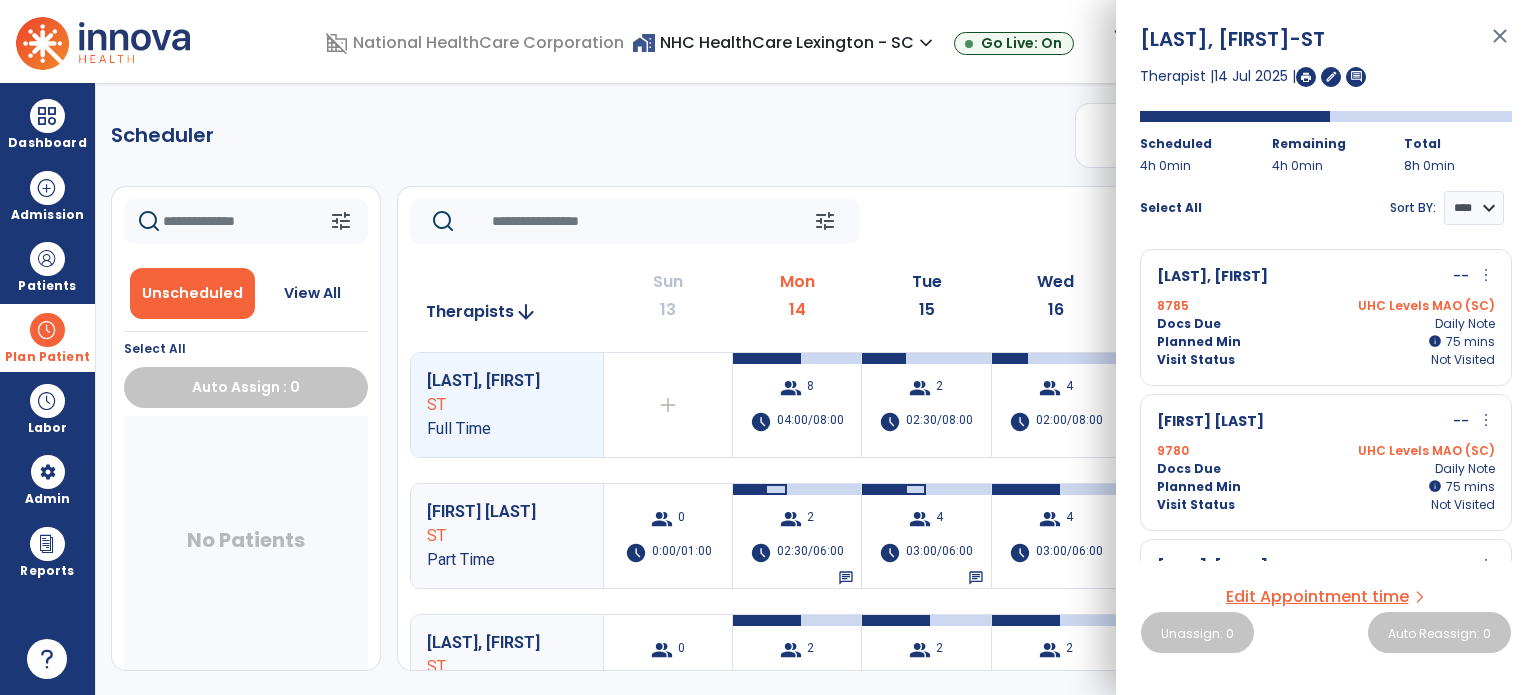 scroll, scrollTop: 200, scrollLeft: 0, axis: vertical 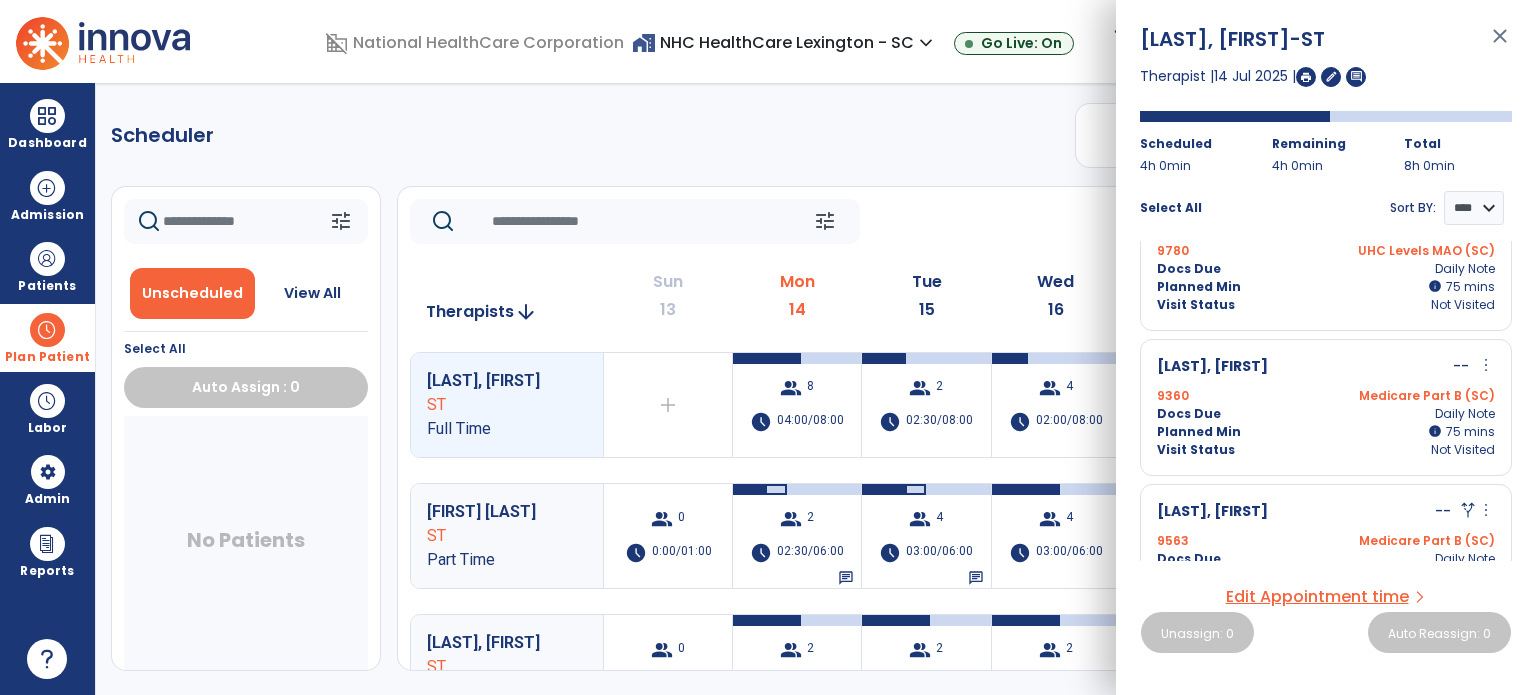 click on "close" at bounding box center [1500, 45] 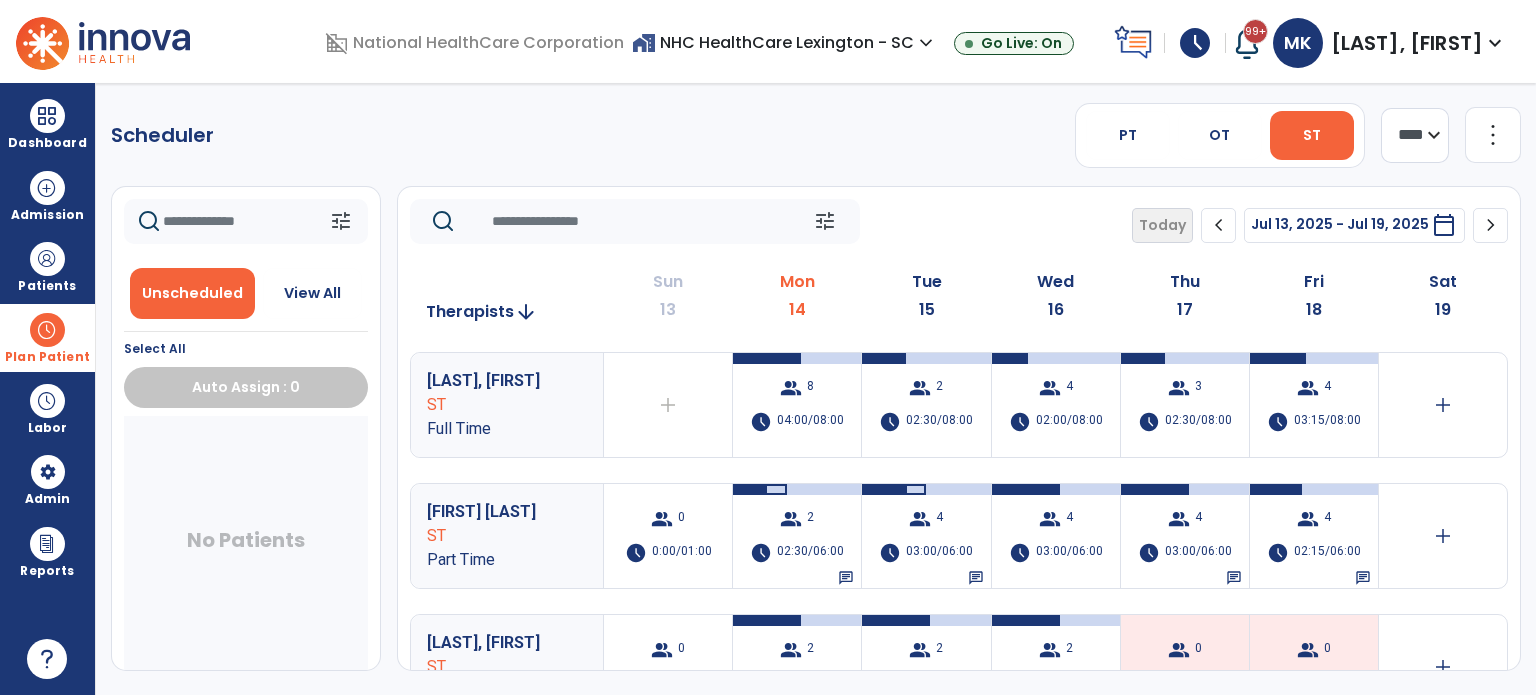 click on "Plan Patient" at bounding box center (47, 357) 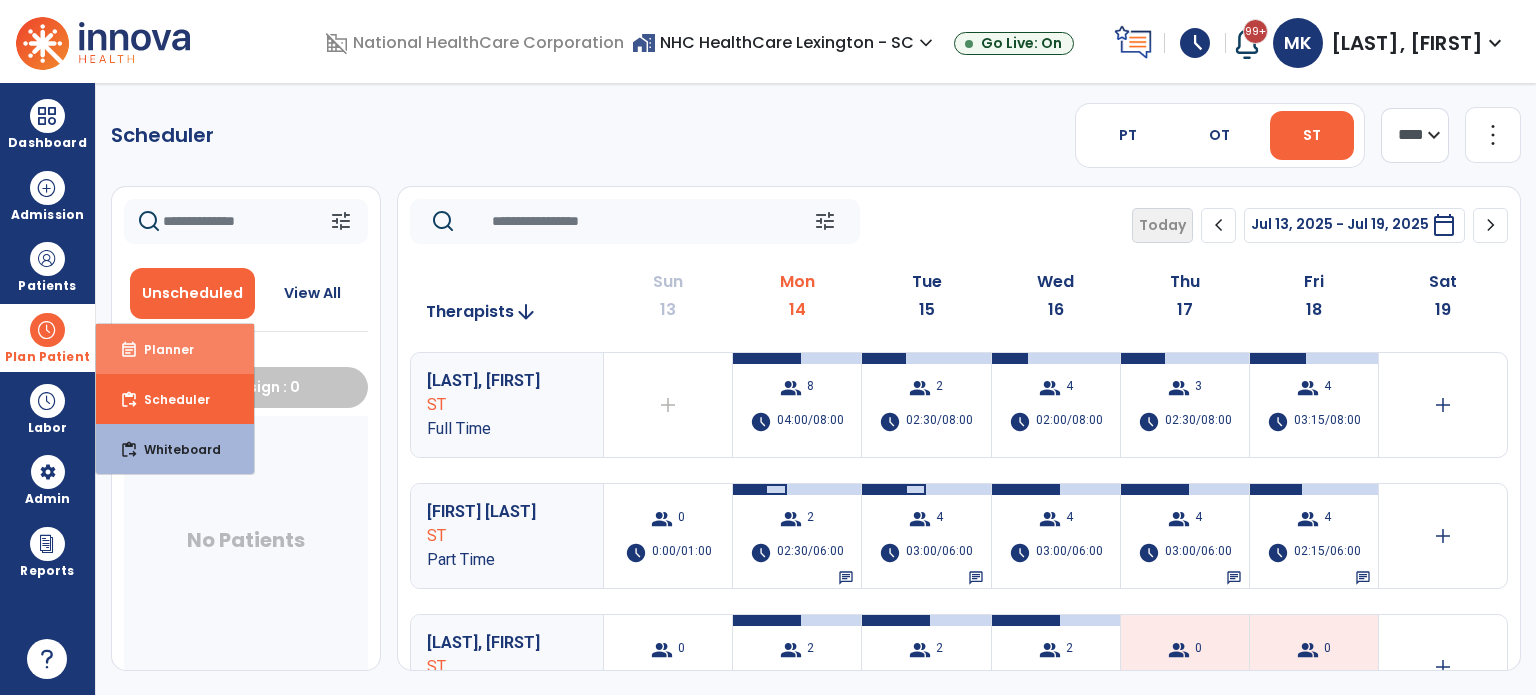 click on "event_note  Planner" at bounding box center (175, 349) 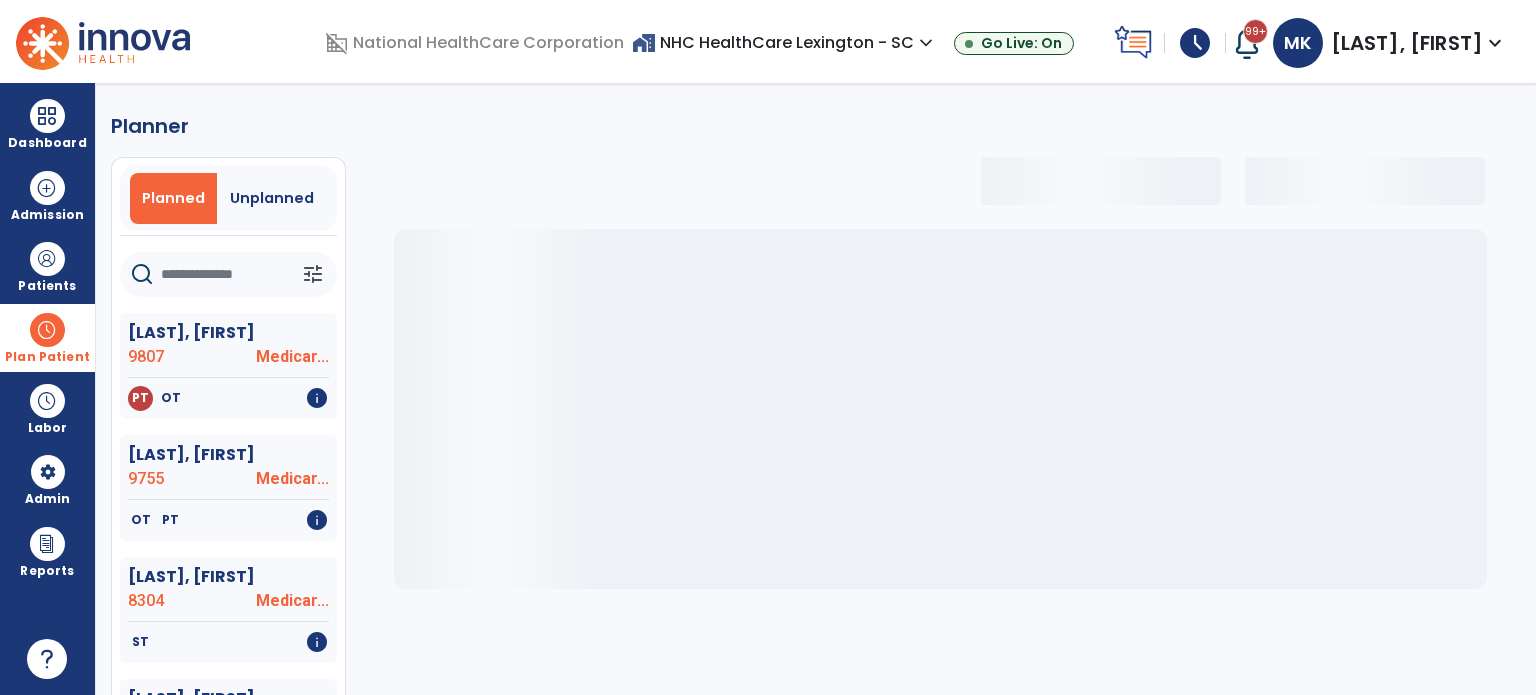 click 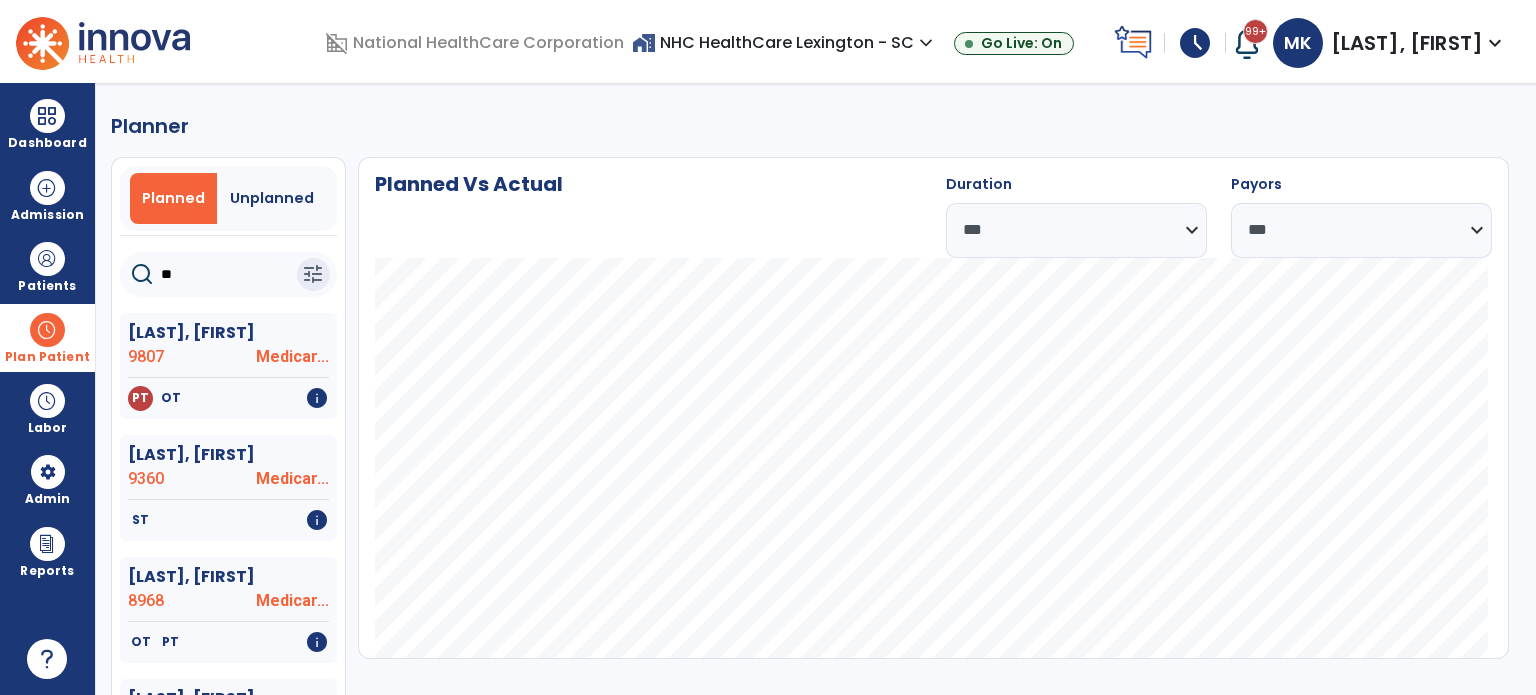 type on "***" 